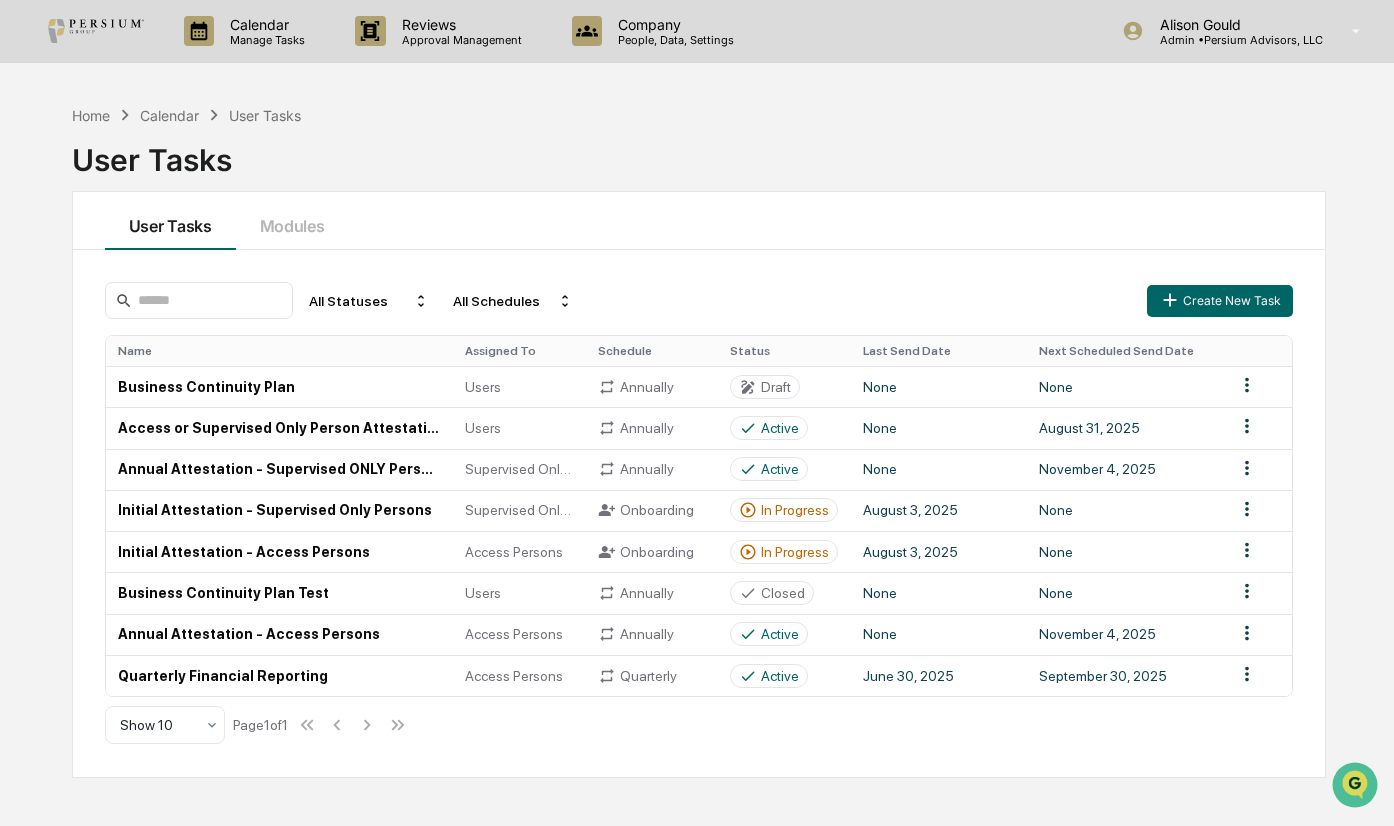 scroll, scrollTop: 0, scrollLeft: 0, axis: both 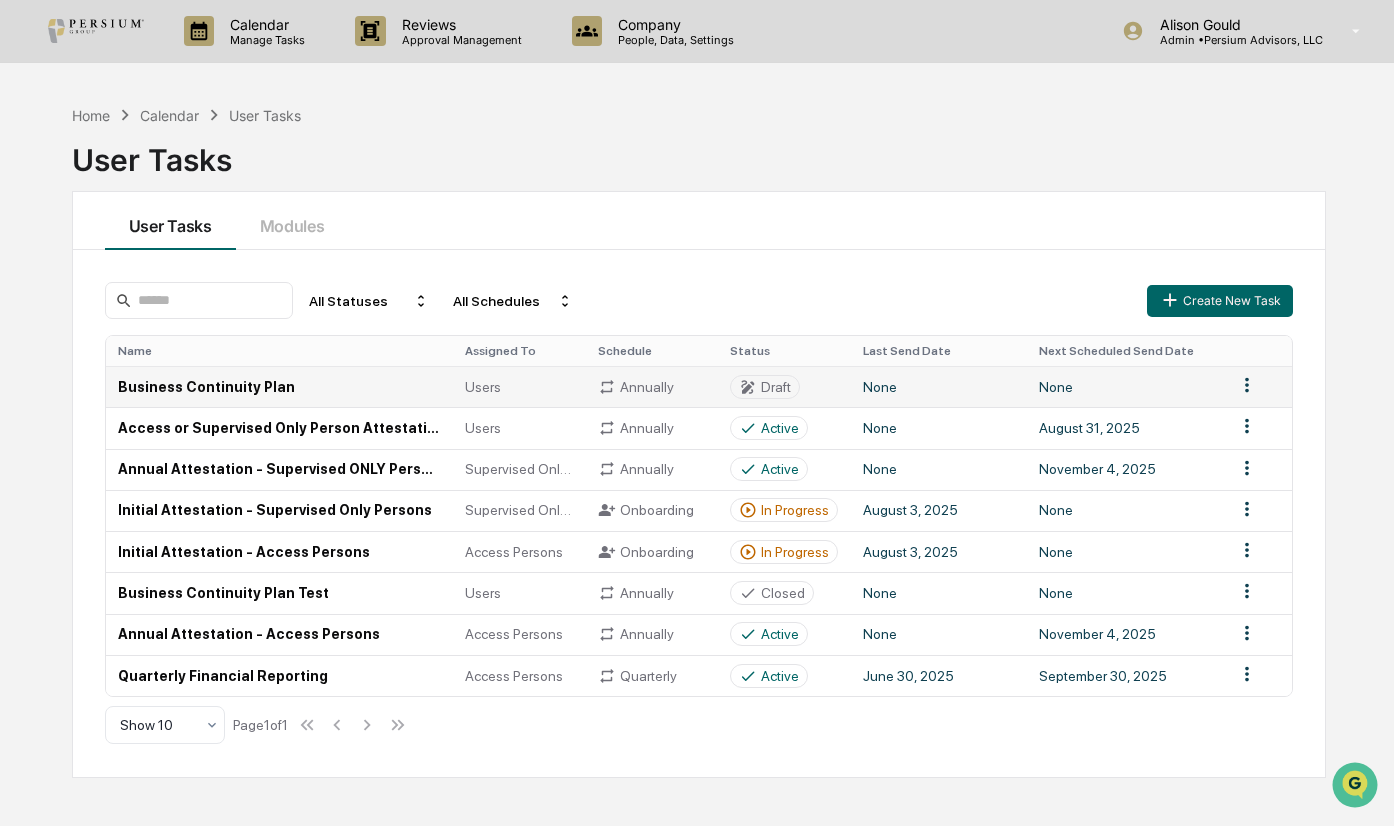 drag, startPoint x: 238, startPoint y: 386, endPoint x: 1225, endPoint y: 394, distance: 987.0324 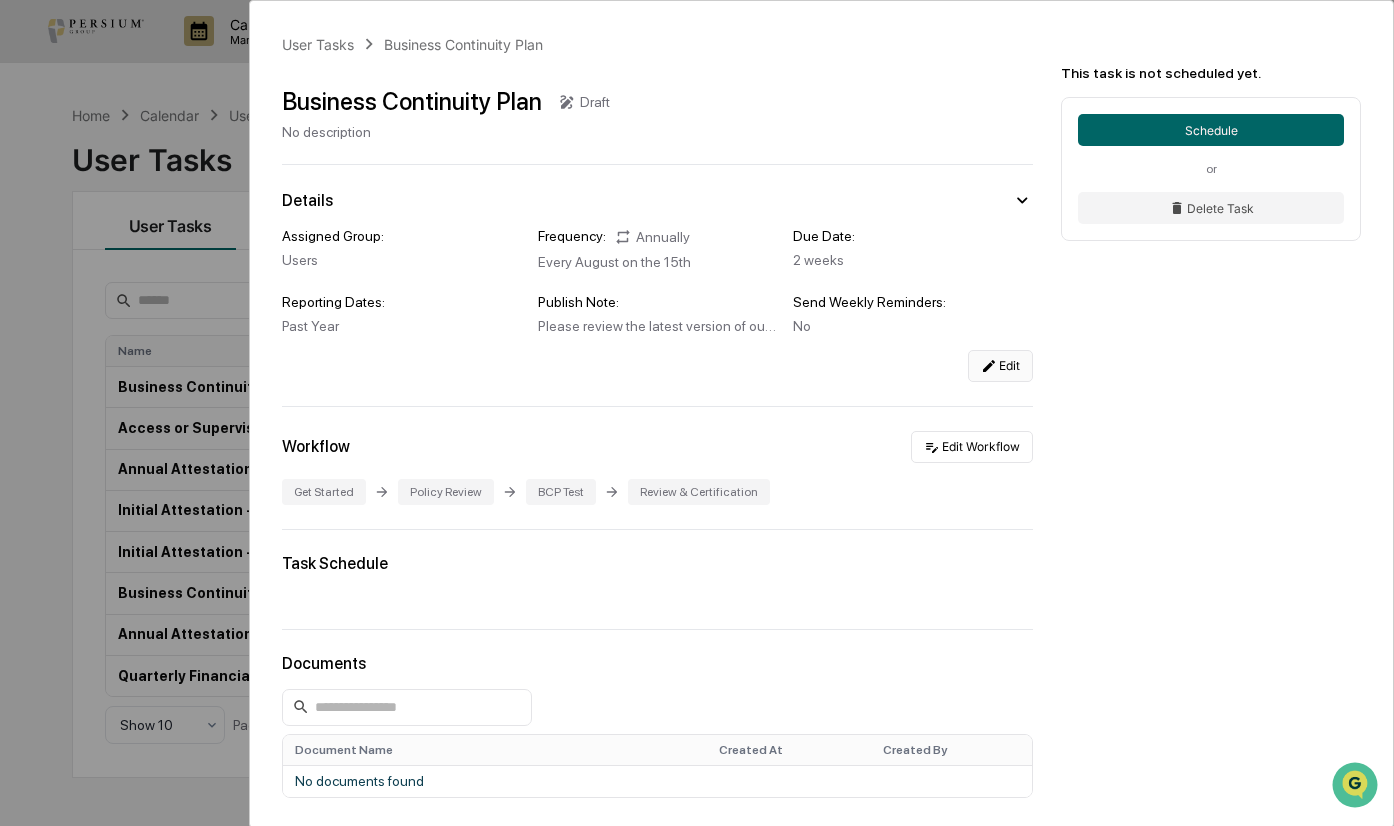 click on "Edit" at bounding box center (1000, 366) 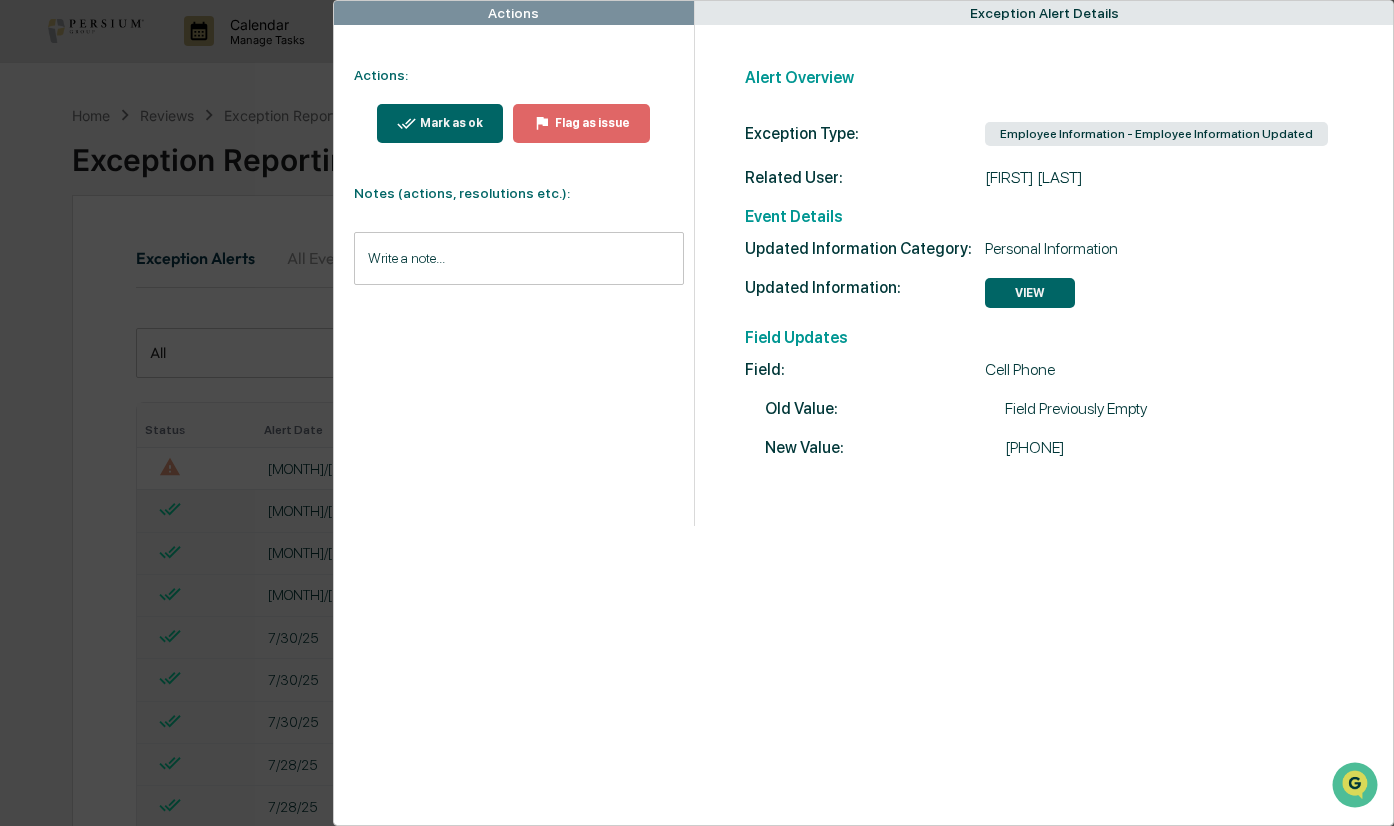 scroll, scrollTop: 0, scrollLeft: 0, axis: both 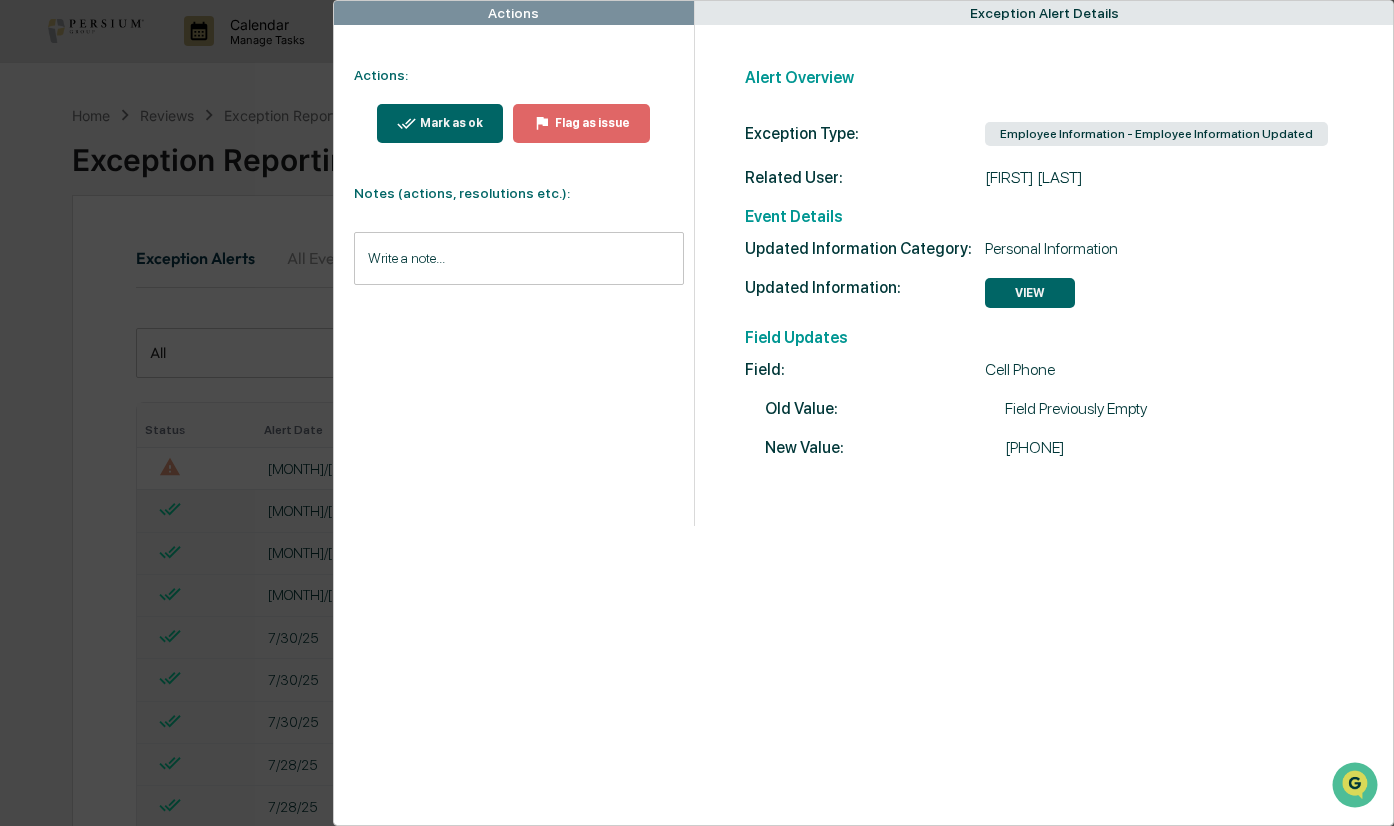 click on "Mark as ok" at bounding box center (449, 123) 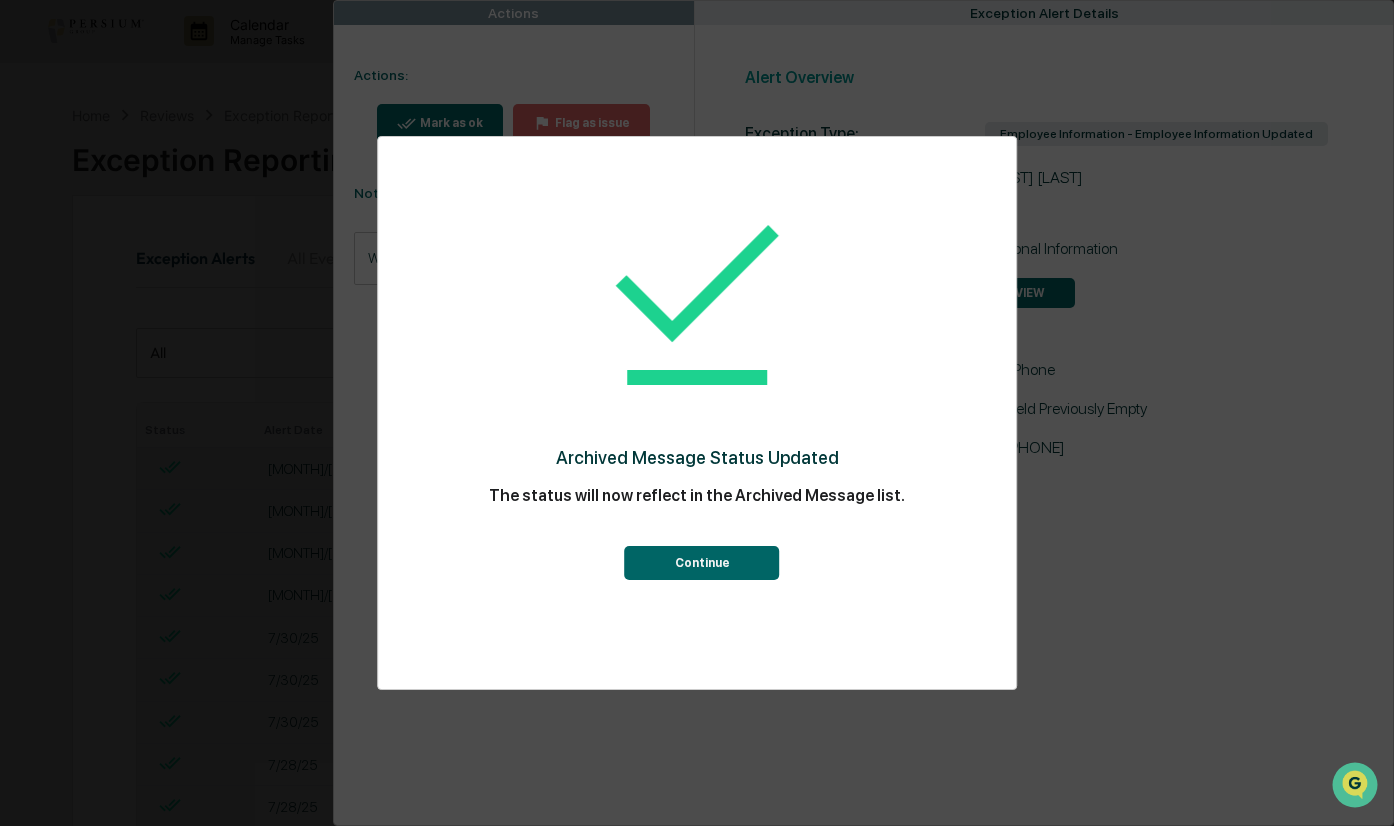 click on "Continue" at bounding box center [702, 563] 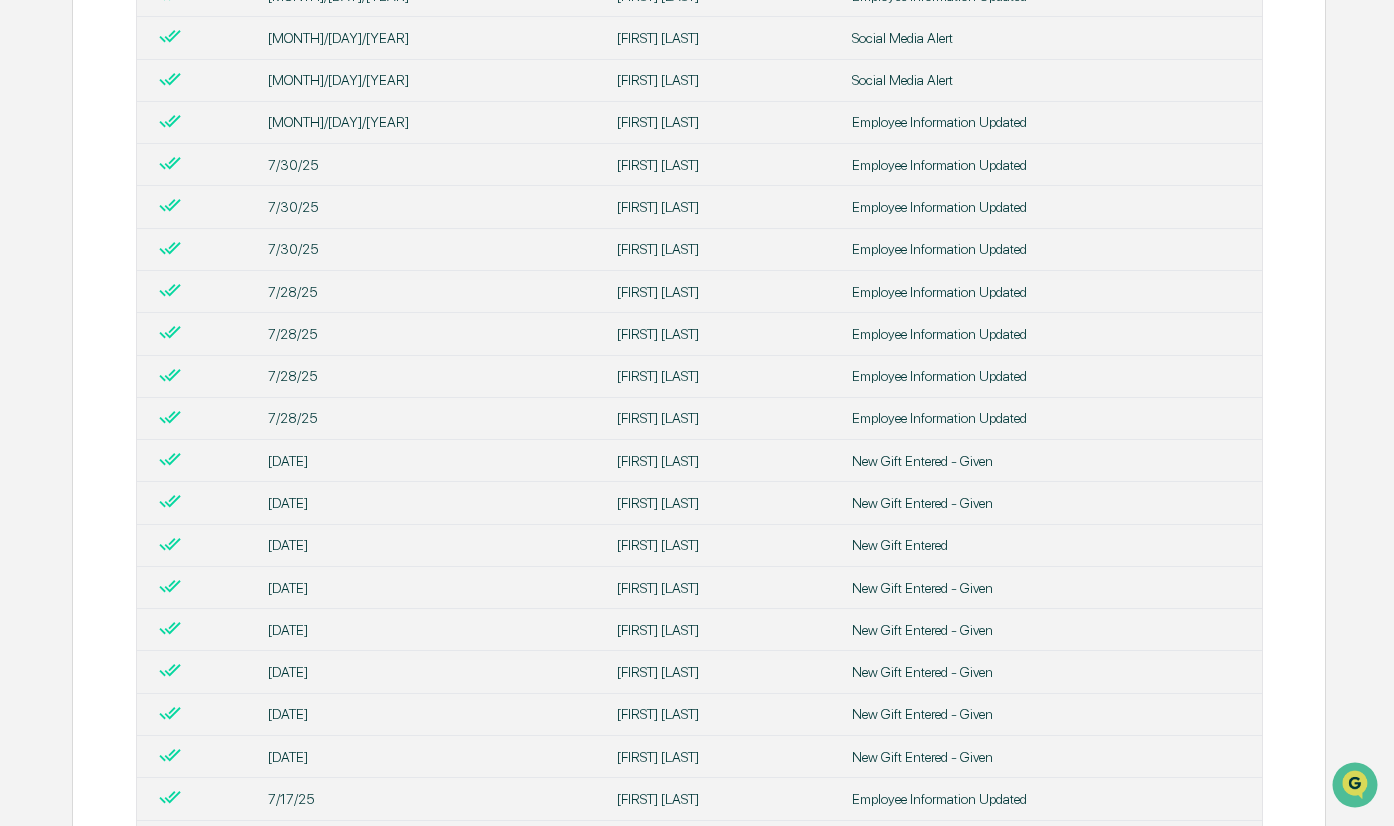 scroll, scrollTop: 0, scrollLeft: 0, axis: both 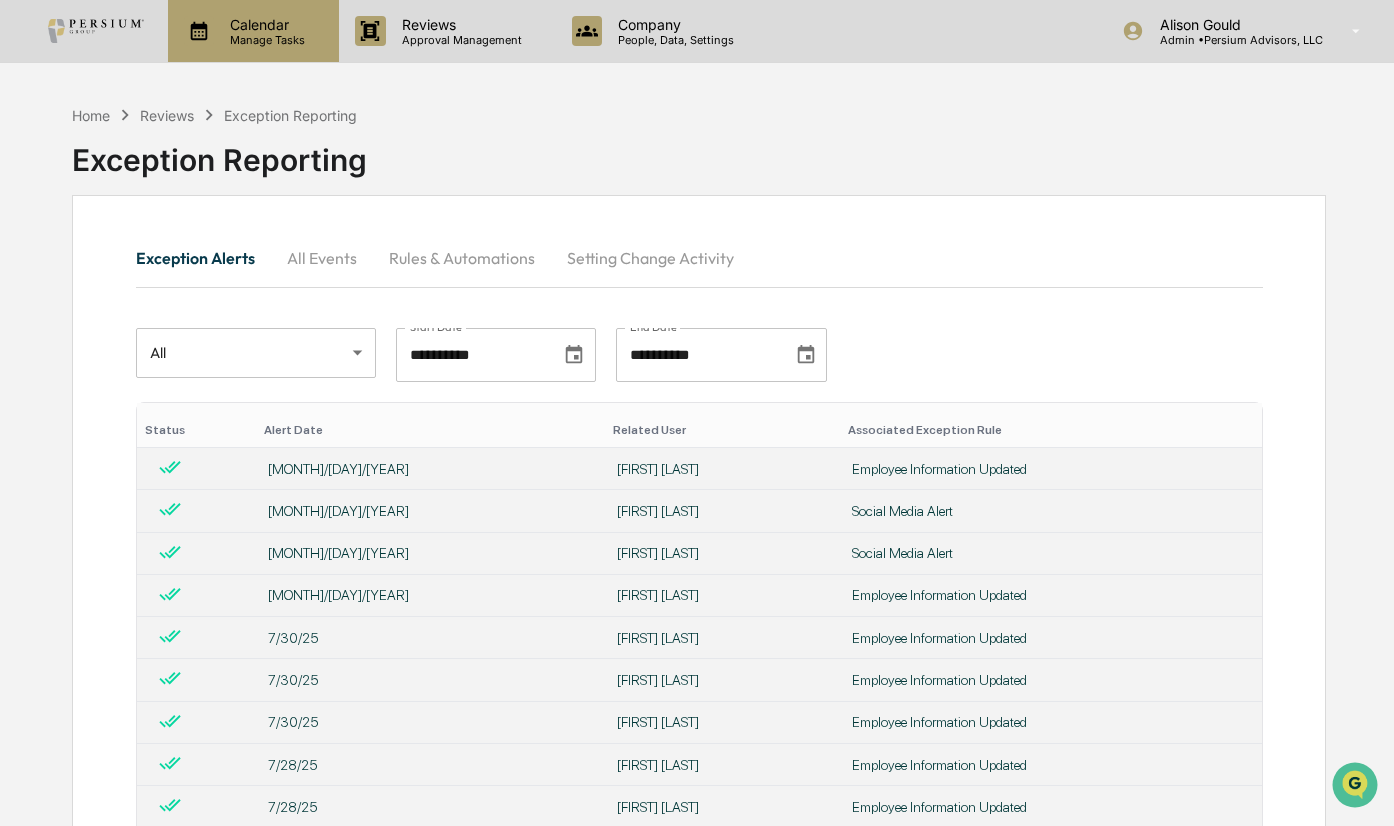 click on "Calendar" at bounding box center [264, 24] 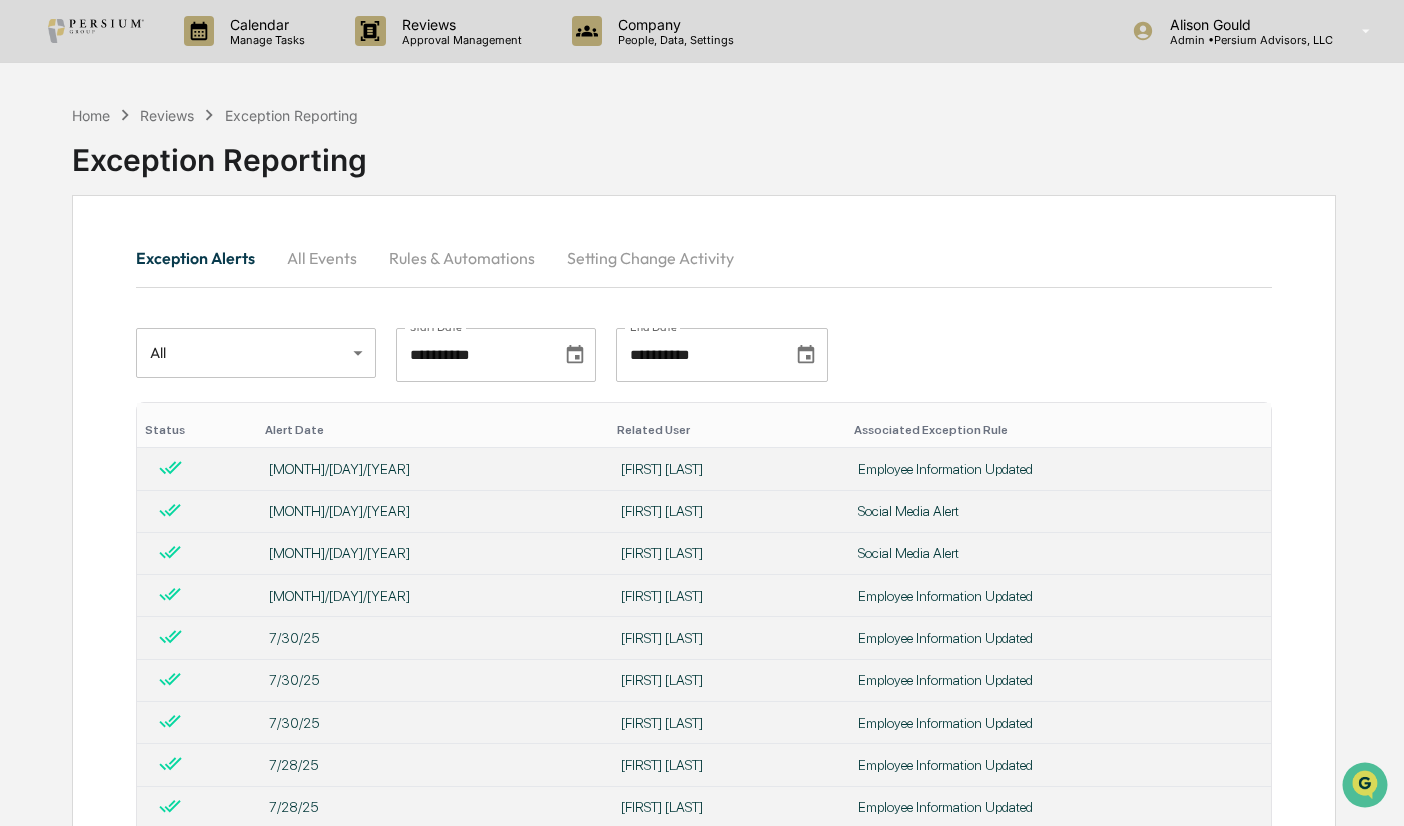 click at bounding box center (702, 2690) 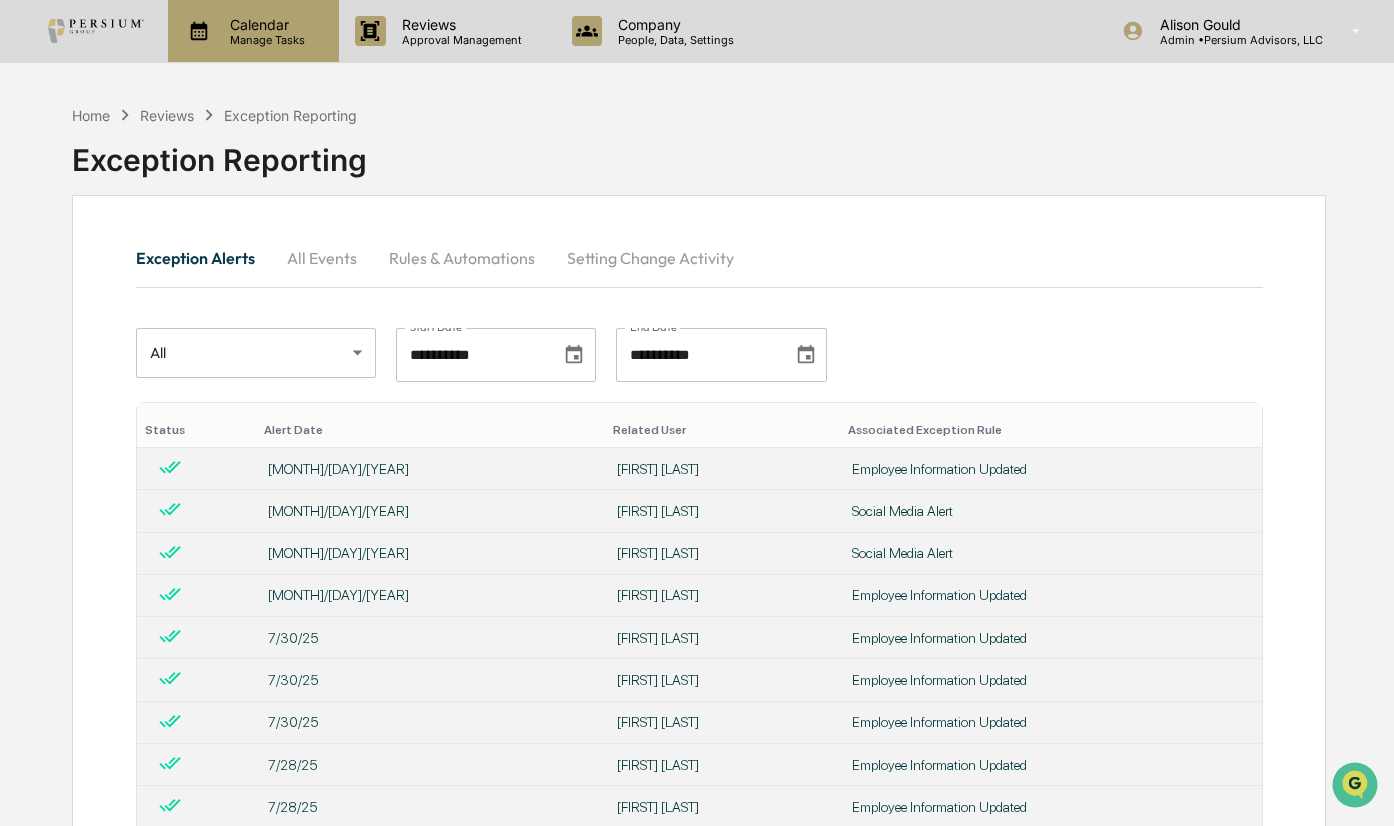 click on "Manage Tasks" at bounding box center [264, 40] 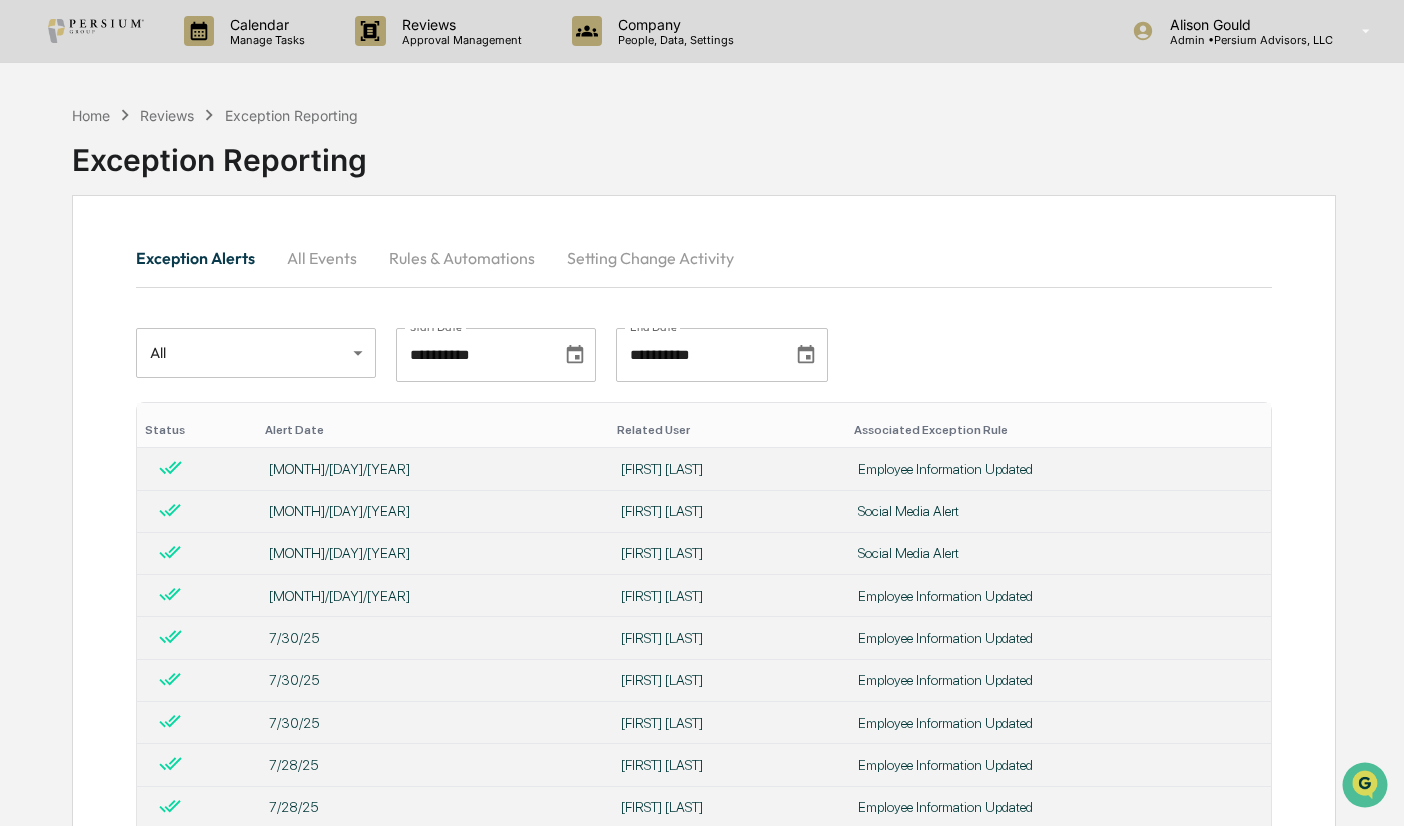 click on "User Tasks" at bounding box center (160, 2776) 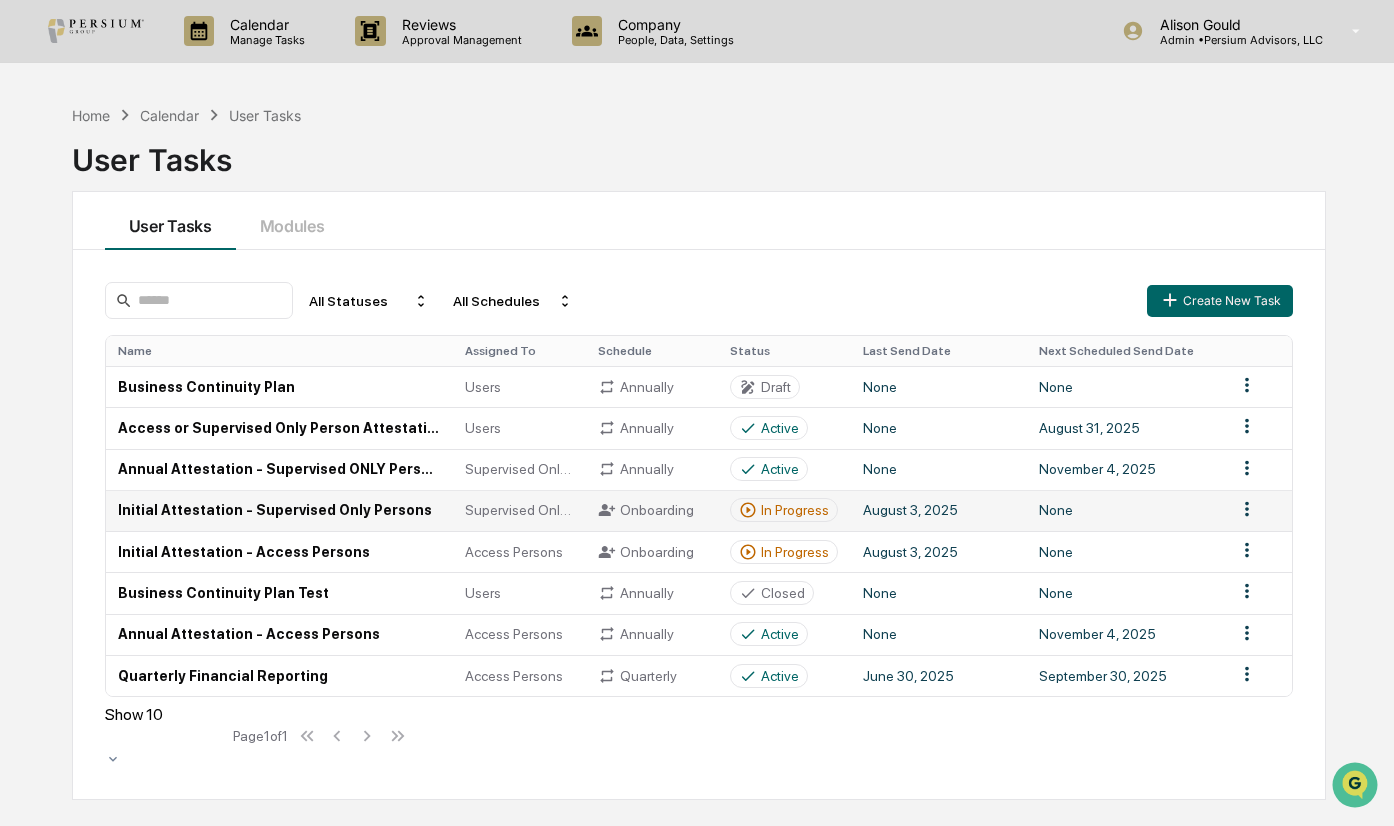 click on "In Progress" at bounding box center (795, 510) 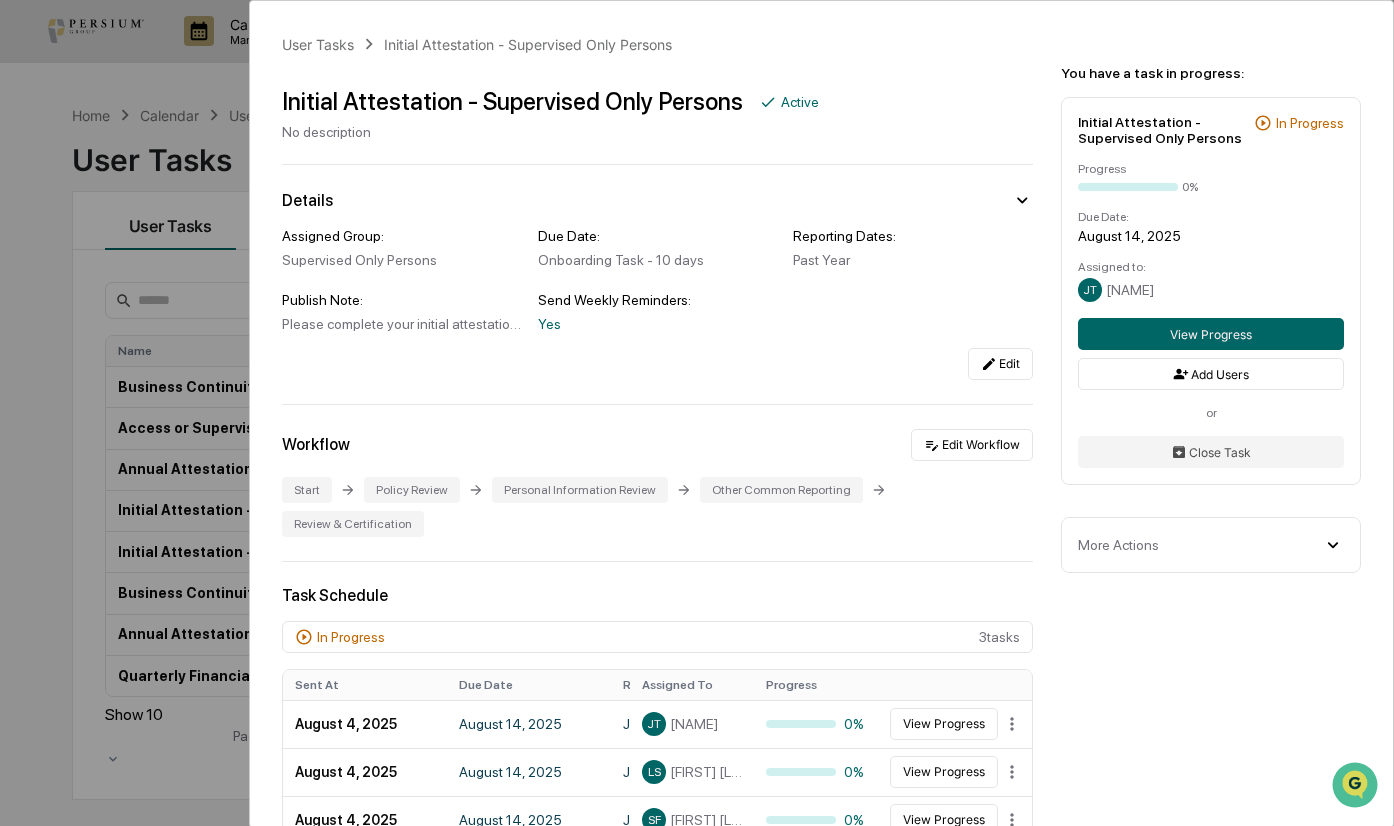 click on "User Tasks Initial Attestation - Supervised Only Persons Initial Attestation - Supervised Only Persons Active No description Details Assigned Group: Supervised Only Persons Due Date: Onboarding Task - 10 days Reporting Dates: Past Year Publish Note: Please complete your initial attestation and personal reporting. If you have any questions or concerns, please don't hesitate to reach out to the Chief Compliance Officer. Send Weekly Reminders: Yes Edit Workflow Edit Workflow Start Policy Review Personal Information Review Other Common Reporting Review & Certification Task Schedule In Progress 3 tasks Sent At Due Date Reporting Date Assigned To August 4, 2025 August 14, 2025 July 4, 2025 - August 4, 2025 JT [NAME] 0% View Progress August 4, 2025 August 14, 2025 July 4, 2025 - August 4, 2025 LS [NAME] 0% View Progress August 4, 2025 August 14, 2025 July 4, 2025 - August 4, 2025 SF [NAME] 0% View Progress Done 2 tasks Sent At Due Date Reporting Date Assigned To" at bounding box center [697, 413] 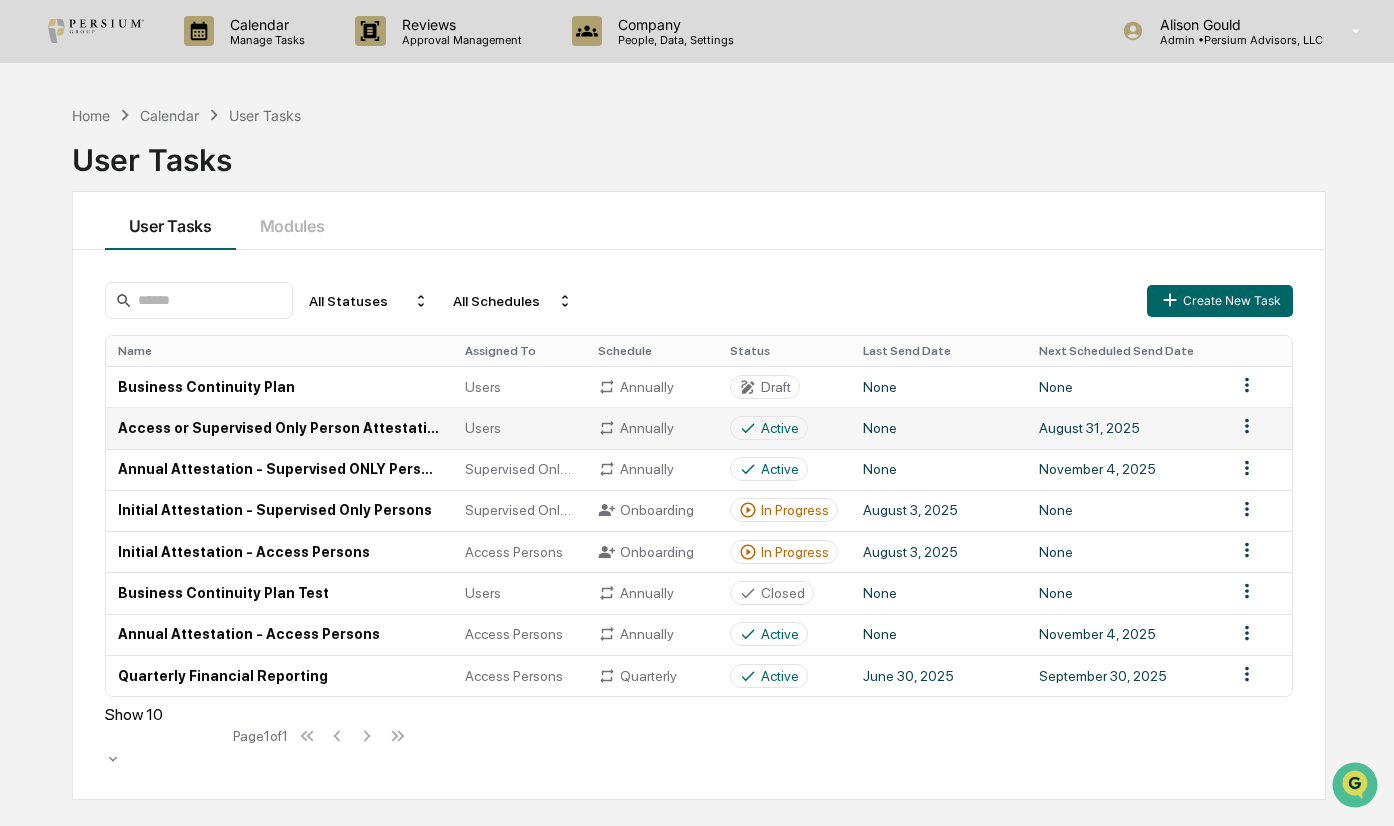 click on "Calendar Manage Tasks Reviews Approval Management Company People, Data, Settings [NAME] Admin • Persium Advisors, LLC Home Calendar User Tasks User Tasks User Tasks Modules All Statuses All Schedules Create New Task Name Assigned To Schedule Status Last Send Date Next Scheduled Send Date Business Continuity Plan Users Annually Draft None None Access or Supervised Only Person Attestation Users Annually Active None August 31, 2025 Annual Attestation - Supervised ONLY Persons Supervised Only Persons Annually Active None November 4, 2025 Initial Attestation - Supervised Only Persons Supervised Only Persons Onboarding In Progress August 3, 2025 None Initial Attestation - Access Persons Access Persons Onboarding In Progress August 3, 2025 None Business Continuity Plan Test Users Annually Closed None None Annual Attestation - Access Persons Access Persons Annually Active None November 4, 2025 Quarterly Financial Reporting Access Persons Quarterly Active June 30, 2025 September 30, 2025 Show 10" at bounding box center [697, 413] 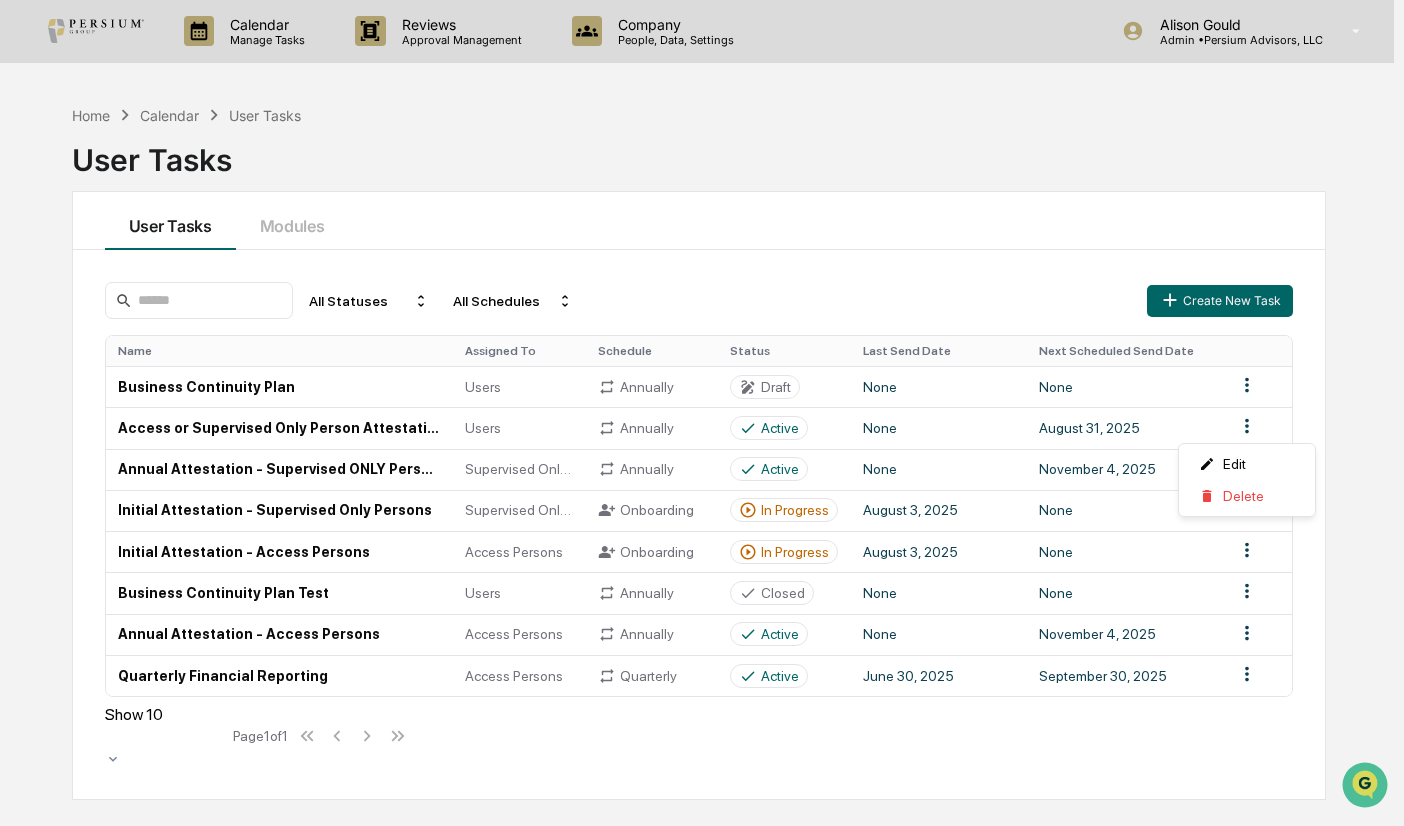 click on "Calendar Manage Tasks Reviews Approval Management Company People, Data, Settings [NAME] Admin • Persium Advisors, LLC Home Calendar User Tasks User Tasks User Tasks Modules All Statuses All Schedules Create New Task Name Assigned To Schedule Status Last Send Date Next Scheduled Send Date Business Continuity Plan Users Annually Draft None None Access or Supervised Only Person Attestation Users Annually Active None August 31, 2025 Annual Attestation - Supervised ONLY Persons Supervised Only Persons Annually Active None November 4, 2025 Initial Attestation - Supervised Only Persons Supervised Only Persons Onboarding In Progress August 3, 2025 None Initial Attestation - Access Persons Access Persons Onboarding In Progress August 3, 2025 None Business Continuity Plan Test Users Annually Closed None None Annual Attestation - Access Persons Access Persons Annually Active None November 4, 2025 Quarterly Financial Reporting Access Persons Quarterly Active June 30, 2025 September 30, 2025 Show 10" at bounding box center (702, 413) 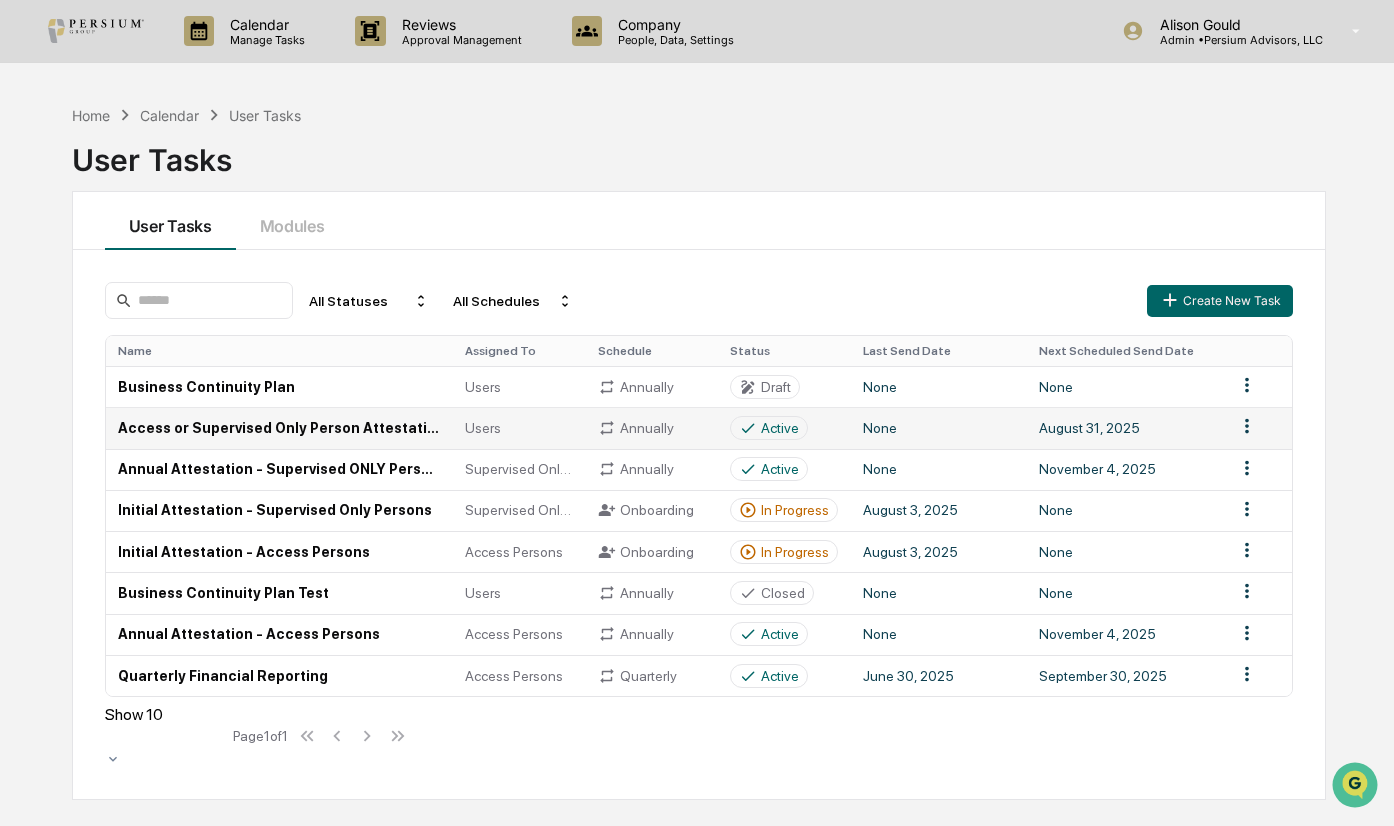 click on "Access or Supervised Only Person Attestation" at bounding box center (279, 427) 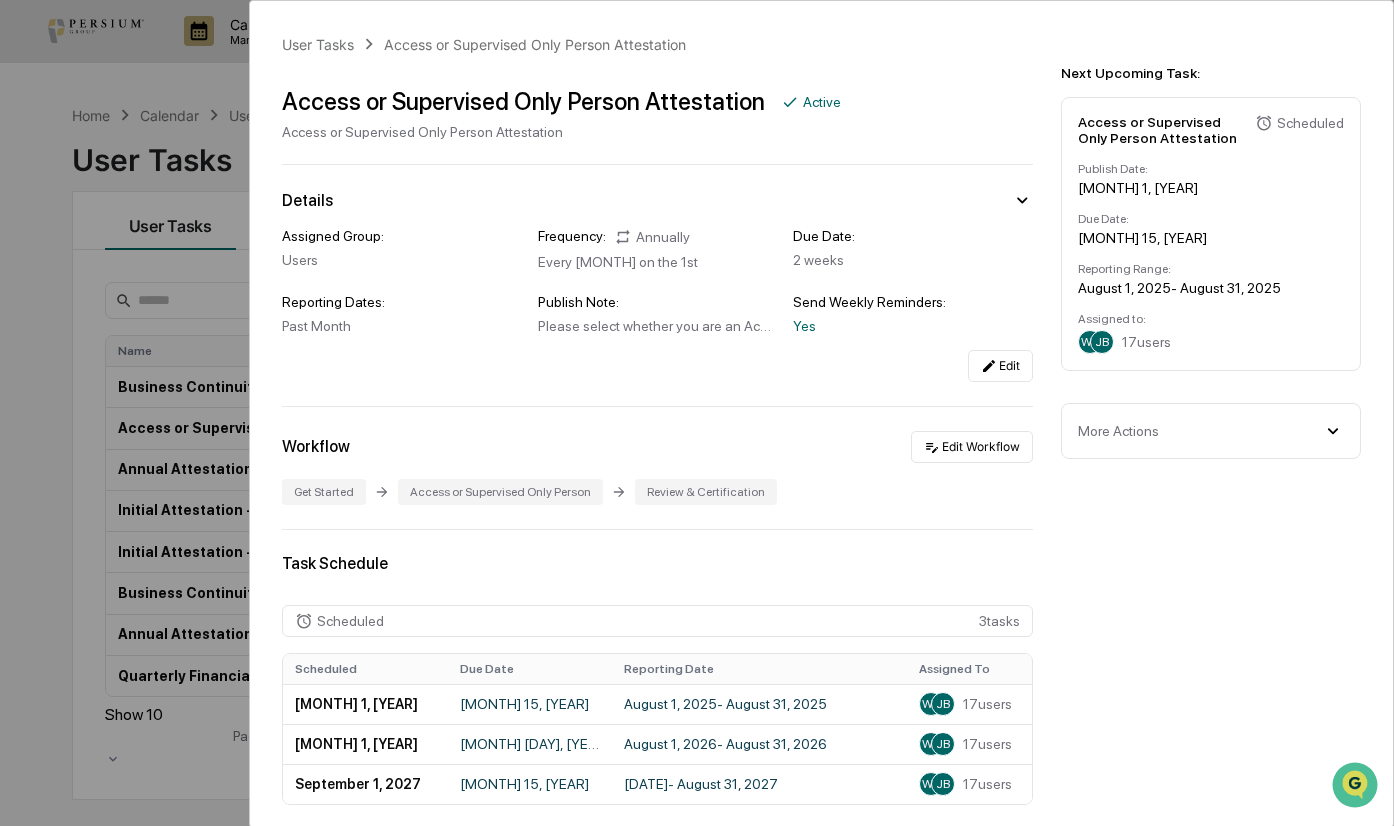click on "Publish Note:  Please select whether you are an Access Person or a Supervised ONLY Person, as defined by Persium's Code of Ethics. Please read the definition of each carefully." at bounding box center (658, 314) 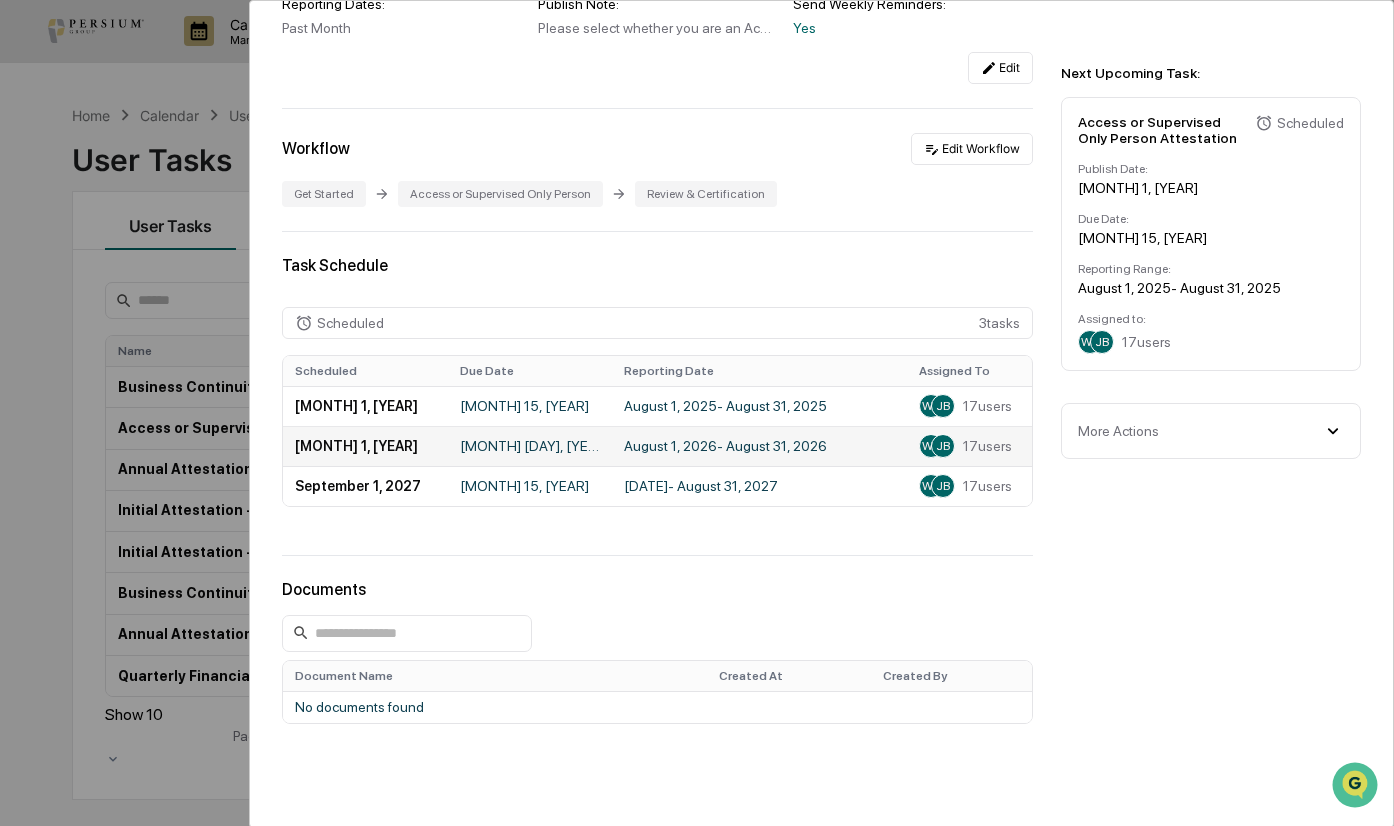 scroll, scrollTop: 300, scrollLeft: 0, axis: vertical 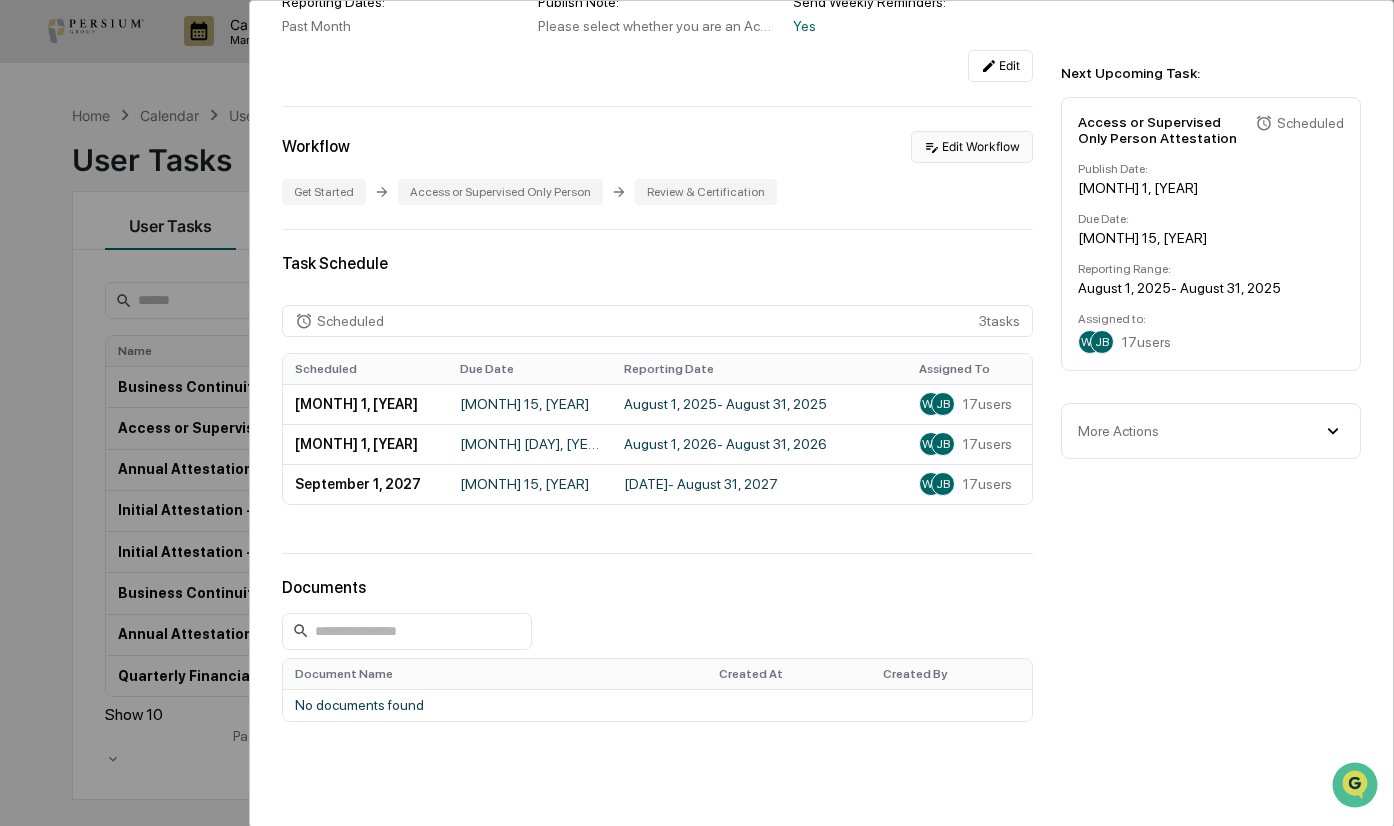 click on "Edit Workflow" at bounding box center [972, 147] 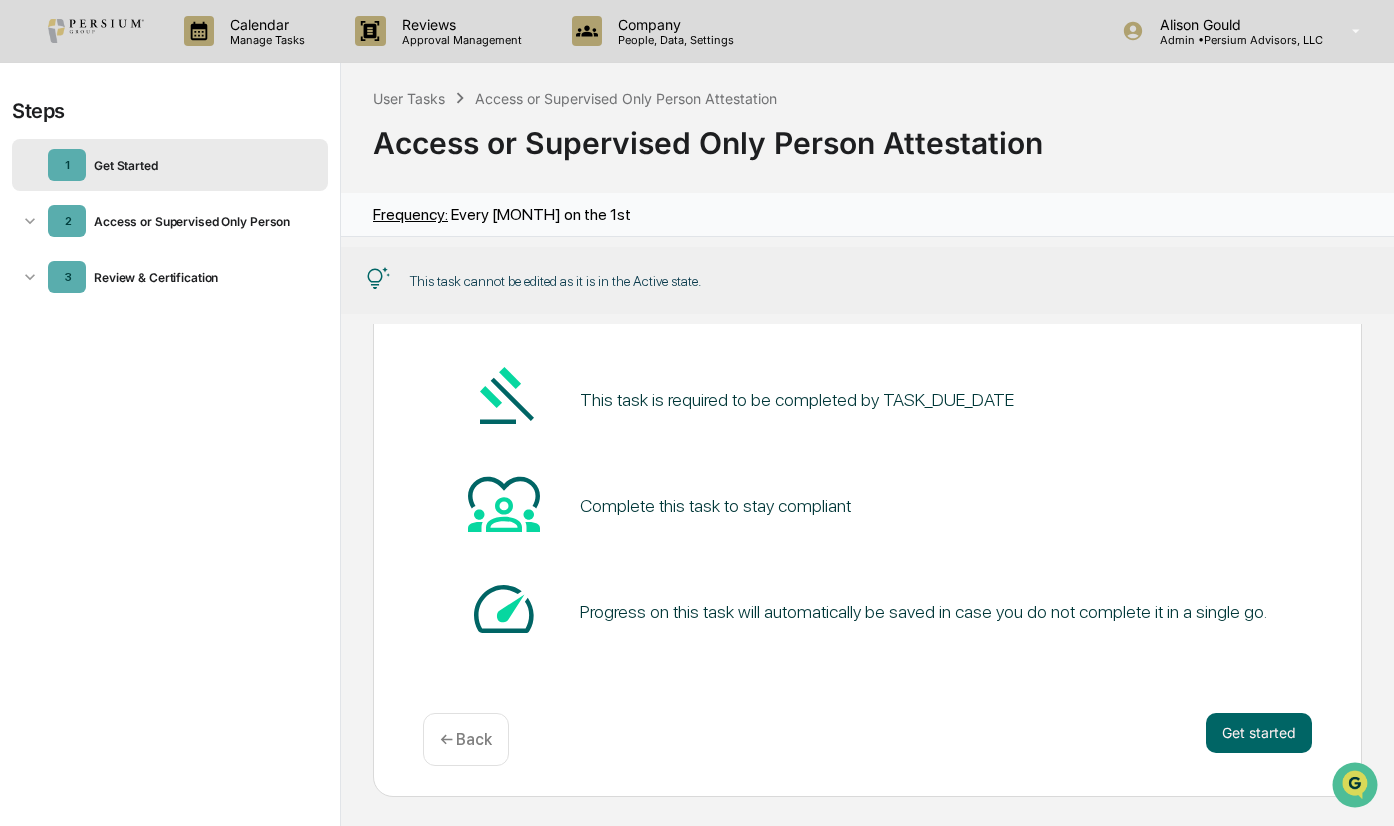 scroll, scrollTop: 122, scrollLeft: 0, axis: vertical 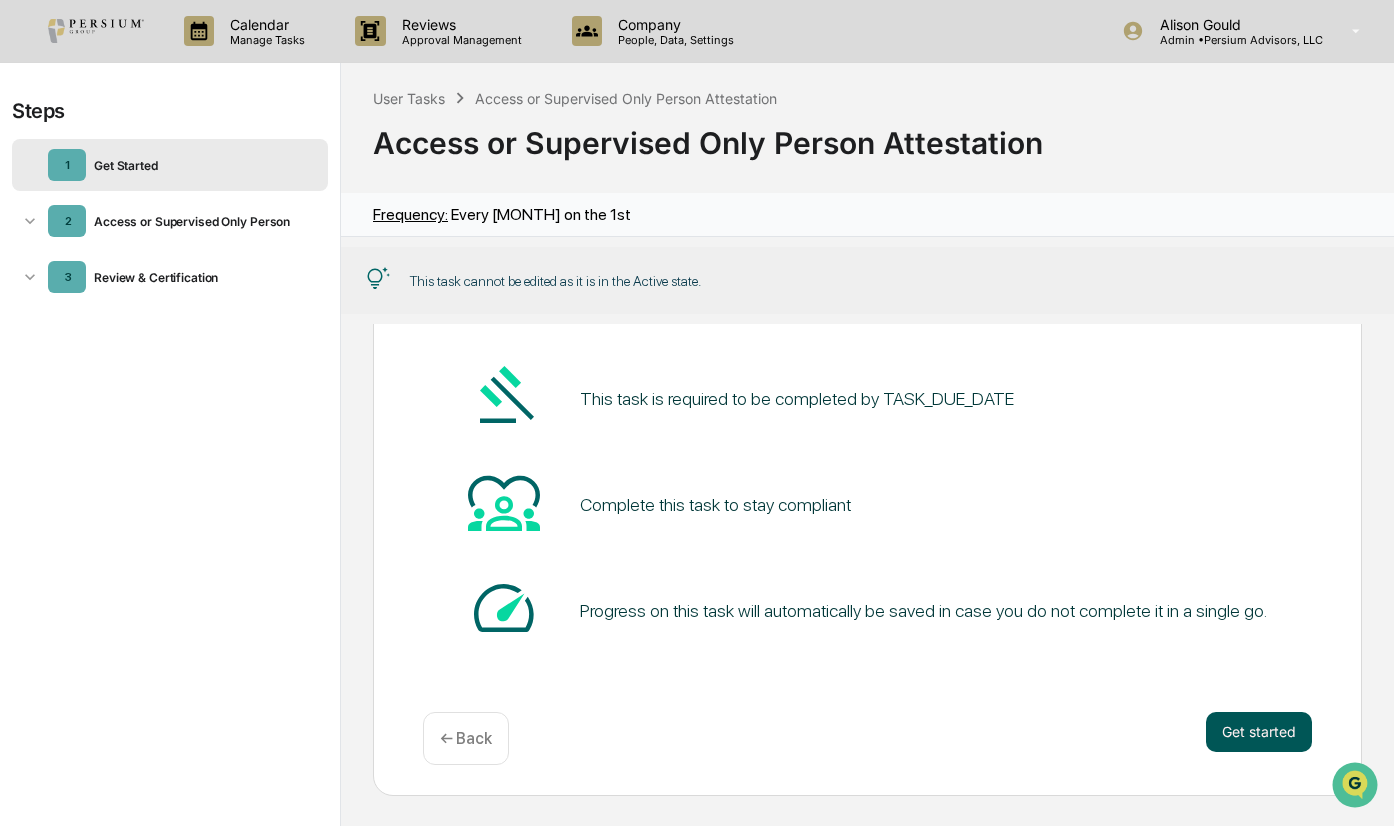 click on "Get started" at bounding box center (1259, 732) 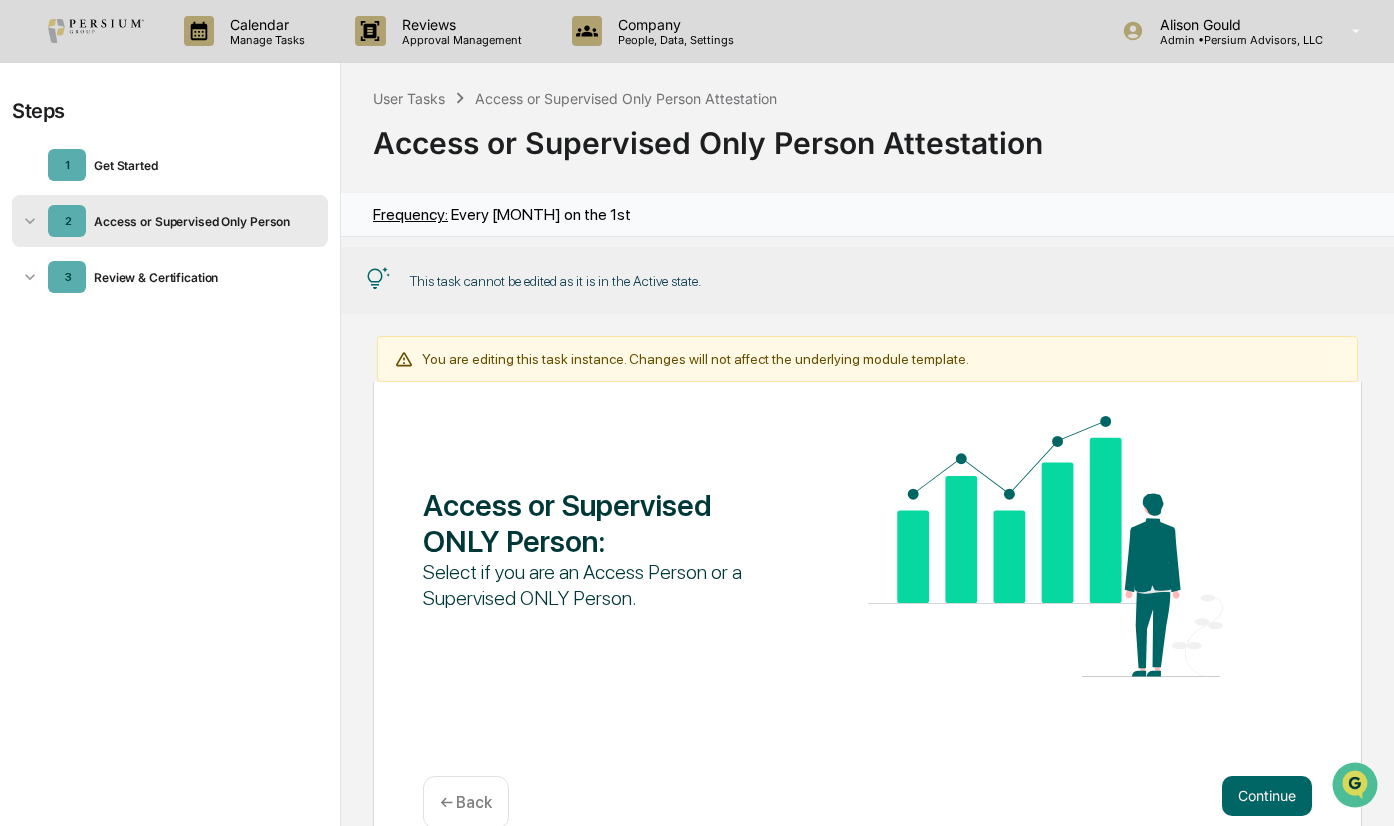 scroll, scrollTop: 180, scrollLeft: 0, axis: vertical 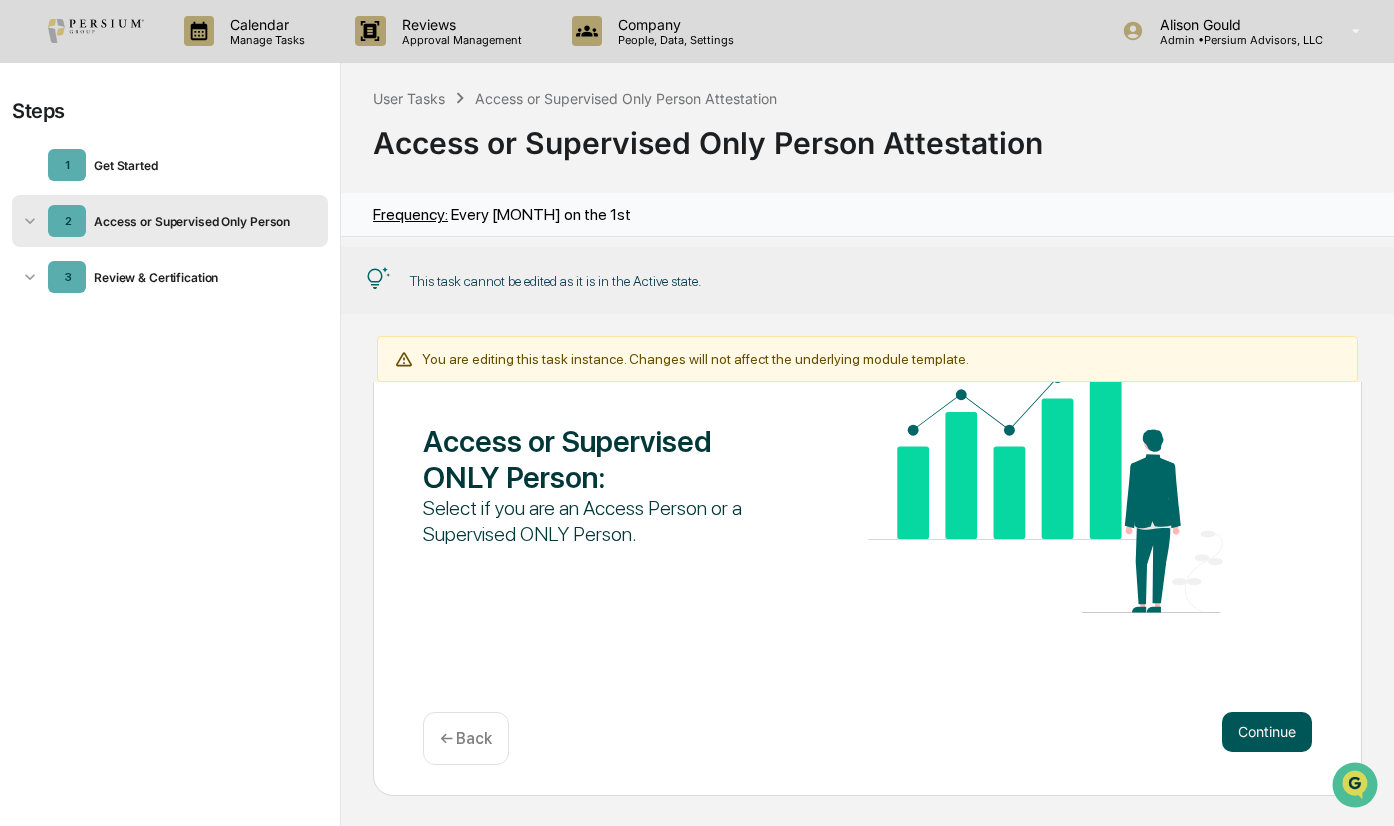 click on "Continue" at bounding box center [1267, 732] 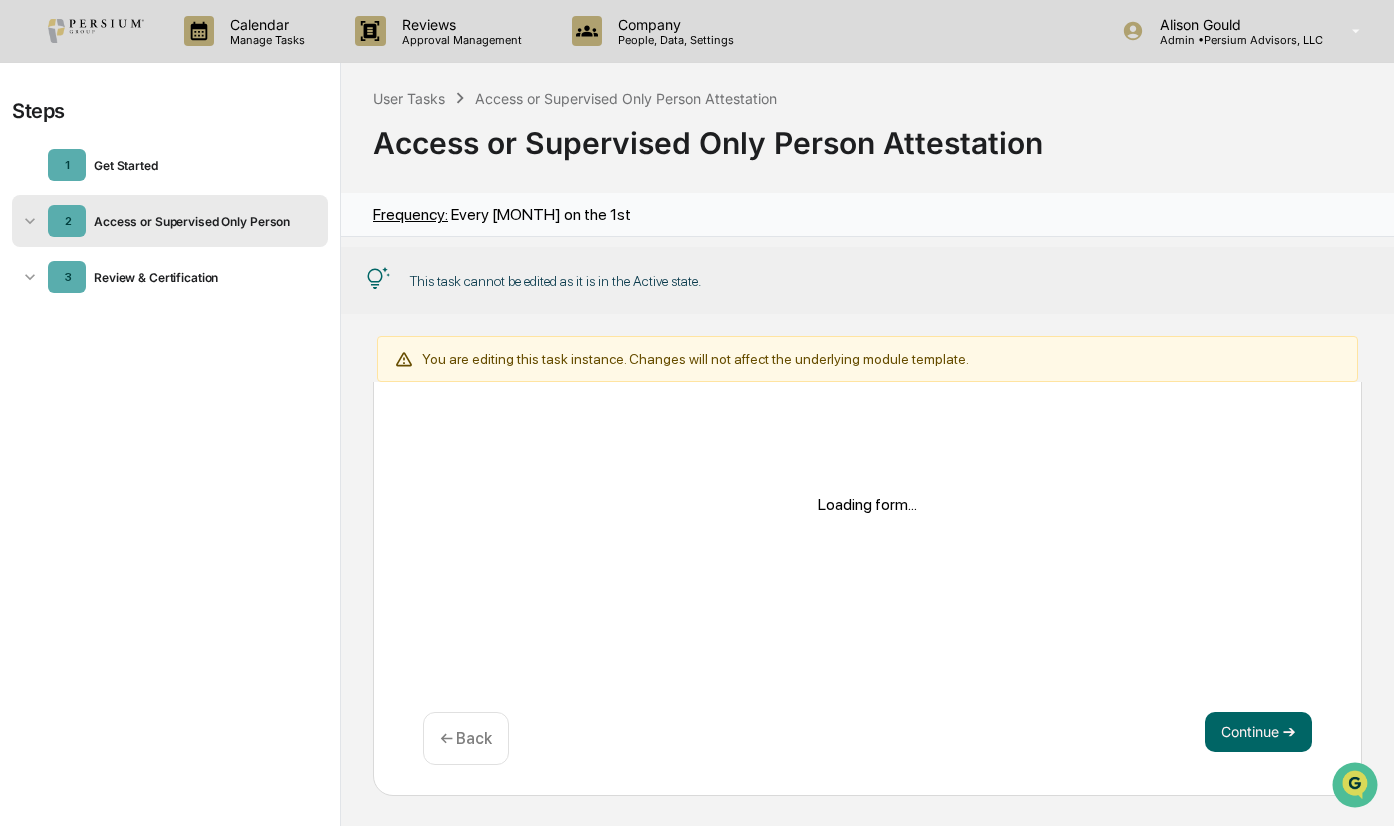 scroll, scrollTop: 161, scrollLeft: 0, axis: vertical 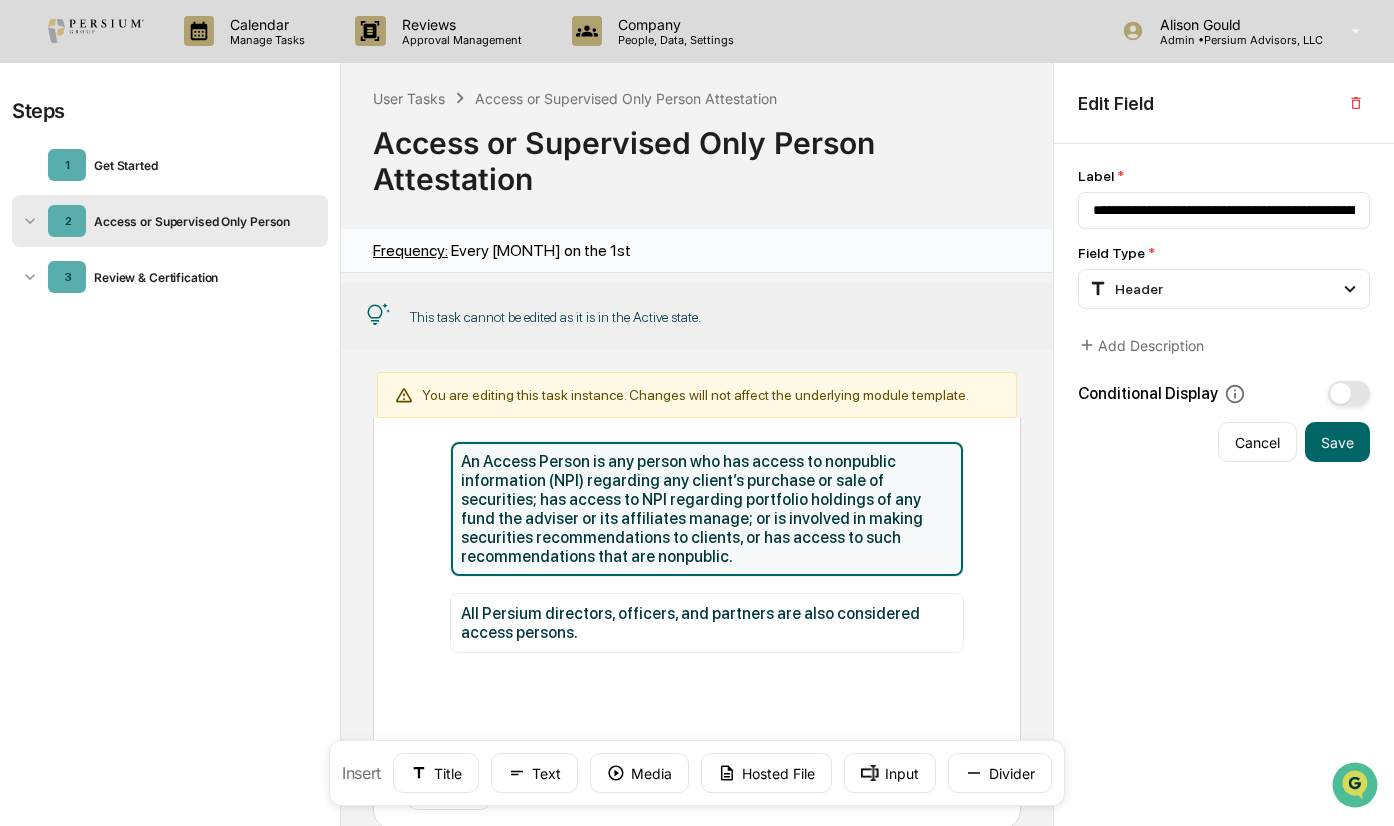 click on "An Access Person is any person who has access to nonpublic information (NPI) regarding any client’s purchase or sale of securities; has access to NPI regarding portfolio holdings of any fund the adviser or its affiliates manage; or is involved in making securities recommendations to clients, or has access to such recommendations that are nonpublic." at bounding box center (706, 509) 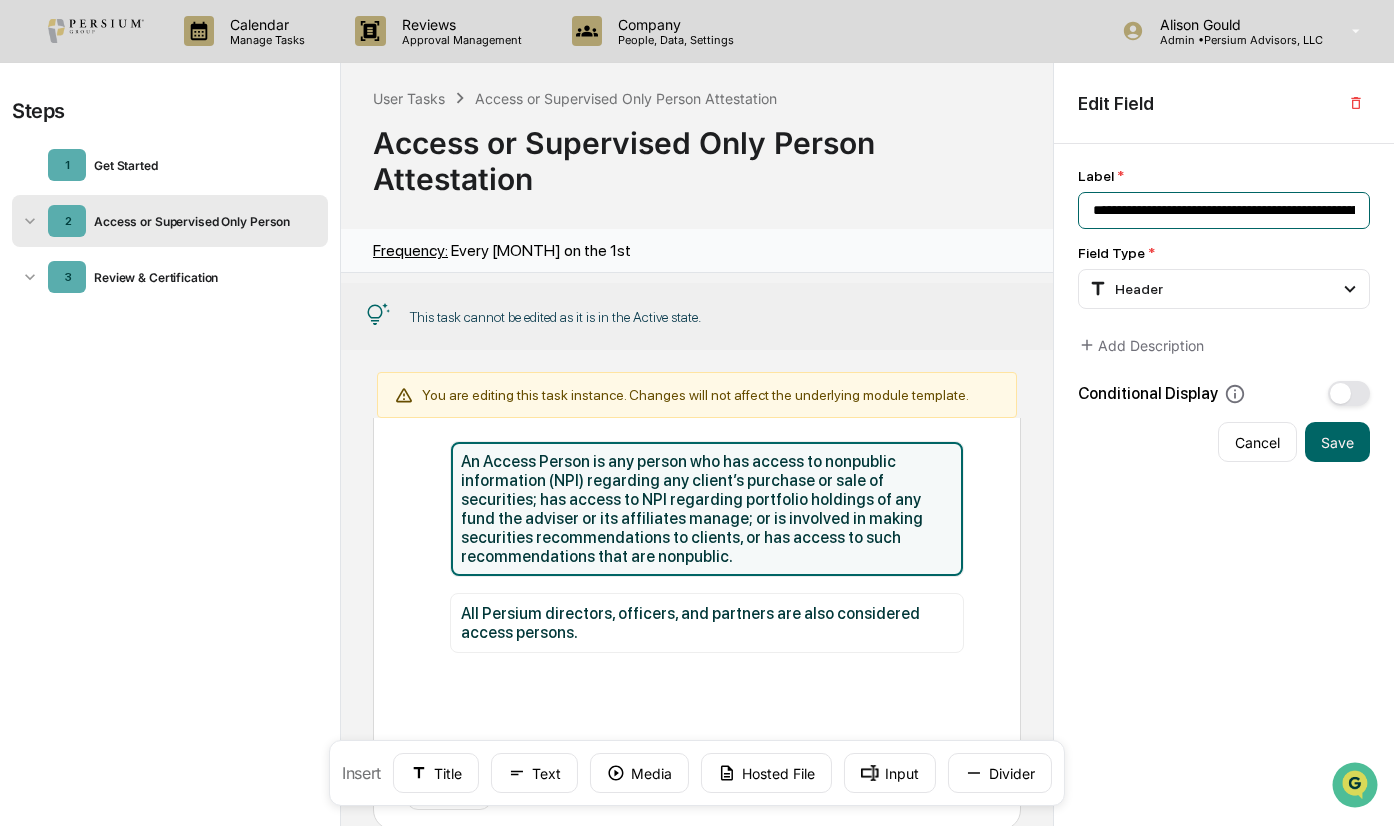 click on "**********" at bounding box center (1224, 210) 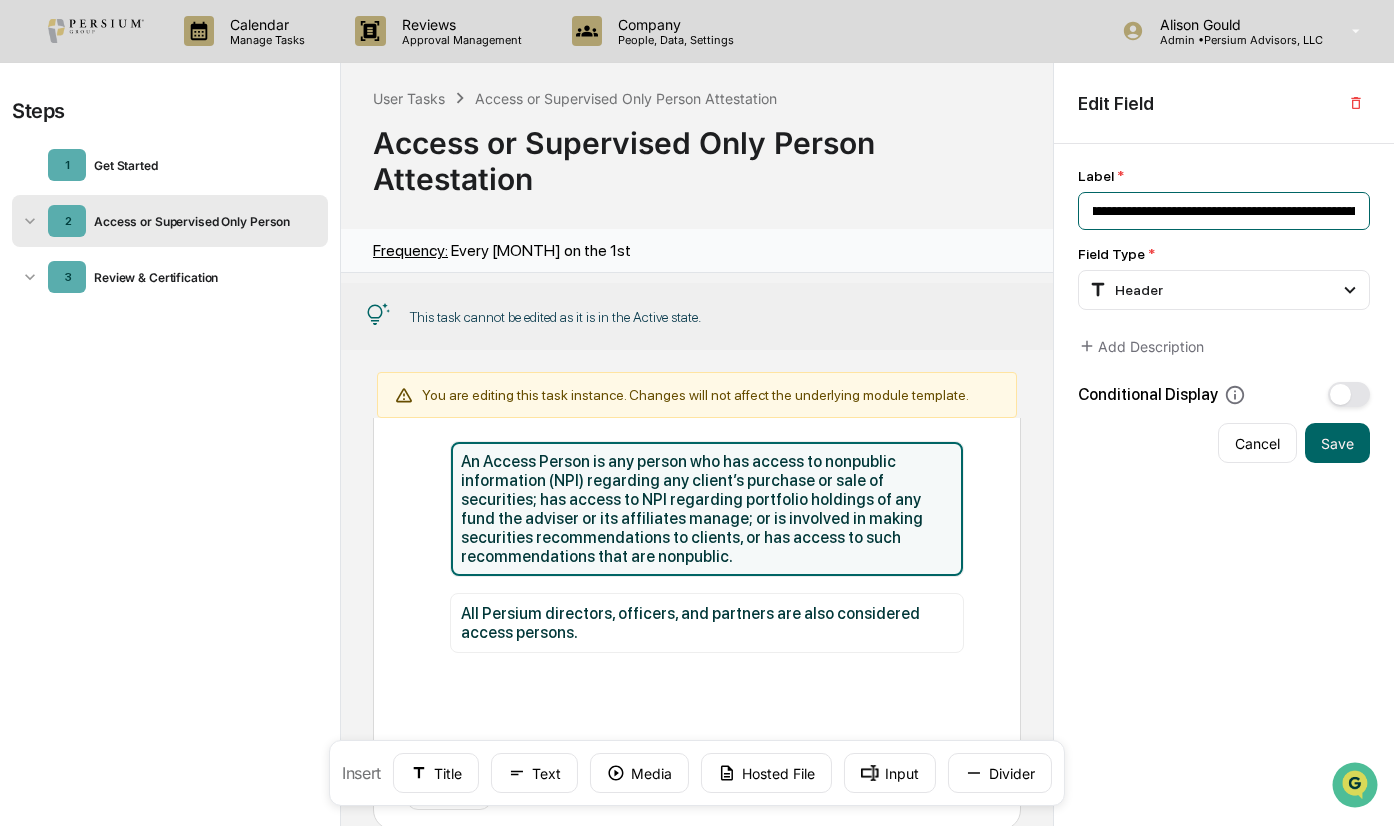 drag, startPoint x: 1300, startPoint y: 211, endPoint x: 1339, endPoint y: 212, distance: 39.012817 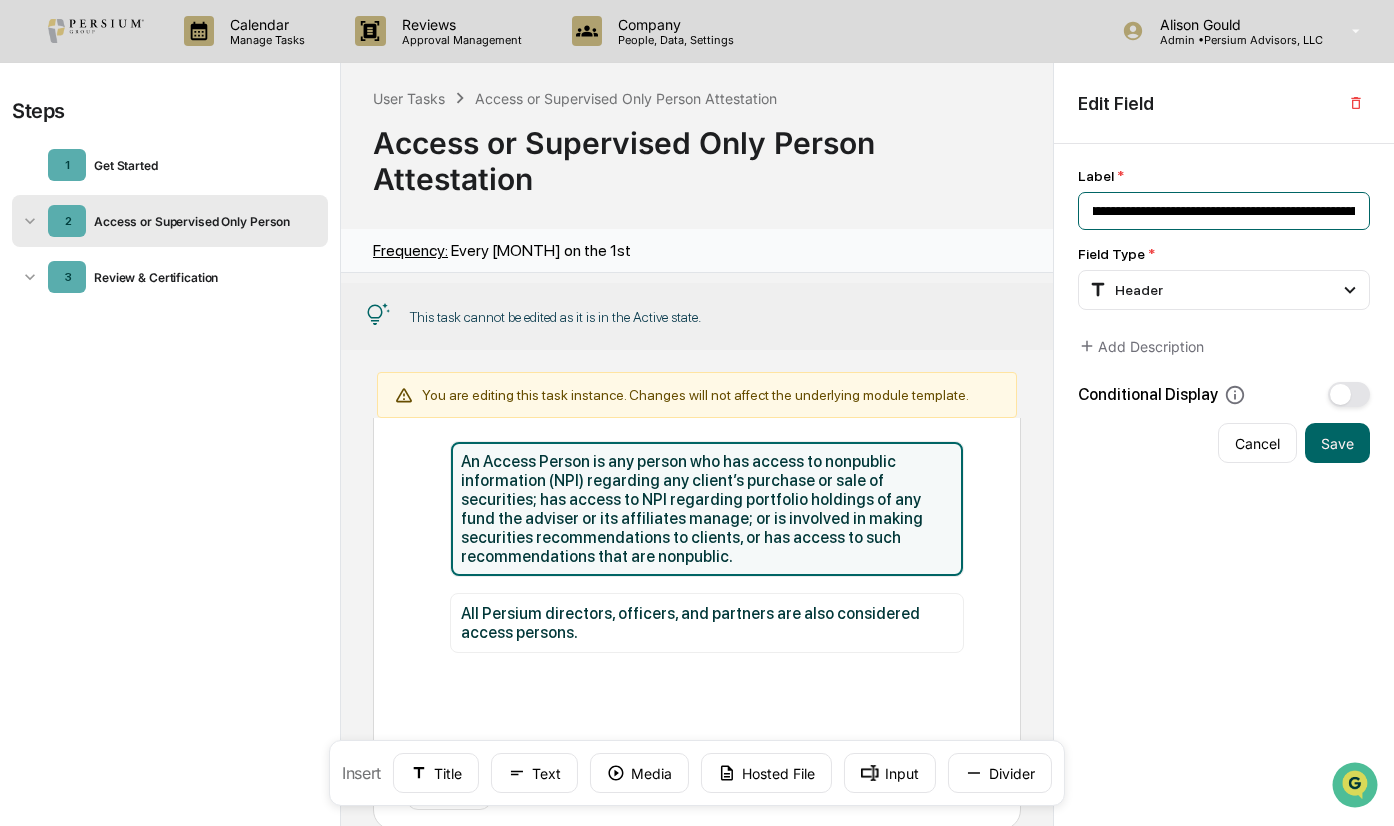 drag, startPoint x: 1329, startPoint y: 211, endPoint x: 1363, endPoint y: 211, distance: 34 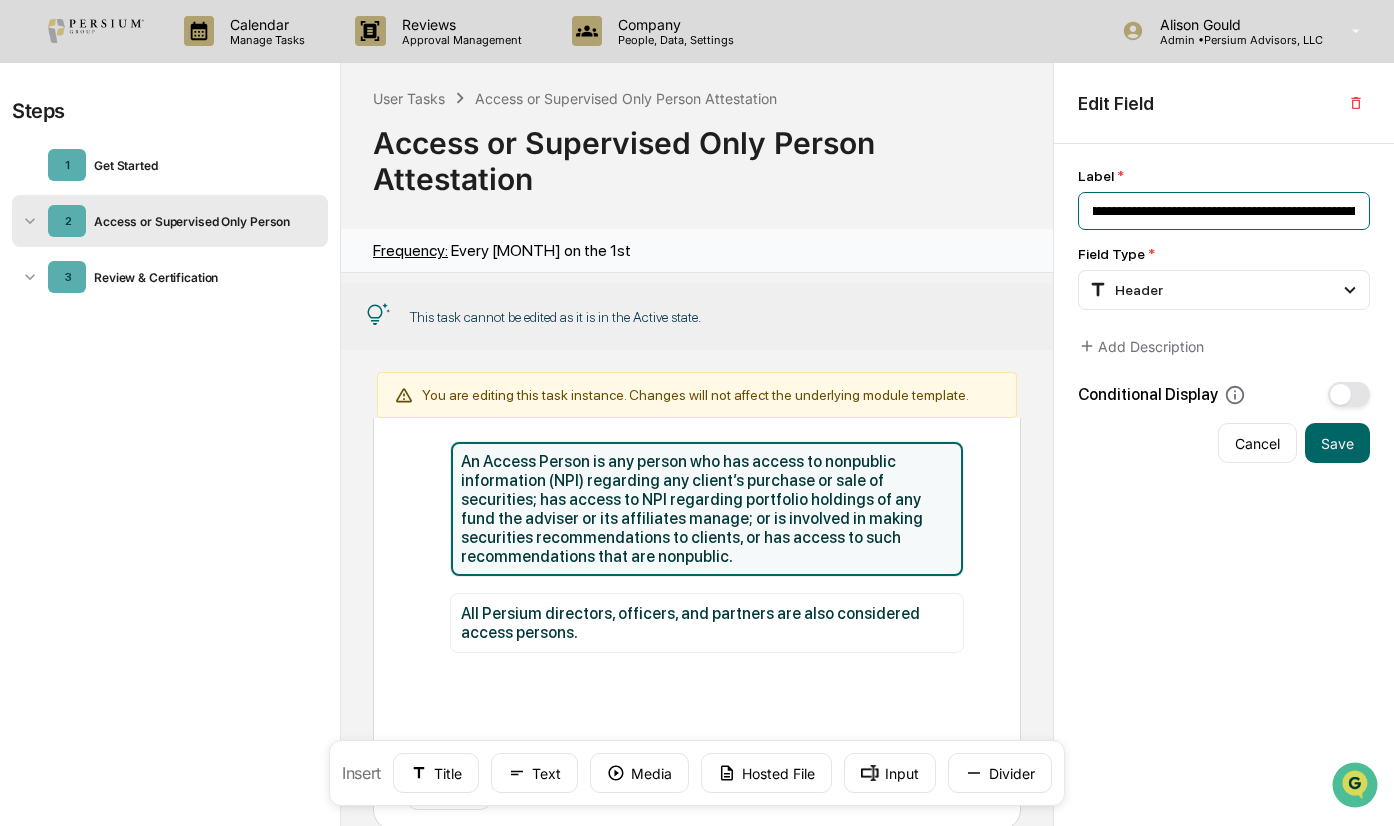 drag, startPoint x: 1131, startPoint y: 206, endPoint x: 1098, endPoint y: 206, distance: 33 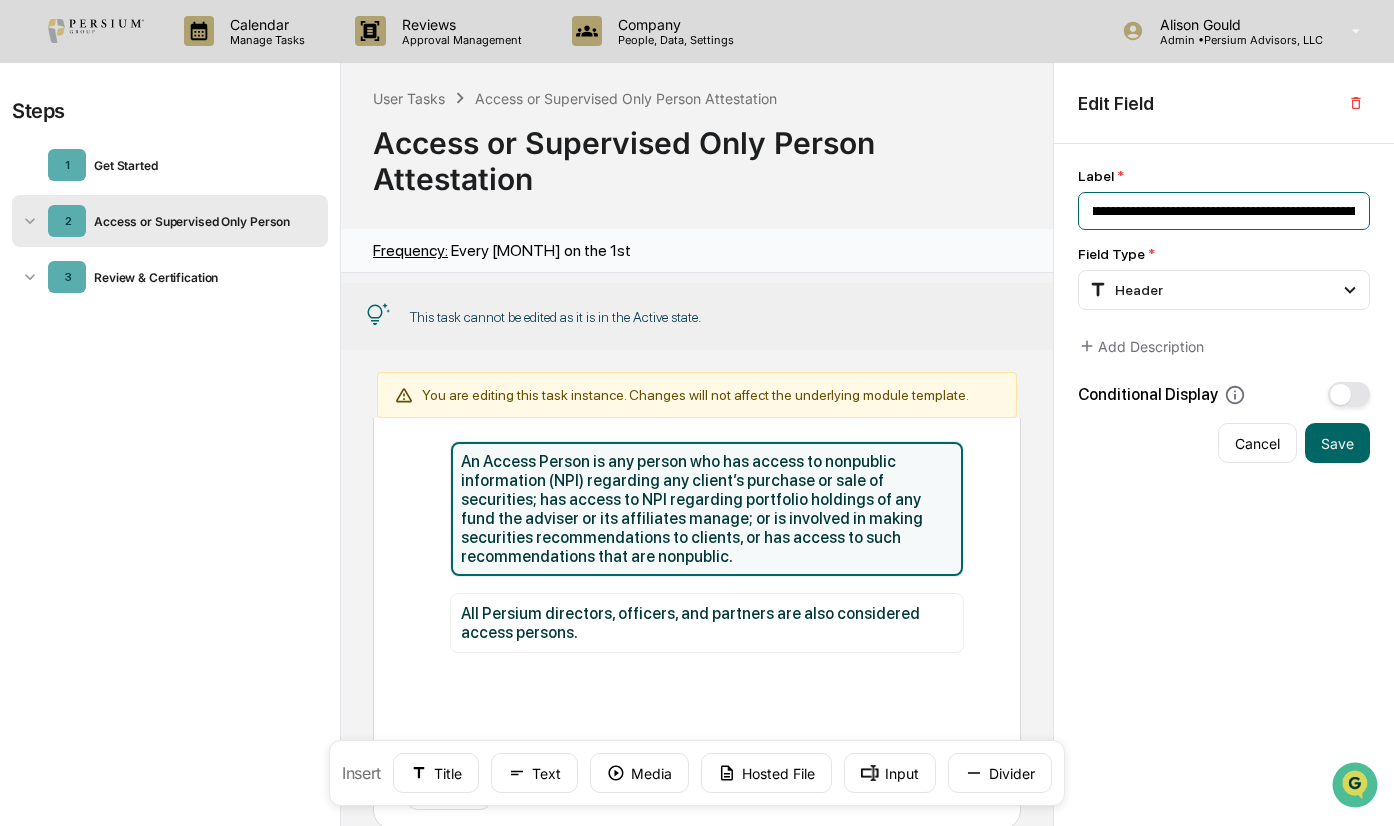 click on "**********" at bounding box center [1224, 211] 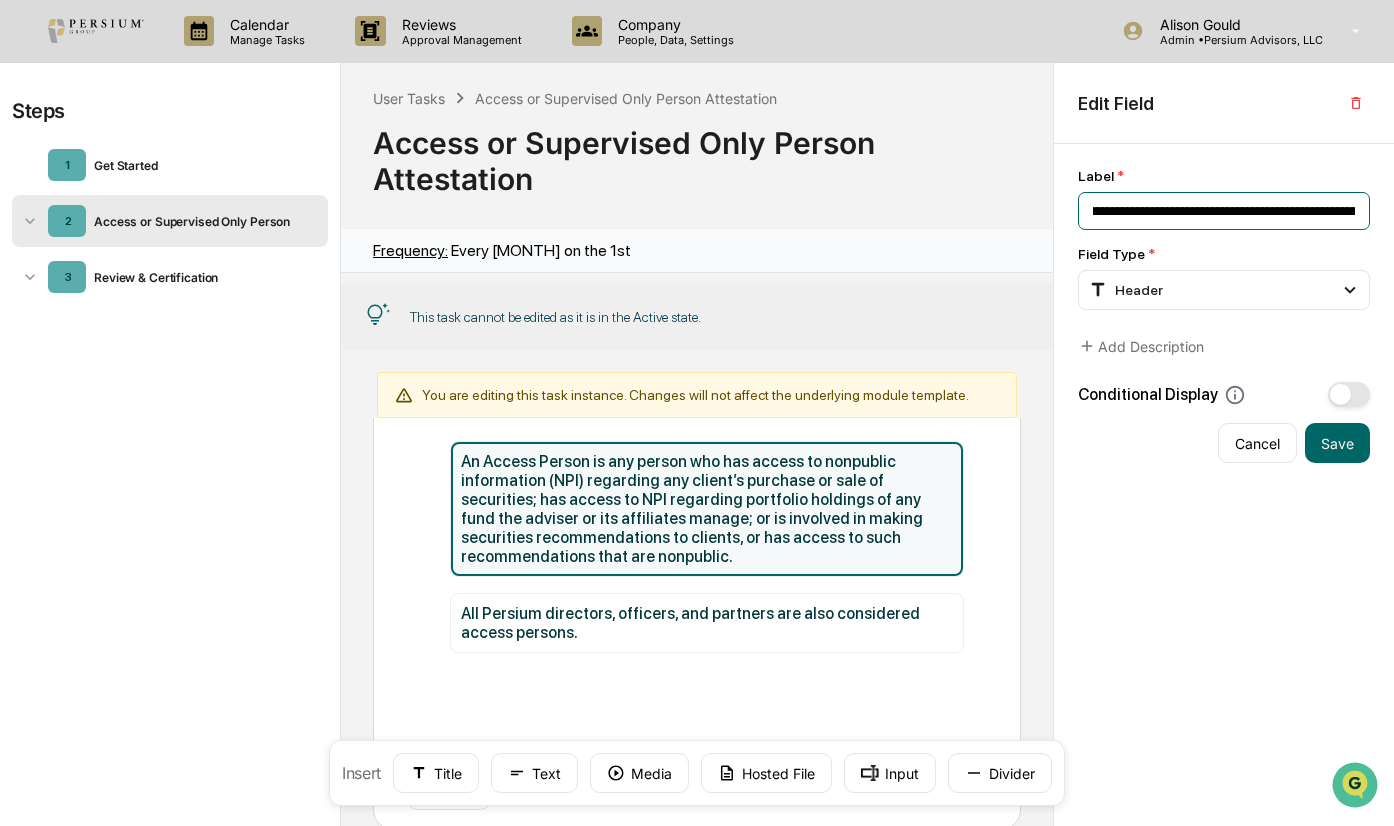 click on "**********" at bounding box center (1224, 211) 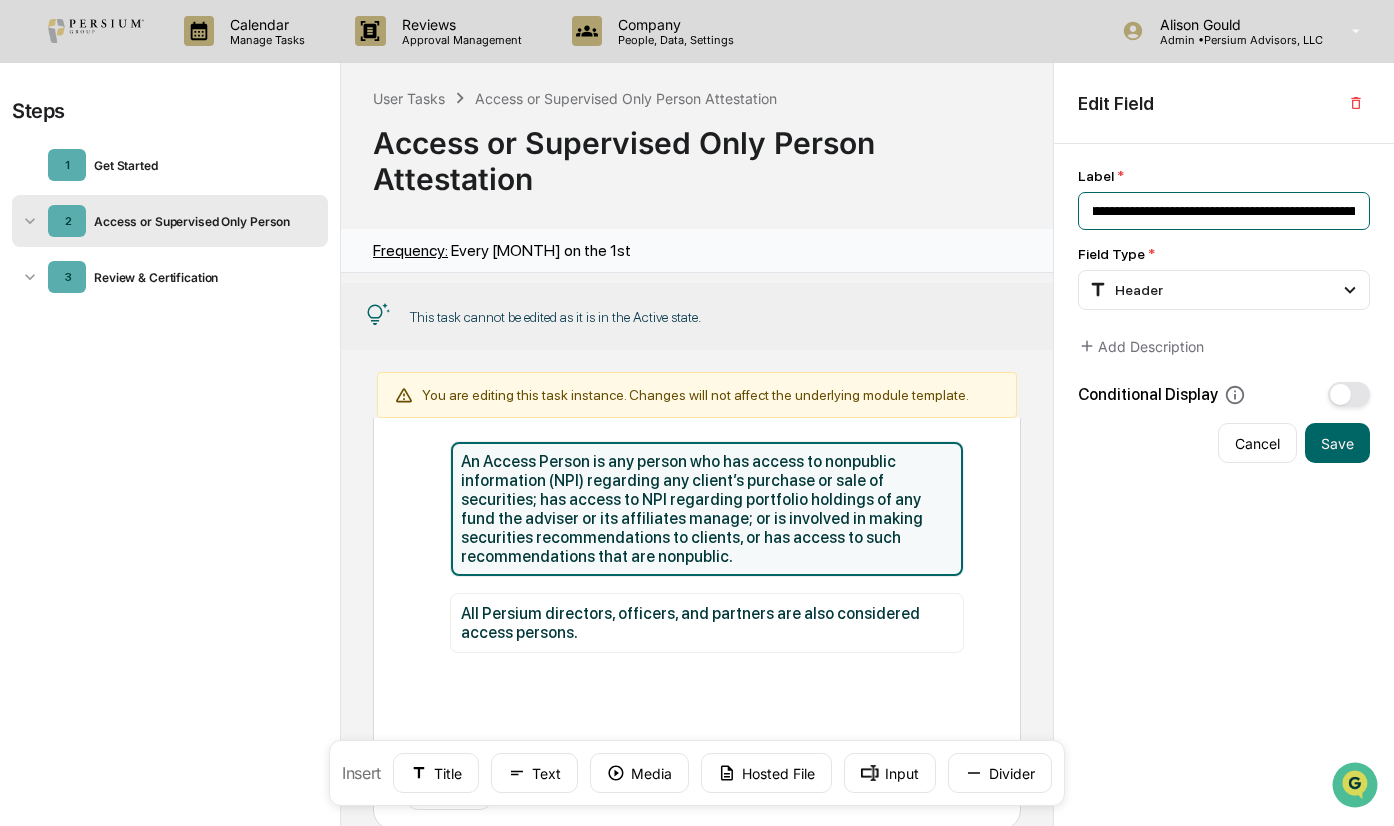 type on "**********" 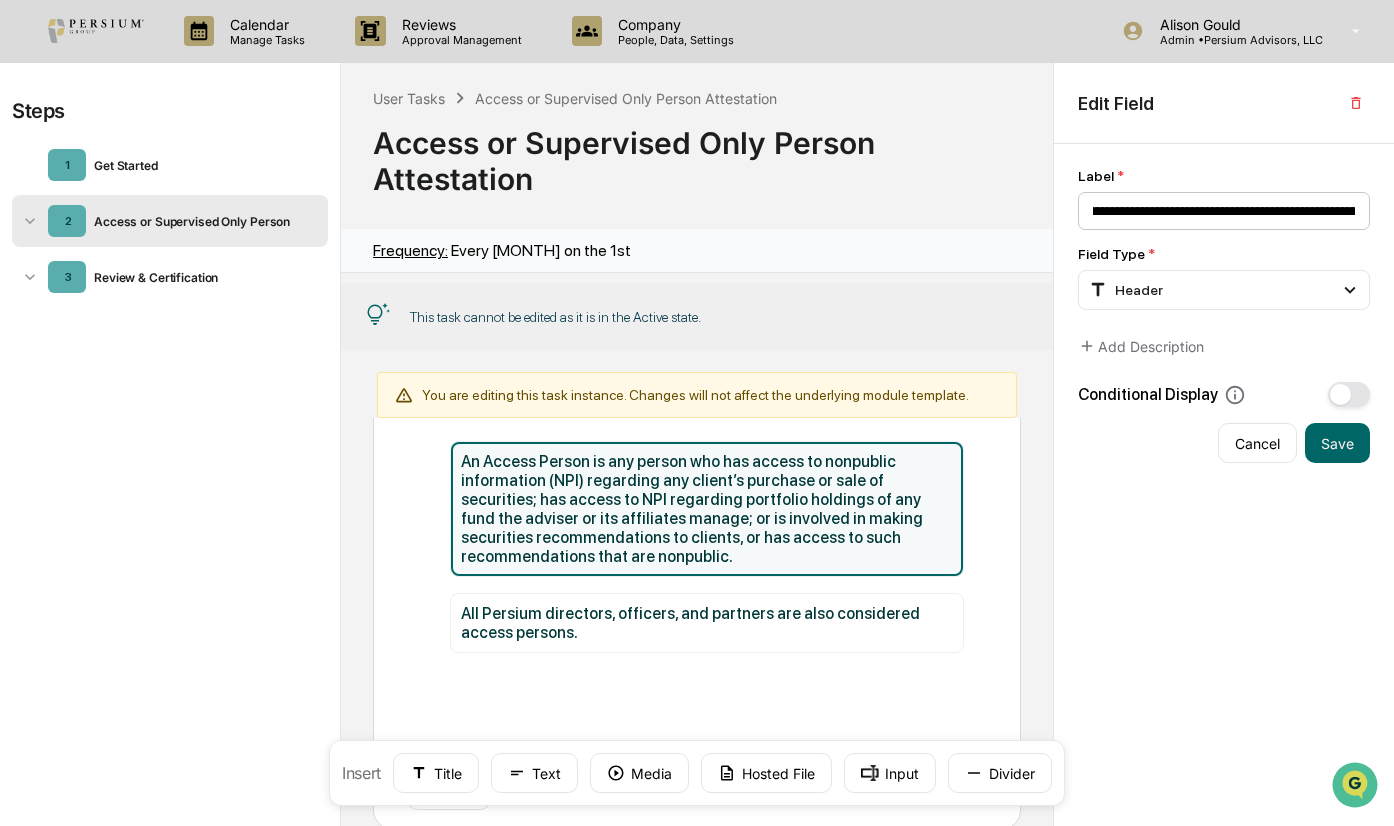 drag, startPoint x: 1298, startPoint y: 203, endPoint x: 1178, endPoint y: 225, distance: 122 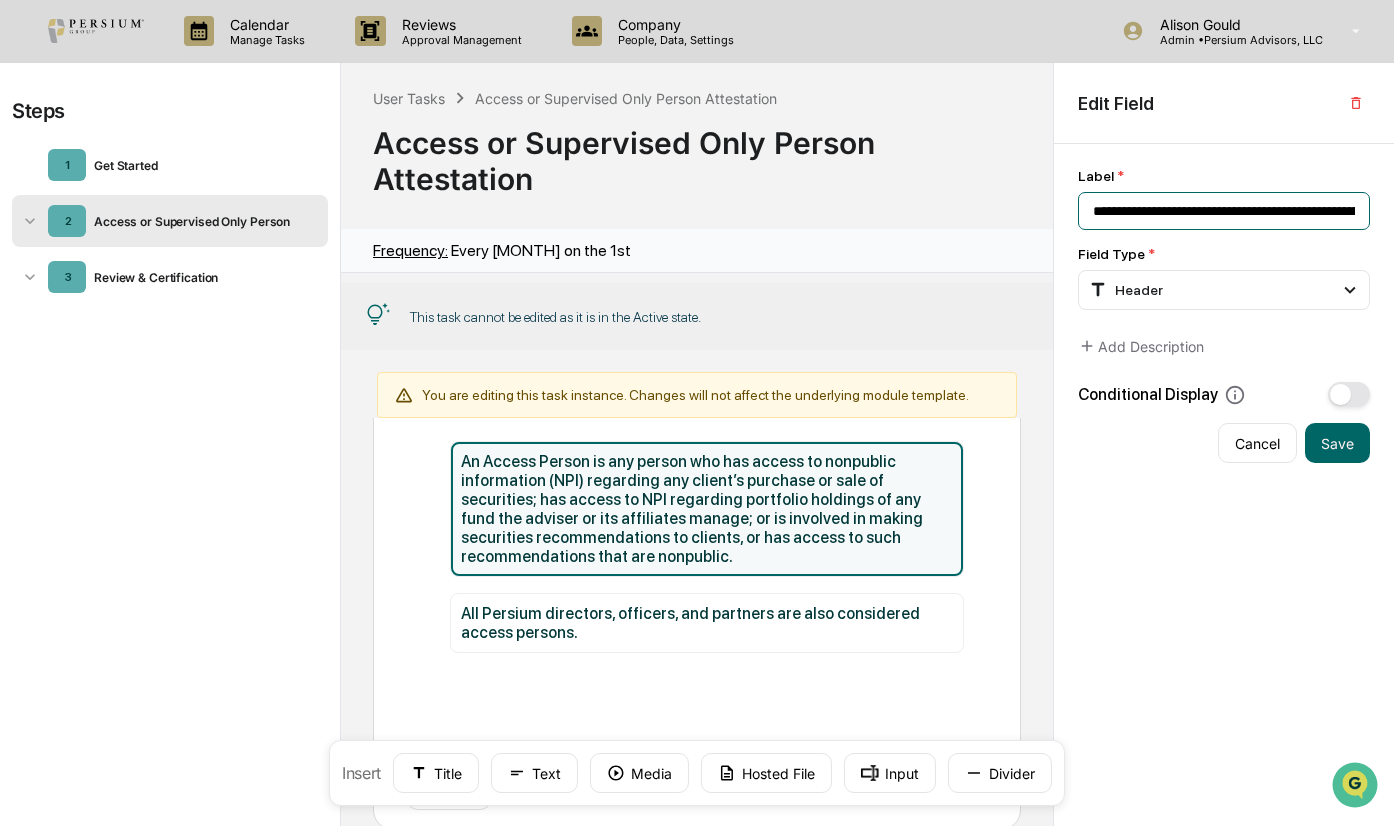 click on "**********" at bounding box center (1224, 211) 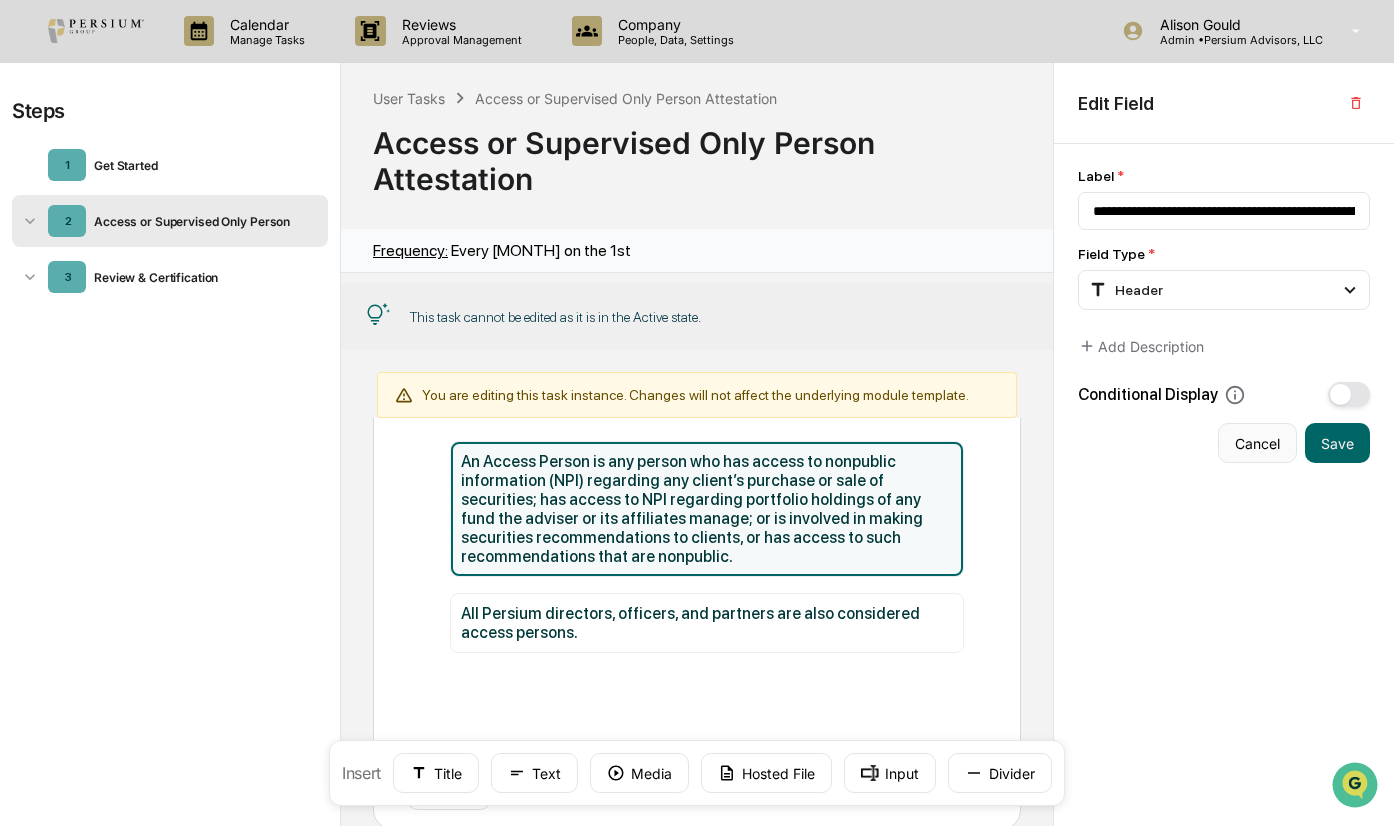 click on "Cancel" at bounding box center (1257, 443) 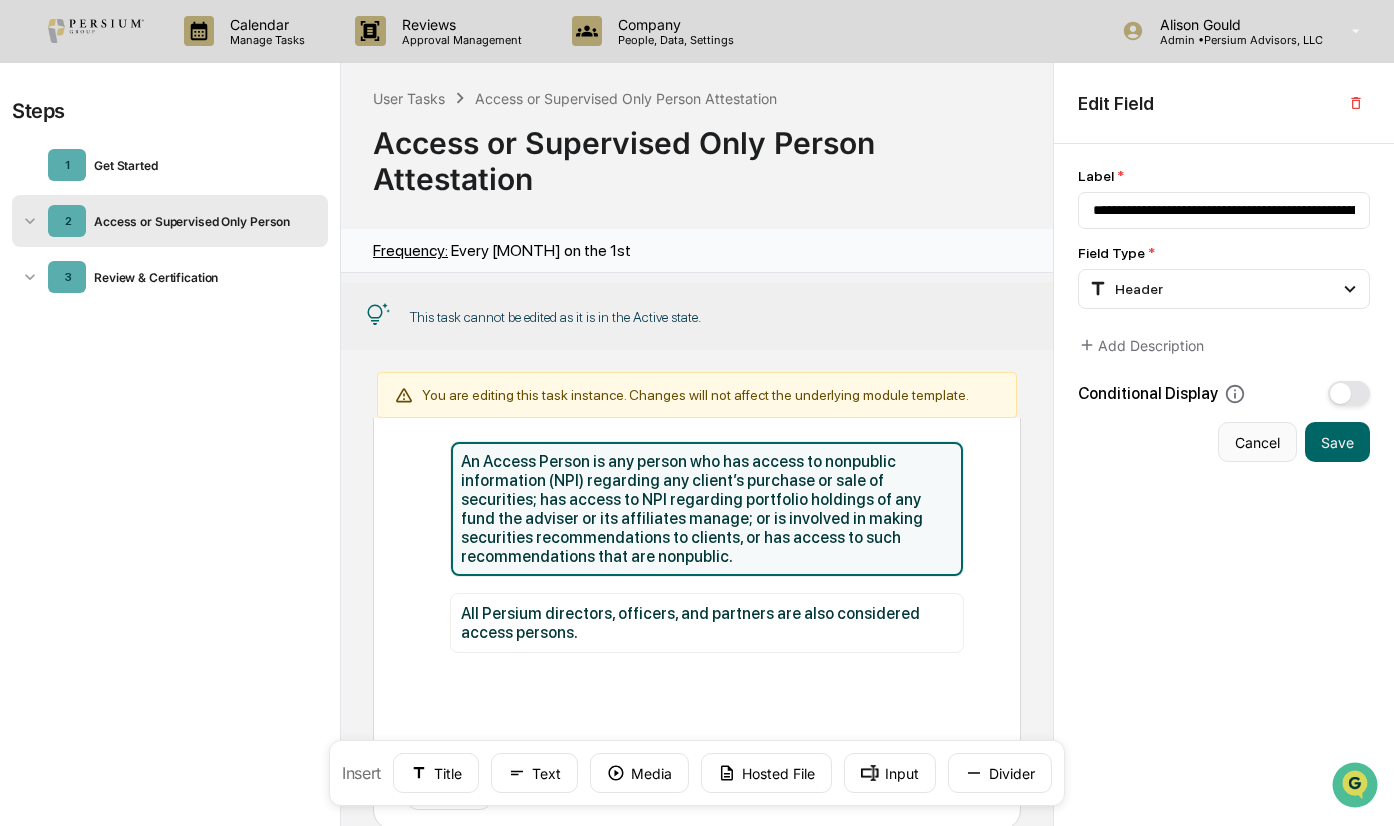 click on "Cancel" at bounding box center (1257, 442) 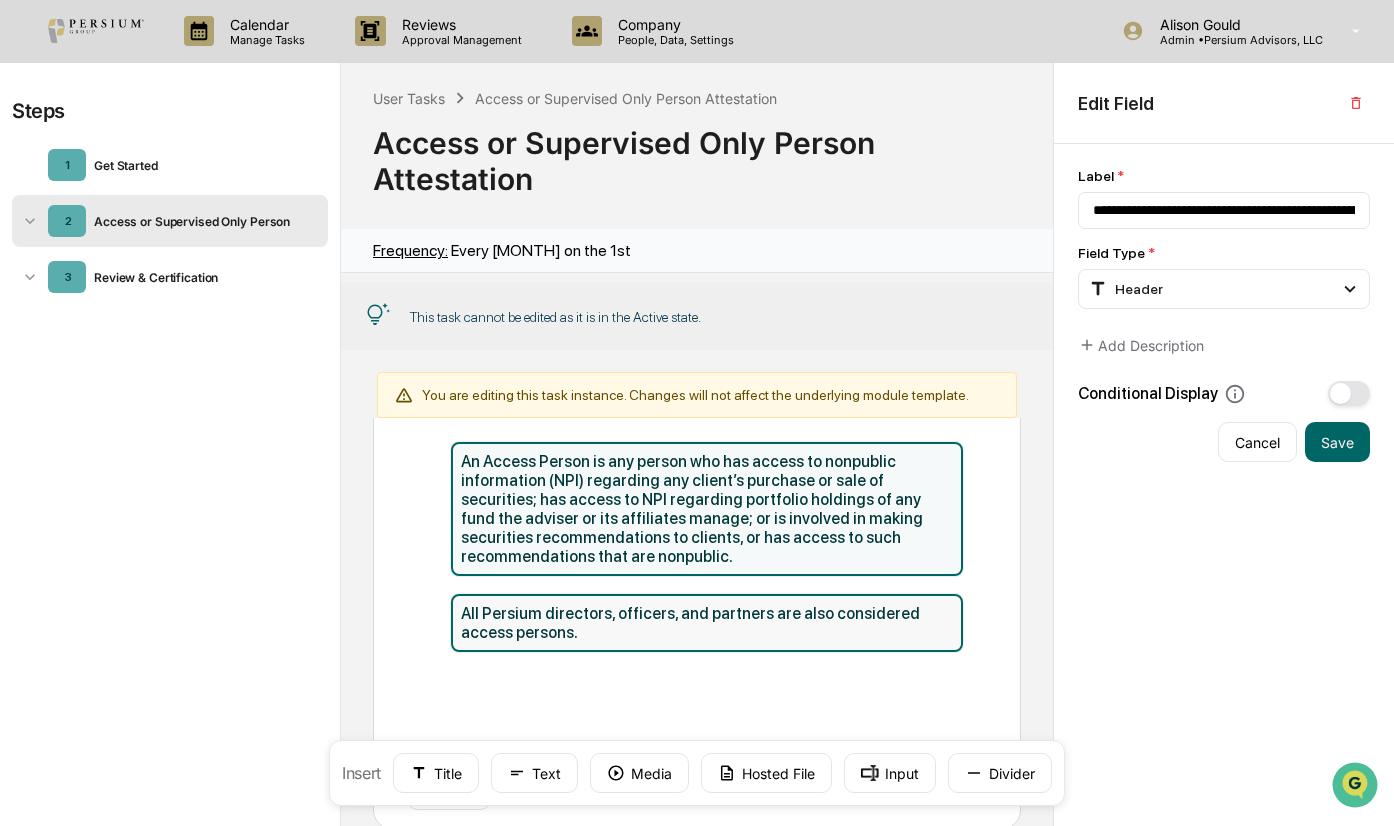 click on "All Persium directors, officers, and partners are also considered access persons." at bounding box center (706, 623) 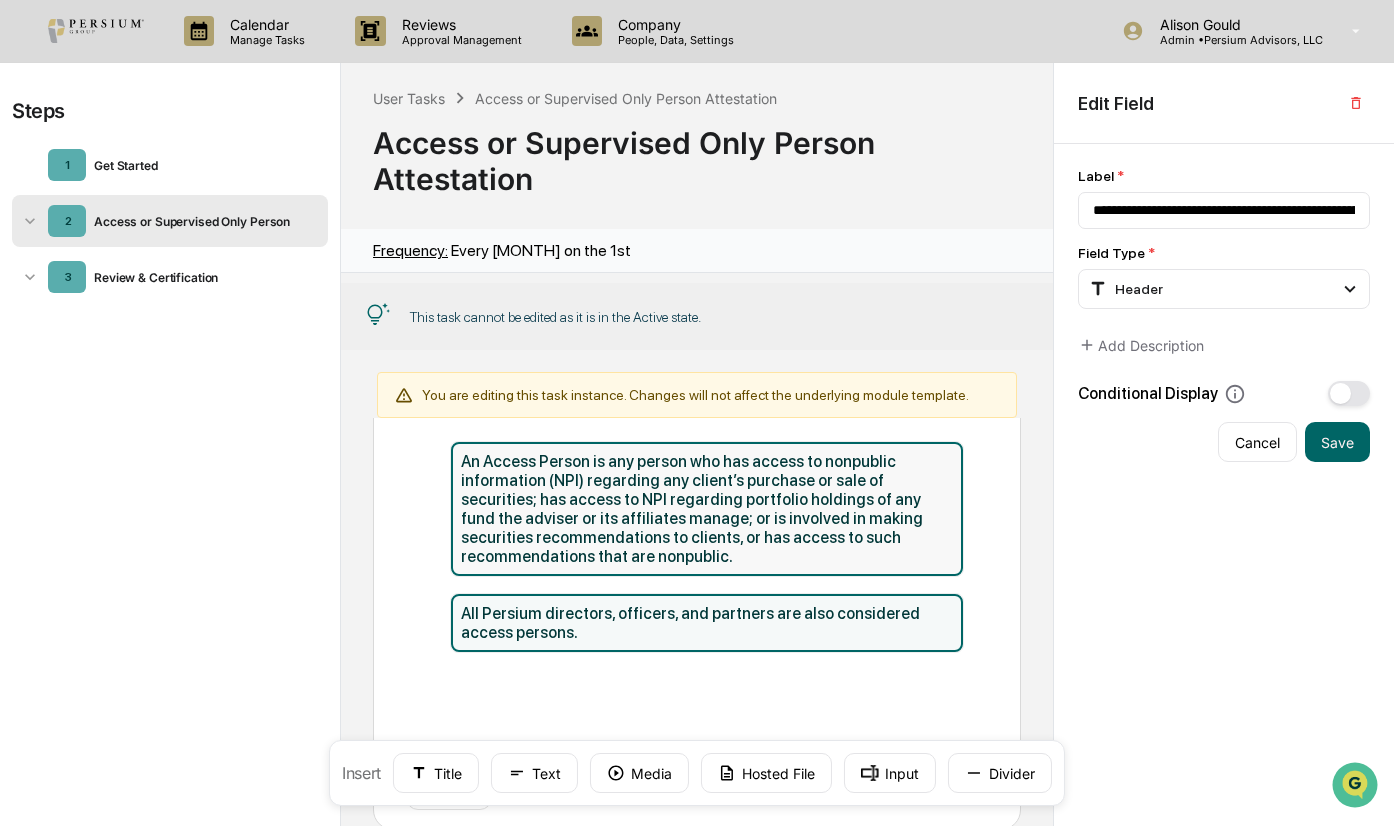 click on "An Access Person is any person who has access to nonpublic information (NPI) regarding any client’s purchase or sale of securities; has access to NPI regarding portfolio holdings of any fund the adviser or its affiliates manage; or is involved in making securities recommendations to clients, or has access to such recommendations that are nonpublic." at bounding box center [706, 509] 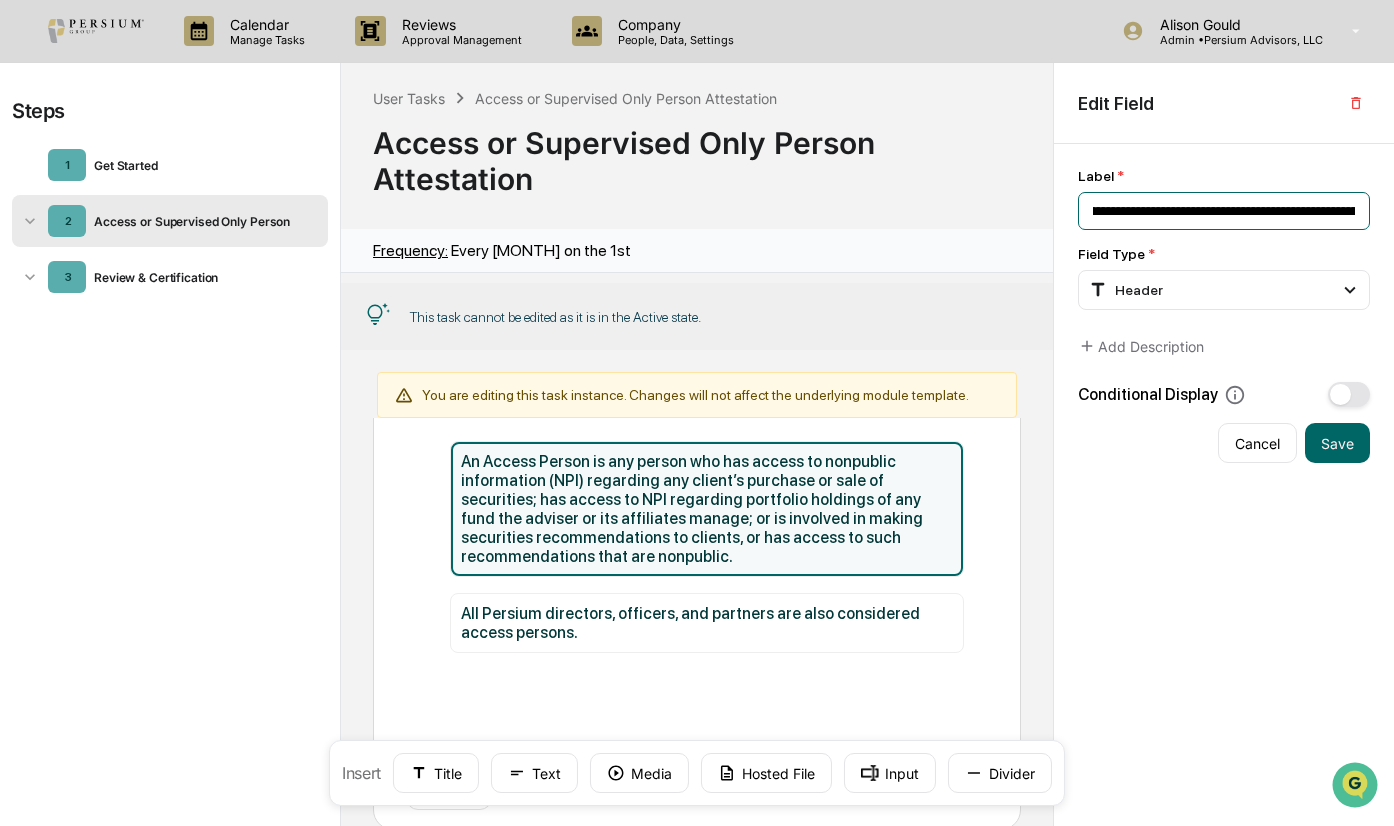 scroll, scrollTop: 0, scrollLeft: 0, axis: both 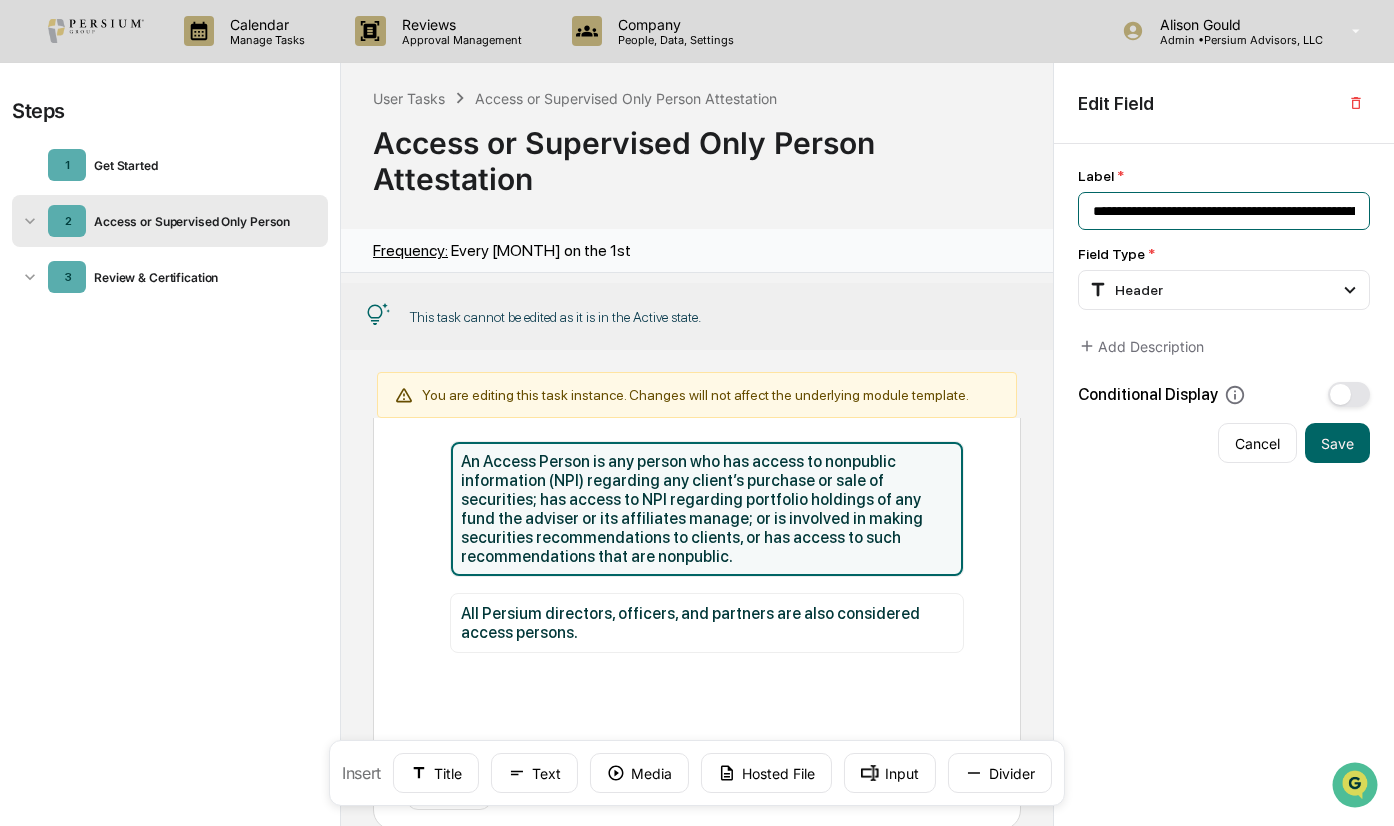 drag, startPoint x: 1218, startPoint y: 206, endPoint x: 1059, endPoint y: 226, distance: 160.25293 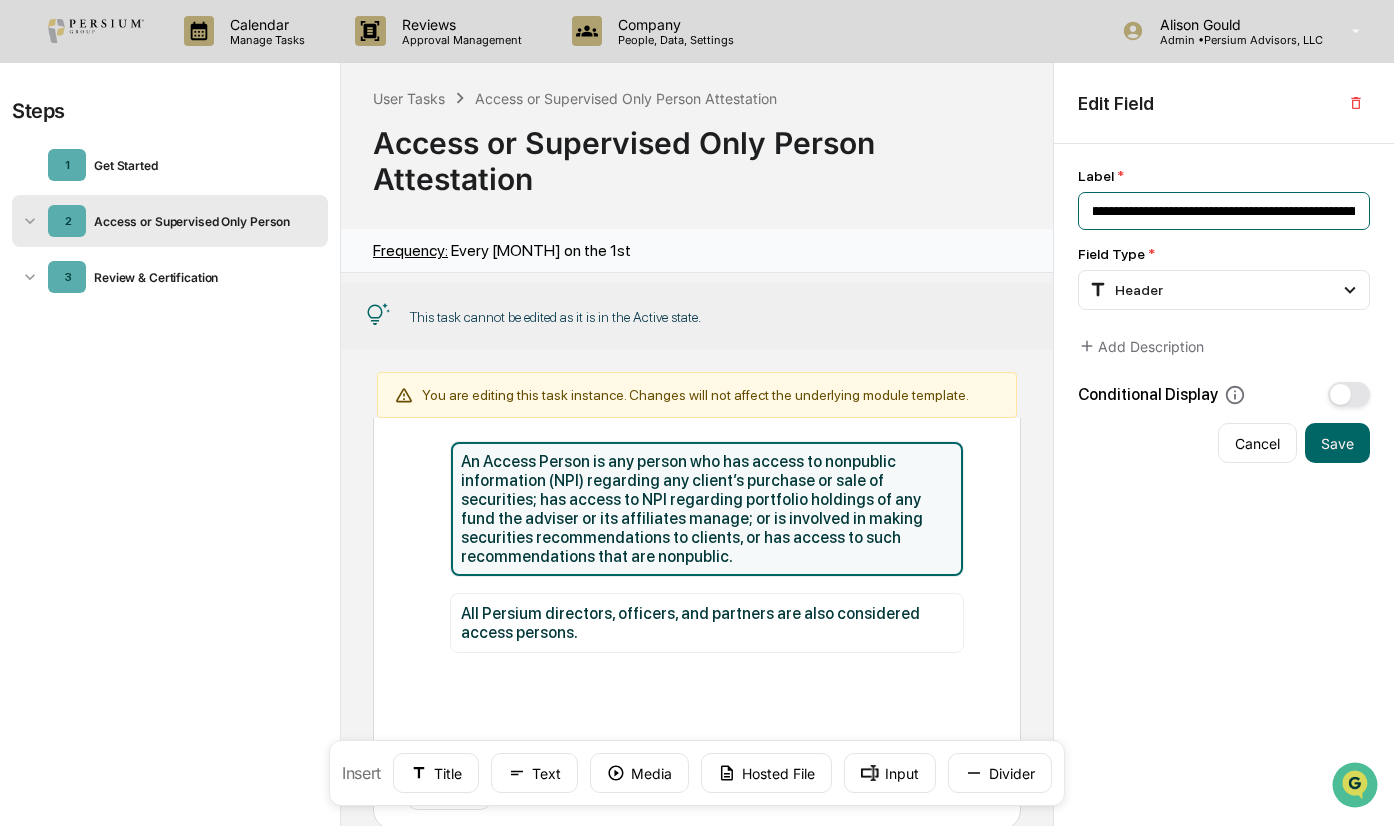 scroll, scrollTop: 0, scrollLeft: 353, axis: horizontal 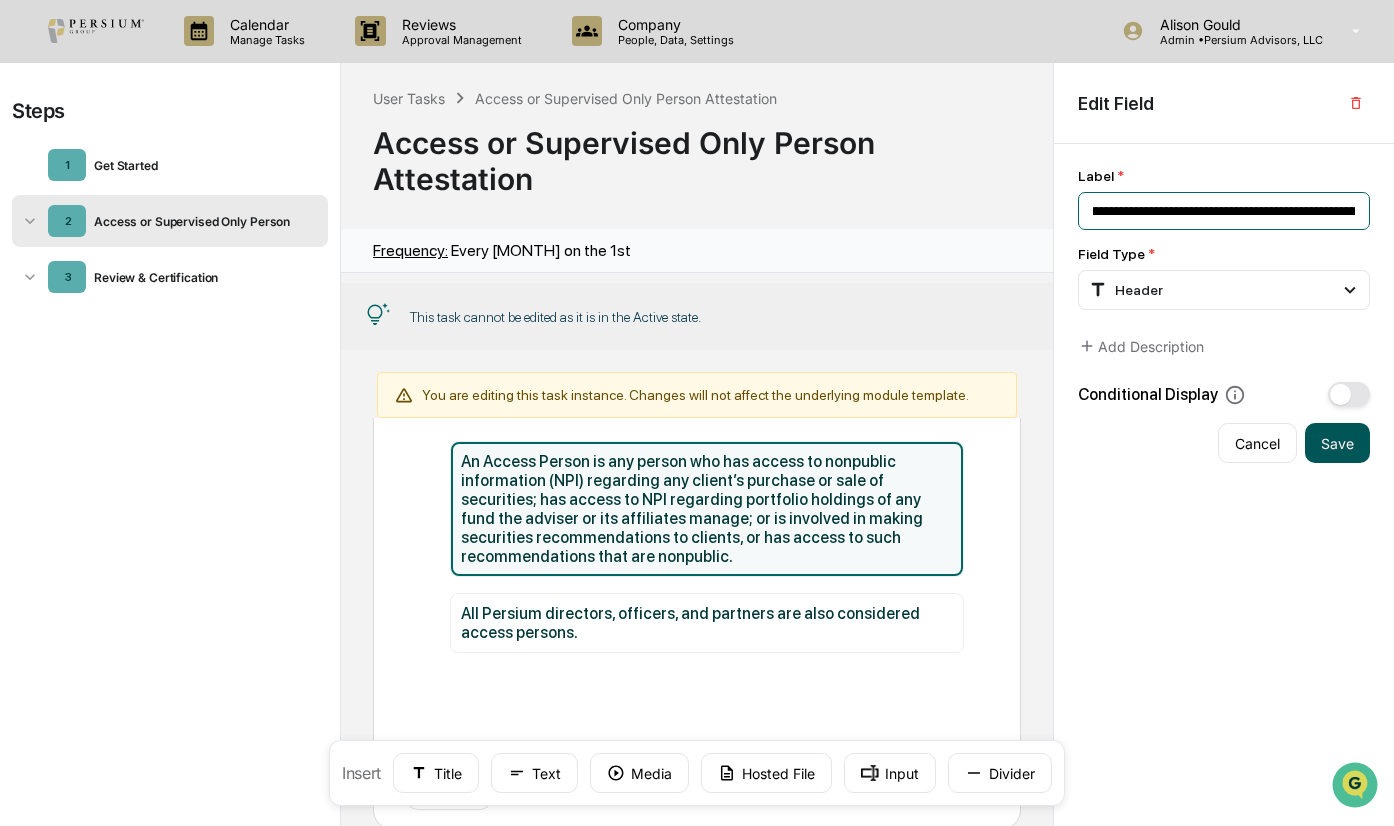 type on "**********" 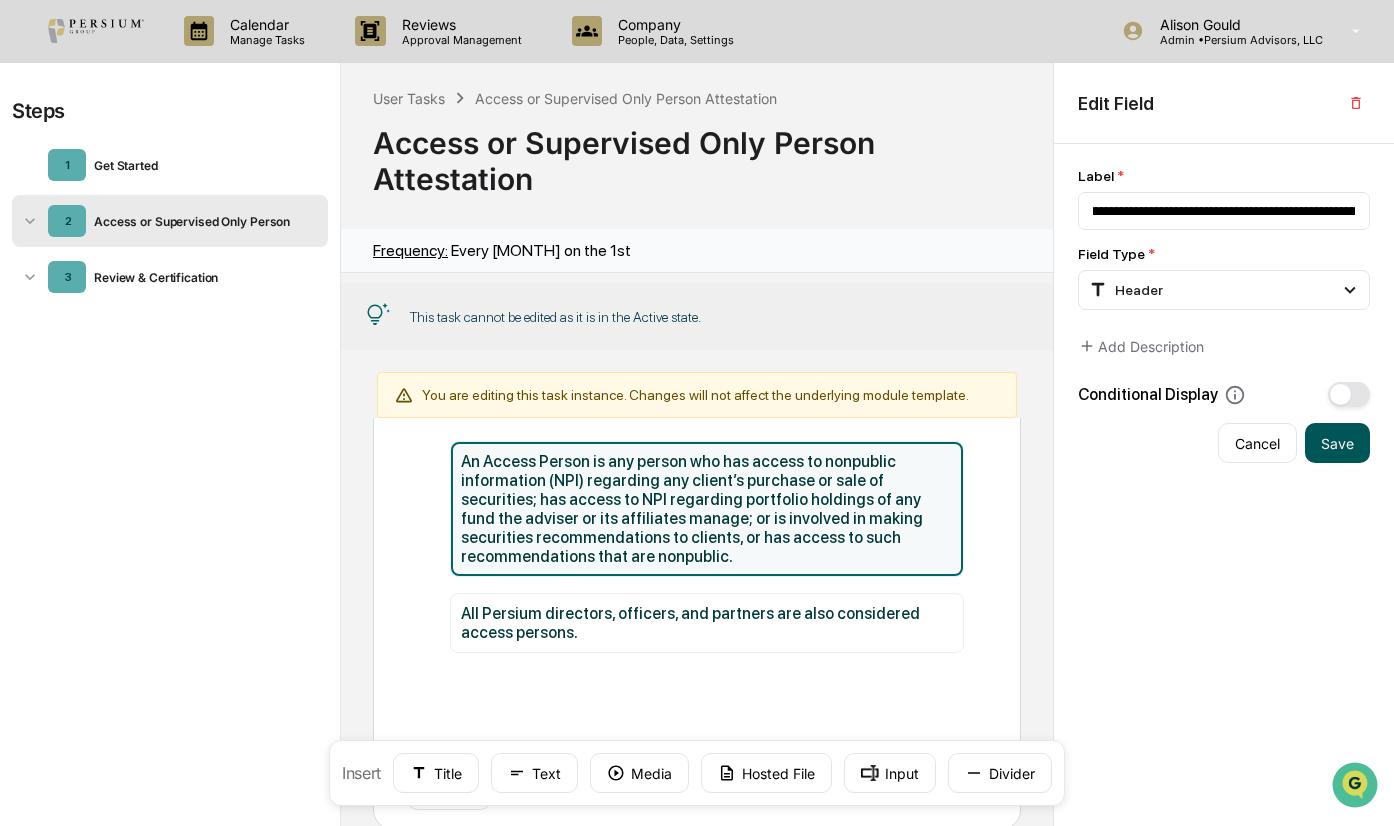 click on "Save" at bounding box center [1337, 443] 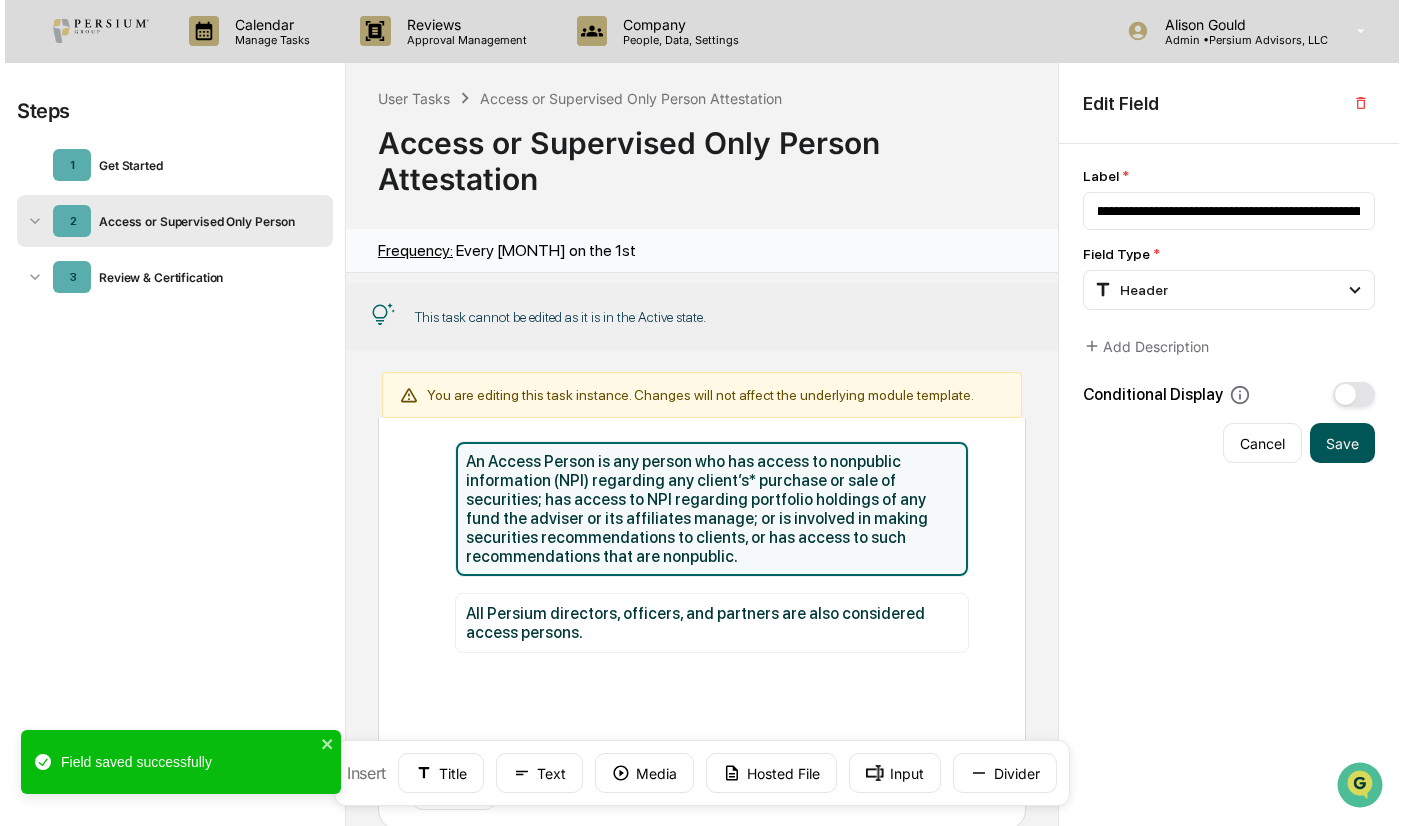 scroll, scrollTop: 0, scrollLeft: 0, axis: both 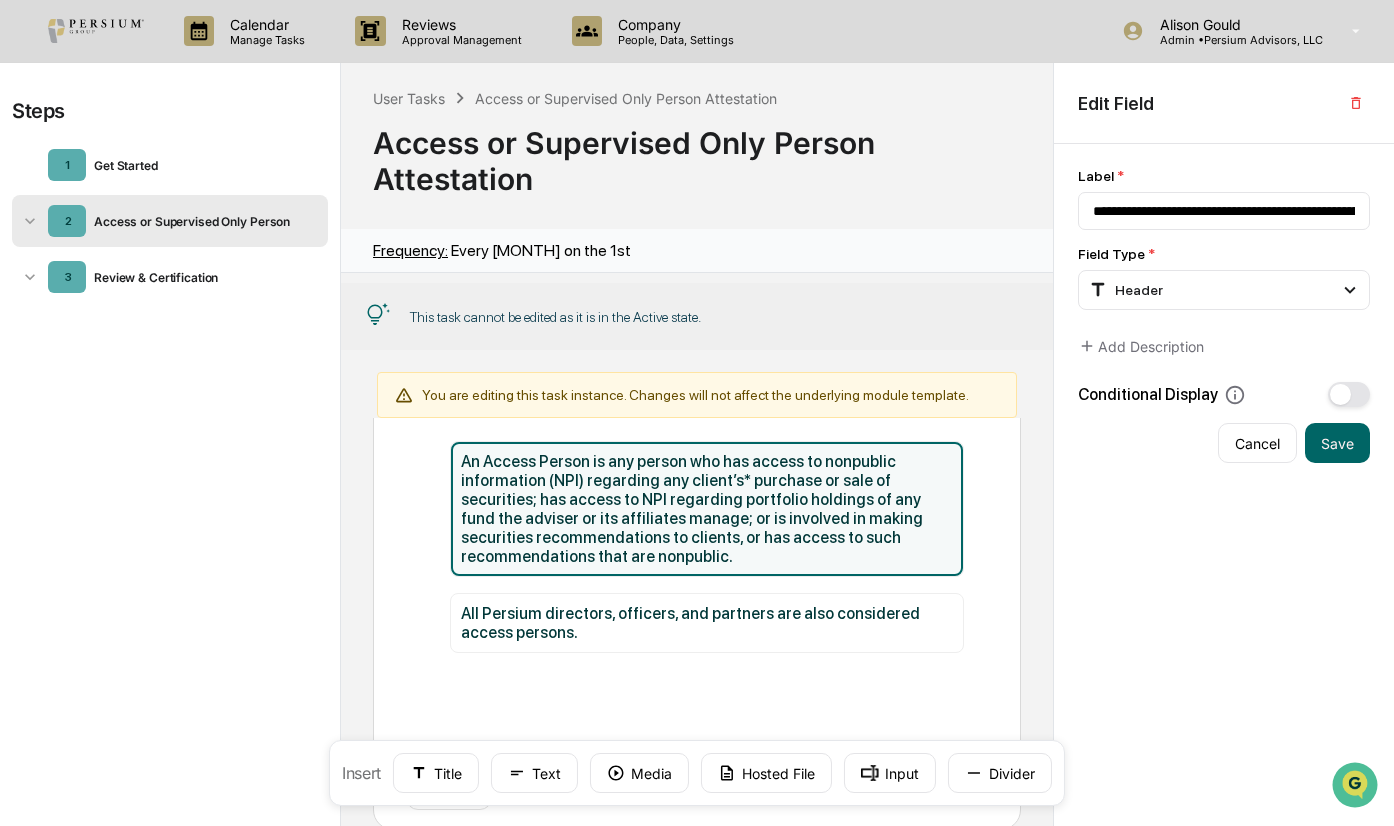 click on "An Access Person is any person who has access to nonpublic information (NPI) regarding any client’s* purchase or sale of securities; has access to NPI regarding portfolio holdings of any fund the adviser or its affiliates manage; or is involved in making securities recommendations to clients, or has access to such recommendations that are nonpublic. All Persium directors, officers, and partners are also considered access persons." at bounding box center (696, 552) 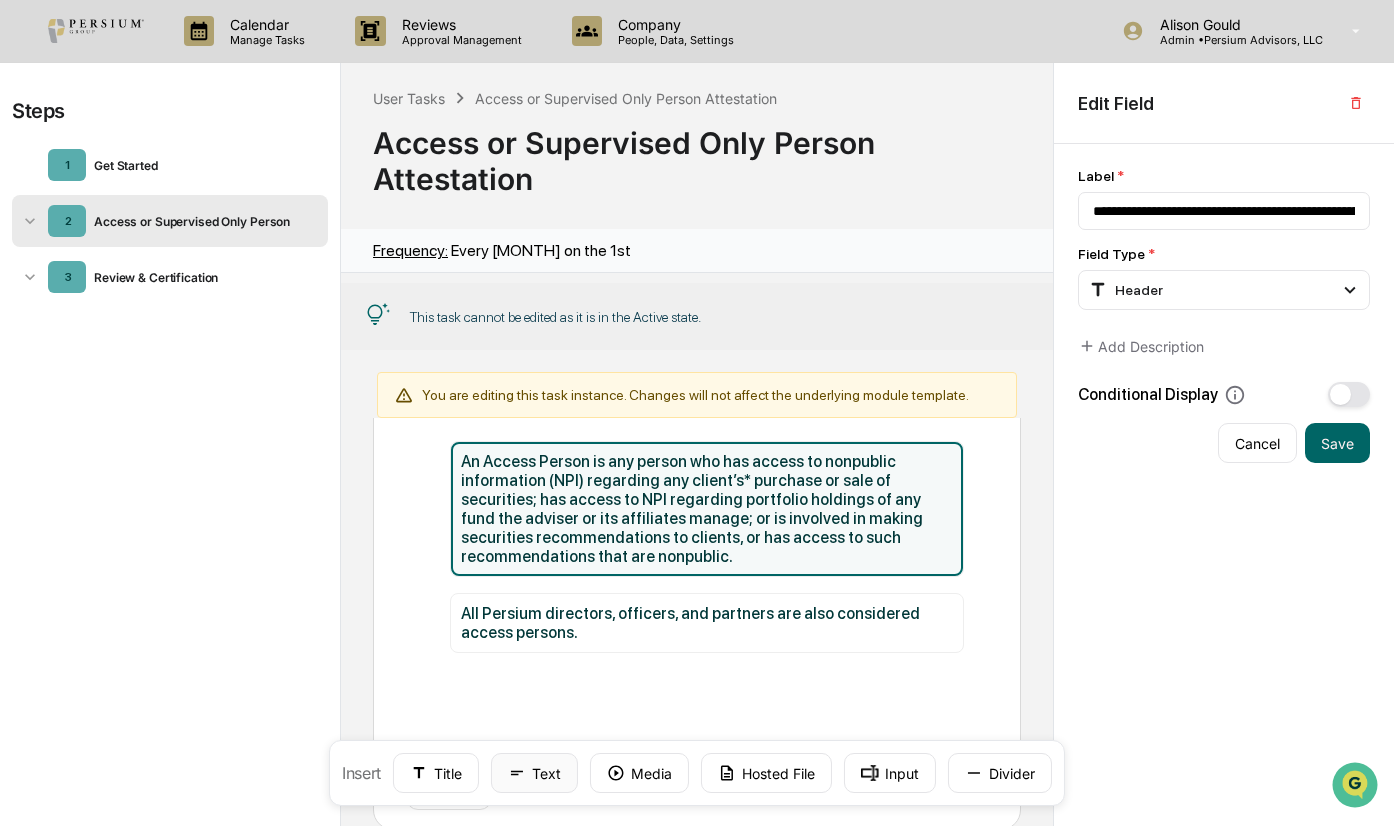 click on "Text" at bounding box center (534, 773) 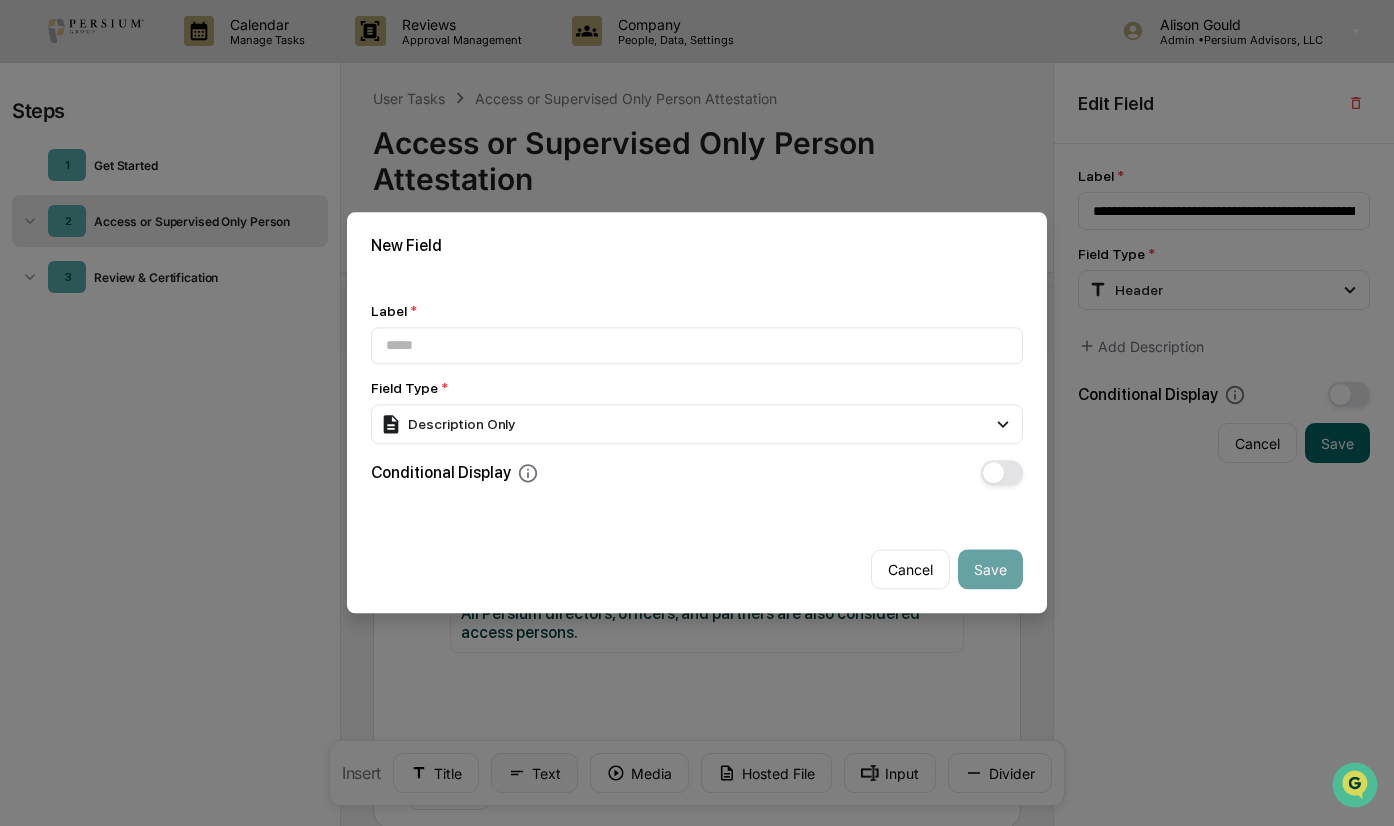 scroll, scrollTop: 162, scrollLeft: 0, axis: vertical 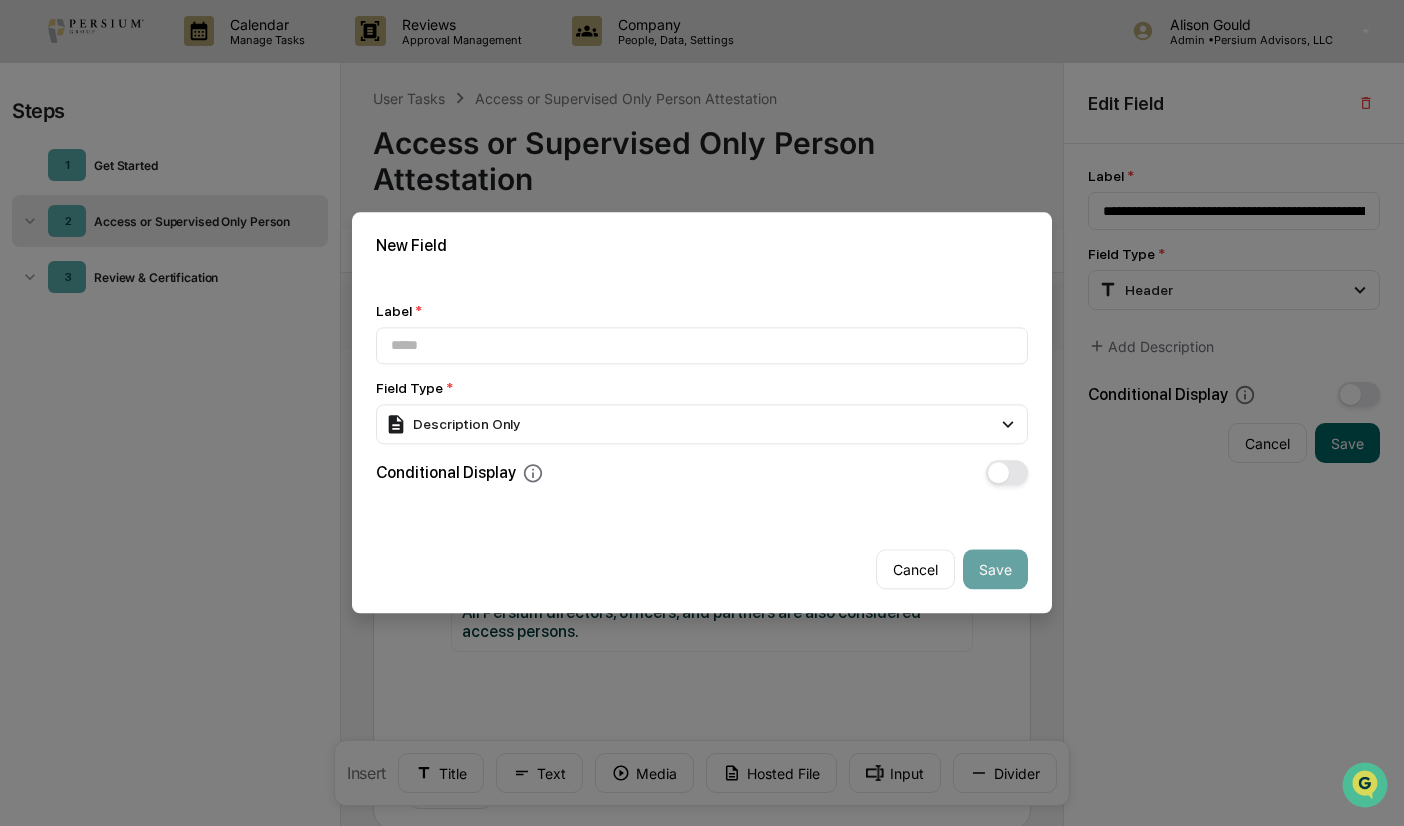 click on "Cancel" at bounding box center (915, 570) 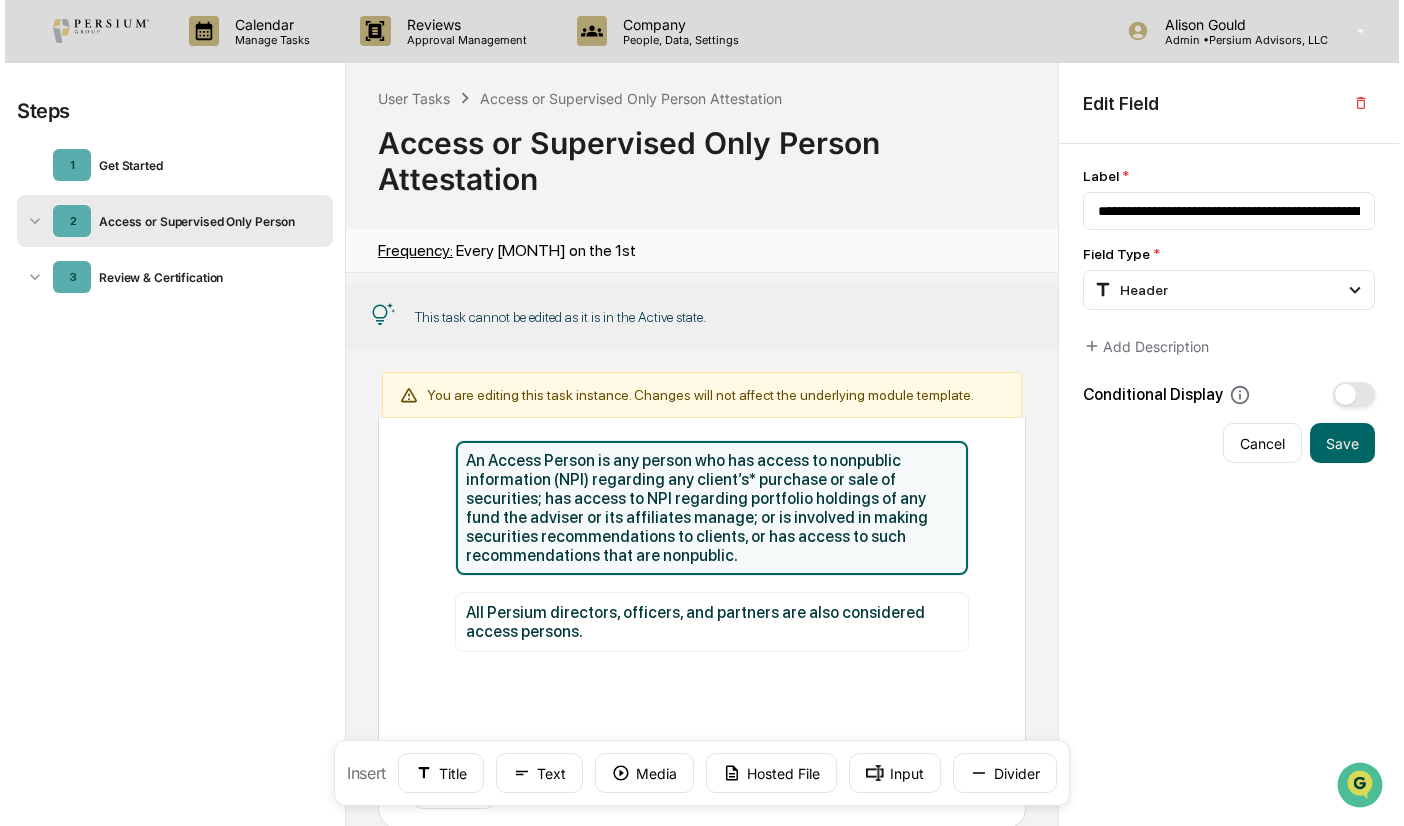 scroll, scrollTop: 161, scrollLeft: 0, axis: vertical 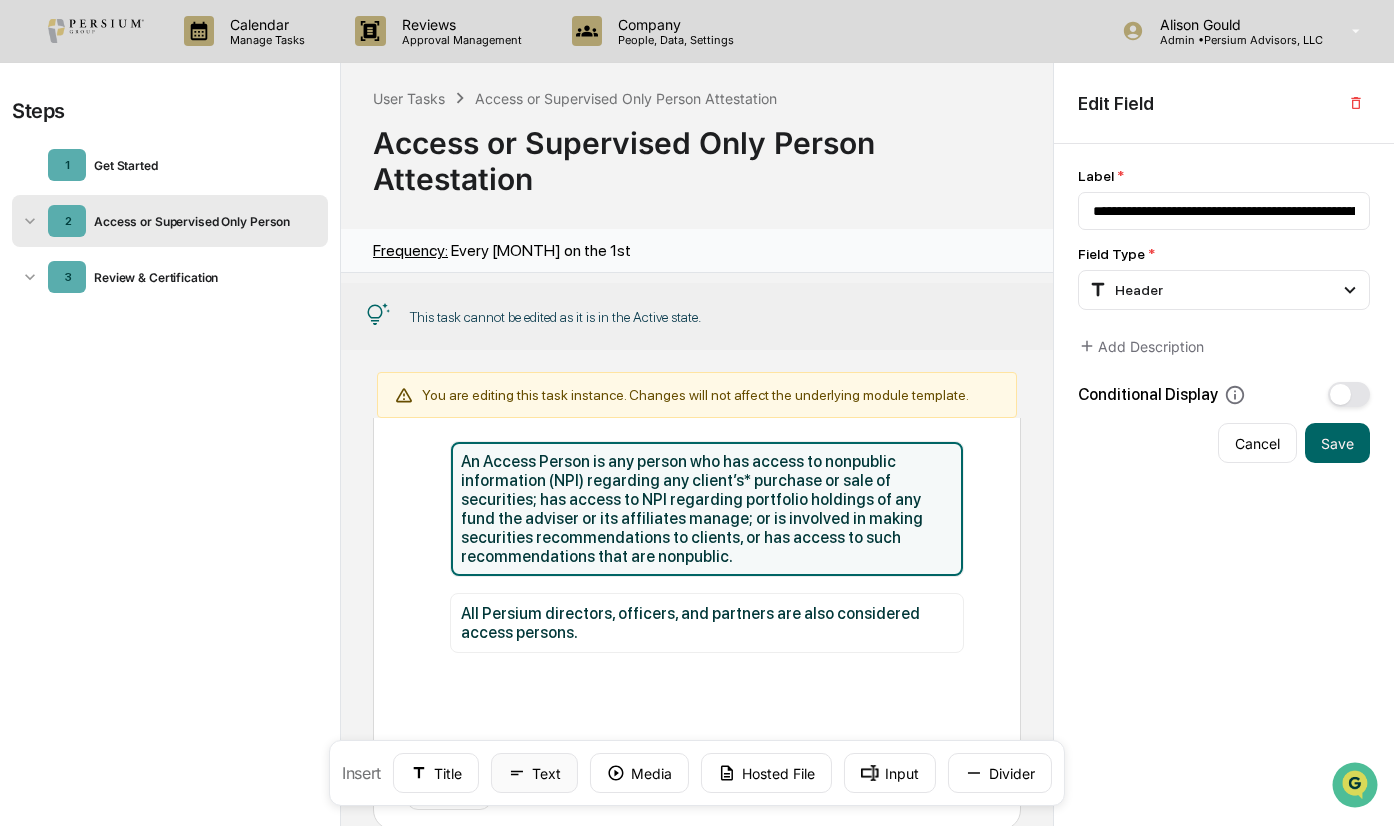 click on "Text" at bounding box center [534, 773] 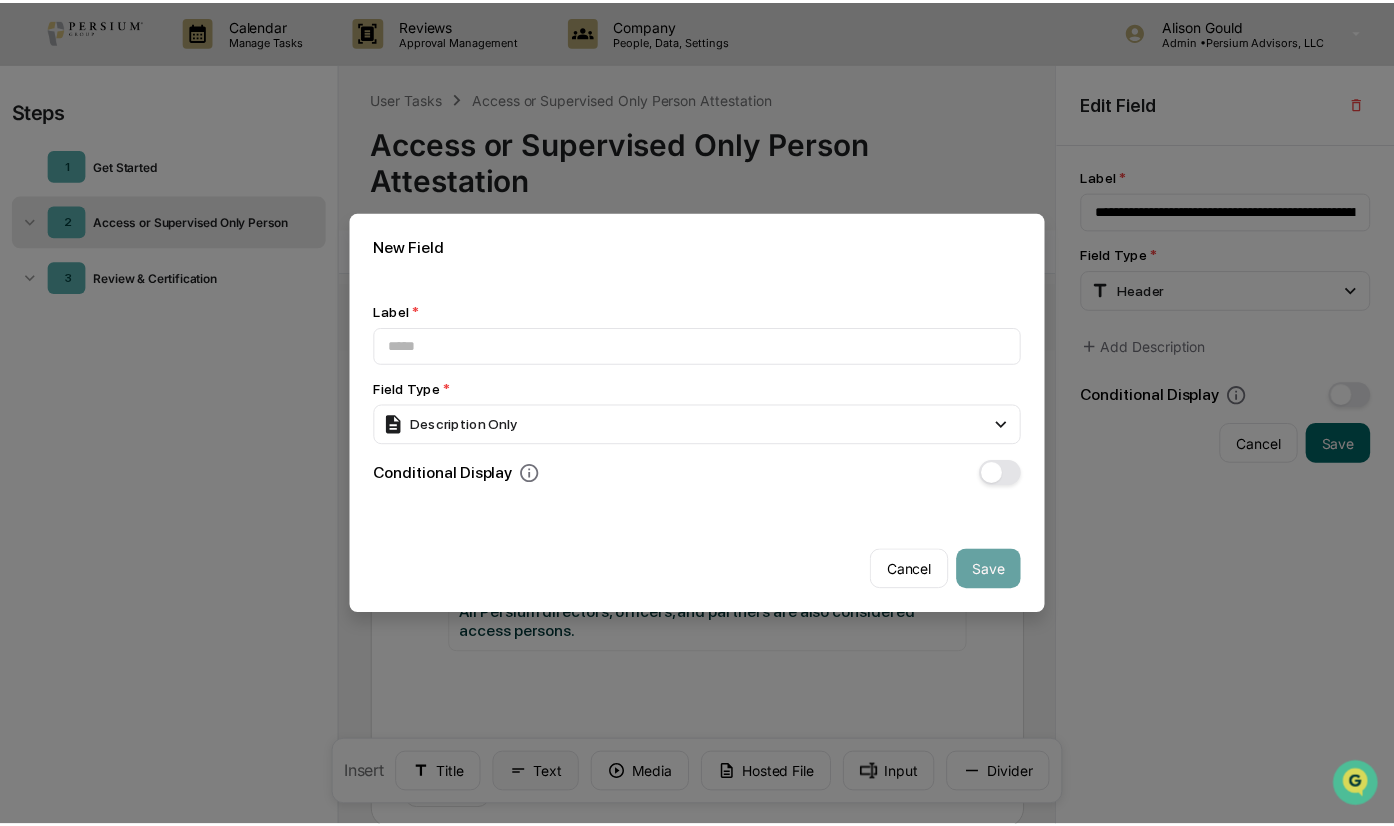 scroll, scrollTop: 162, scrollLeft: 0, axis: vertical 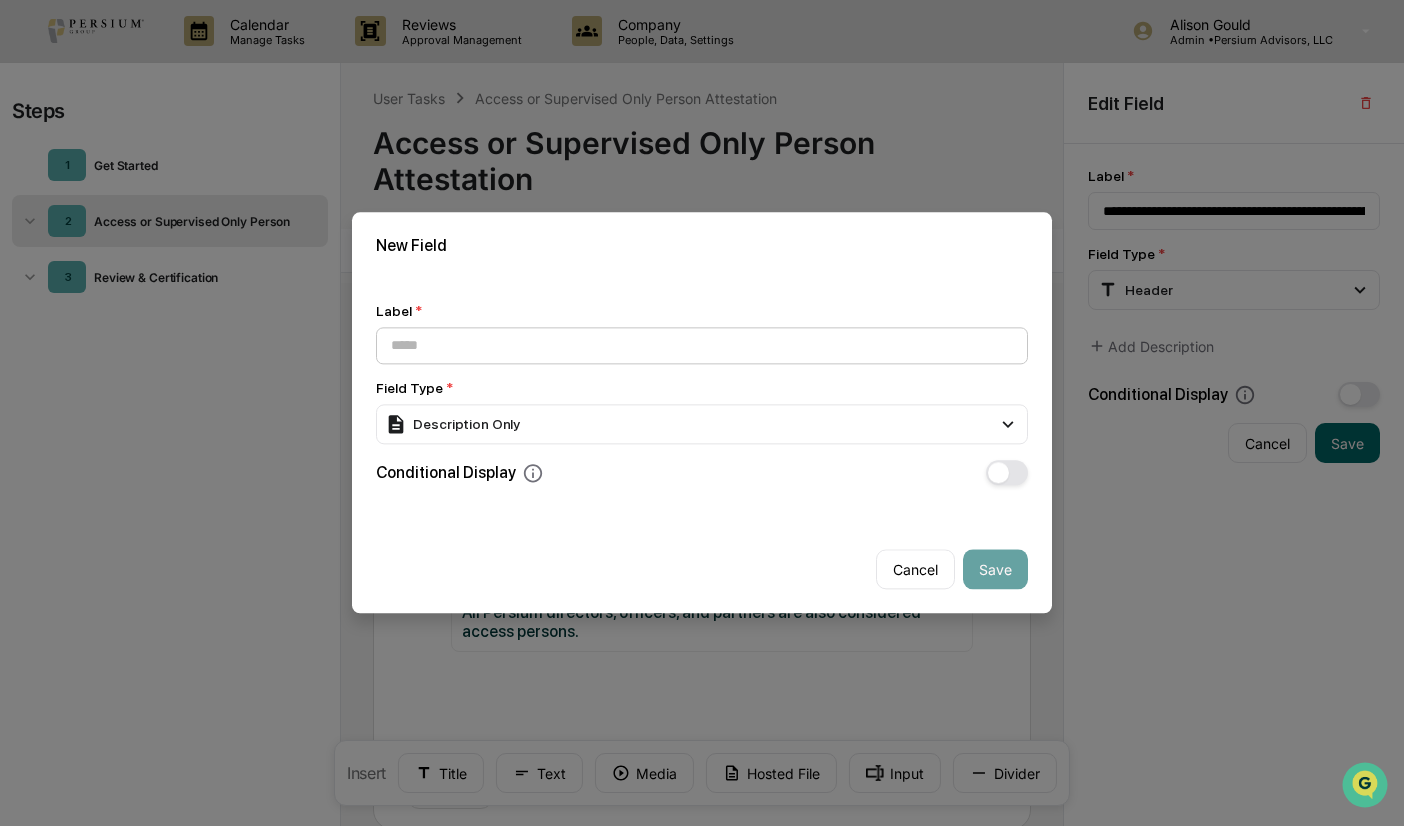 click at bounding box center (702, 345) 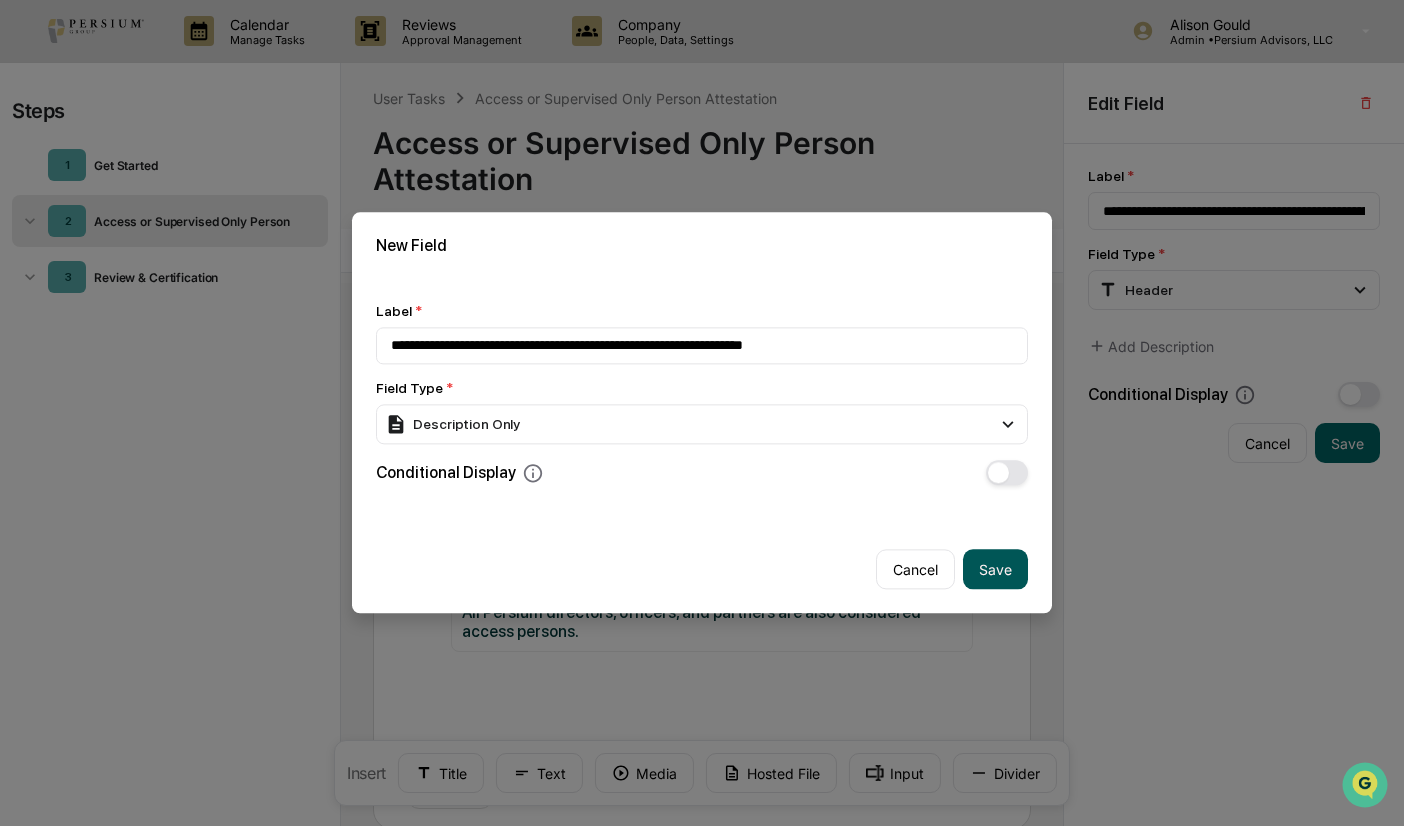 type on "**********" 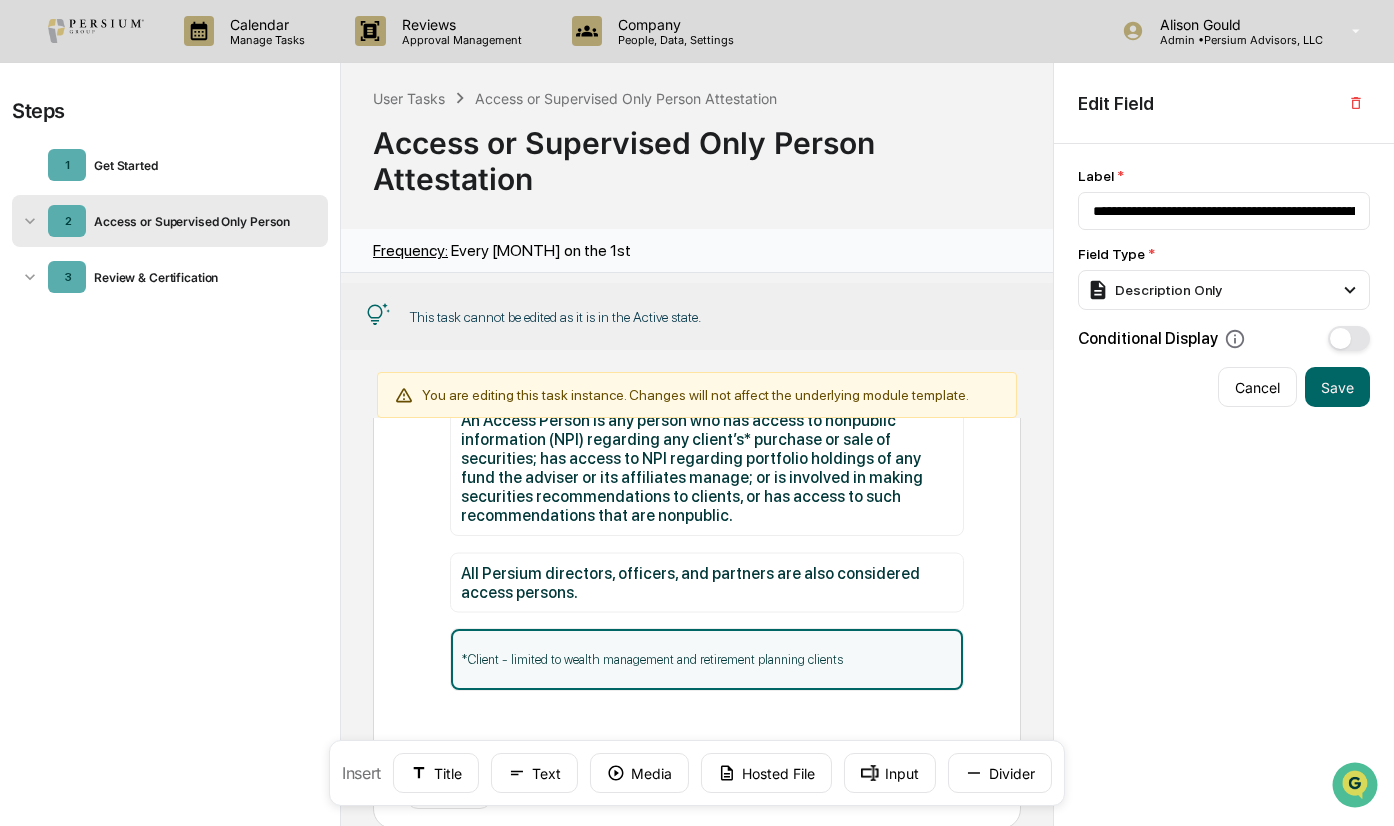 scroll, scrollTop: 122, scrollLeft: 0, axis: vertical 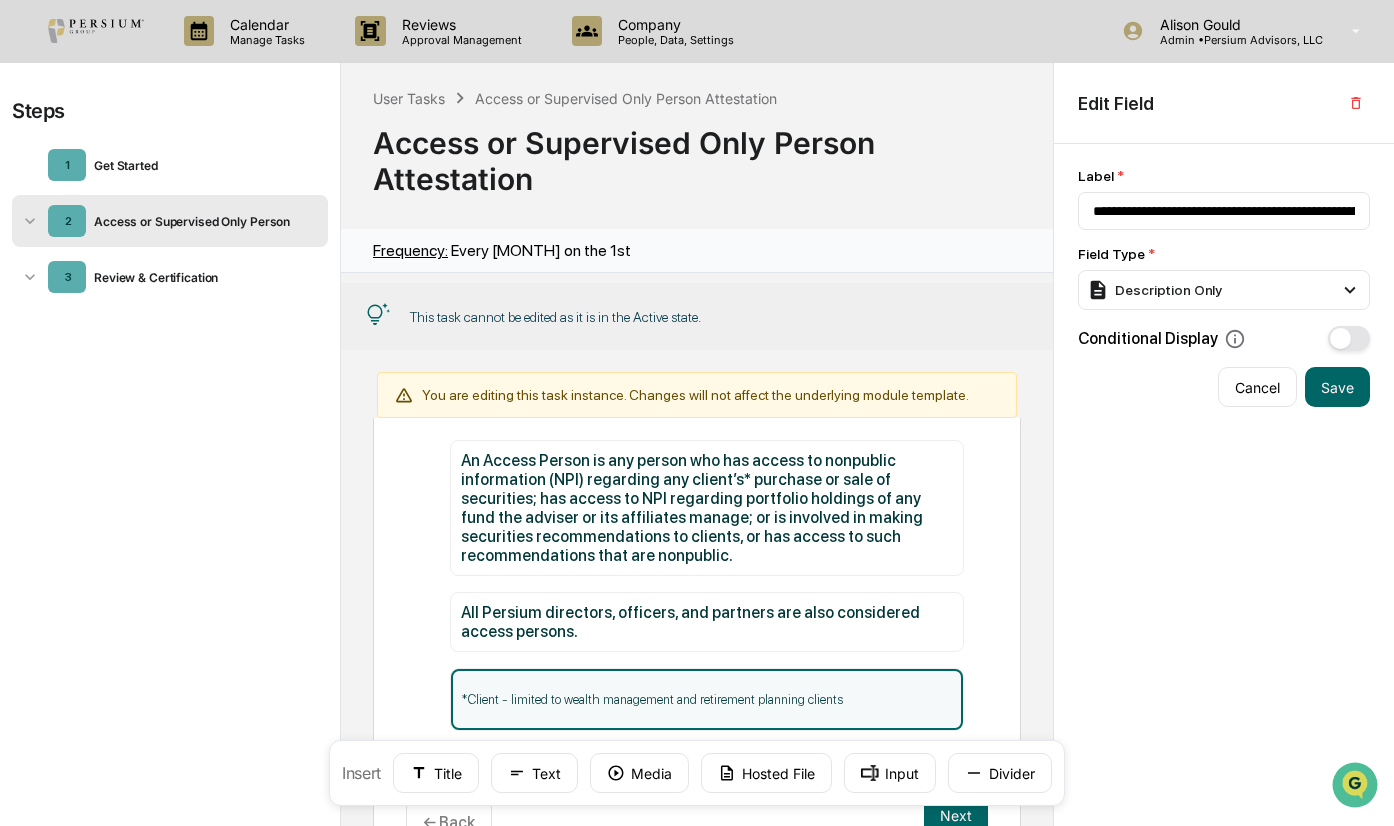 click on "*Client - limited to wealth management and retirement planning clients" at bounding box center (706, 699) 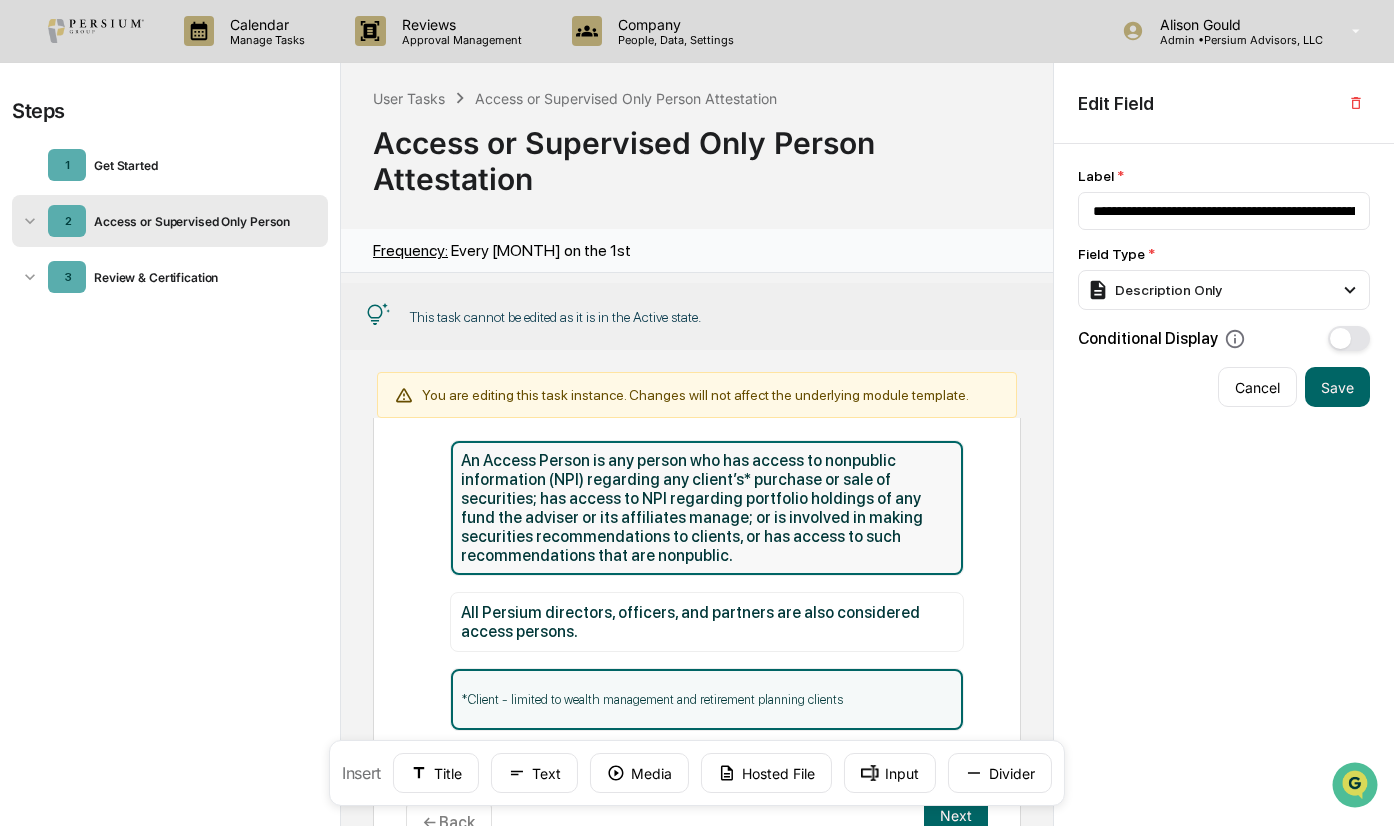 click on "An Access Person is any person who has access to nonpublic information (NPI) regarding any client’s* purchase or sale of securities; has access to NPI regarding portfolio holdings of any fund the adviser or its affiliates manage; or is involved in making securities recommendations to clients, or has access to such recommendations that are nonpublic." at bounding box center [706, 508] 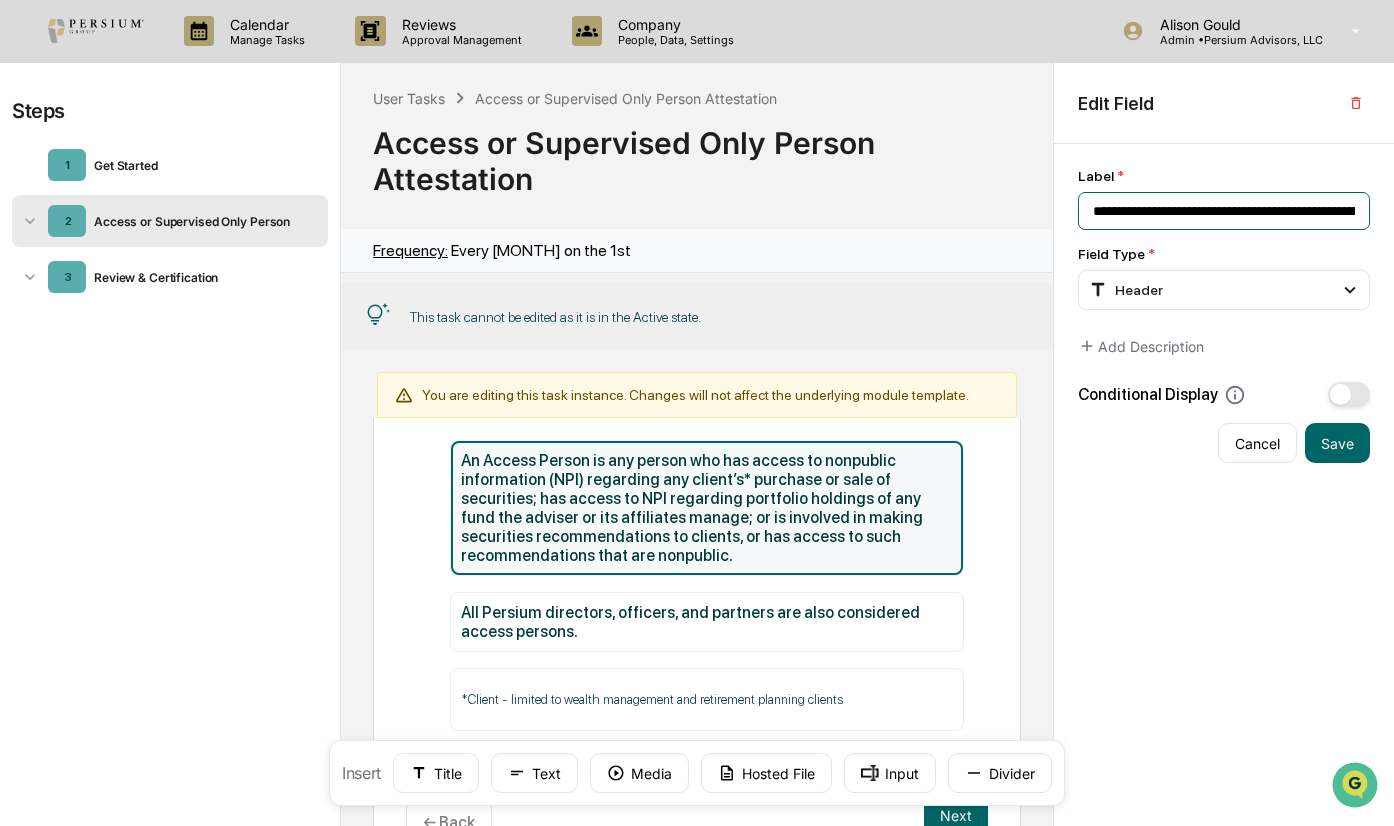 click on "**********" at bounding box center [1224, 211] 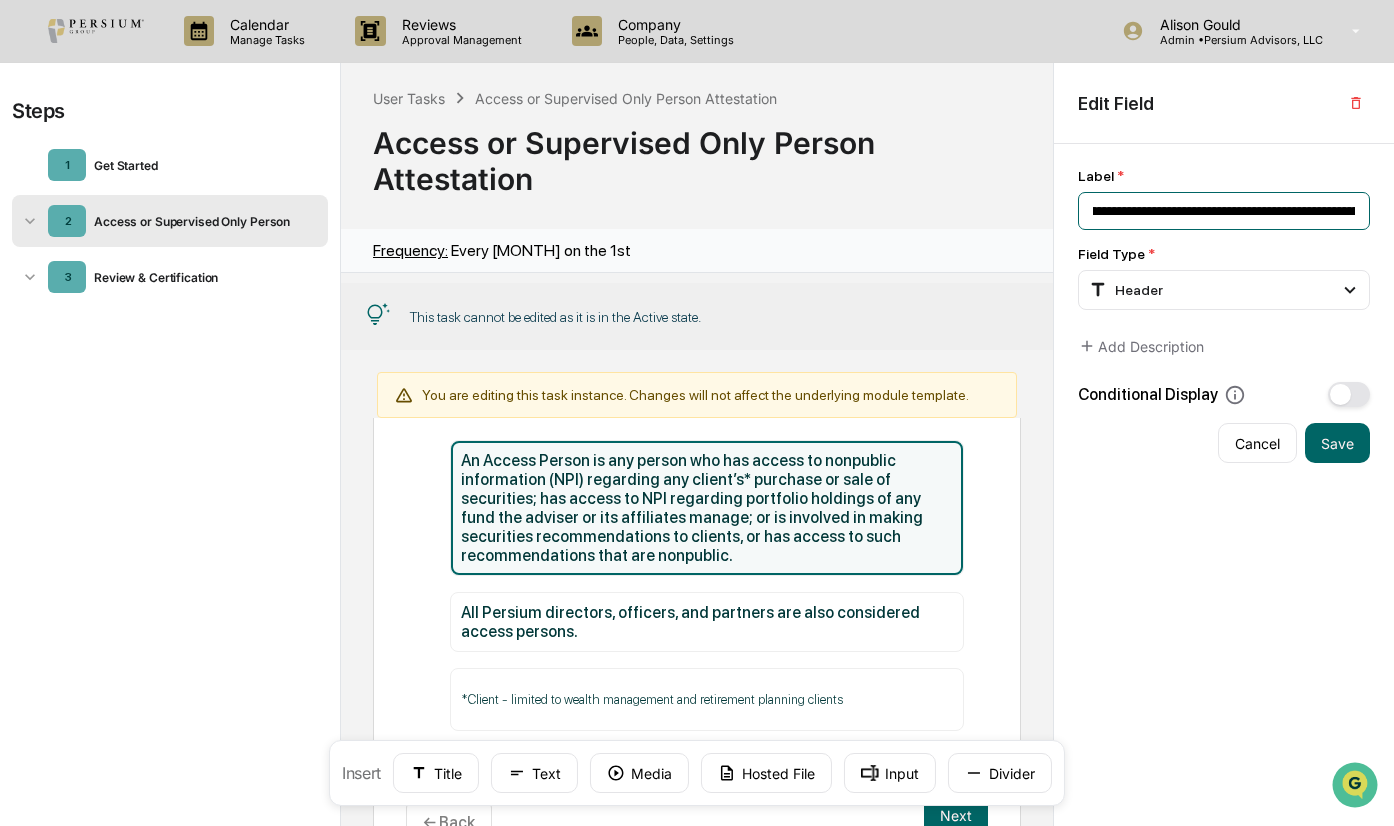 scroll, scrollTop: 0, scrollLeft: 404, axis: horizontal 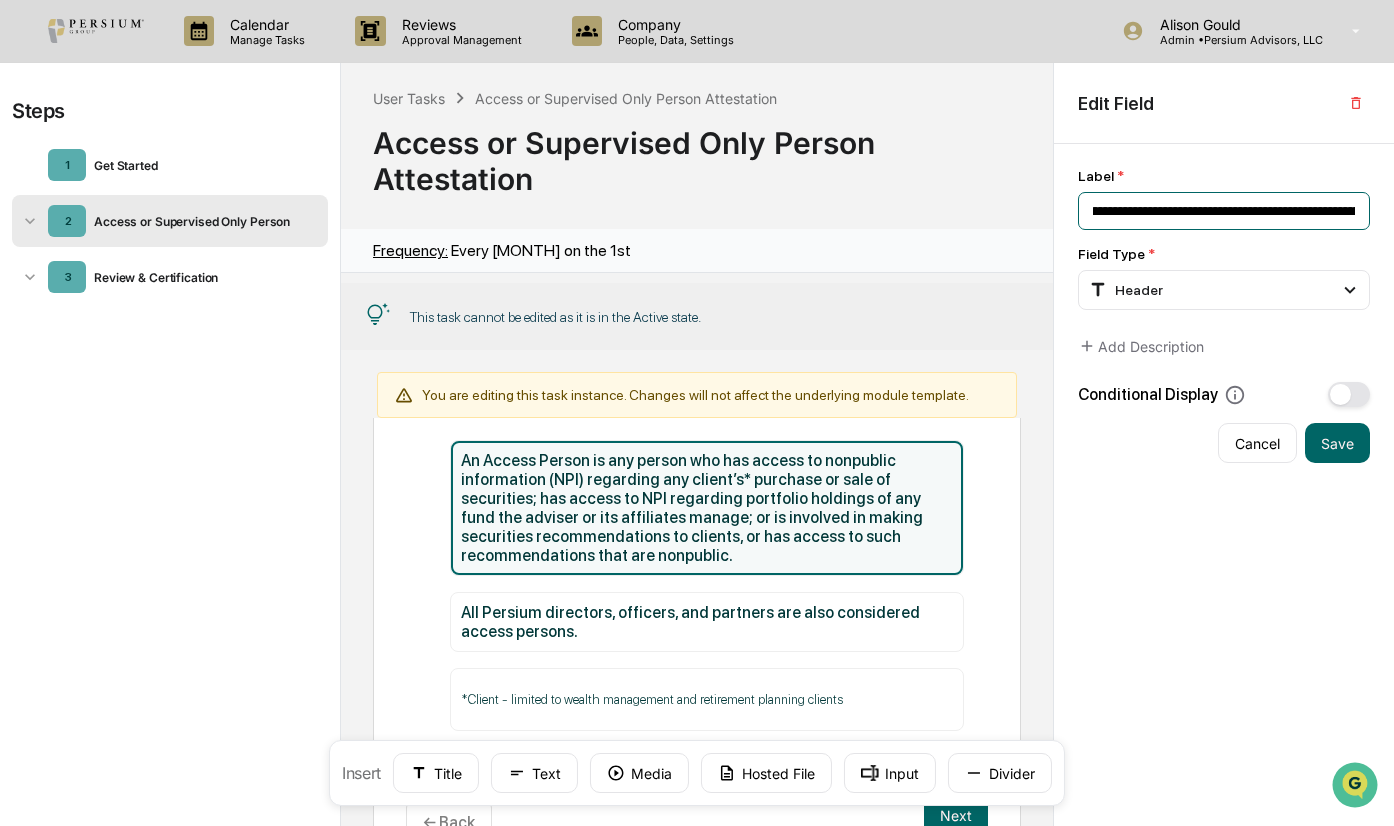 click on "**********" at bounding box center (1224, 211) 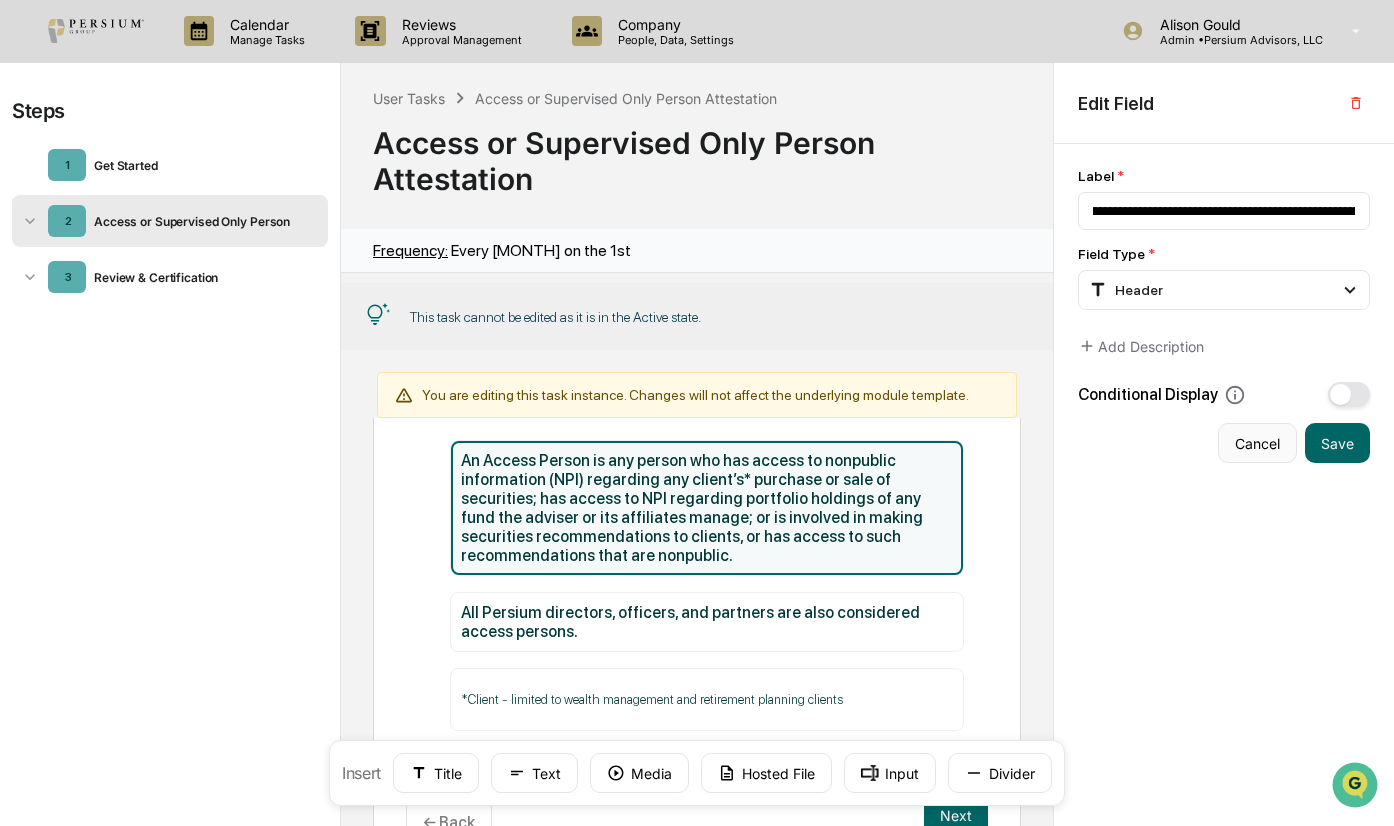 scroll, scrollTop: 0, scrollLeft: 0, axis: both 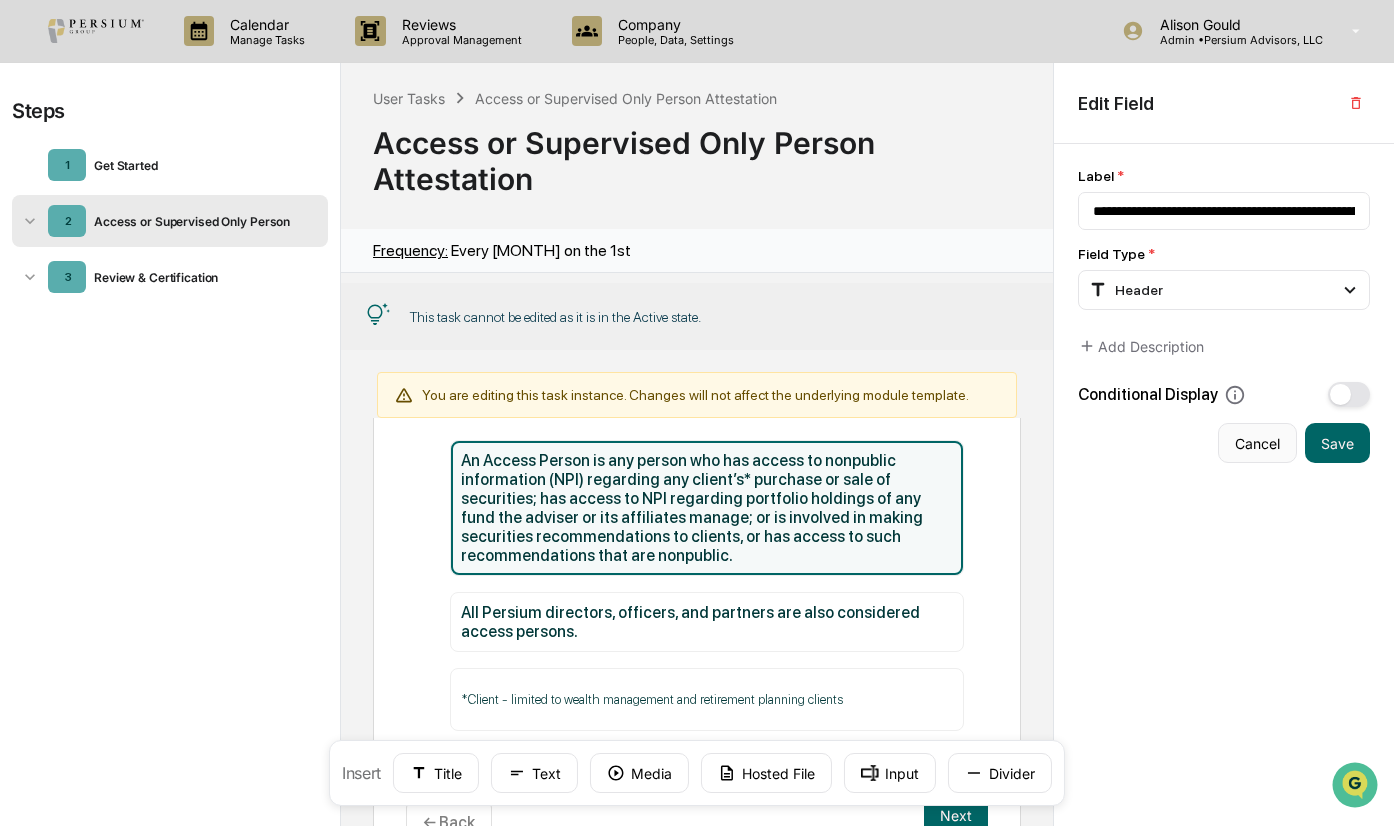 click on "Cancel" at bounding box center [1257, 443] 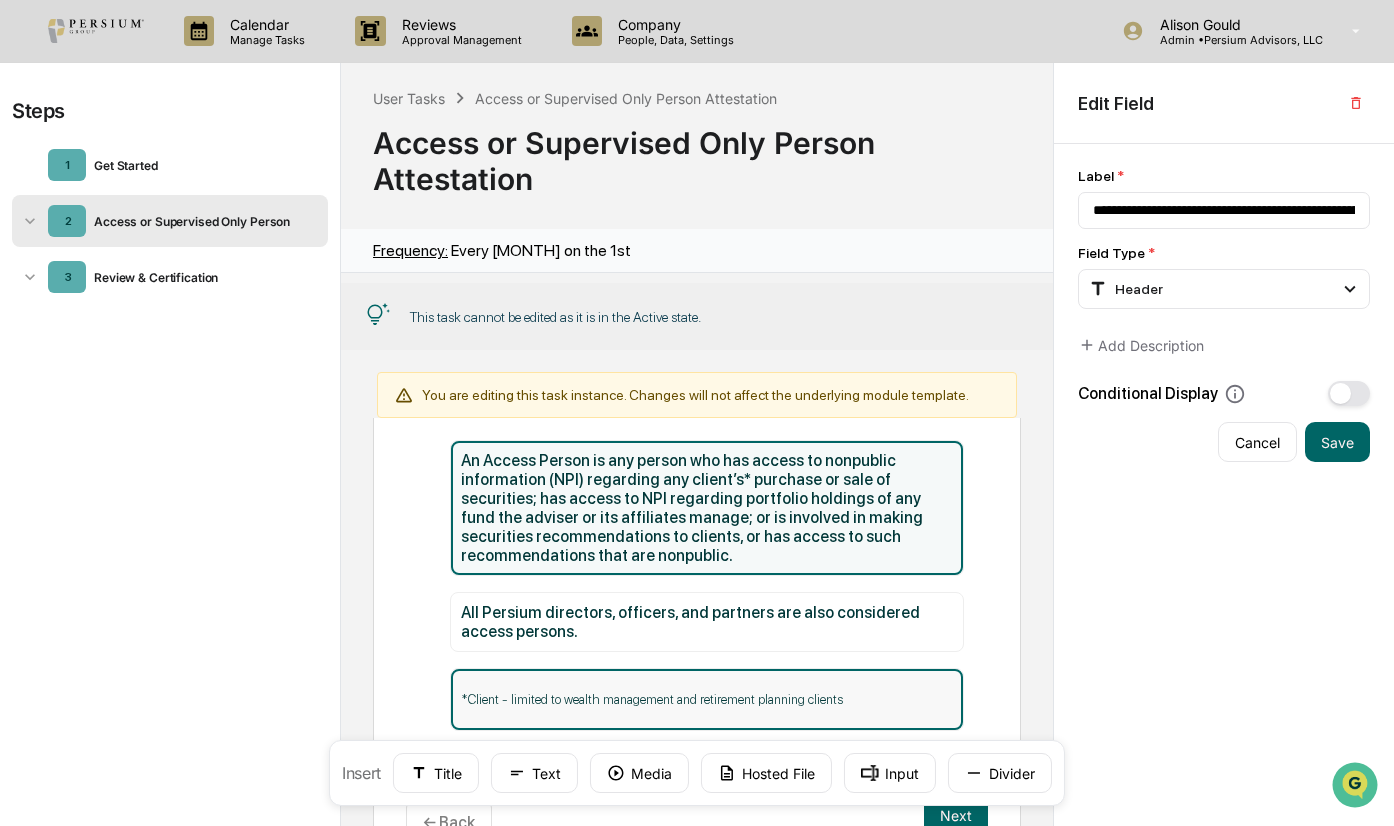 click on "*Client - limited to wealth management and retirement planning clients" at bounding box center (706, 699) 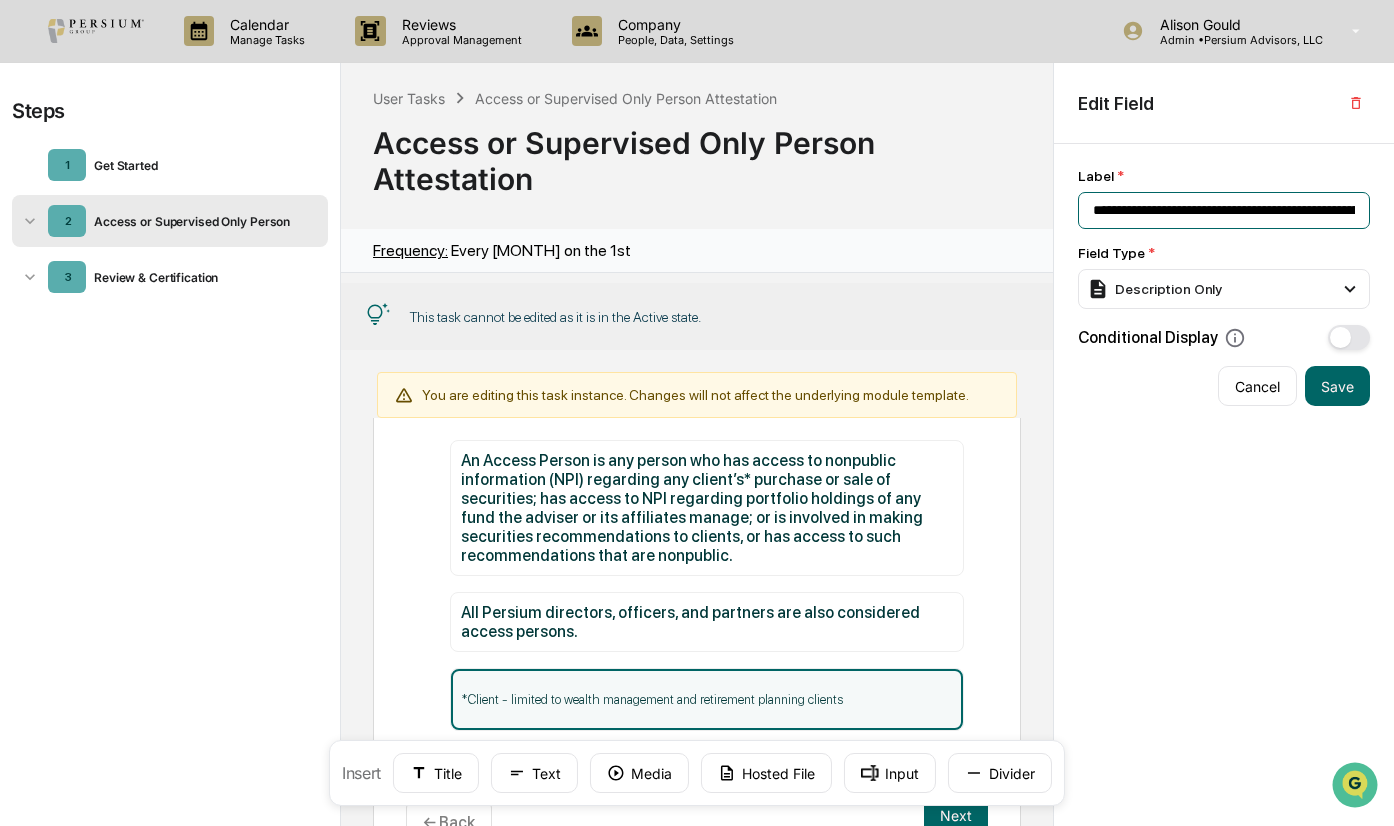 click on "**********" at bounding box center [1224, 210] 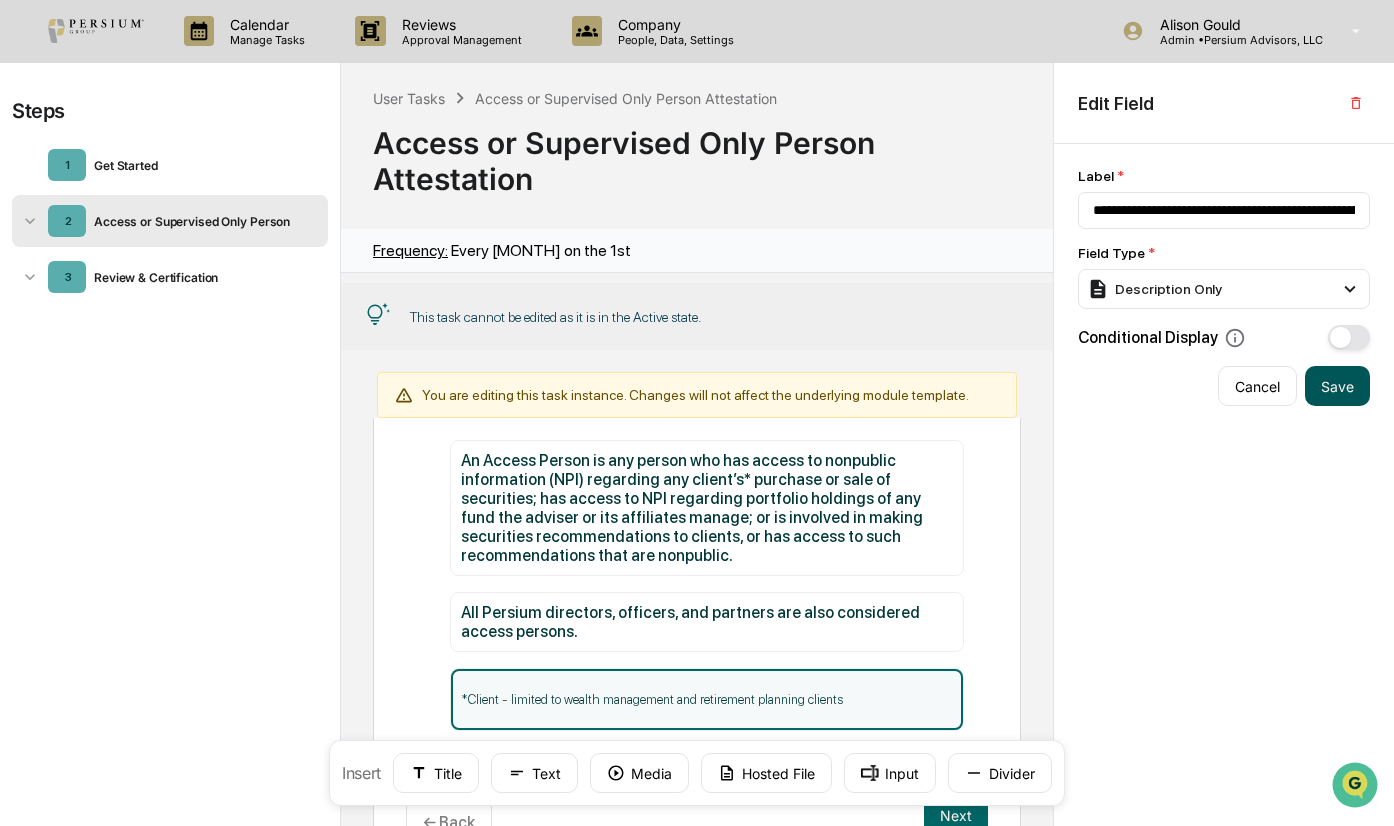 click on "Save" at bounding box center (1337, 386) 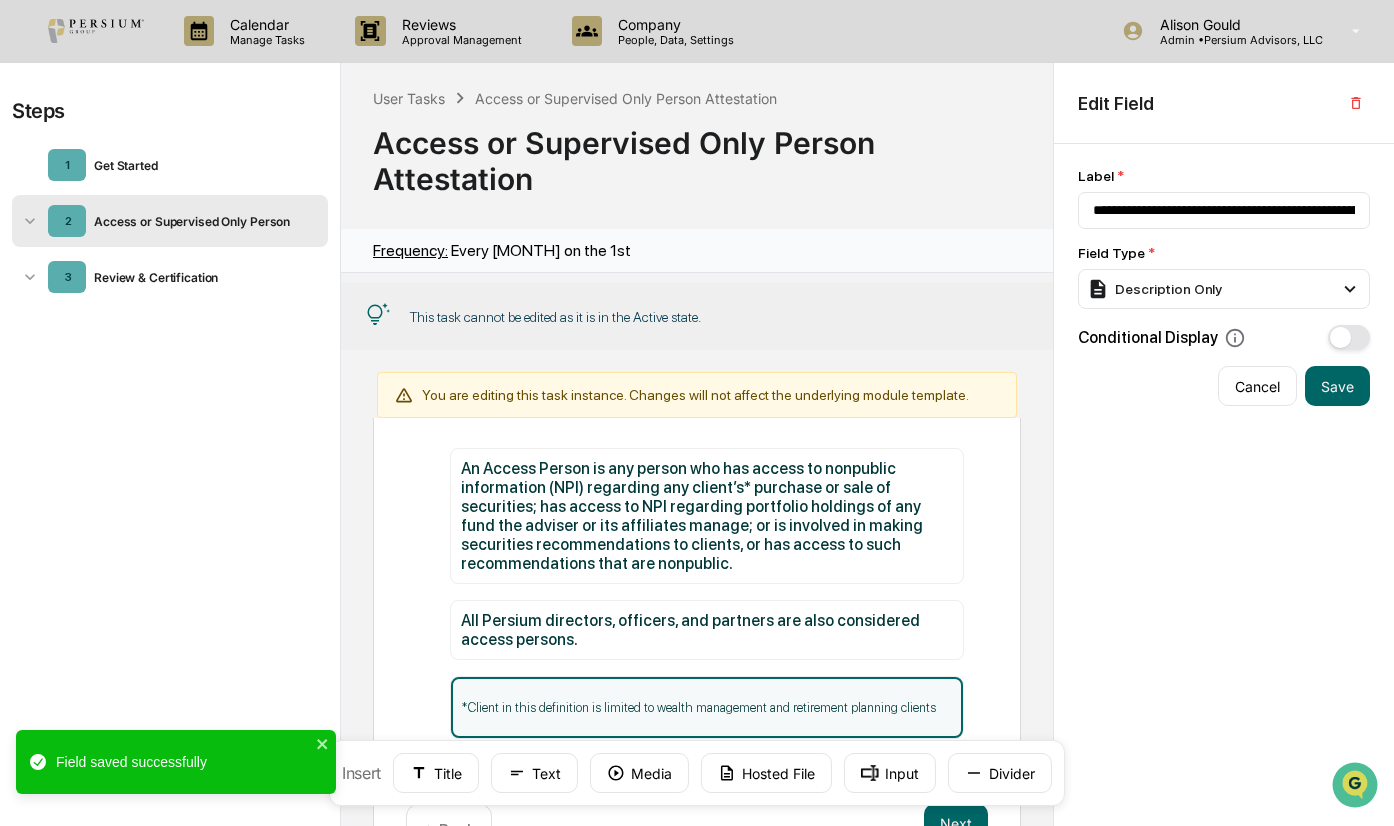 click on "Selection Access or Supervised Only Person * Please carefully review the definitions in the previous slides prior to submitting your selection. Select... Sign here By clicking "Acknowledge" I agree to electronically sign the above document and attest that it is complete and accurate. I agree that the electronic signatures appearing on this document are the same as handwritten signatures for the purposes of validity, enforceability, and admissibility Next ← Back Insert Title Text Media Hosted File Input Divider Edit Field Label * Field Type * Header Short Text Long Text Number Currency Amount with Currency Date Select URL" at bounding box center [697, 622] 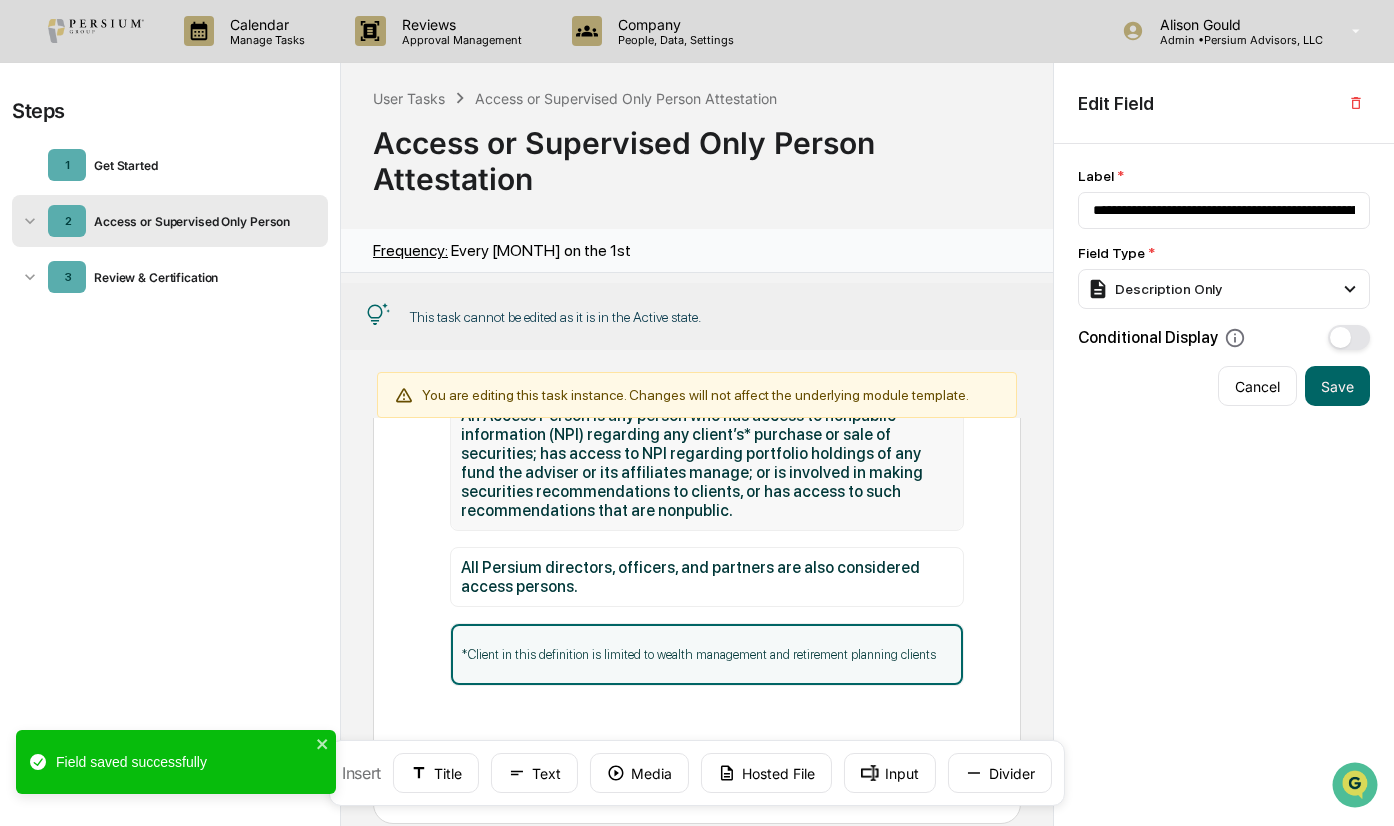 scroll, scrollTop: 195, scrollLeft: 0, axis: vertical 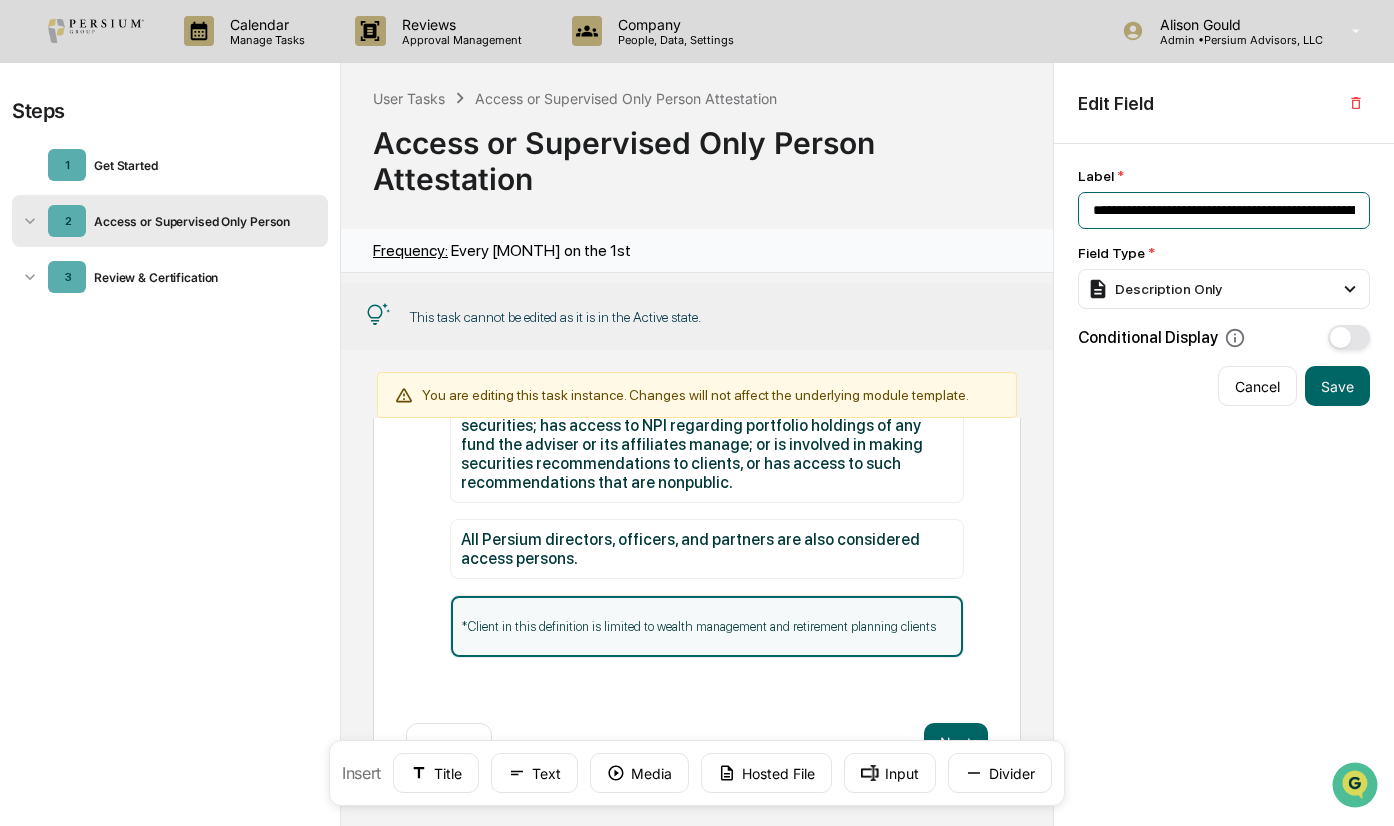 click on "**********" at bounding box center [1224, 210] 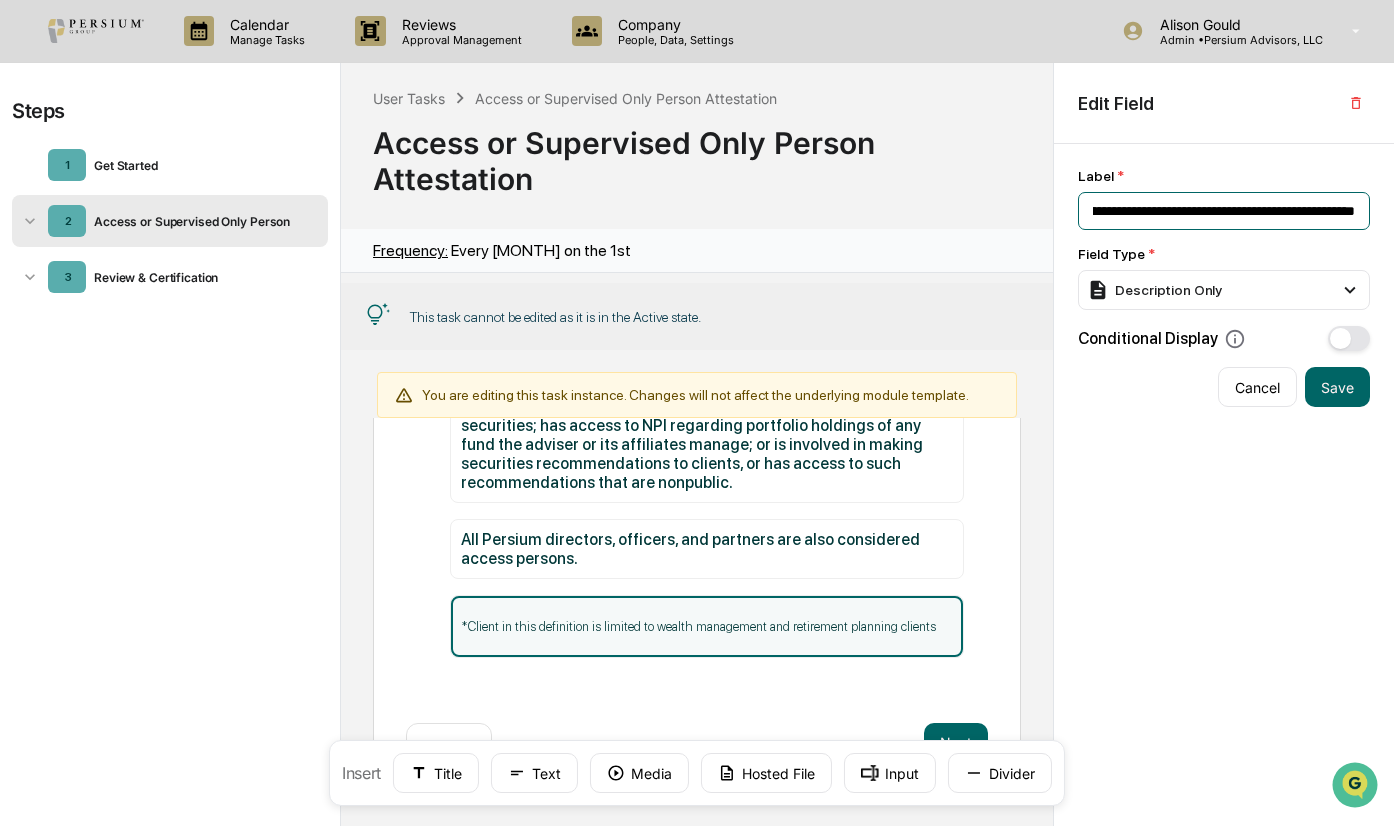 drag, startPoint x: 1177, startPoint y: 218, endPoint x: 1490, endPoint y: 213, distance: 313.03995 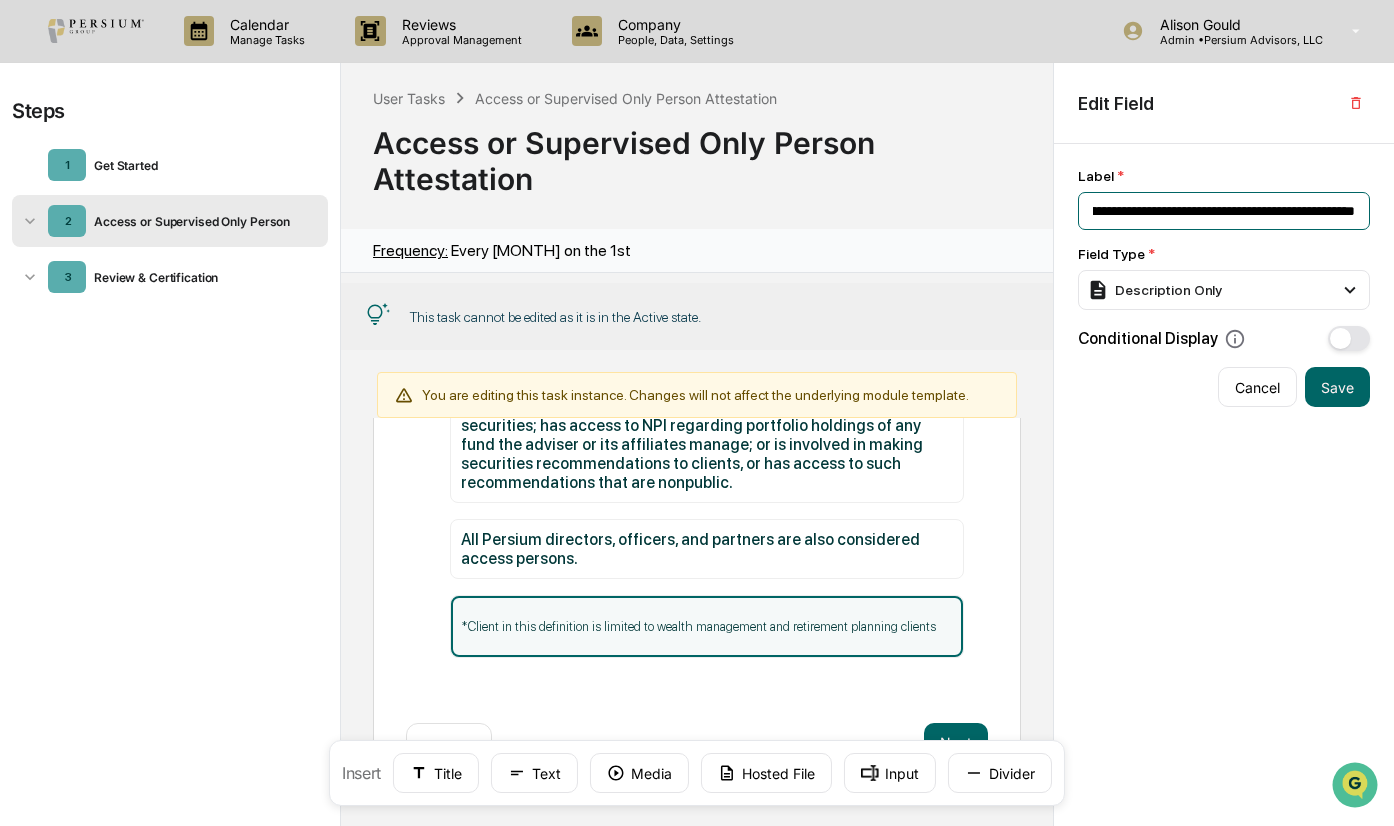 scroll, scrollTop: 0, scrollLeft: 281, axis: horizontal 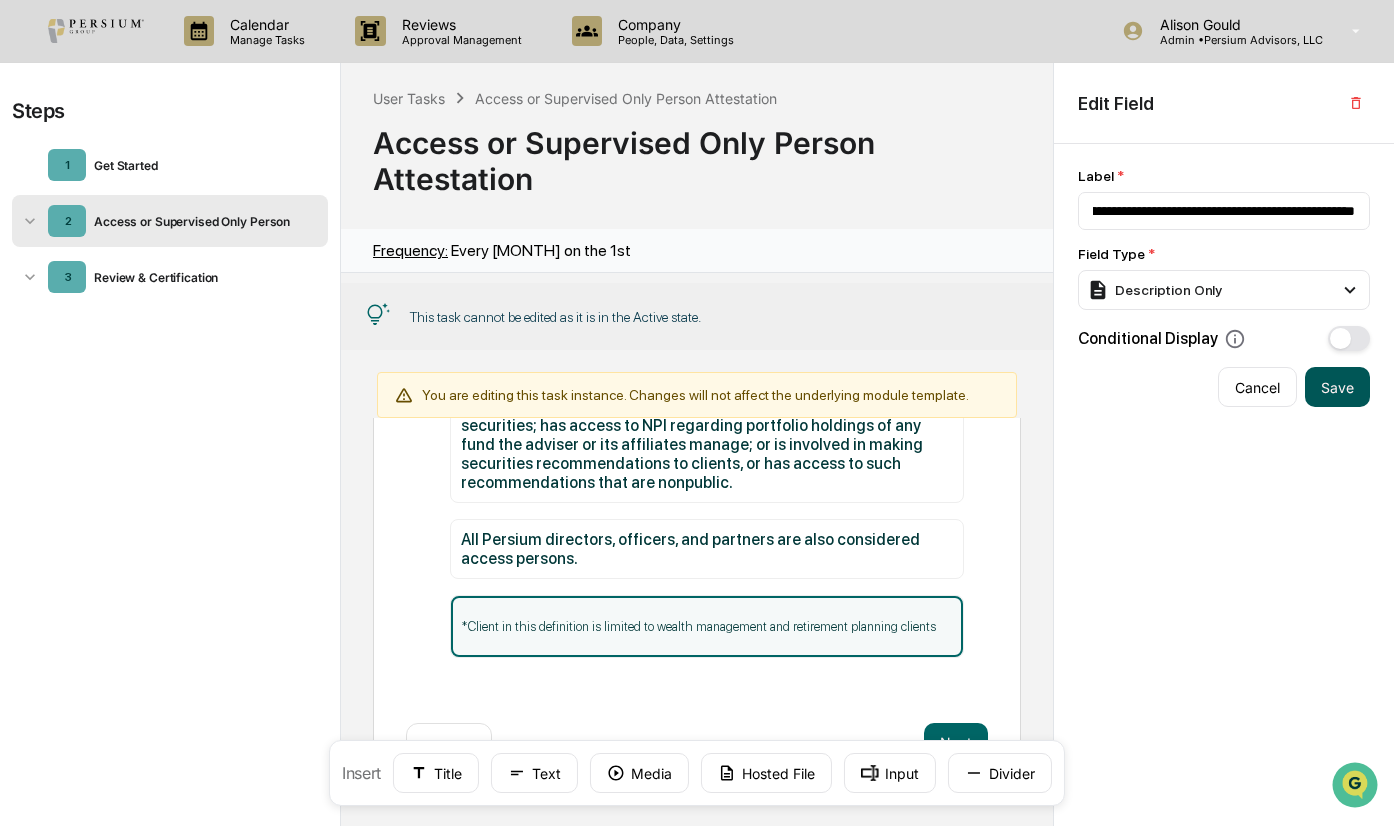 click on "Save" at bounding box center [1337, 387] 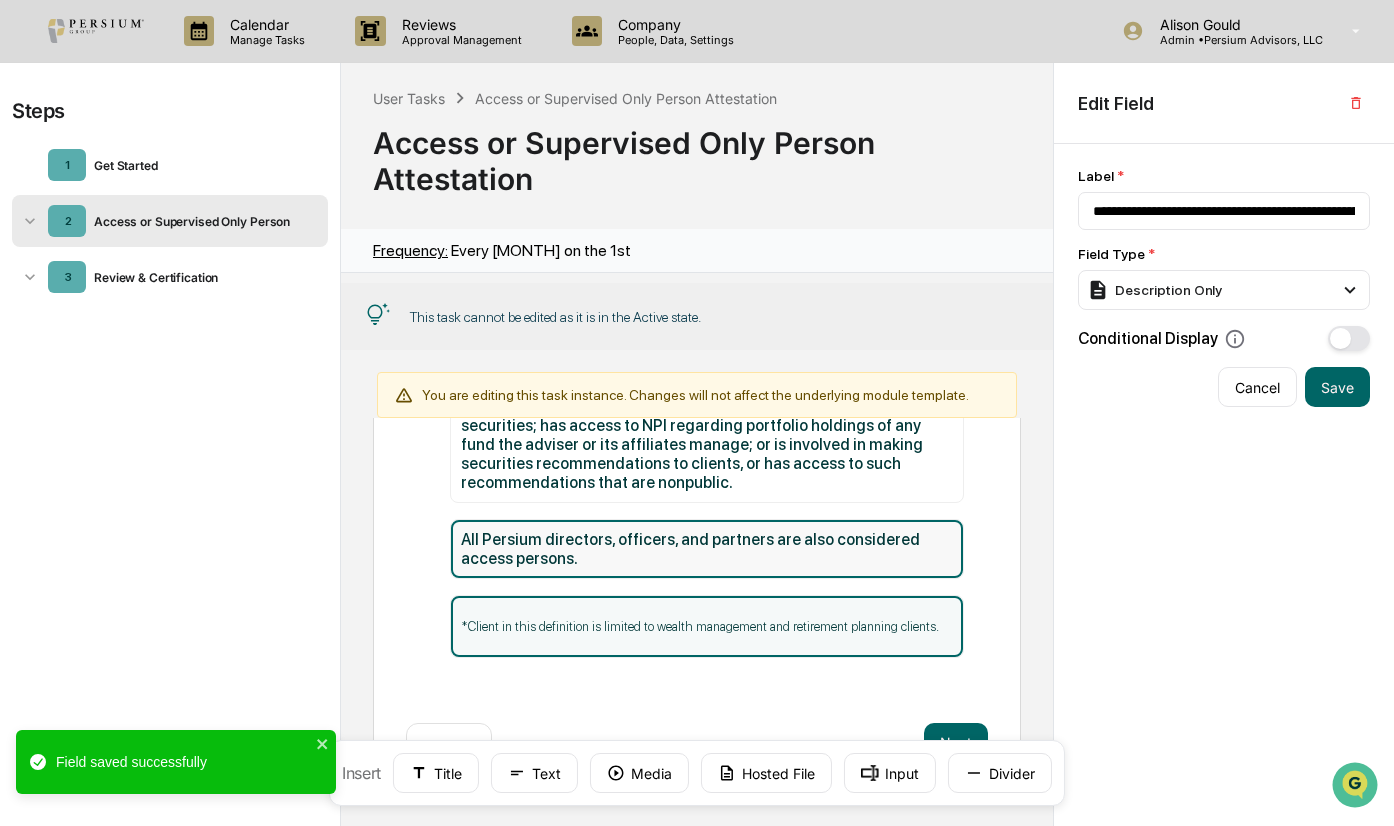click on "All Persium directors, officers, and partners are also considered access persons." at bounding box center [706, 549] 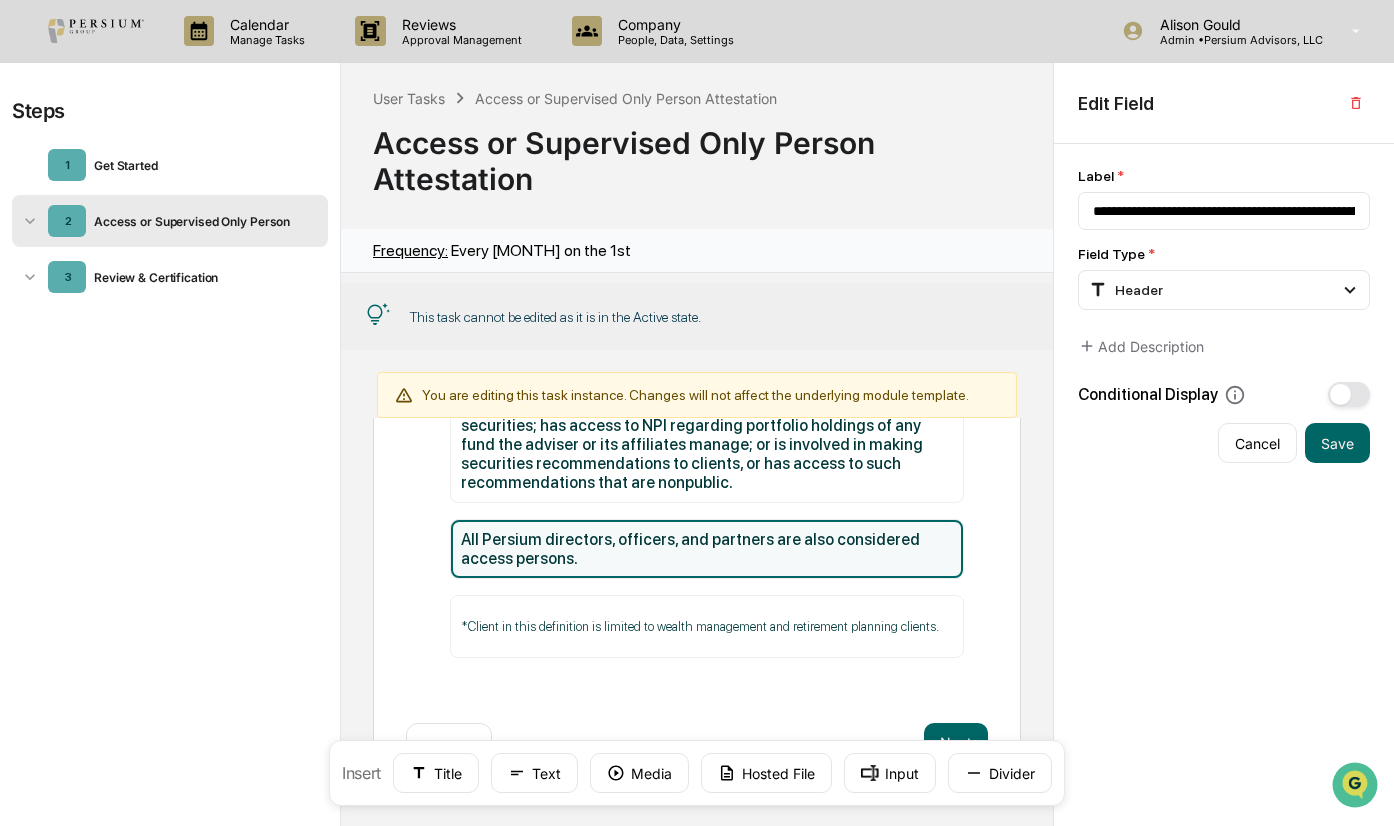 click on "An Access Person is any person who has access to nonpublic information (NPI) regarding any client’s* purchase or sale of securities; has access to NPI regarding portfolio holdings of any fund the adviser or its affiliates manage; or is involved in making securities recommendations to clients, or has access to such recommendations that are nonpublic. All Persium directors, officers, and partners are also considered access persons. *Client in this definition is limited to wealth management and retirement planning clients." at bounding box center (696, 512) 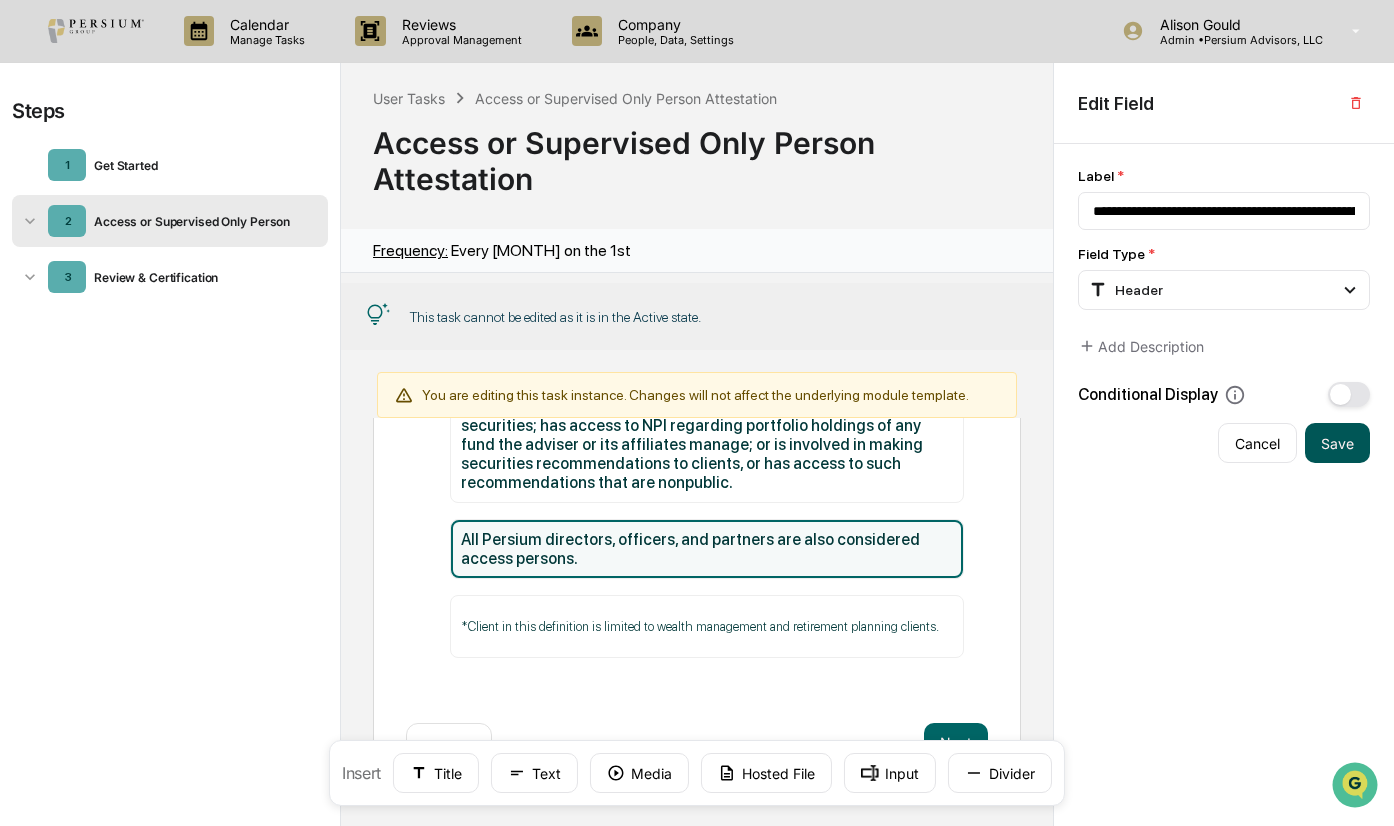 click on "Save" at bounding box center (1337, 443) 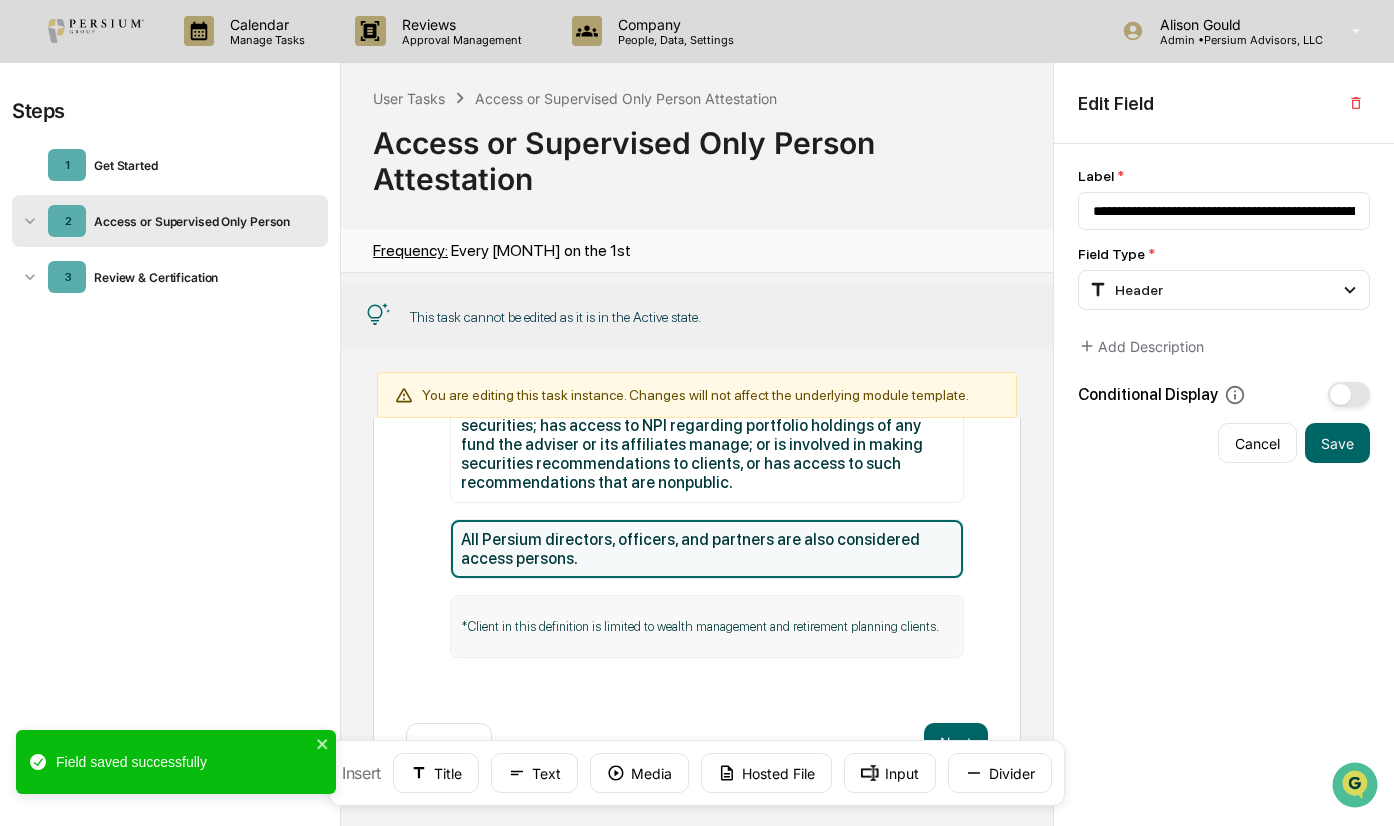scroll, scrollTop: 0, scrollLeft: 0, axis: both 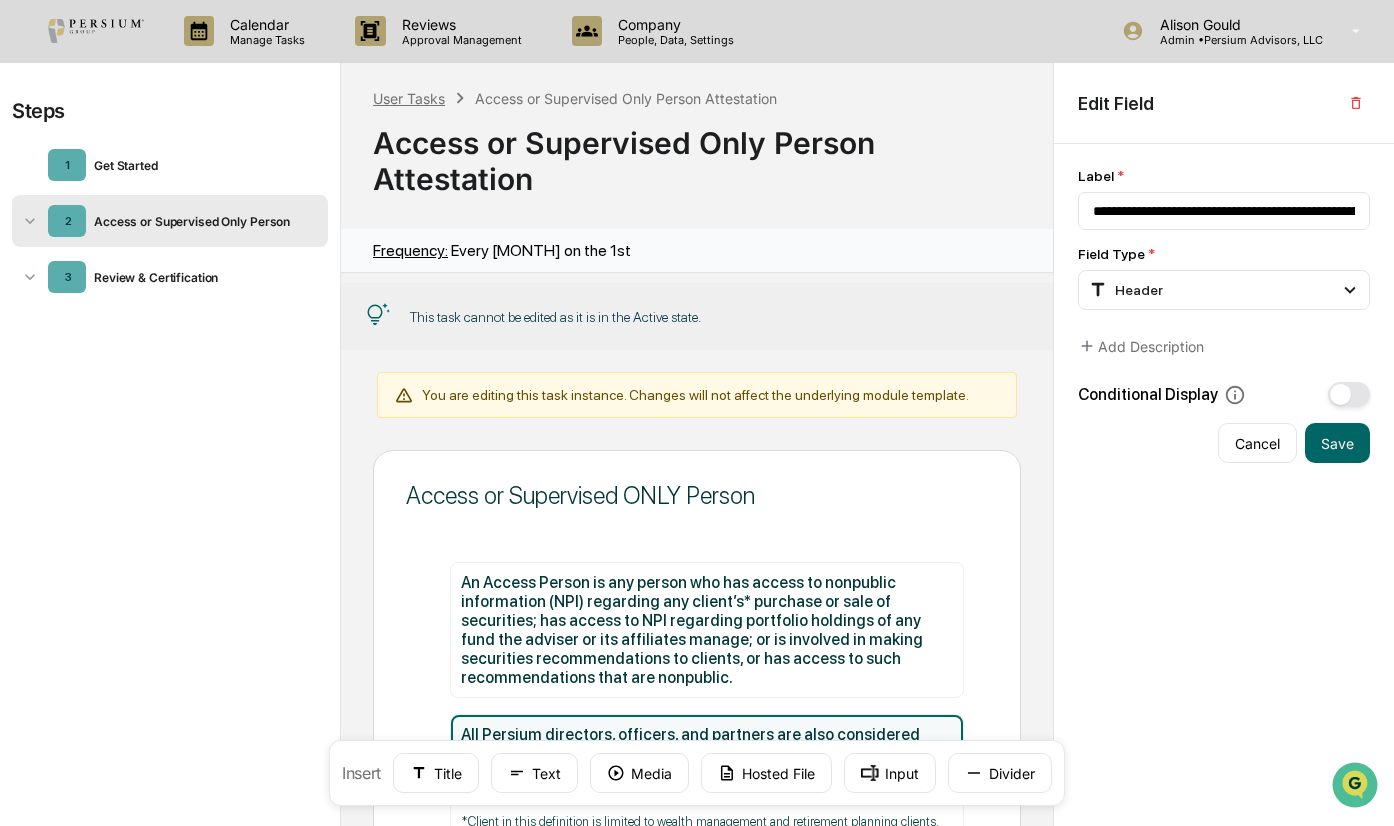 click on "User Tasks" at bounding box center (409, 98) 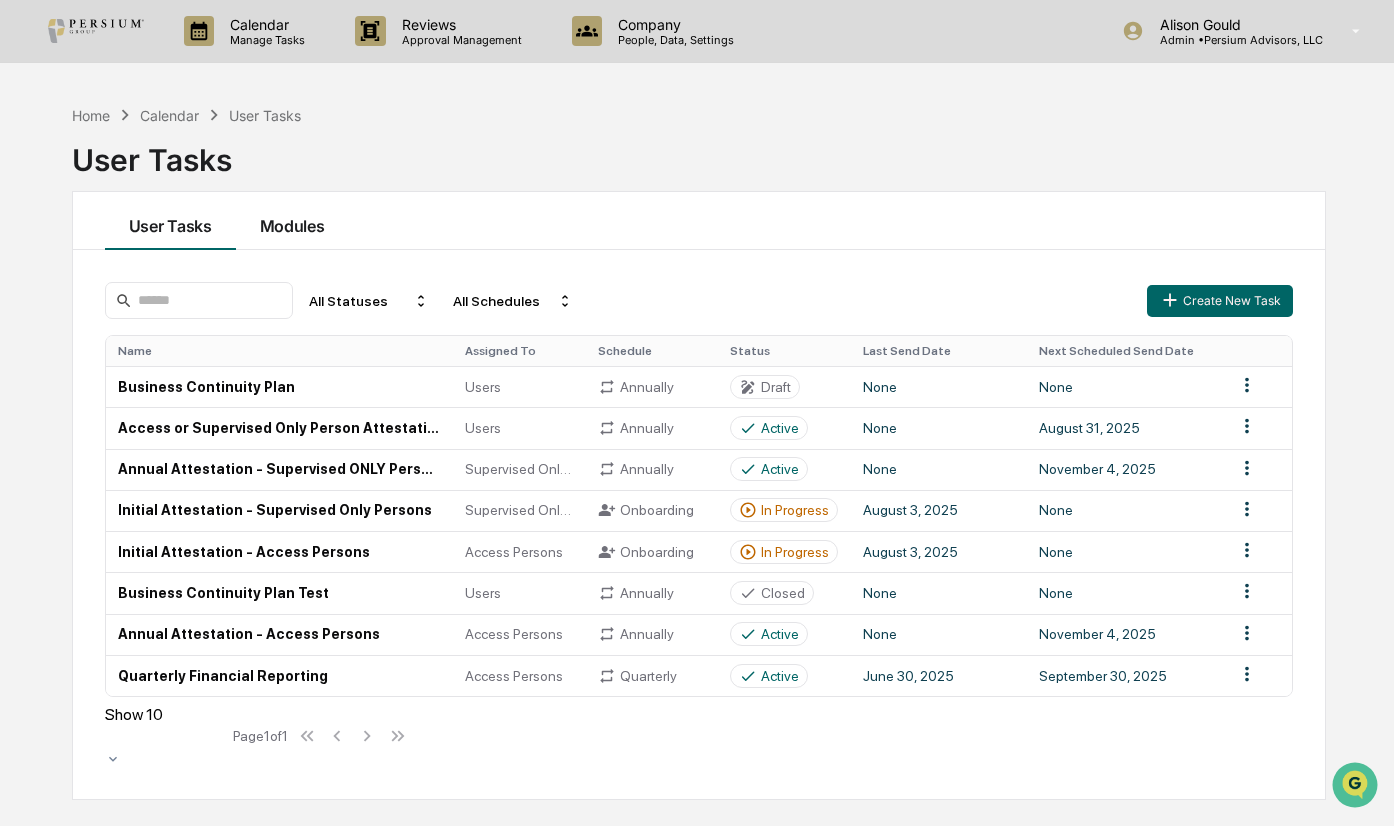 click on "Modules" at bounding box center (292, 221) 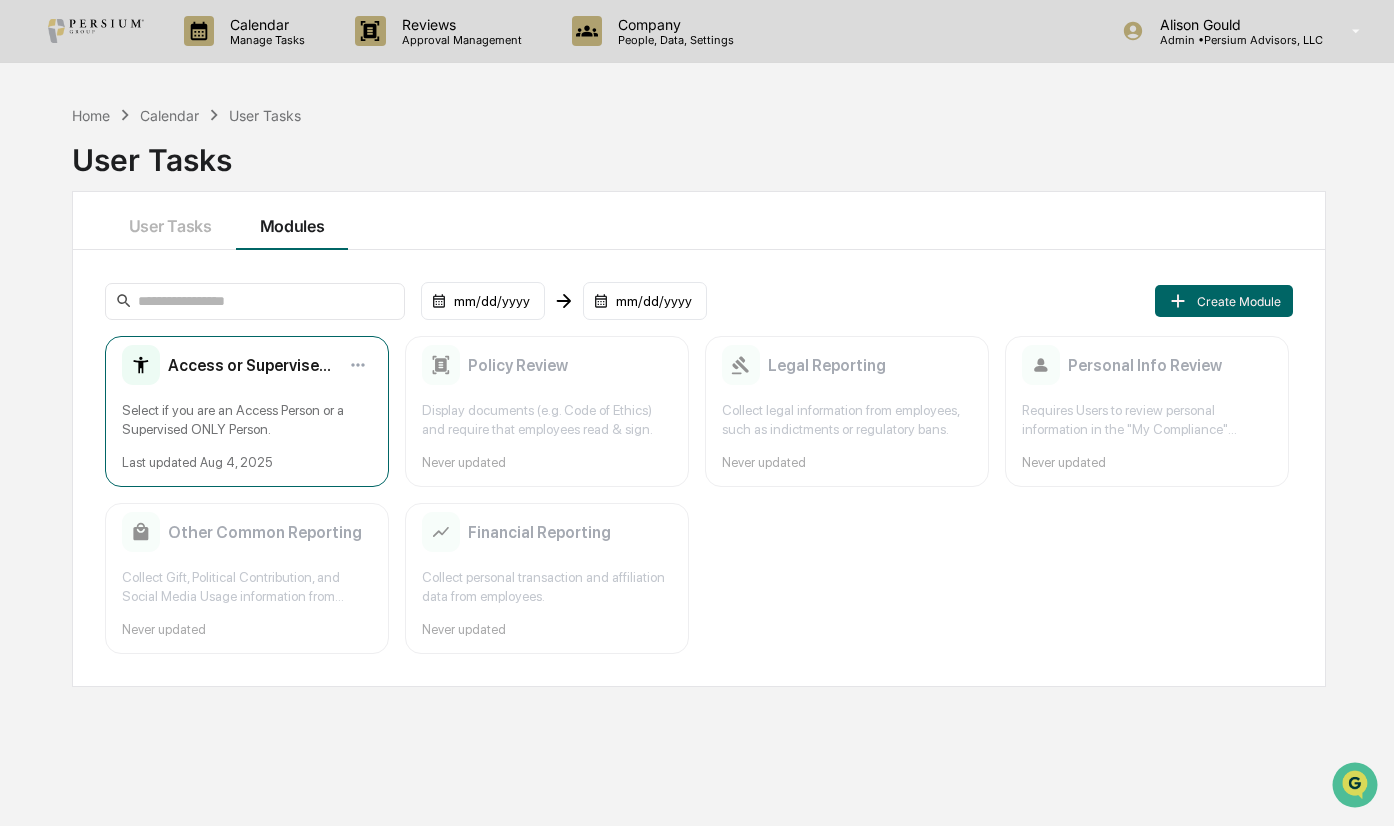 click on "Select if you are an Access Person or a Supervised ONLY Person." at bounding box center [247, 420] 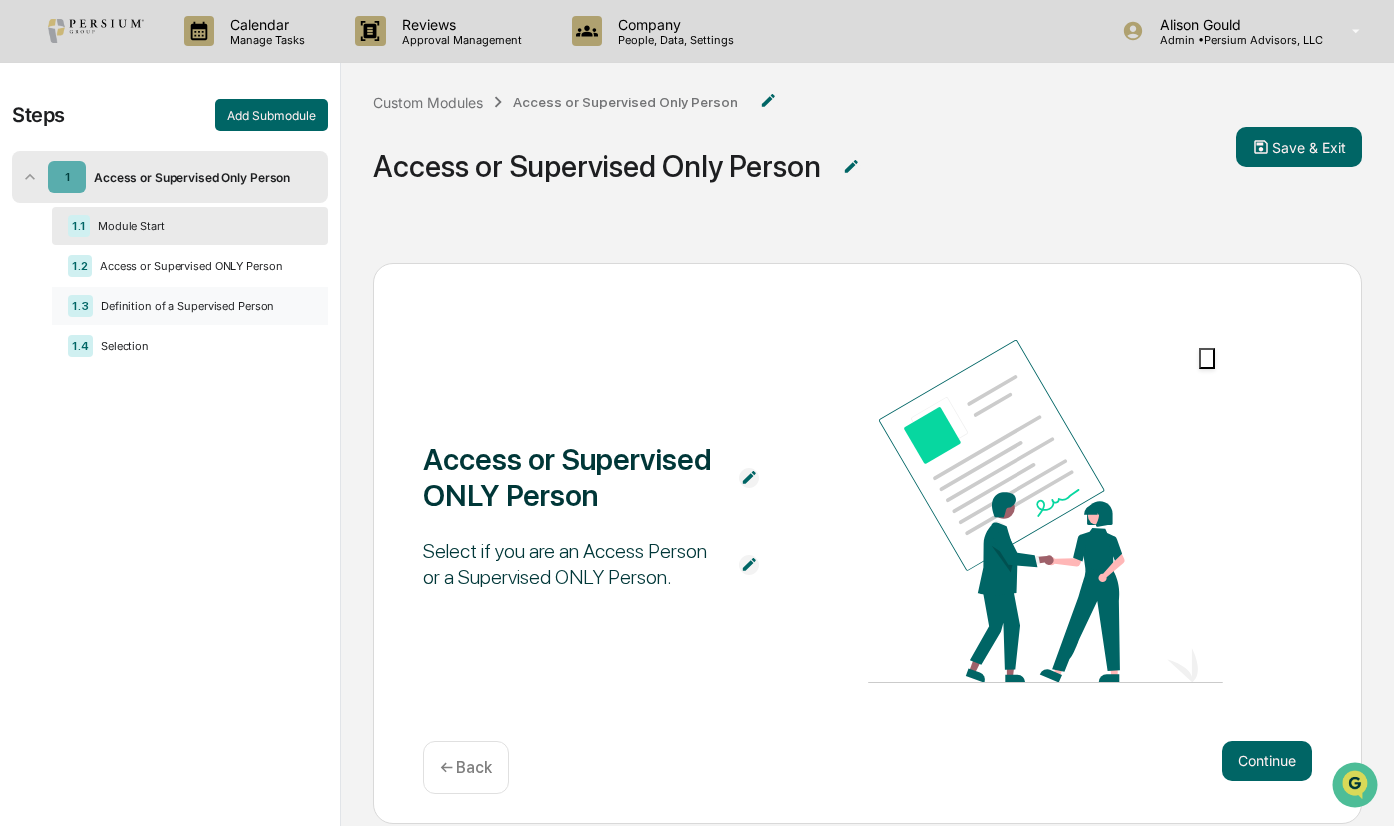 click on "Definition of a Supervised Person" at bounding box center [198, 306] 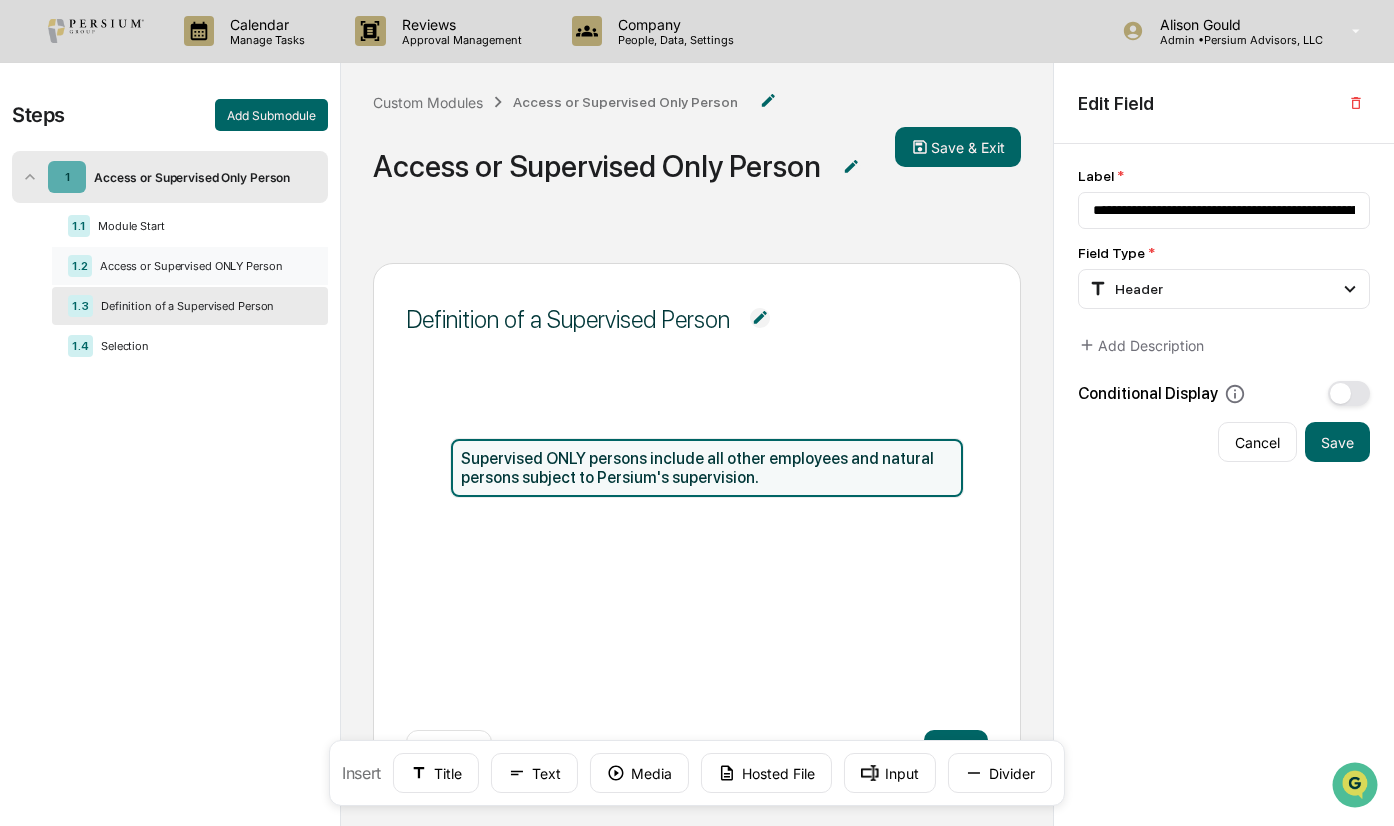 click on "1.2 Access or Supervised ONLY Person" at bounding box center (190, 266) 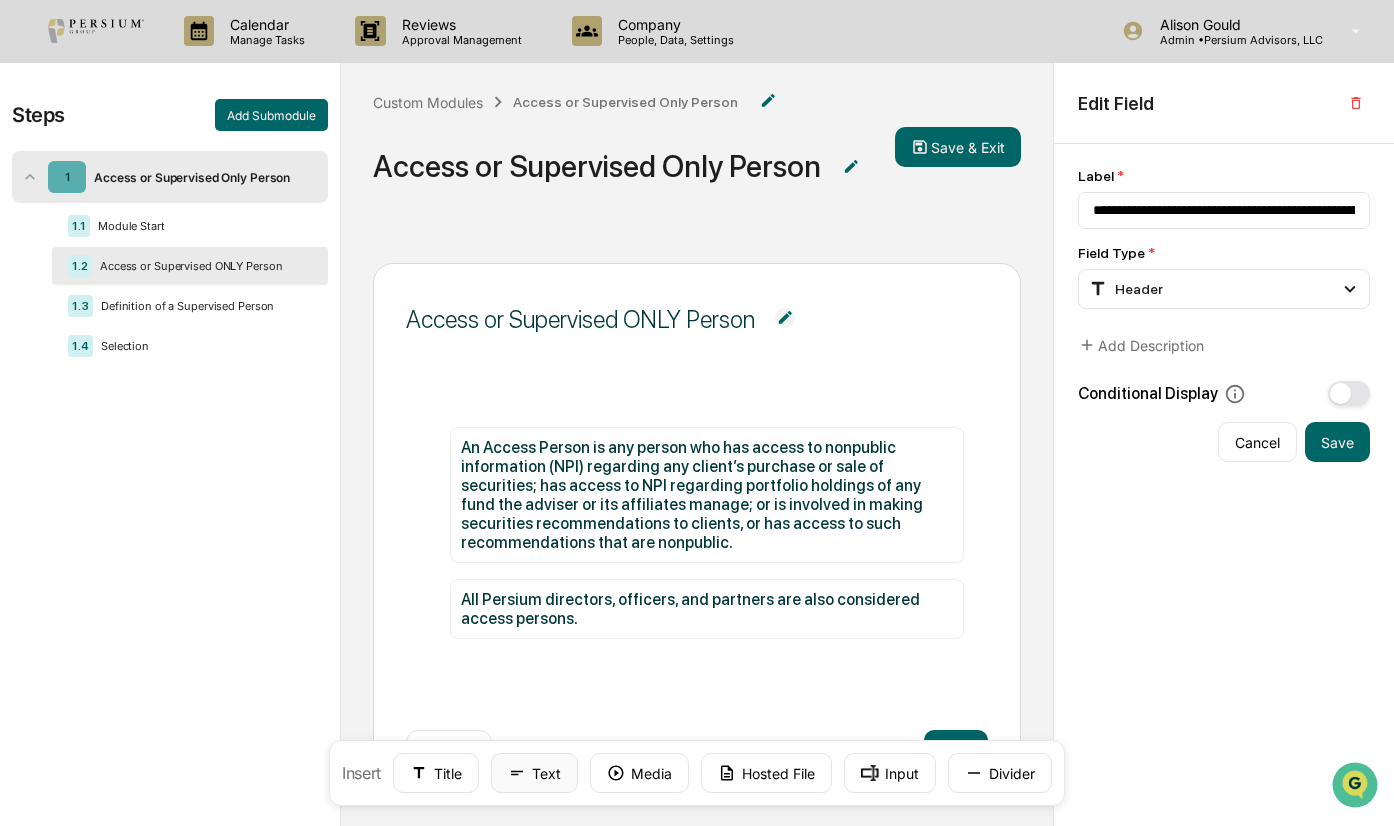 click on "Text" at bounding box center [534, 773] 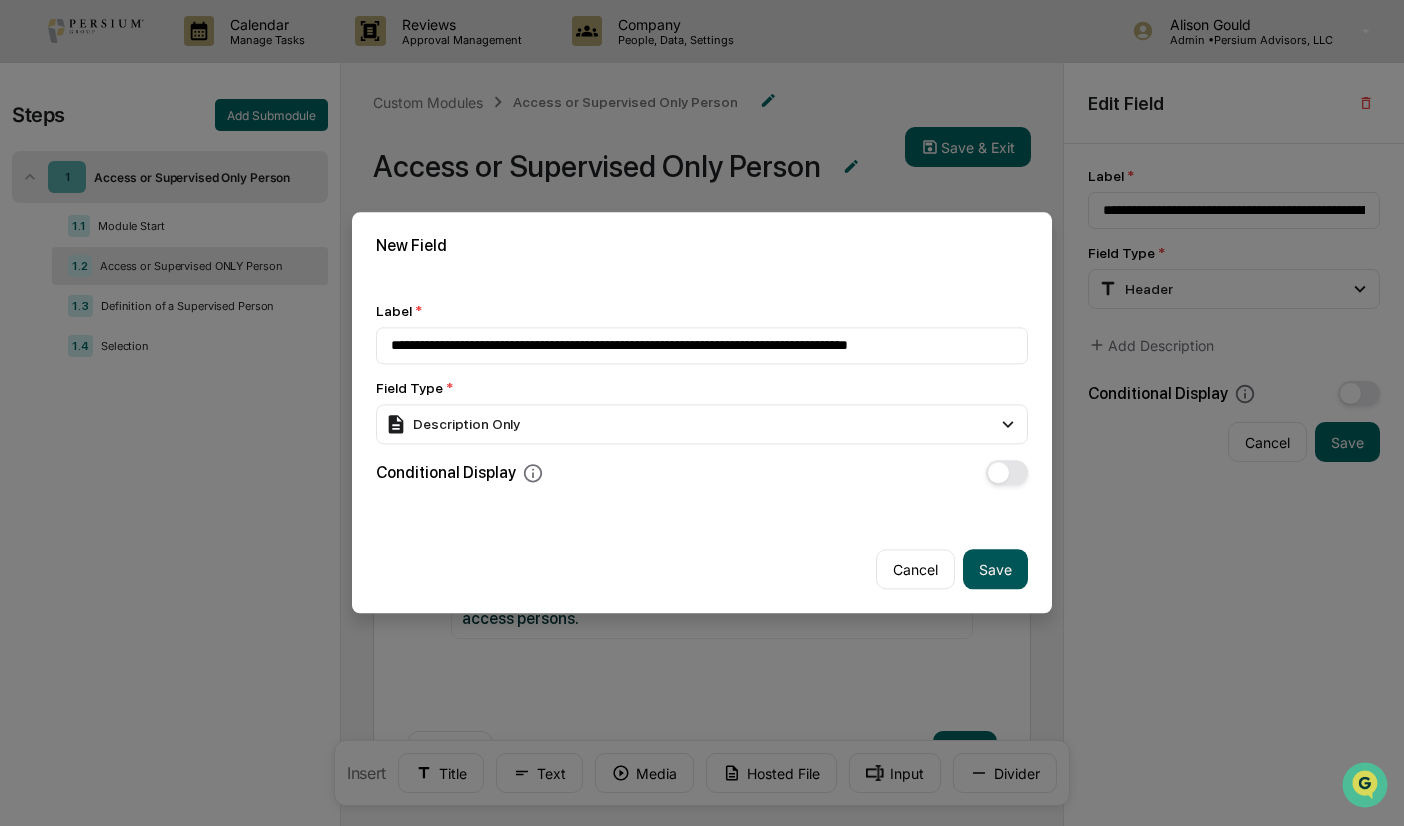 type on "**********" 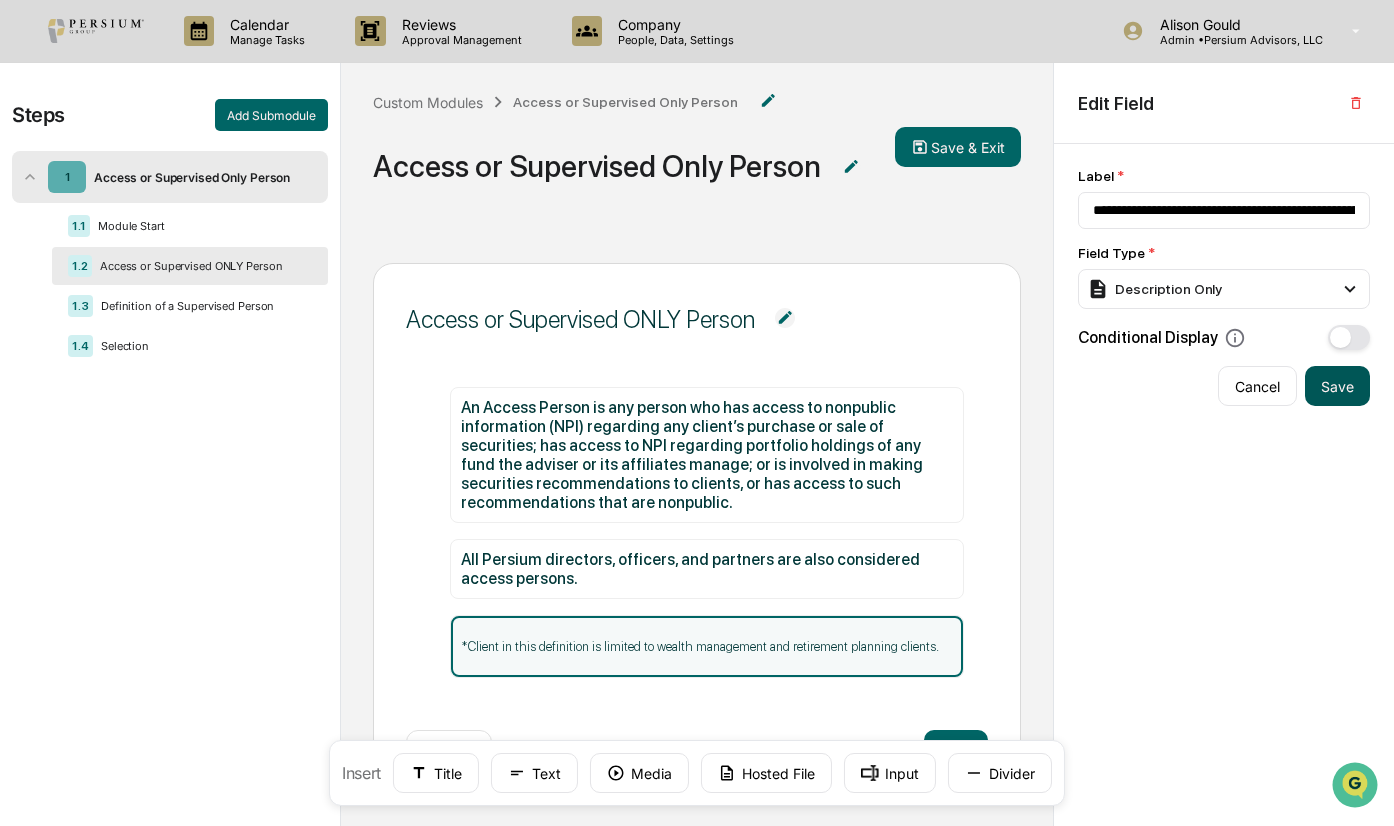 click on "Save" at bounding box center (1337, 386) 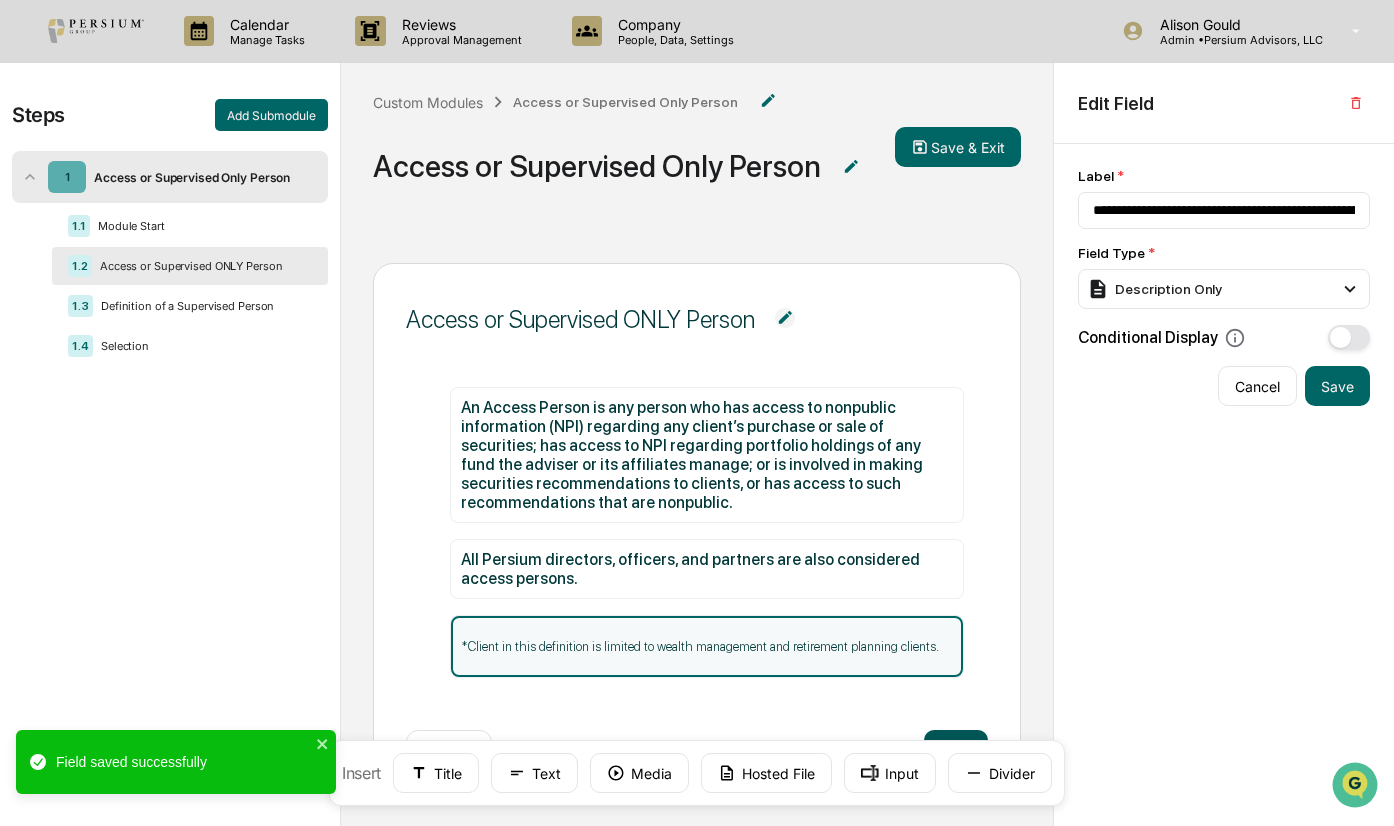 click on "Next" at bounding box center [956, 750] 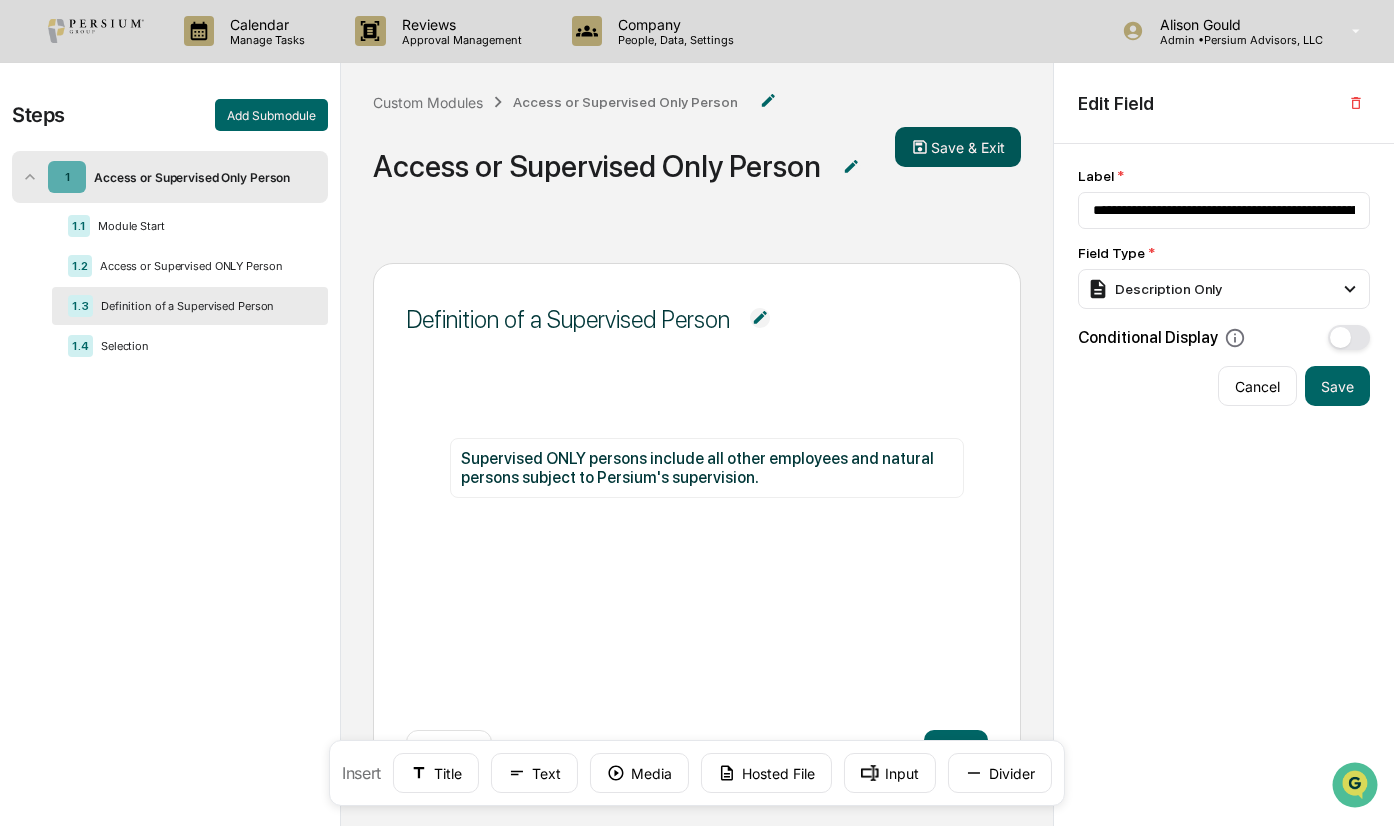 click on "Save & Exit" at bounding box center [958, 147] 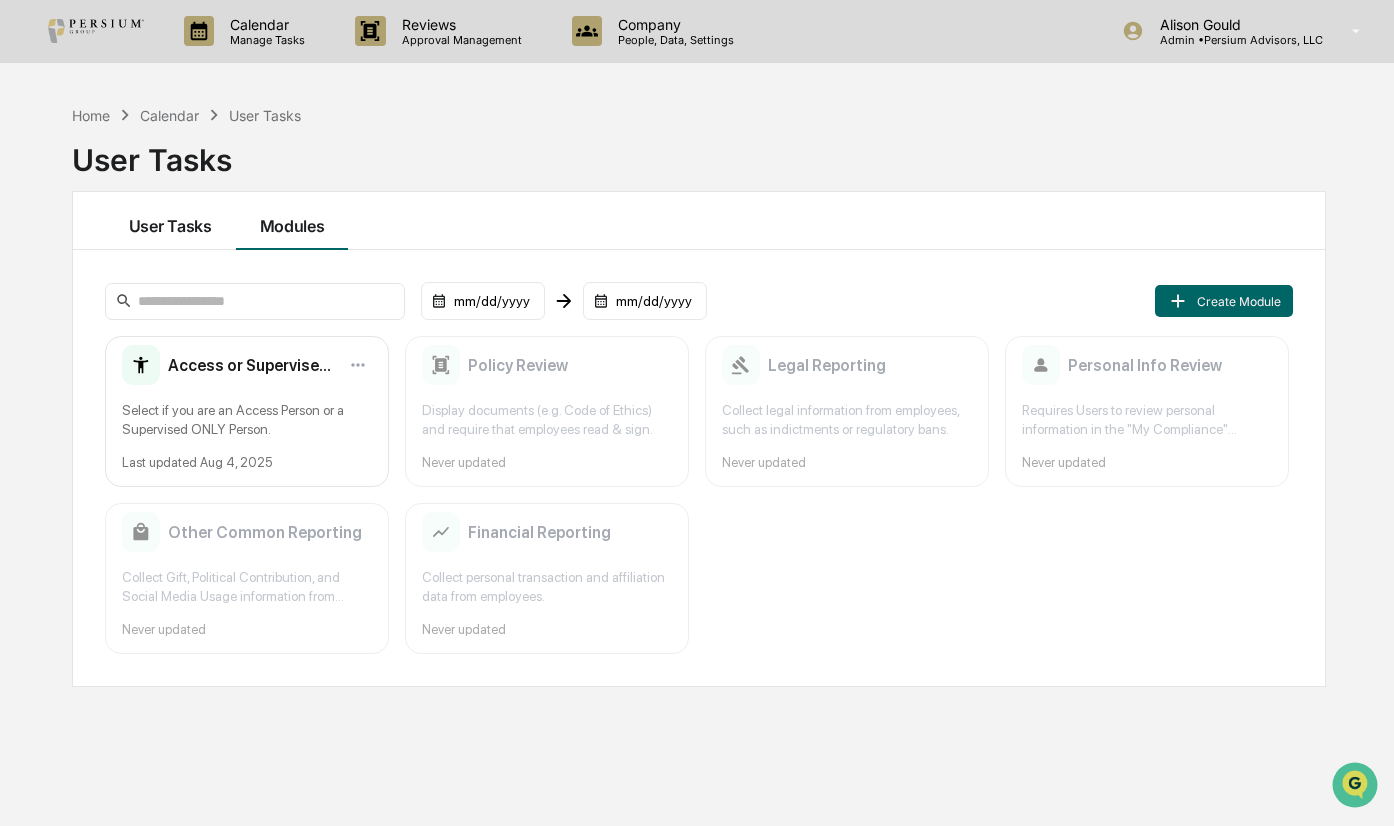 click on "User Tasks" at bounding box center (170, 221) 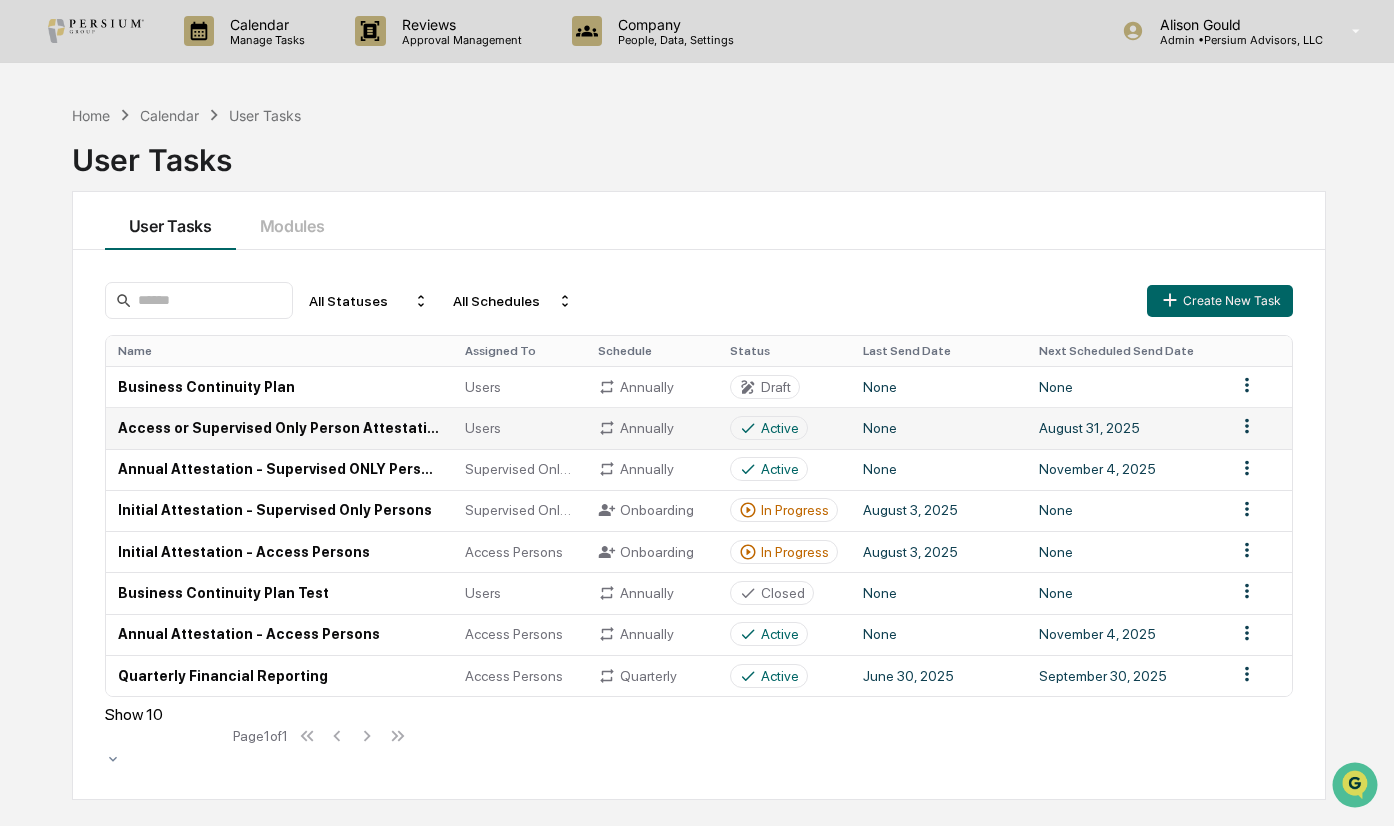 click at bounding box center [1258, 427] 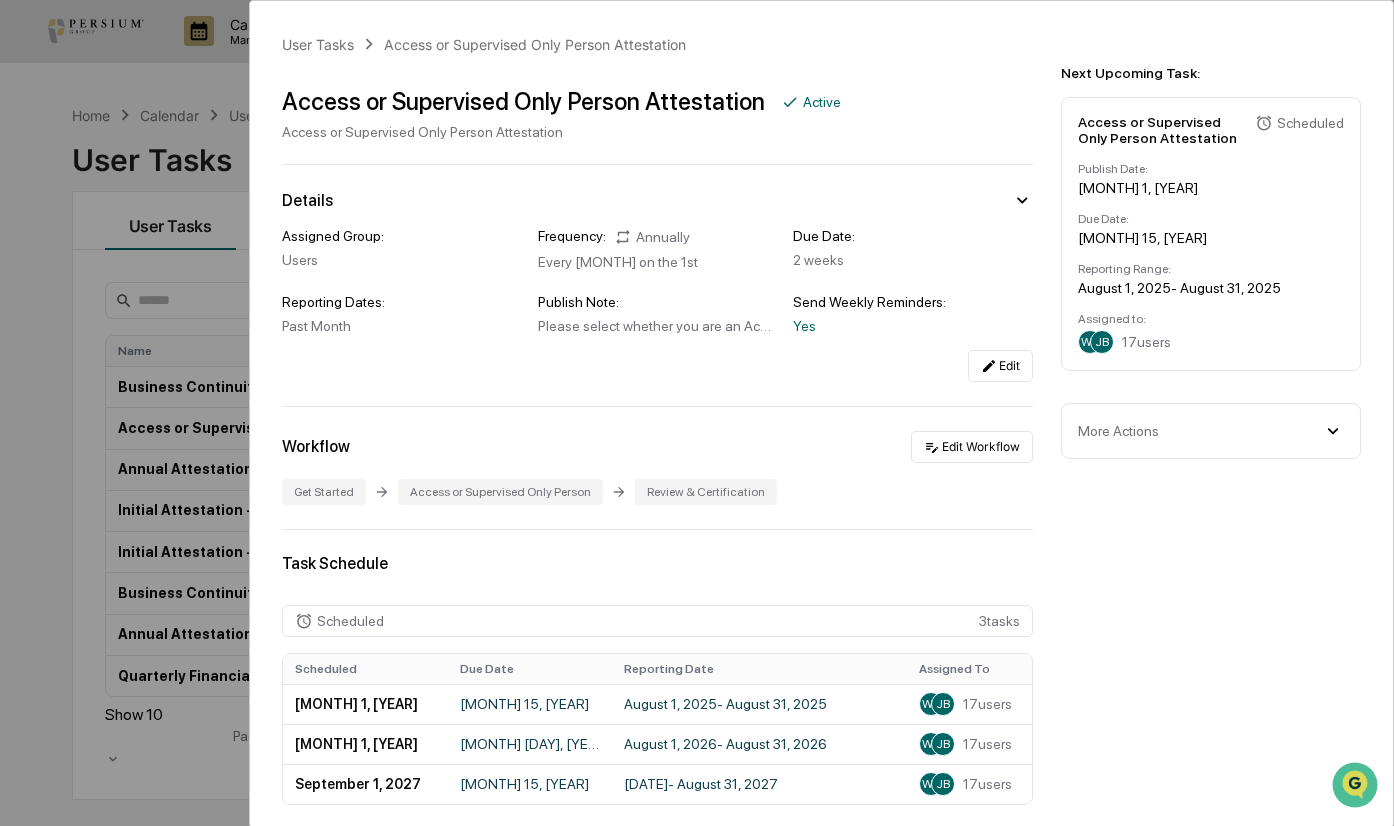 click on "User Tasks Access or Supervised Only Person Attestation Access or Supervised Only Person Attestation Active Access or Supervised Only Person Attestation Details Assigned Group: Users Frequency: Annually Every September on the 1st Due Date: 2 weeks Reporting Dates: Past Month Publish Note: Please select whether you are an Access Person or a Supervised ONLY Person, as defined by Persium's Code of Ethics. Please read the definition of each carefully. Send Weekly Reminders: Yes Edit Workflow Edit Workflow Get Started Access or Supervised Only Person Review & Certification Task Schedule Scheduled 3 tasks Scheduled Due Date Reporting Date Assigned To September 1, 2025 September 15, 2025 August 1, 2025 - August 31, 2025 WB JB 17 users September 1, 2026 September 15, 2026 August 1, 2026 - August 31, 2026 WB JB 17 users September 1, 2027 September 15, 2027 August 1, 2027 - August 31, 2027 WB JB 17 users Documents Document Name Created At Created By No documents found" at bounding box center (821, 615) 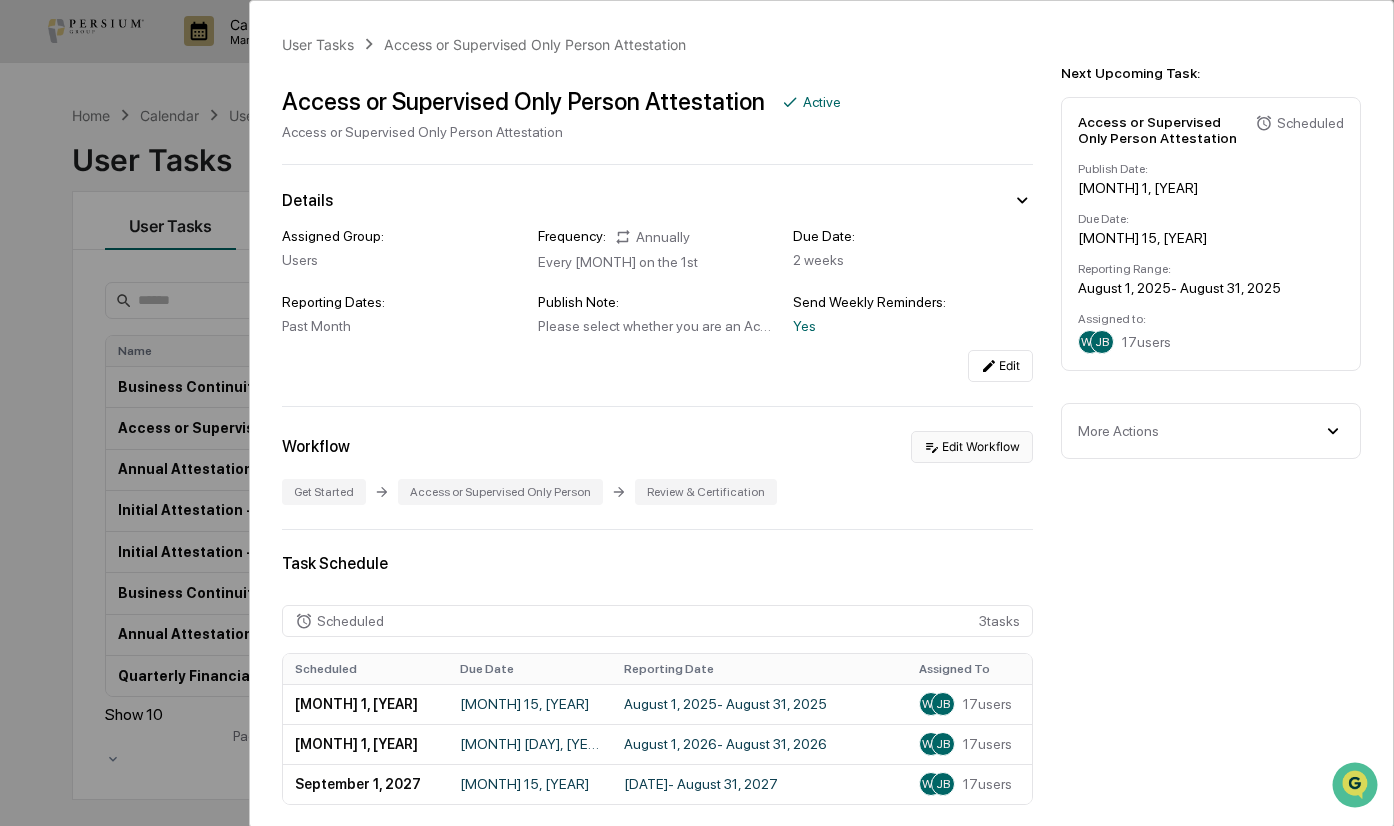 click on "Edit Workflow" at bounding box center (972, 447) 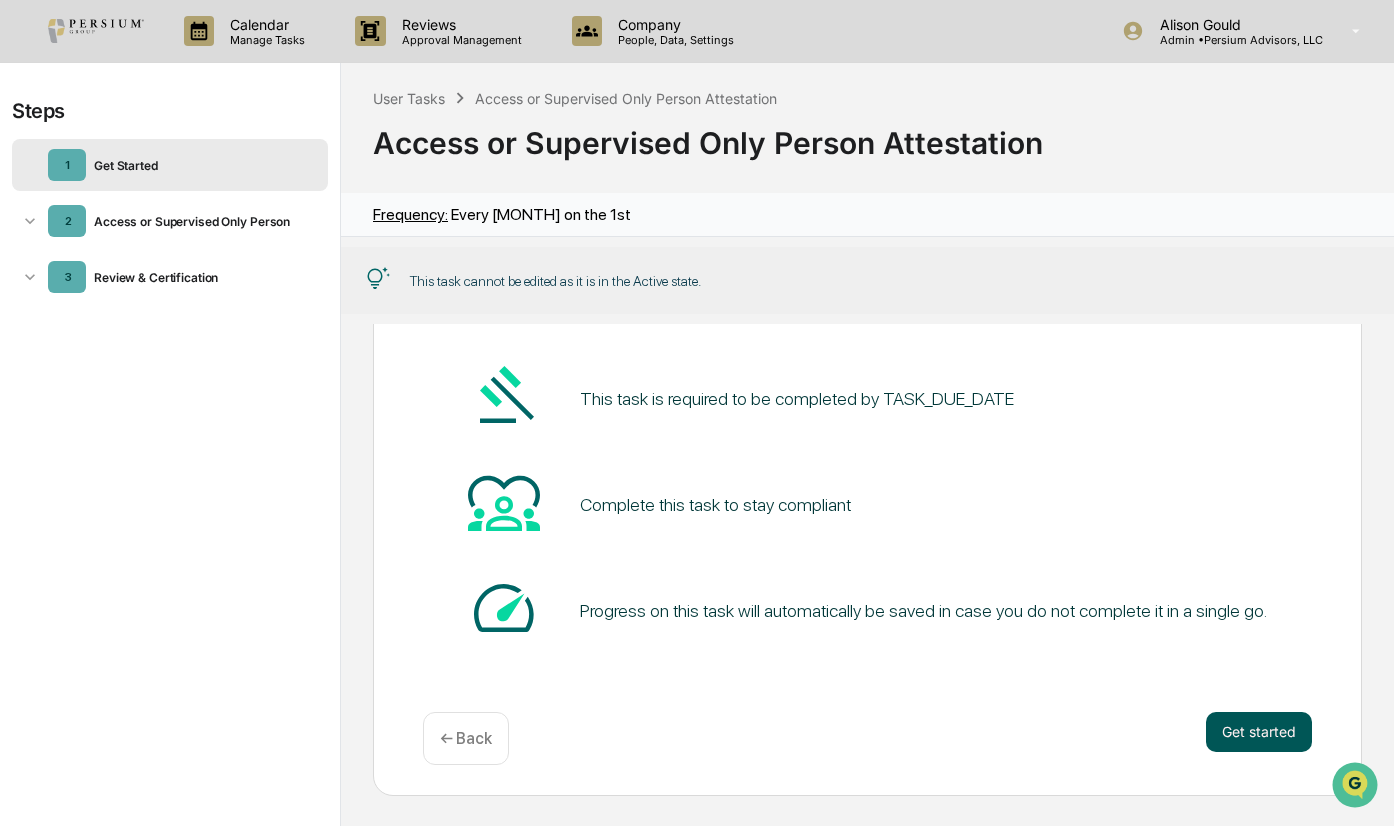 click on "Get started" at bounding box center [1259, 732] 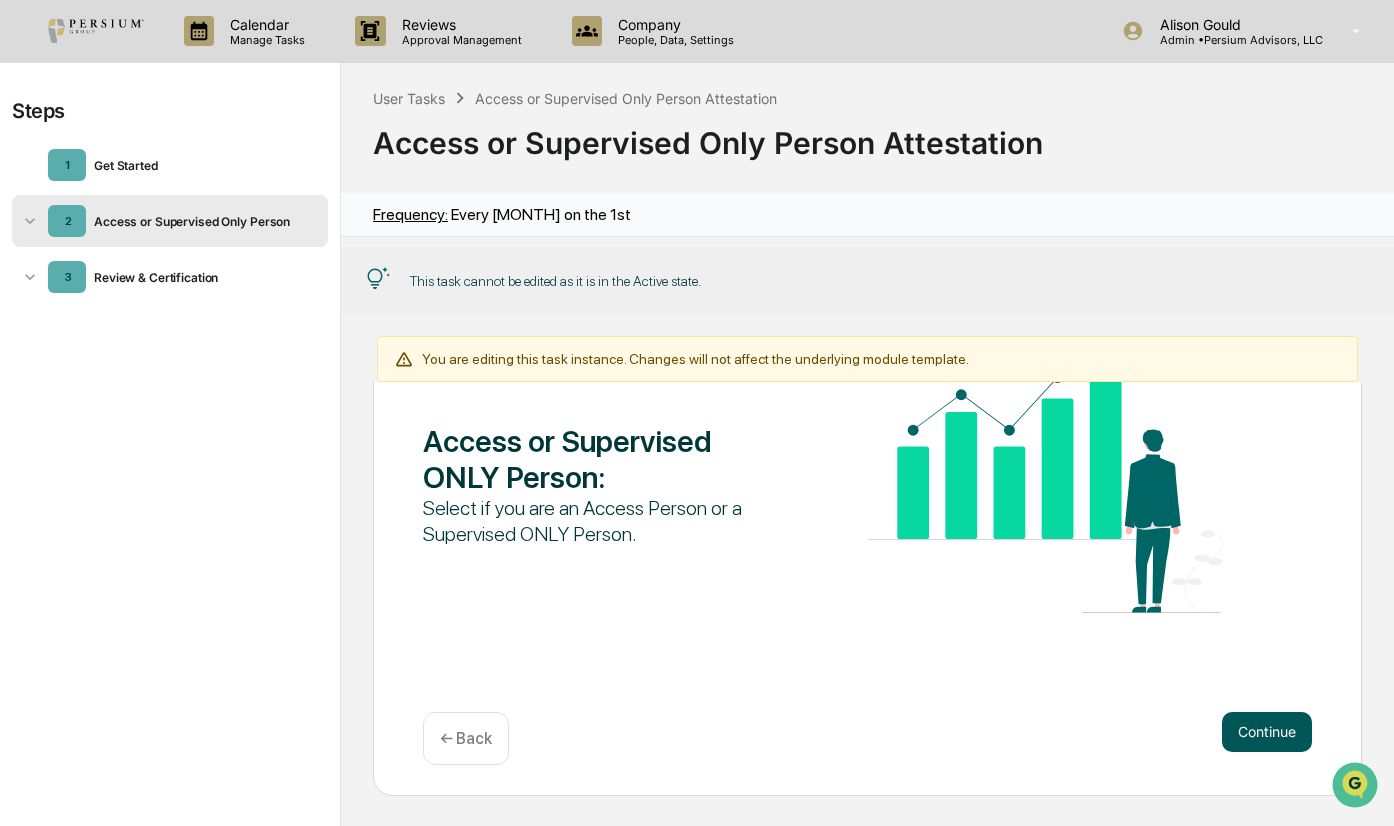 click on "Continue" at bounding box center [1267, 732] 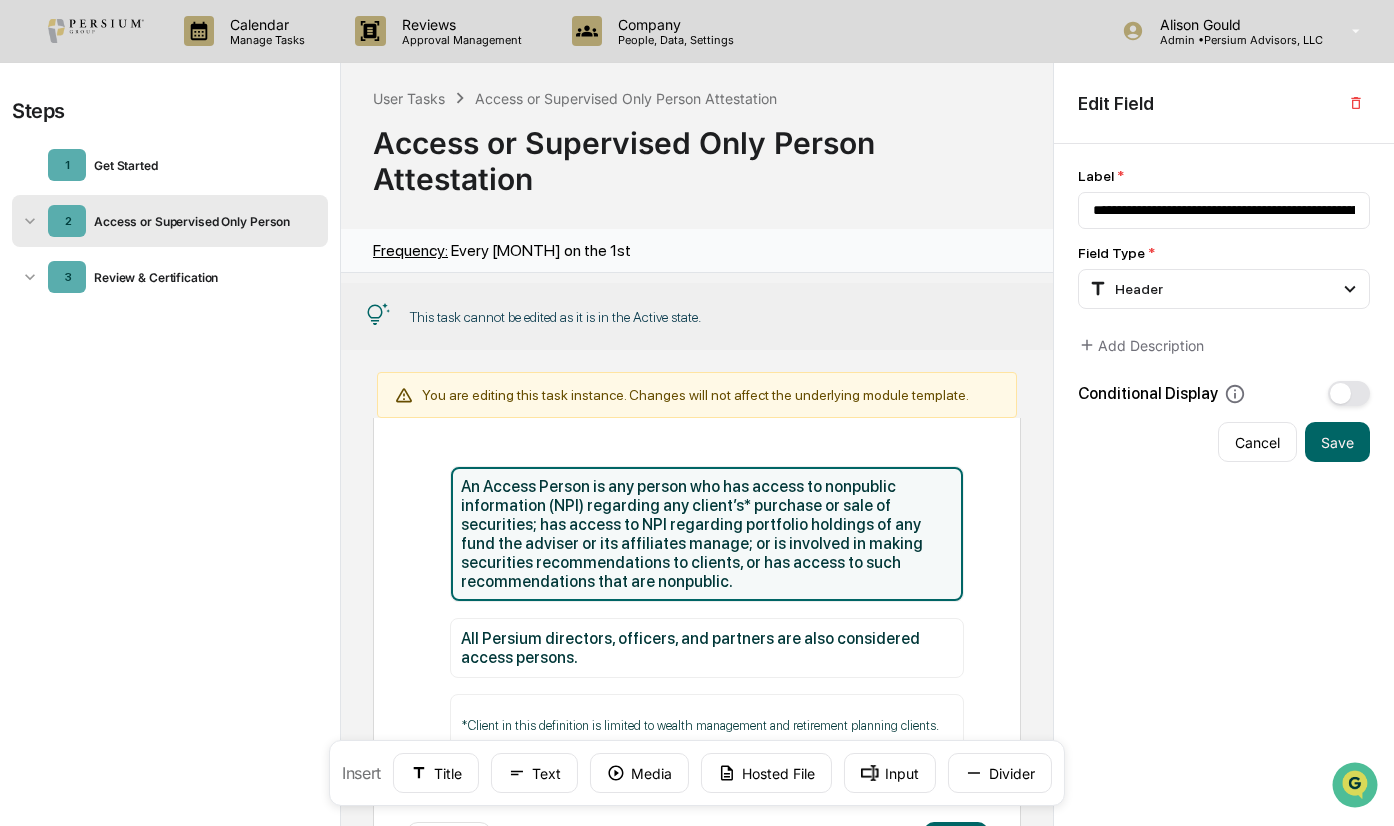 scroll, scrollTop: 195, scrollLeft: 0, axis: vertical 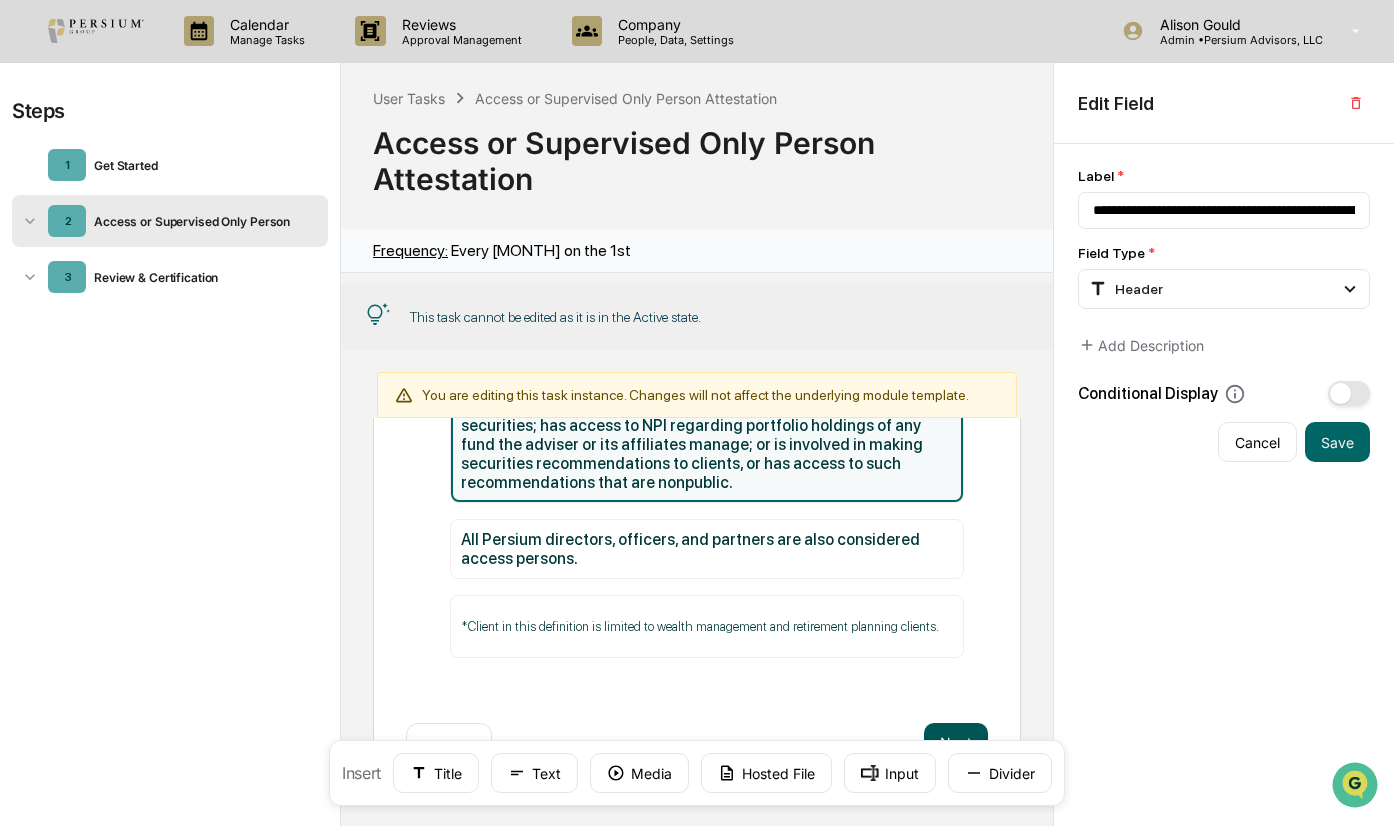 click on "Next" at bounding box center [956, 743] 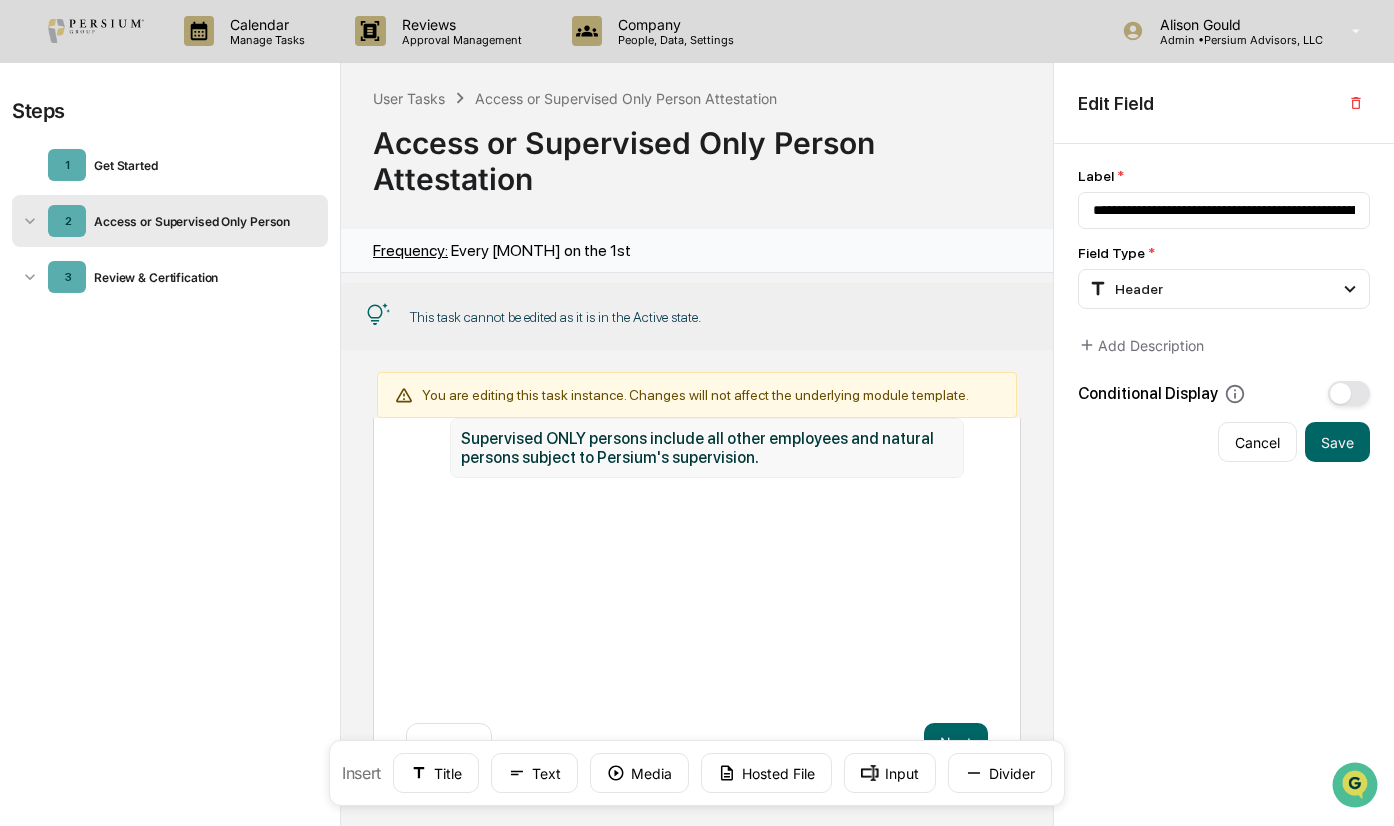 scroll, scrollTop: 0, scrollLeft: 0, axis: both 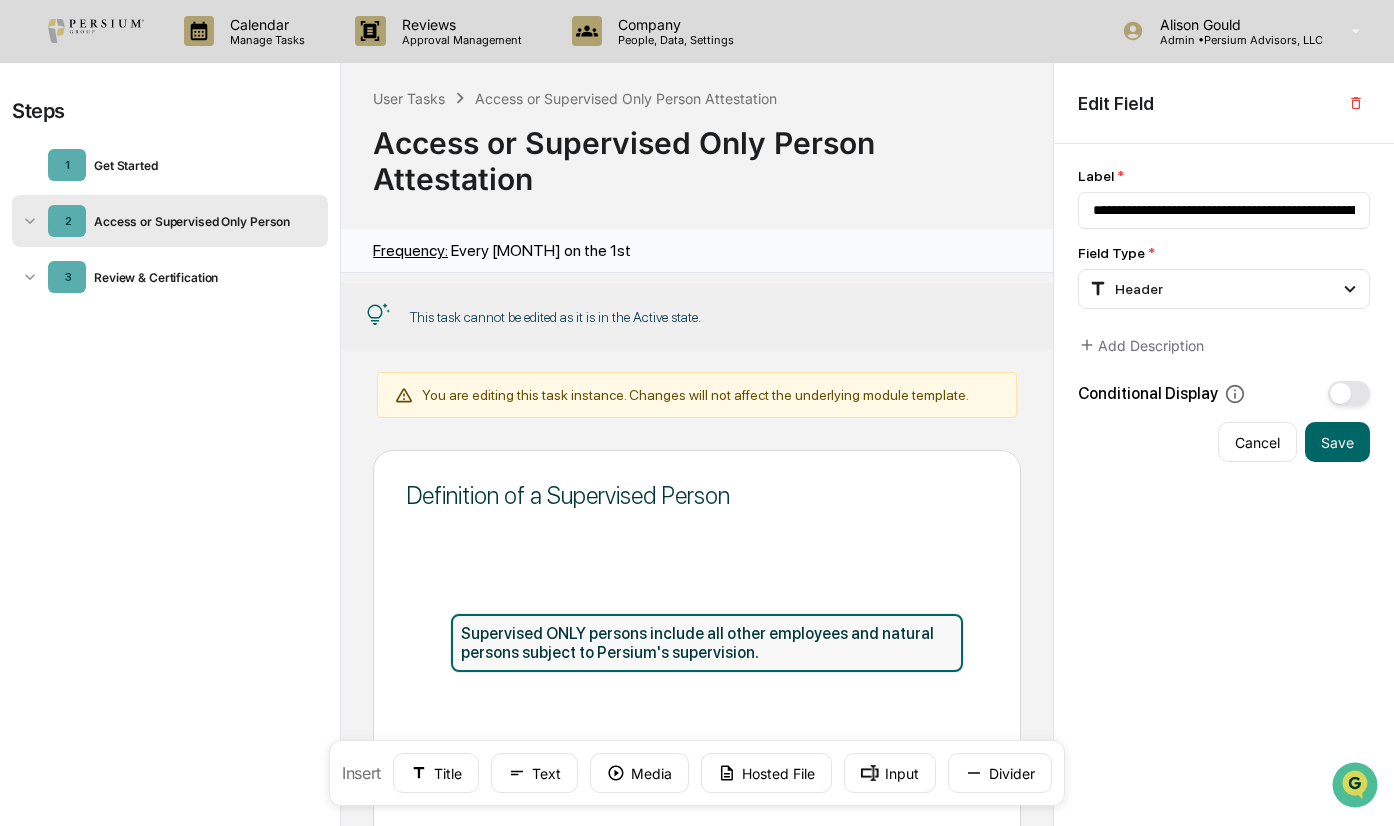 click on "Supervised ONLY persons include all other employees and natural persons subject to Persium's supervision." at bounding box center [706, 643] 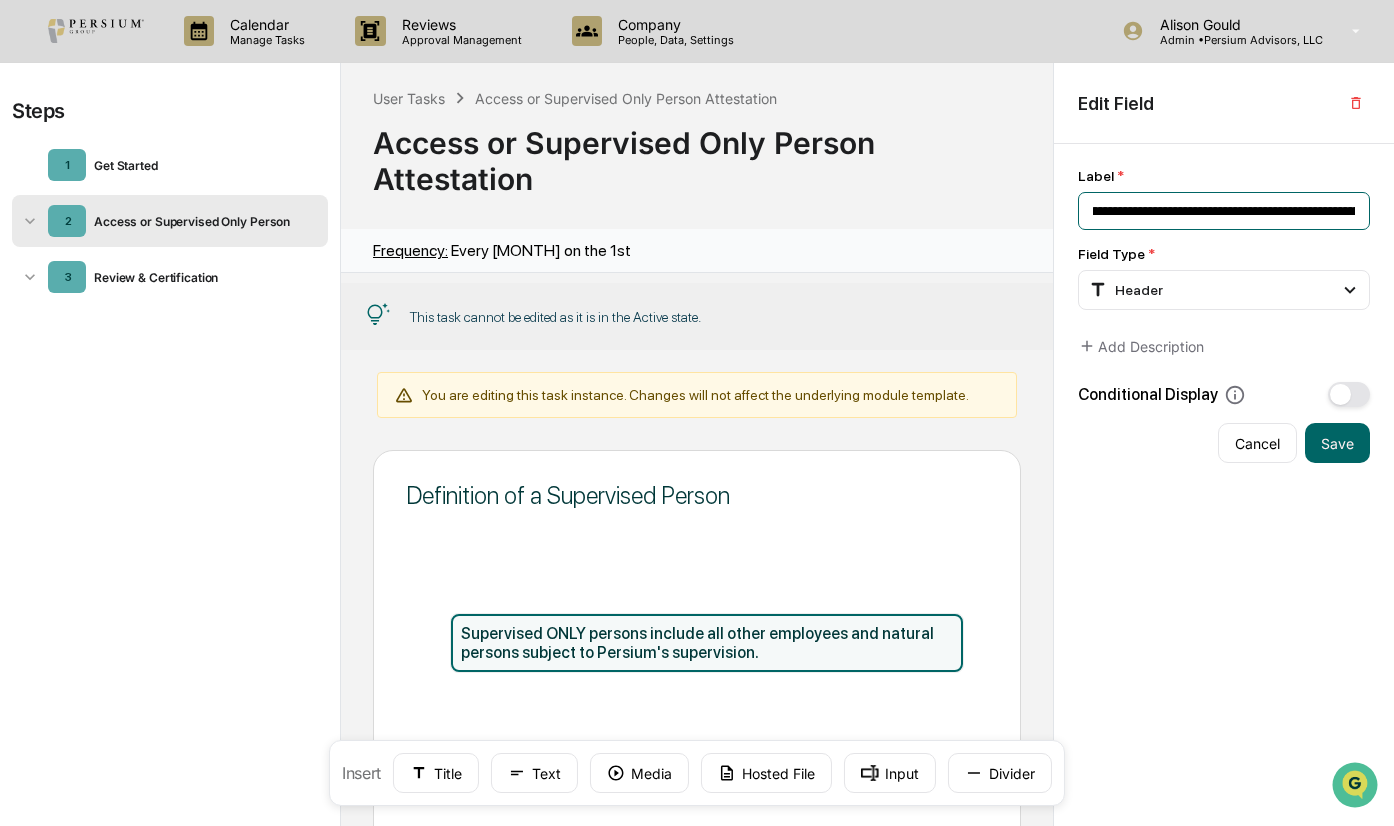 drag, startPoint x: 1255, startPoint y: 216, endPoint x: 1348, endPoint y: 217, distance: 93.00538 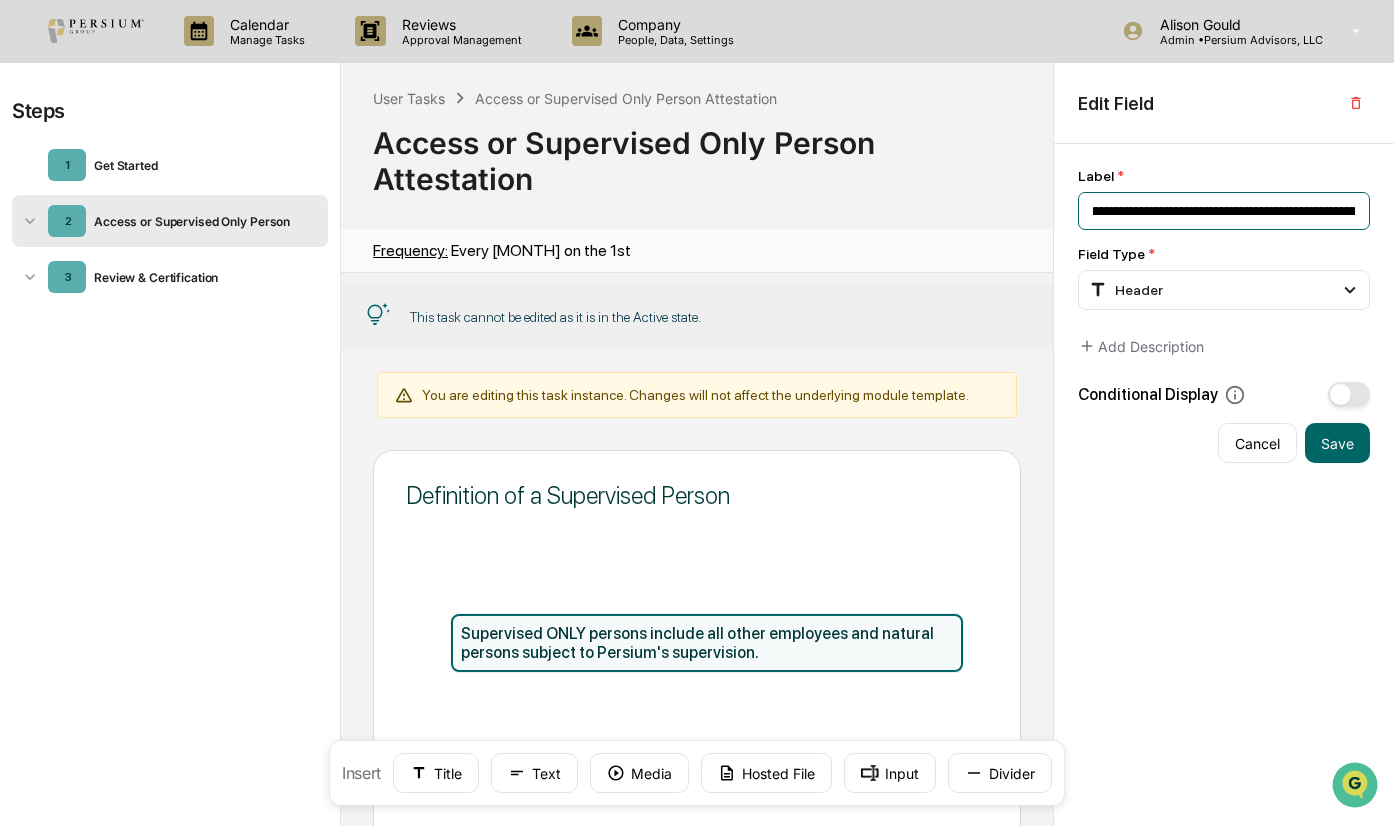 click on "**********" at bounding box center (1224, 211) 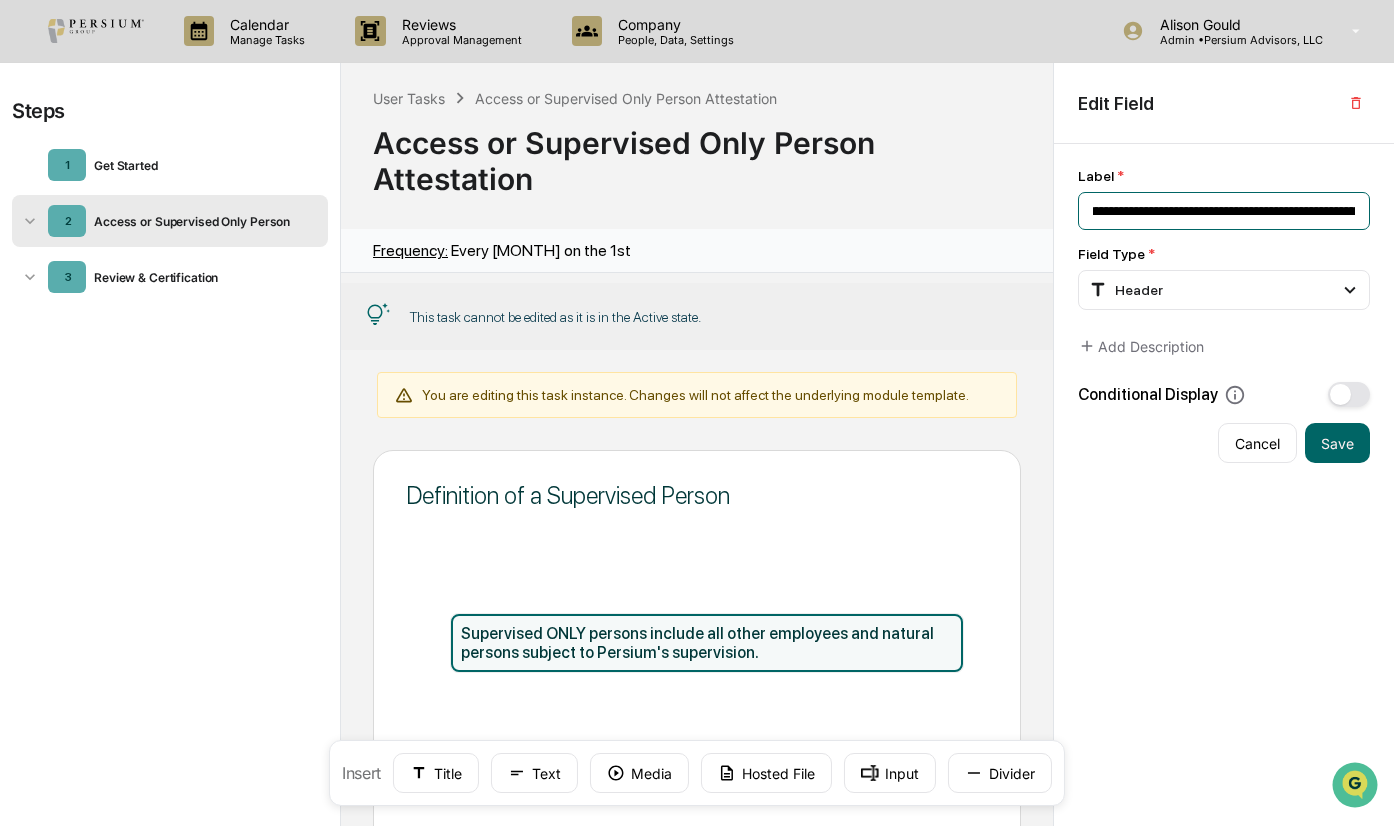 click on "**********" at bounding box center (1224, 211) 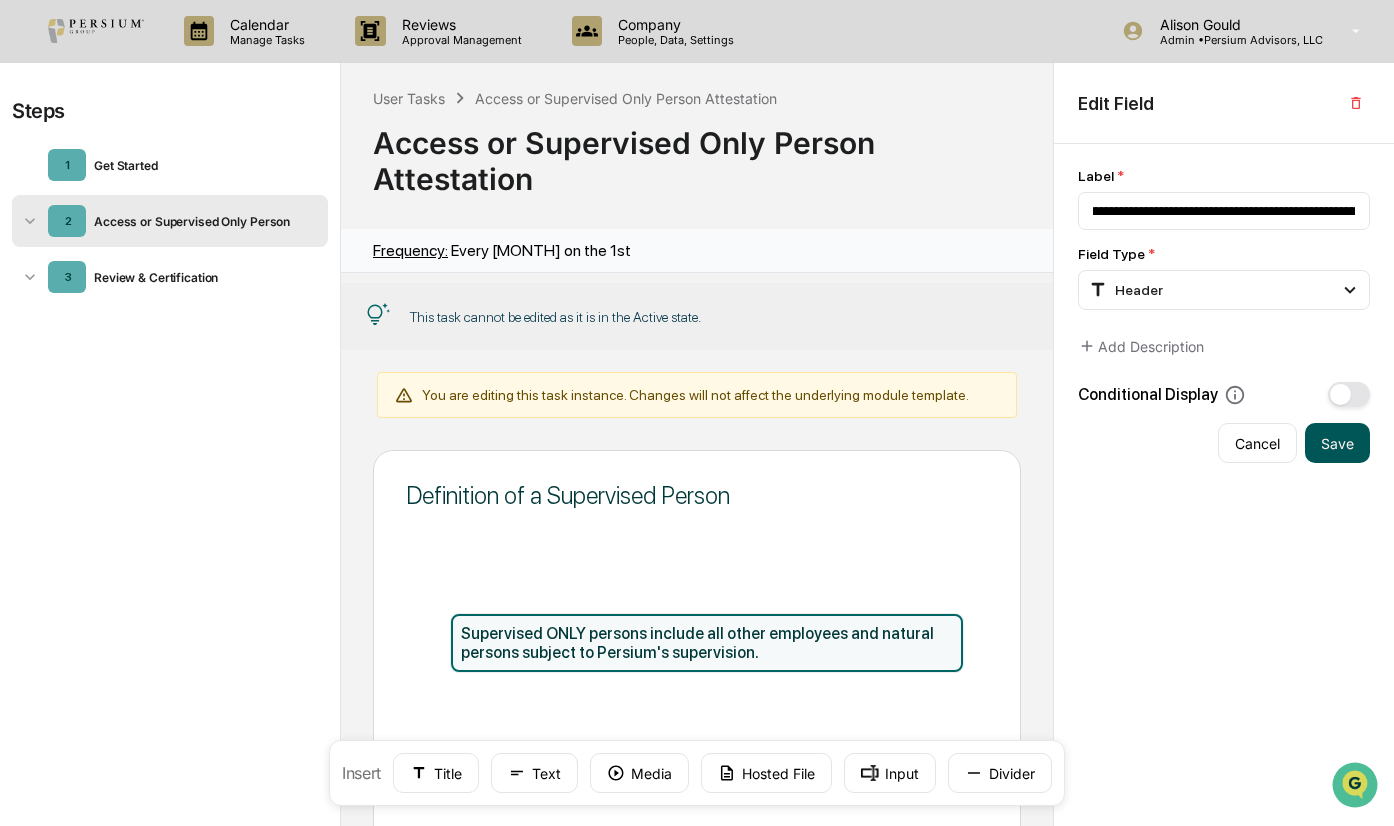 click on "Save" at bounding box center (1337, 443) 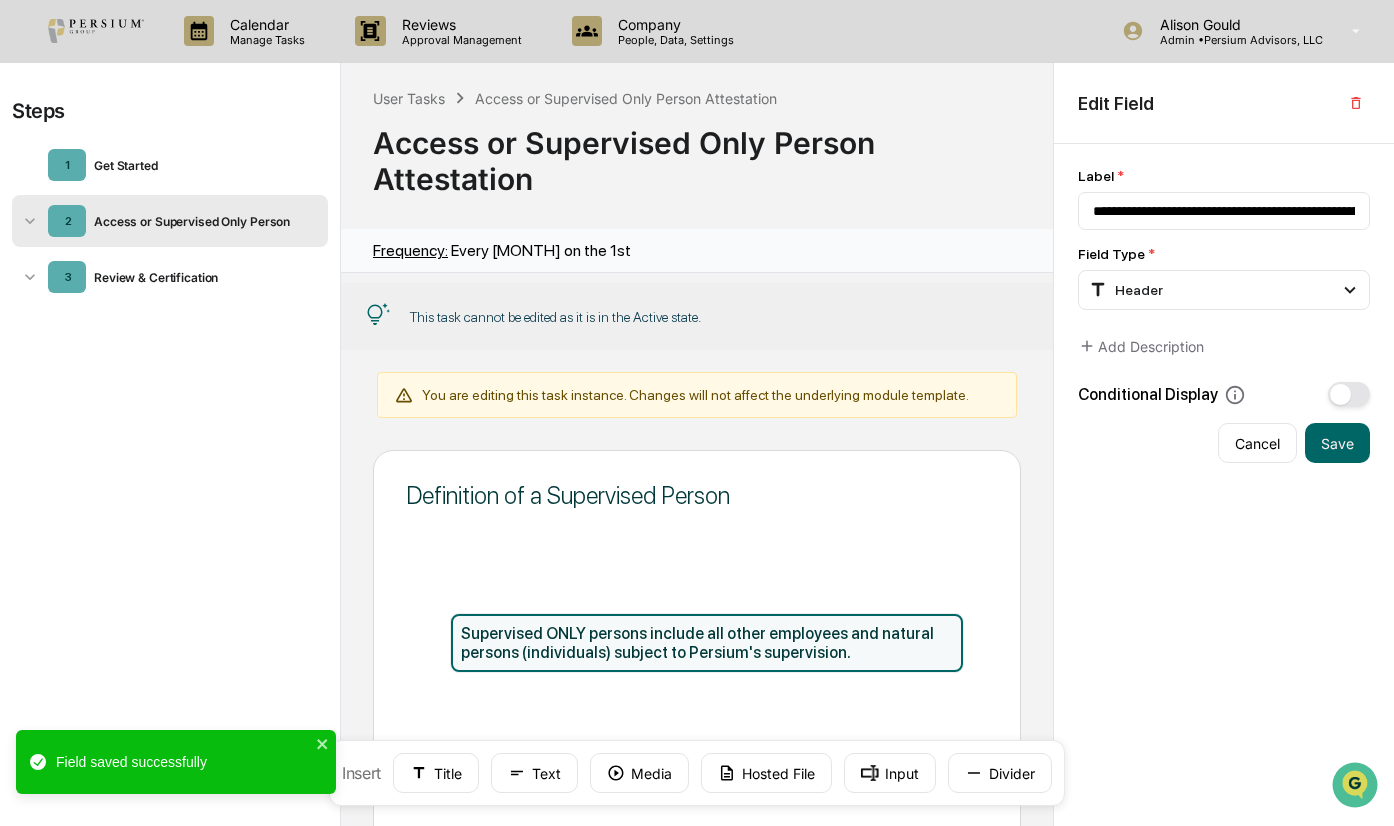 click on "Definition of a Supervised Person Supervised ONLY persons include all other employees and natural persons (individuals) subject to Persium's supervision. Next ← Back" at bounding box center [697, 720] 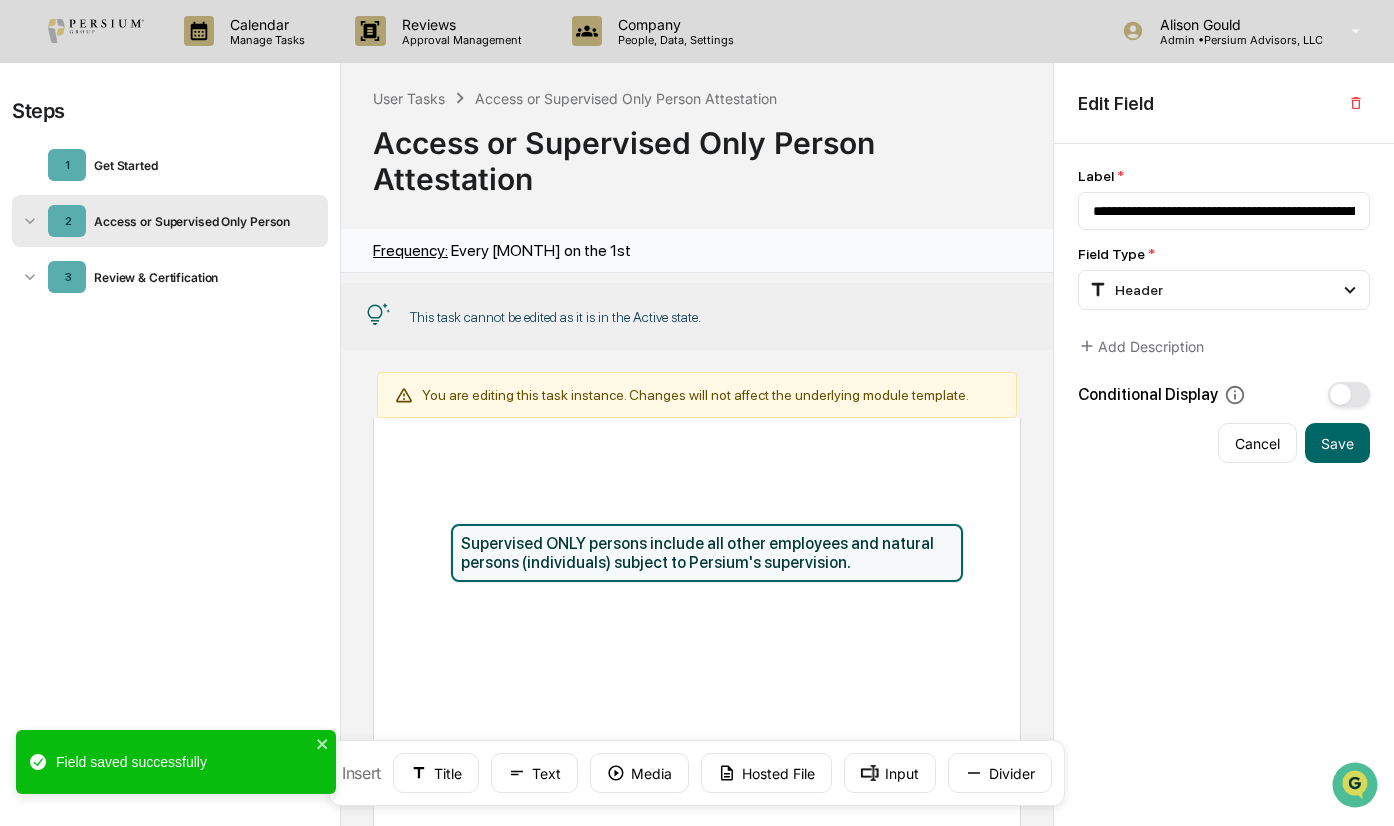 scroll, scrollTop: 195, scrollLeft: 0, axis: vertical 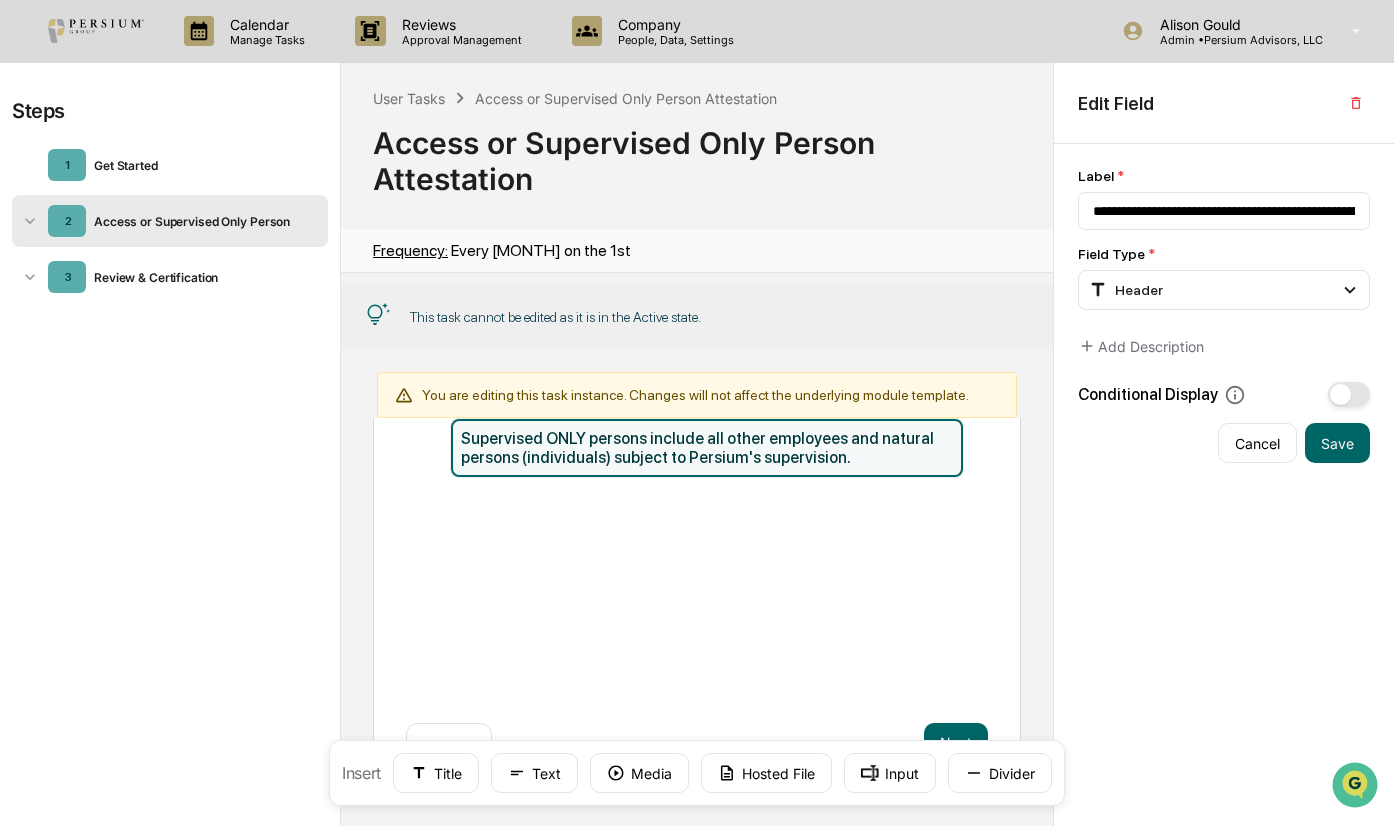 click on "Definition of a Supervised Person Supervised ONLY persons include all other employees and natural persons (individuals) subject to Persium's supervision. Next ← Back" at bounding box center (697, 525) 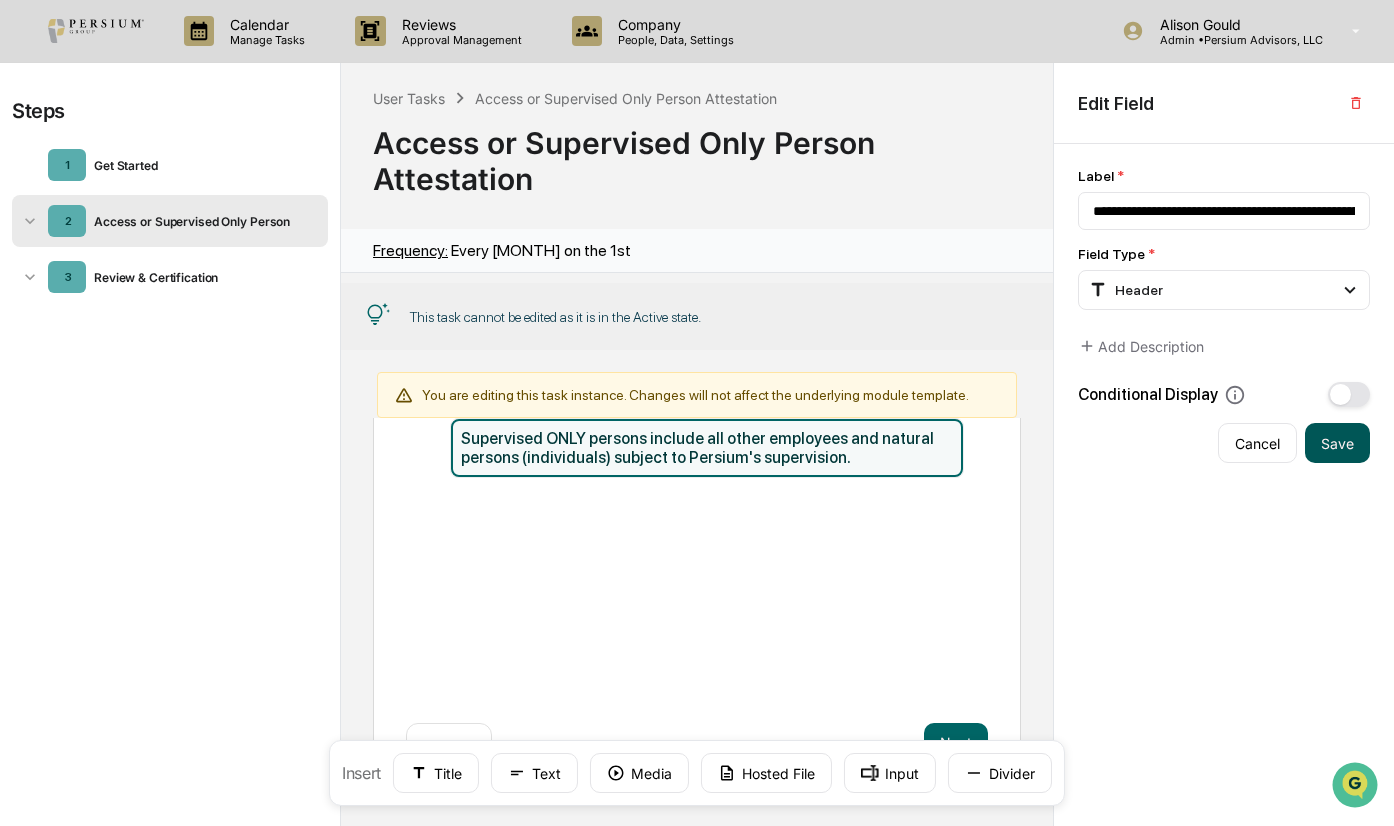 click on "Save" at bounding box center [1337, 443] 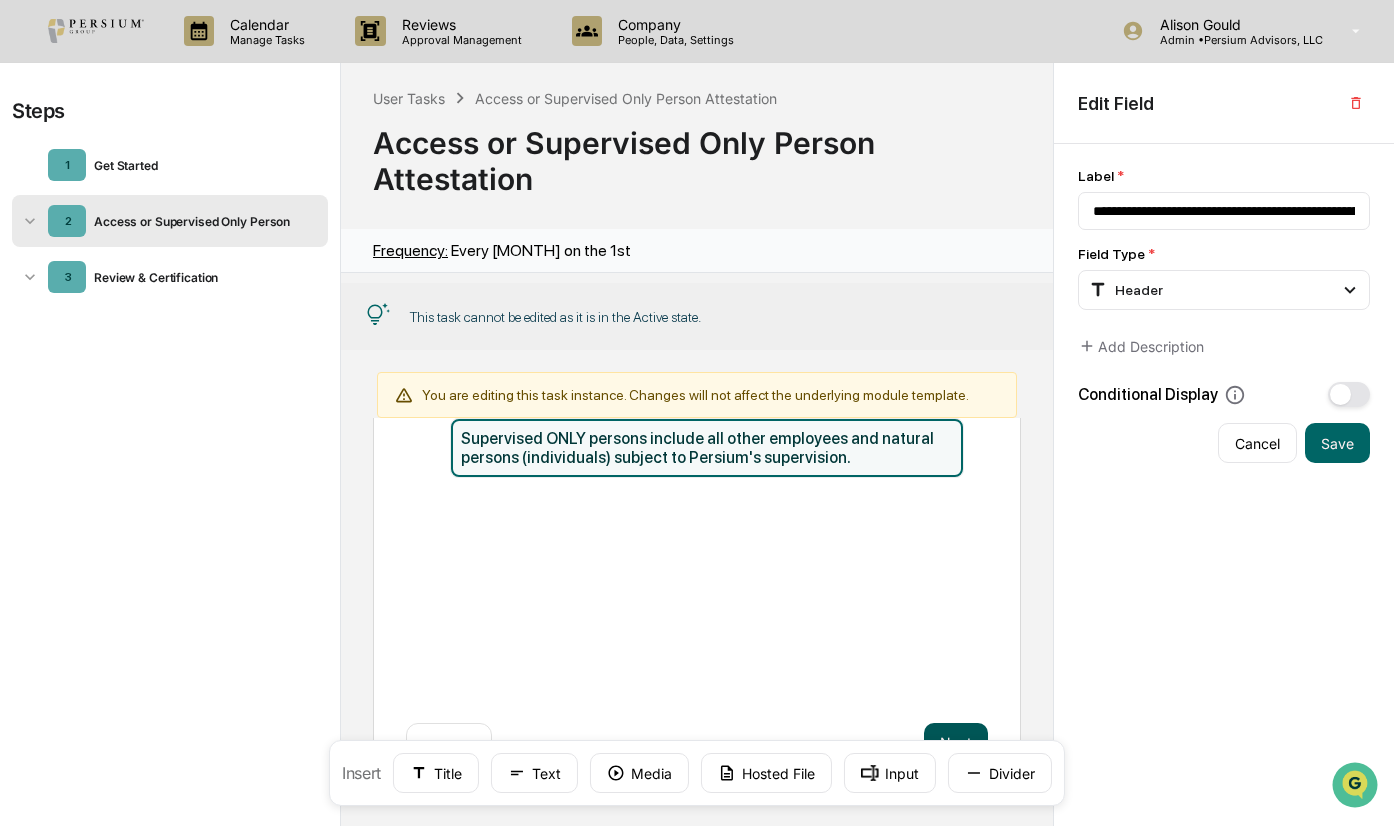 click on "Next" at bounding box center [956, 743] 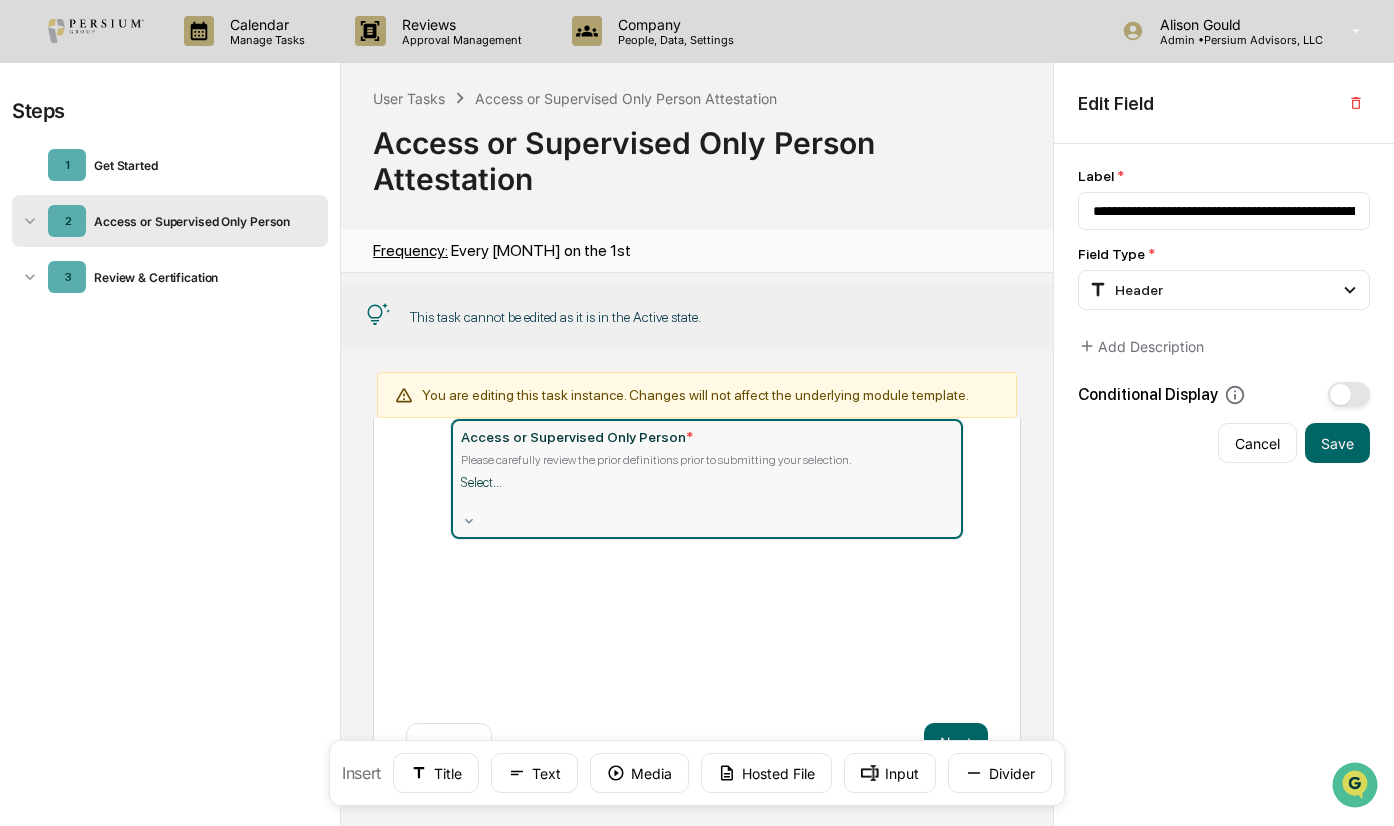 click at bounding box center [464, 501] 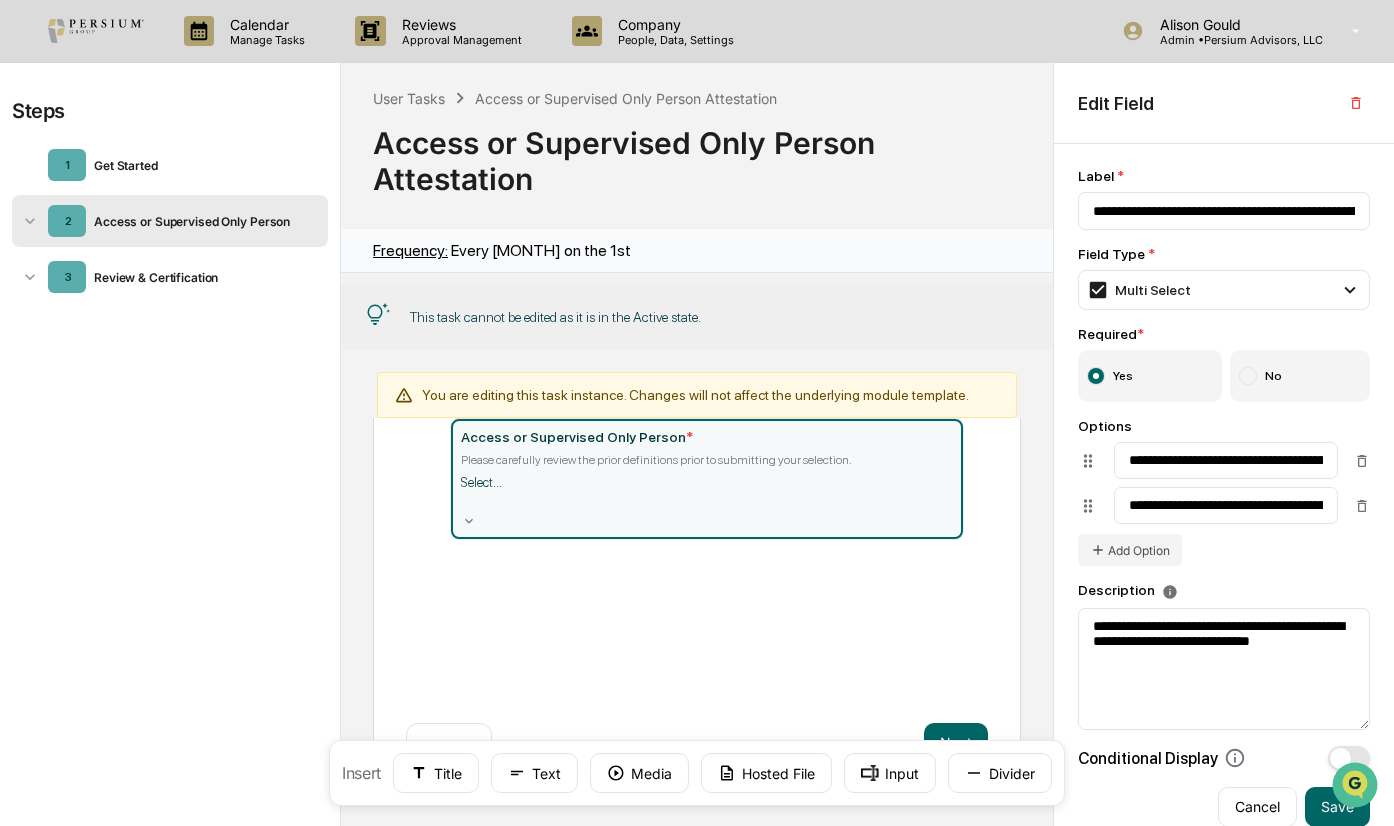 type on "**********" 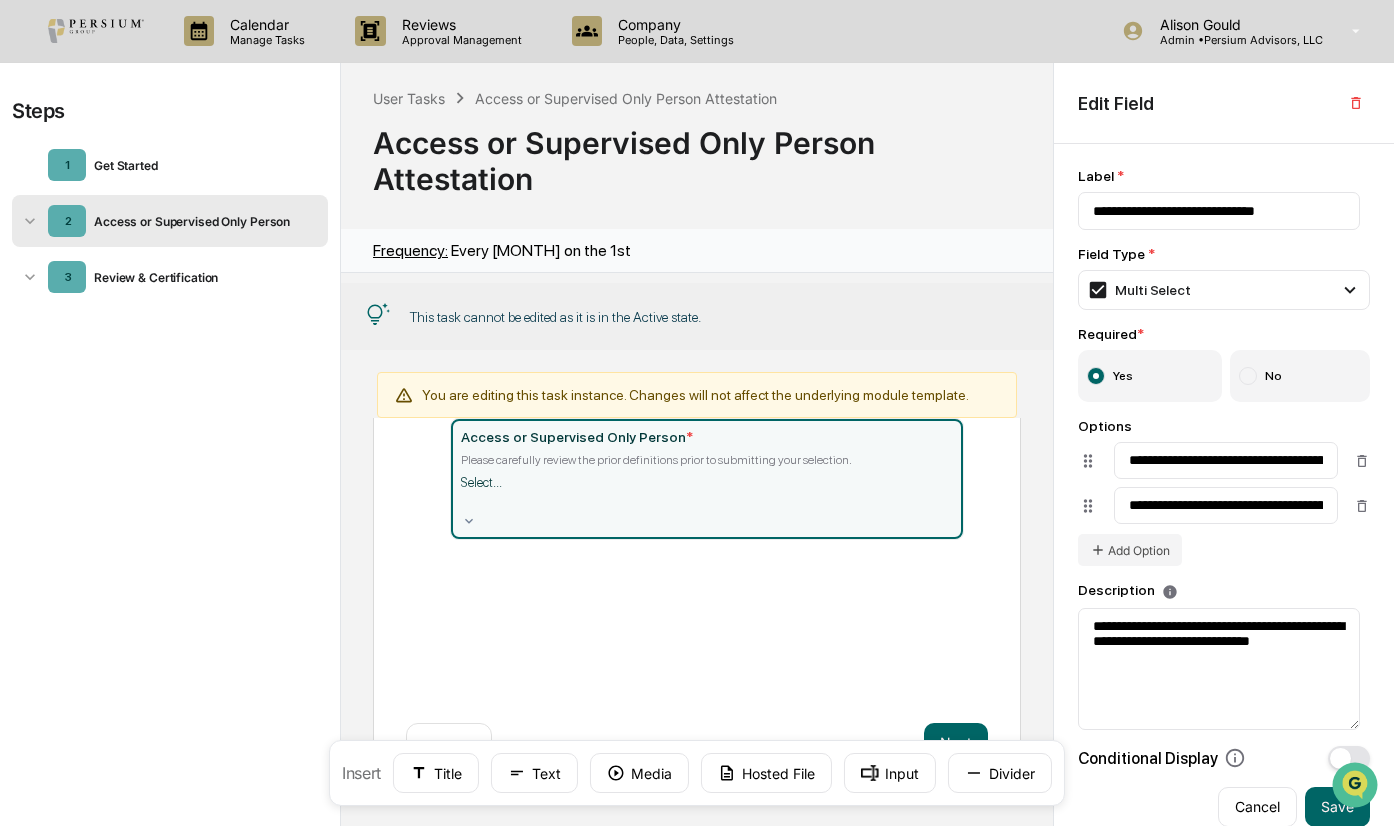 click on "Access or Supervised Only Person  * Please carefully review the prior definitions prior to submitting your selection. 2 results available. Use Up and Down to choose options, press Enter to select the currently focused option, press Escape to exit the menu, press Tab to select the option and exit the menu. Select..." at bounding box center (696, 518) 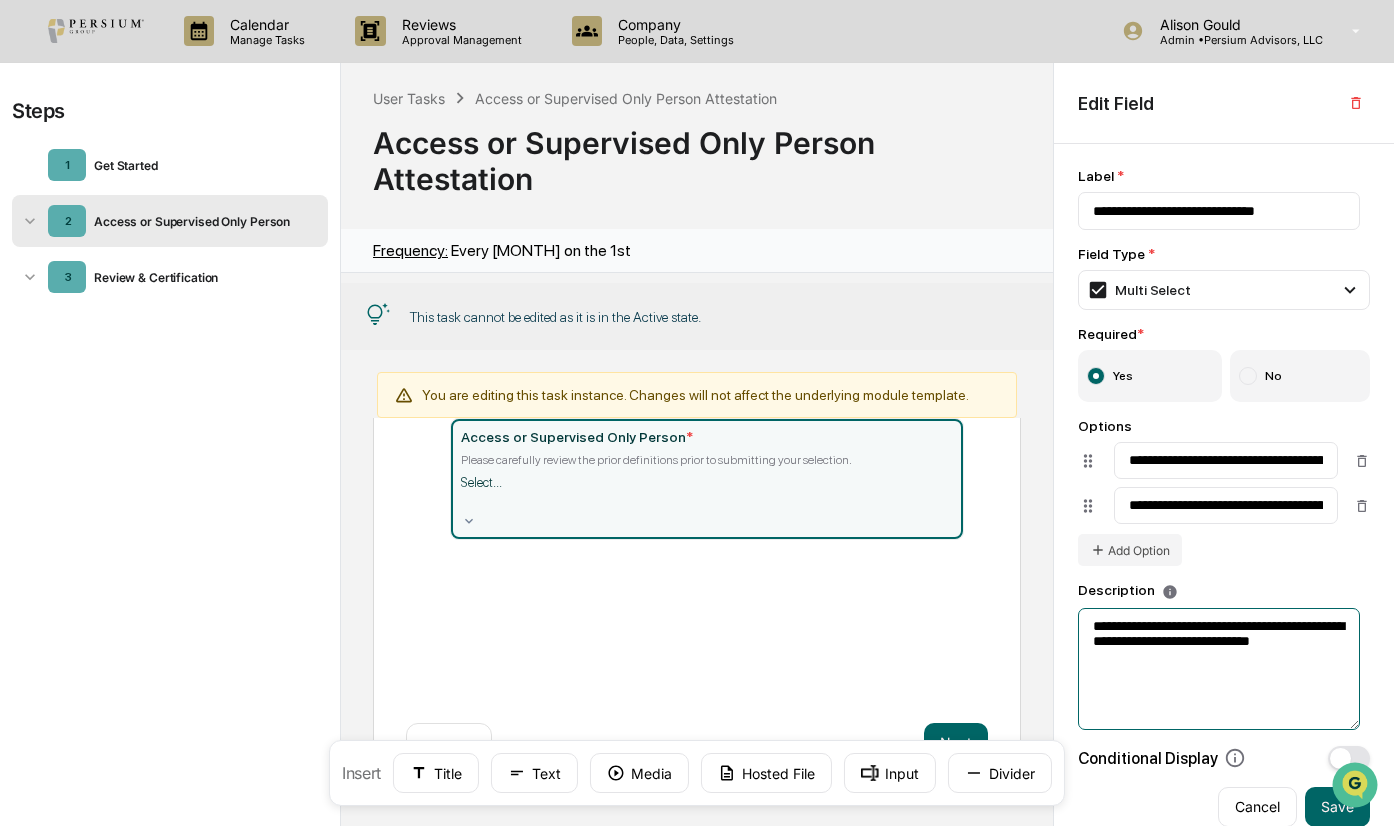 click on "**********" at bounding box center [1219, 669] 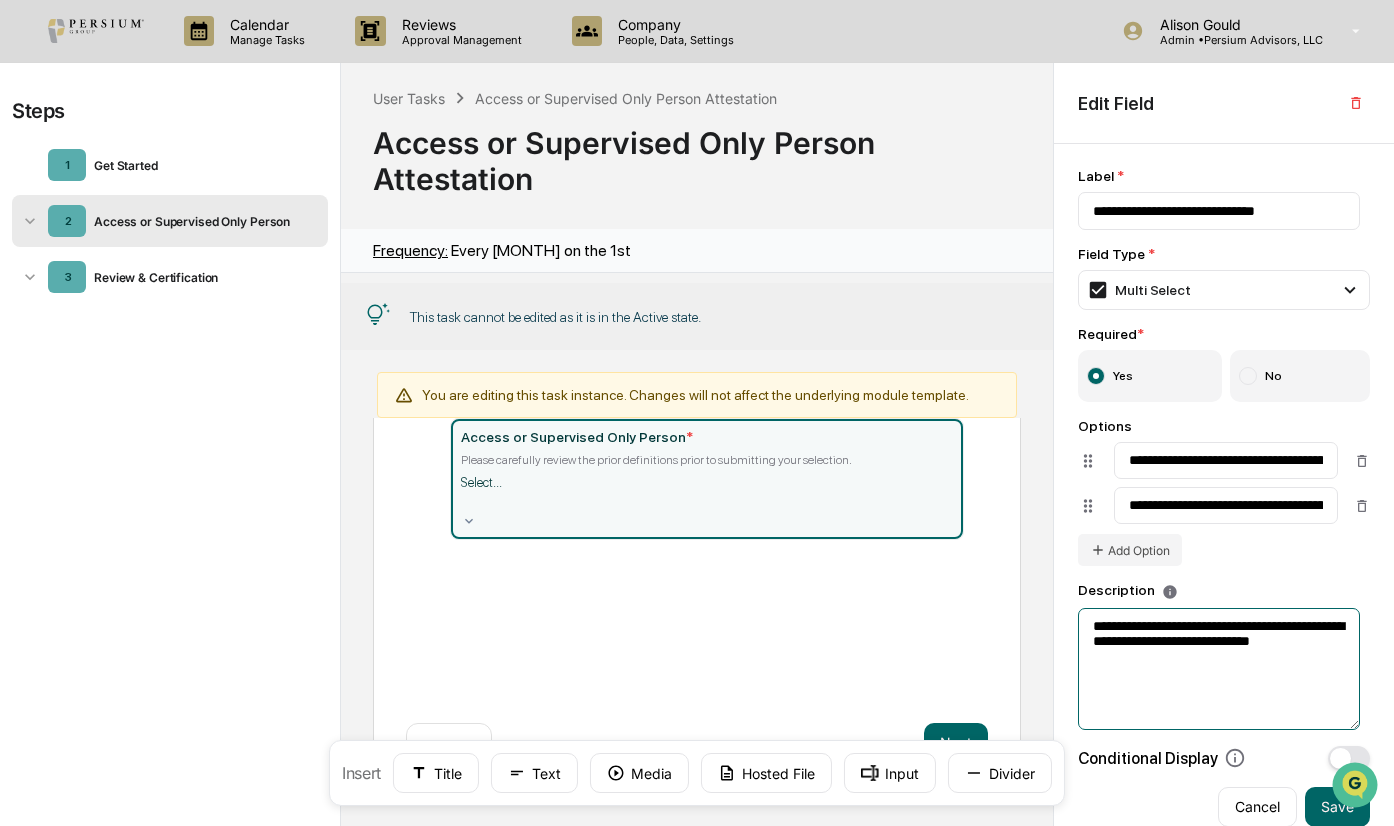 click on "**********" at bounding box center [1219, 669] 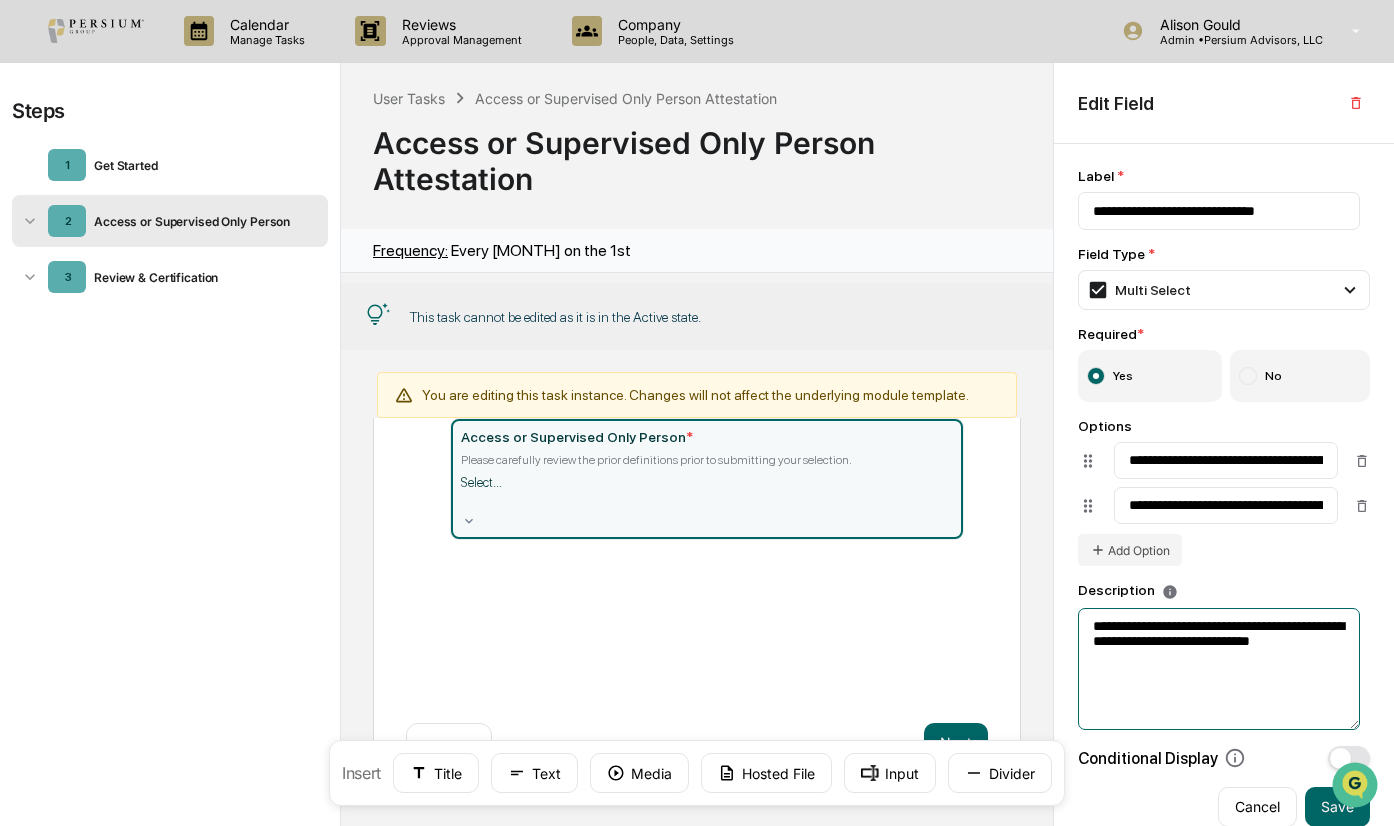 click on "**********" at bounding box center (1219, 669) 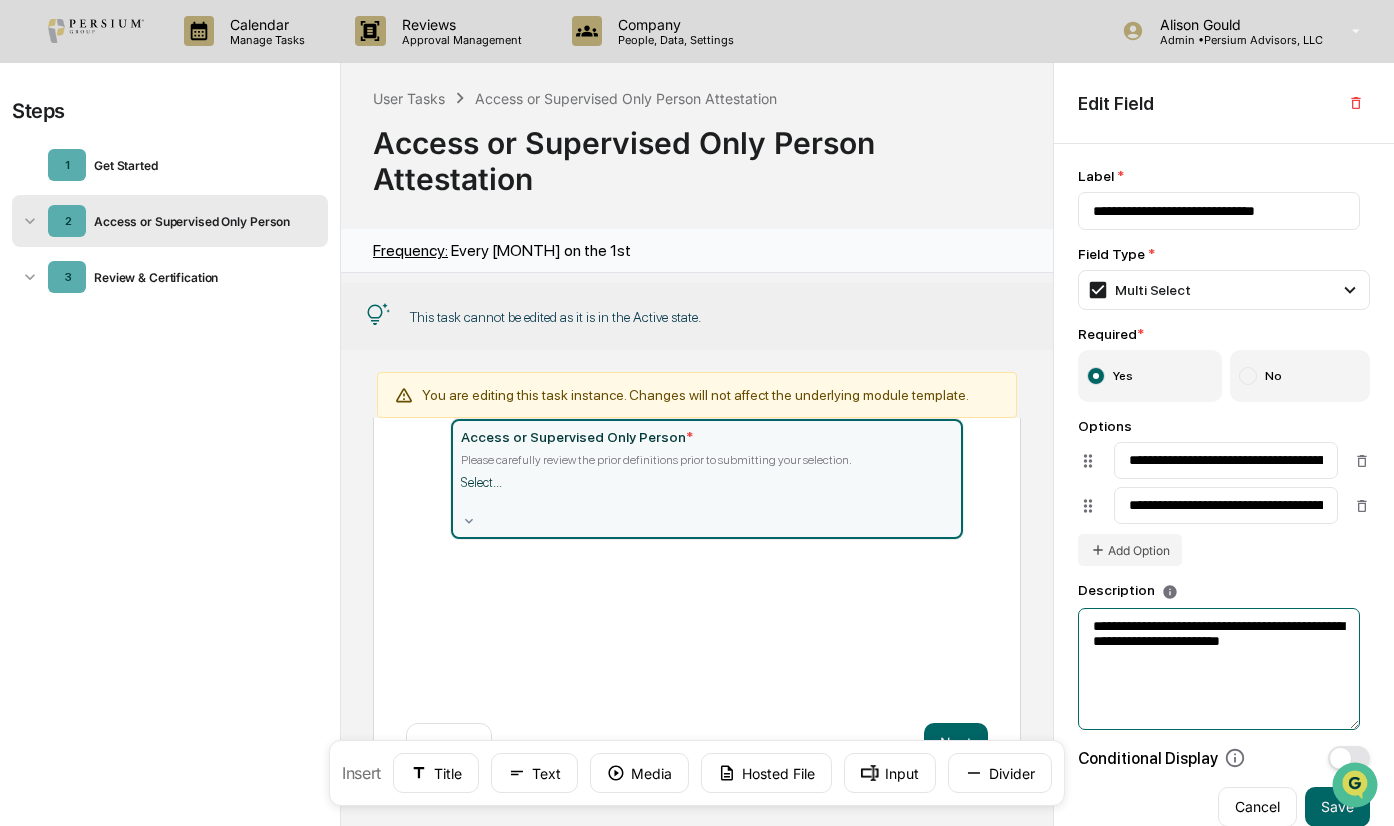 click on "**********" at bounding box center [1219, 669] 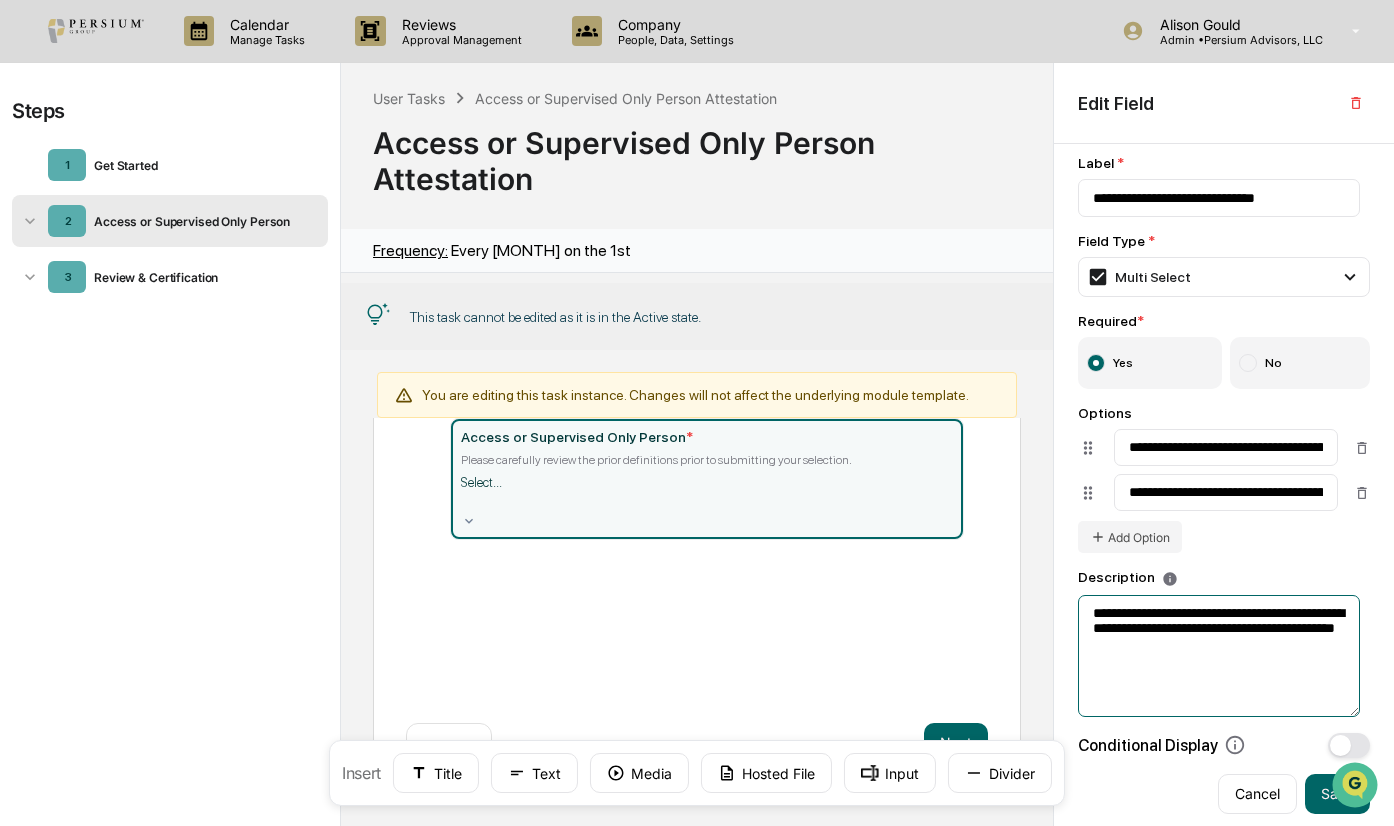 scroll, scrollTop: 26, scrollLeft: 0, axis: vertical 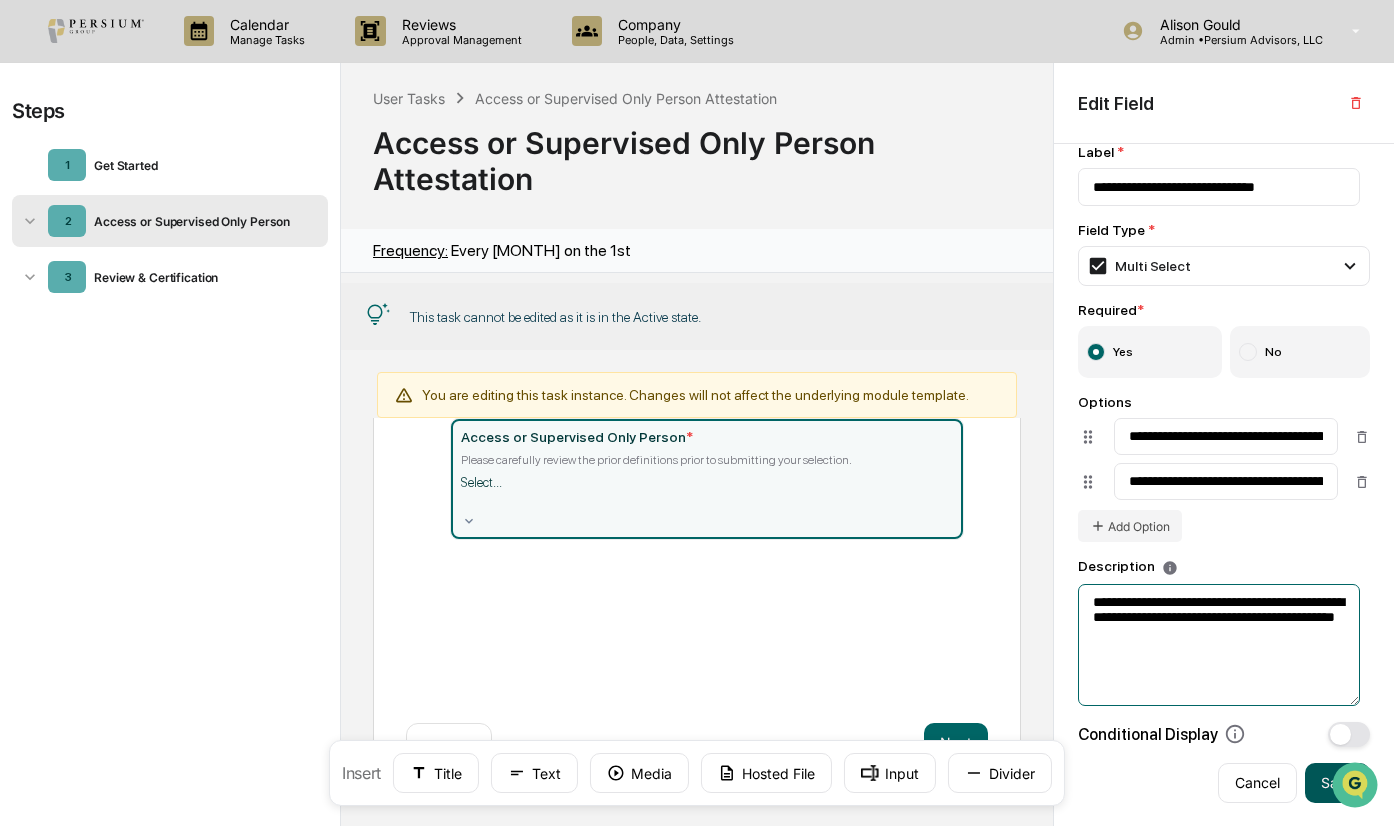 type on "**********" 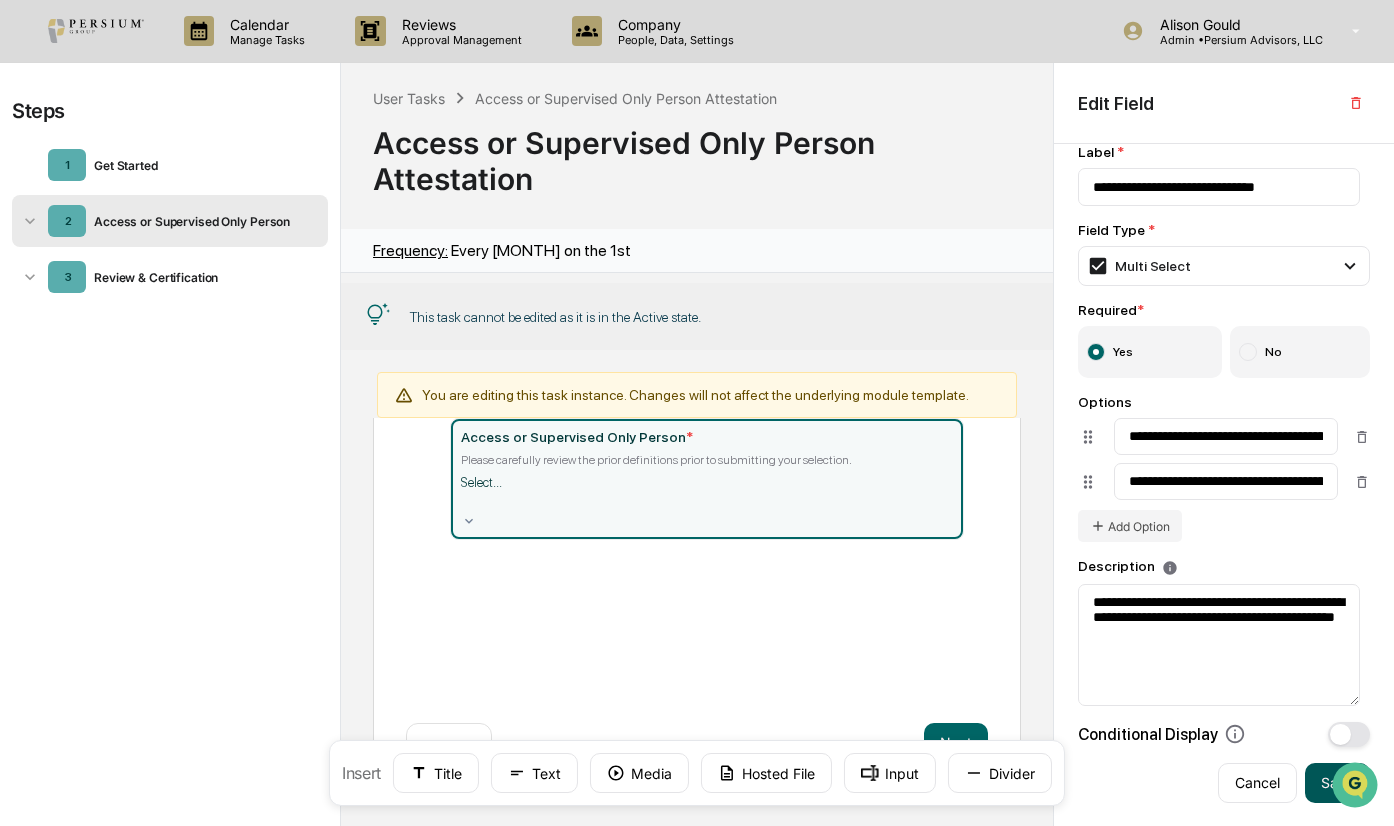 click on "Save" at bounding box center (1337, 783) 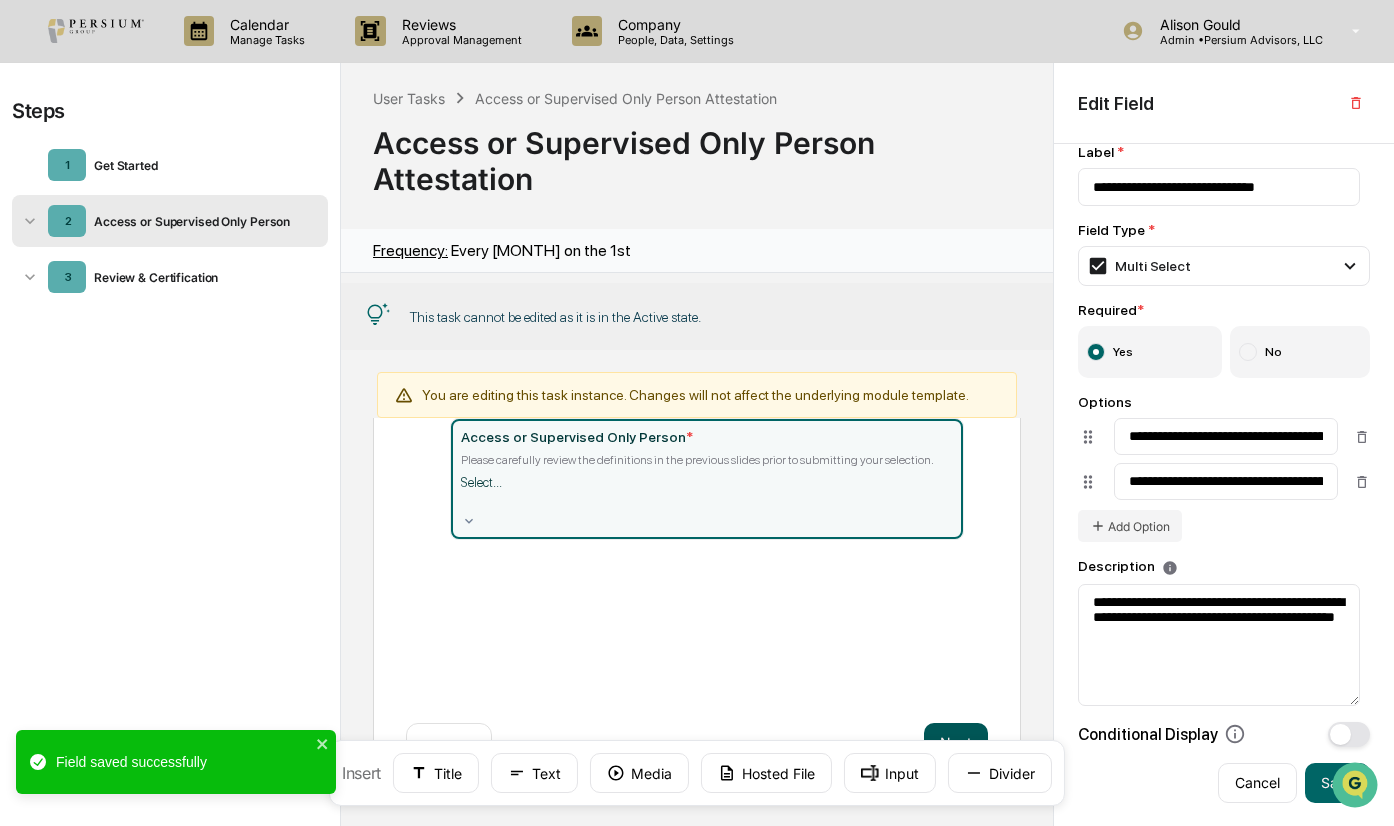click on "Next" at bounding box center [956, 743] 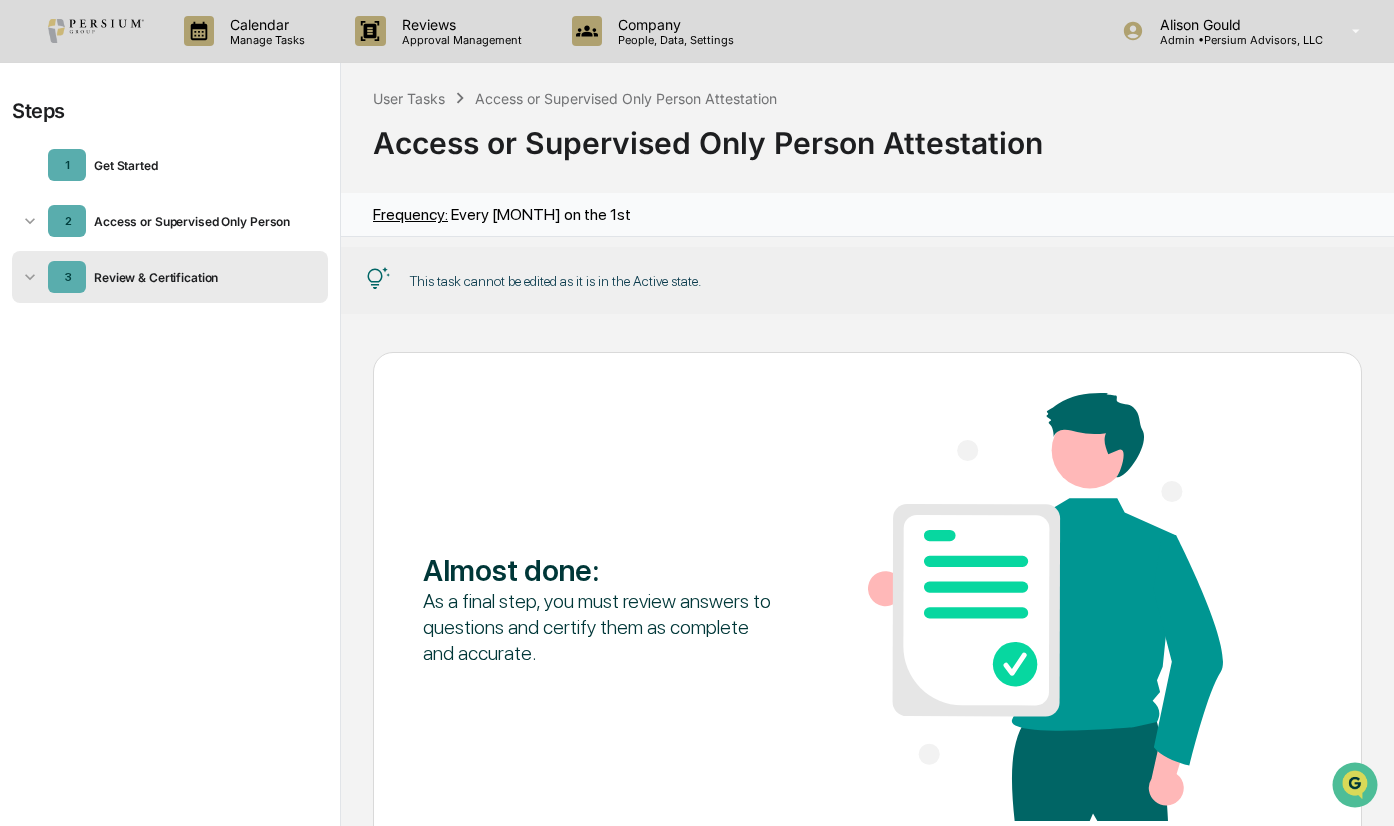 scroll, scrollTop: 130, scrollLeft: 0, axis: vertical 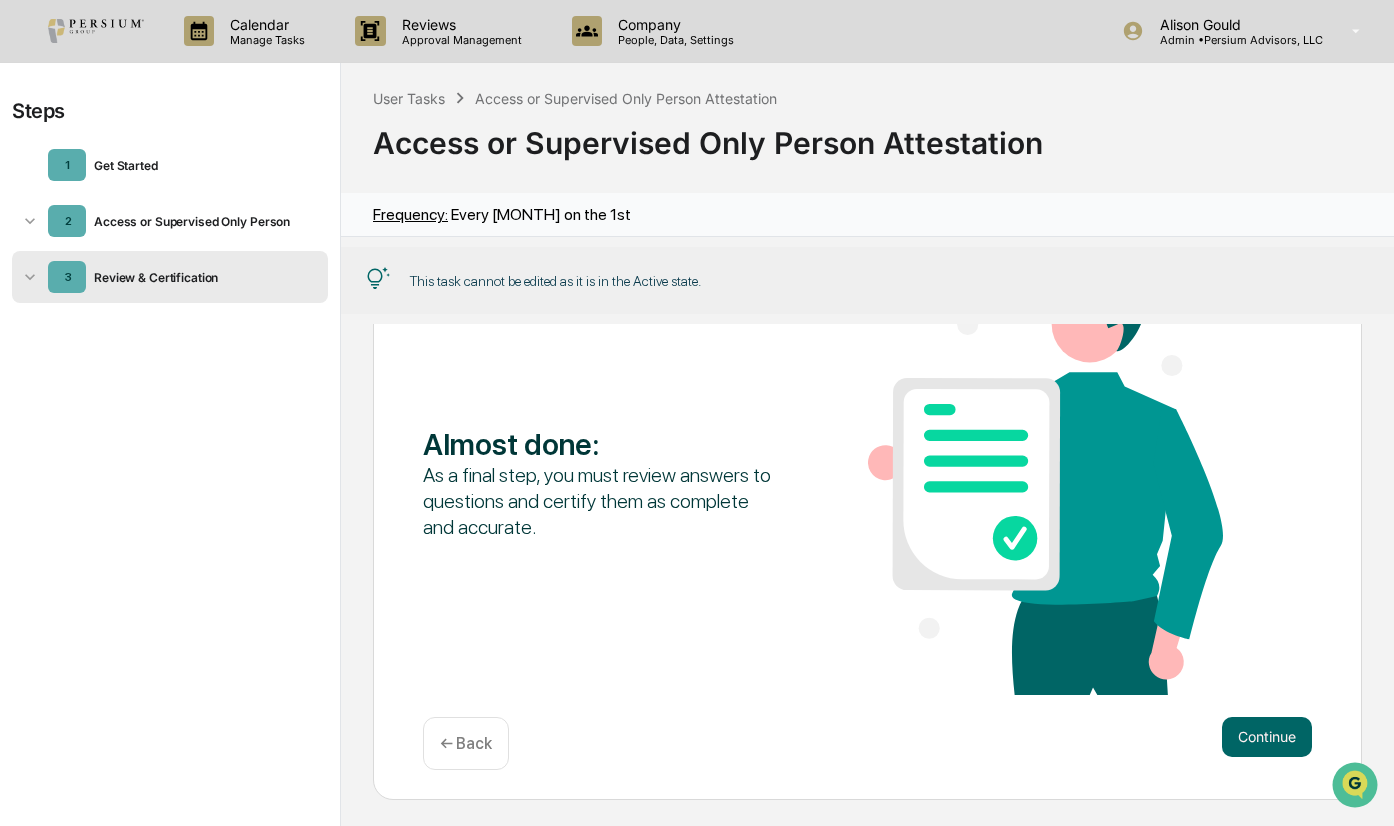 click on "← Back" at bounding box center (466, 743) 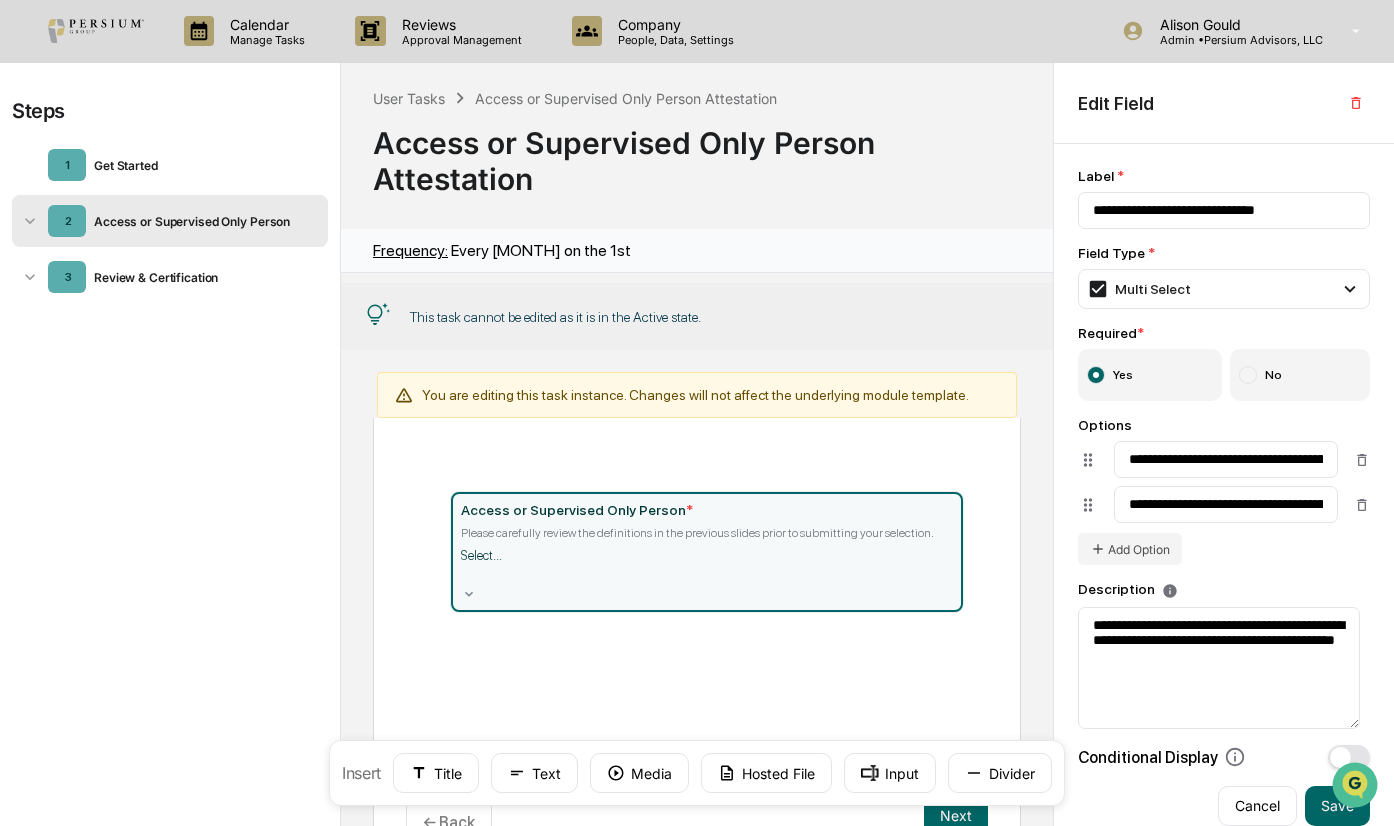 click on "Access or Supervised Only Person * Please carefully review the definitions in the previous slides prior to submitting your selection. Select..." at bounding box center [696, 591] 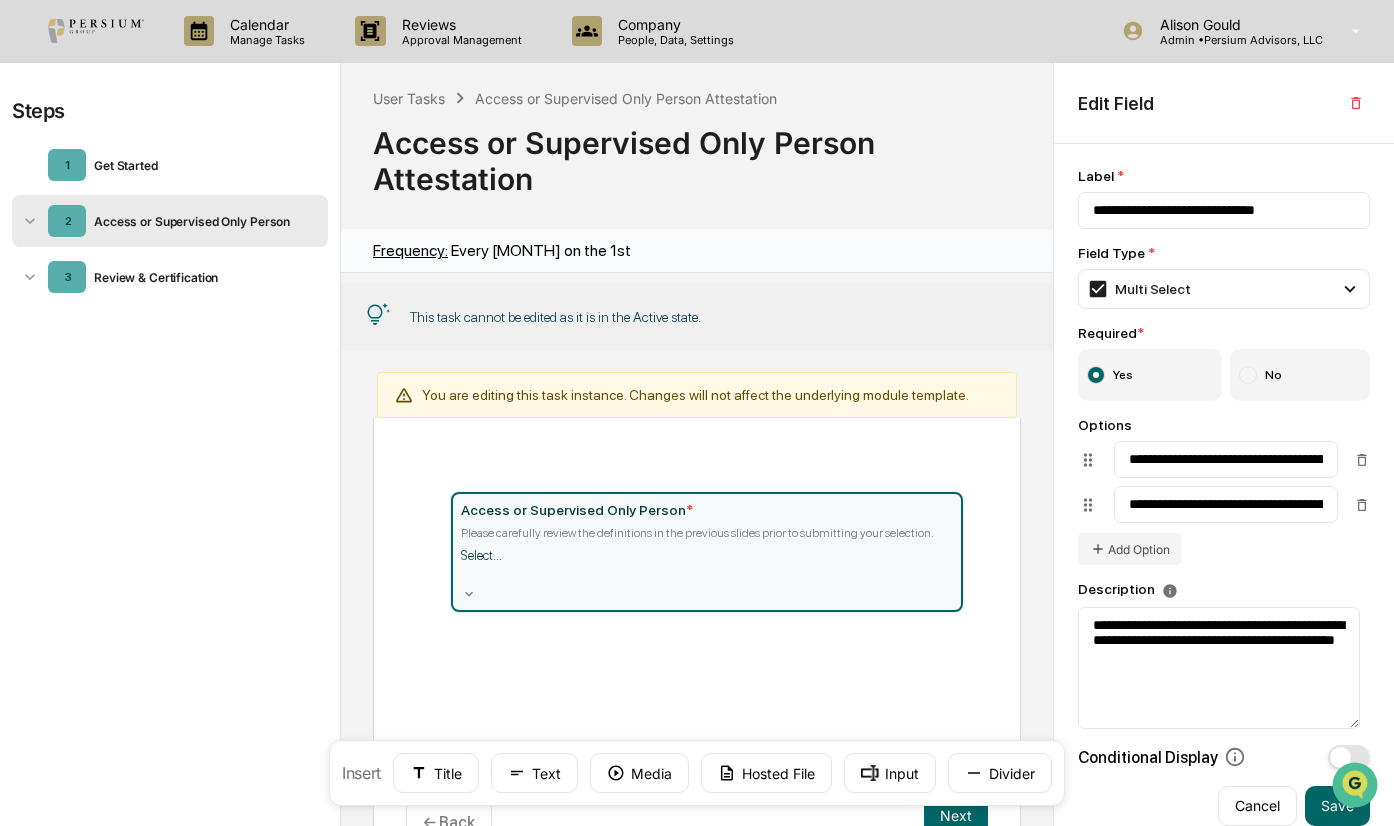 click on "Select..." at bounding box center (706, 567) 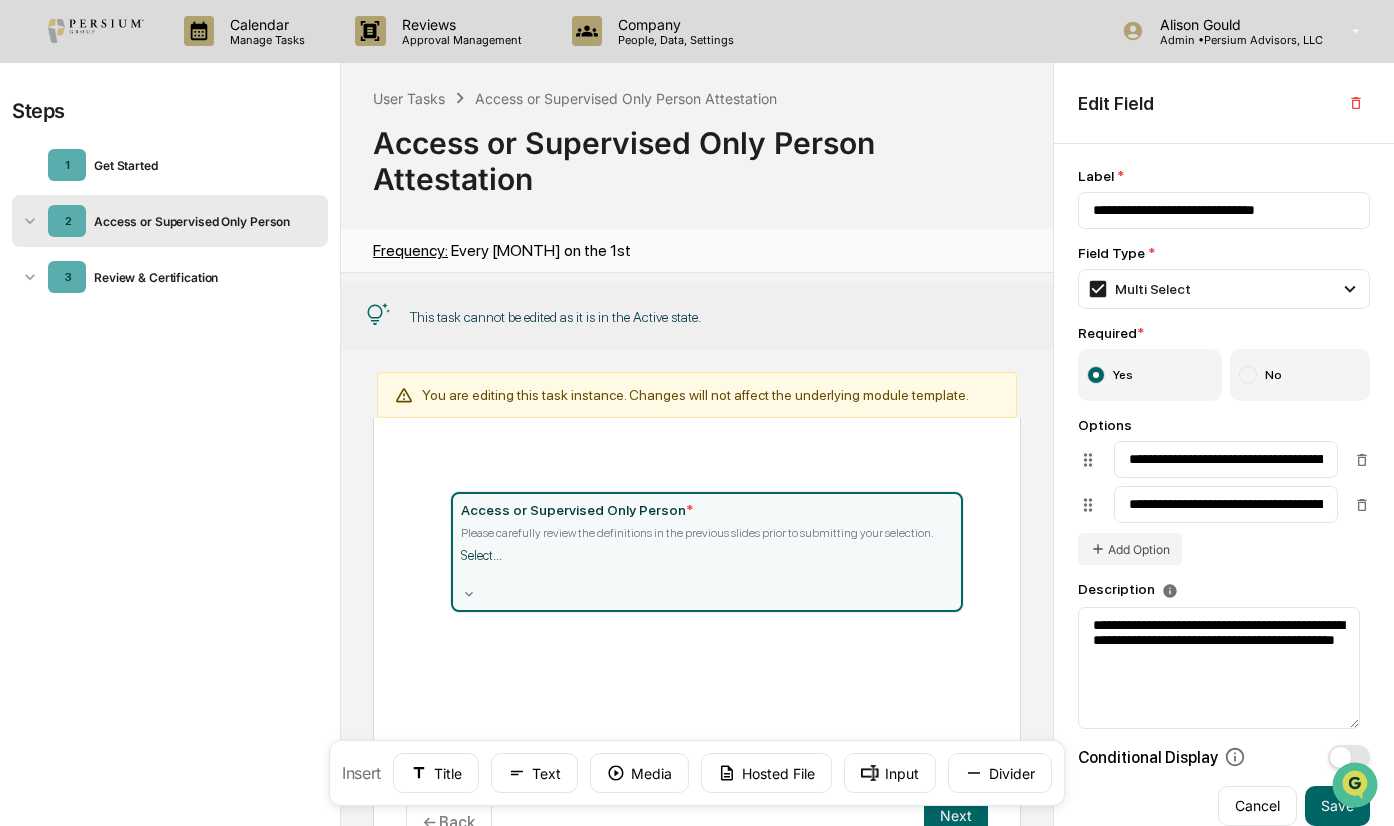 click on "Access or Supervised Only Person * Please carefully review the definitions in the previous slides prior to submitting your selection. Select..." at bounding box center (696, 591) 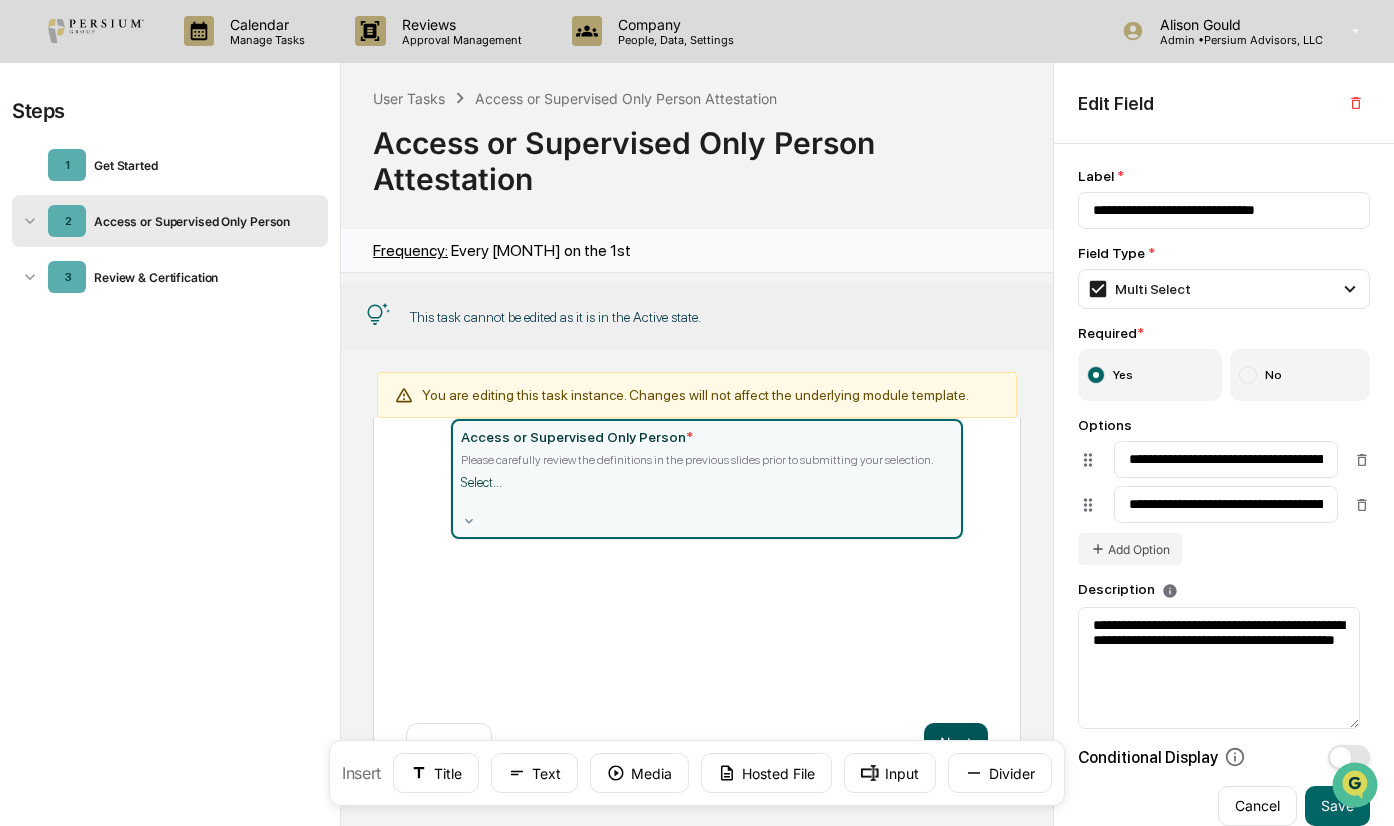 click on "Next" at bounding box center [956, 743] 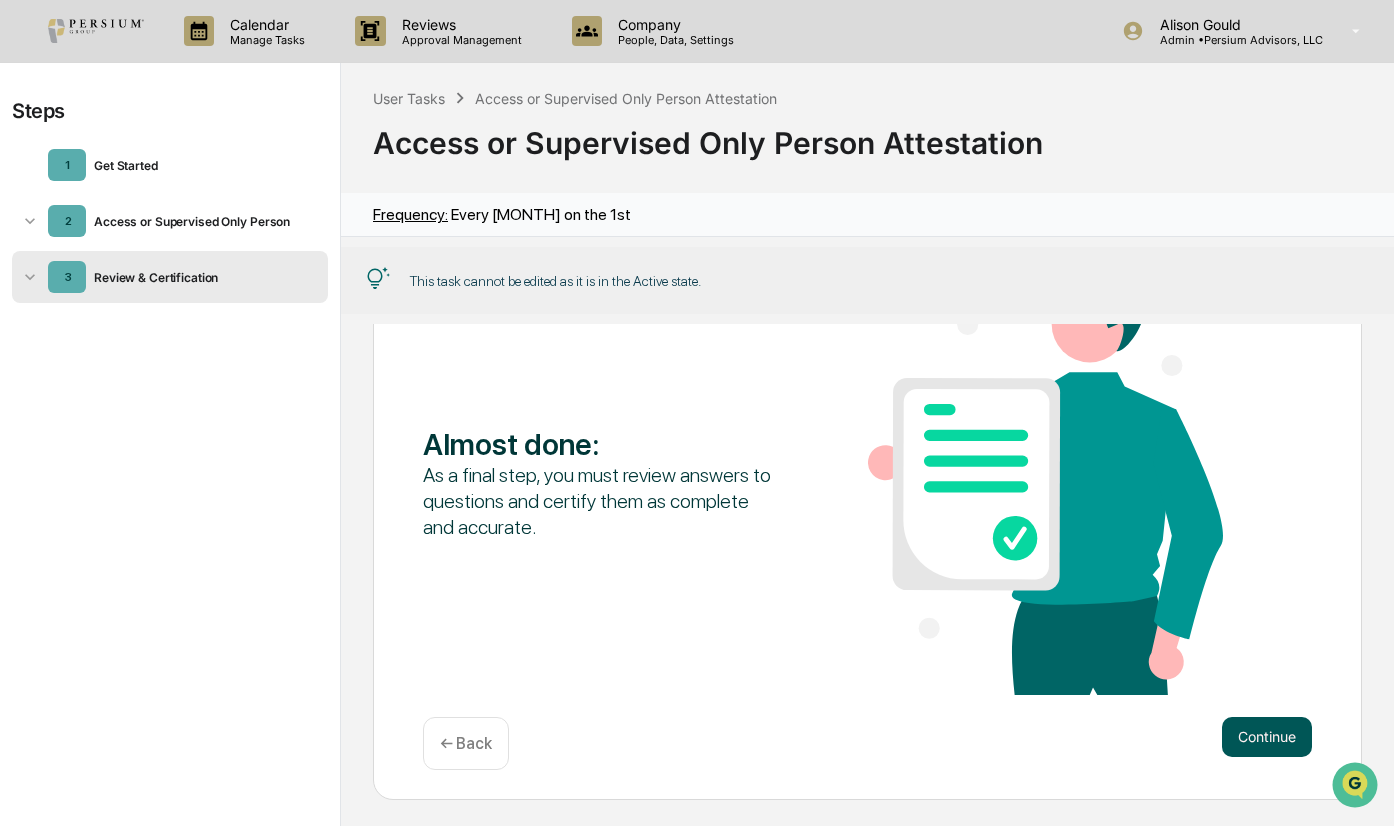 click on "Continue" at bounding box center [1267, 737] 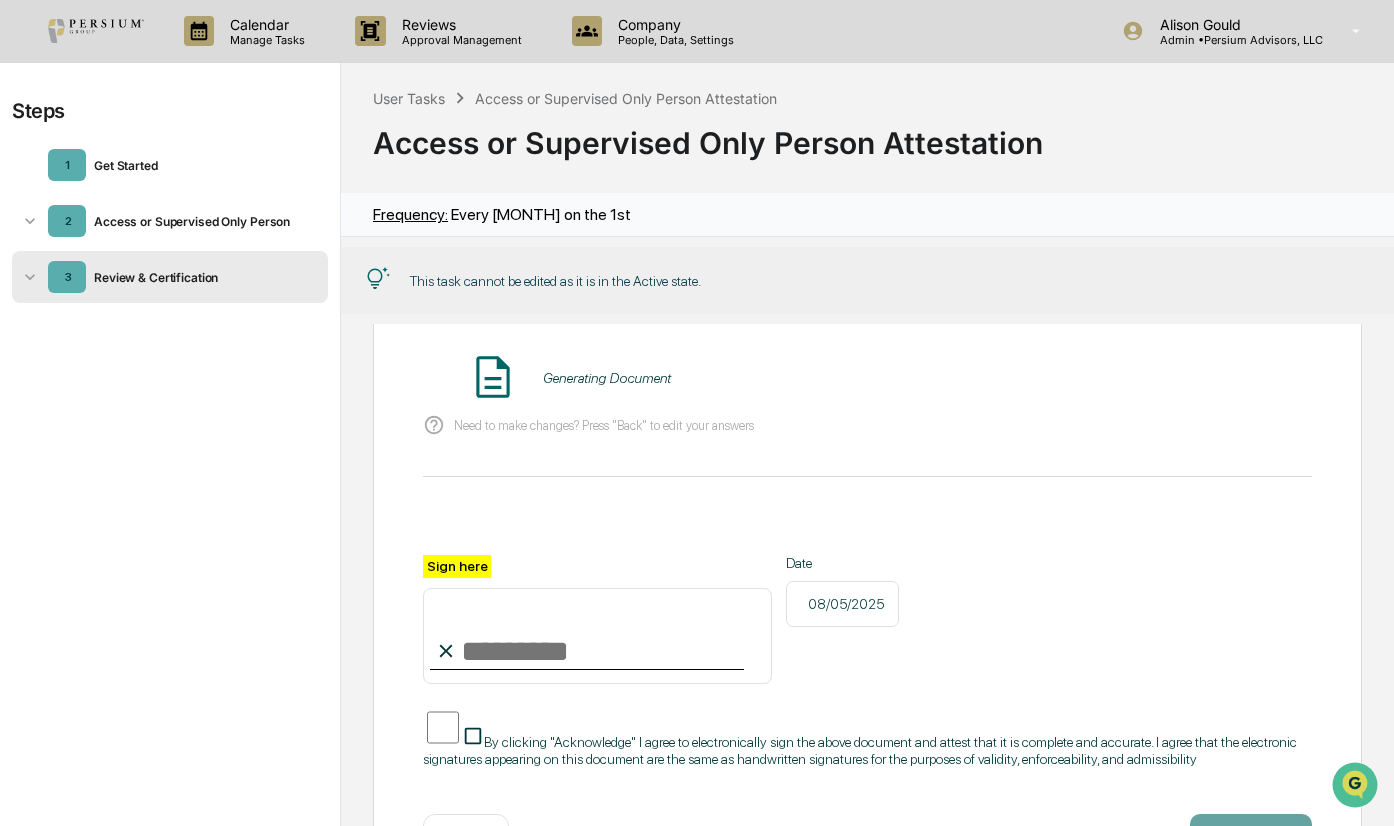 scroll, scrollTop: 169, scrollLeft: 0, axis: vertical 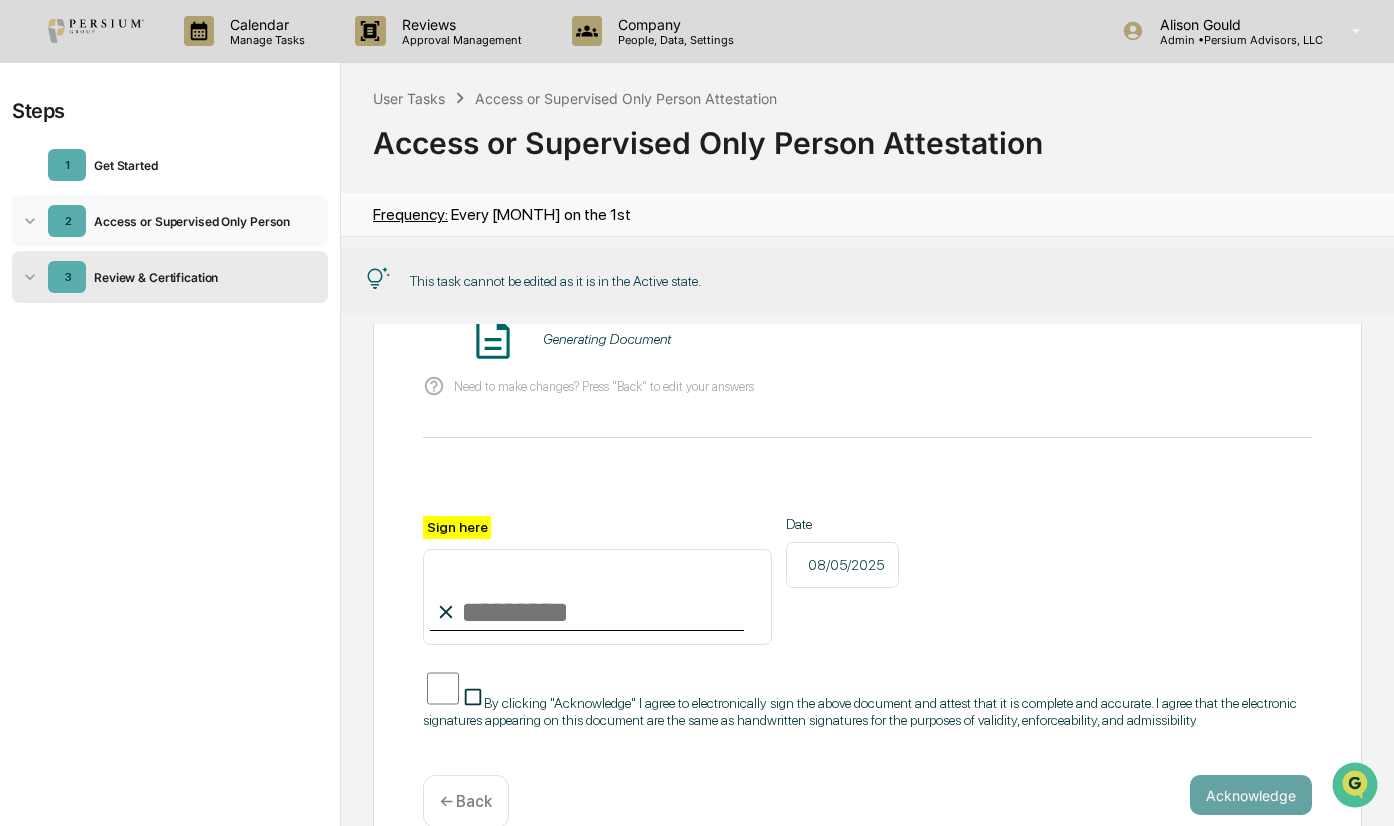 click on "2 Access or Supervised Only Person" at bounding box center (170, 221) 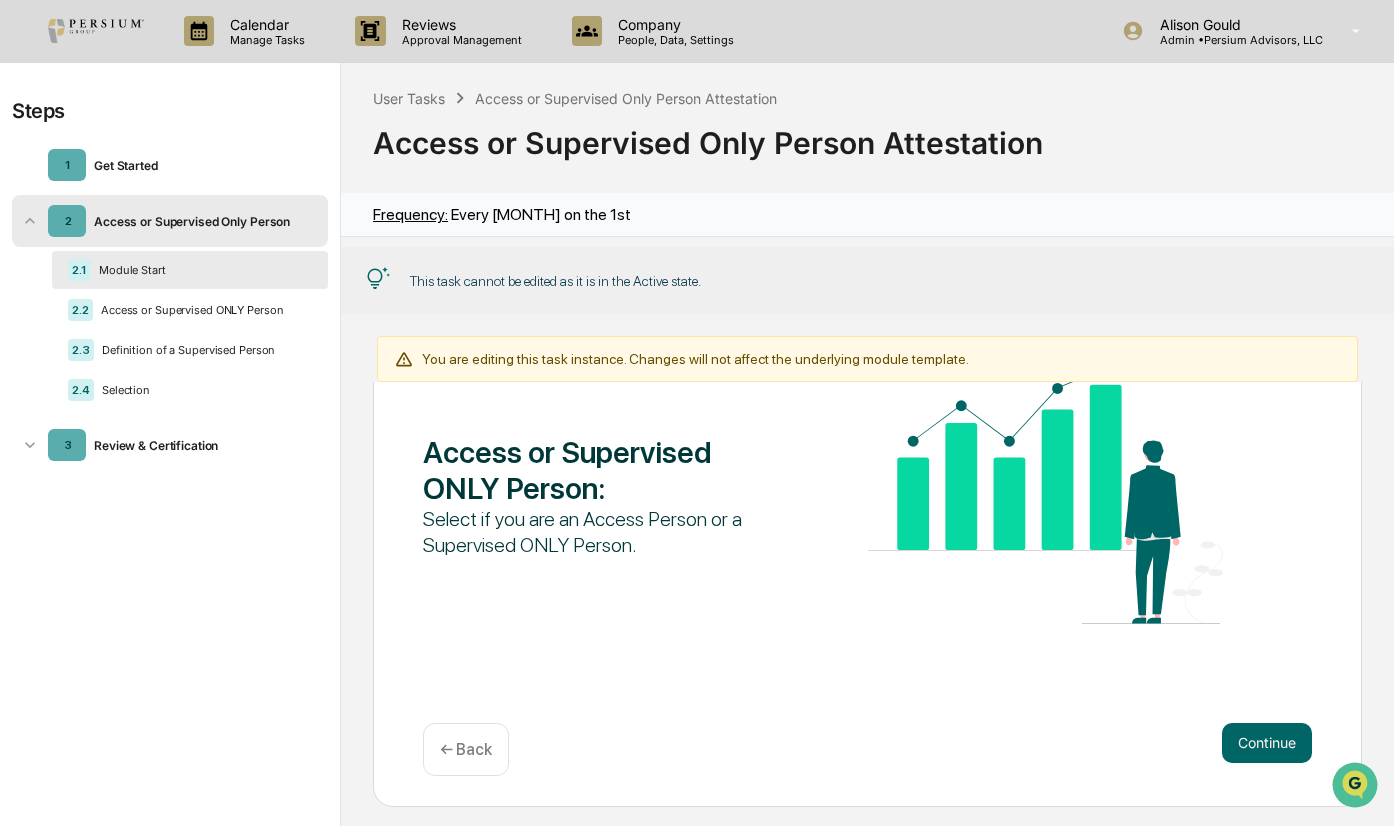 scroll, scrollTop: 100, scrollLeft: 0, axis: vertical 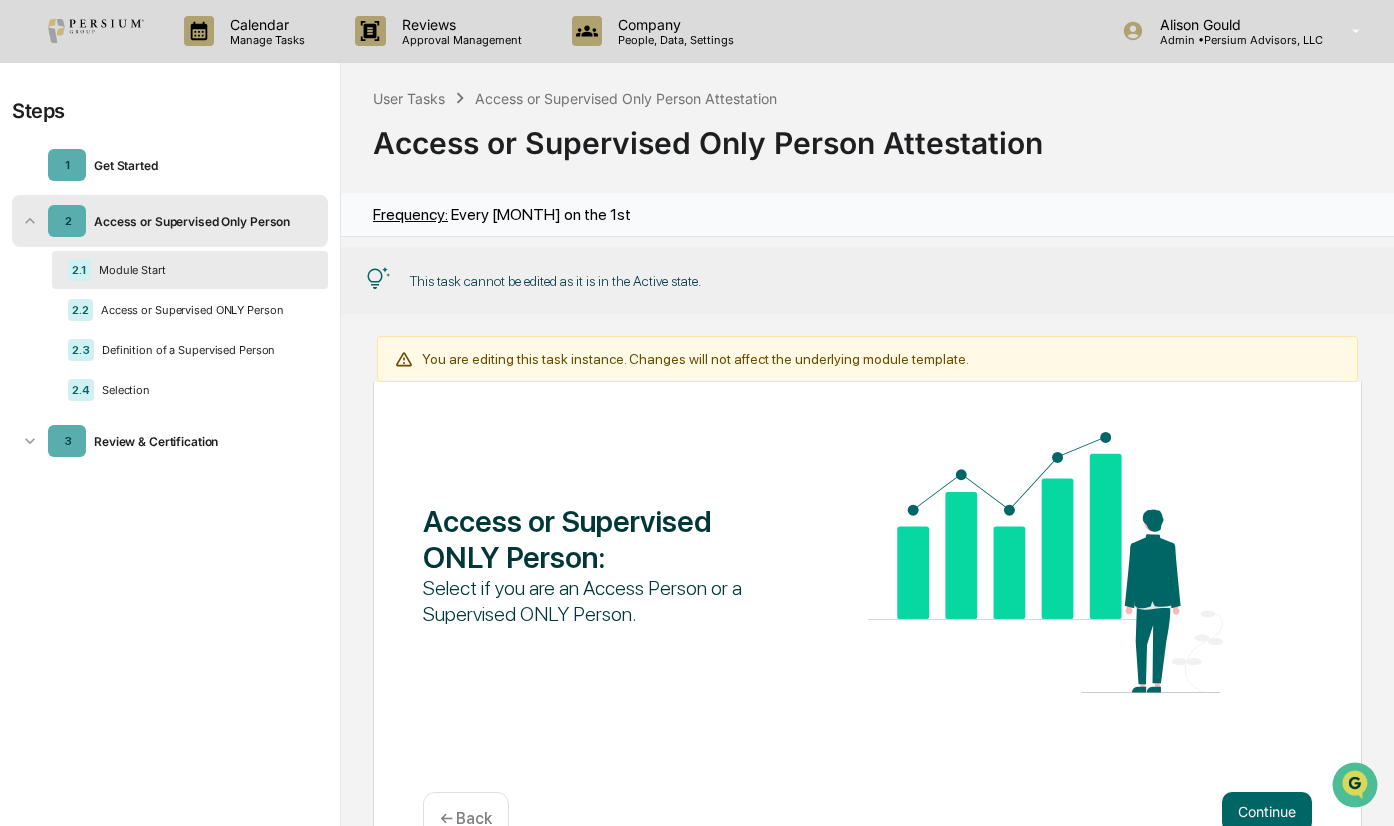 click on "Module Start" at bounding box center [201, 270] 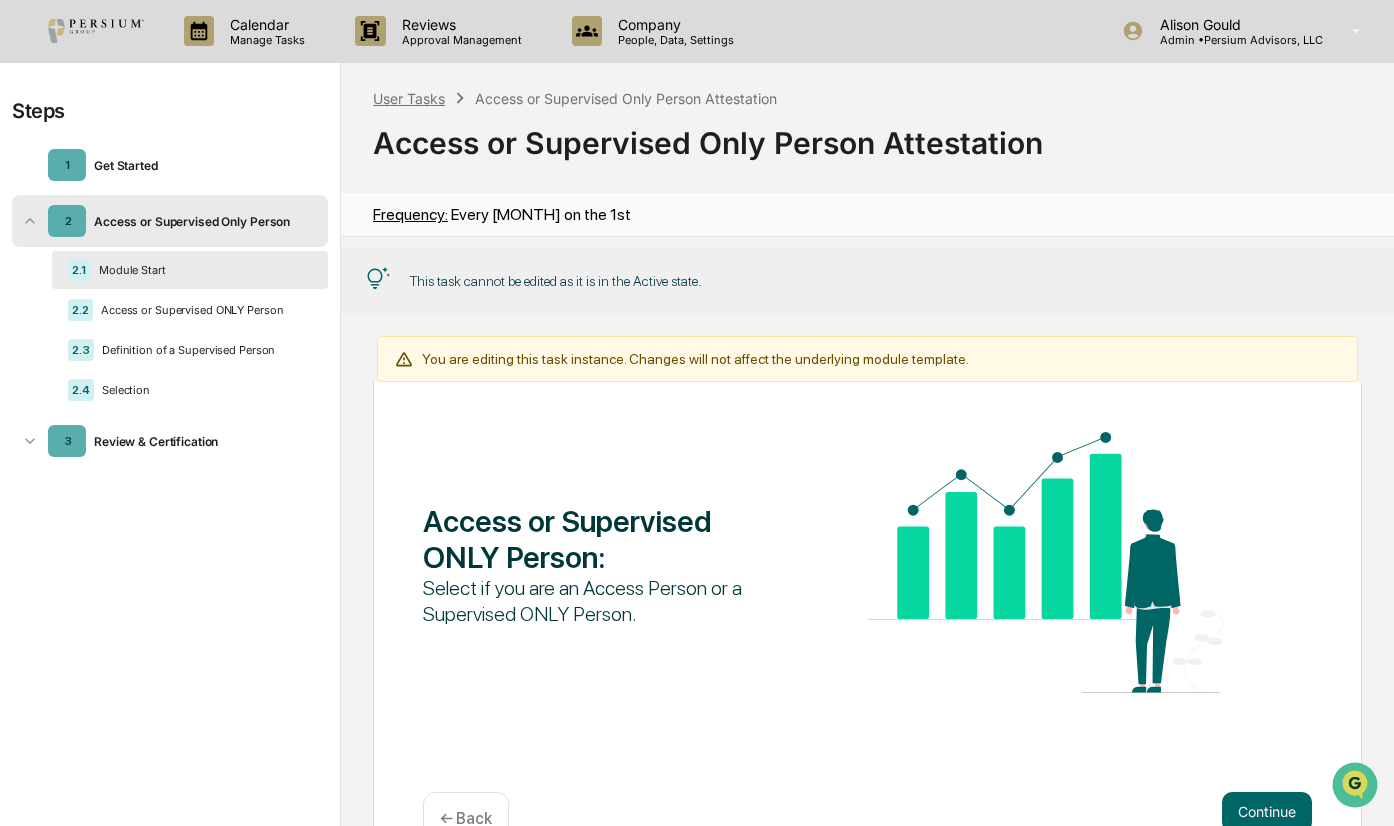 click on "User Tasks" at bounding box center (409, 98) 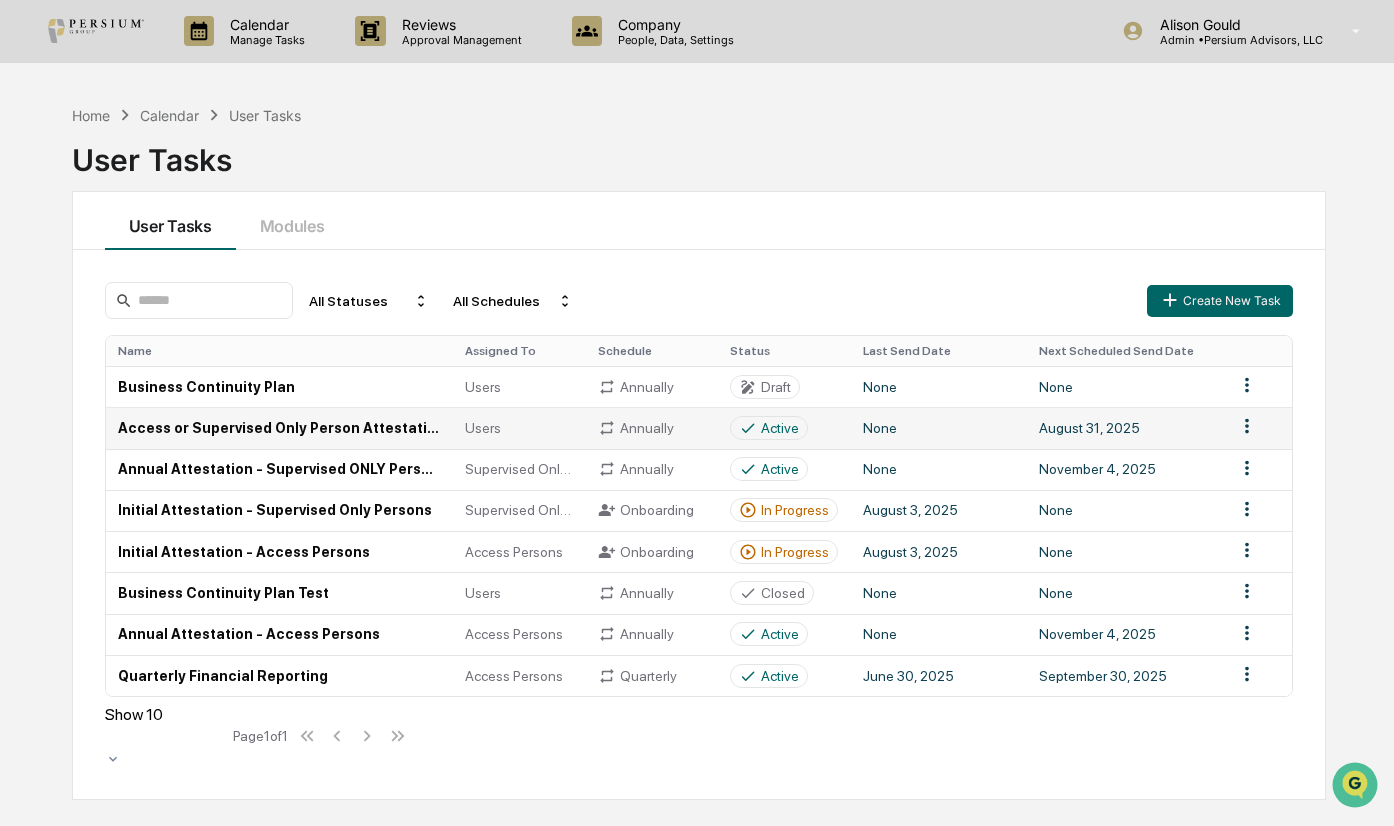 click on "Calendar Manage Tasks Reviews Approval Management Company People, Data, Settings [NAME] Admin • Persium Advisors, LLC Home Calendar User Tasks User Tasks User Tasks Modules All Statuses All Schedules Create New Task Name Assigned To Schedule Status Last Send Date Next Scheduled Send Date Business Continuity Plan Users Annually Draft None None Access or Supervised Only Person Attestation Users Annually Active None August 31, 2025 Annual Attestation - Supervised ONLY Persons Supervised Only Persons Annually Active None November 4, 2025 Initial Attestation - Supervised Only Persons Supervised Only Persons Onboarding In Progress August 3, 2025 None Initial Attestation - Access Persons Access Persons Onboarding In Progress August 3, 2025 None Business Continuity Plan Test Users Annually Closed None None Annual Attestation - Access Persons Access Persons Annually Active None November 4, 2025 Quarterly Financial Reporting Access Persons Quarterly Active June 30, 2025 September 30, 2025 Show 10" at bounding box center [697, 413] 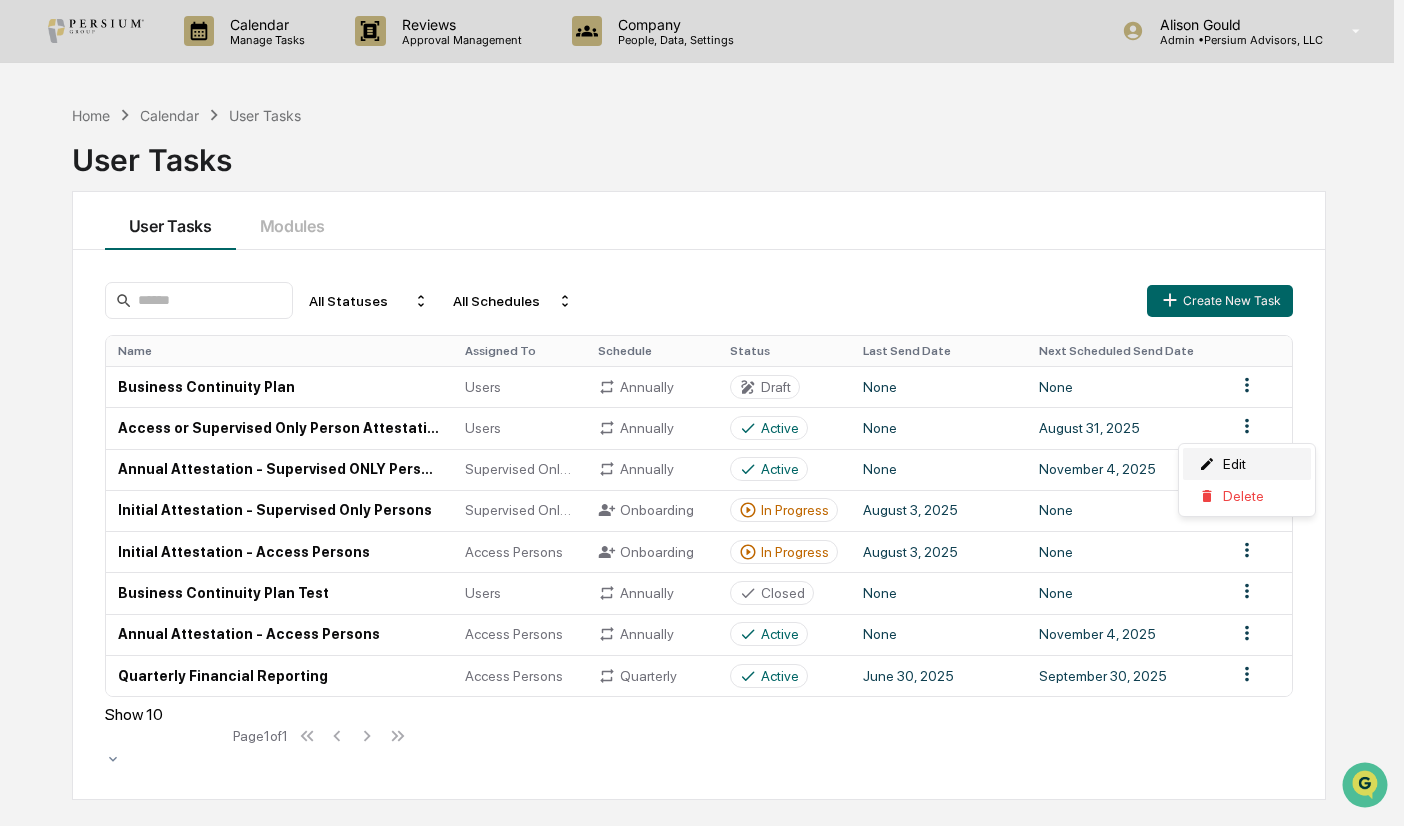 click on "Edit" at bounding box center [1247, 464] 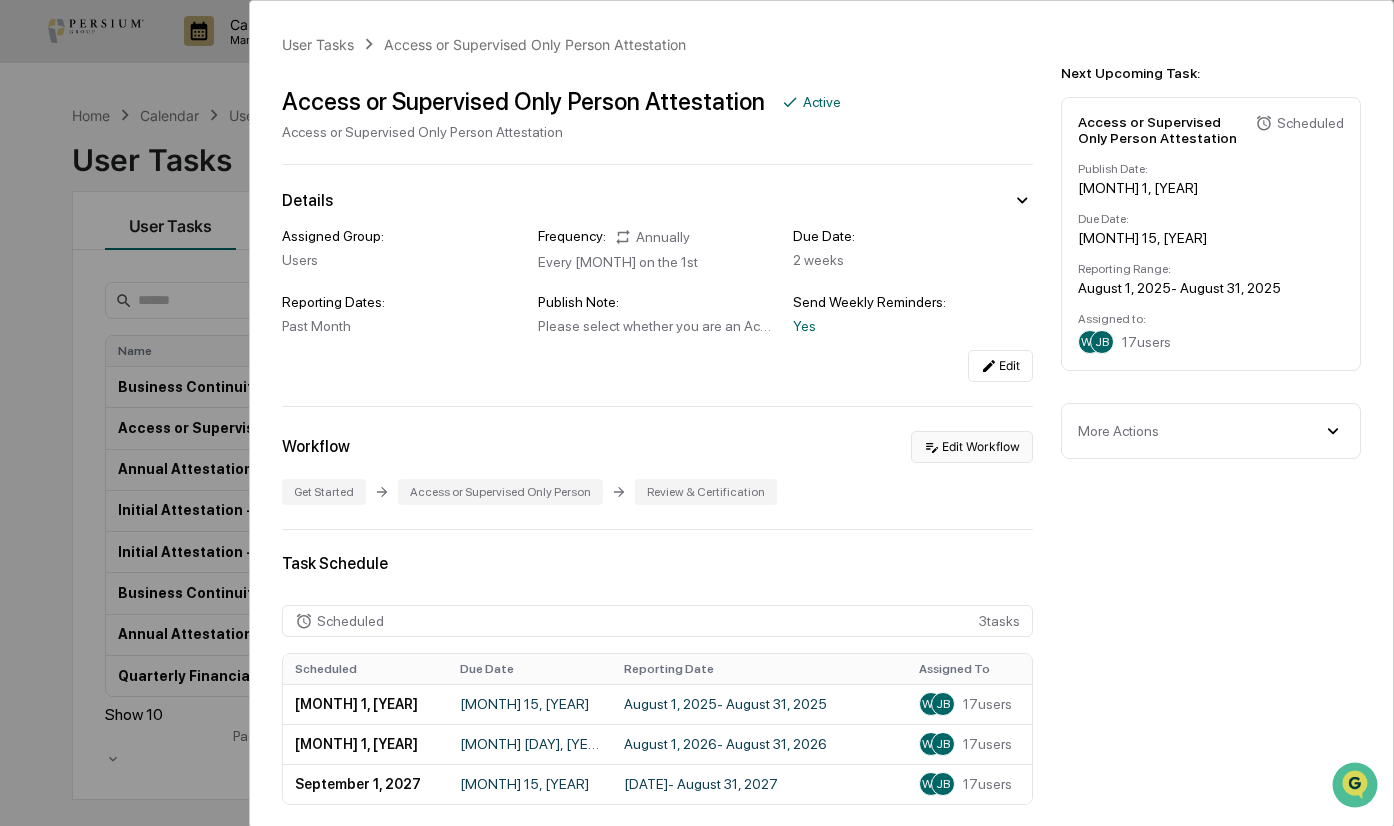 click on "Edit Workflow" at bounding box center (972, 447) 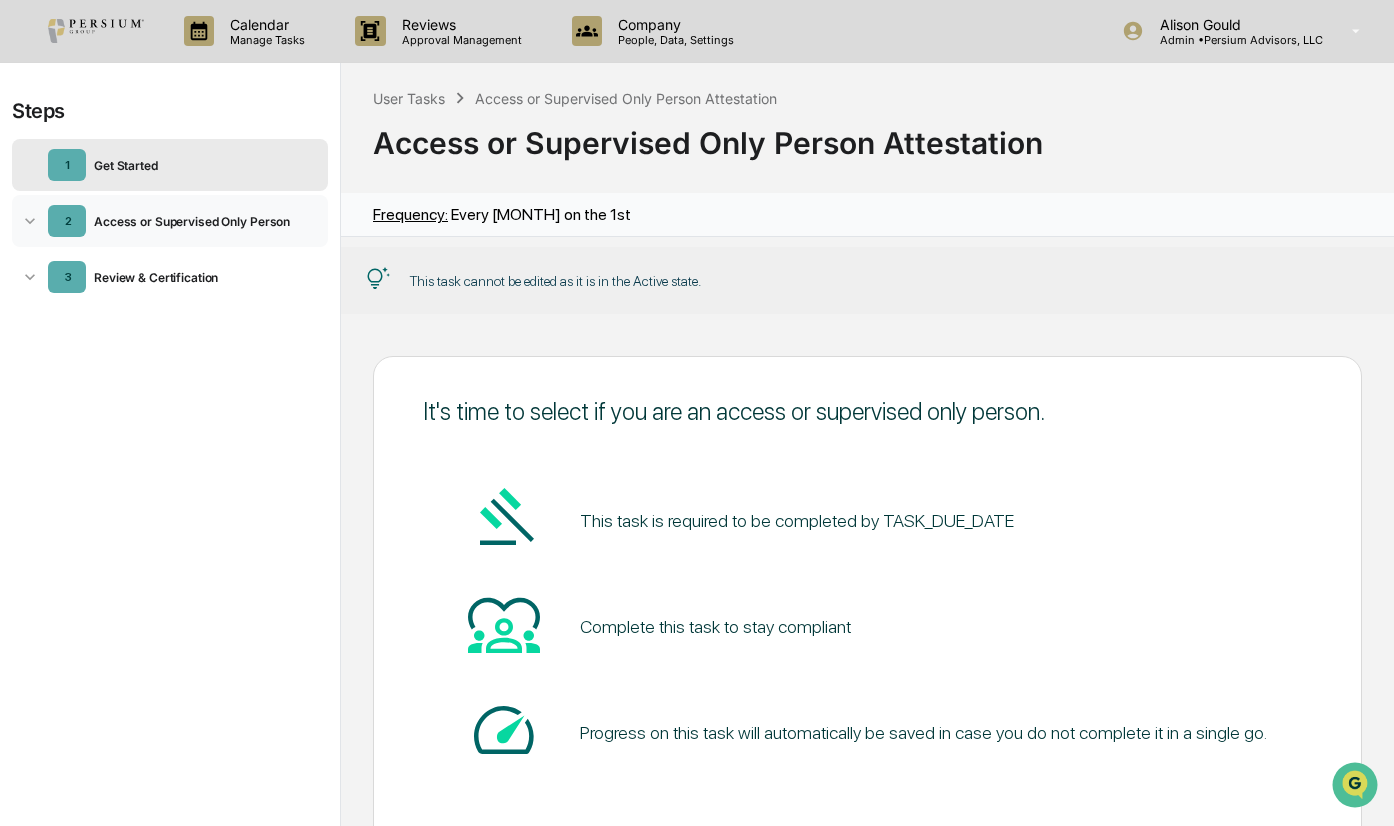 click on "2" at bounding box center [68, 221] 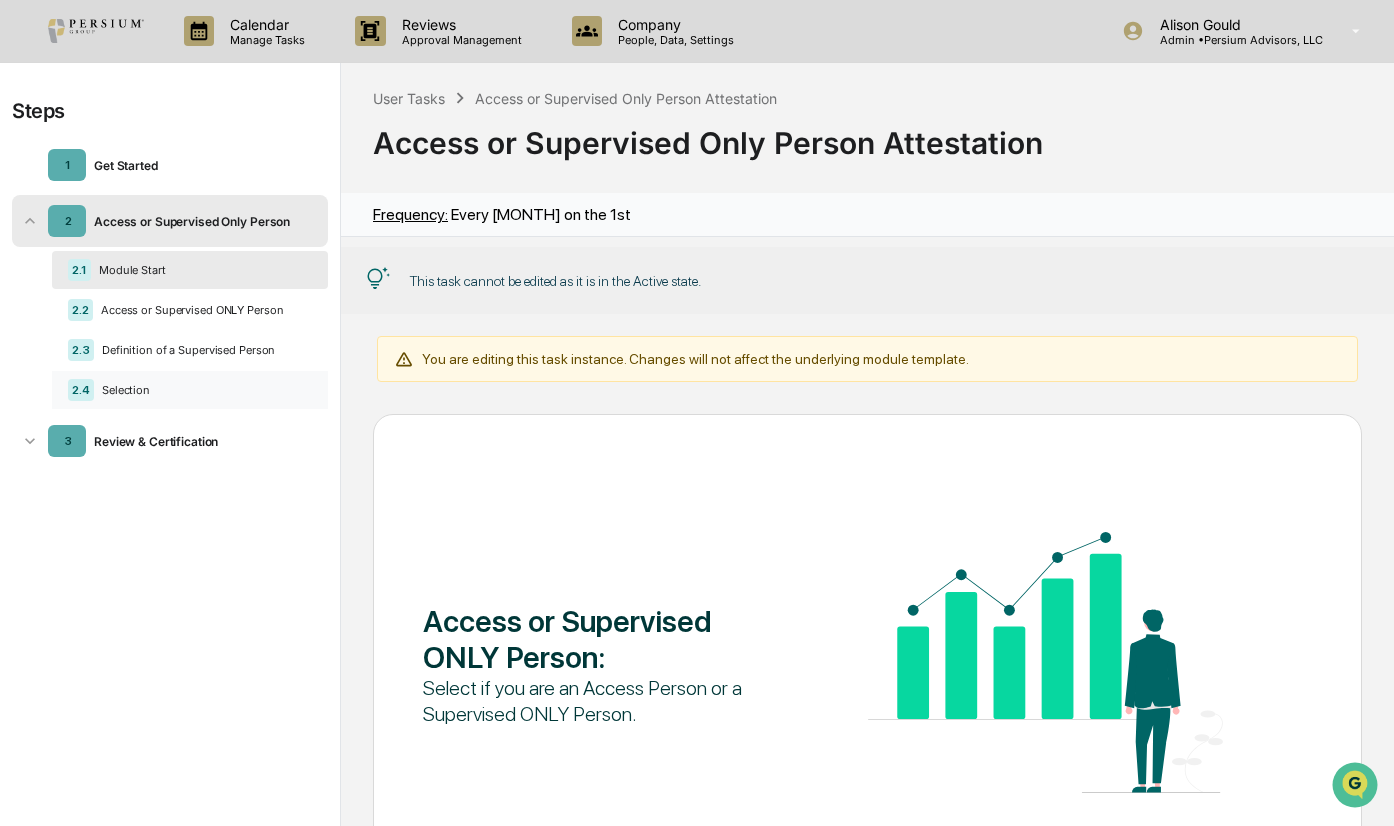 click on "Selection" at bounding box center [203, 390] 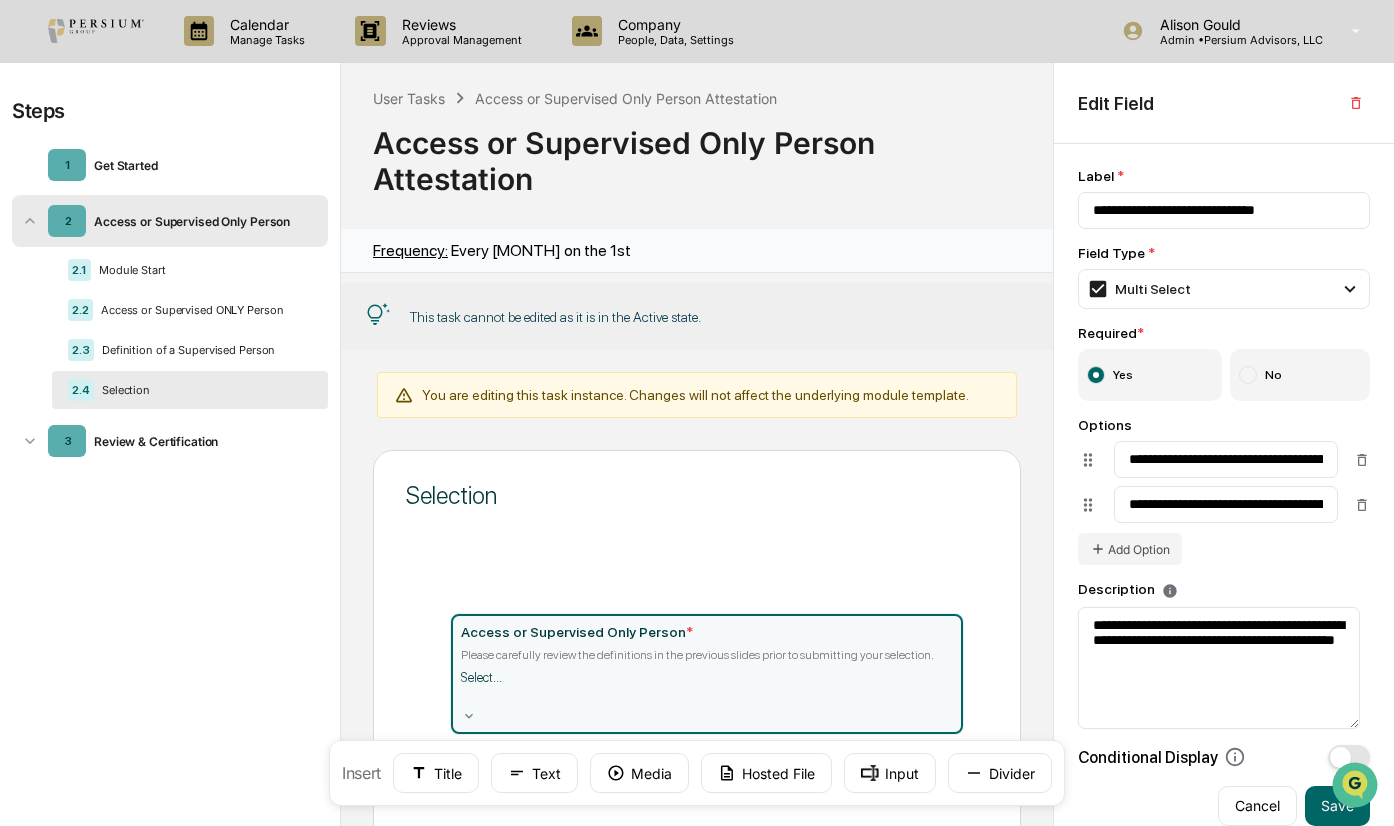 scroll, scrollTop: 195, scrollLeft: 0, axis: vertical 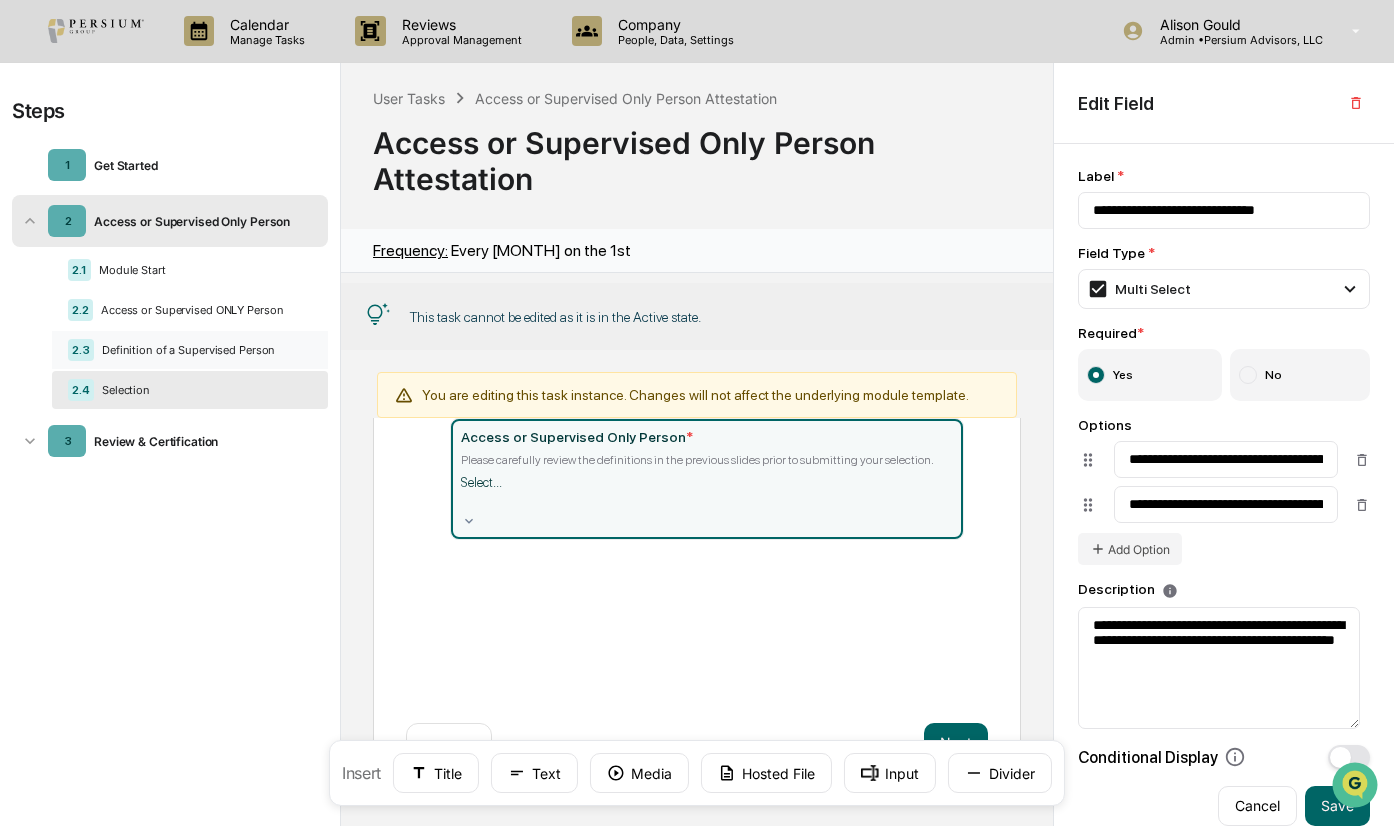 click on "2.3 Definition of a Supervised Person" at bounding box center [190, 350] 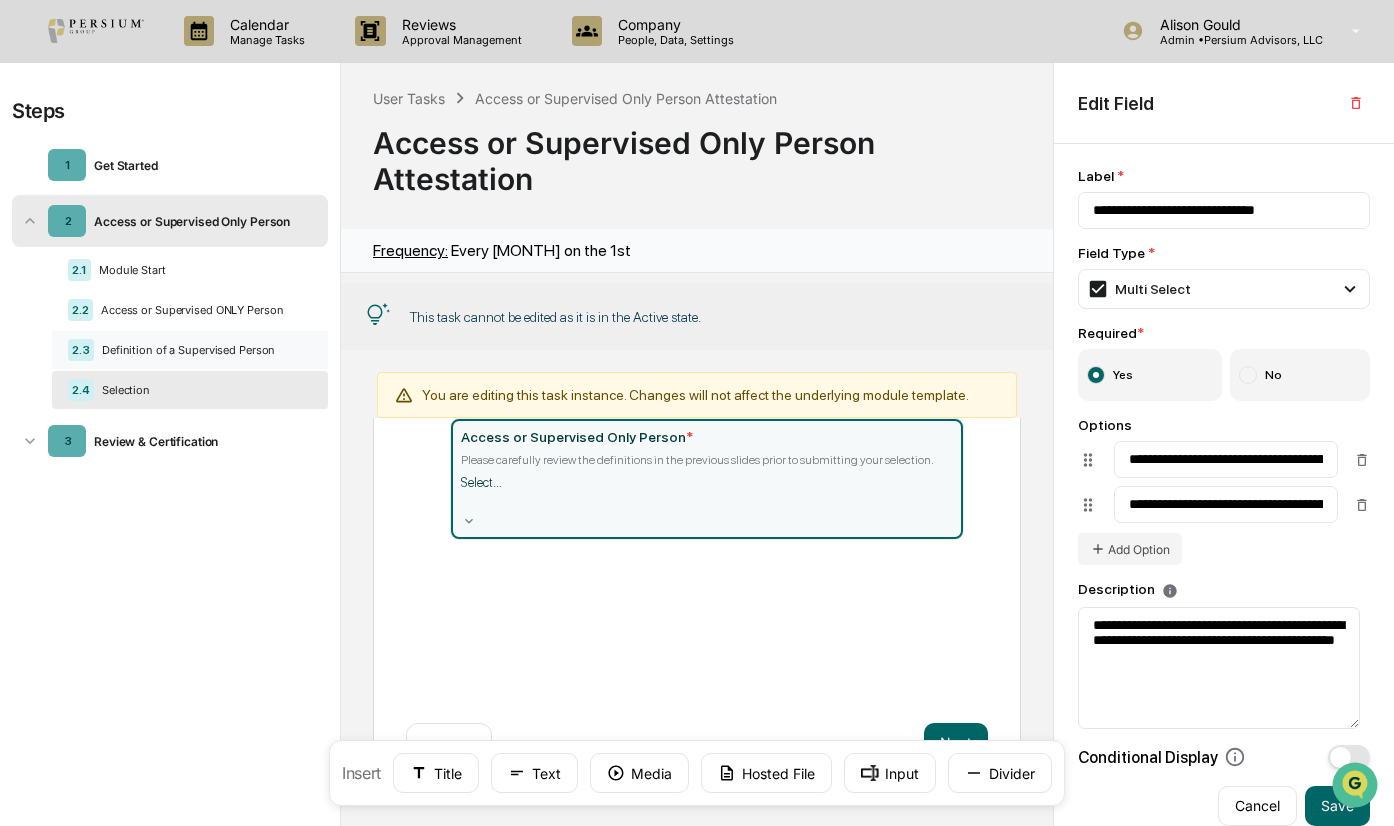 scroll, scrollTop: 172, scrollLeft: 0, axis: vertical 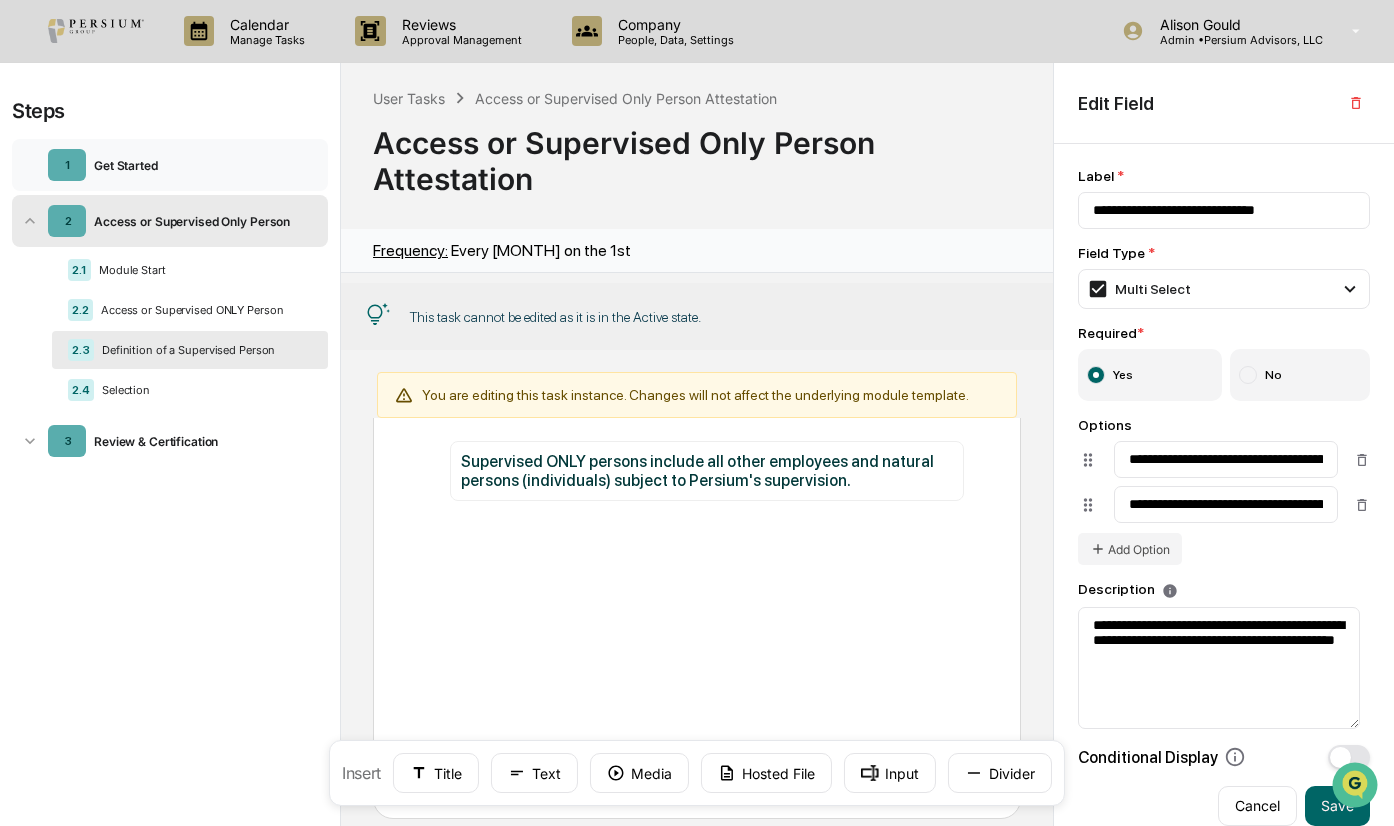 click on "Get Started" at bounding box center [203, 165] 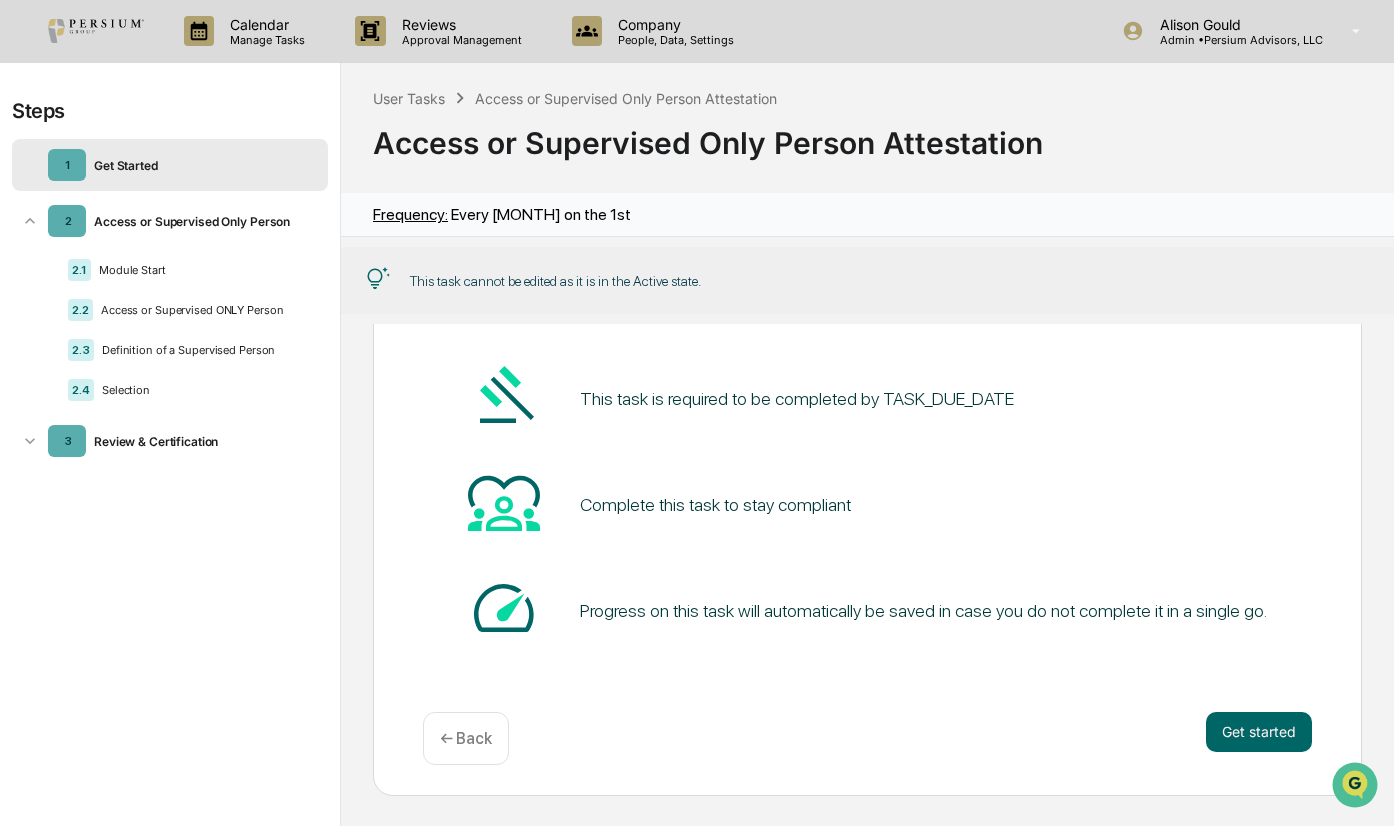 scroll, scrollTop: 122, scrollLeft: 0, axis: vertical 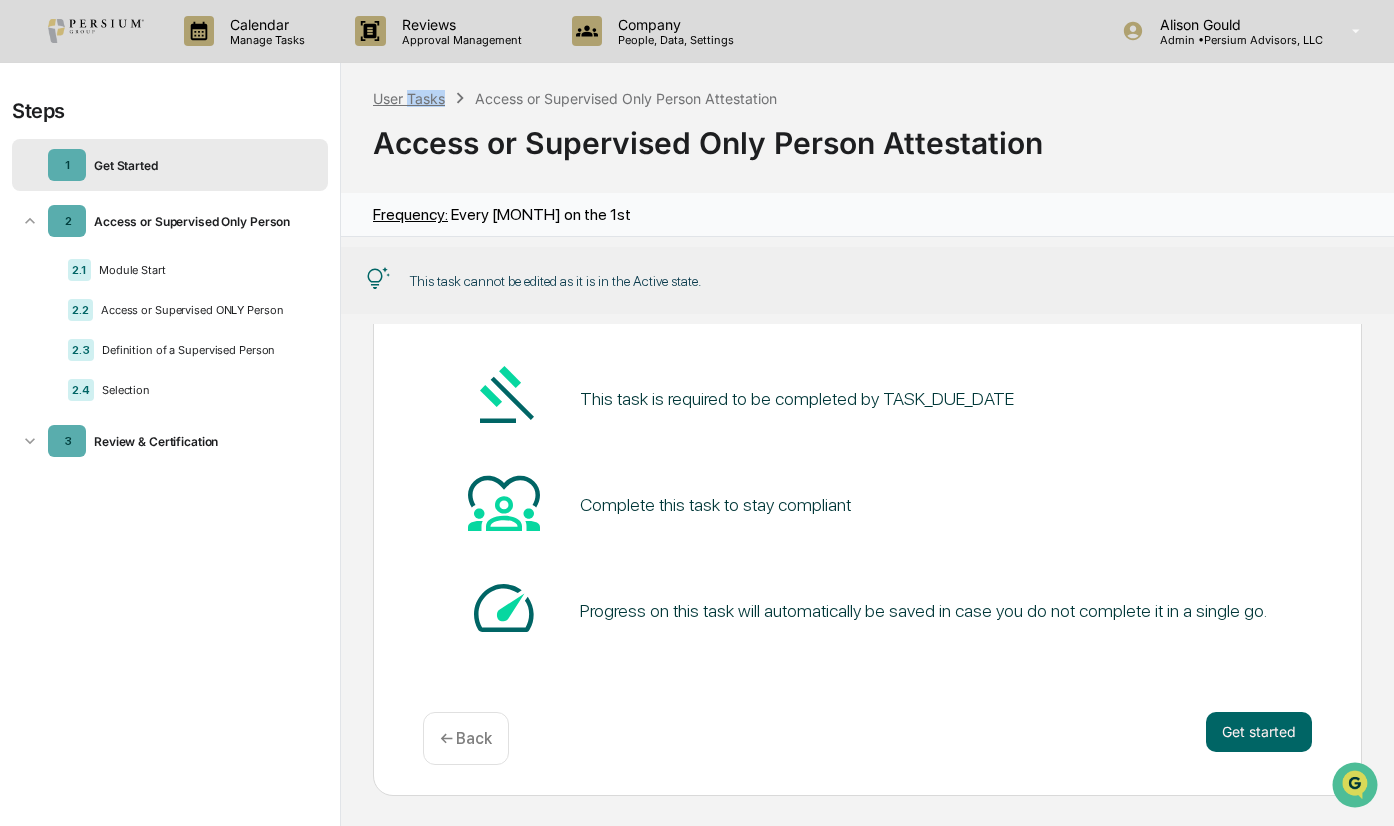 click on "User Tasks" at bounding box center [409, 98] 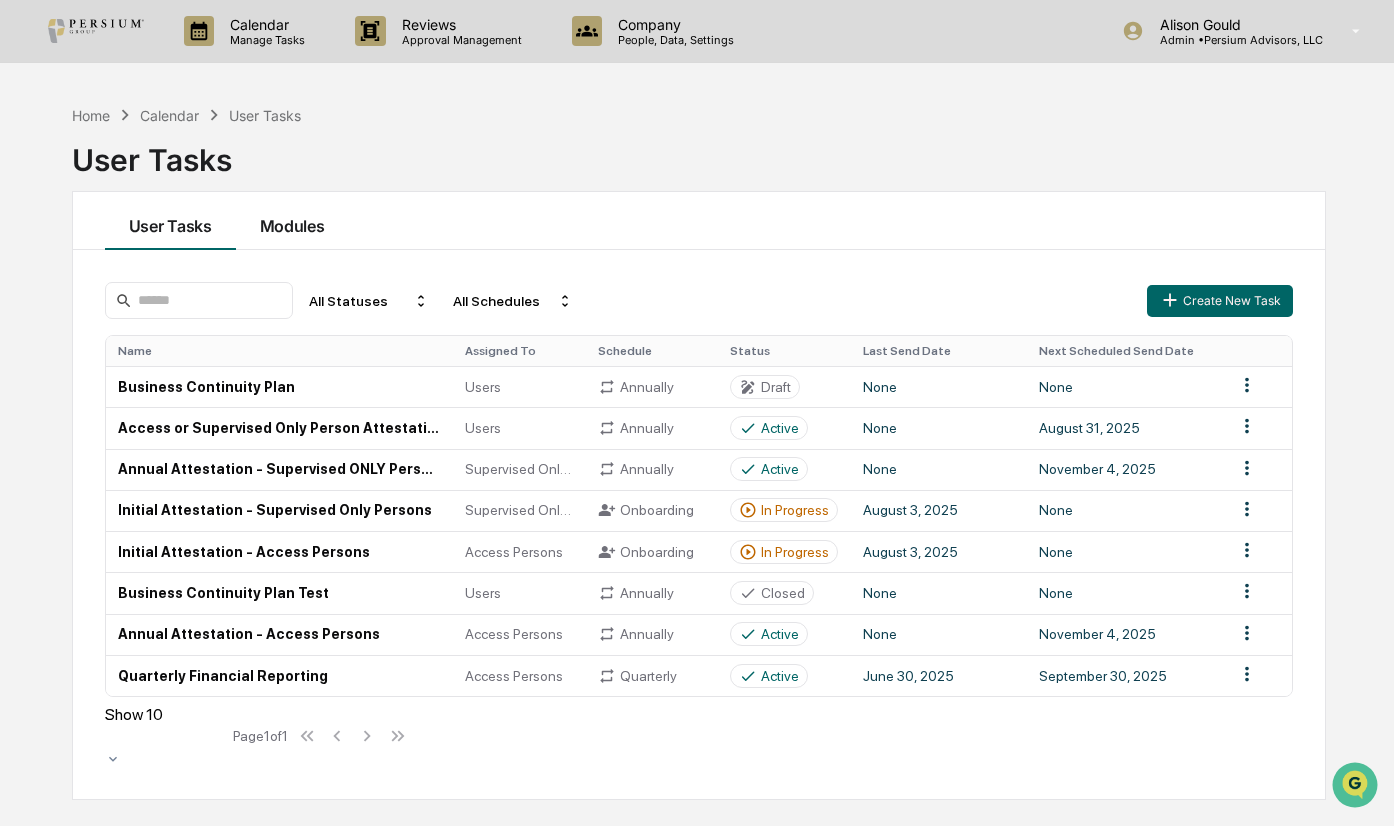 click on "Modules" at bounding box center [292, 221] 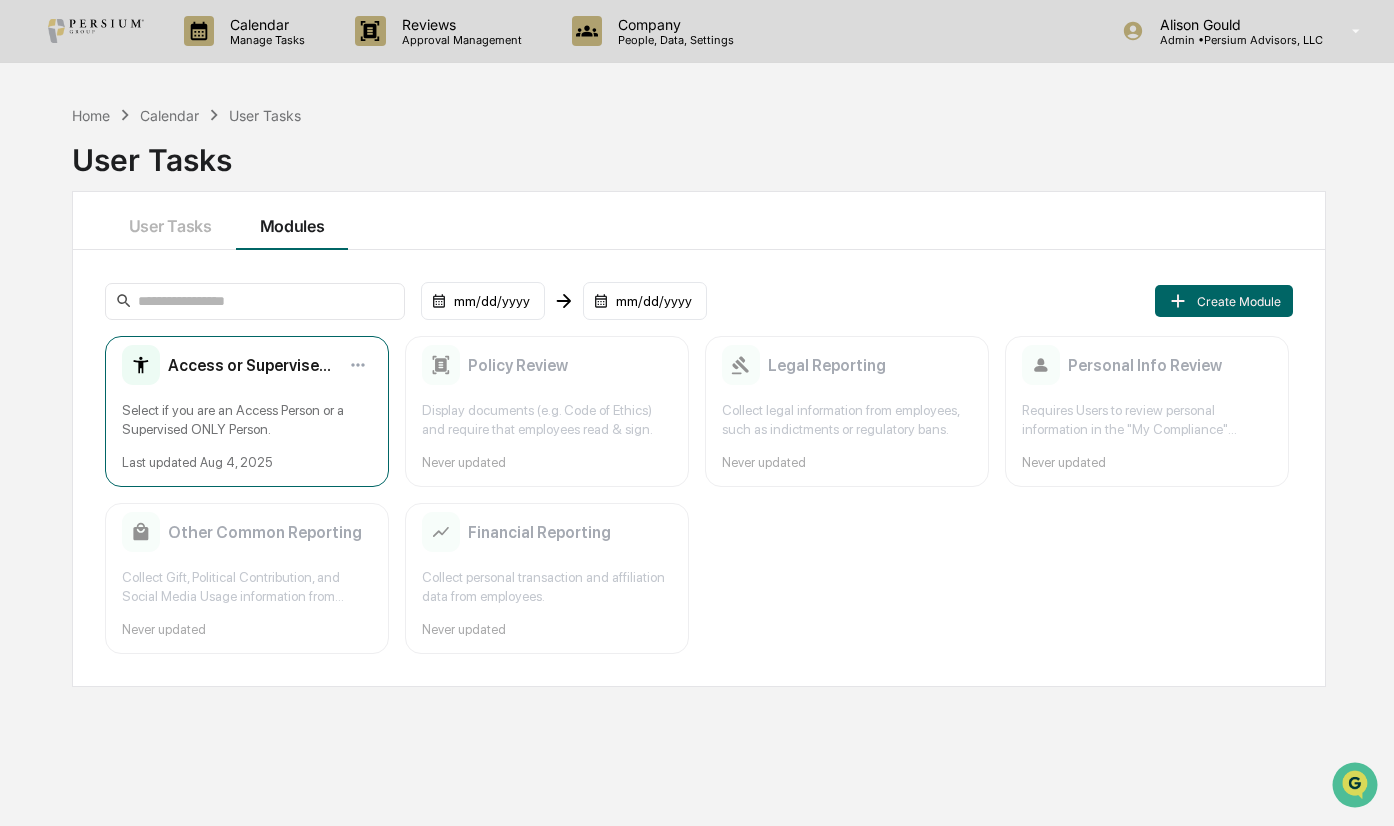 click on "Access or Supervised Only Person" at bounding box center [229, 365] 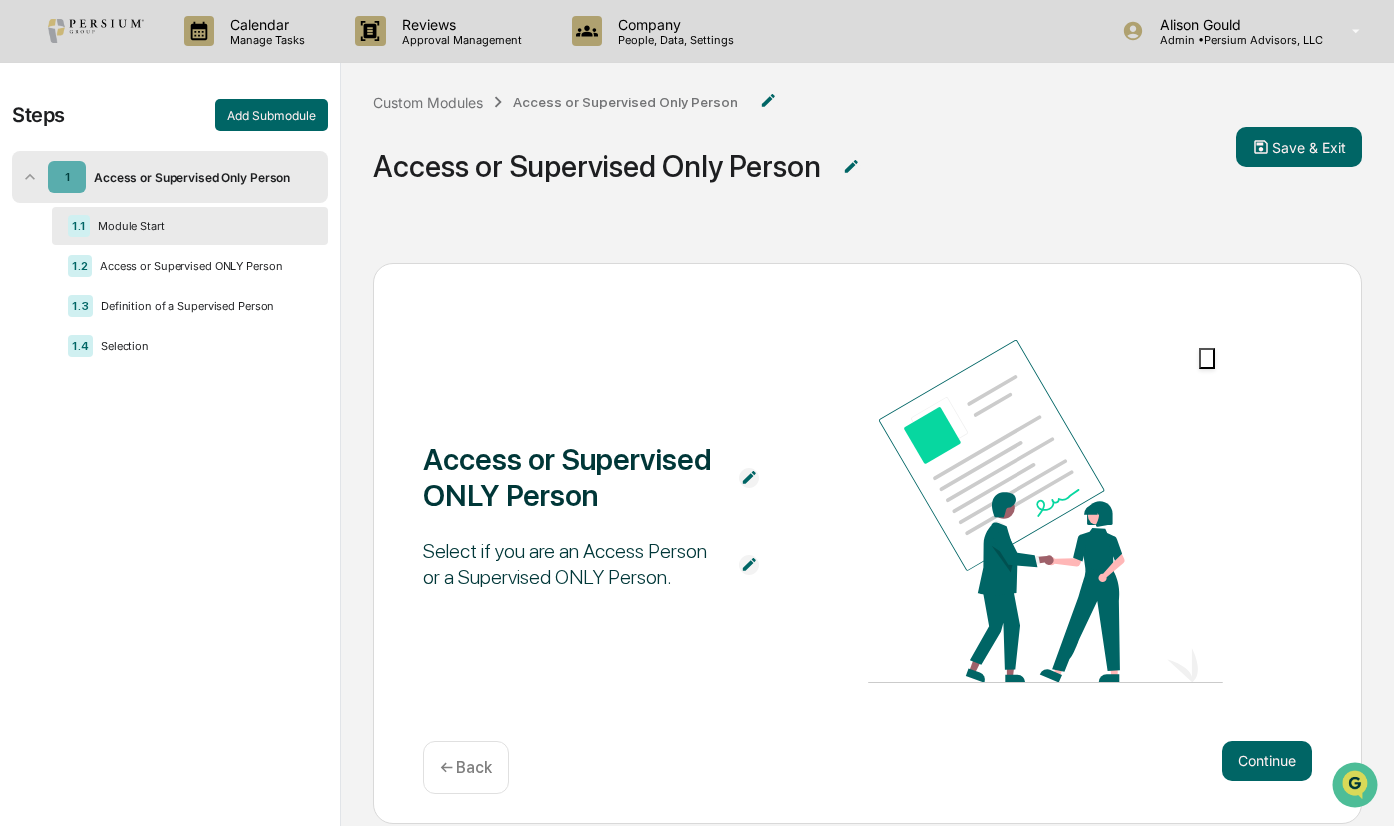 click on "1.1 Module Start 1.2 Access or Supervised ONLY Person 1.3 Definition of a Supervised Person 1.4 Selection" at bounding box center (190, 286) 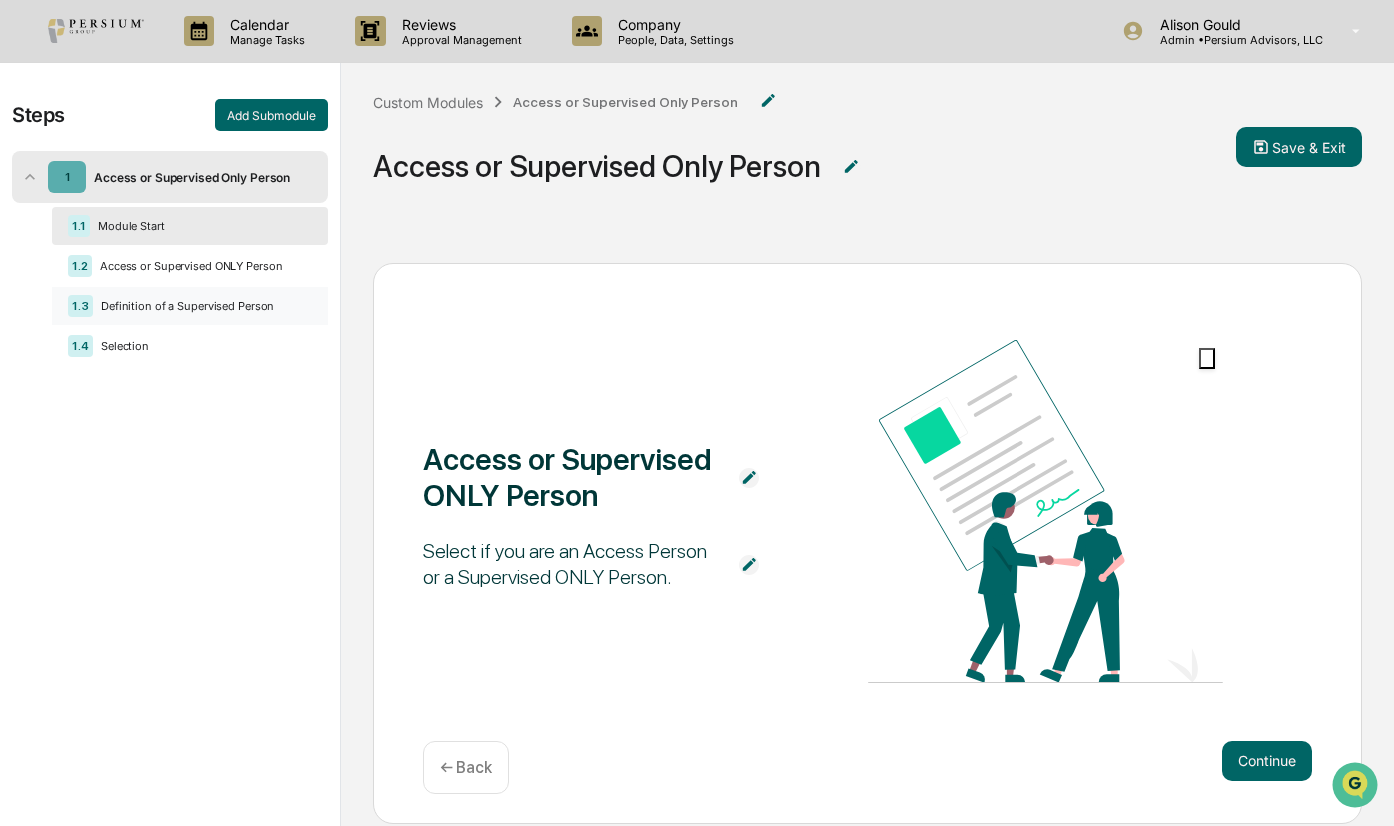 click on "Definition of a Supervised Person" at bounding box center [198, 306] 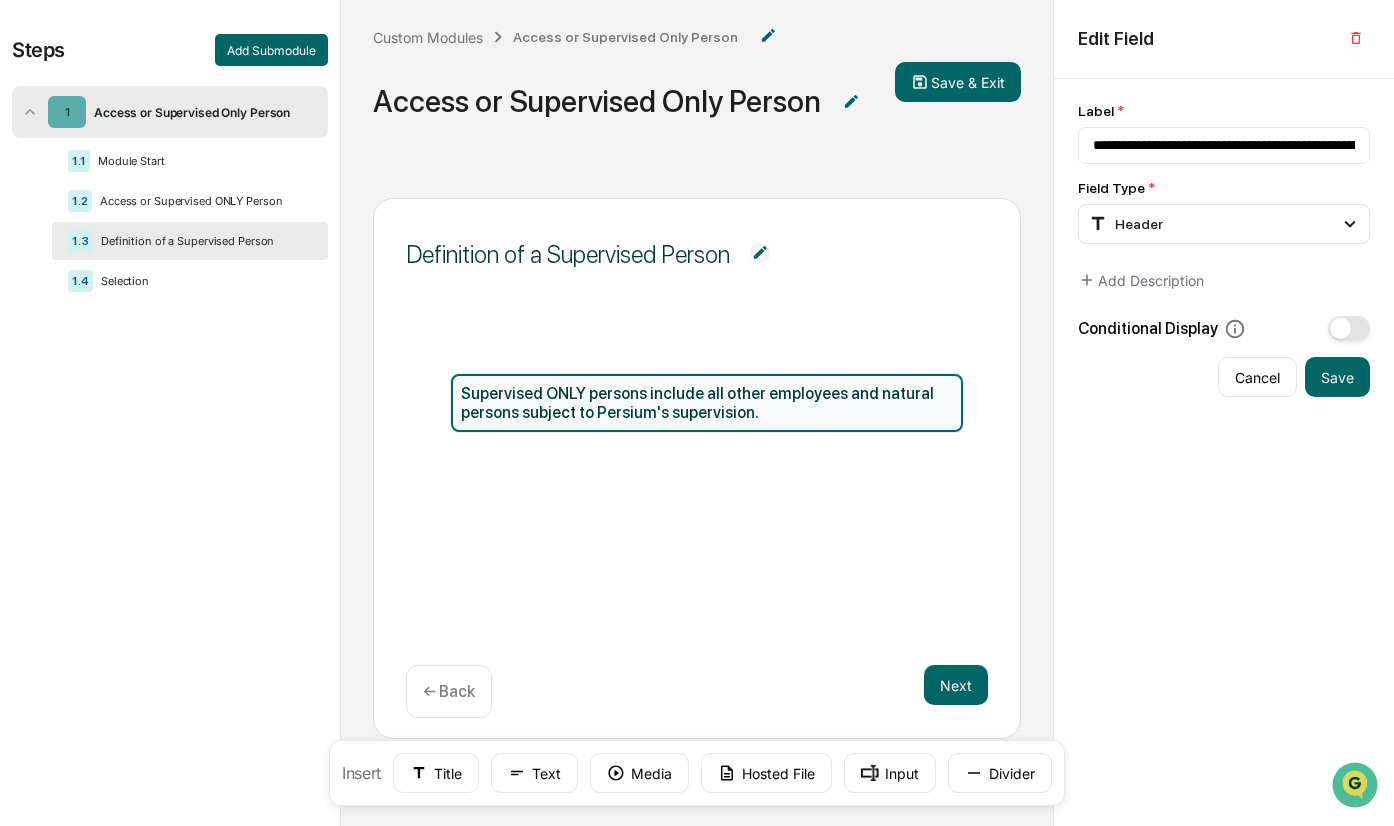 scroll, scrollTop: 100, scrollLeft: 0, axis: vertical 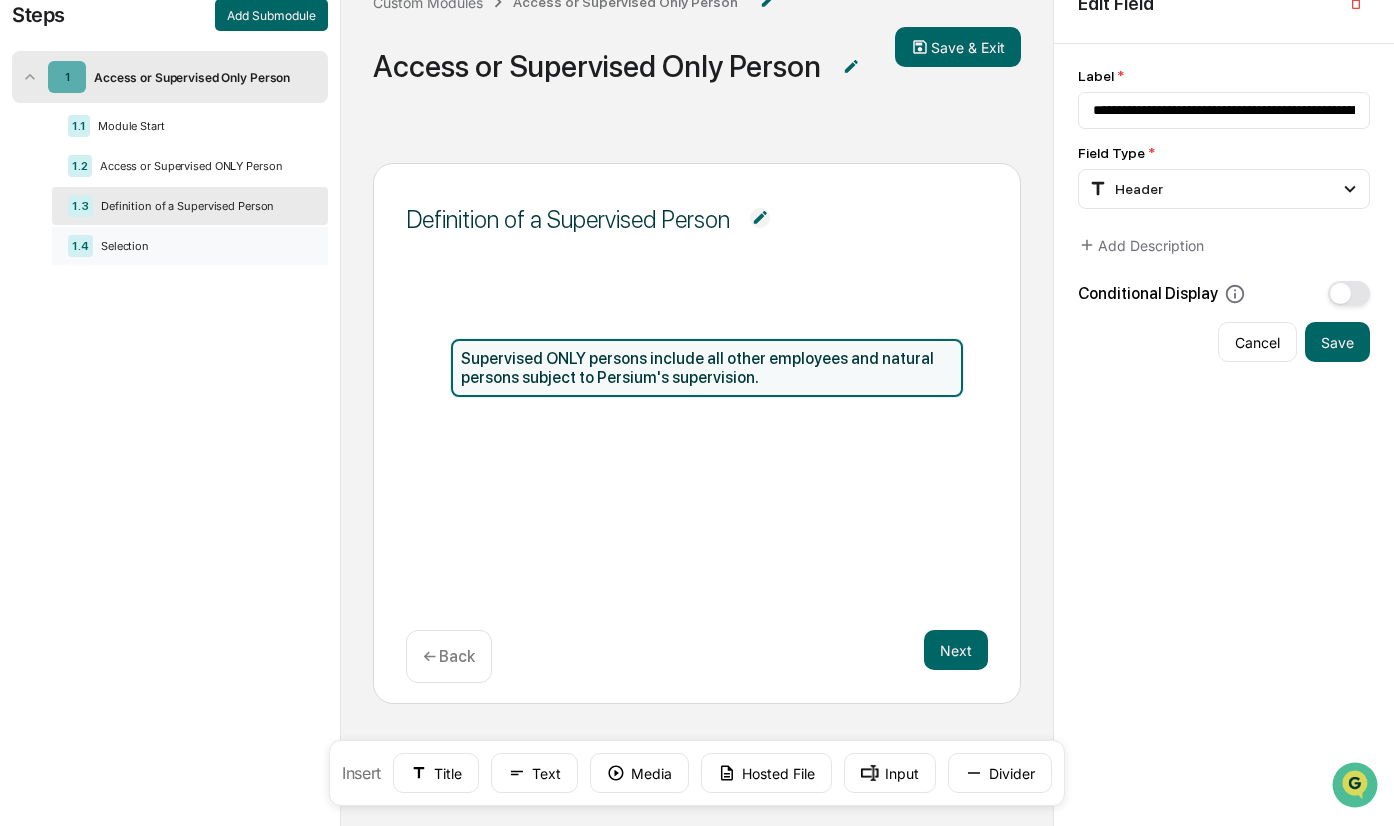 click on "1.4 Selection" at bounding box center (190, 246) 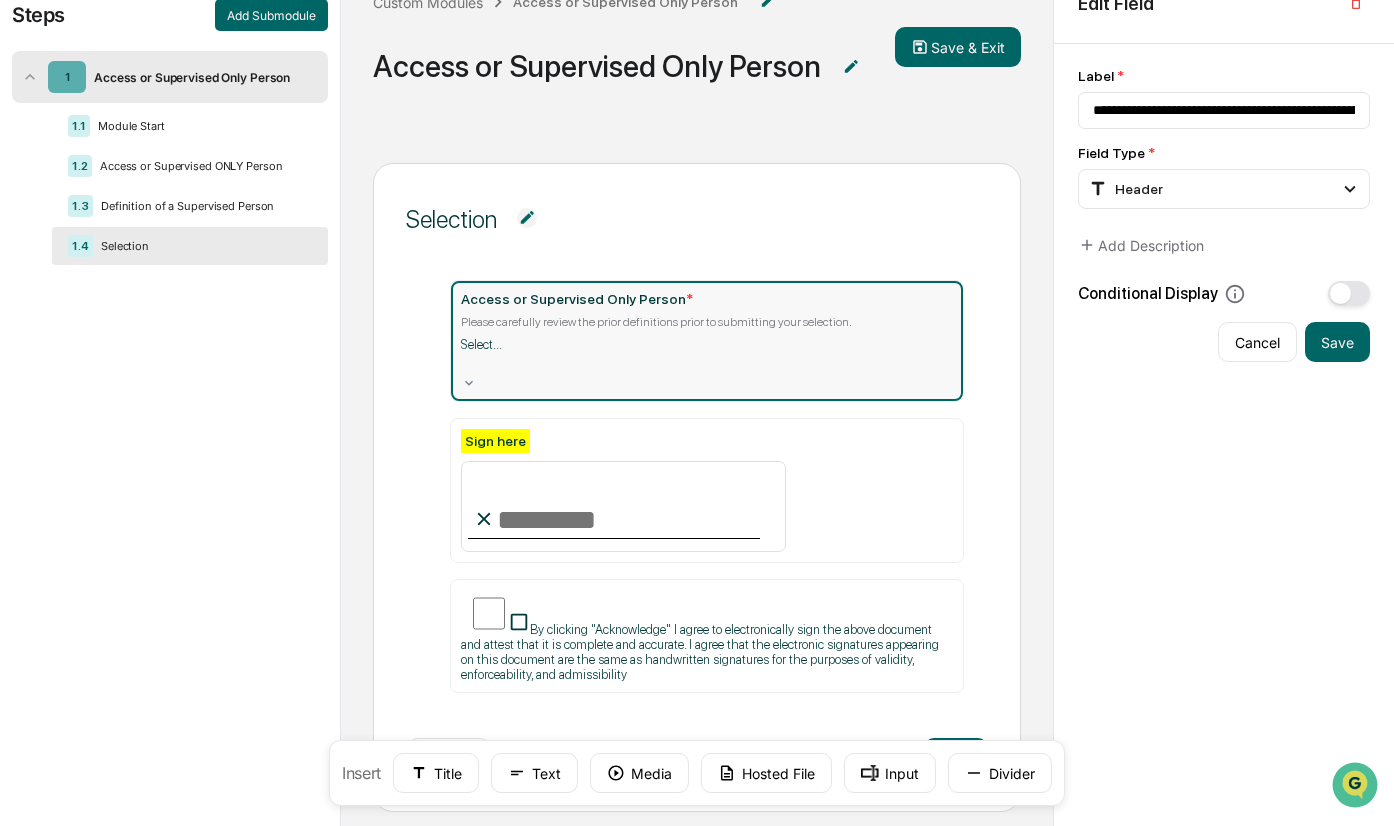 click at bounding box center [464, 363] 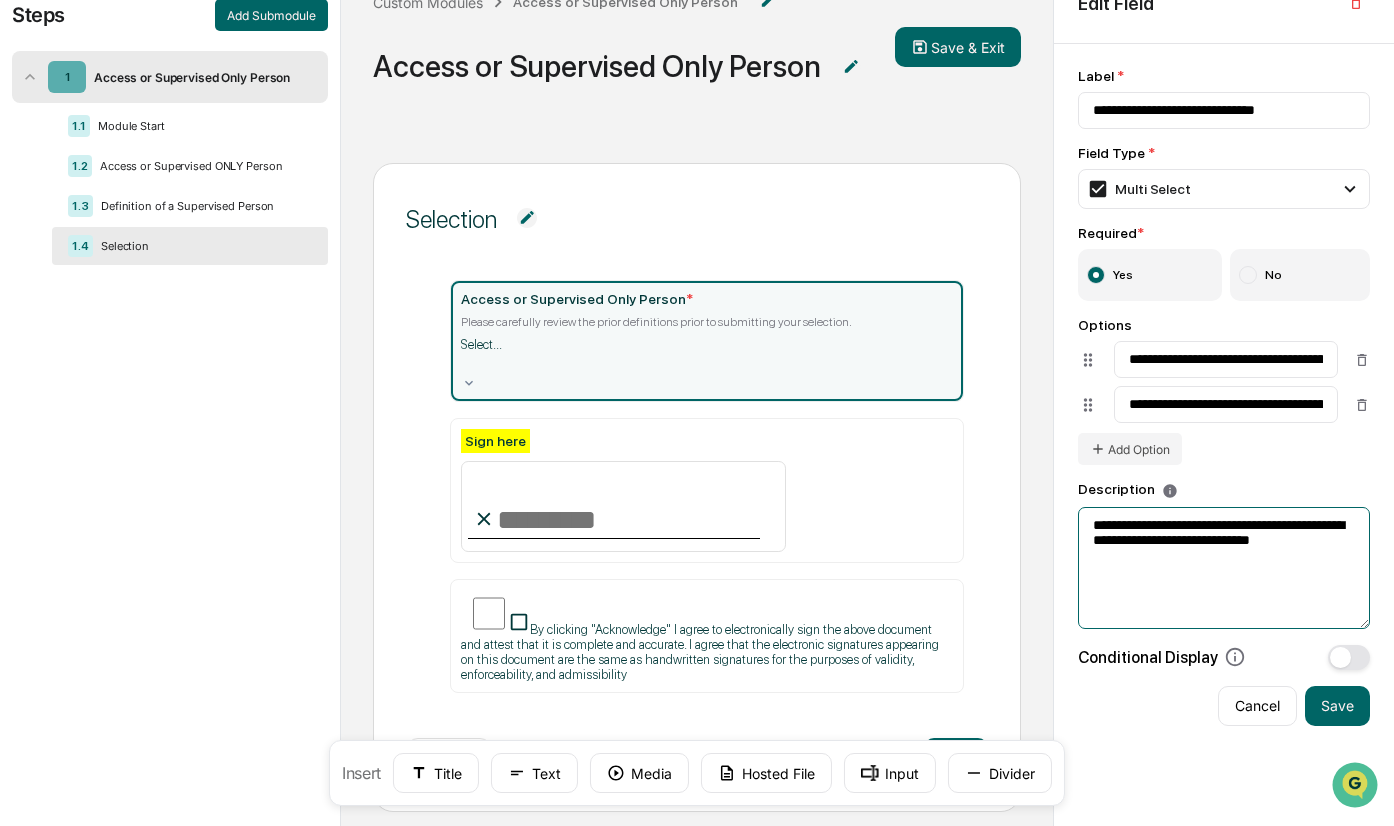 click on "**********" at bounding box center [1224, 568] 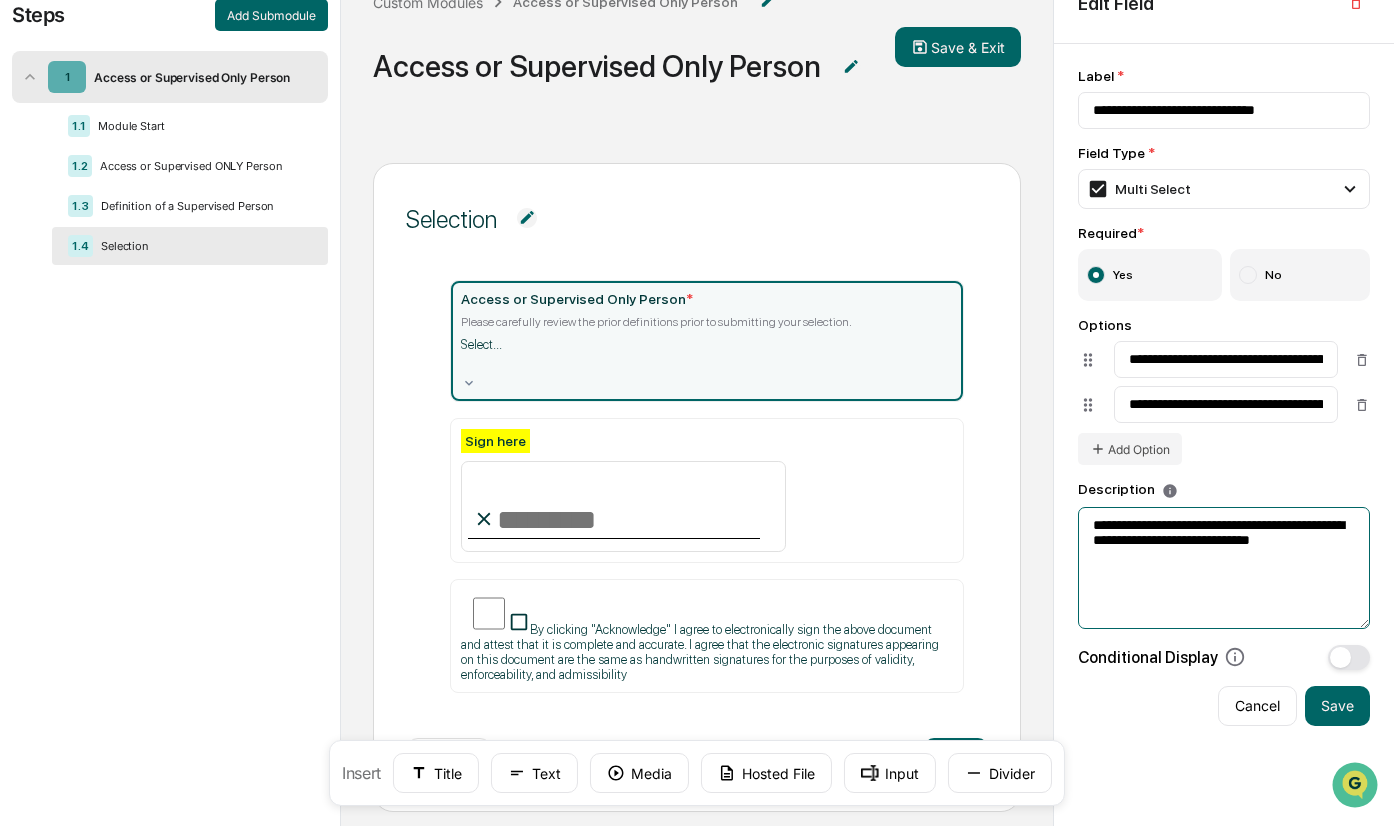 drag, startPoint x: 1278, startPoint y: 528, endPoint x: 1246, endPoint y: 528, distance: 32 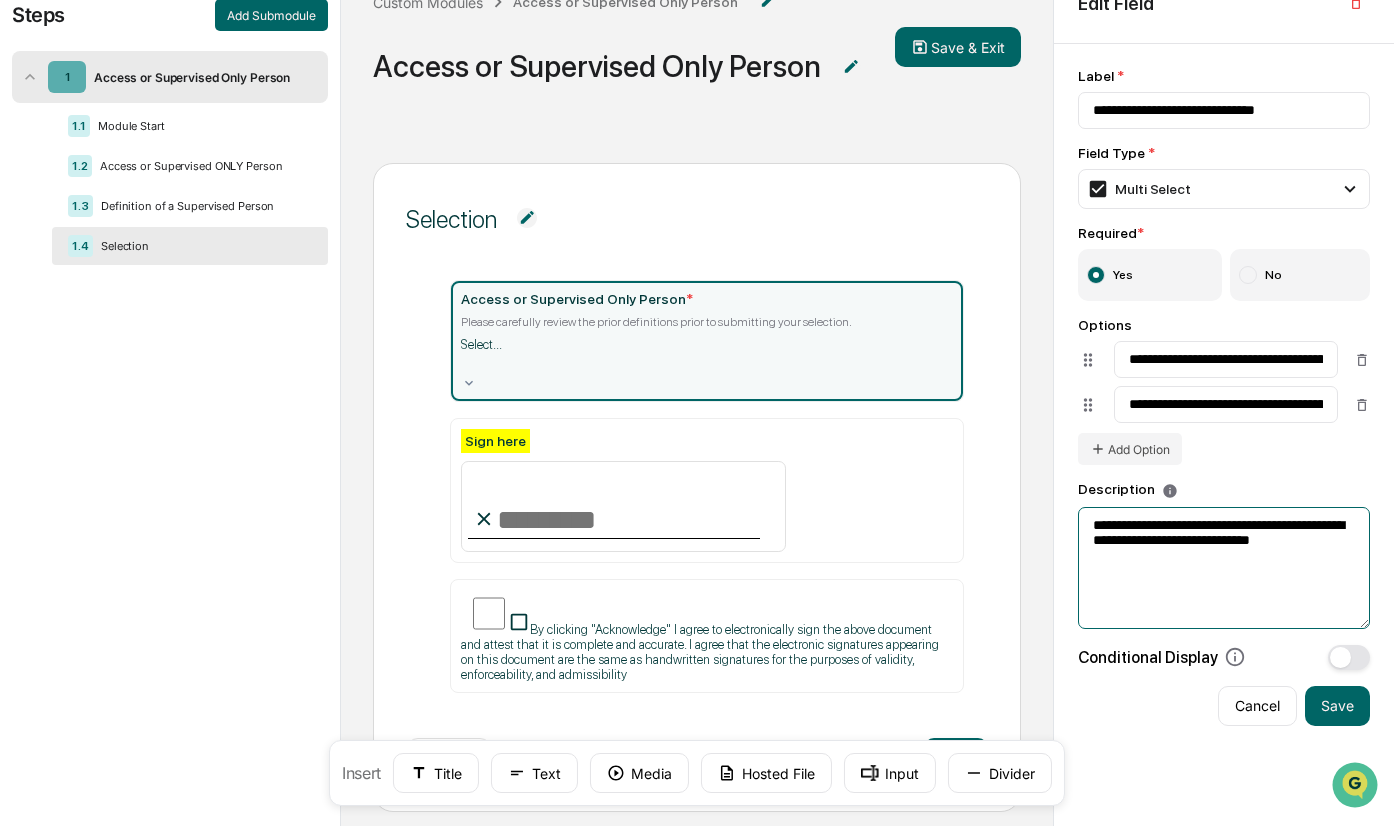 click on "**********" at bounding box center (1224, 568) 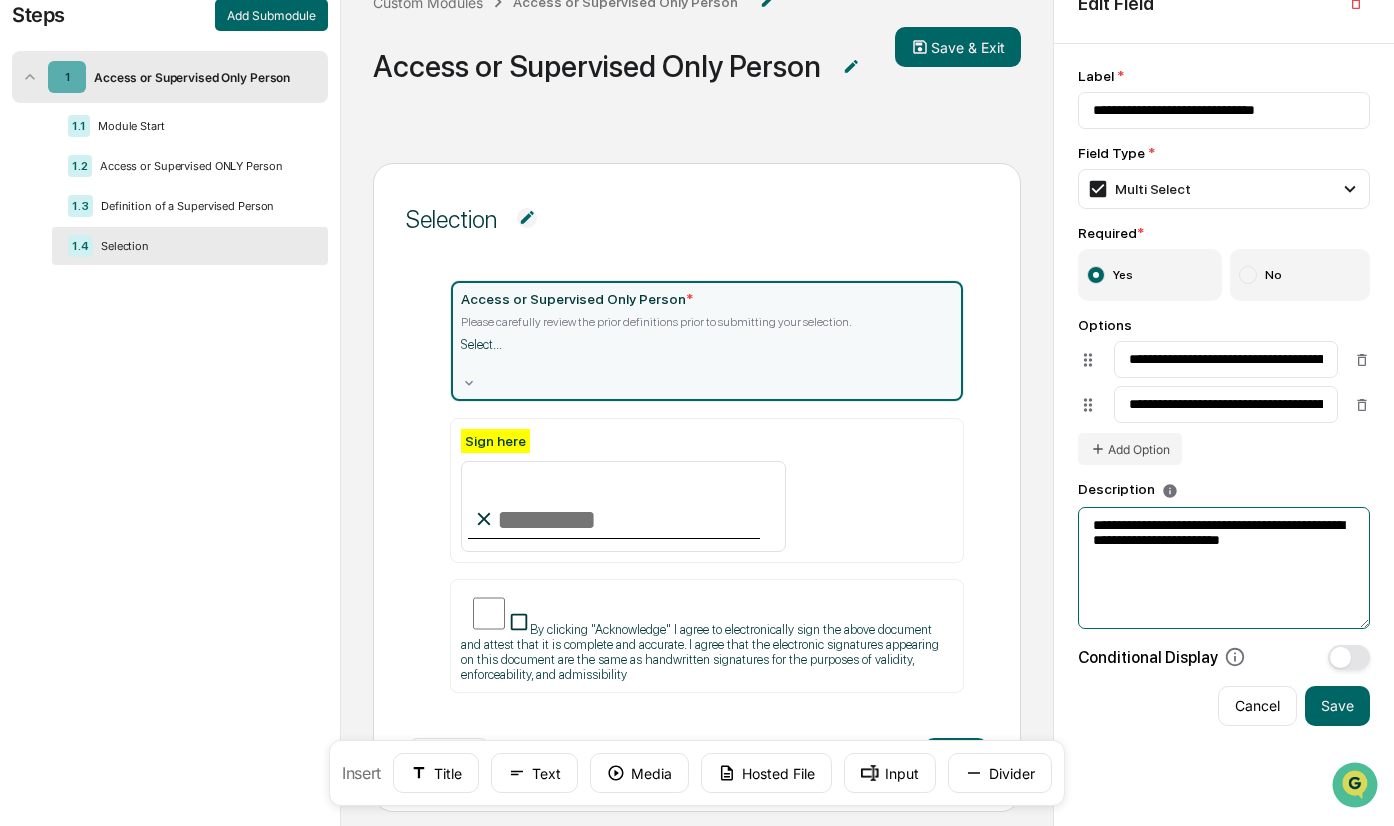click on "**********" at bounding box center (1224, 568) 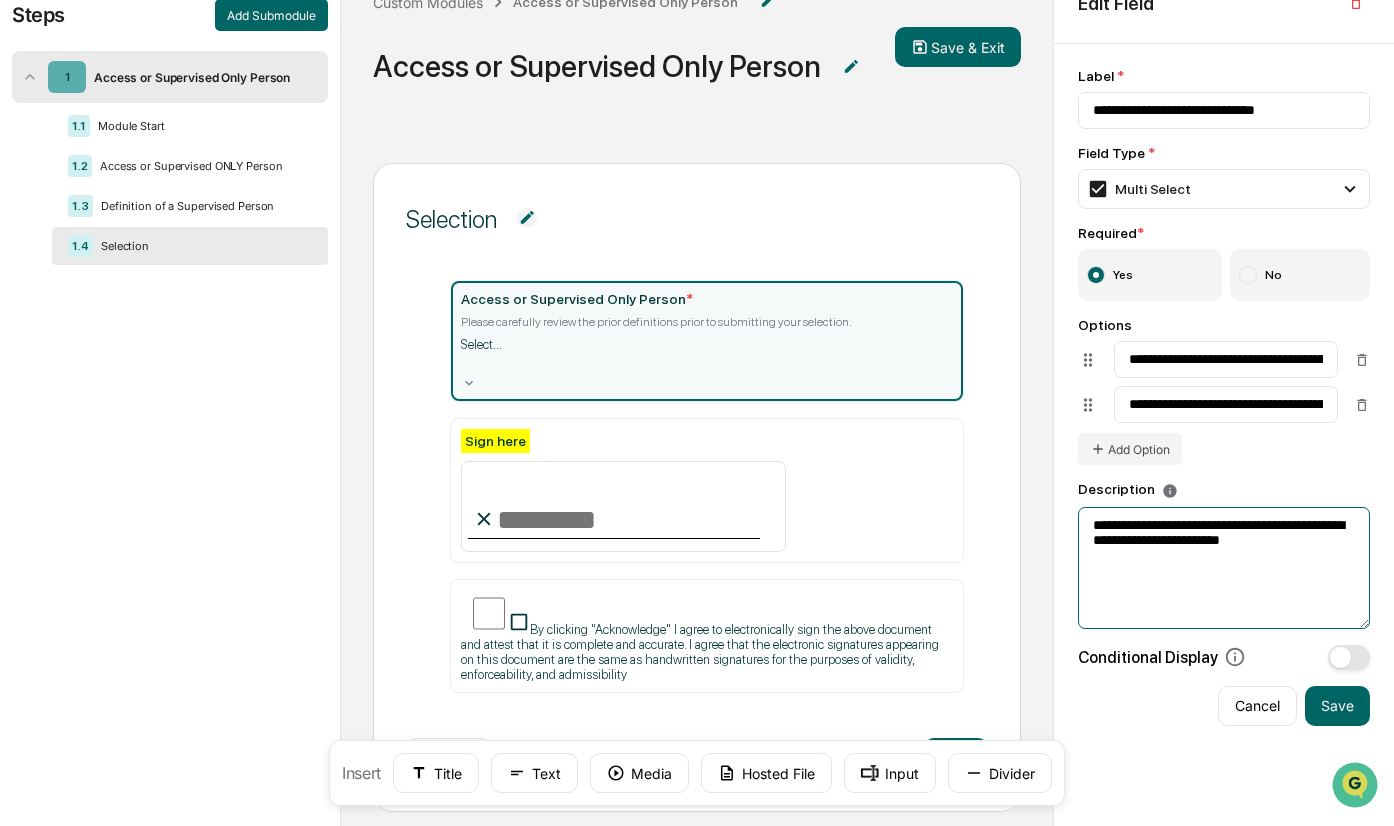 click on "**********" at bounding box center [1224, 568] 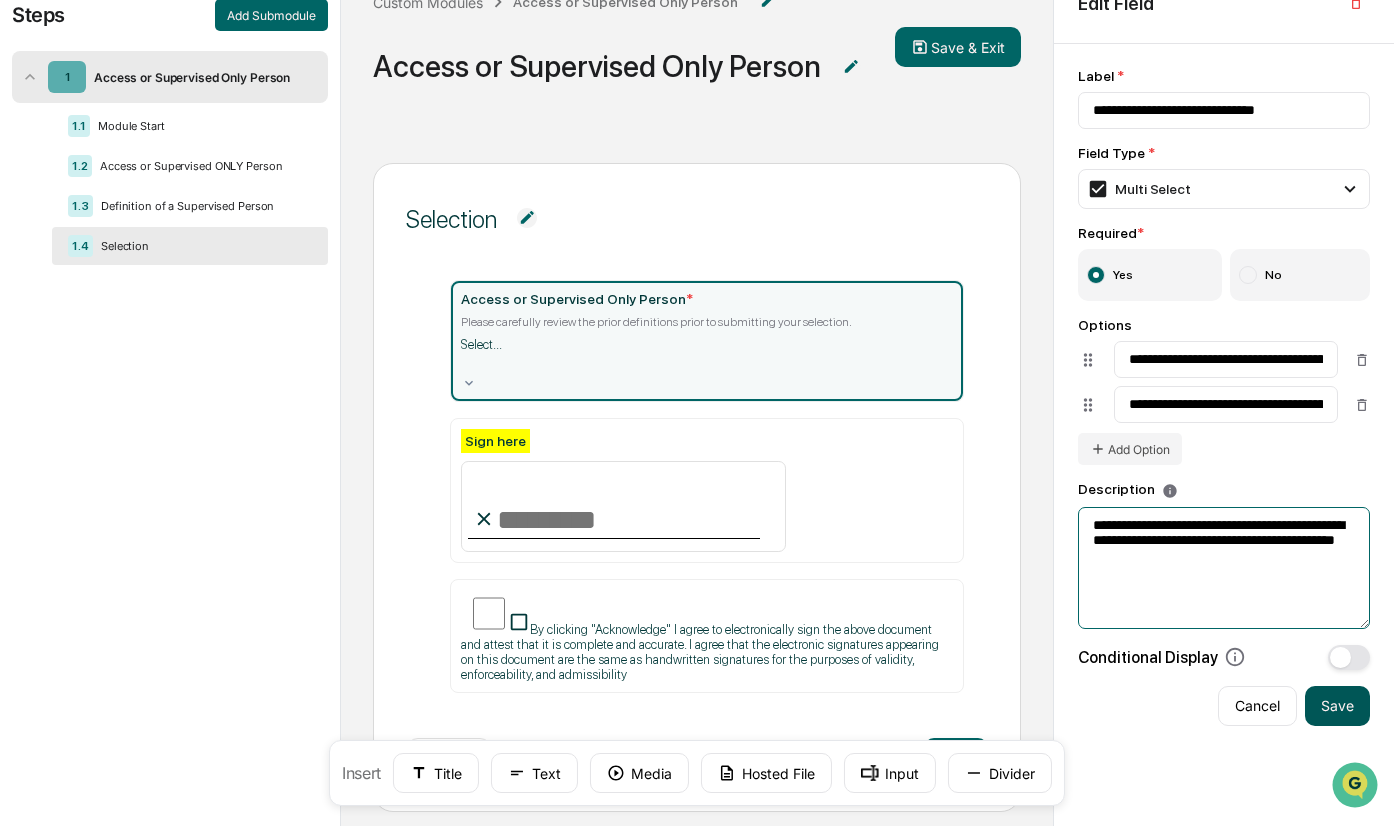 type on "**********" 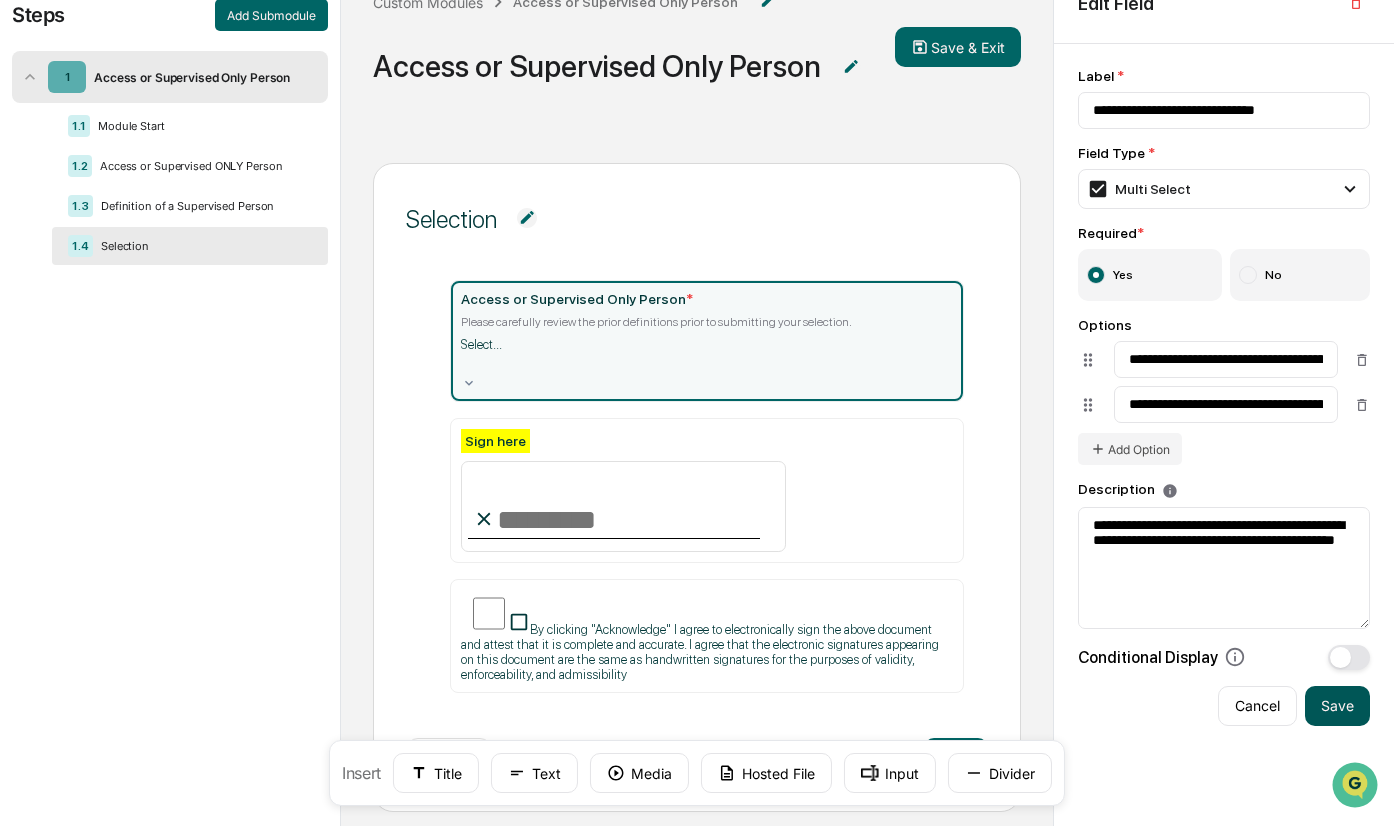 click on "Save" at bounding box center (1337, 706) 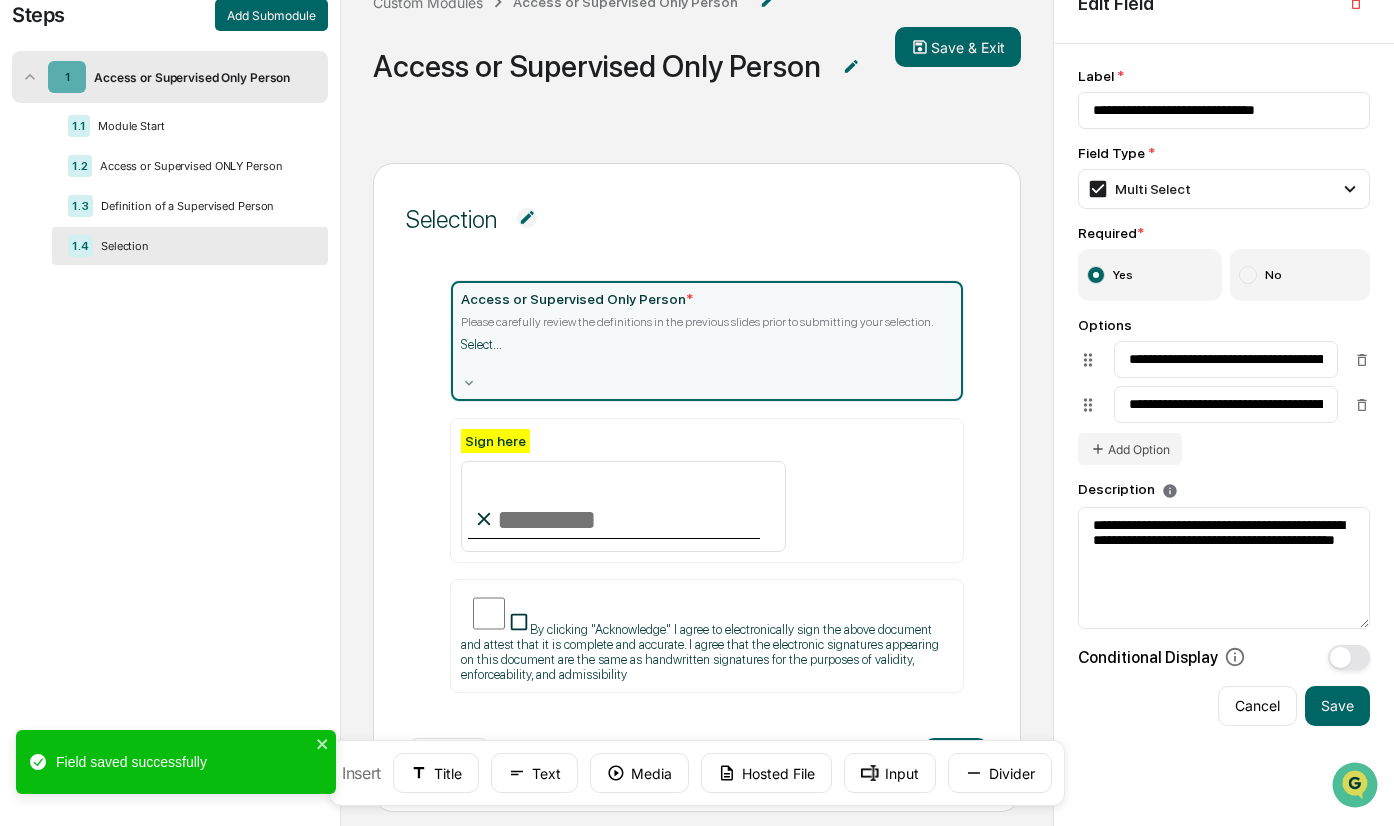 click on "Selection Access or Supervised Only Person * Please carefully review the definitions in the previous slides prior to submitting your selection. Select... Sign here By clicking "Acknowledge" I agree to electronically sign the above document and attest that it is complete and accurate. I agree that the electronic signatures appearing on this document are the same as handwritten signatures for the purposes of validity, enforceability, and admissibility Next ← Back Insert Title Text Media Hosted File Input Divider" at bounding box center [697, 496] 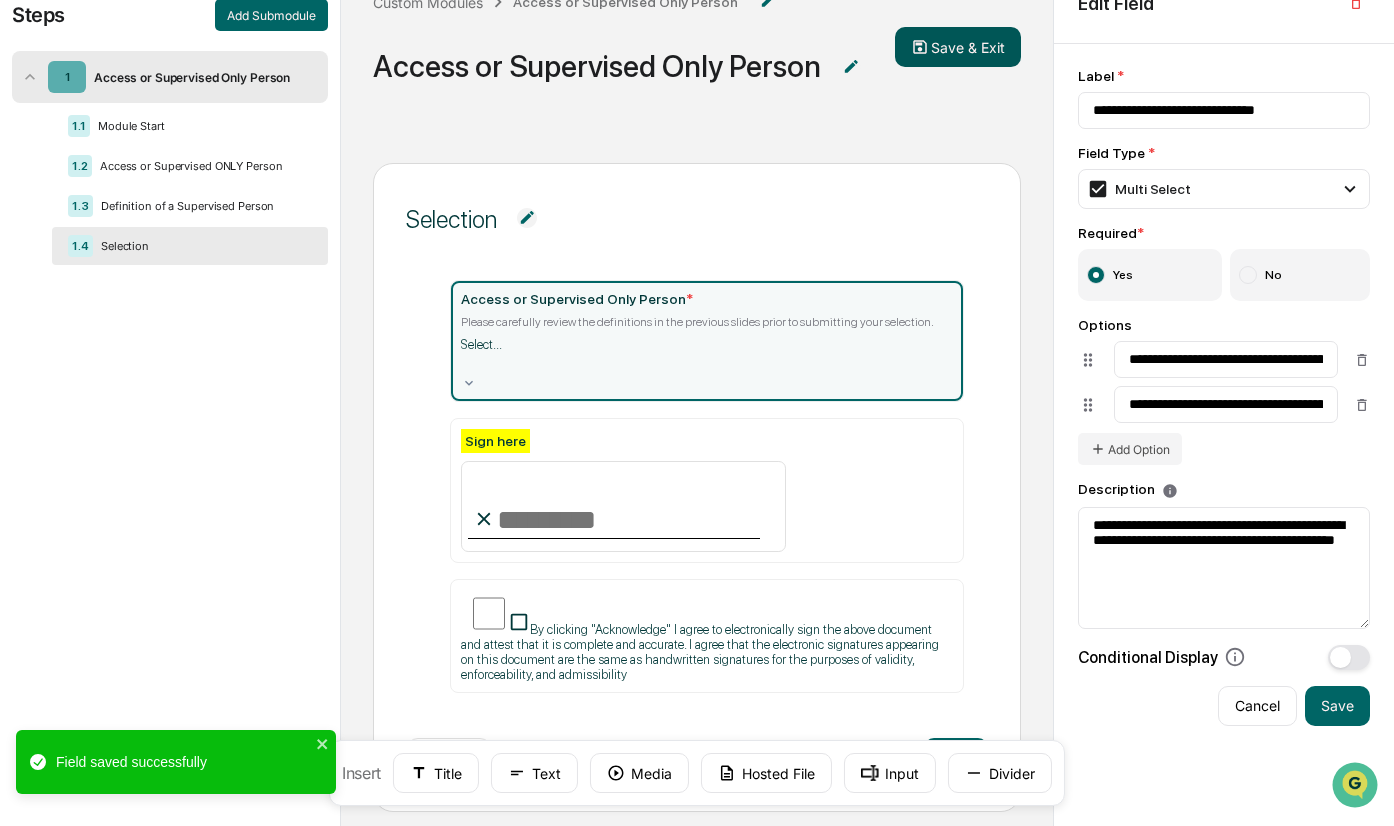 click on "Save & Exit" at bounding box center [958, 47] 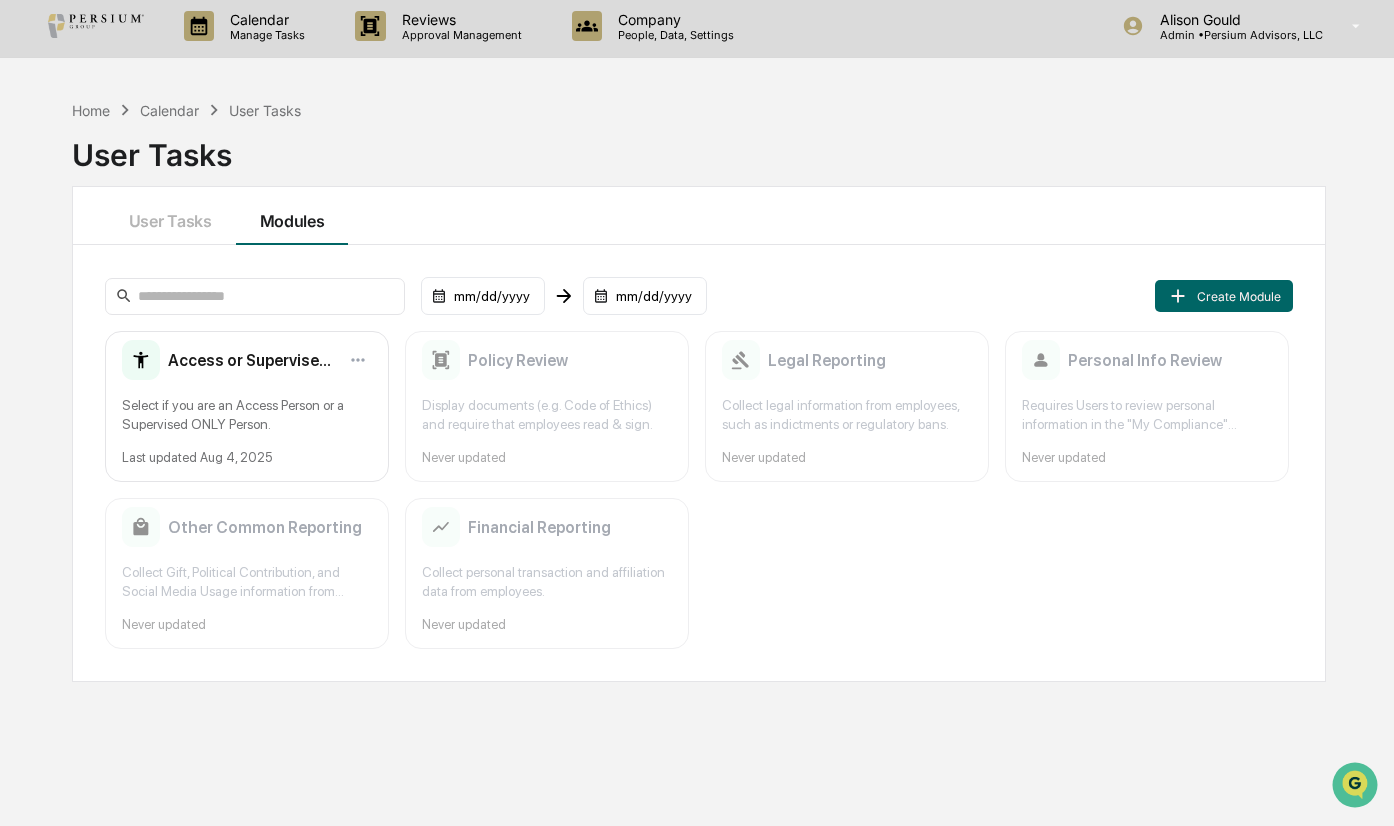 scroll, scrollTop: 0, scrollLeft: 0, axis: both 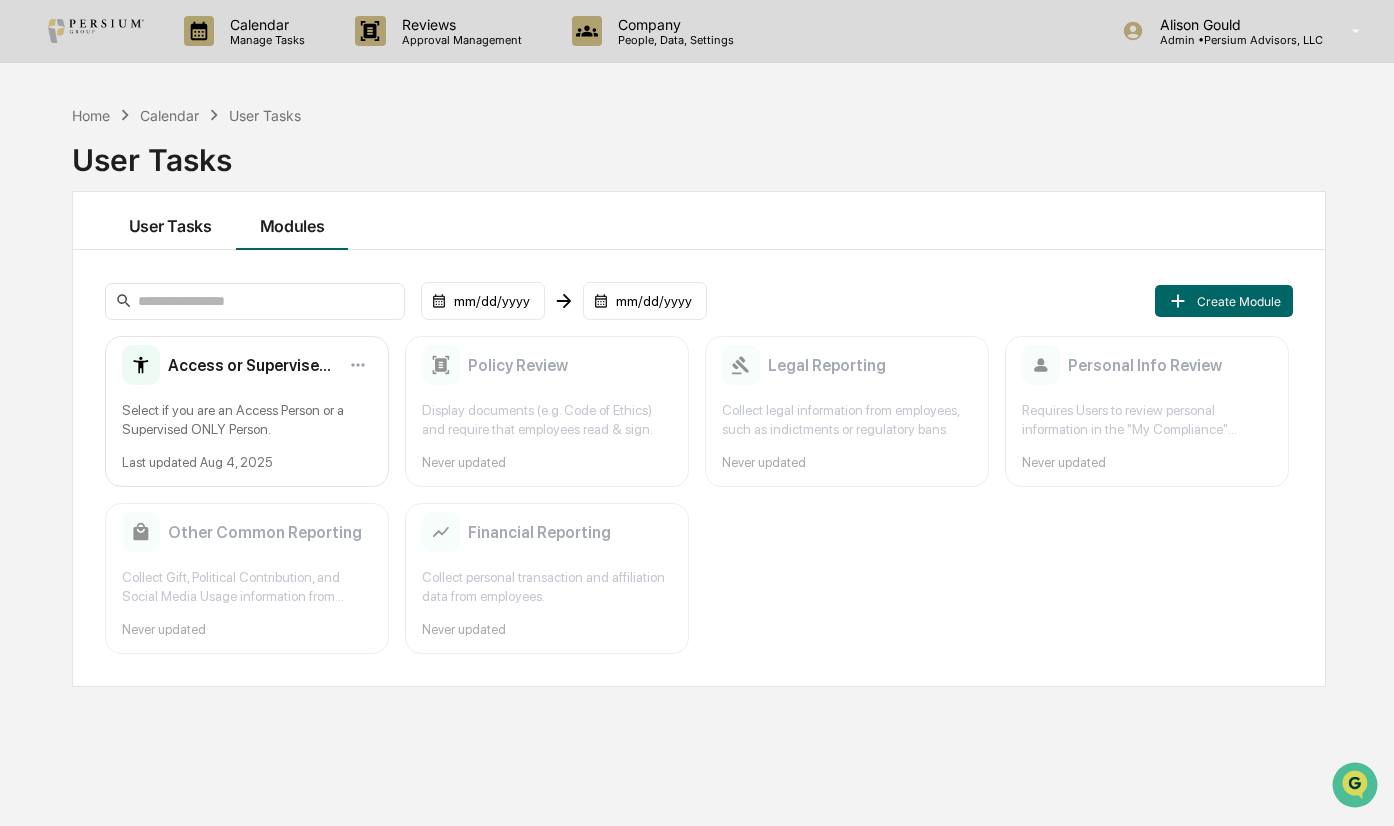 click on "User Tasks" at bounding box center [170, 221] 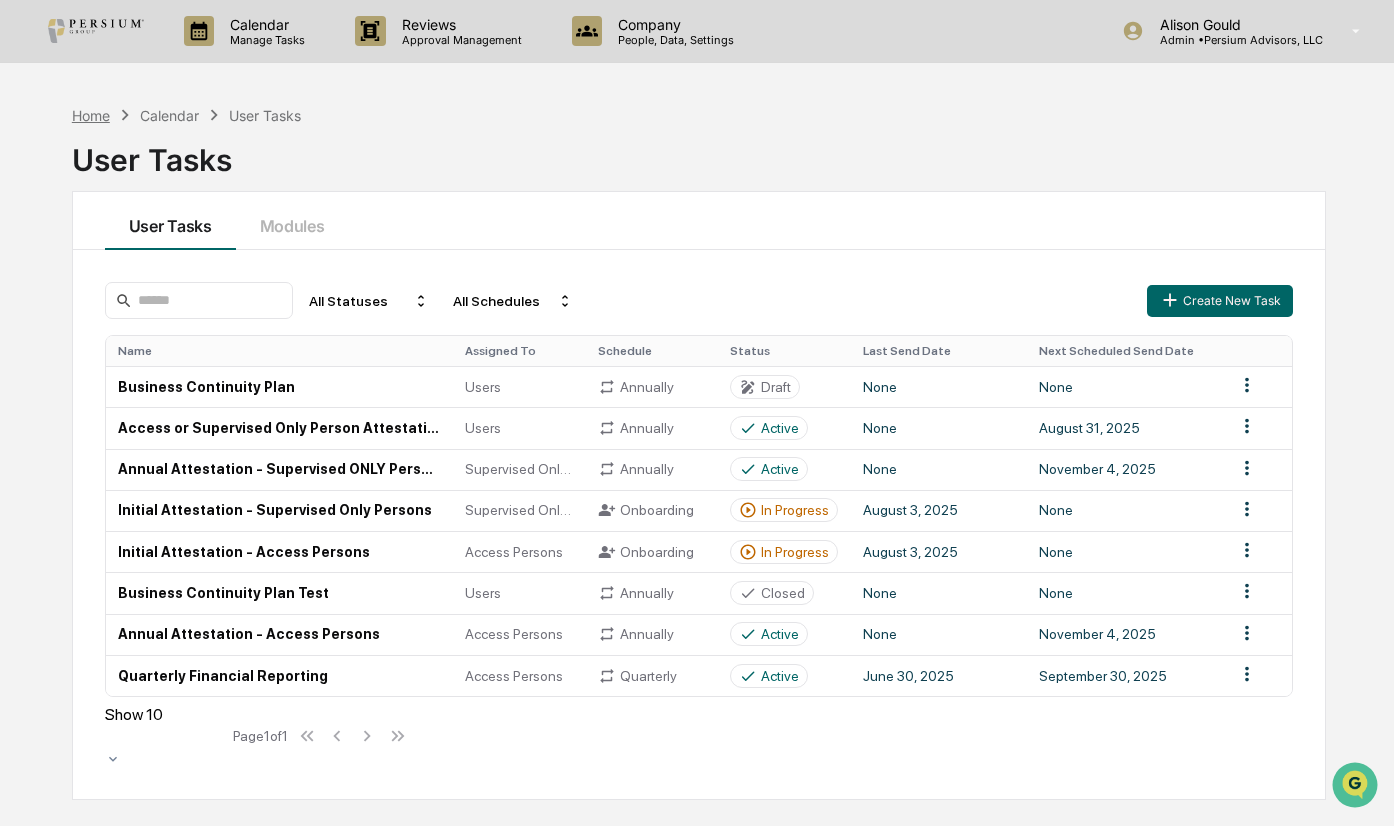 click on "Home" at bounding box center (91, 115) 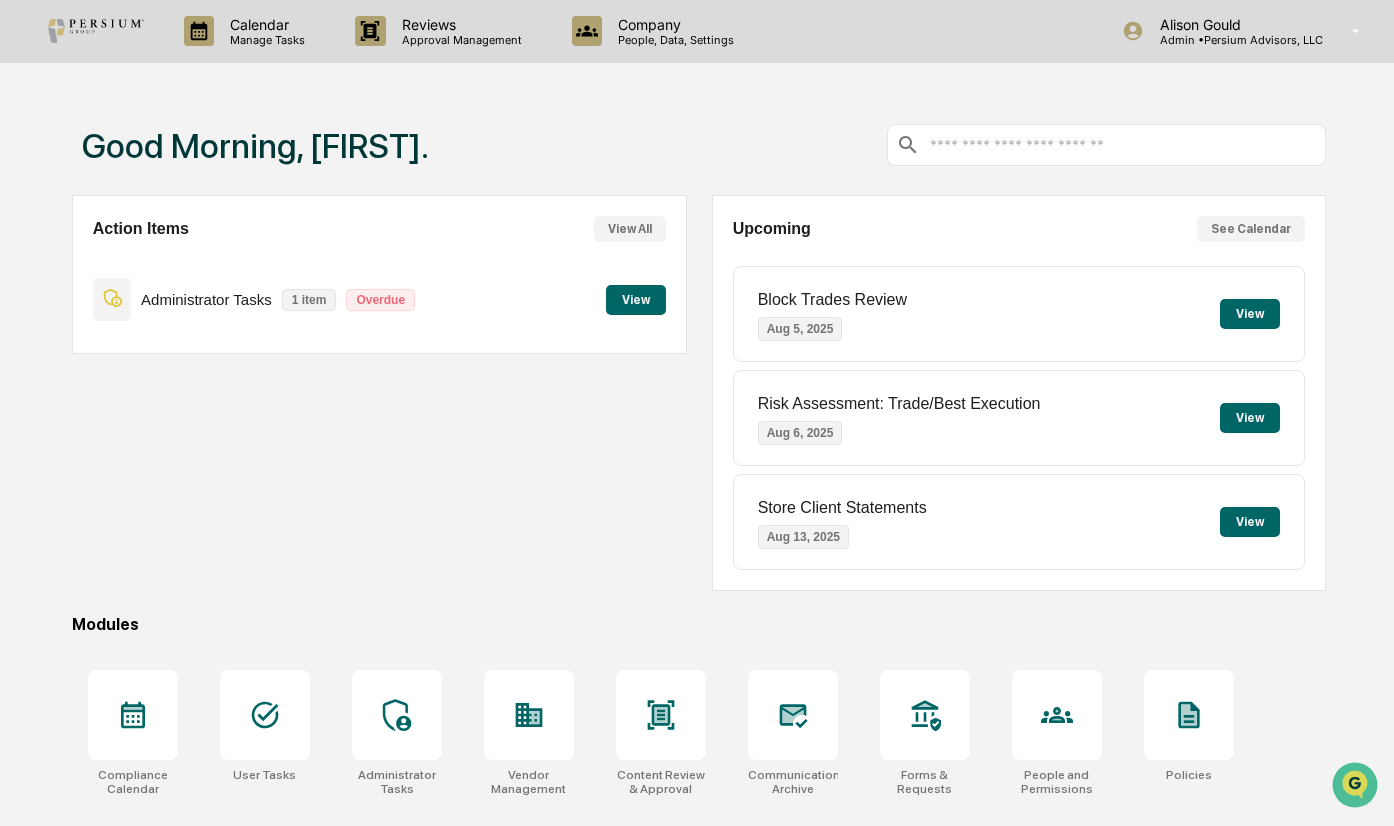 click on "View" at bounding box center (1250, 314) 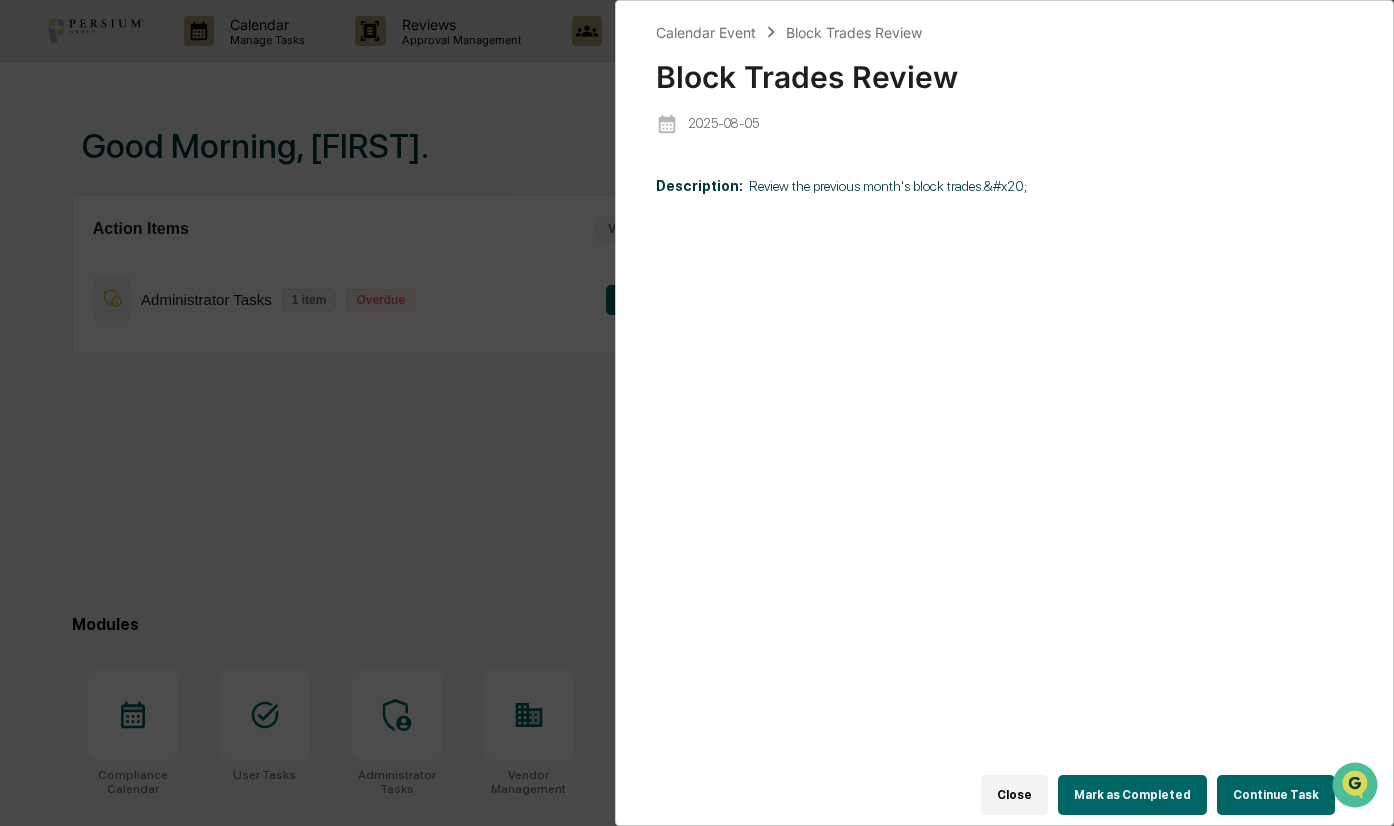 click on "Description:    ​Review the previous month's block trades.&#x20;" at bounding box center [1004, 479] 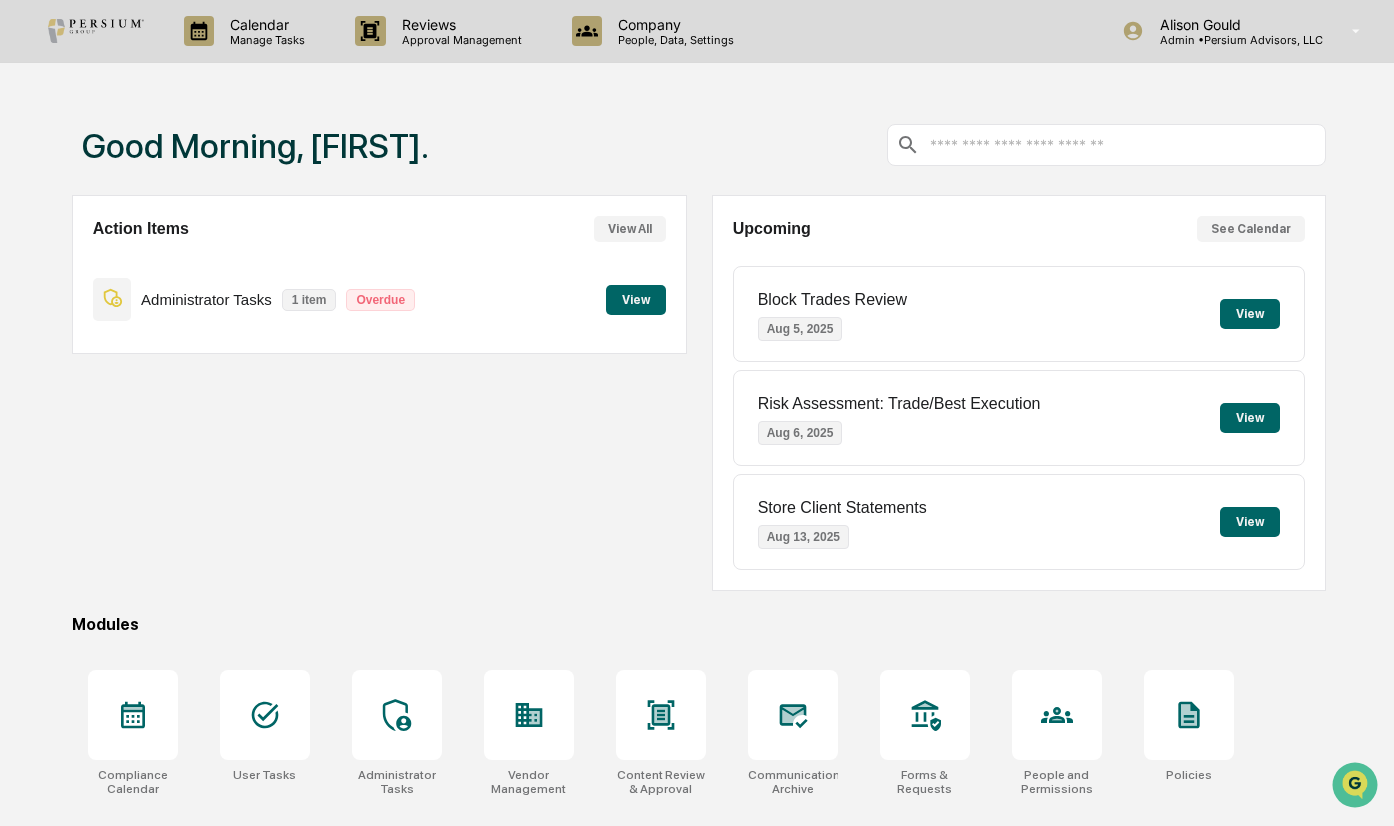click on "View" at bounding box center (636, 300) 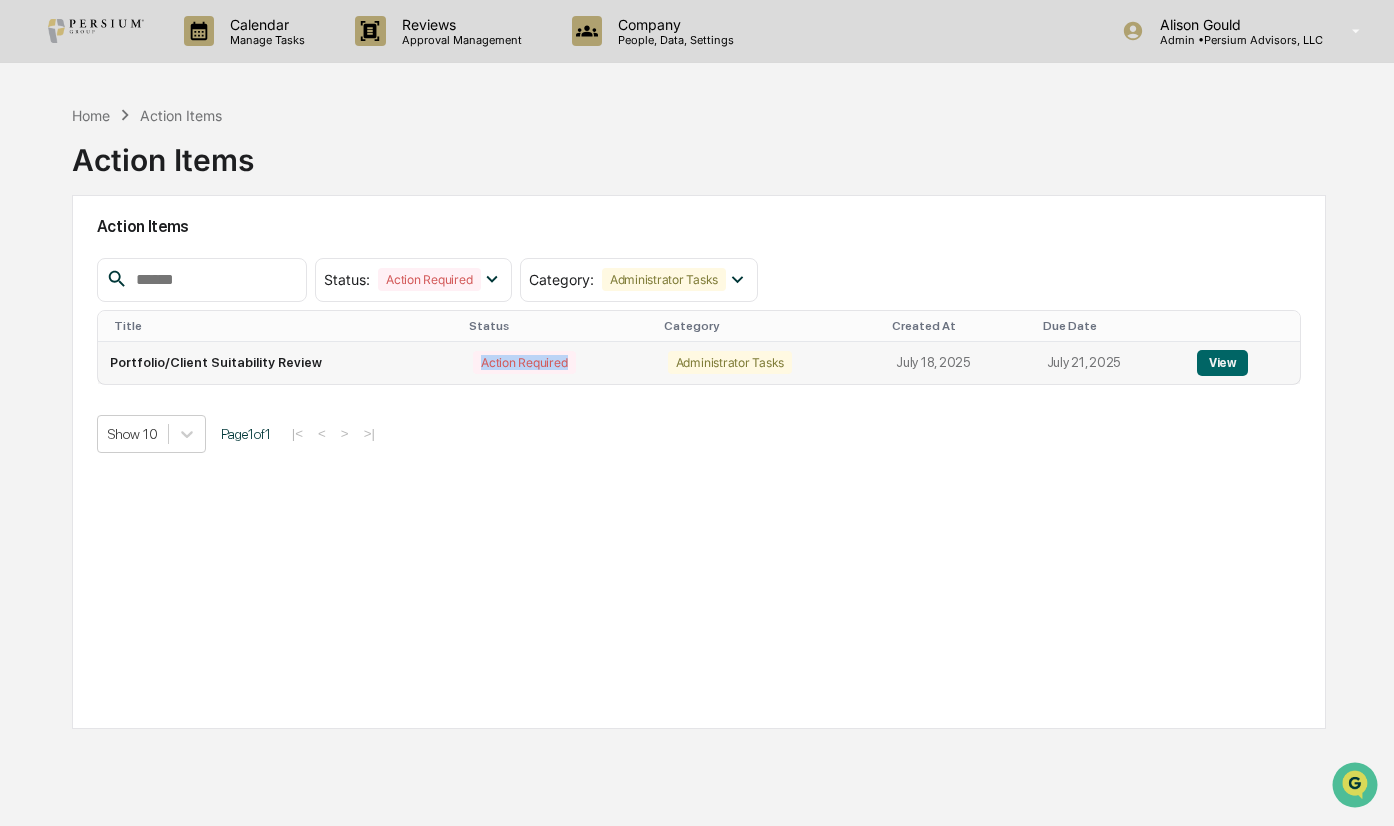 drag, startPoint x: 441, startPoint y: 370, endPoint x: 639, endPoint y: 366, distance: 198.0404 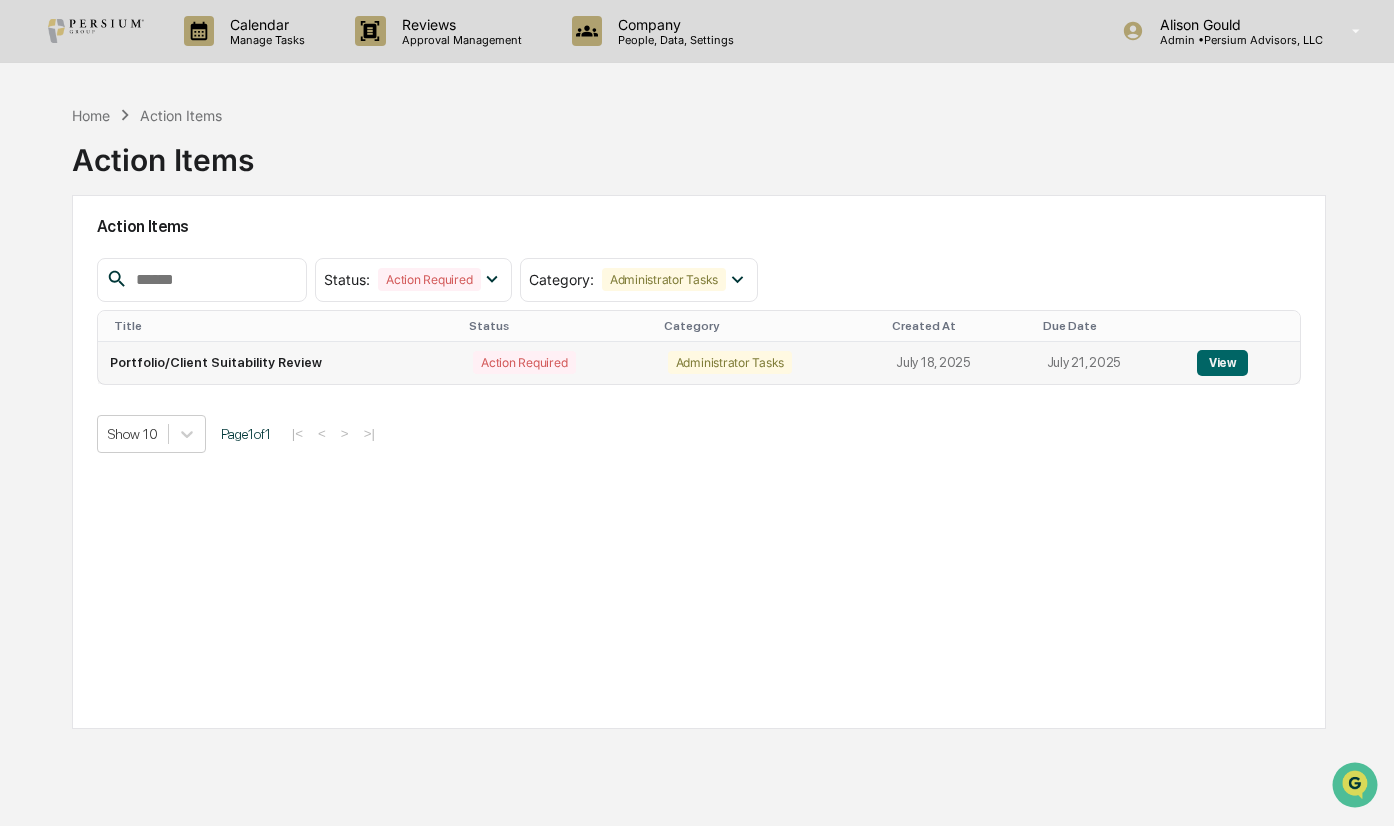 click on "Administrator Tasks" at bounding box center (730, 362) 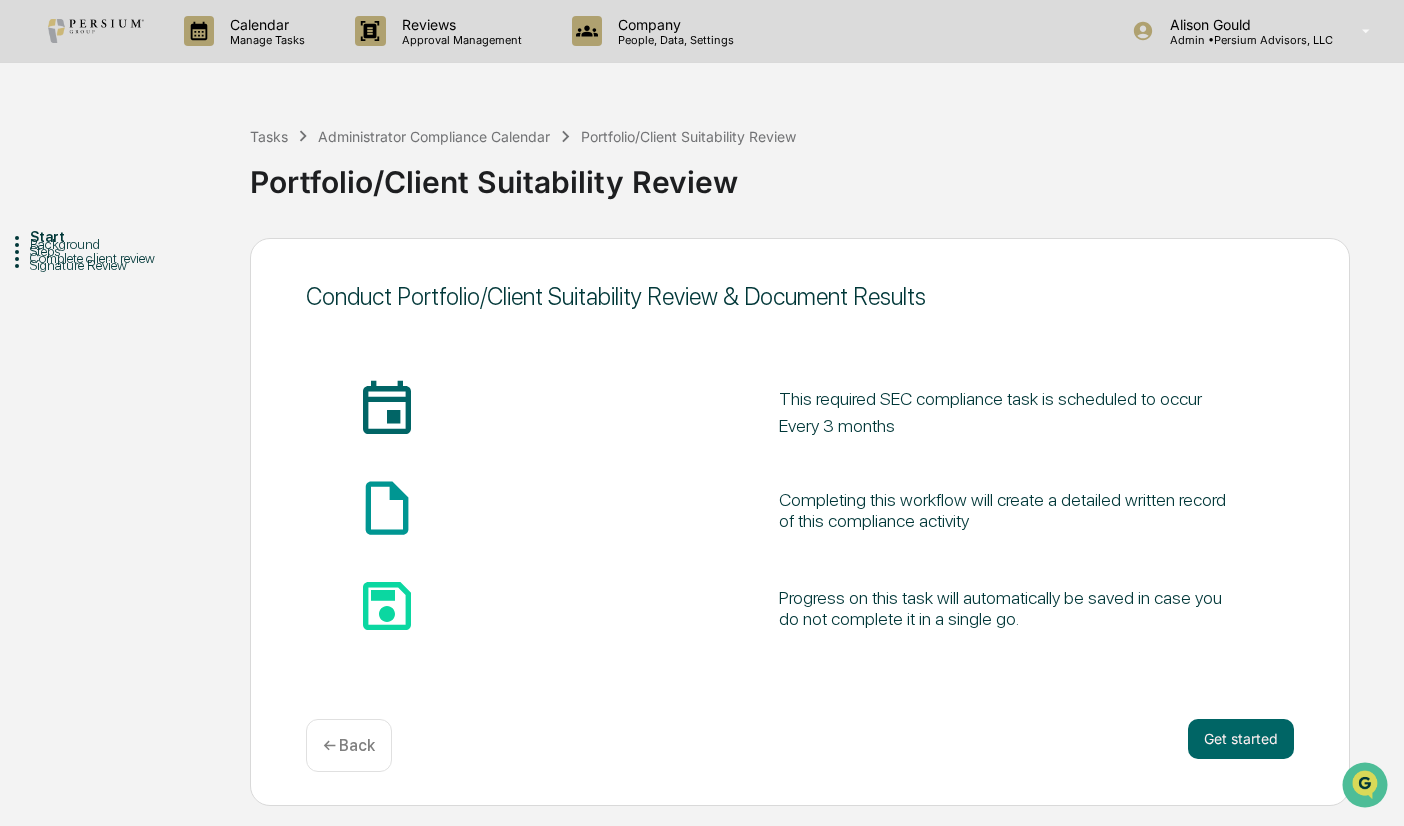 click on "Background" at bounding box center [140, 244] 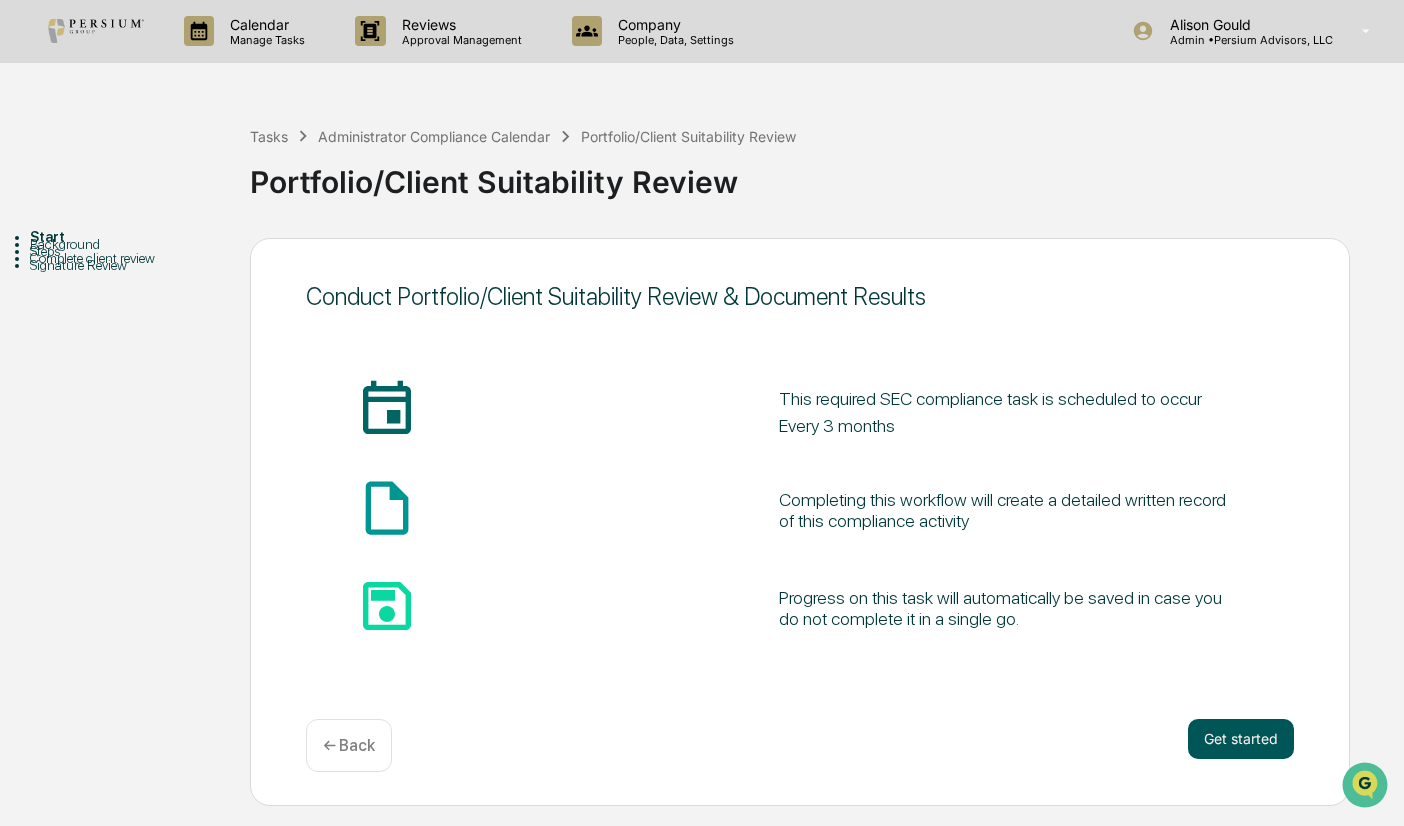 click on "Get started" at bounding box center [1241, 739] 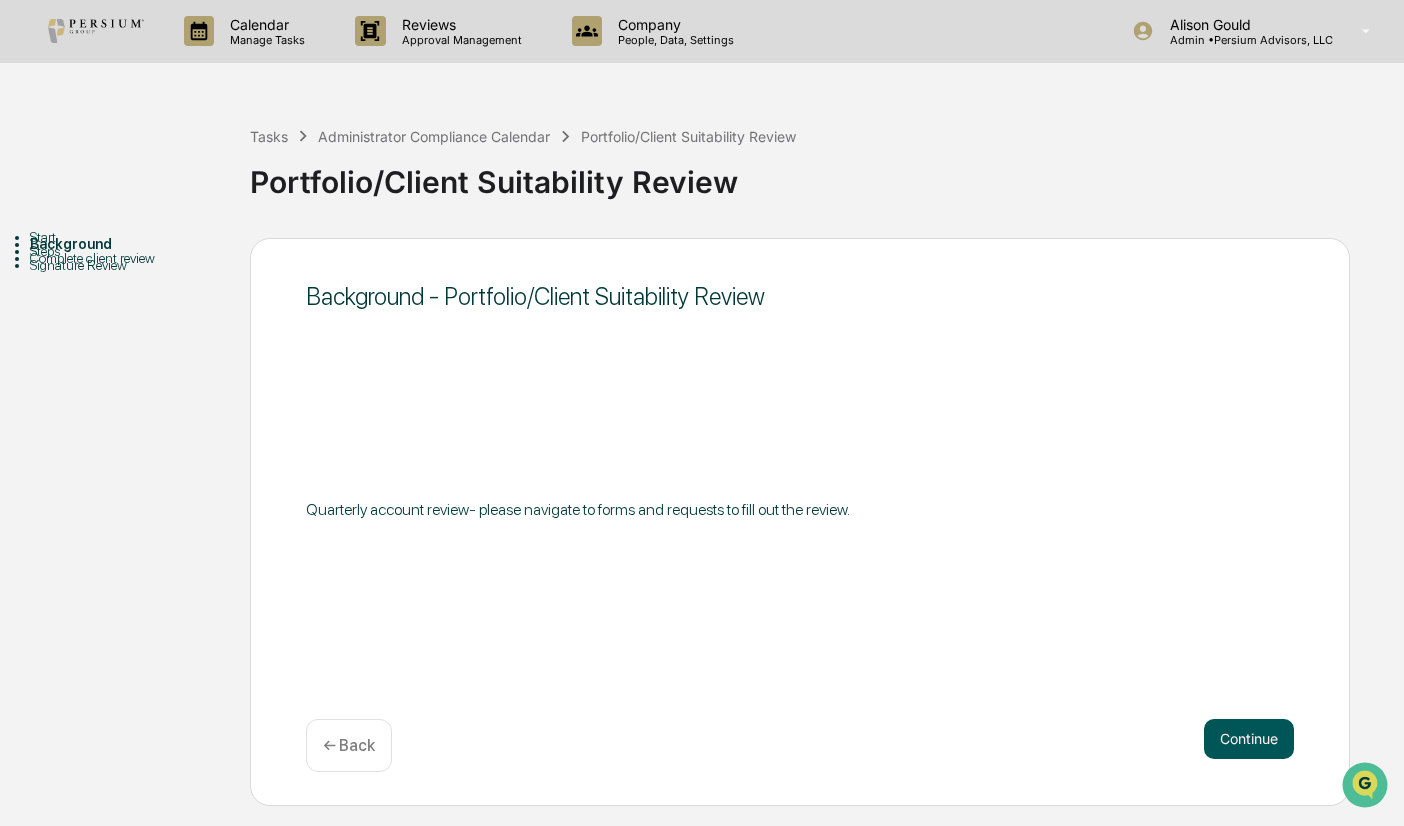 click on "Continue" at bounding box center [1249, 739] 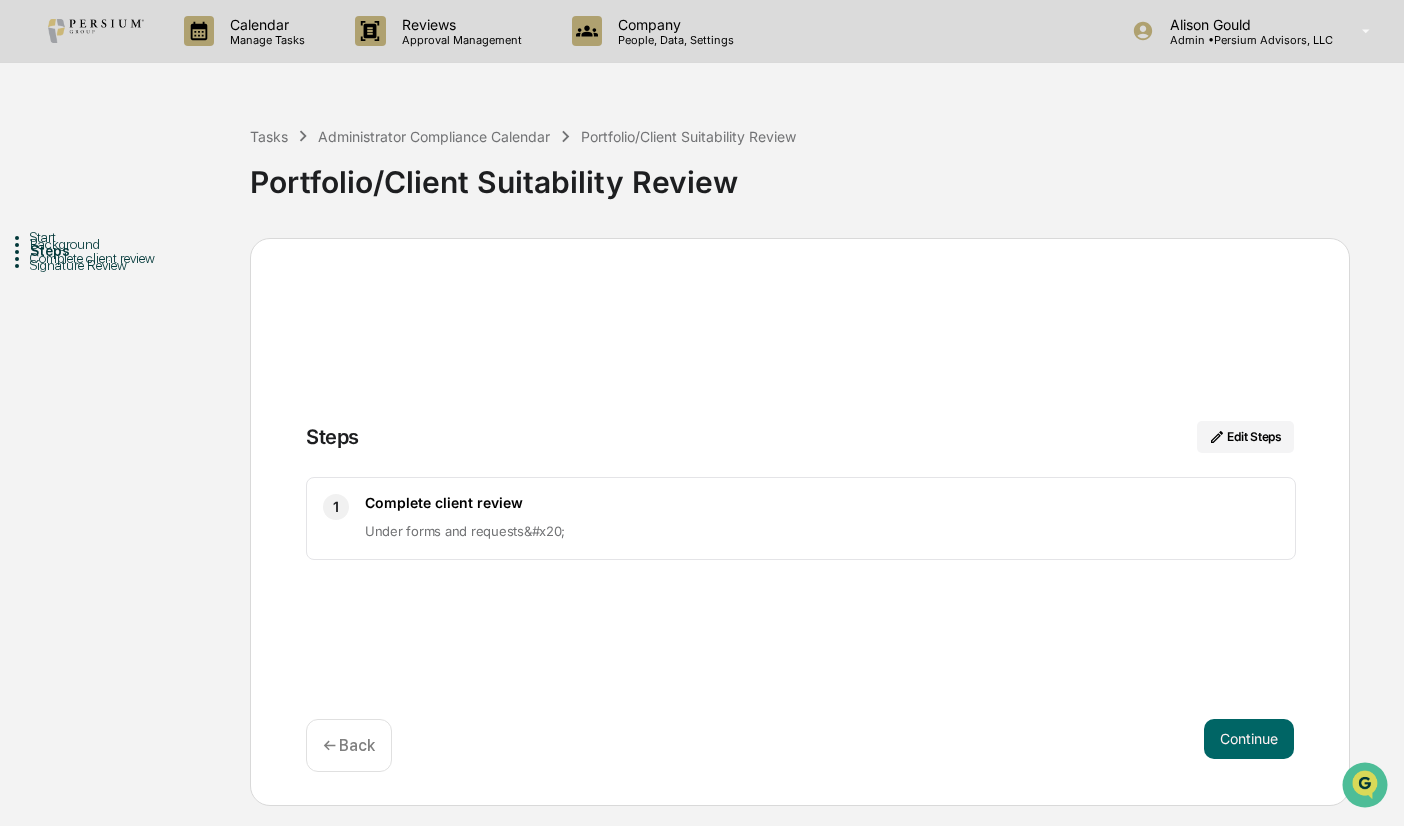 click on "Steps Edit Steps" at bounding box center [800, 449] 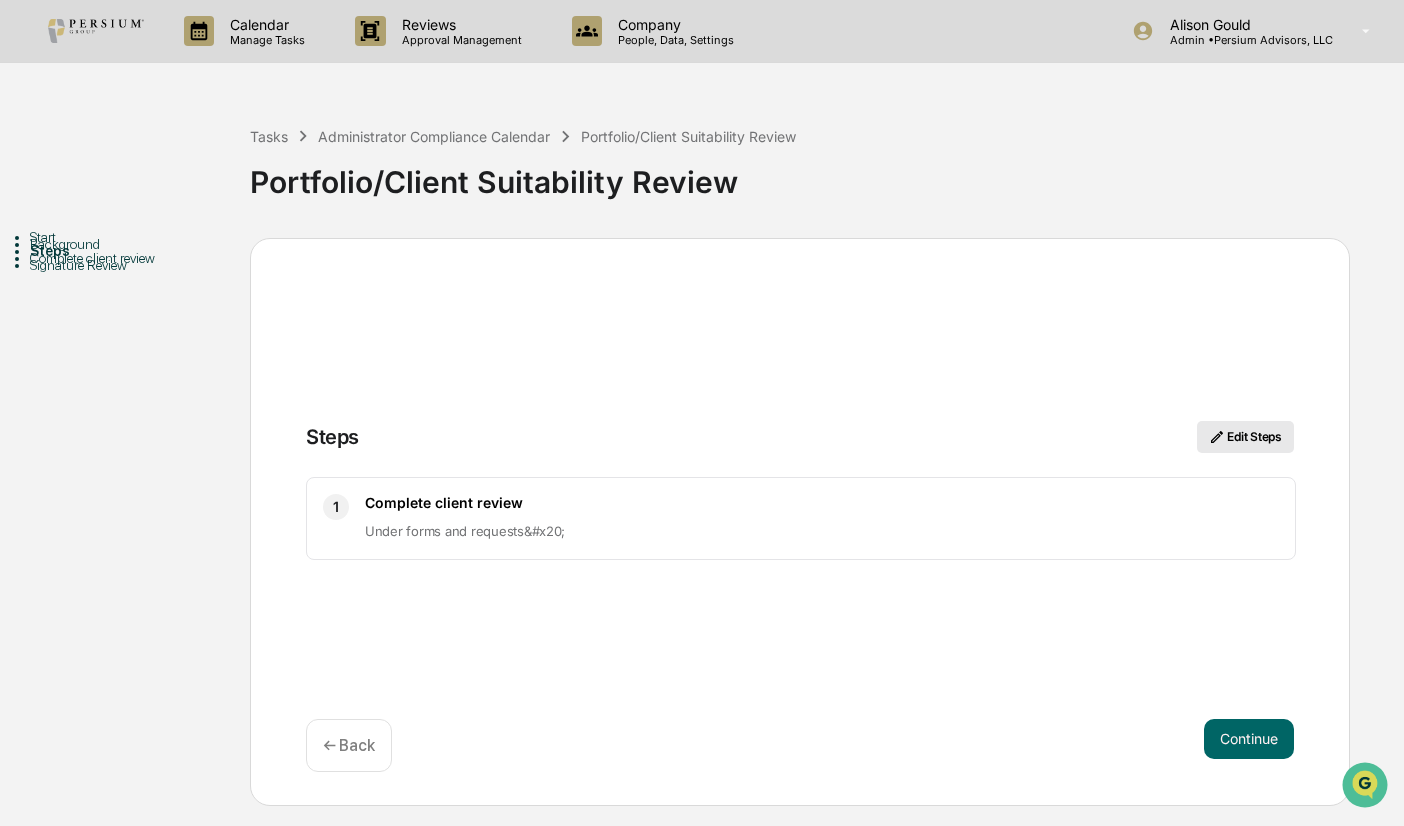 click on "Edit Steps" at bounding box center (1245, 437) 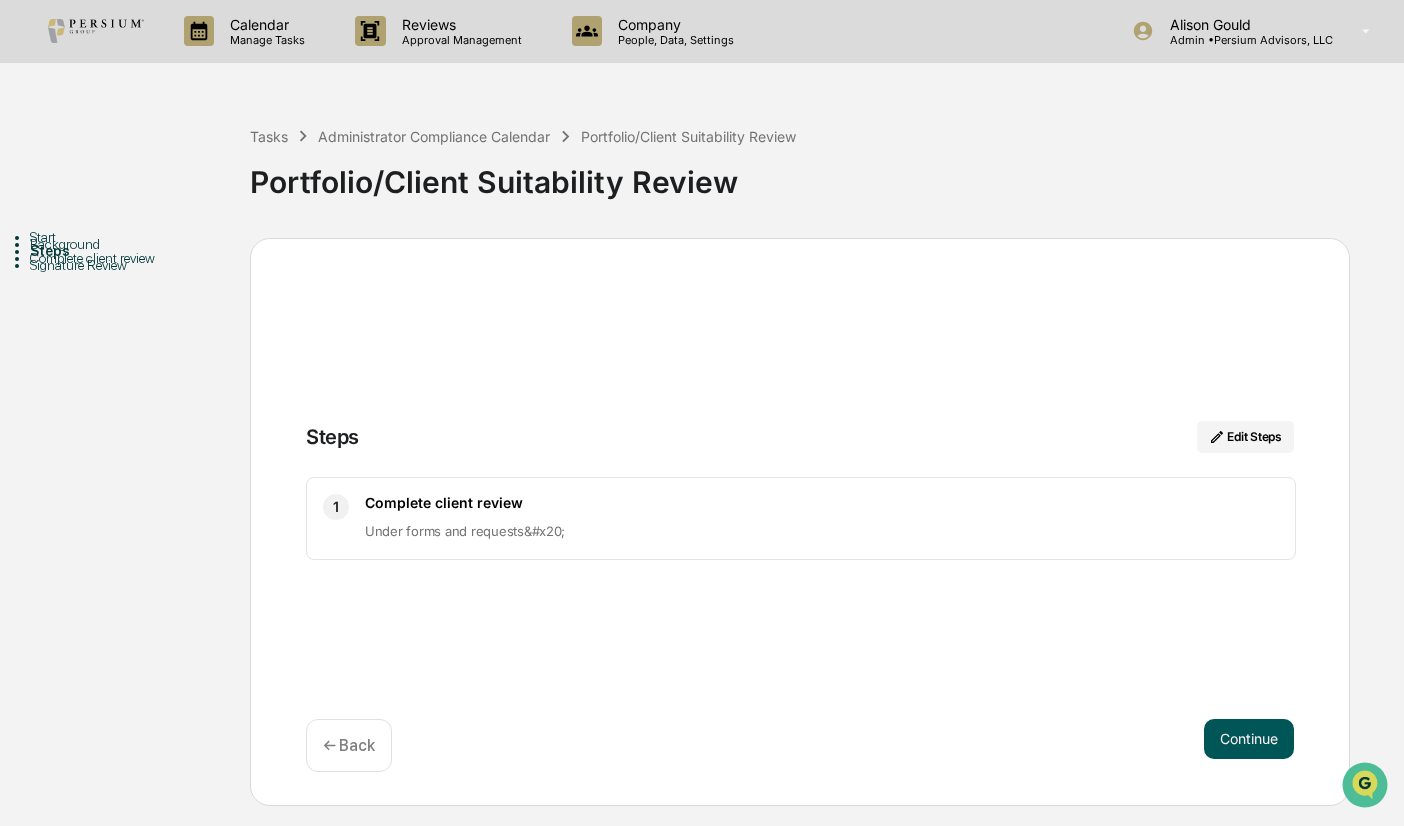 click on "Continue" at bounding box center (1249, 739) 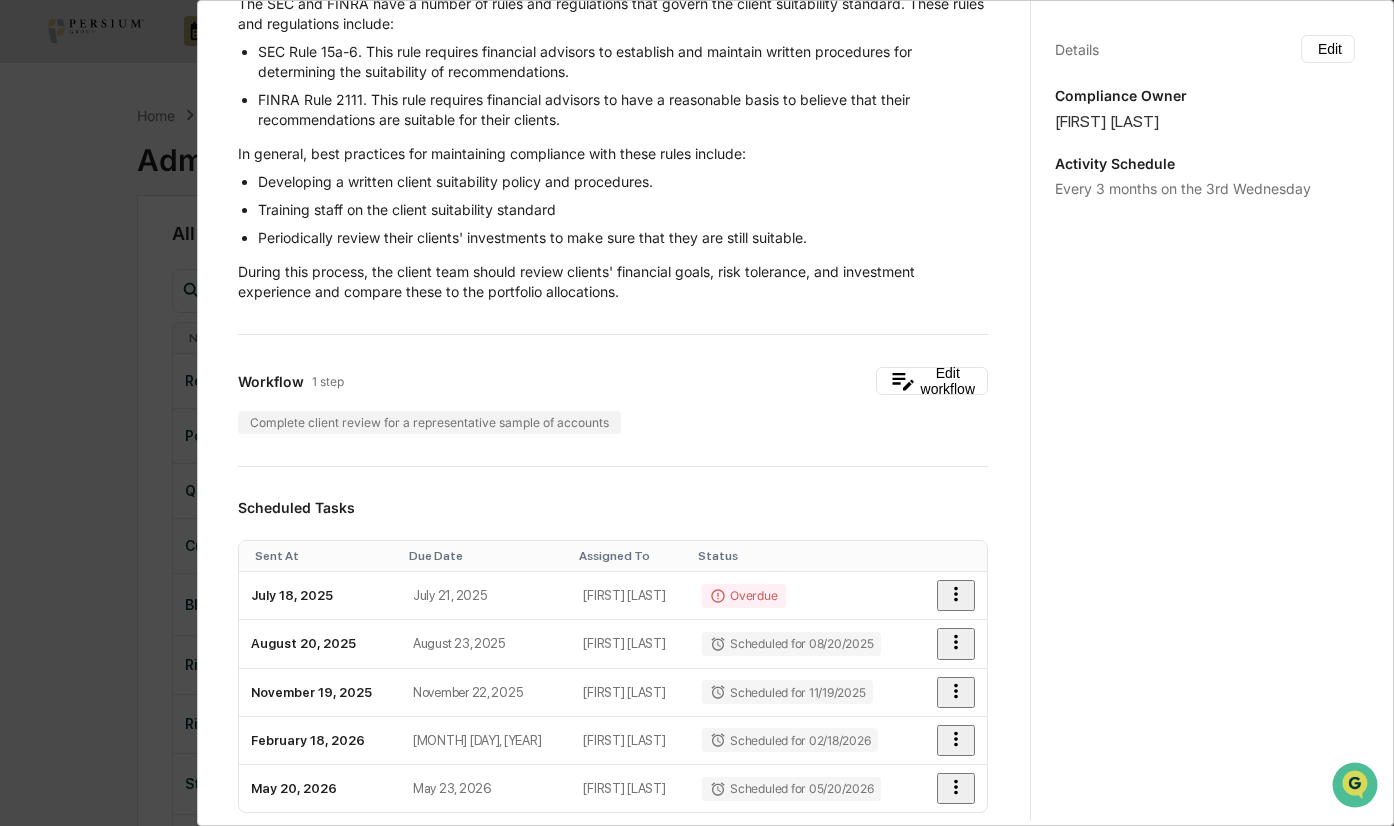 scroll, scrollTop: 200, scrollLeft: 0, axis: vertical 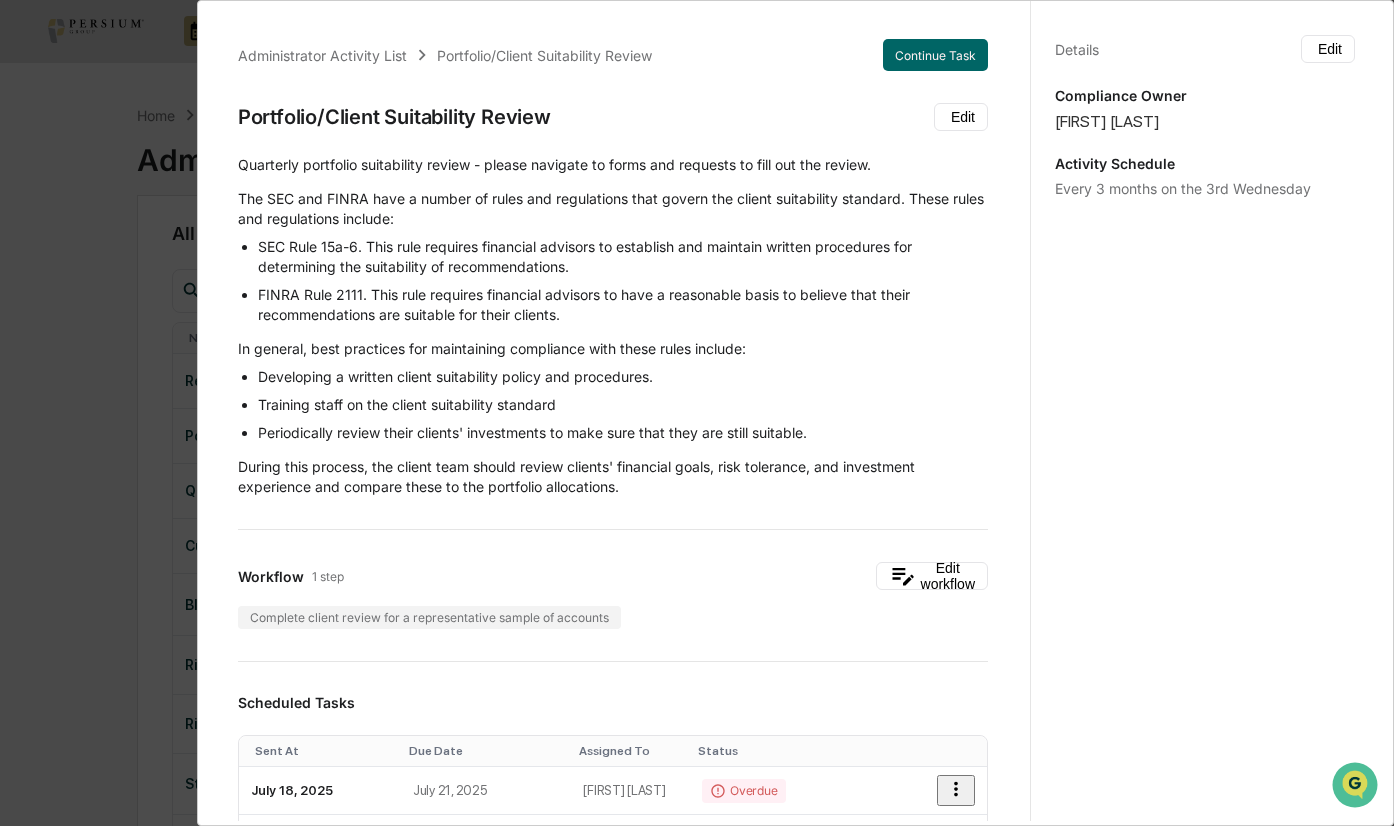 click on "Administrator Activity List Portfolio/Client Suitability Review Continue Task Portfolio/Client Suitability Review Edit ​Quarterly portfolio suitability review - please navigate to forms and requests to fill out the review.​ The SEC and FINRA have a number of rules and regulations that govern the client suitability standard. These rules and regulations include: SEC Rule 15a-6. This rule requires financial advisors to establish and maintain written procedures for determining the suitability of recommendations. FINRA Rule 2111. This rule requires financial advisors to have a reasonable basis to believe that their recommendations are suitable for their clients. In general, best practices for maintaining compliance with these rules include: Developing a written client suitability policy and procedures. Training staff on the client suitability standard Periodically review their clients' investments to make sure that they are still suitable. Workflow 1 step Edit workflow Scheduled Tasks Sent At Due Date 1 3" at bounding box center [697, 413] 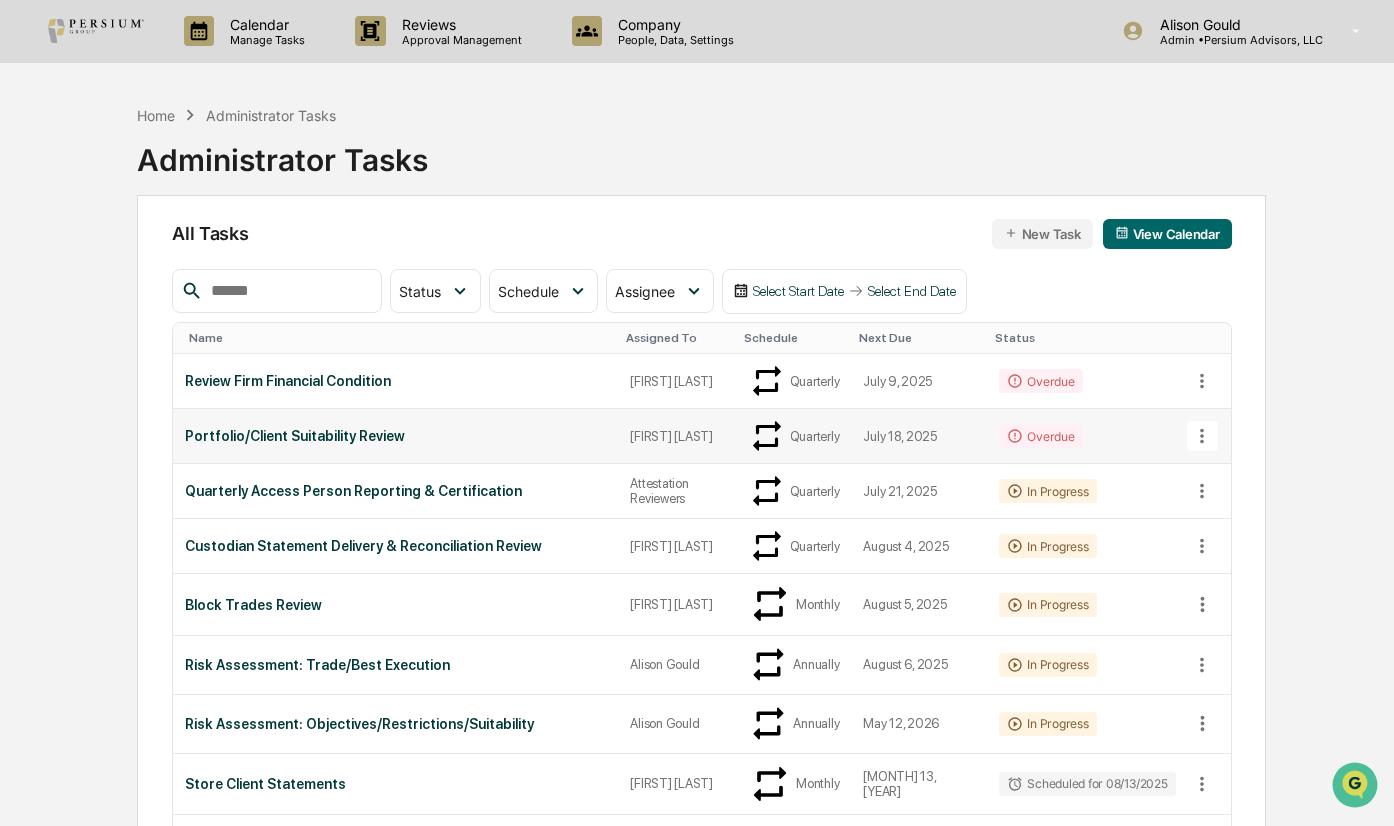 click on "Portfolio/Client Suitability Review" at bounding box center [395, 436] 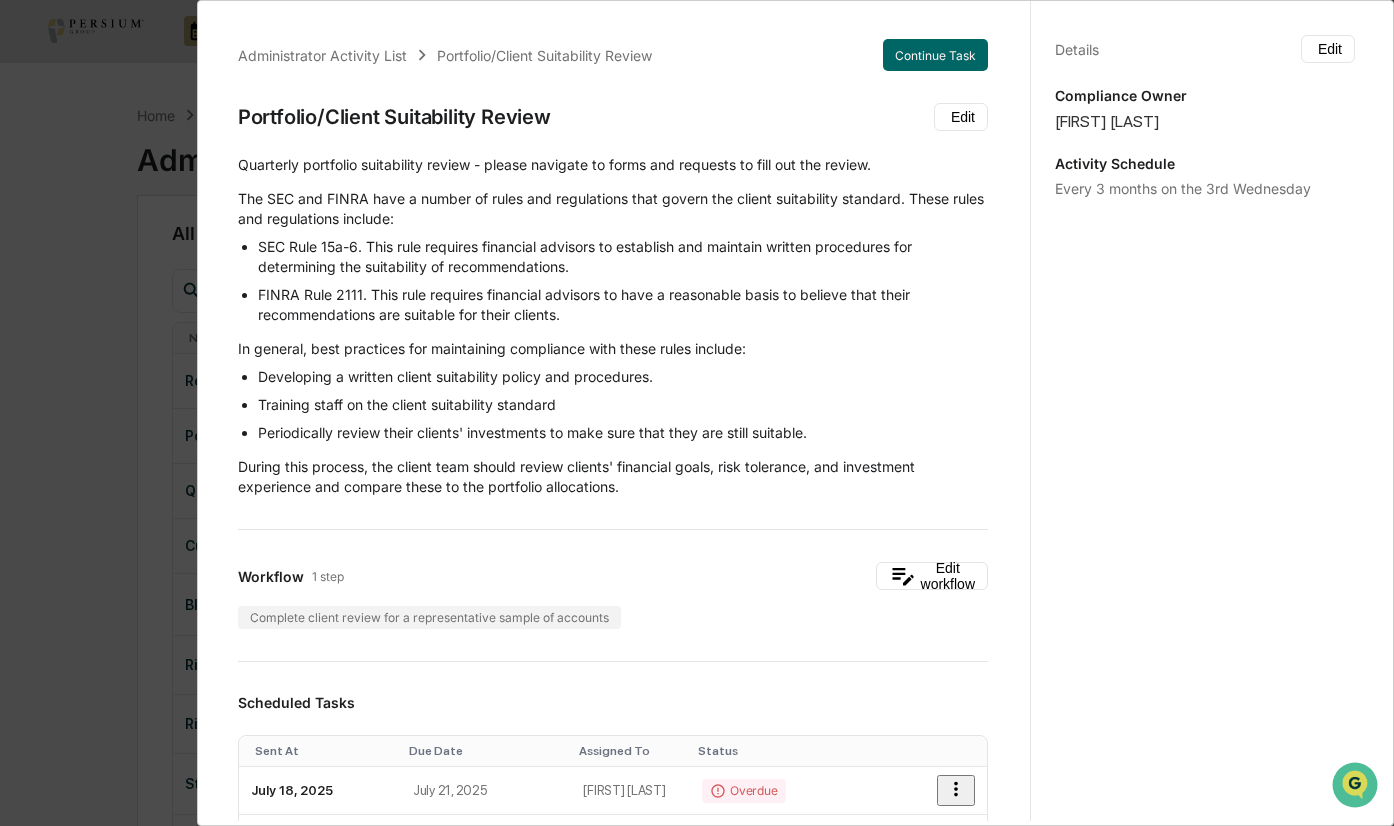 click on "​Quarterly portfolio suitability review - please navigate to forms and requests to fill out the review.​ The SEC and FINRA have a number of rules and regulations that govern the client suitability standard. These rules and regulations include: SEC Rule 15a-6. This rule requires financial advisors to establish and maintain written procedures for determining the suitability of recommendations. FINRA Rule 2111. This rule requires financial advisors to have a reasonable basis to believe that their recommendations are suitable for their clients. In general, best practices for maintaining compliance with these rules include: Developing a written client suitability policy and procedures. Training staff on the client suitability standard Periodically review their clients' investments to make sure that they are still suitable. During this process, the client team should review clients' financial goals, risk tolerance, and investment experience and compare these to the portfolio allocations." at bounding box center (613, 326) 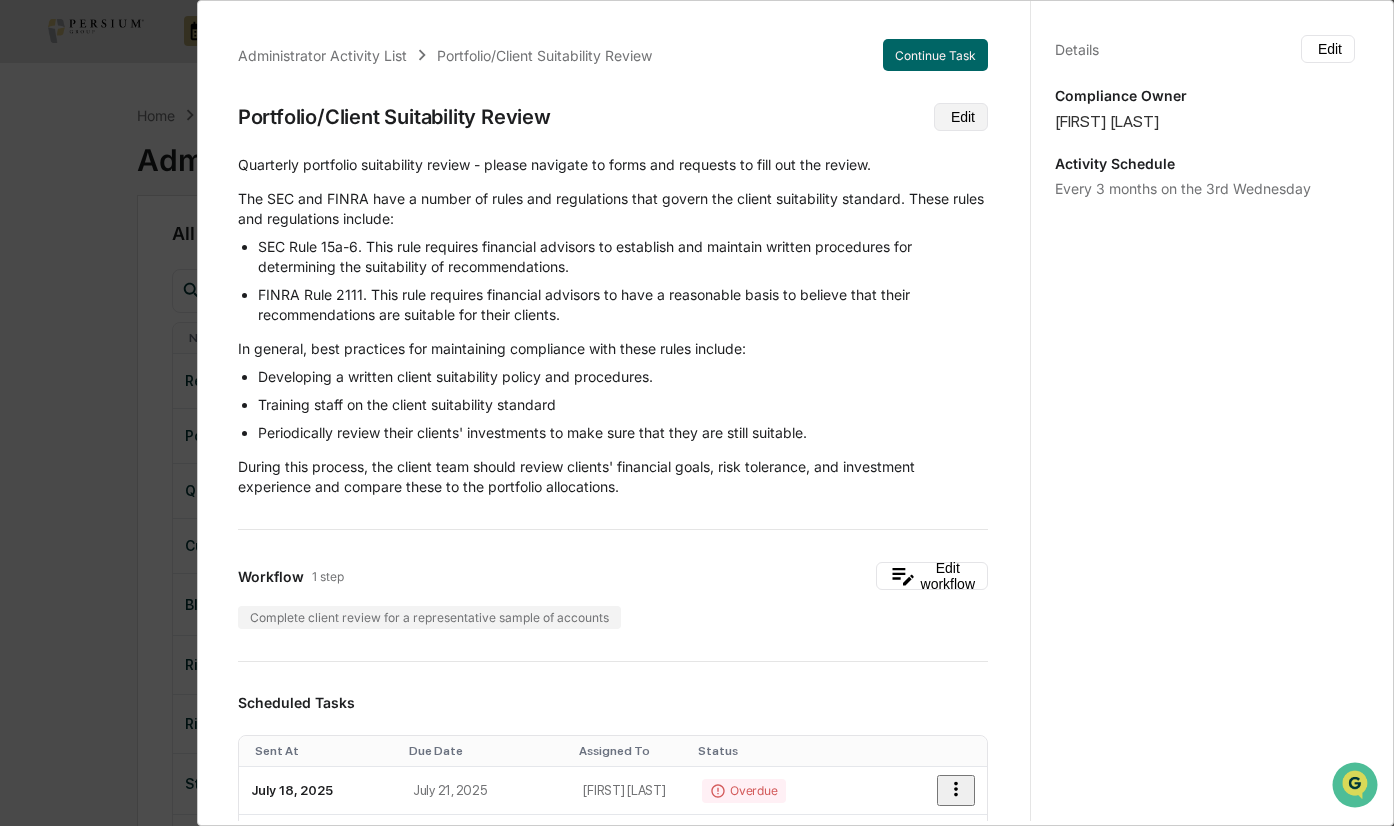 click on "Edit" at bounding box center [961, 117] 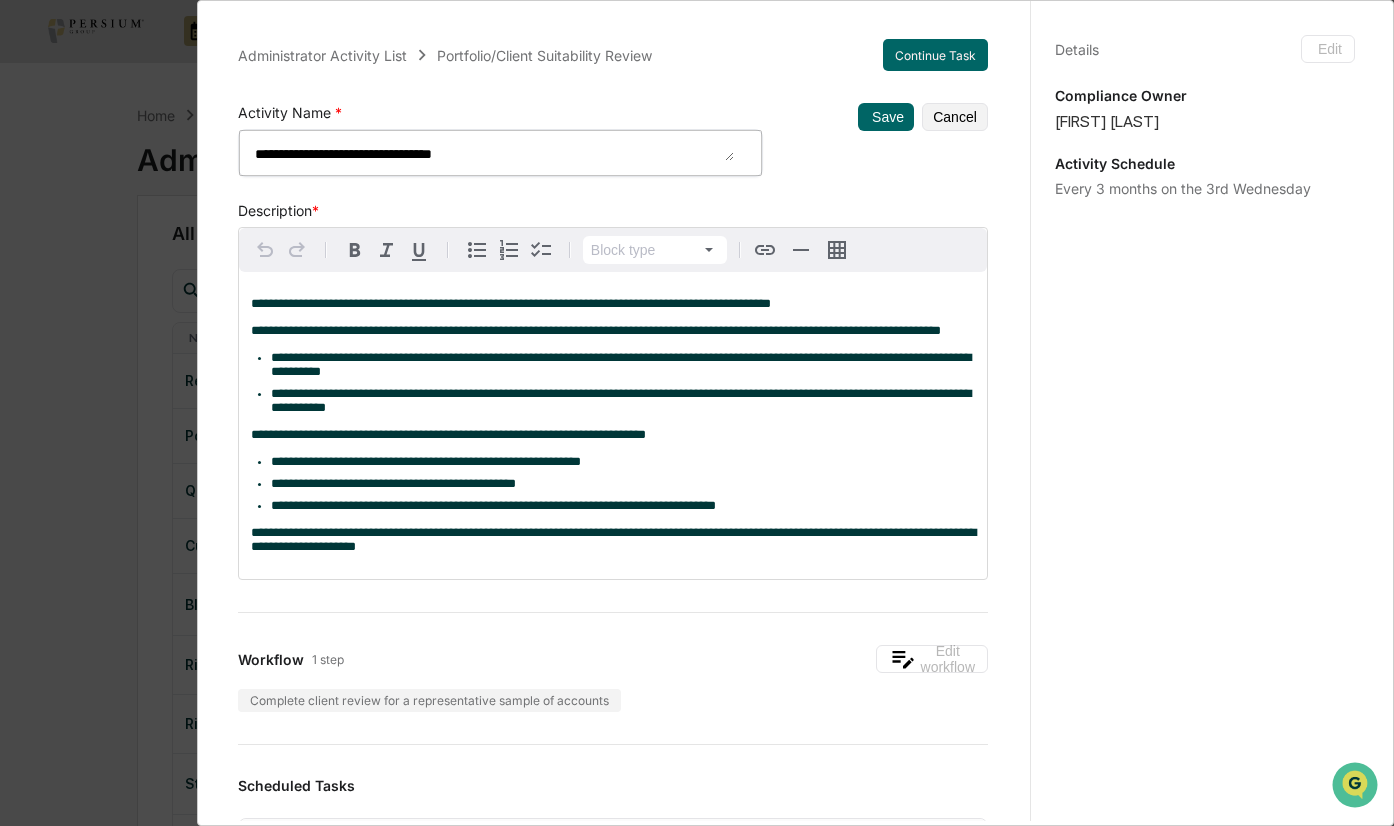 click on "**********" at bounding box center (613, 331) 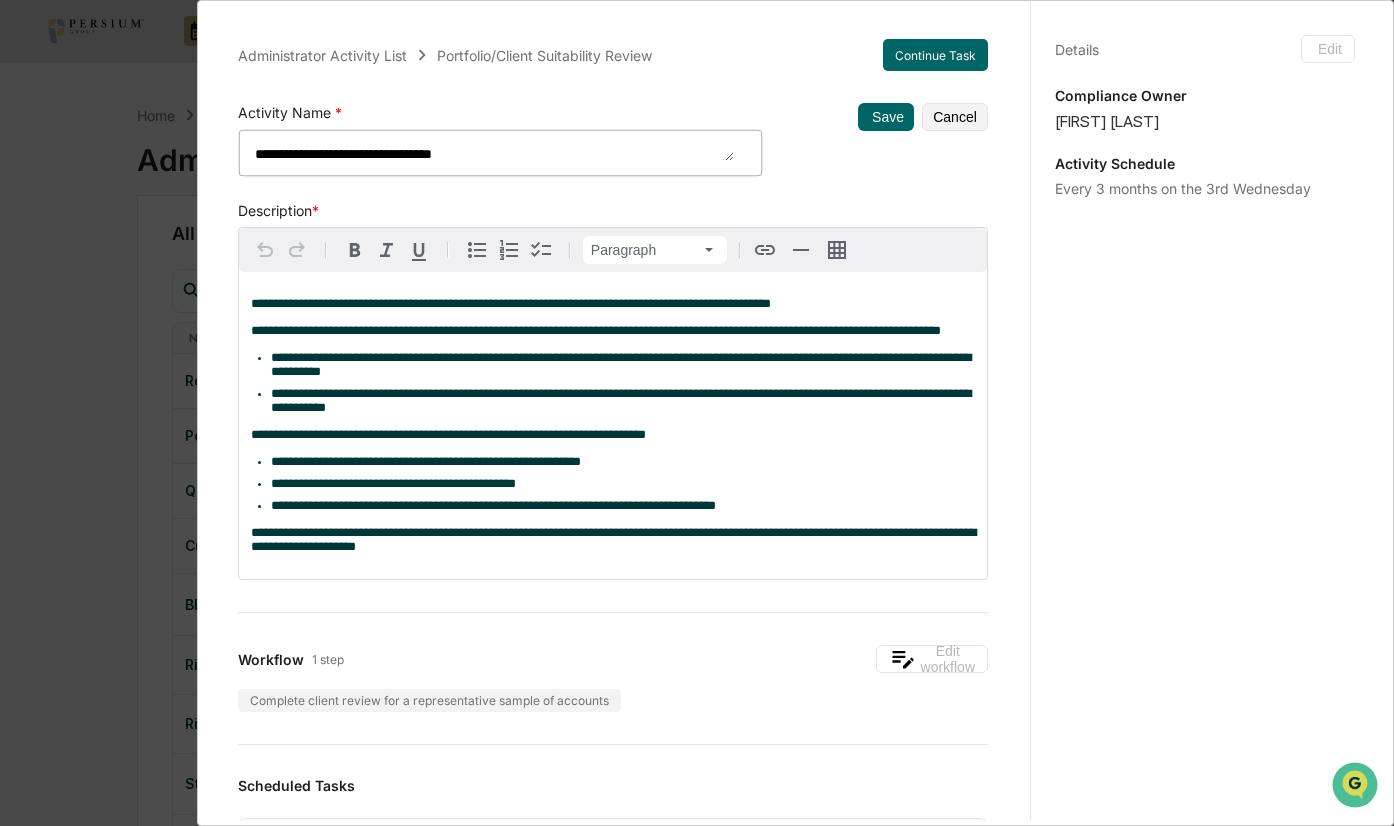 click on "**********" at bounding box center [613, 304] 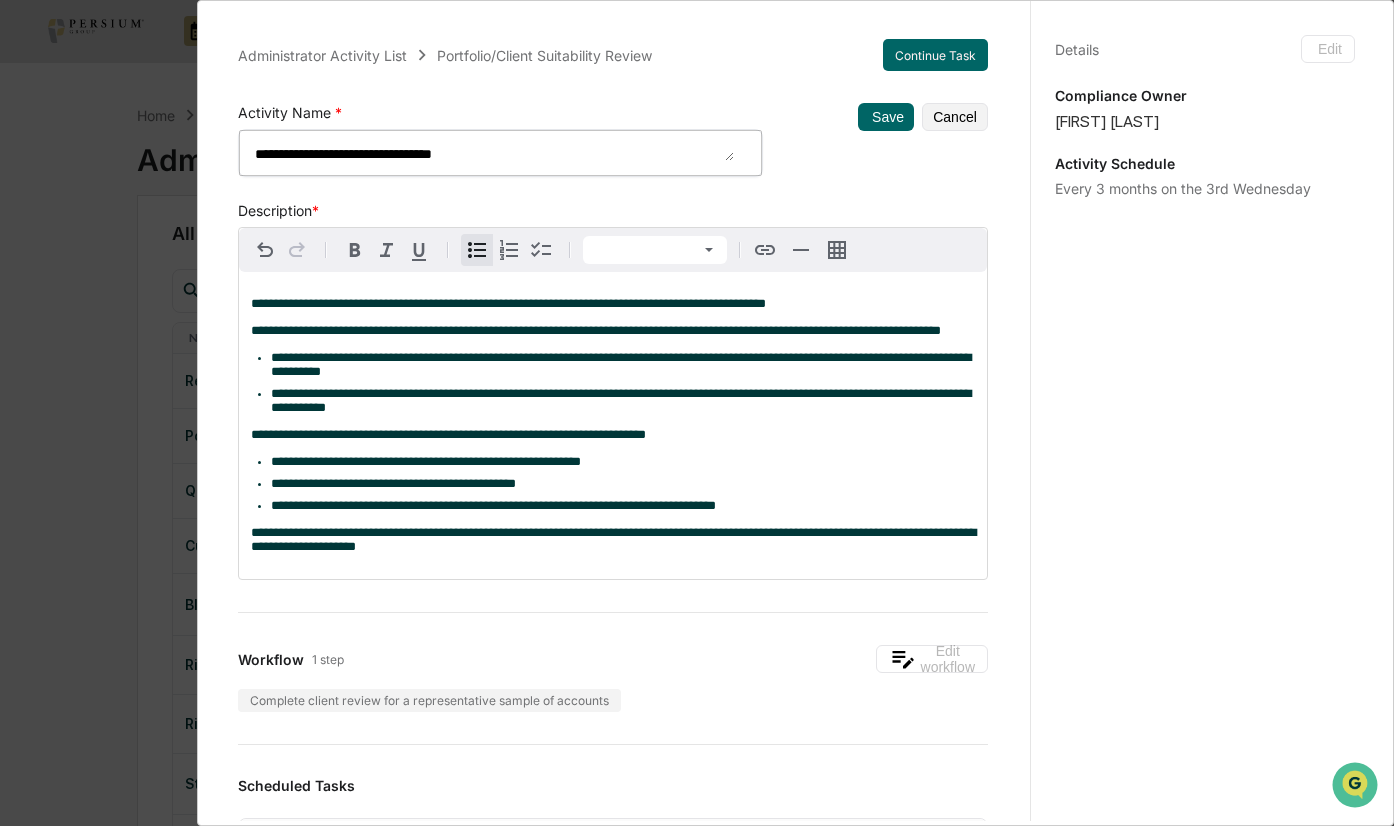 click on "**********" at bounding box center [621, 400] 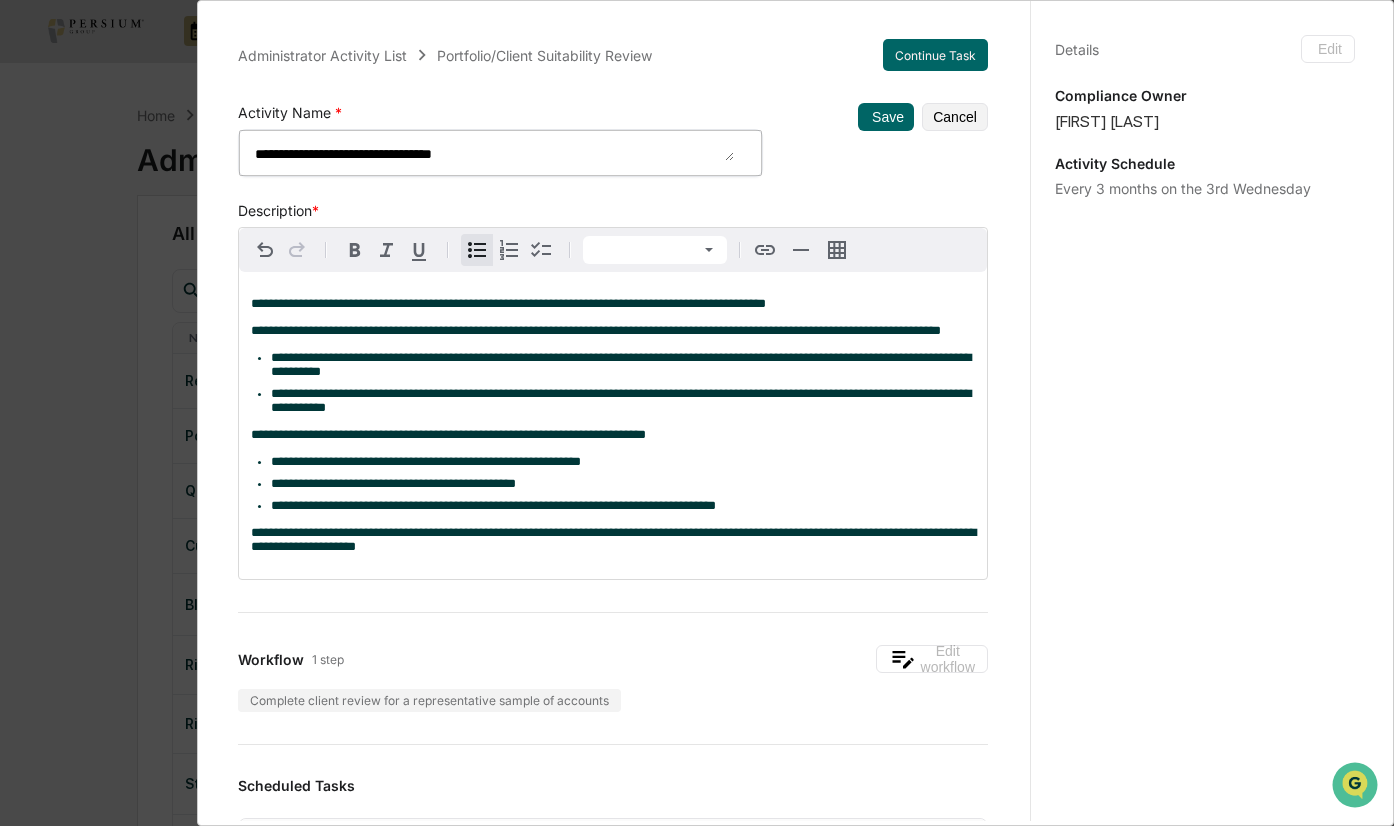 click on "**********" at bounding box center [623, 401] 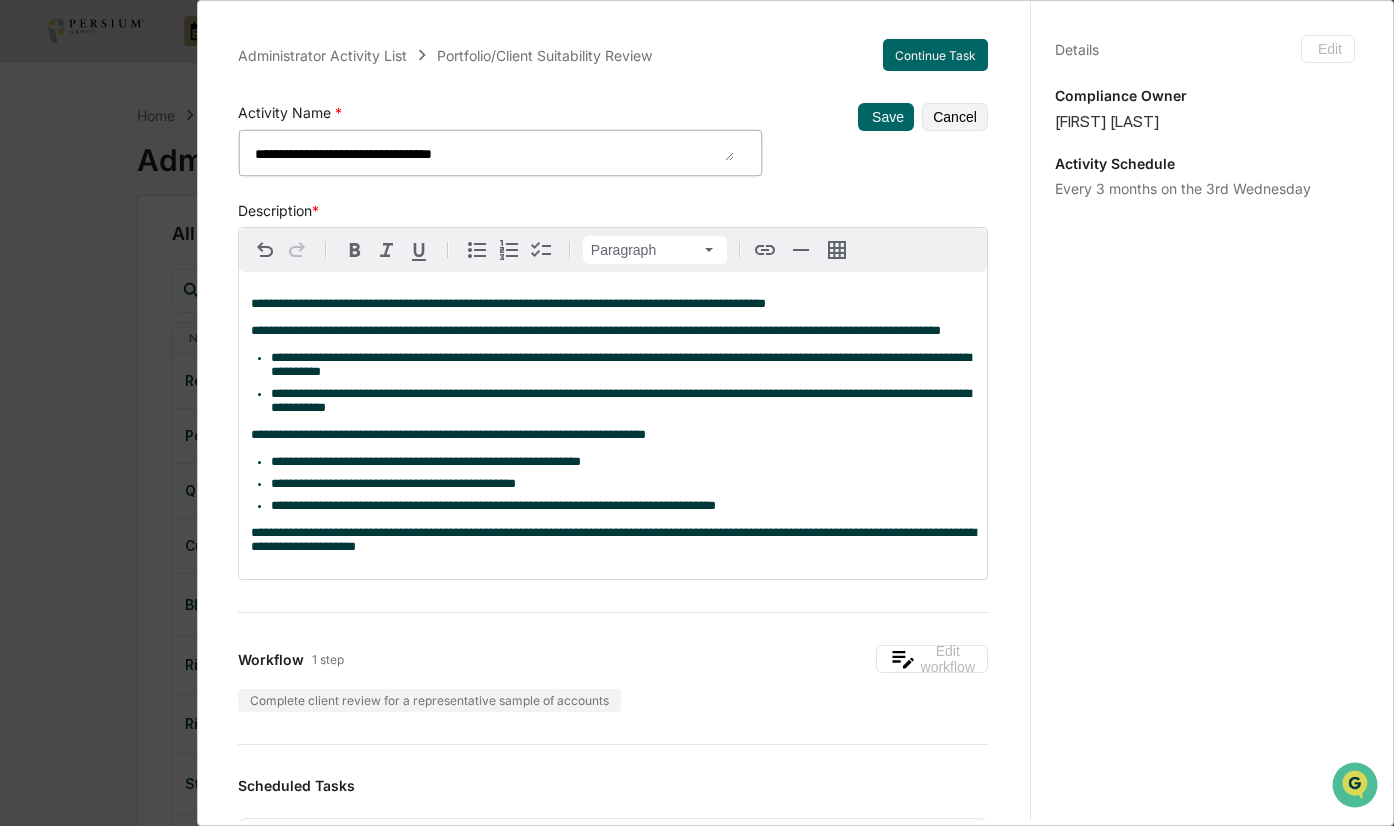click on "**********" at bounding box center (613, 331) 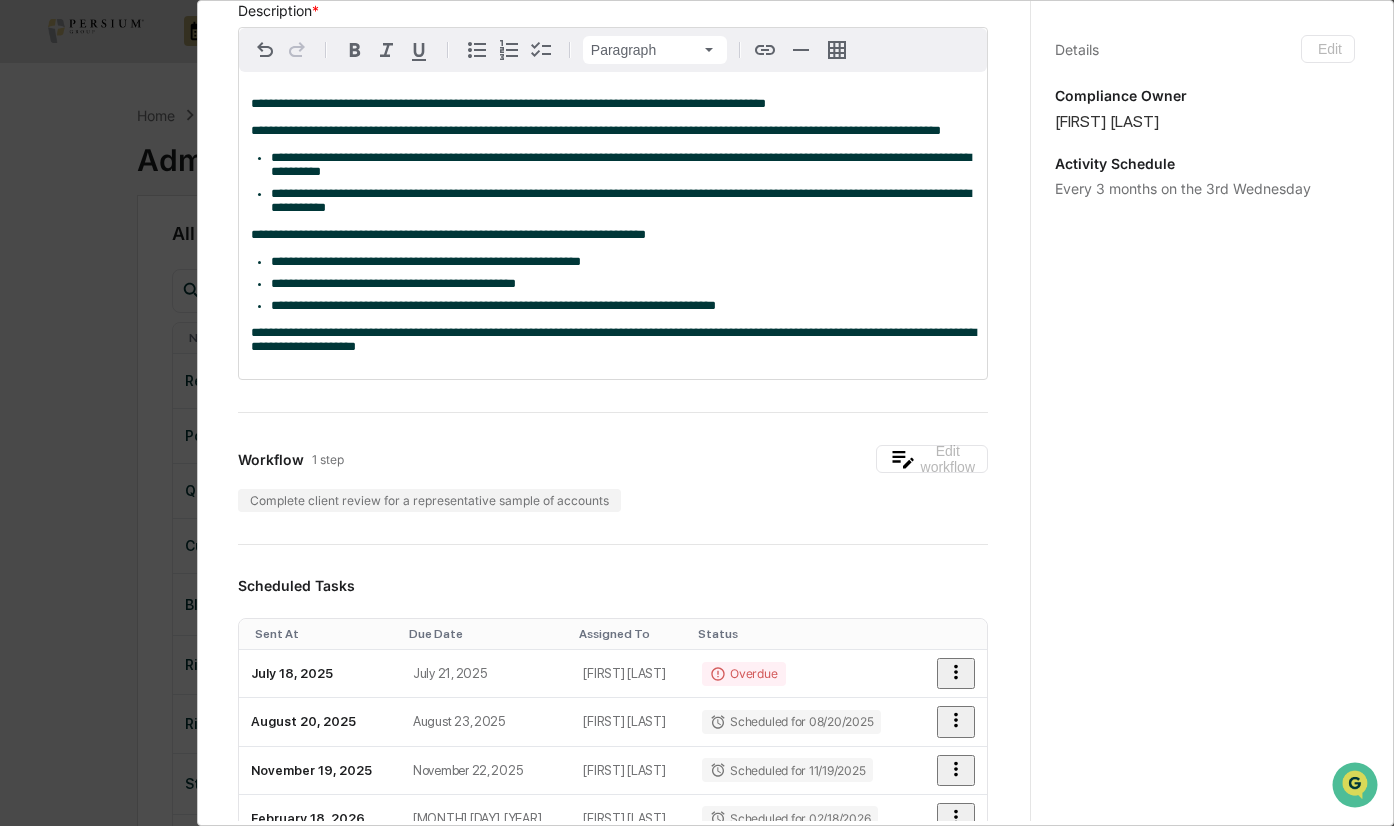 scroll, scrollTop: 0, scrollLeft: 0, axis: both 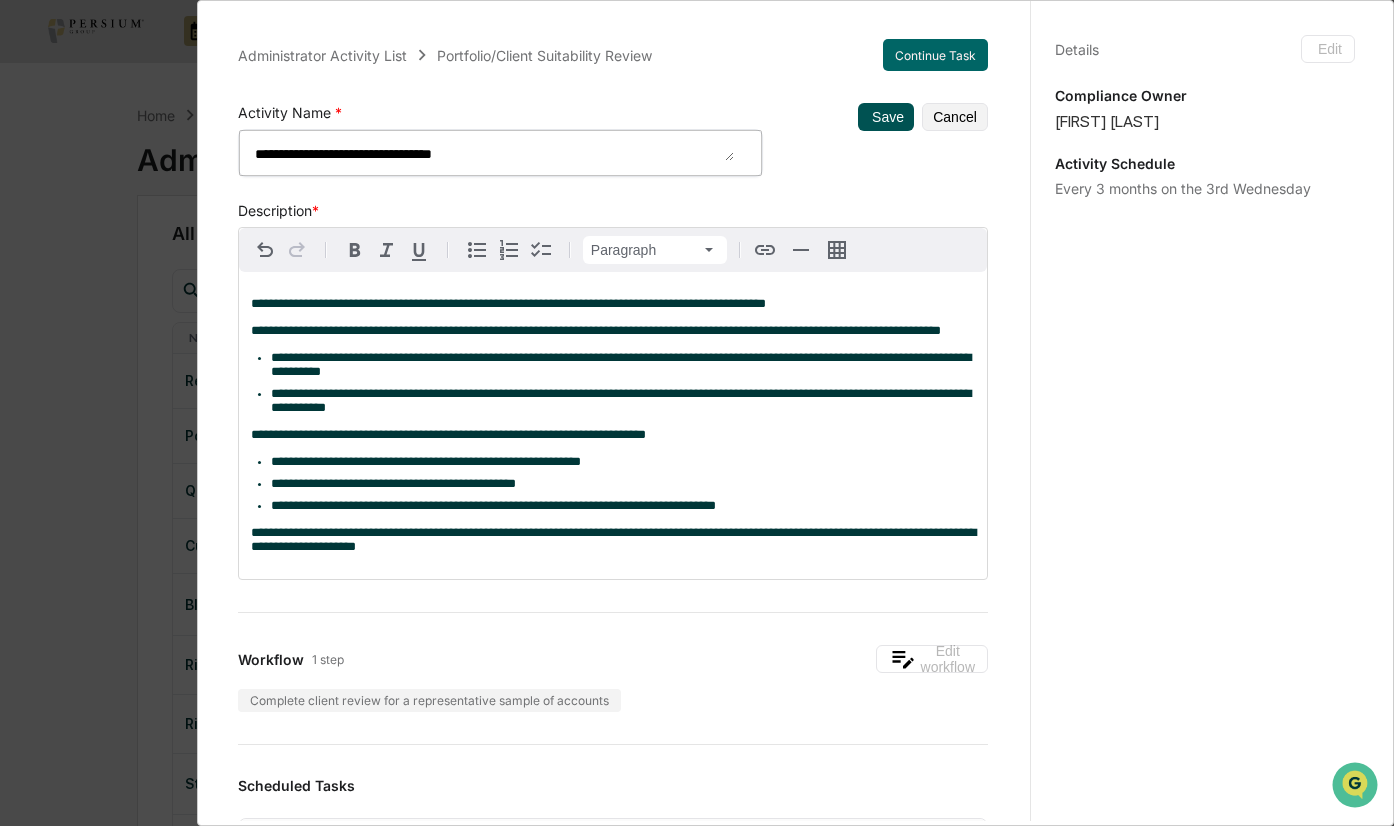 click on "Save" at bounding box center (886, 117) 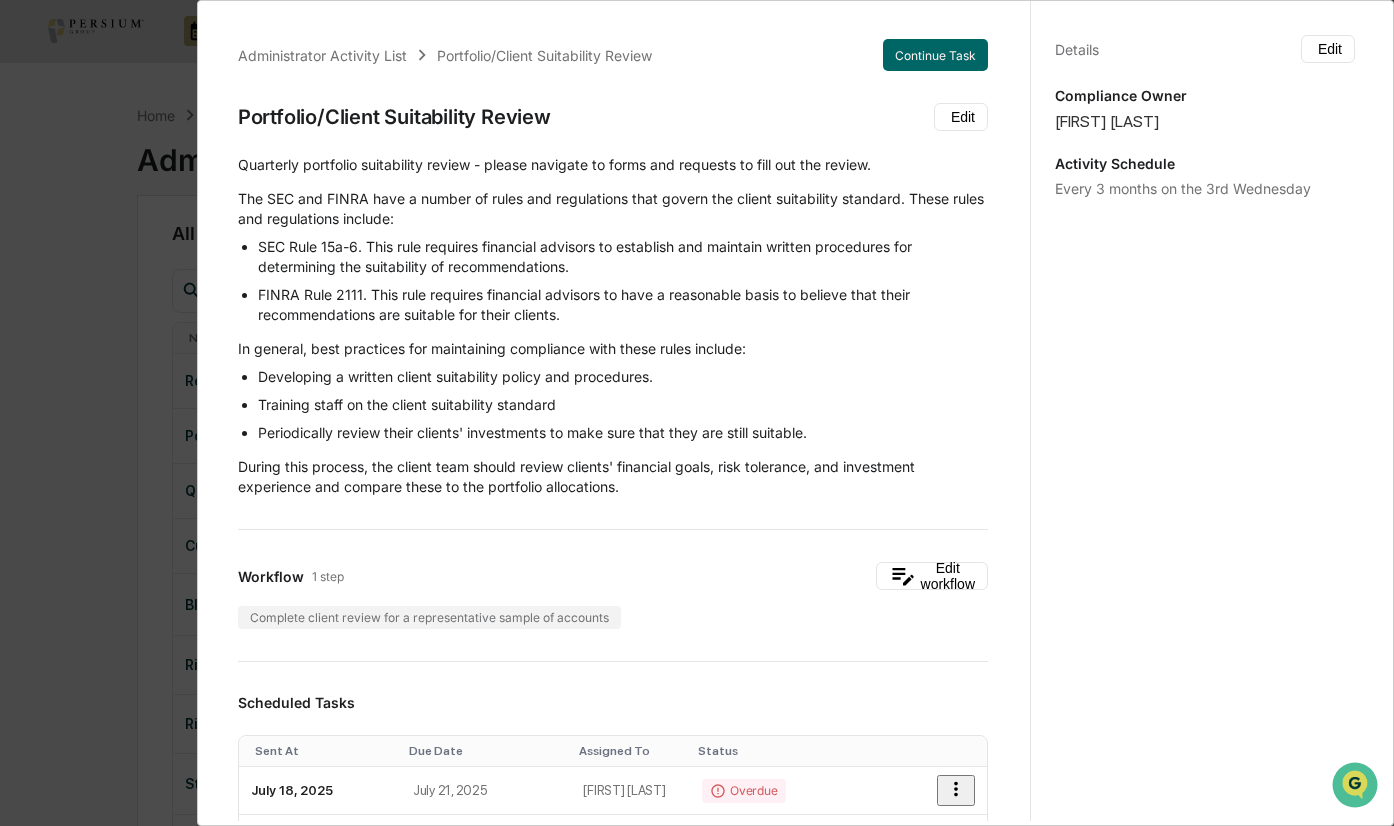 click on "SEC Rule 15a-6. This rule requires financial advisors to establish and maintain written procedures for determining the suitability of recommendations." at bounding box center [623, 257] 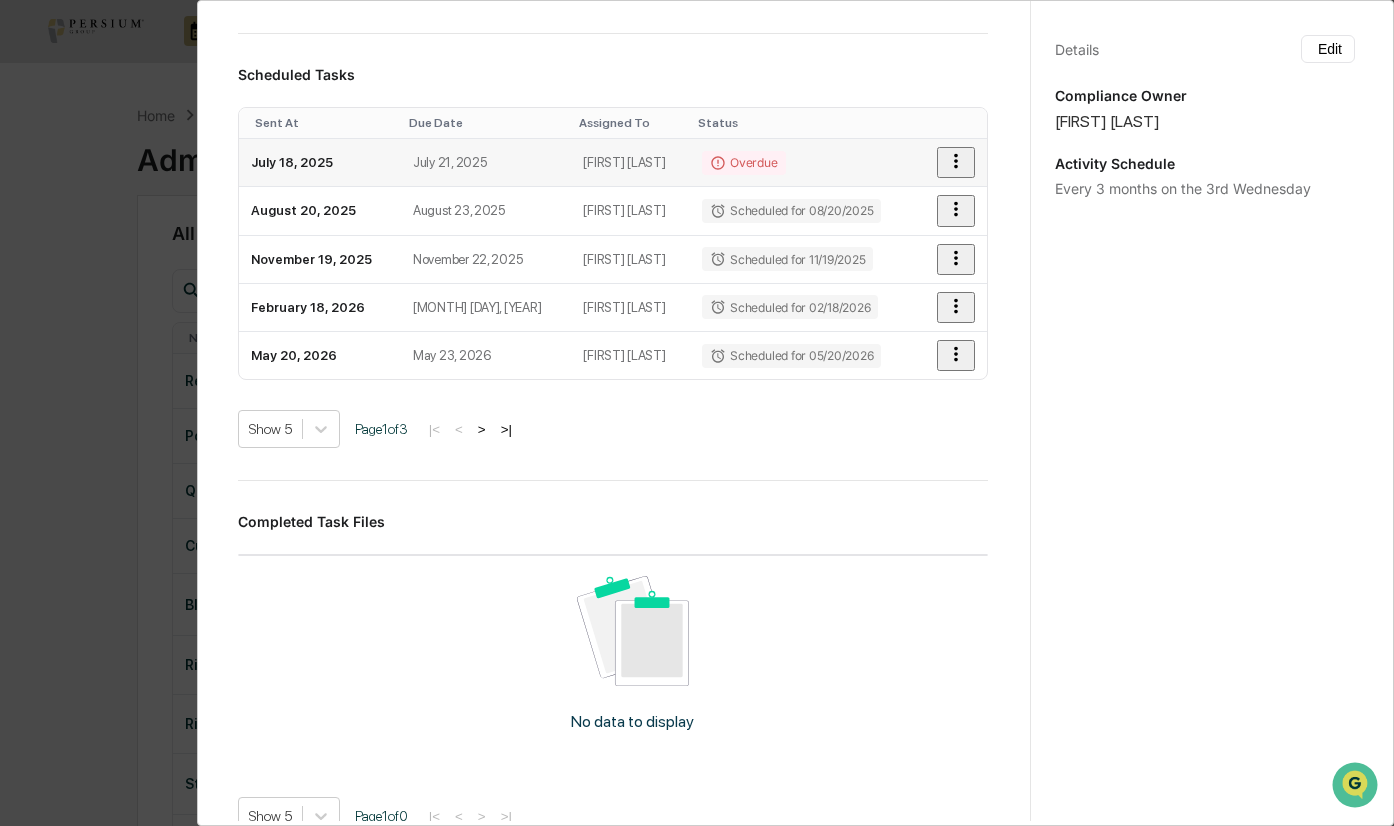 scroll, scrollTop: 800, scrollLeft: 0, axis: vertical 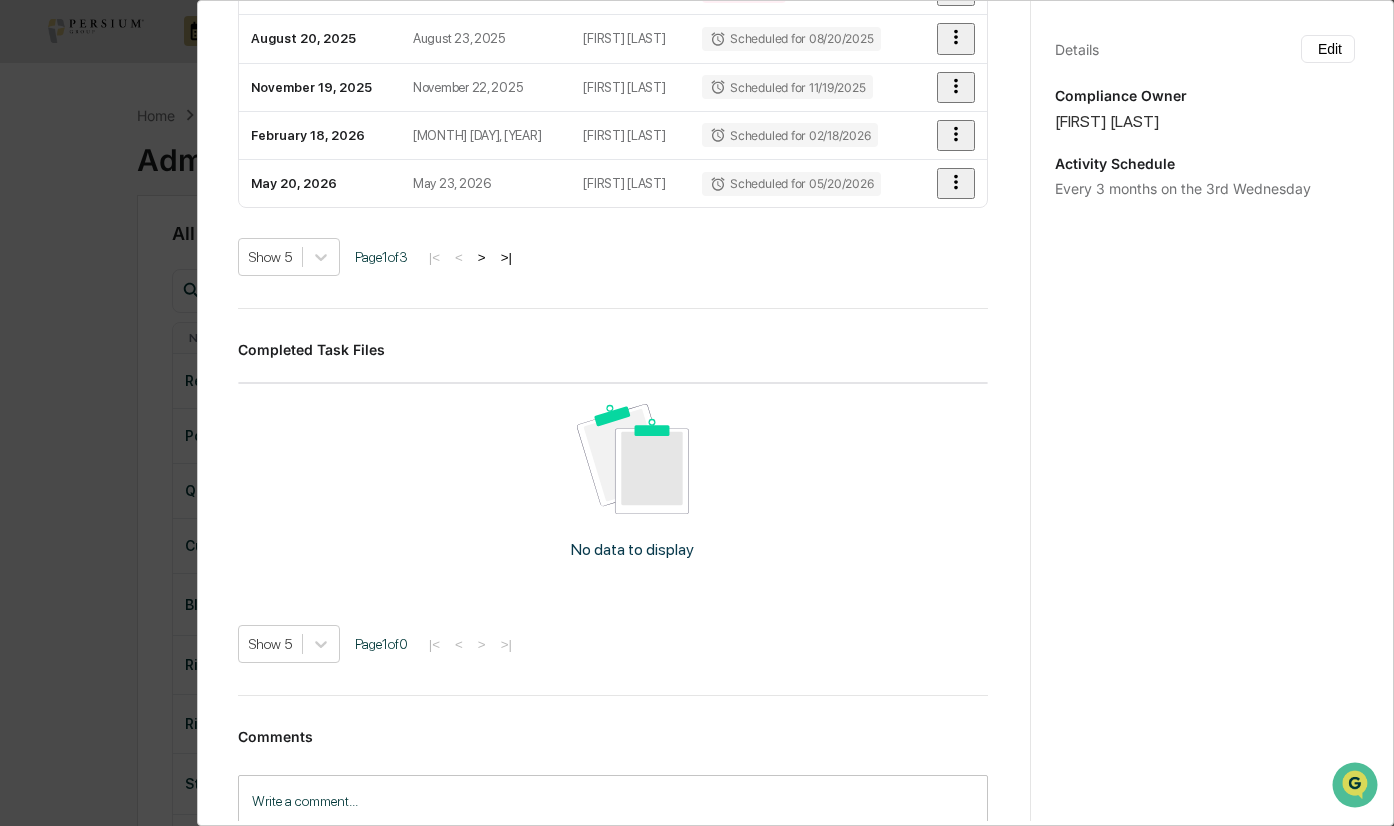 click on "Administrator Activity List Portfolio/Client Suitability Review Continue Task Portfolio/Client Suitability Review Edit ​Quarterly portfolio suitability review - please navigate to forms and requests to fill out the review. The SEC and FINRA have a number of rules and regulations that govern the client suitability standard. These rules and regulations include: SEC Rule 15a-6. This rule requires financial advisors to establish and maintain written procedures for determining the suitability of recommendations. FINRA Rule 2111. This rule requires financial advisors to have a reasonable basis to believe that their recommendations are suitable for their clients. In general, best practices for maintaining compliance with these rules include: Developing a written client suitability policy and procedures. Training staff on the client suitability standard Periodically review their clients' investments to make sure that they are still suitable. Workflow 1 step Edit workflow Scheduled Tasks Sent At Due Date Status 1" at bounding box center [697, 413] 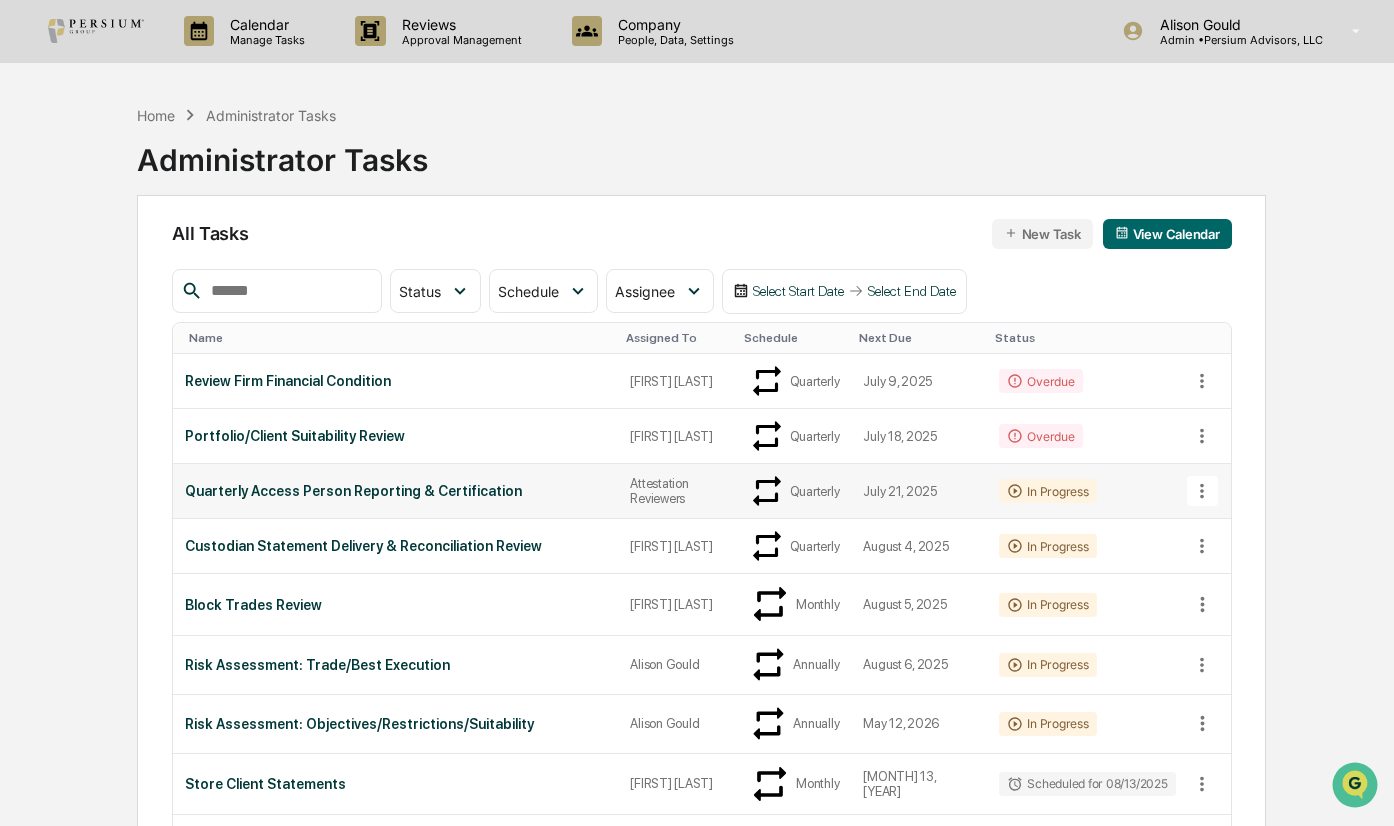 click on "Attestation Reviewers" at bounding box center [676, 491] 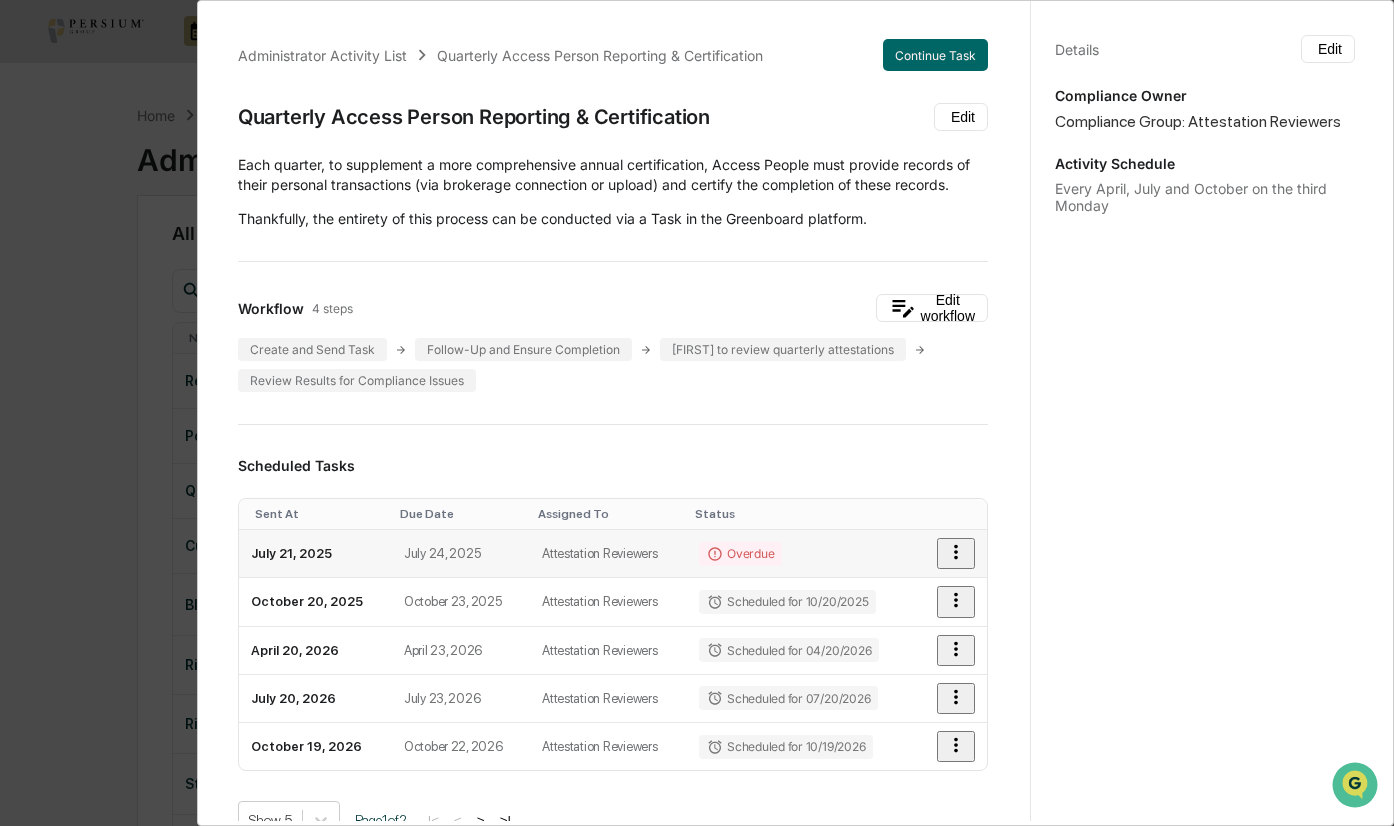 click 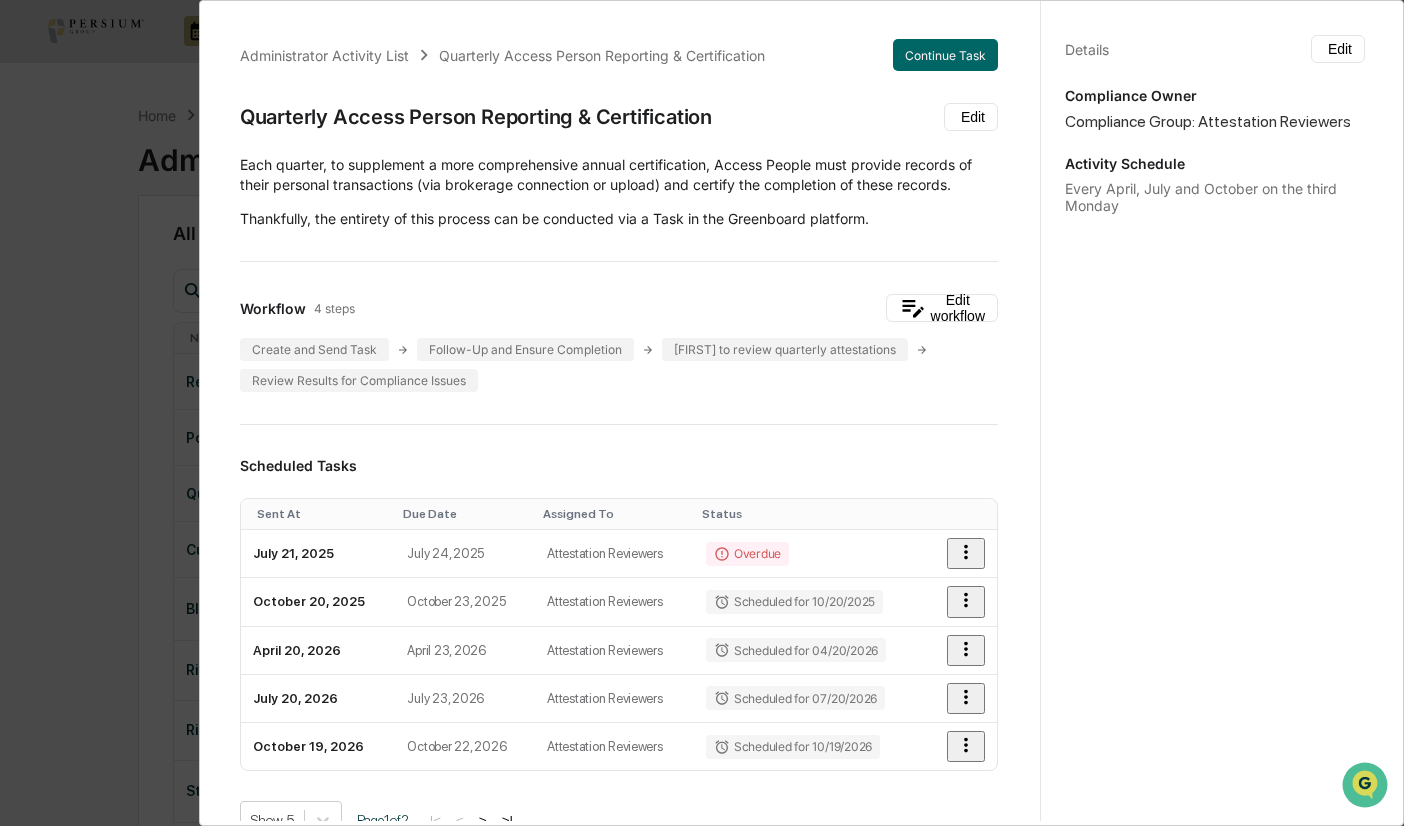click at bounding box center [702, 4474] 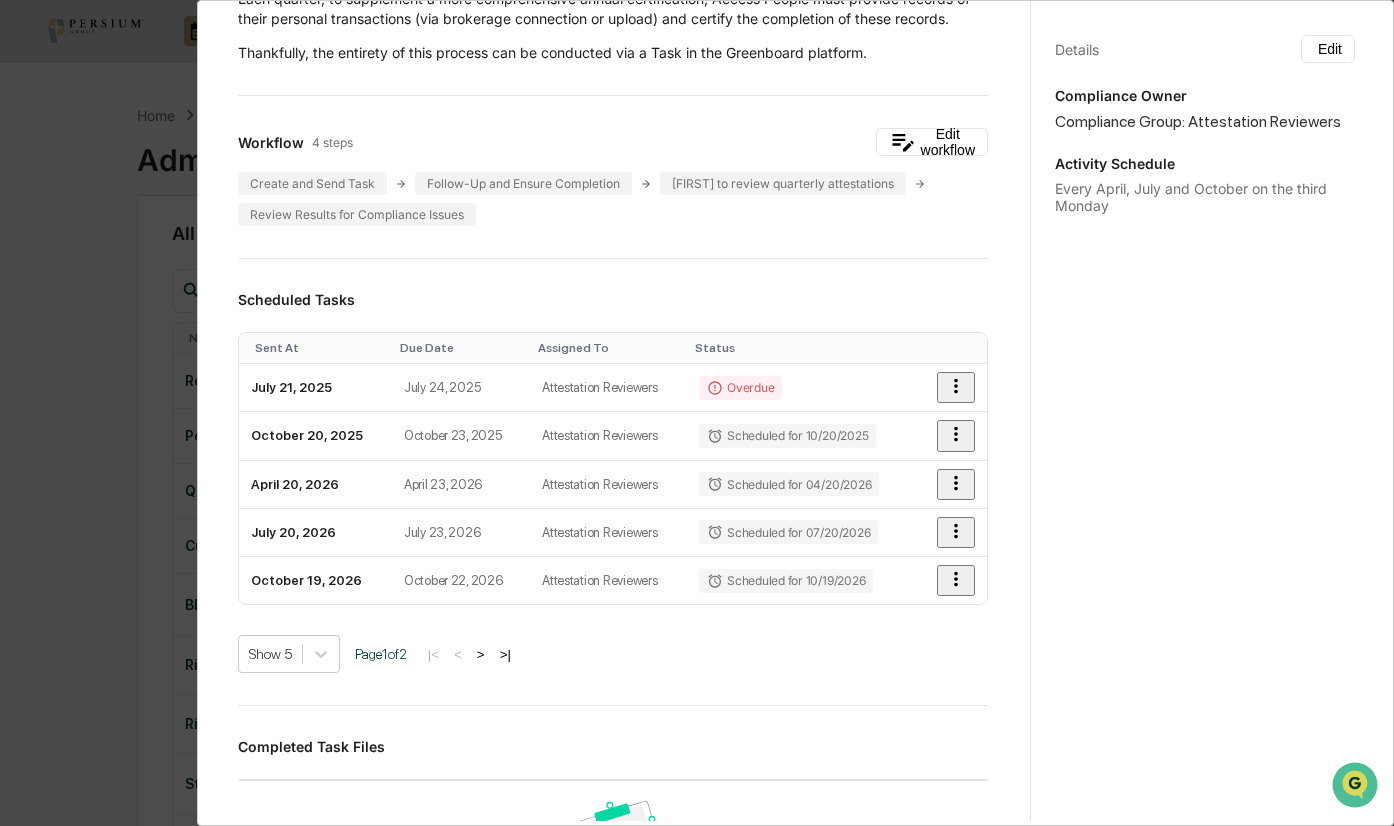 scroll, scrollTop: 0, scrollLeft: 0, axis: both 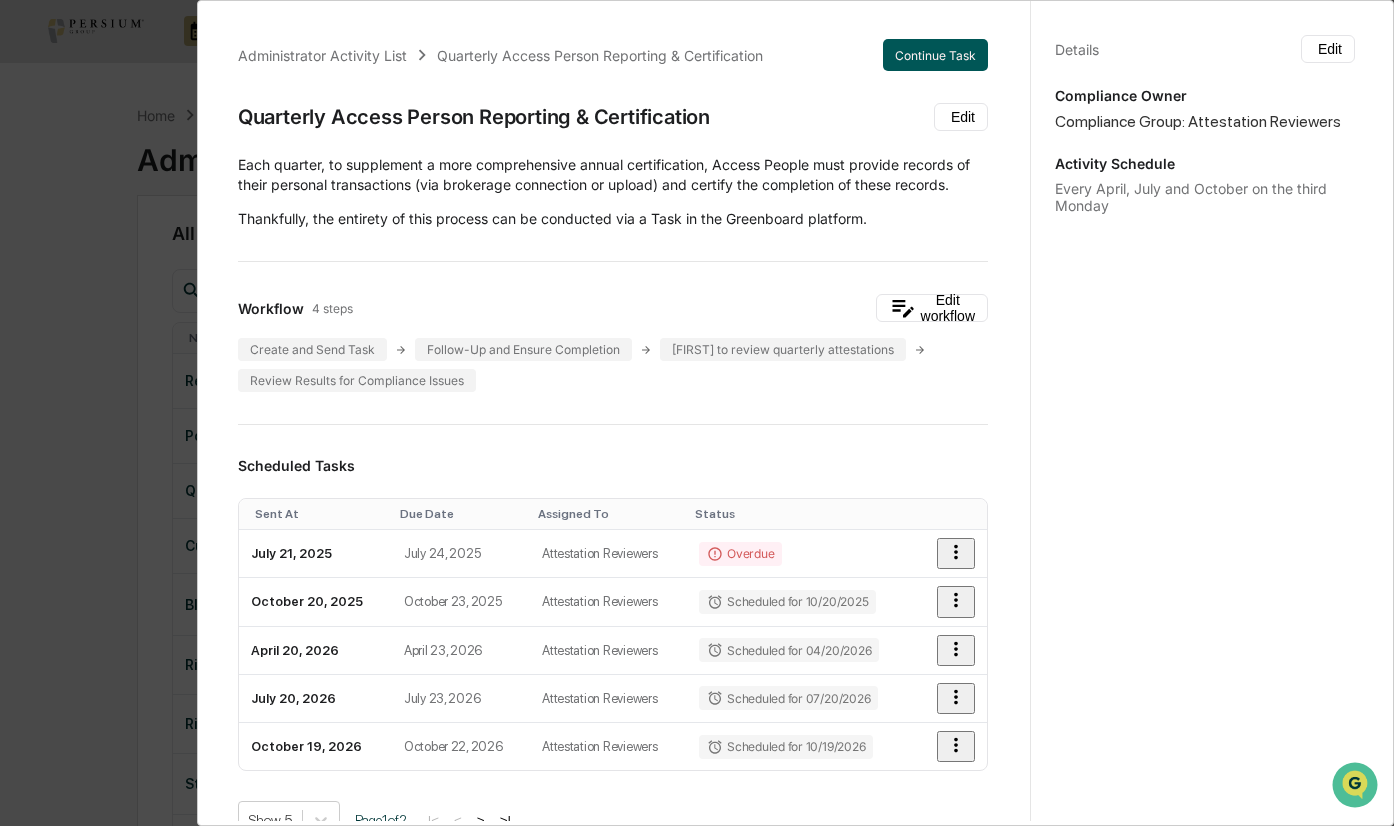 click on "Continue Task" at bounding box center (935, 55) 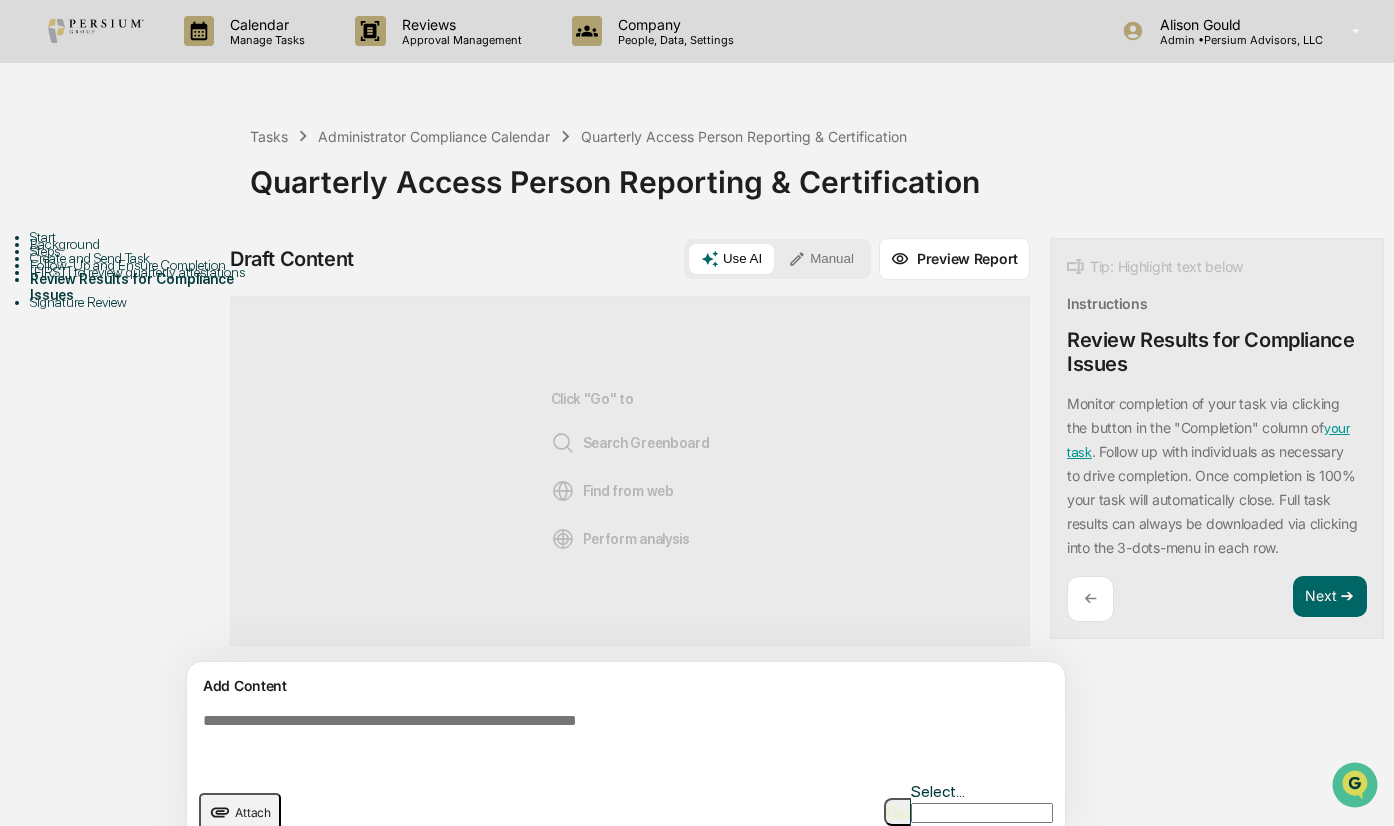 click on "Background" at bounding box center [140, 244] 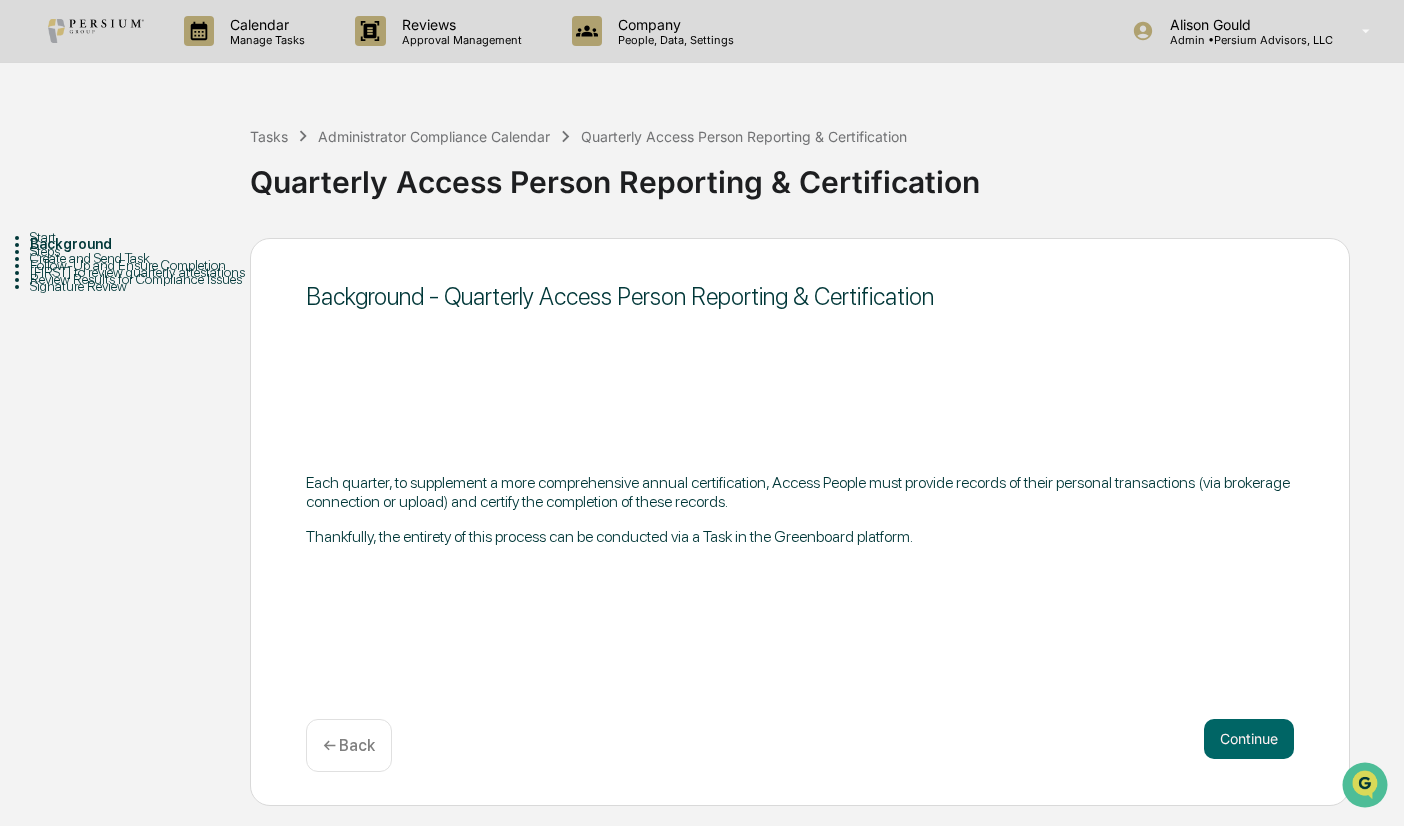 click on "Background" at bounding box center (140, 244) 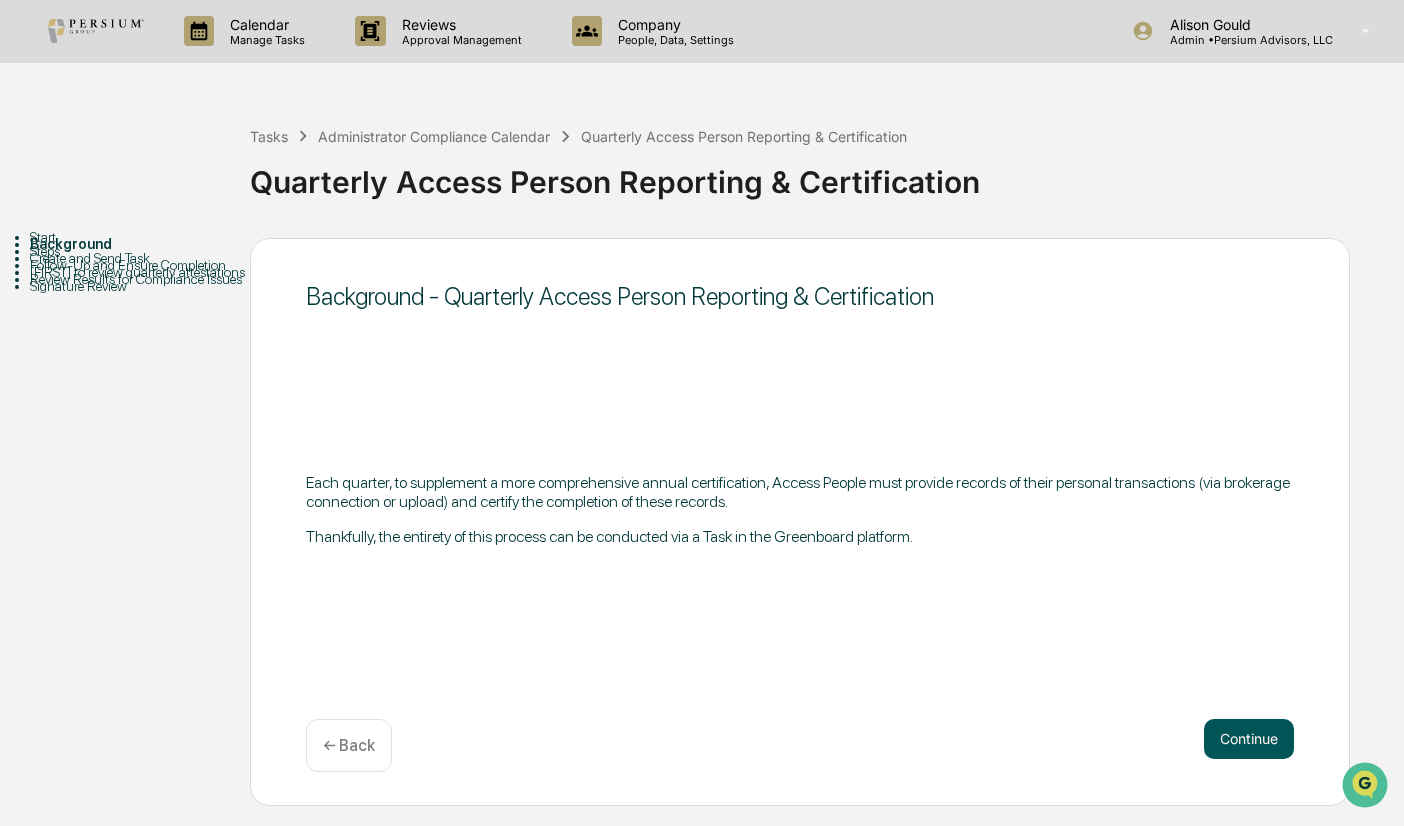 click on "Continue" at bounding box center (1249, 739) 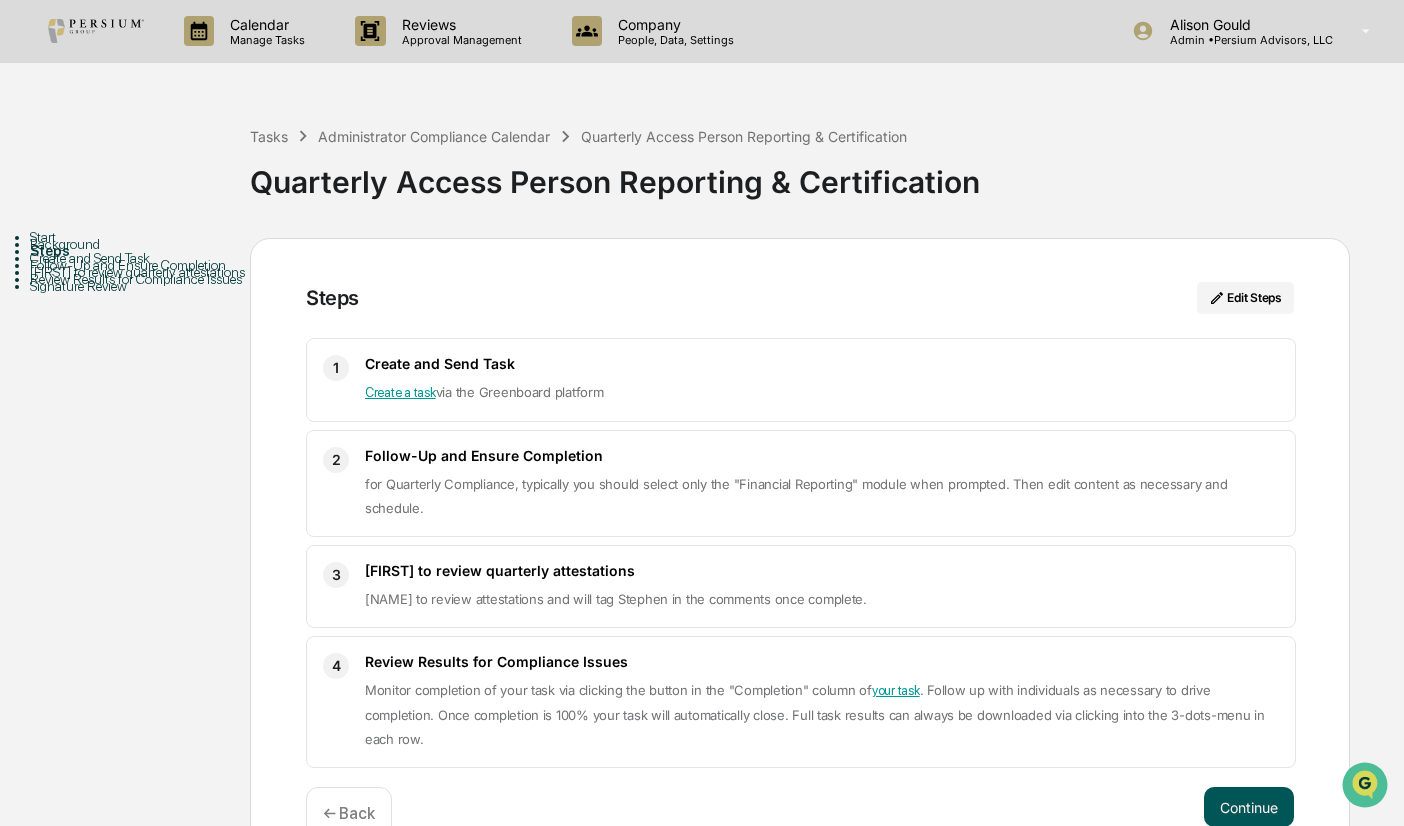 click on "Continue" at bounding box center [1249, 807] 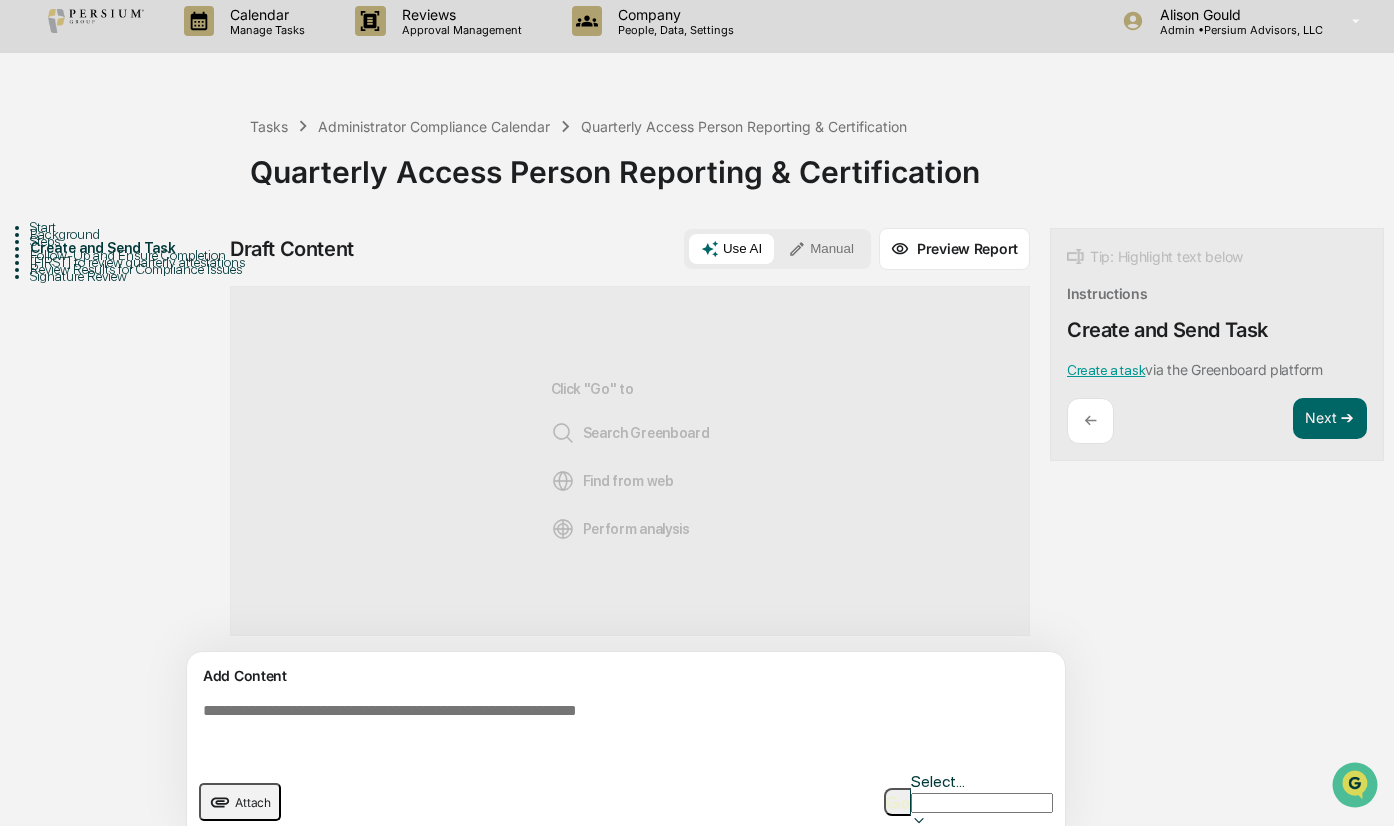 scroll, scrollTop: 15, scrollLeft: 0, axis: vertical 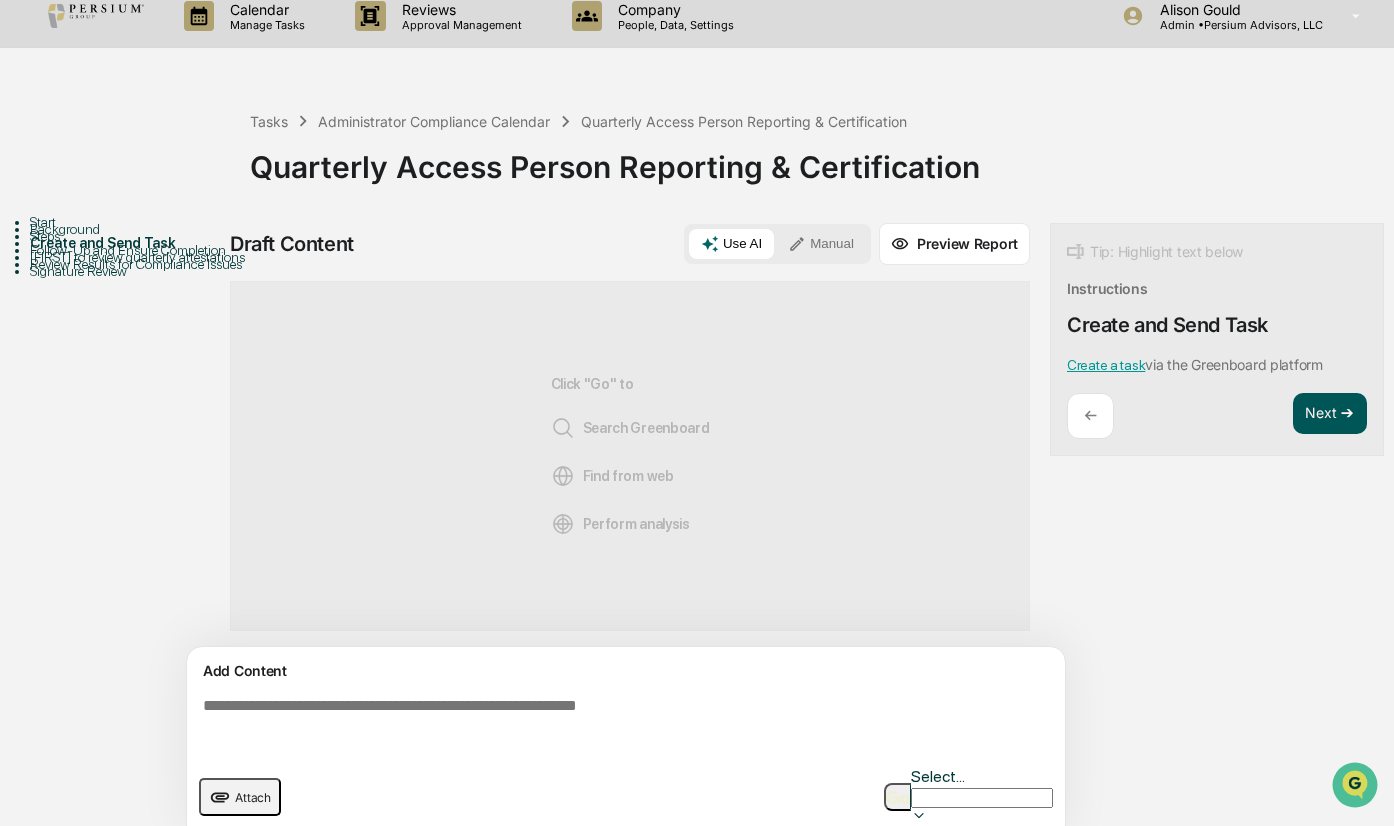 click on "Next ➔" at bounding box center (1330, 414) 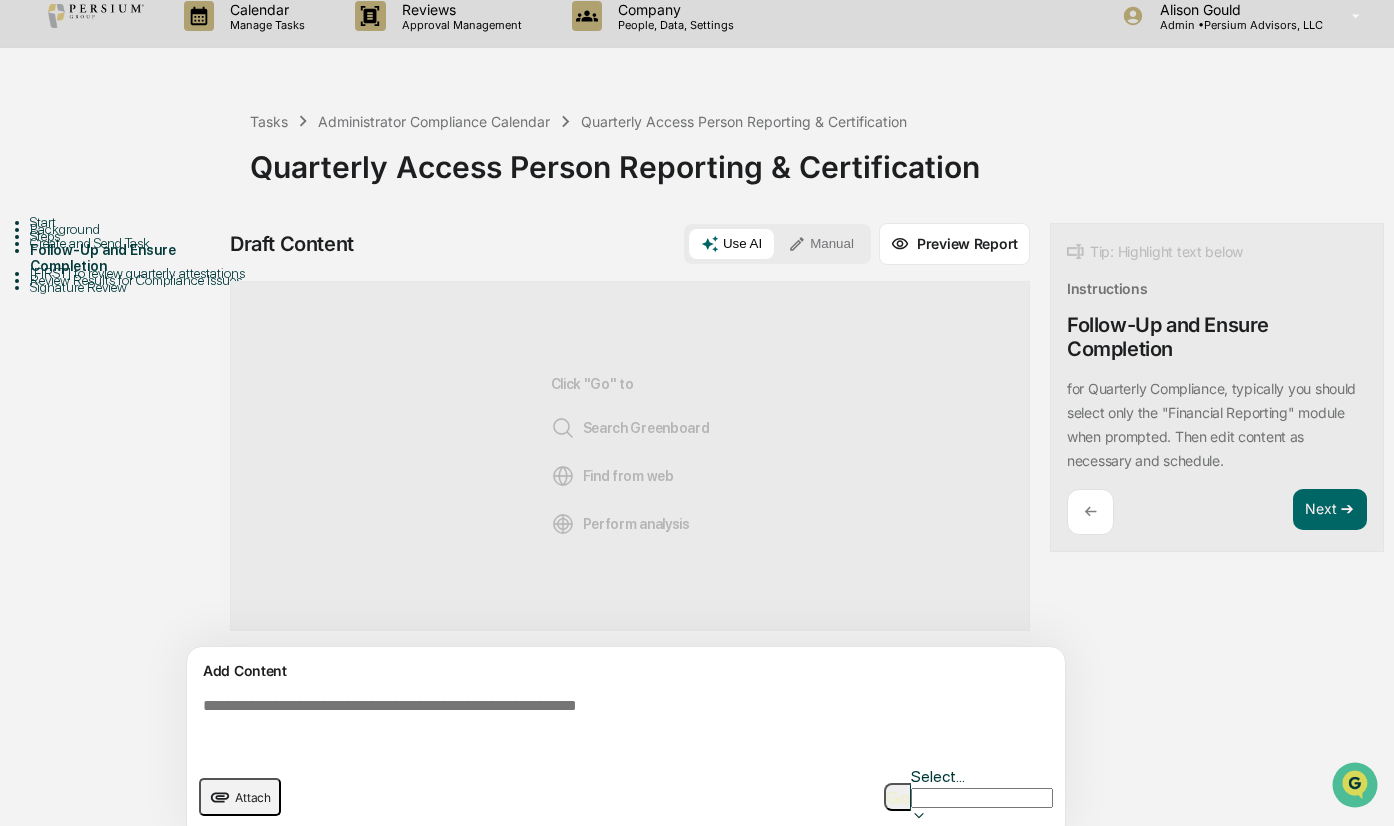 click on "Manual" at bounding box center (821, 244) 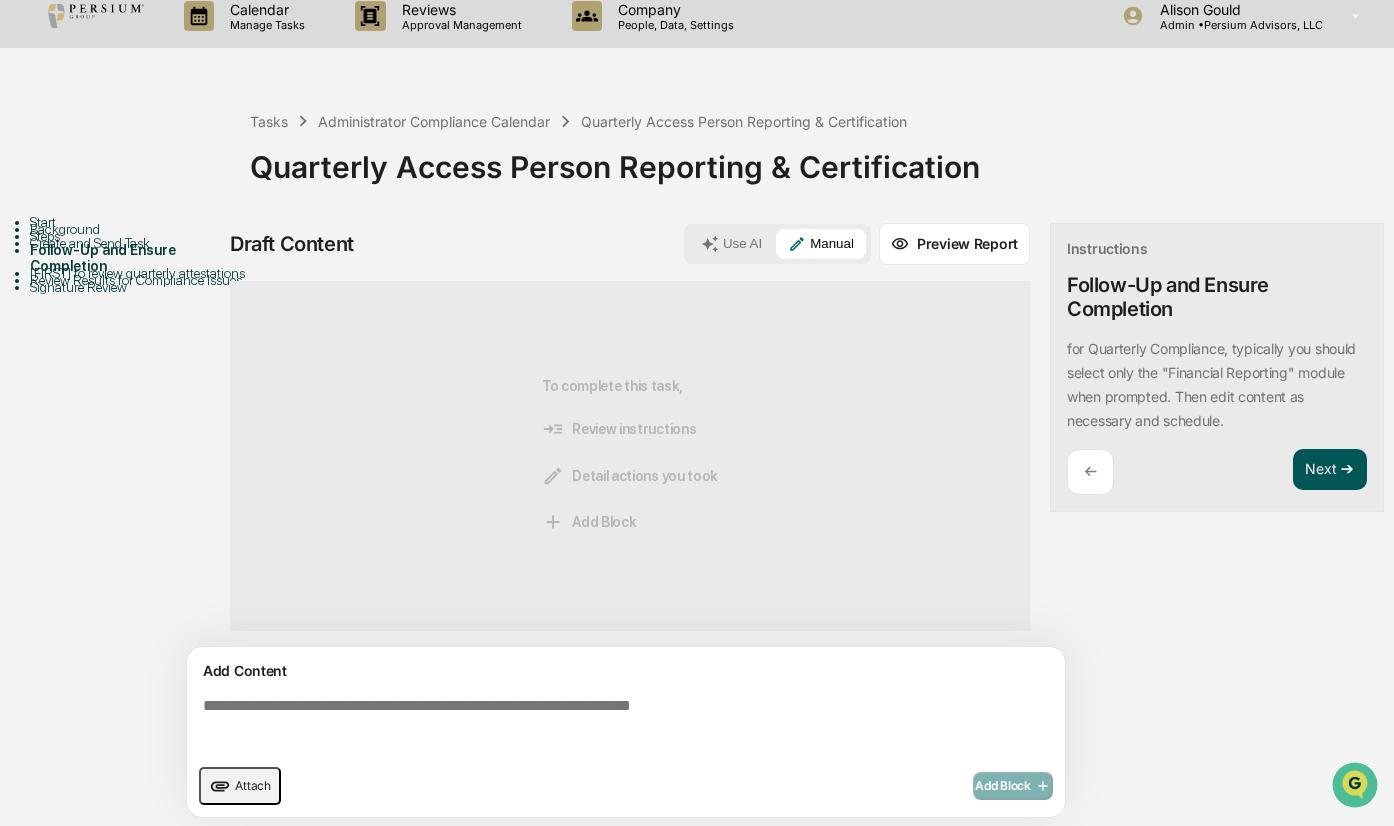 click on "Next ➔" at bounding box center (1330, 470) 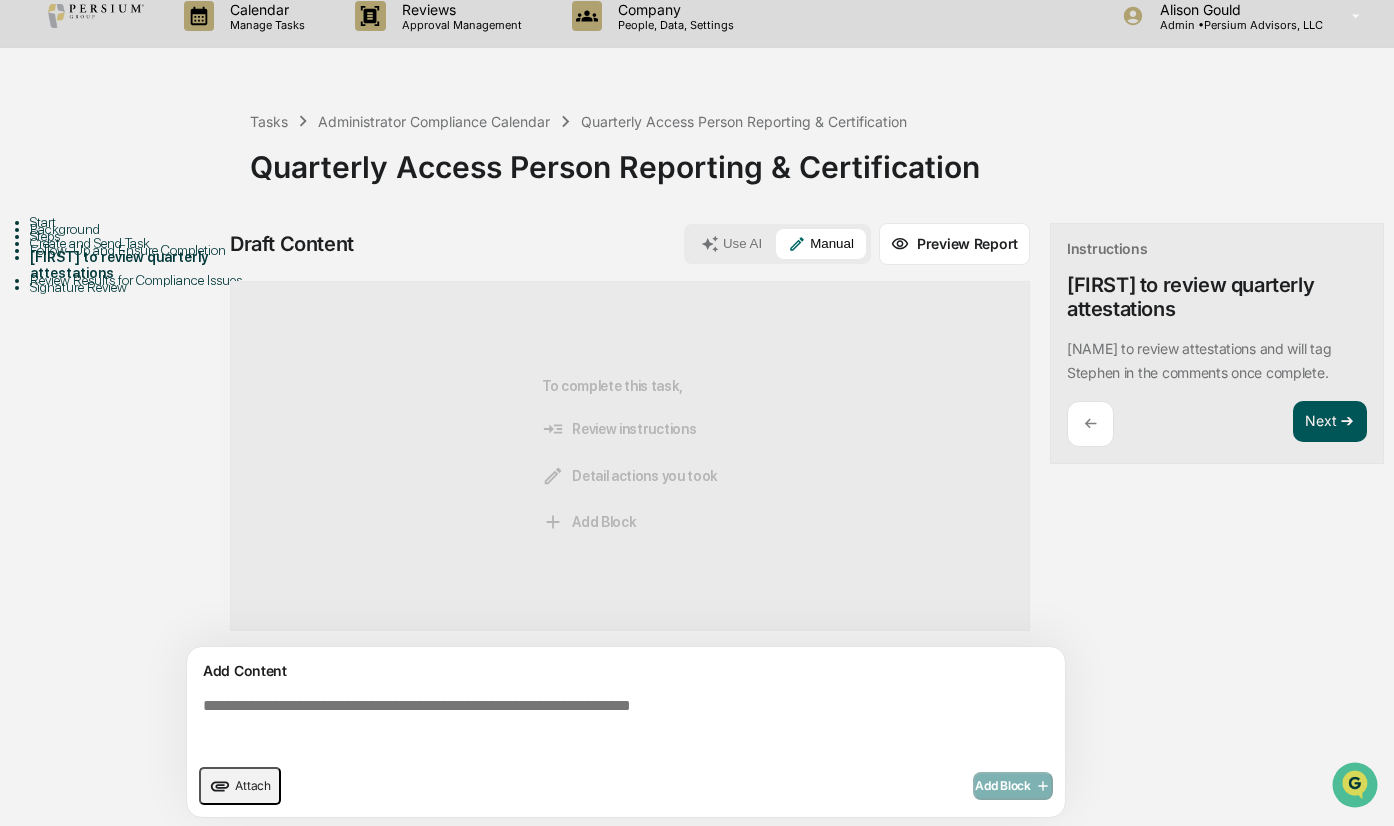 click on "Next ➔" at bounding box center [1330, 422] 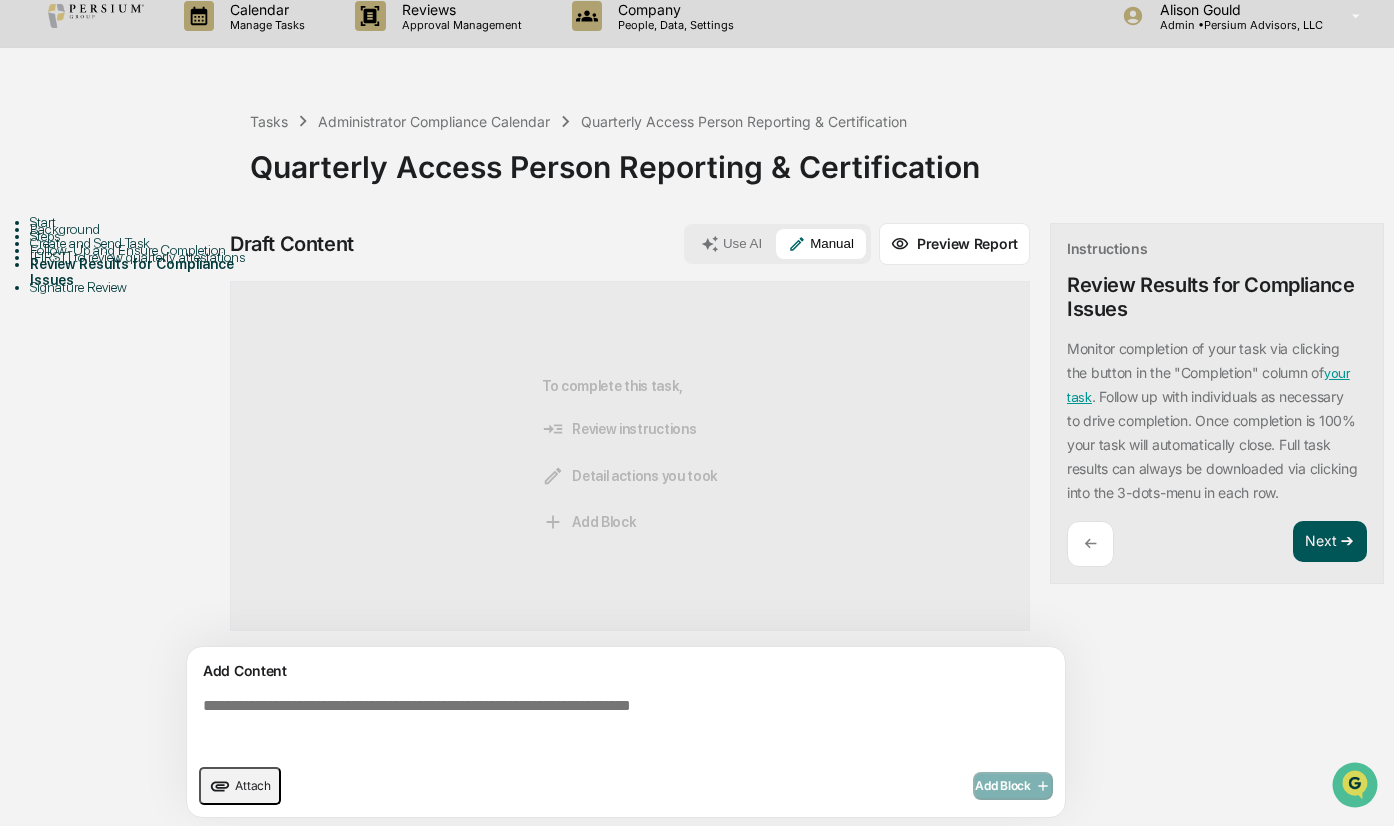 click on "Next ➔" at bounding box center [1330, 542] 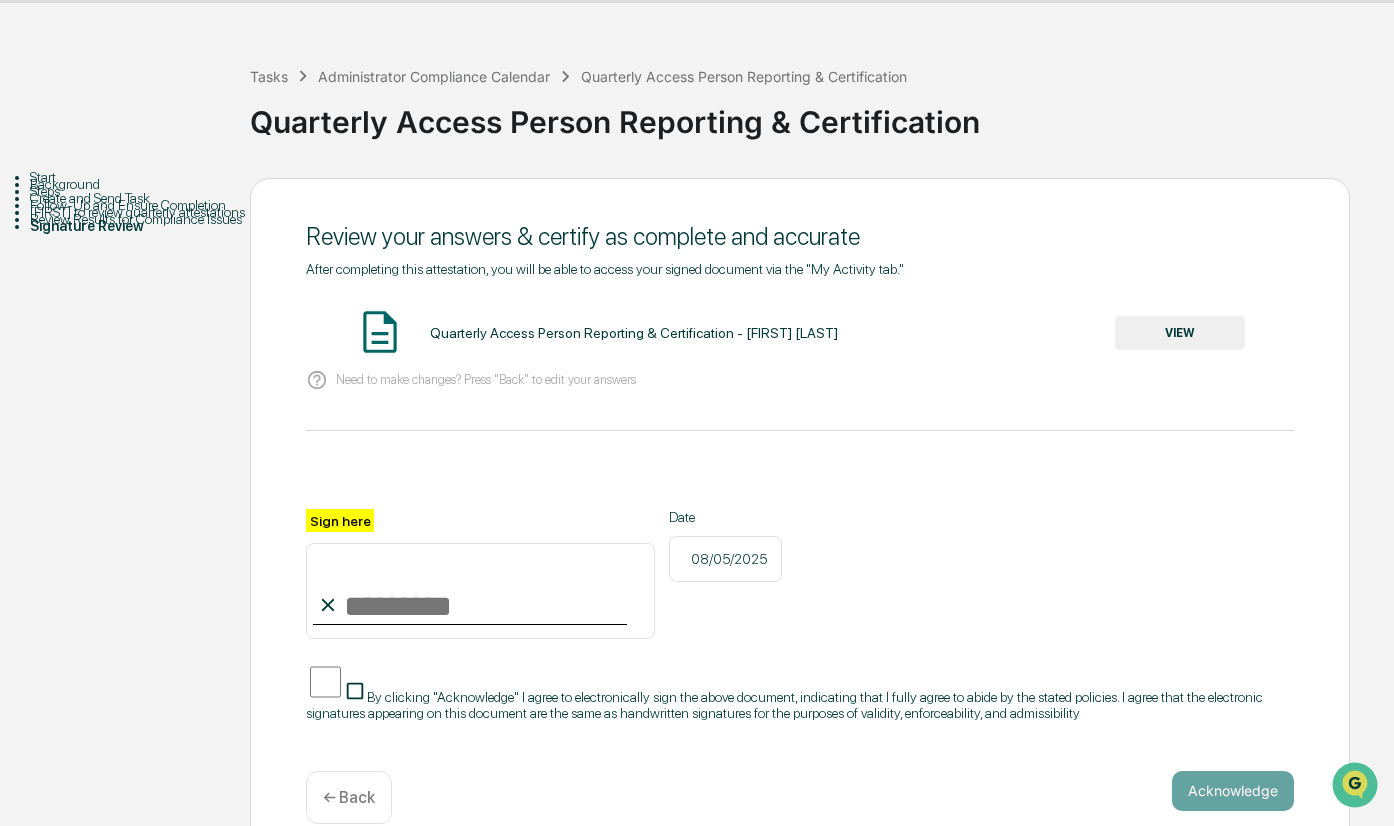 scroll, scrollTop: 0, scrollLeft: 0, axis: both 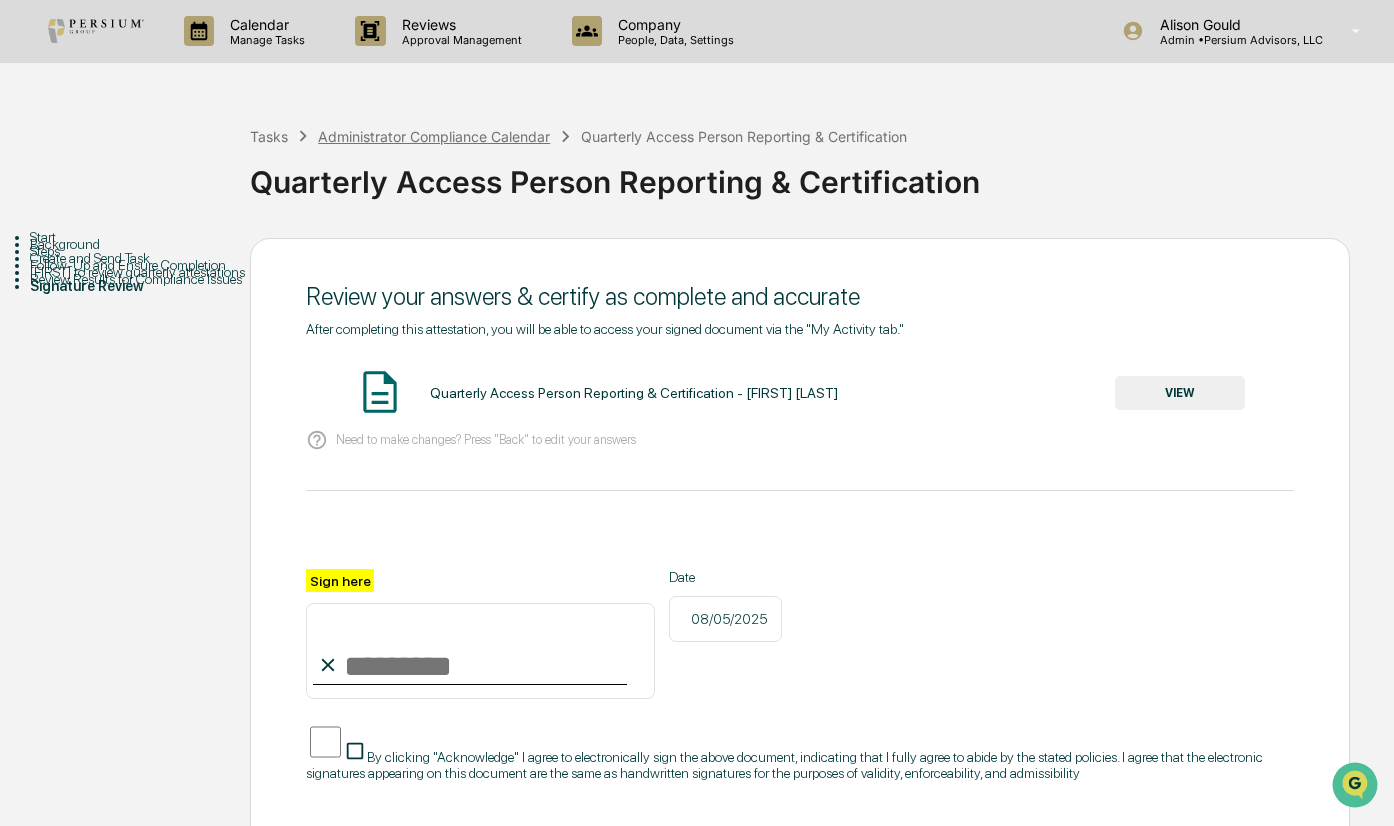 click on "Administrator Compliance Calendar" at bounding box center (434, 136) 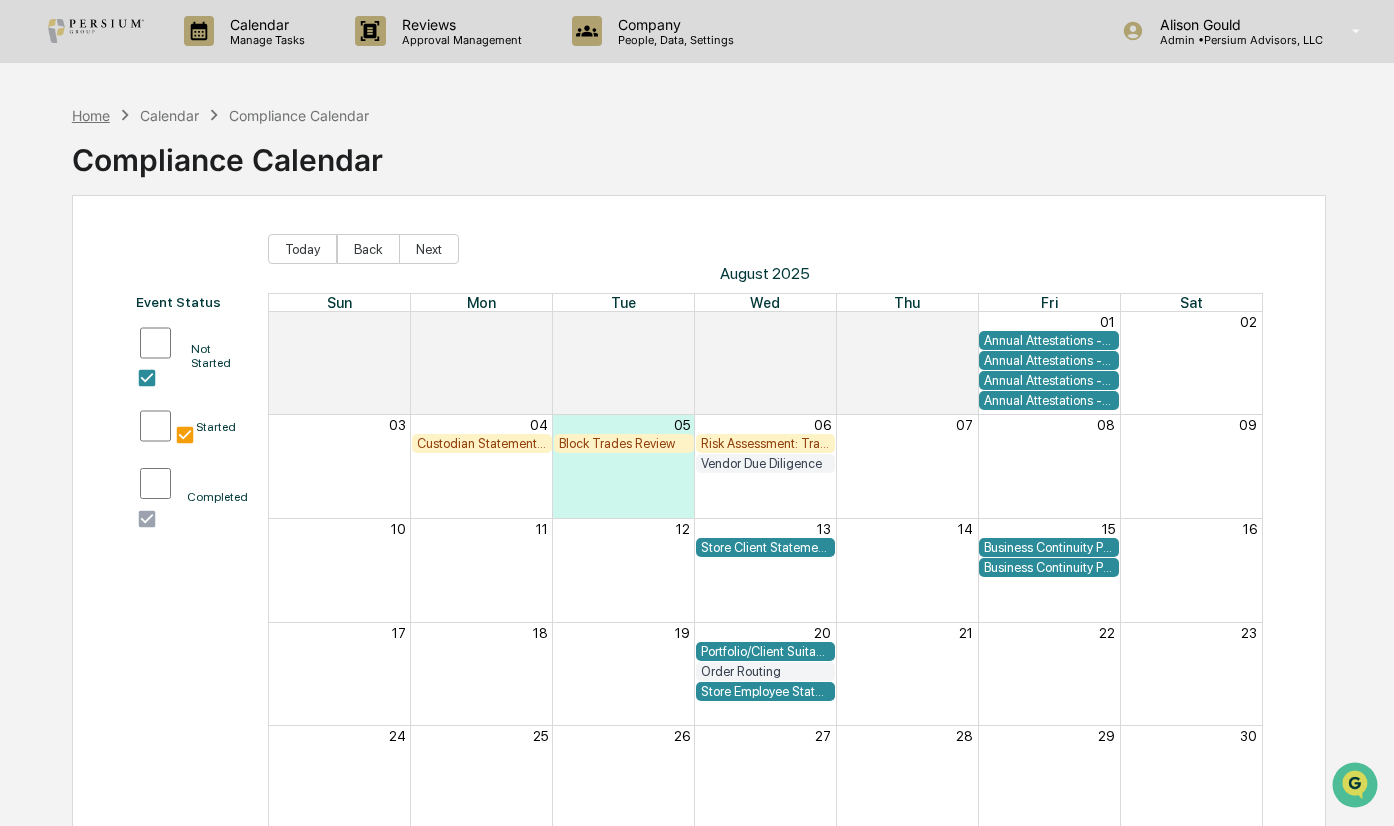 click on "Home" at bounding box center [91, 115] 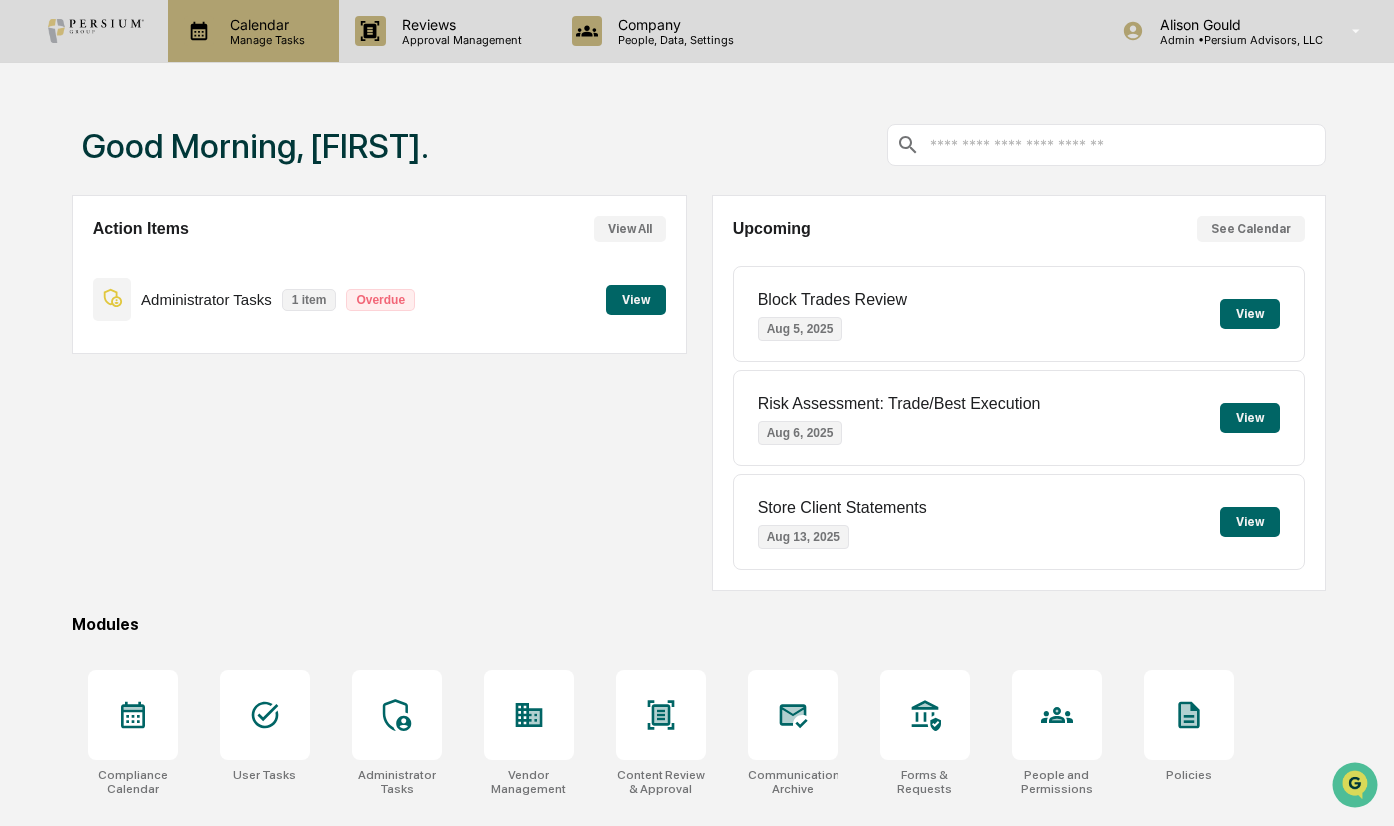 click on "Manage Tasks" at bounding box center (264, 40) 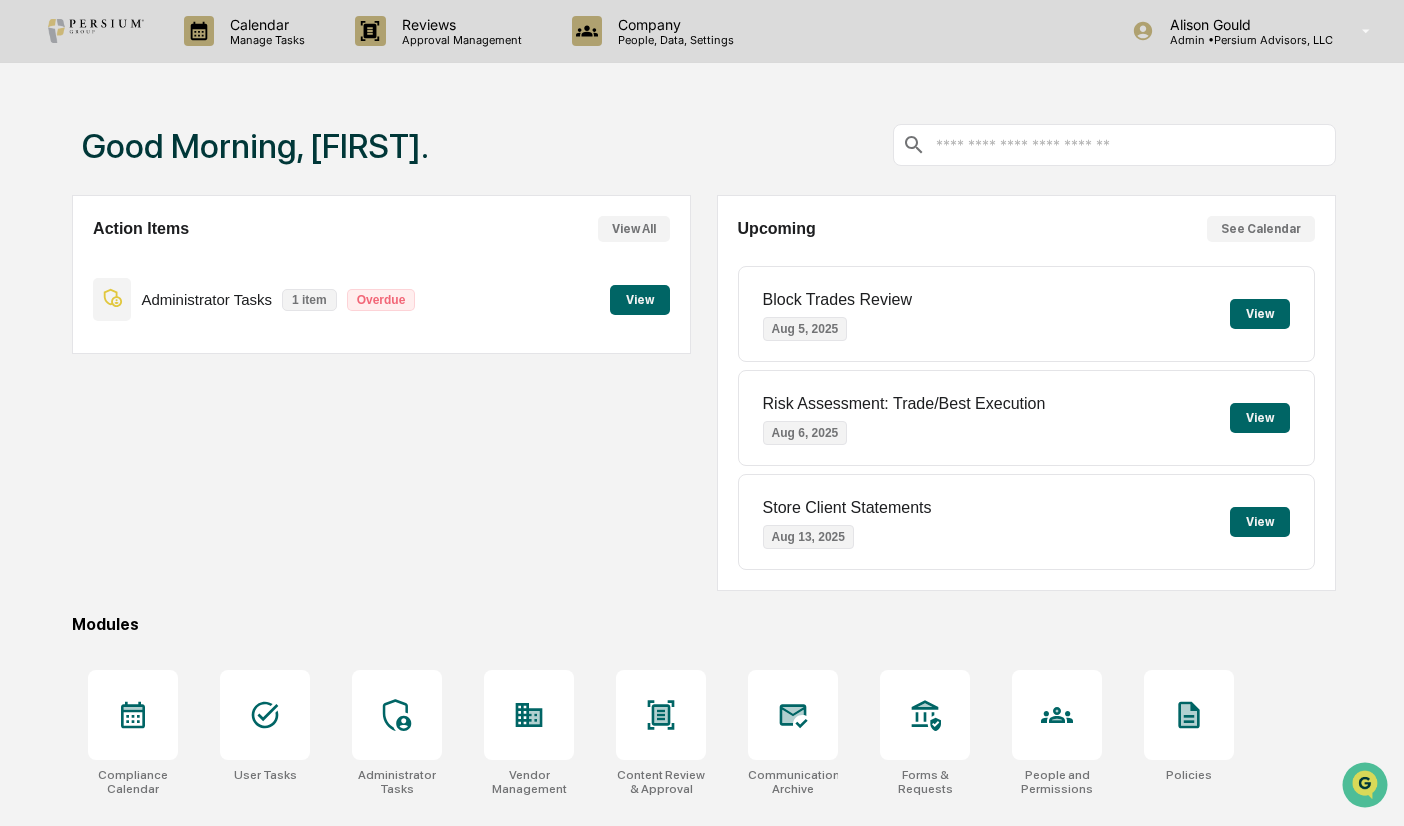 click on "User Tasks" at bounding box center (160, 1073) 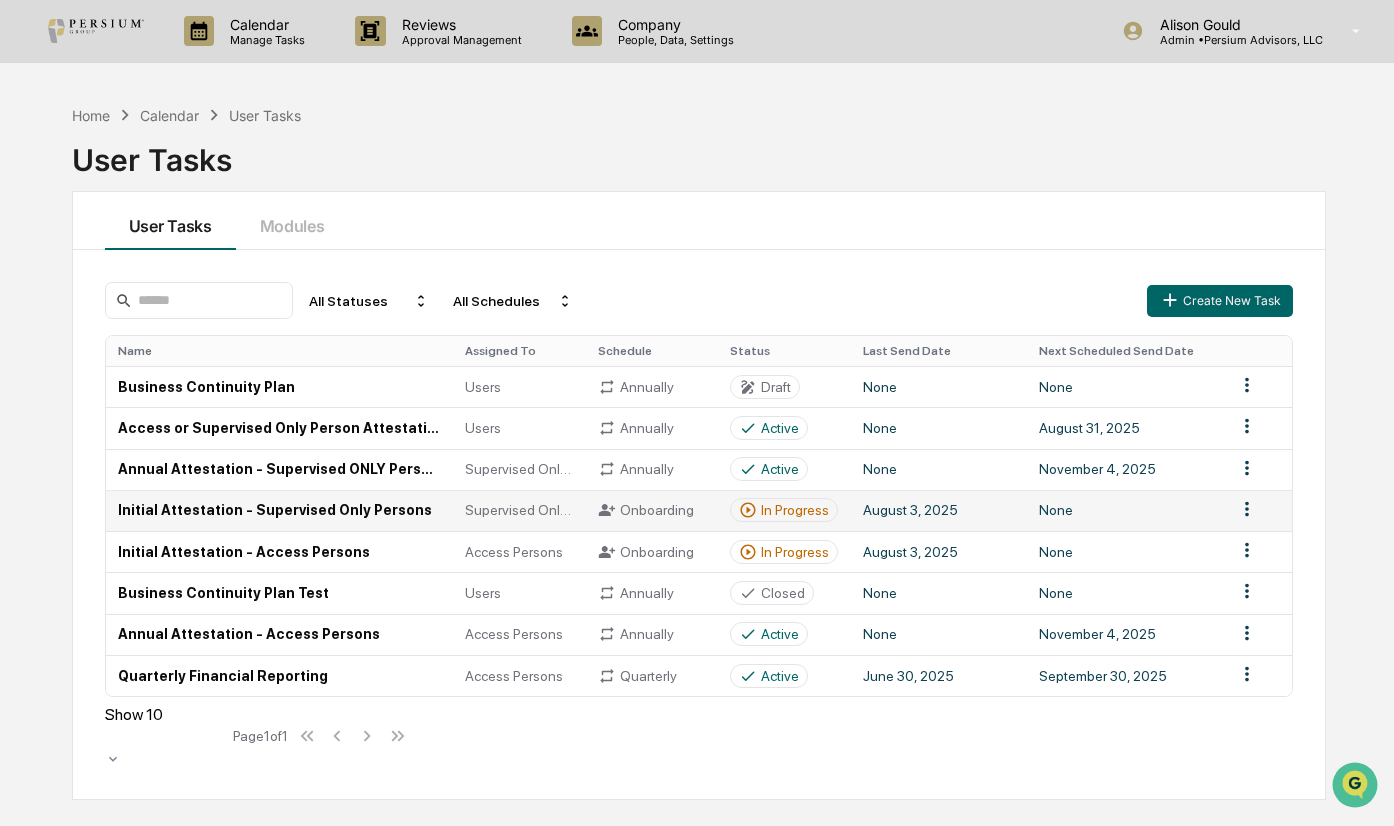click on "In Progress" at bounding box center (795, 510) 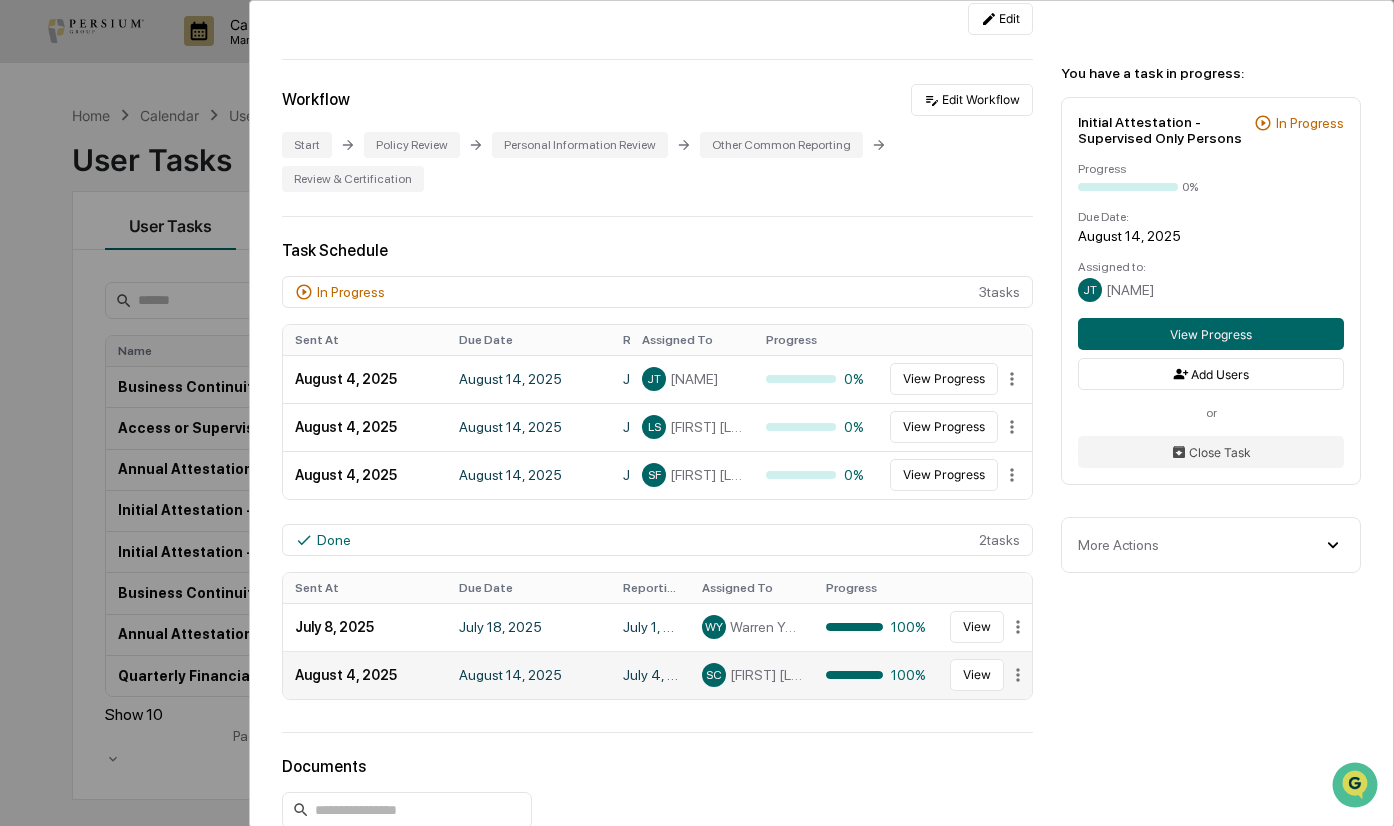 scroll, scrollTop: 300, scrollLeft: 0, axis: vertical 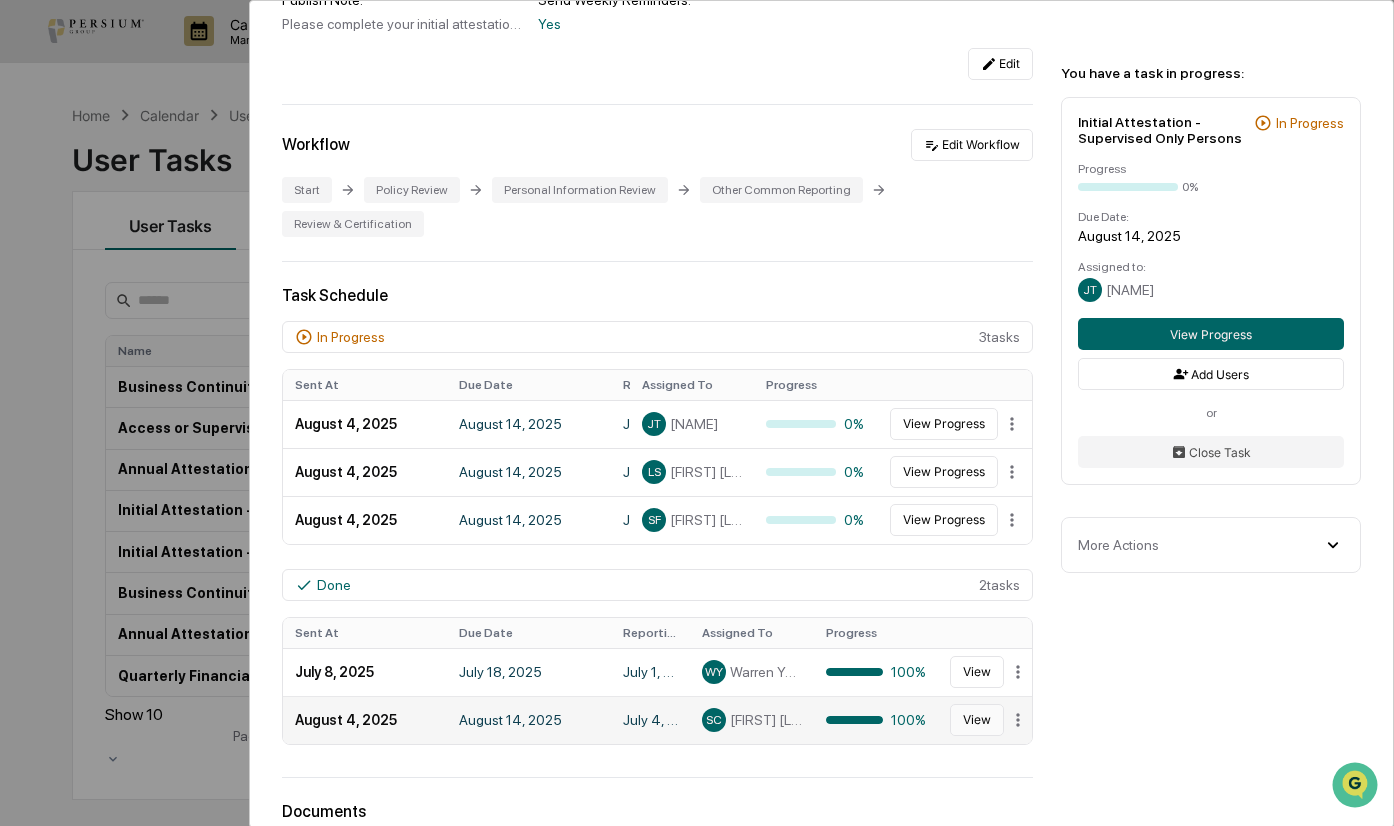 click on "View" at bounding box center [977, 720] 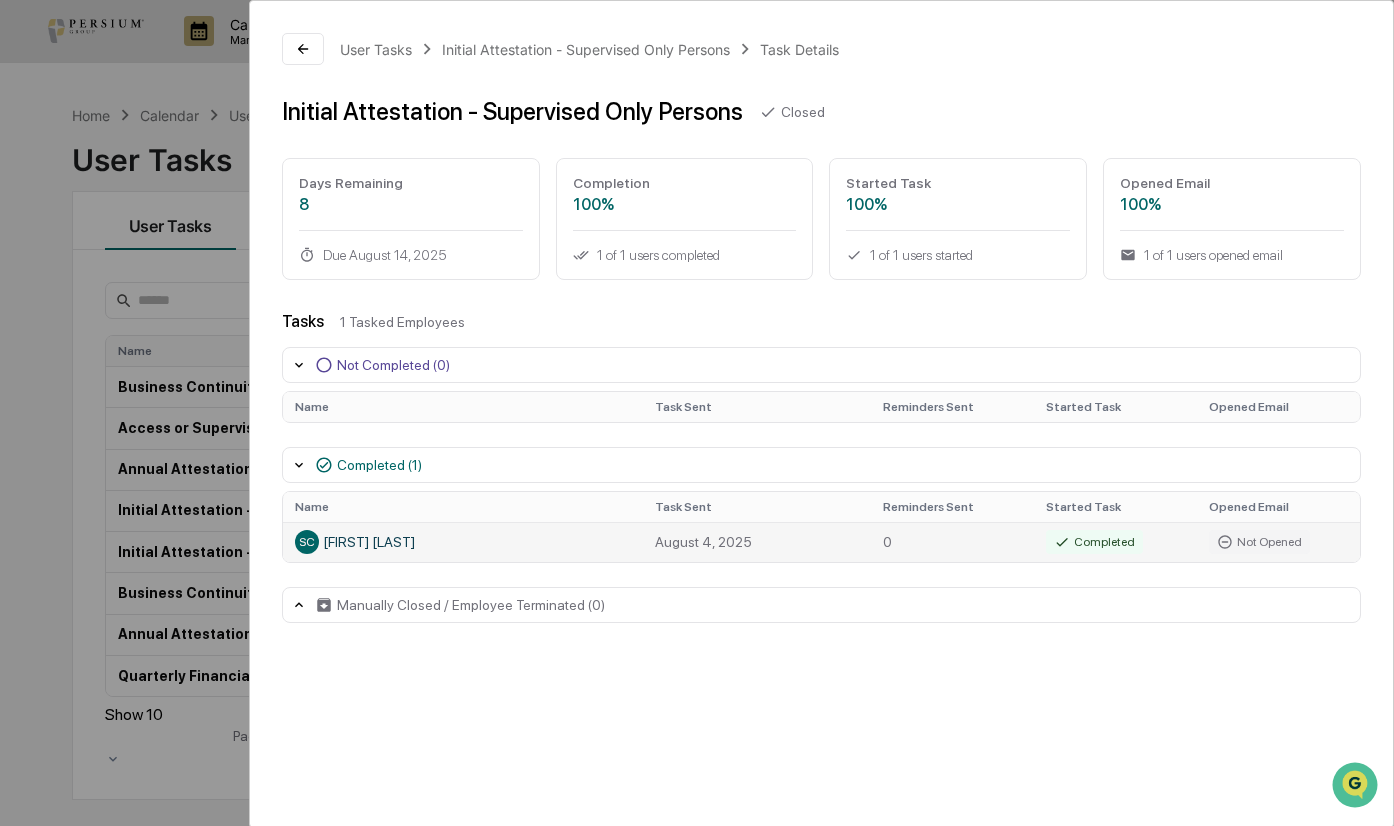 click on "Completed" at bounding box center (1115, 542) 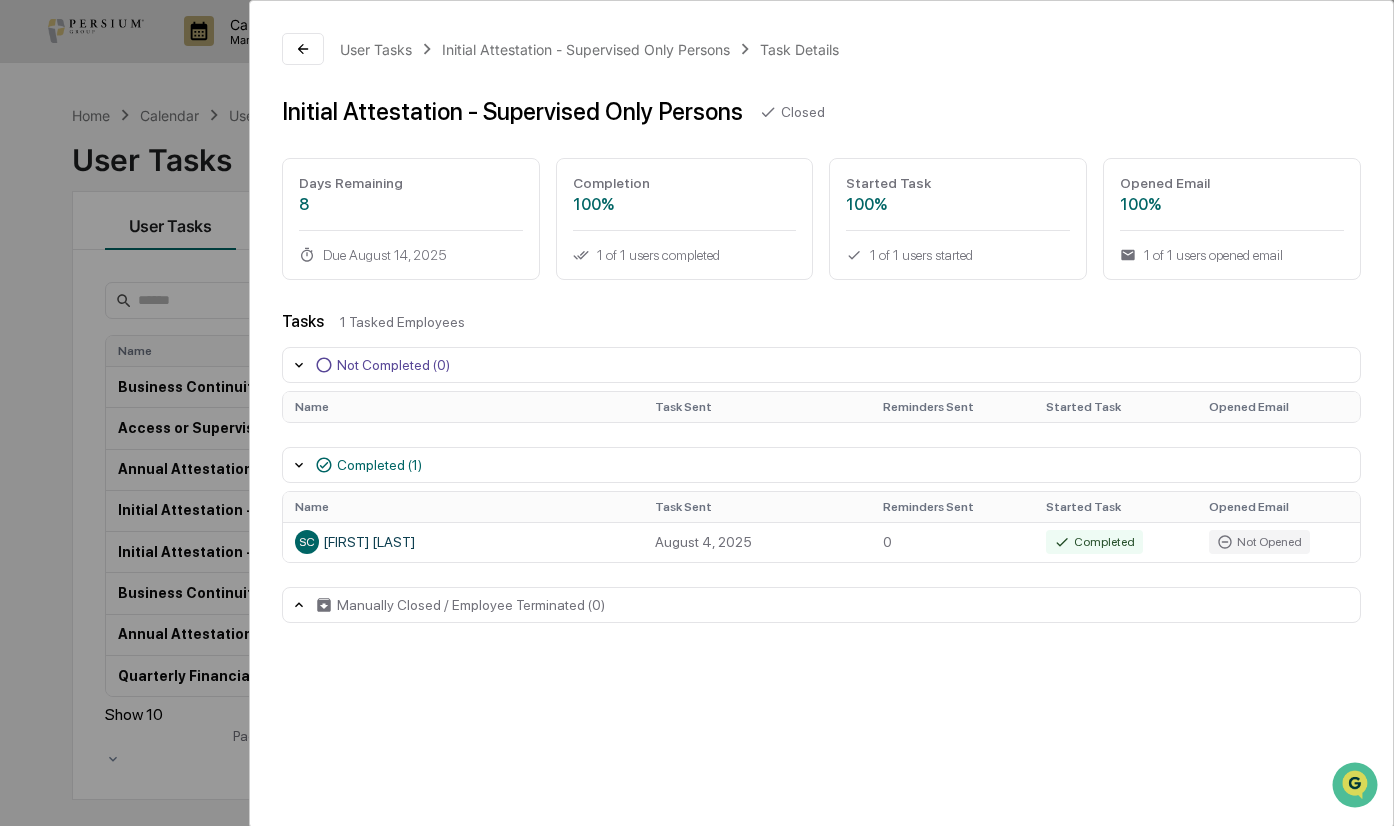 click on "Name" at bounding box center [463, 407] 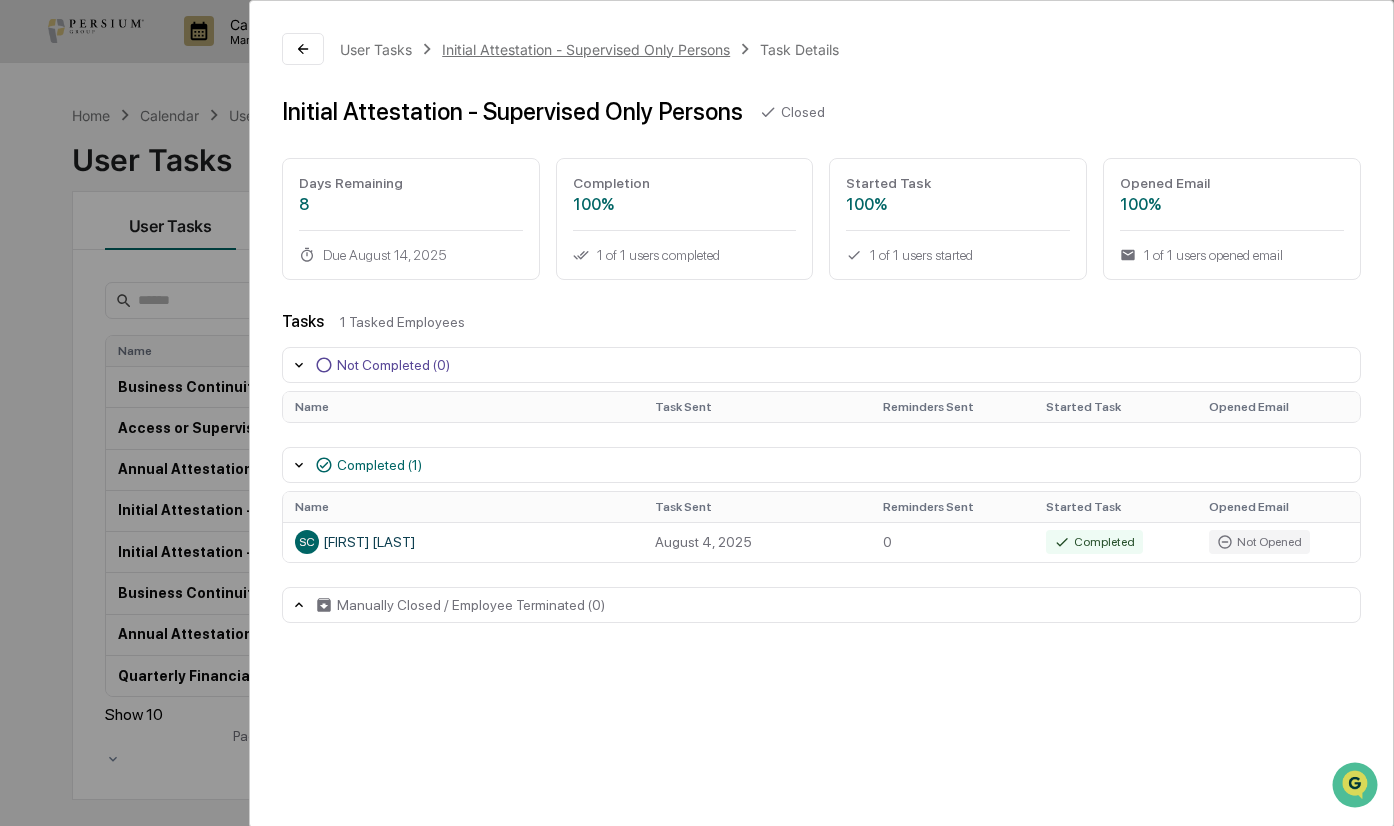 click on "Initial Attestation - Supervised Only Persons" at bounding box center [586, 49] 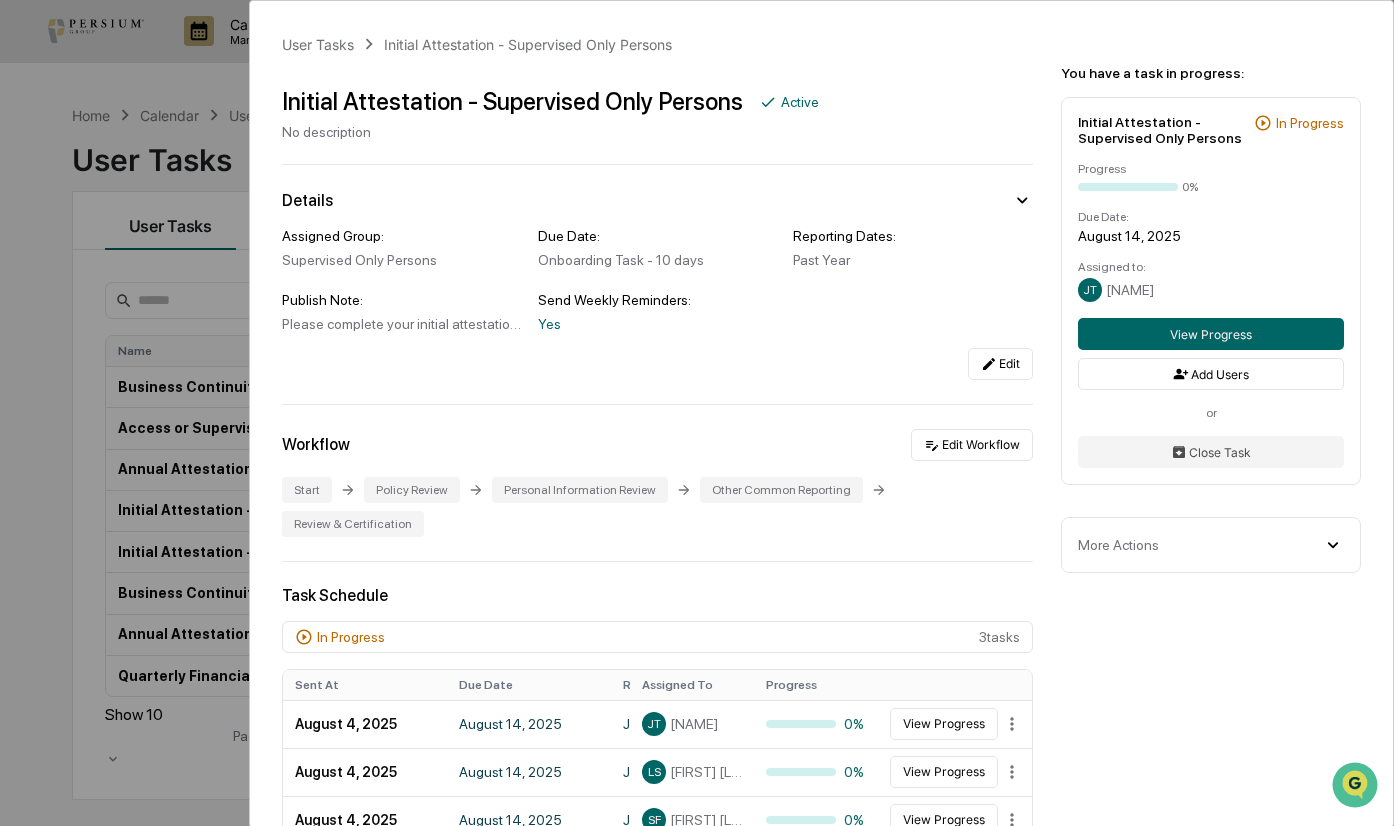 click on "More Actions Close Task Delete Task" at bounding box center (1211, 545) 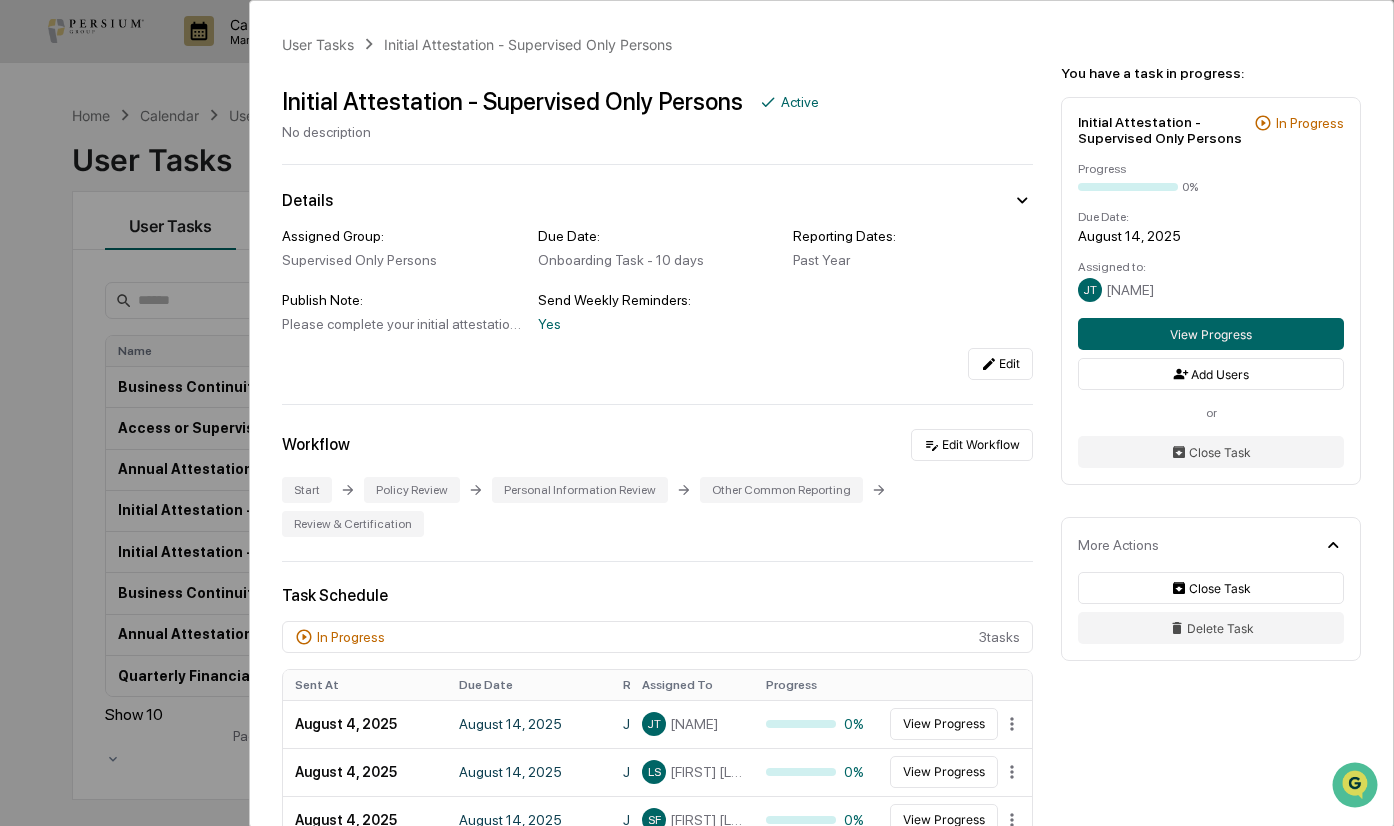 click on "More Actions" at bounding box center [1211, 545] 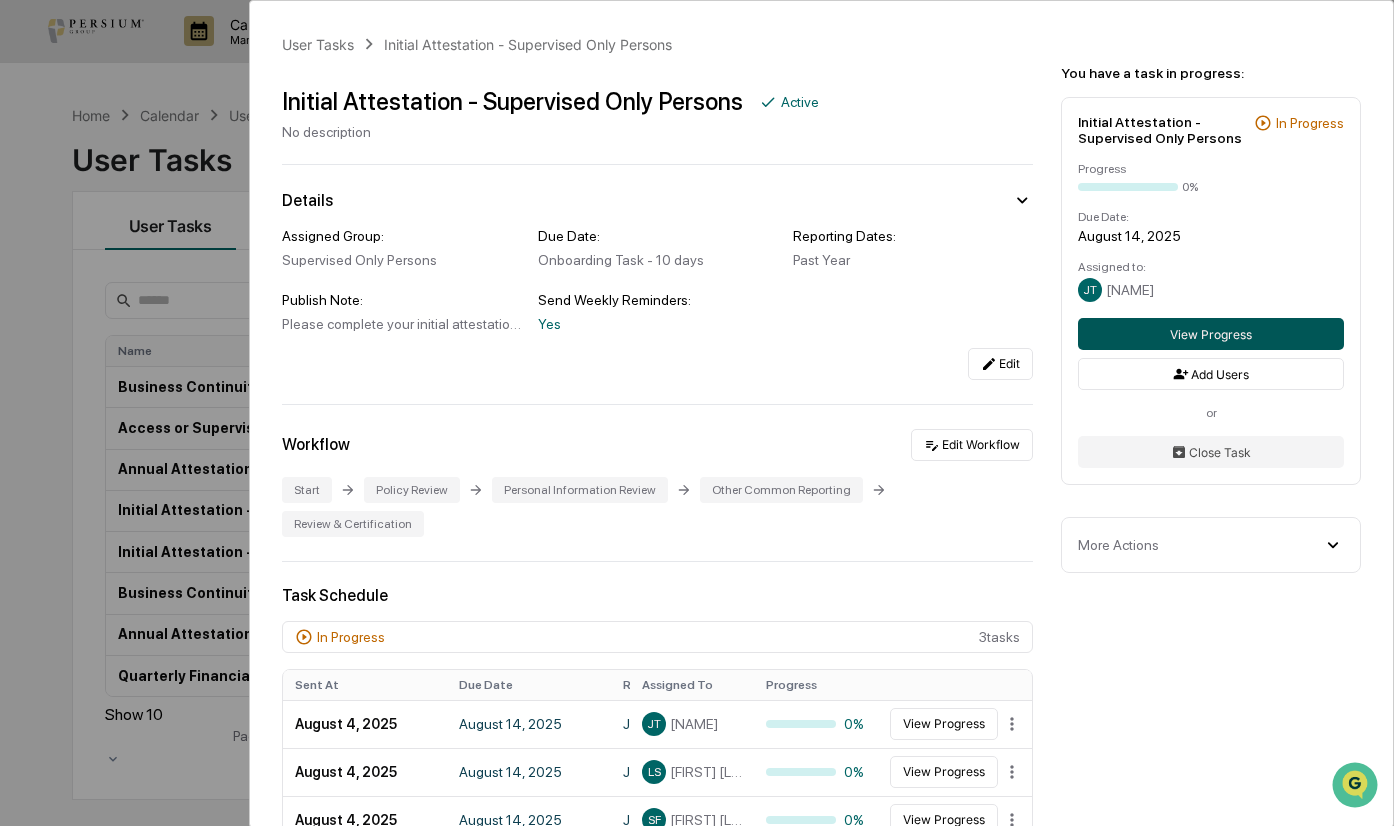 click on "View Progress" at bounding box center [1211, 334] 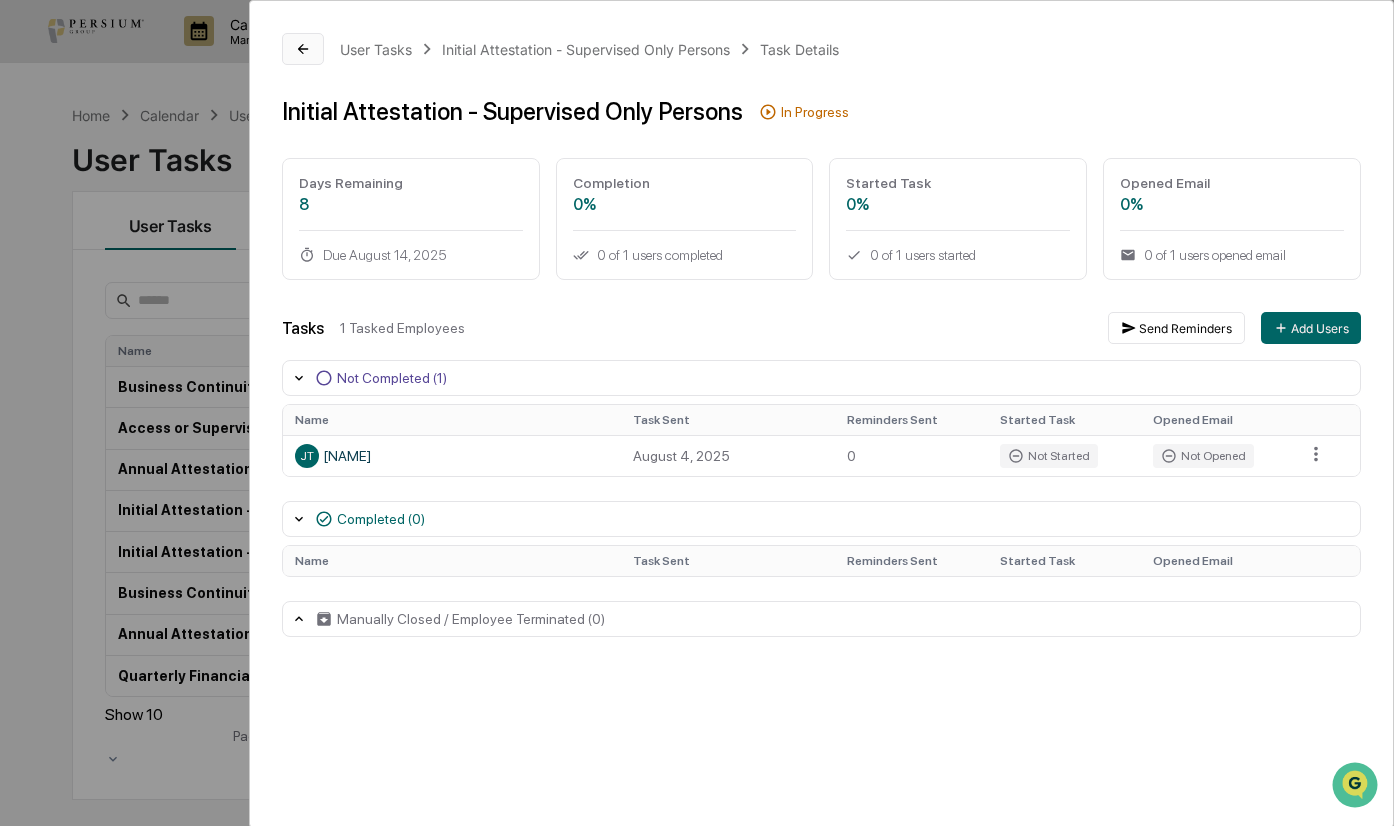 click at bounding box center (303, 49) 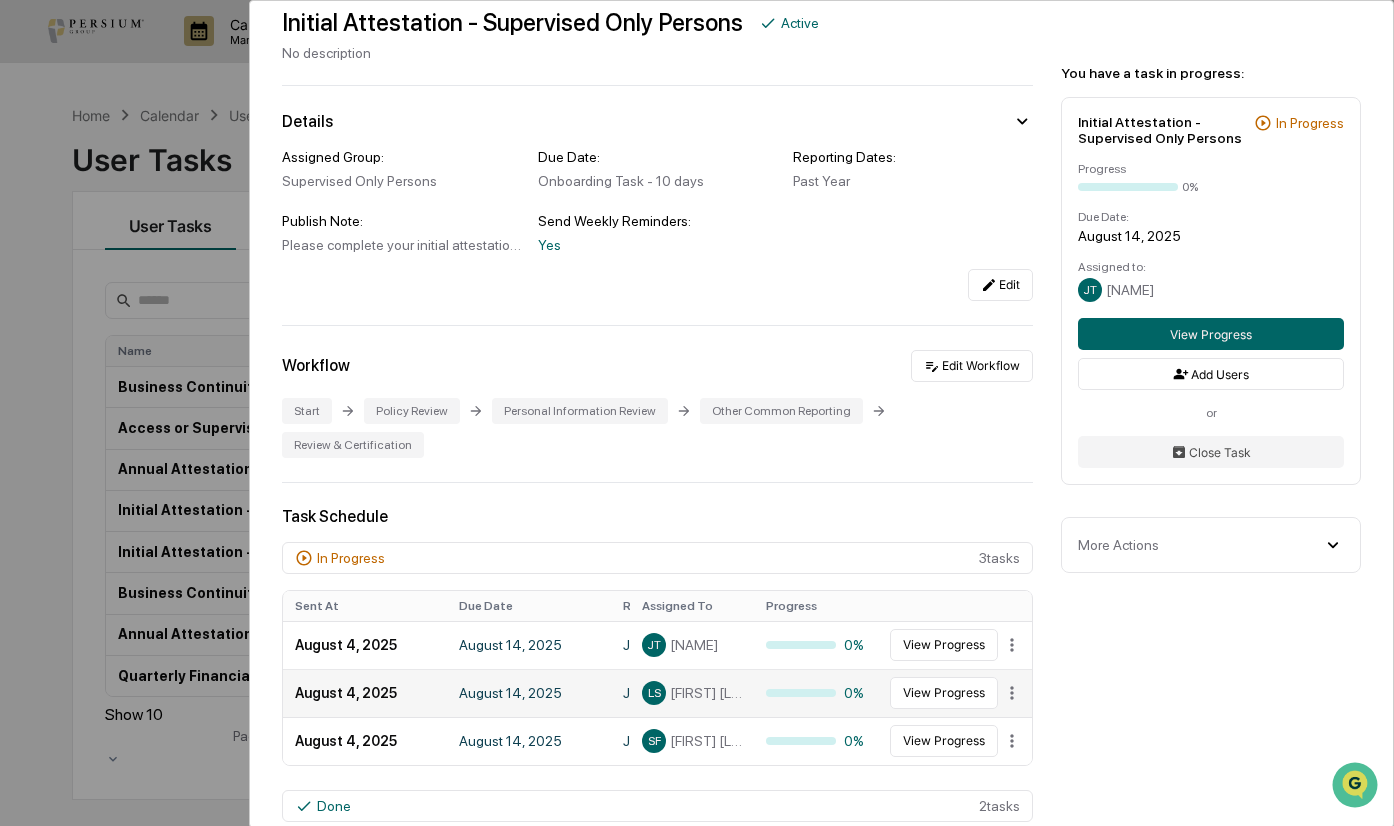 scroll, scrollTop: 300, scrollLeft: 0, axis: vertical 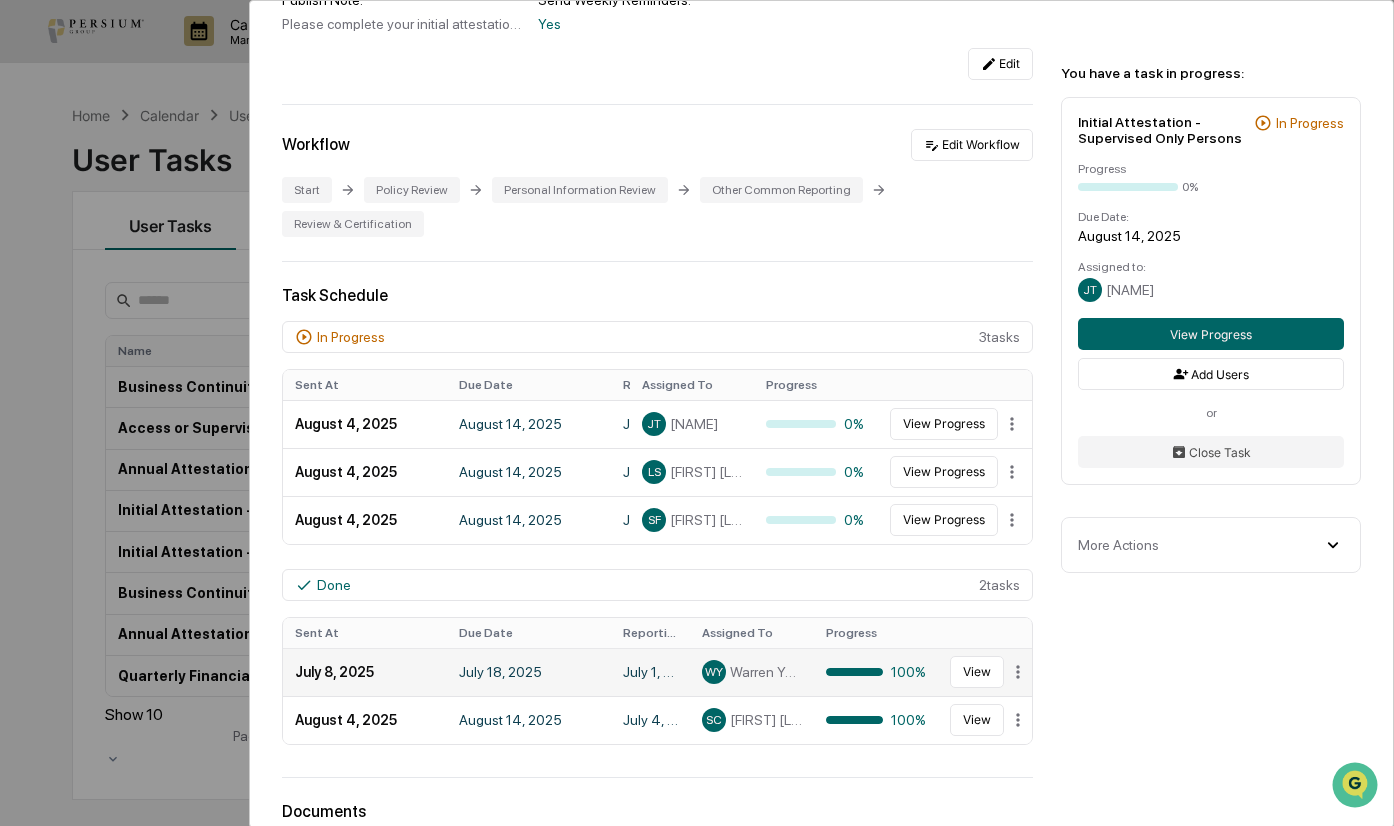 click on "[MONTH] [DAY], [YEAR]   -  [MONTH] [DAY], [YEAR]" at bounding box center (650, 672) 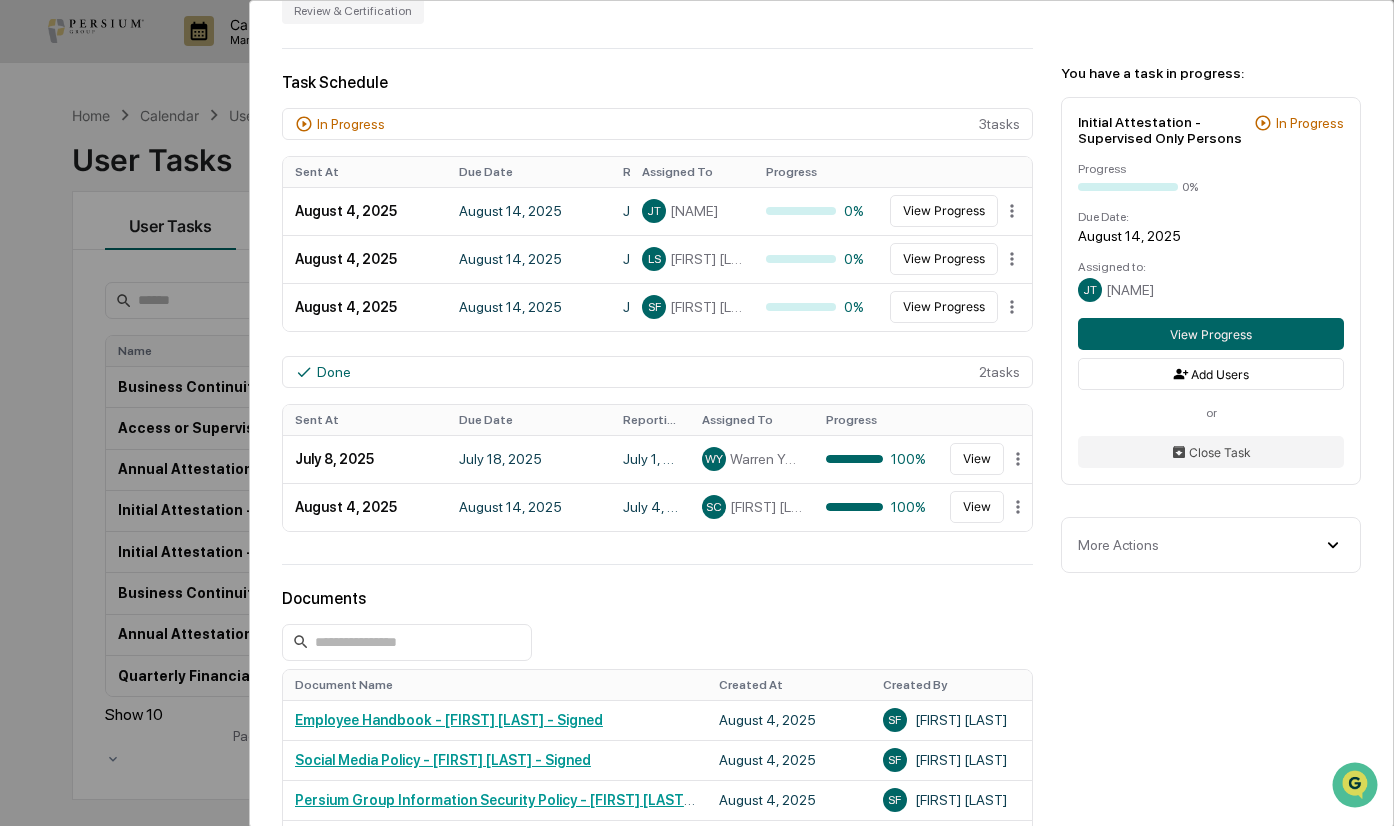 scroll, scrollTop: 500, scrollLeft: 0, axis: vertical 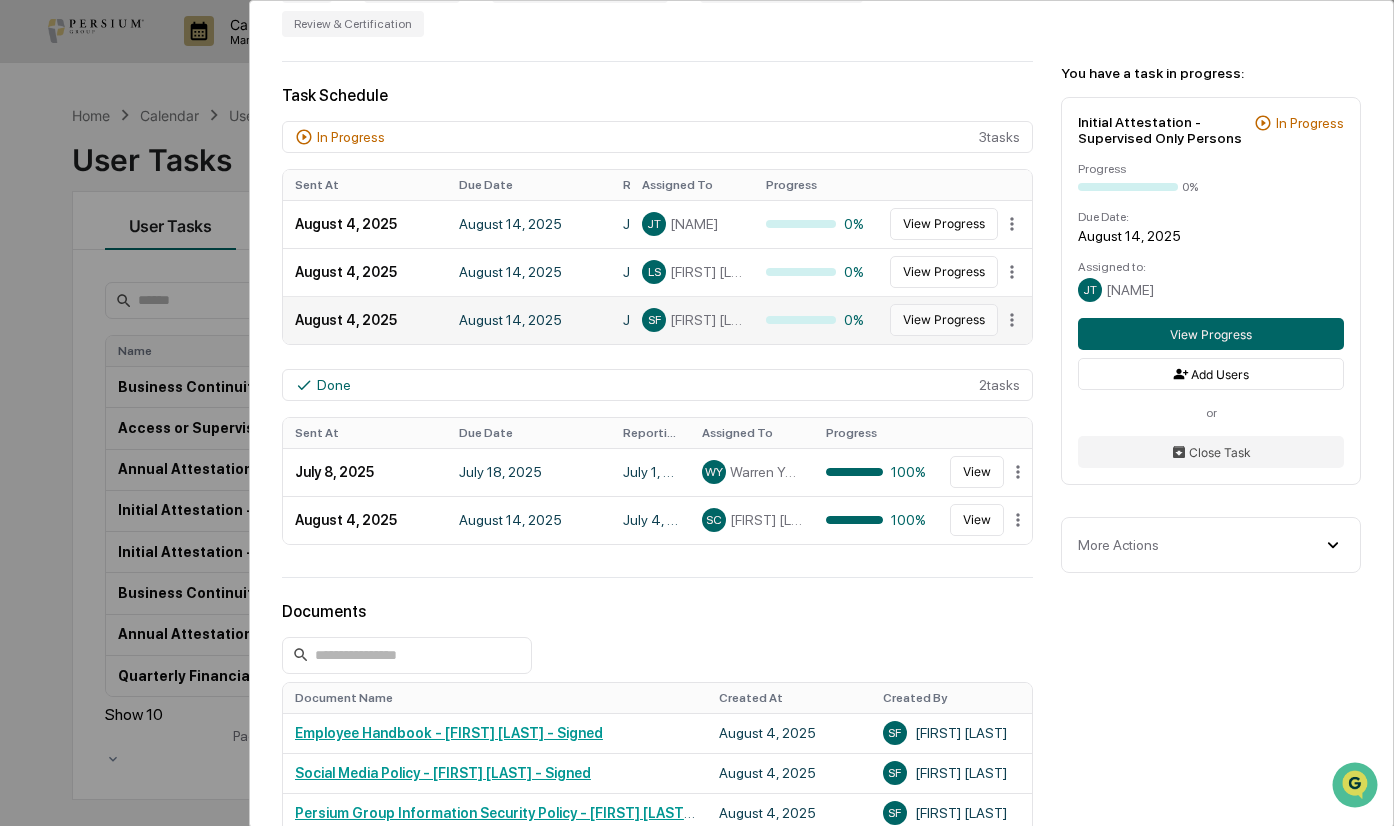 click on "View Progress" at bounding box center (944, 320) 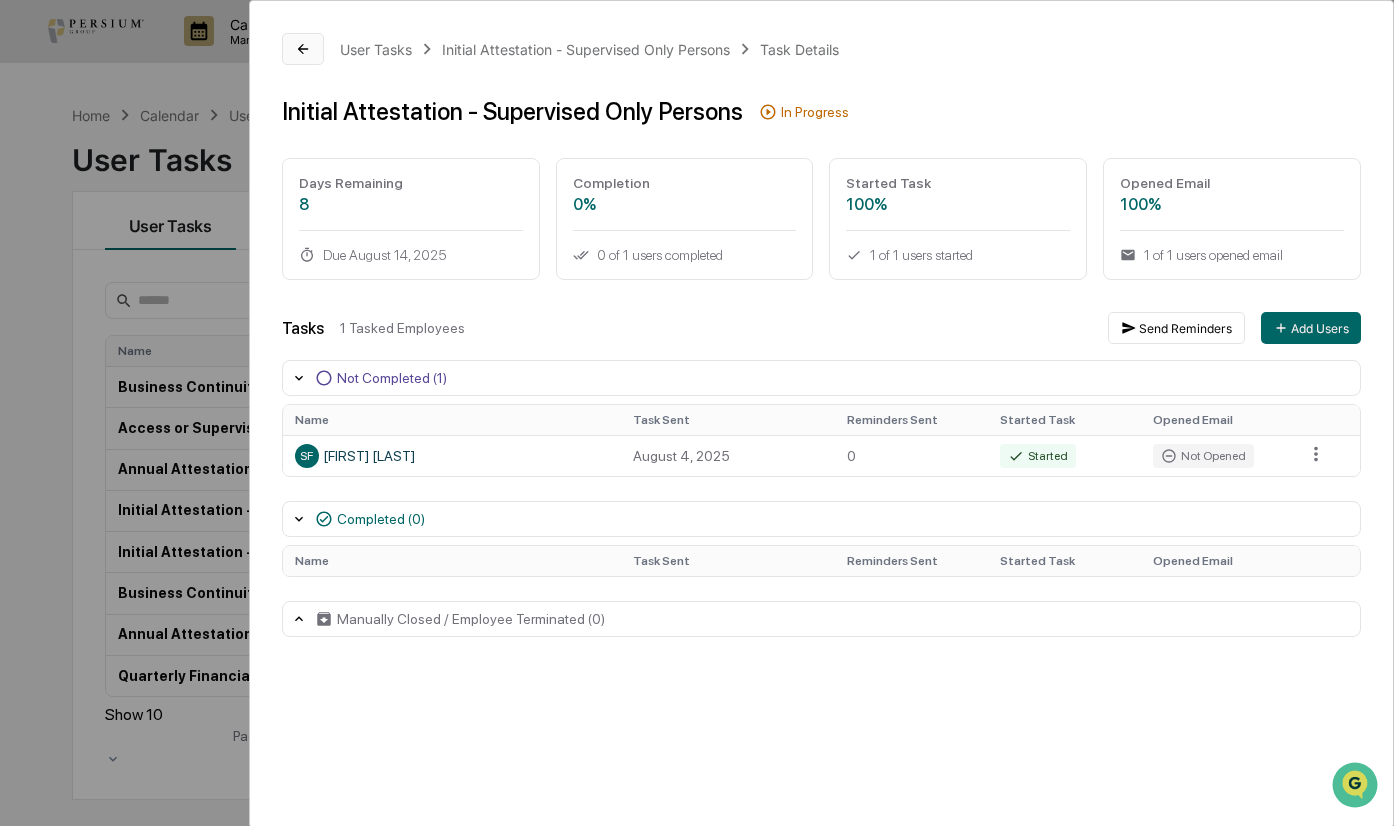 click 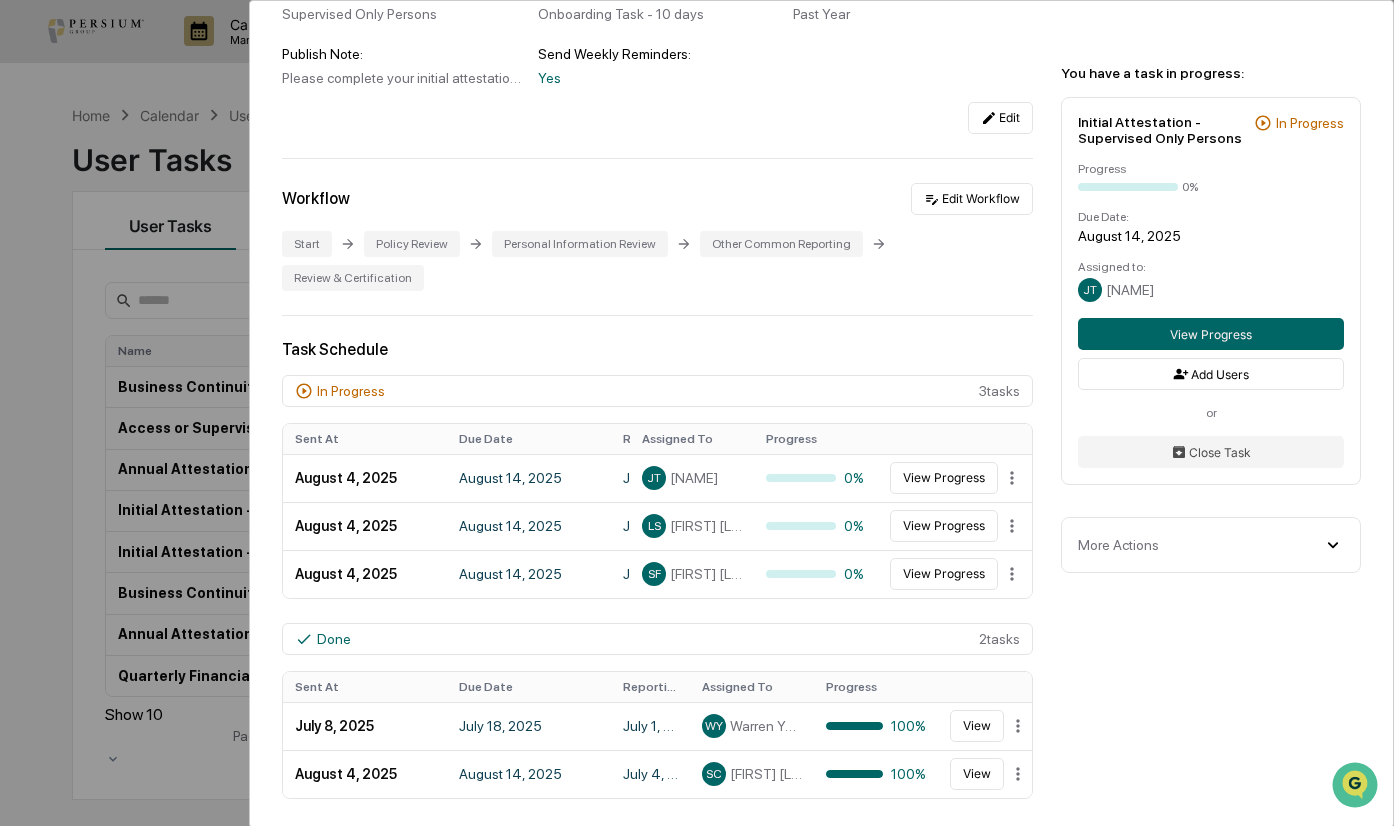scroll, scrollTop: 300, scrollLeft: 0, axis: vertical 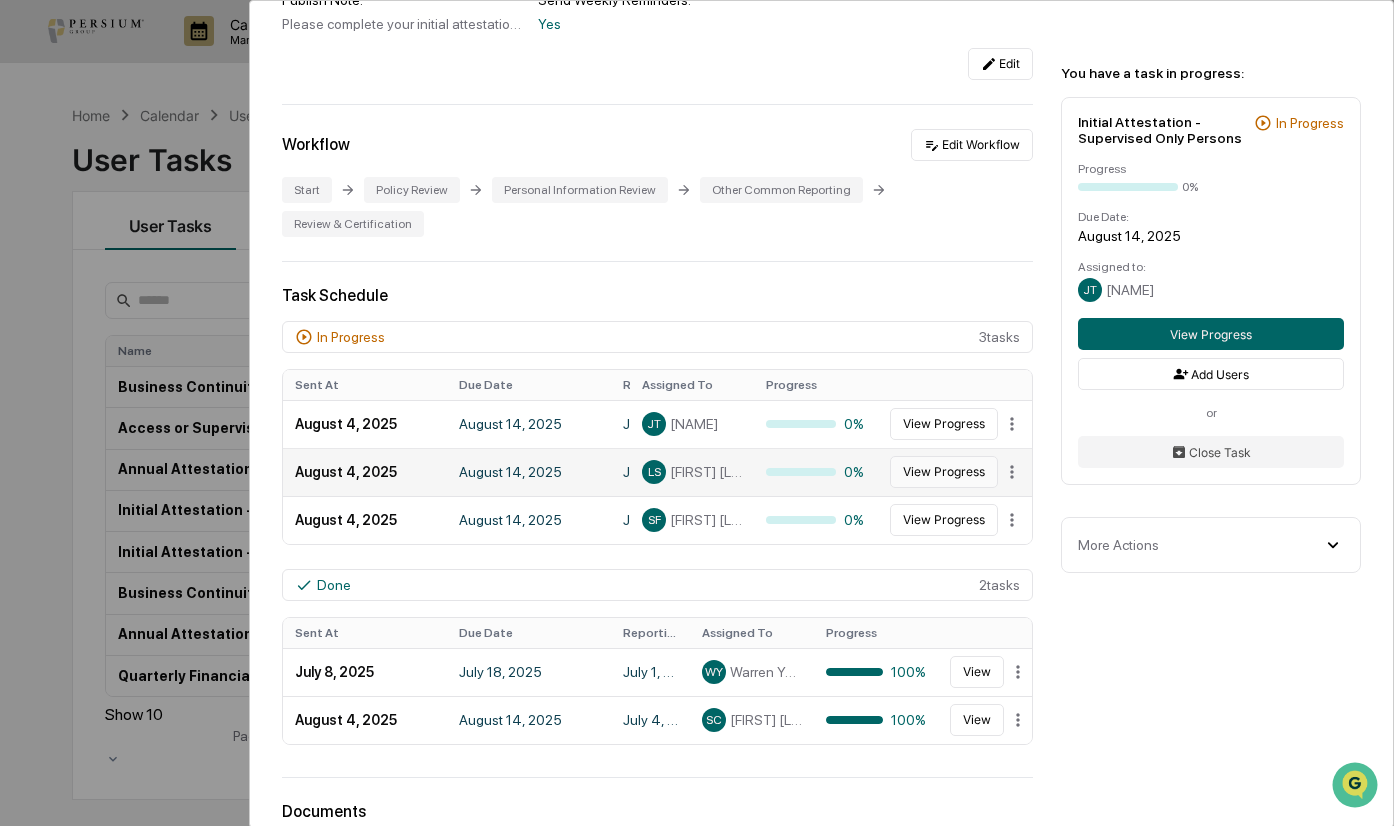 click on "View Progress" at bounding box center (944, 472) 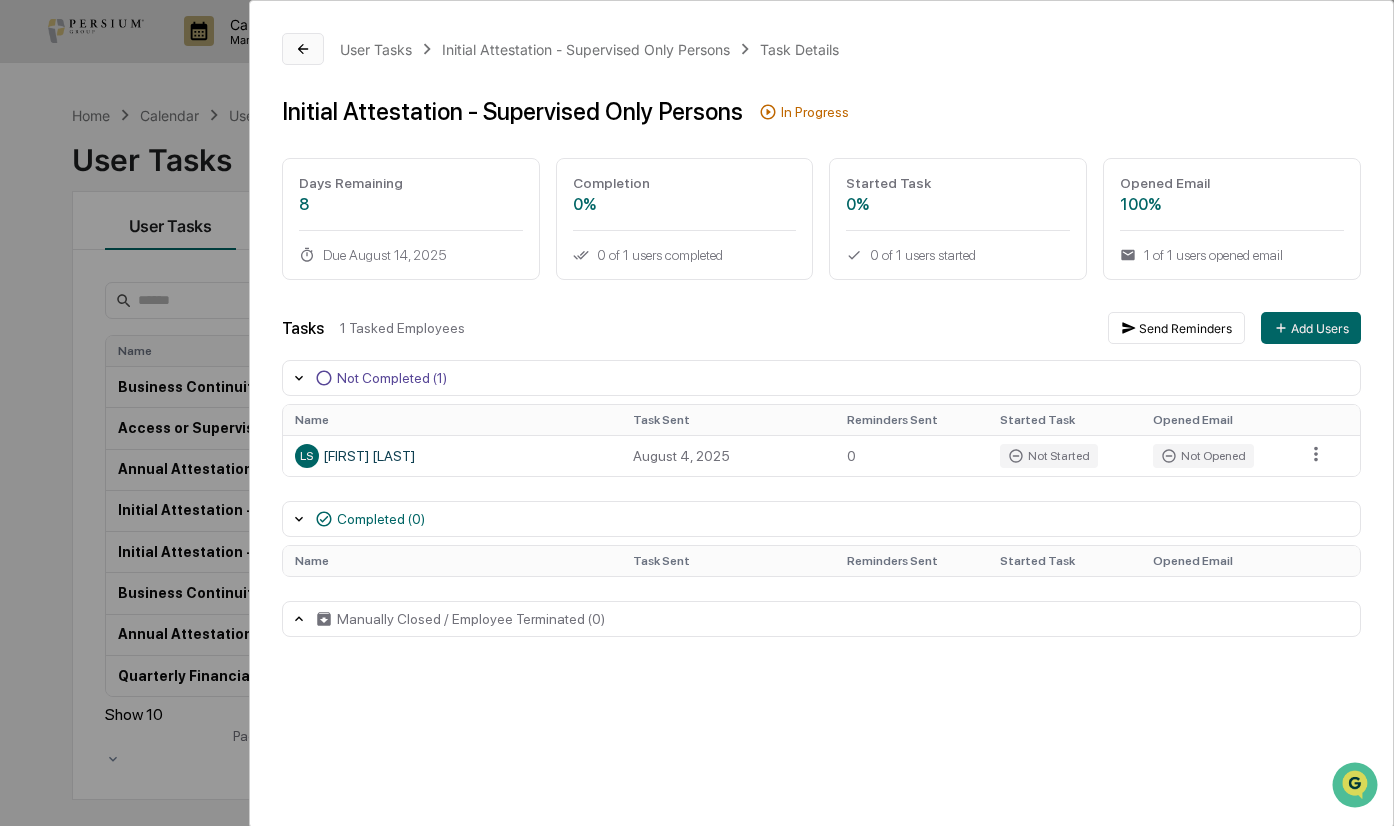 click at bounding box center [303, 49] 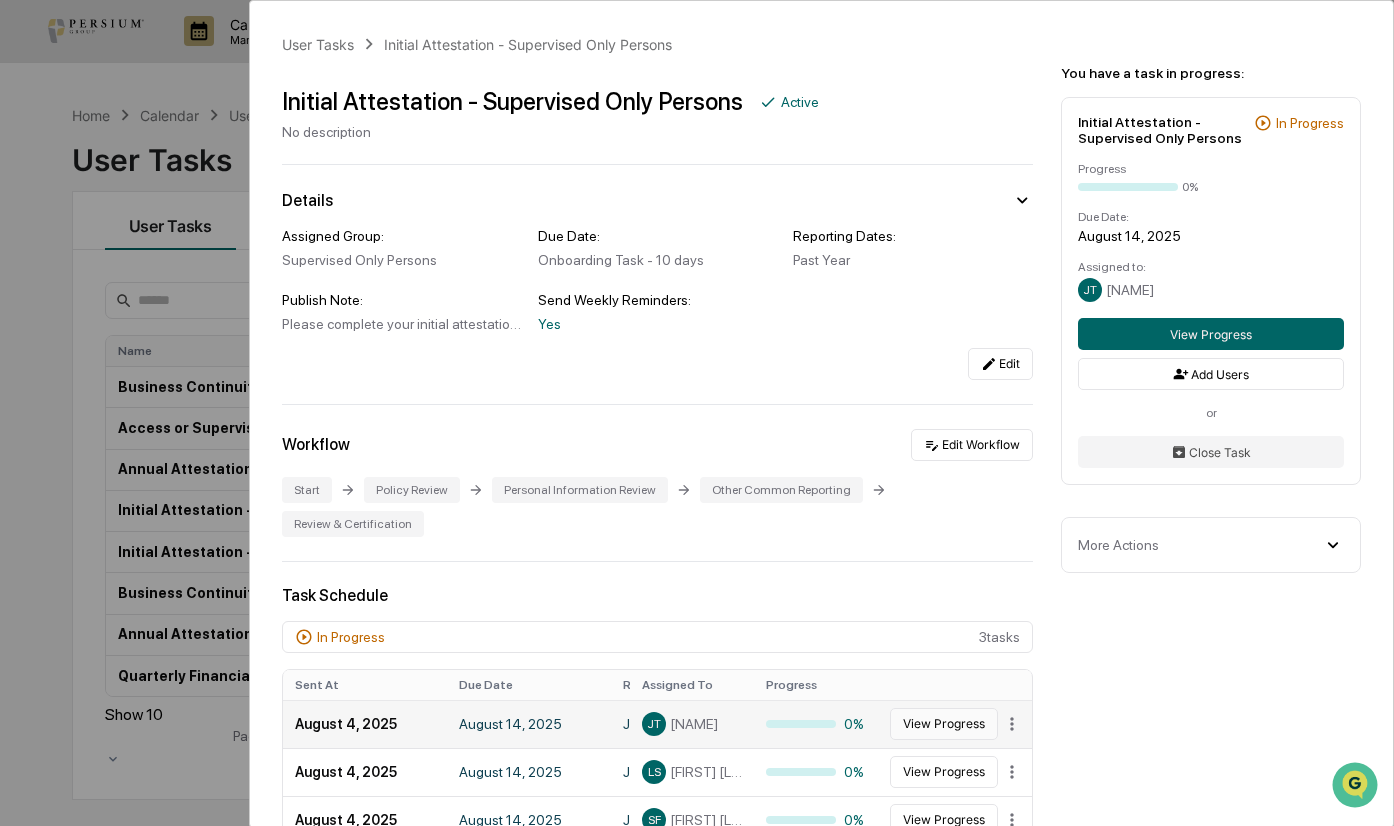 click on "View Progress" at bounding box center (944, 724) 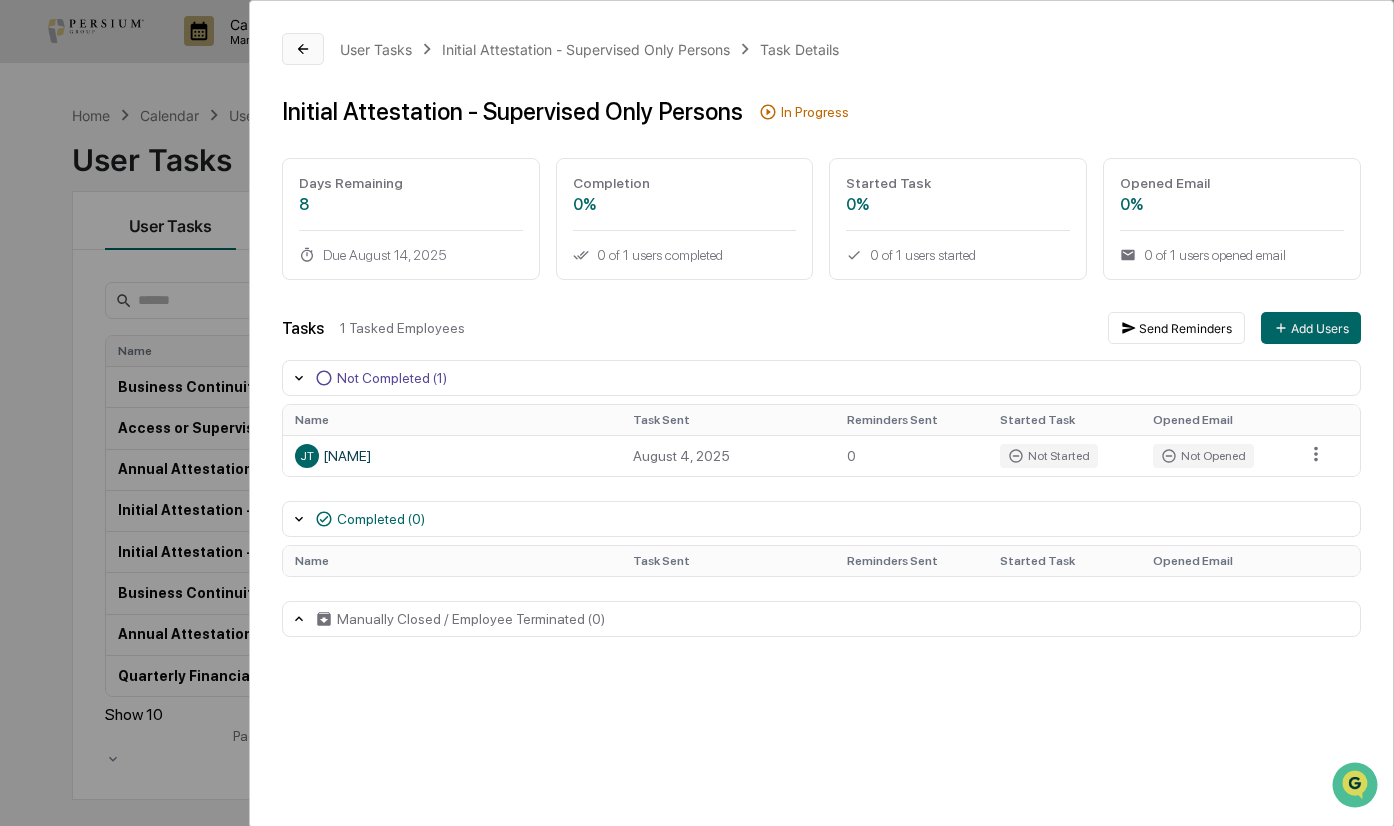 click 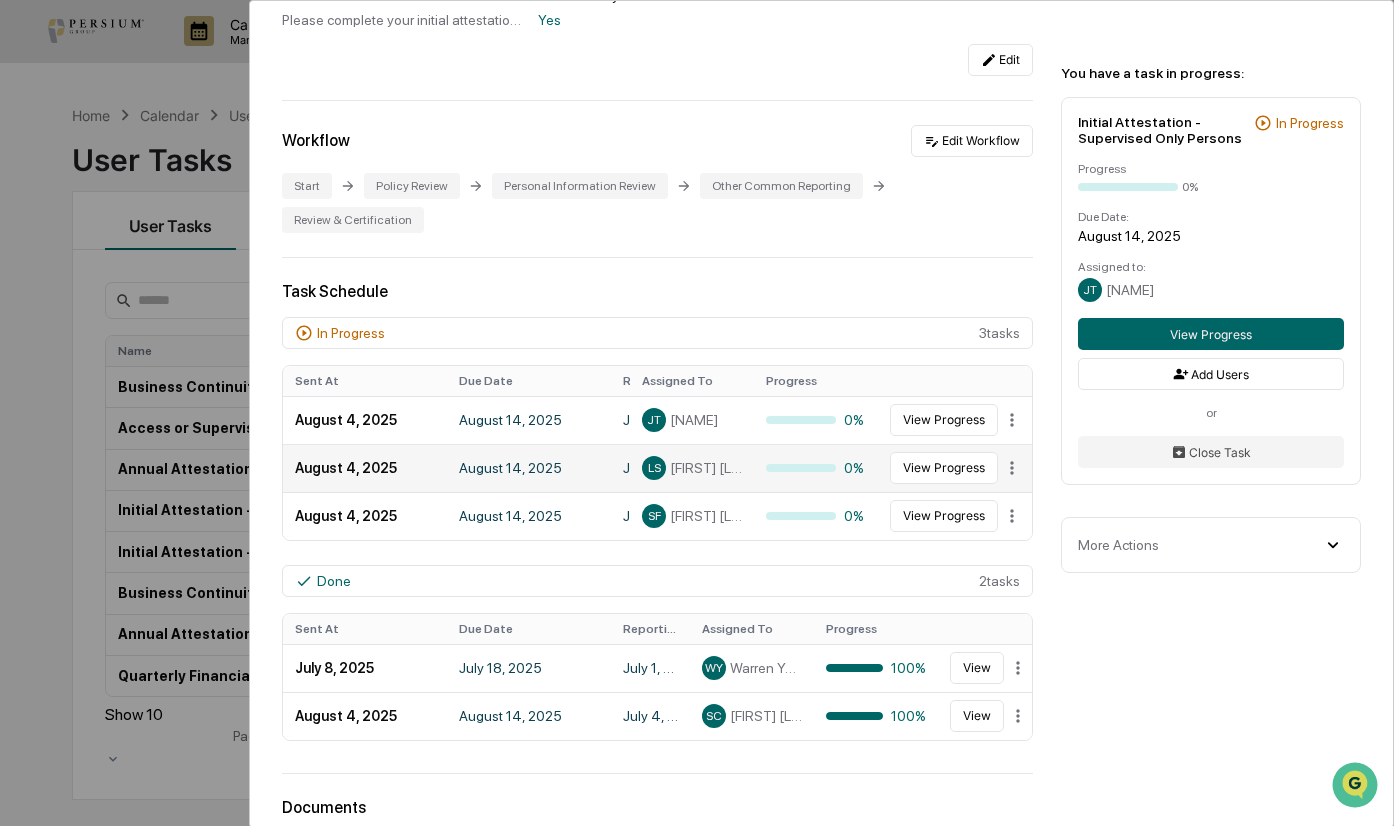 scroll, scrollTop: 500, scrollLeft: 0, axis: vertical 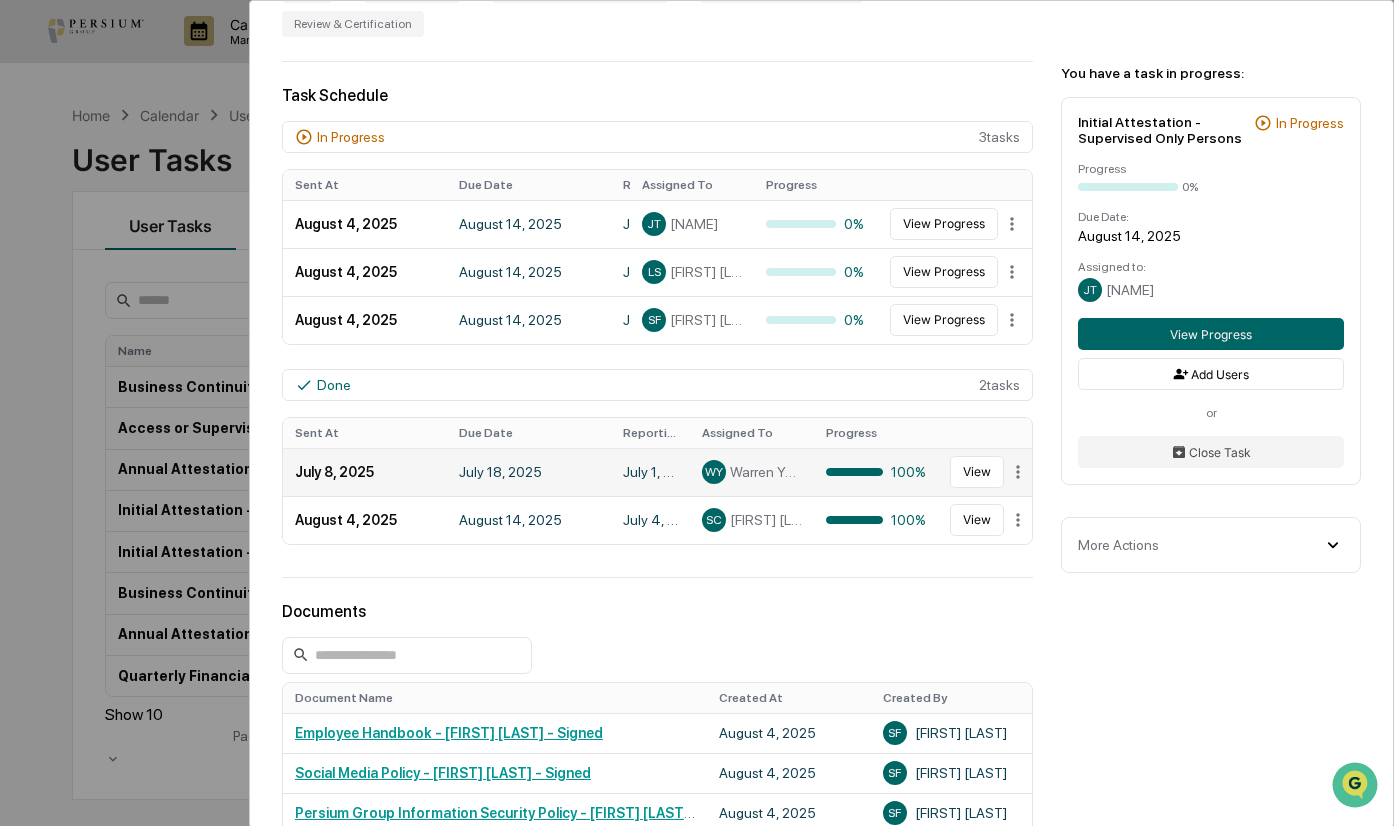 click on "View" at bounding box center (985, 472) 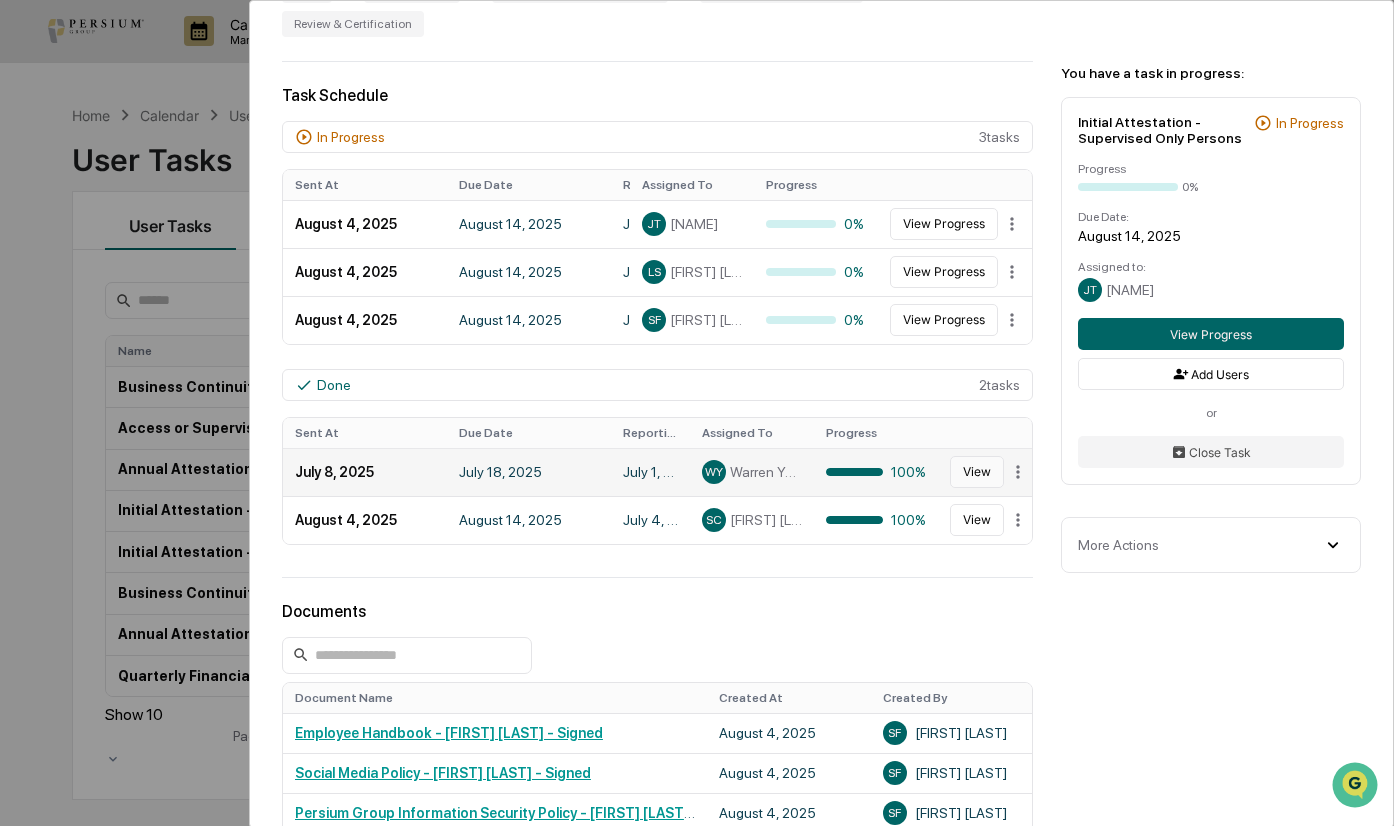 click on "View" at bounding box center [977, 472] 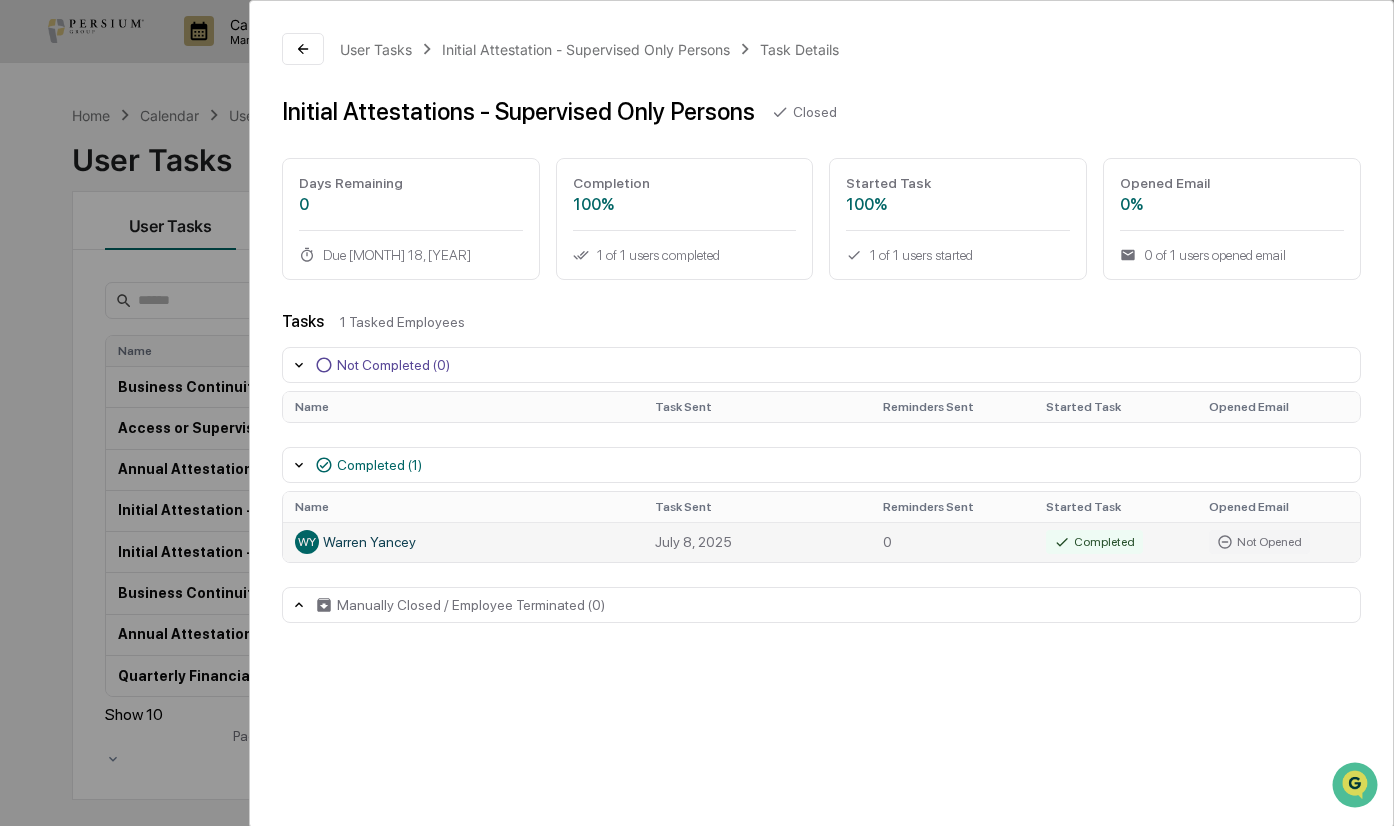 click on "[FIRST] [LAST]" at bounding box center [463, 542] 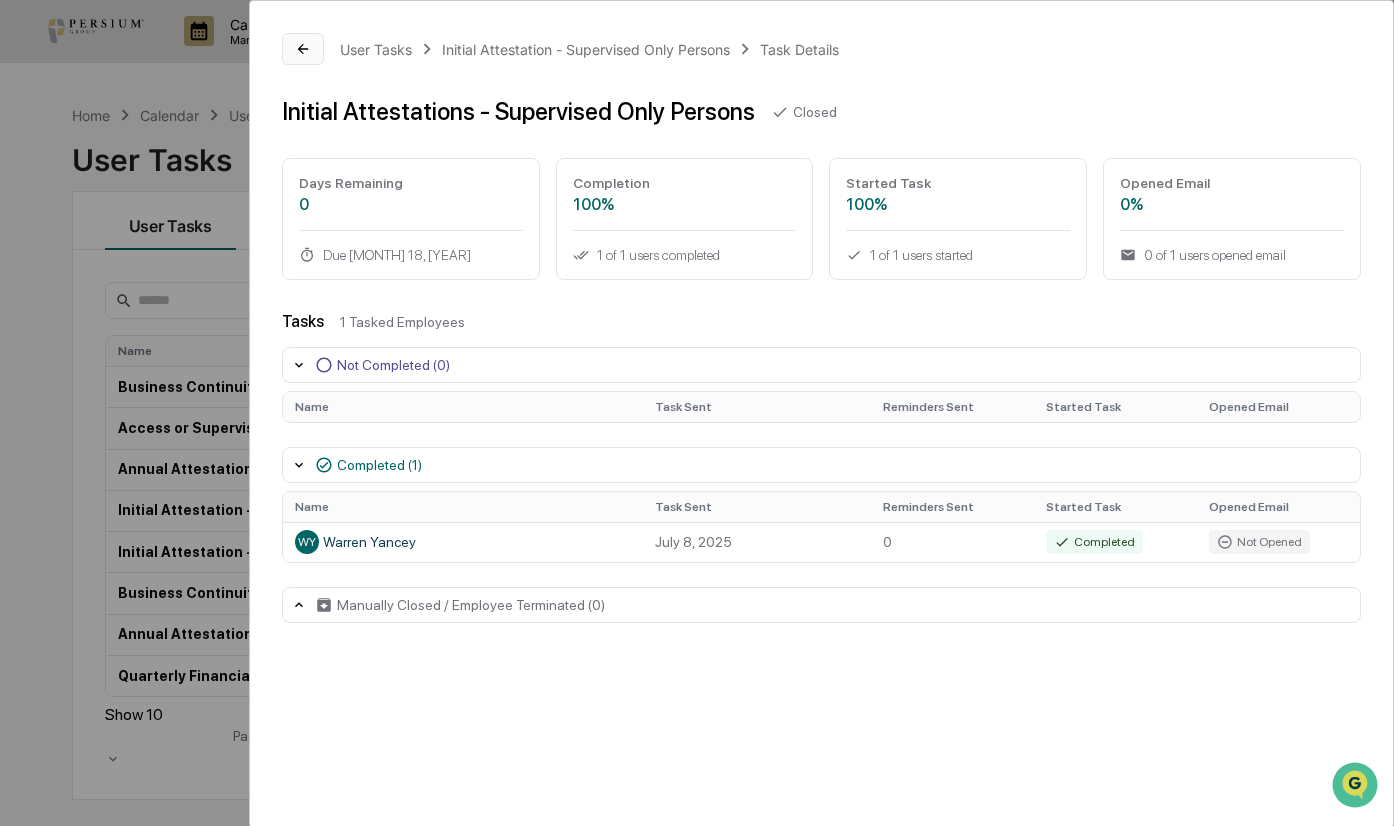 click at bounding box center [303, 49] 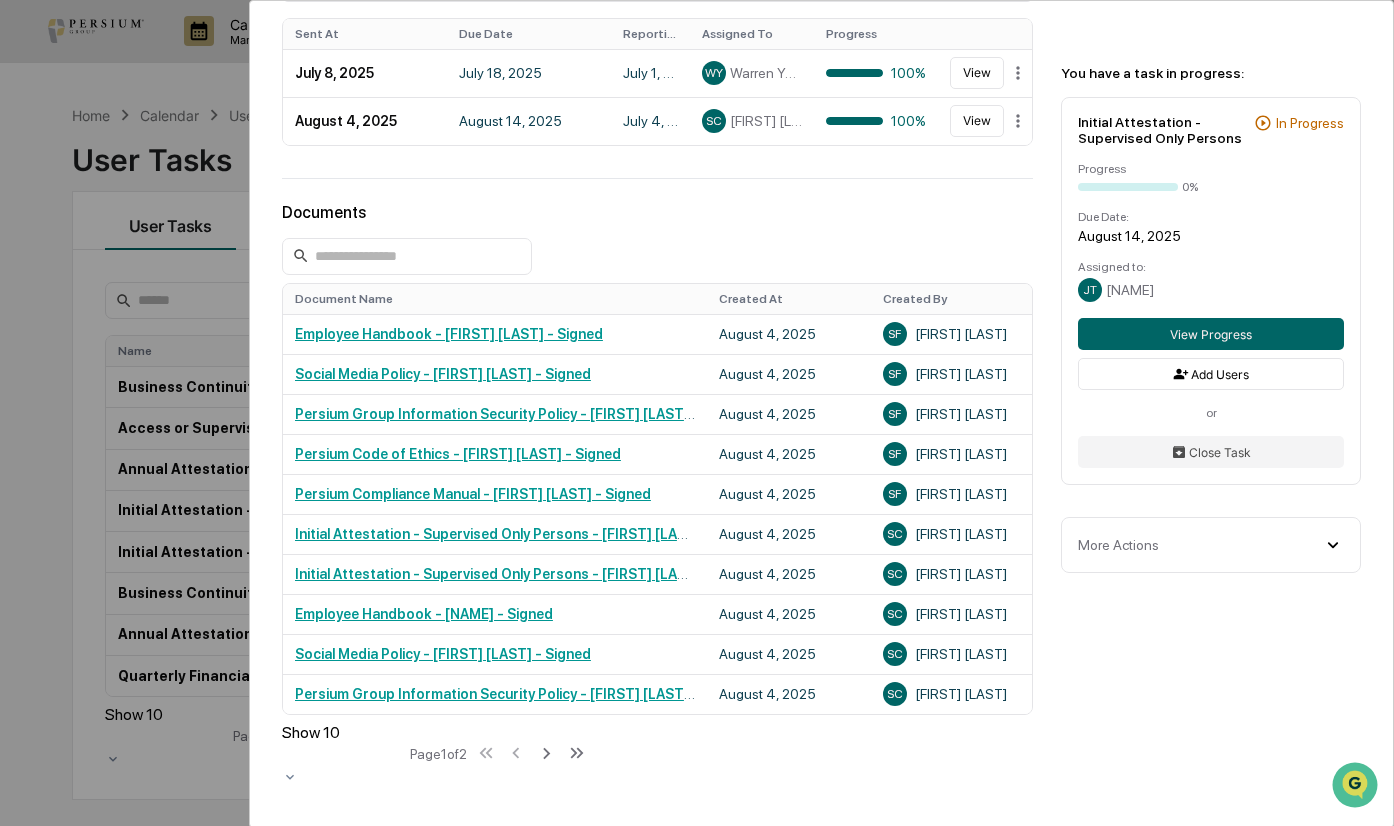 scroll, scrollTop: 900, scrollLeft: 0, axis: vertical 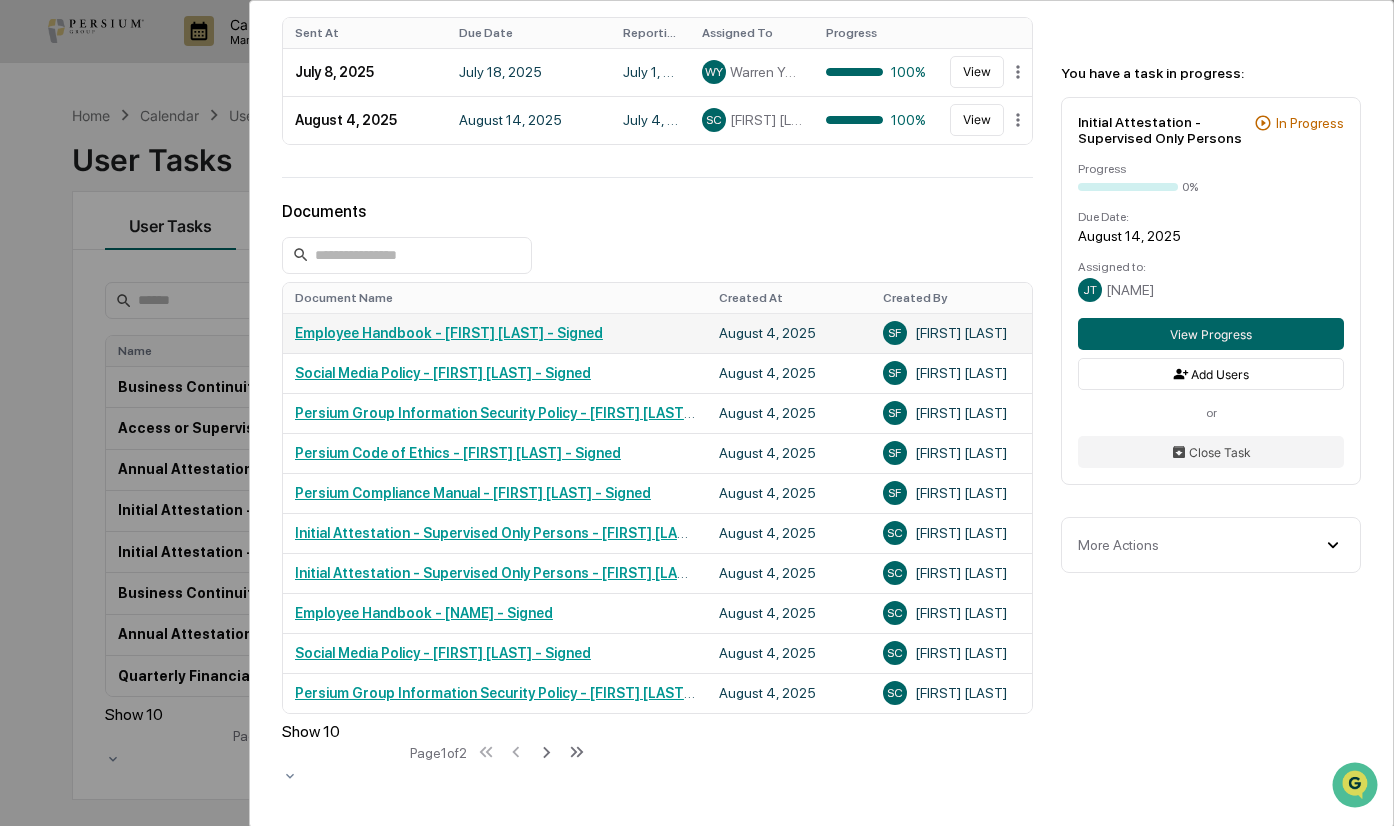 click on "Employee Handbook - [FIRST] [LAST] - Signed" at bounding box center (449, 333) 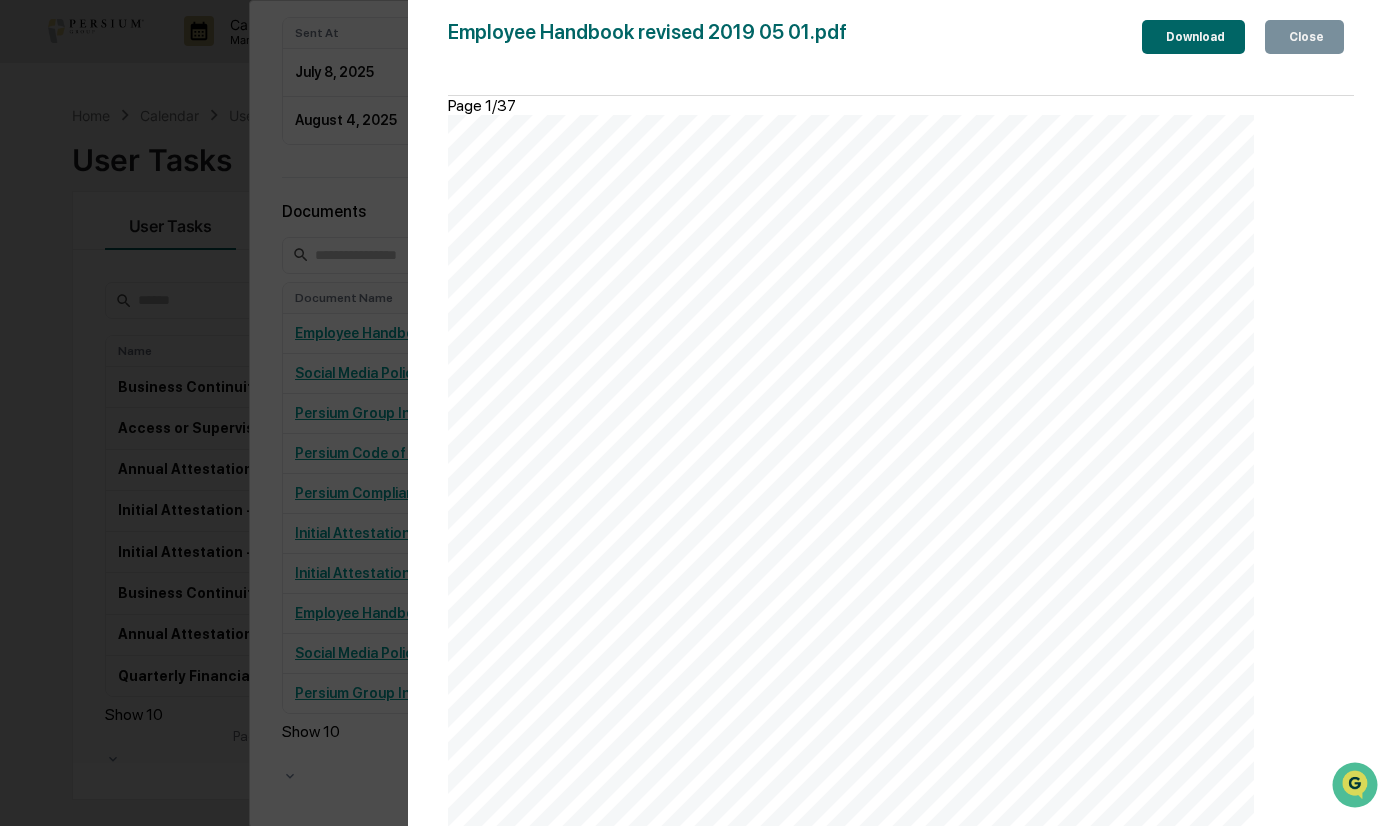 scroll, scrollTop: 1400, scrollLeft: 0, axis: vertical 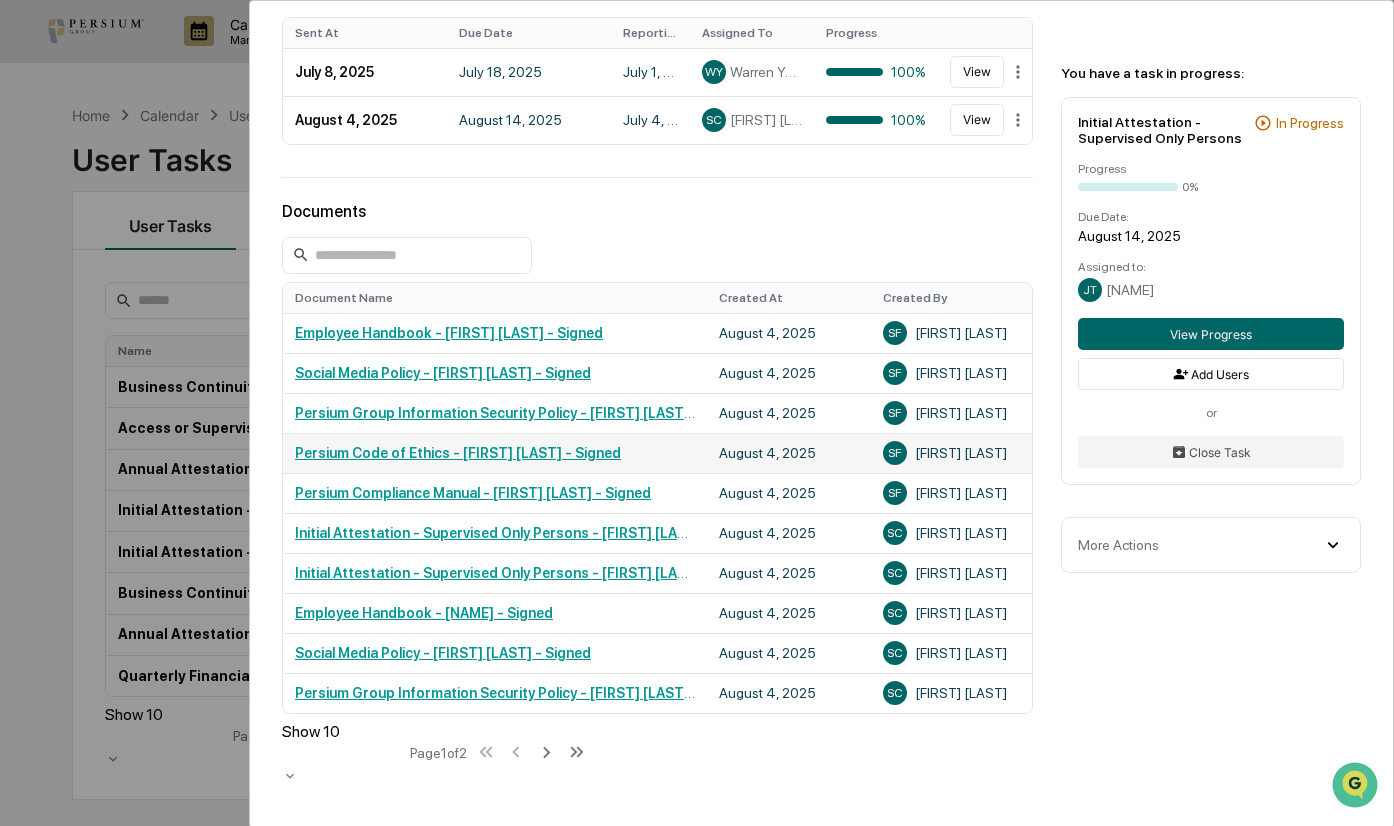 click on "Persium Code of Ethics - [FIRST] [LAST] - Signed" at bounding box center (458, 453) 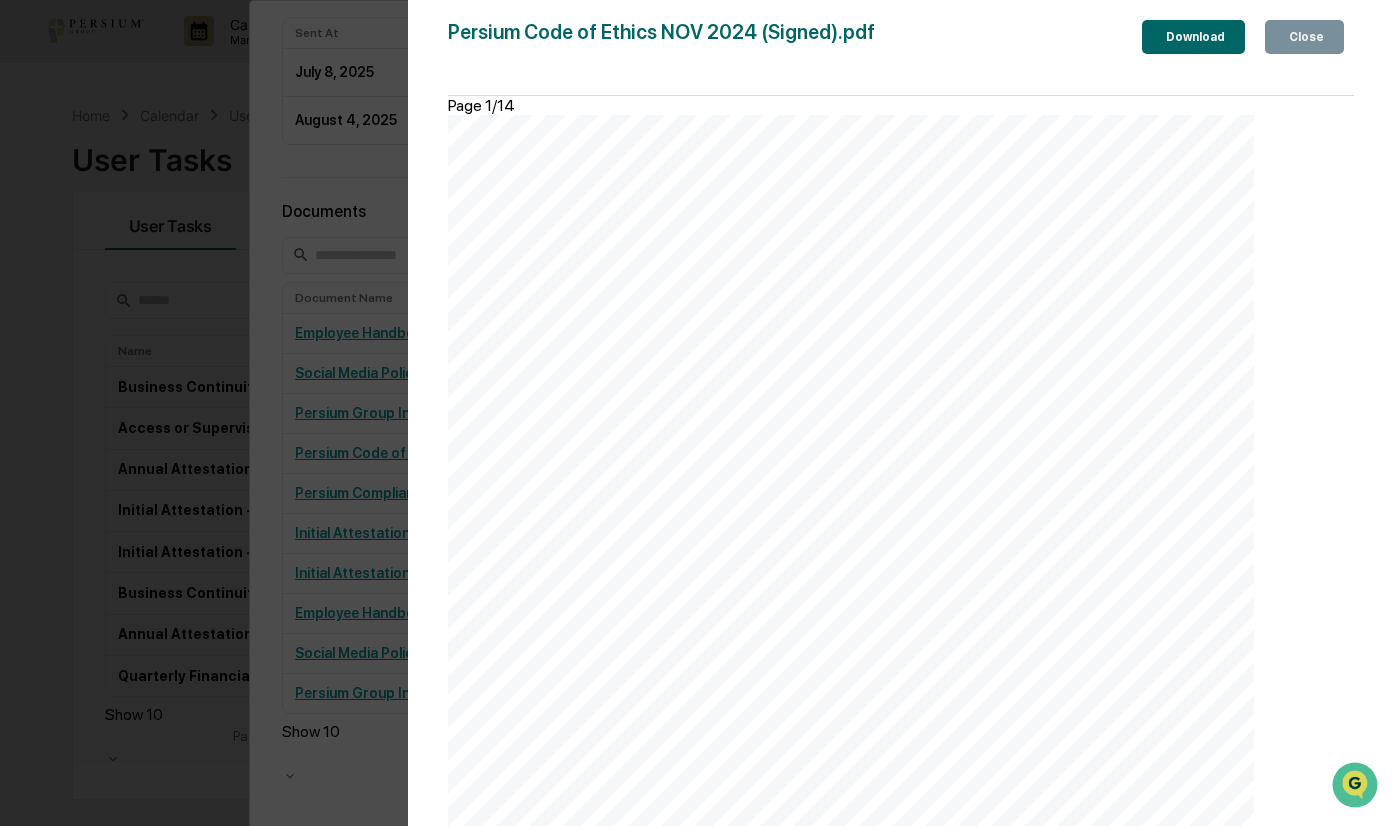 scroll, scrollTop: 7360, scrollLeft: 0, axis: vertical 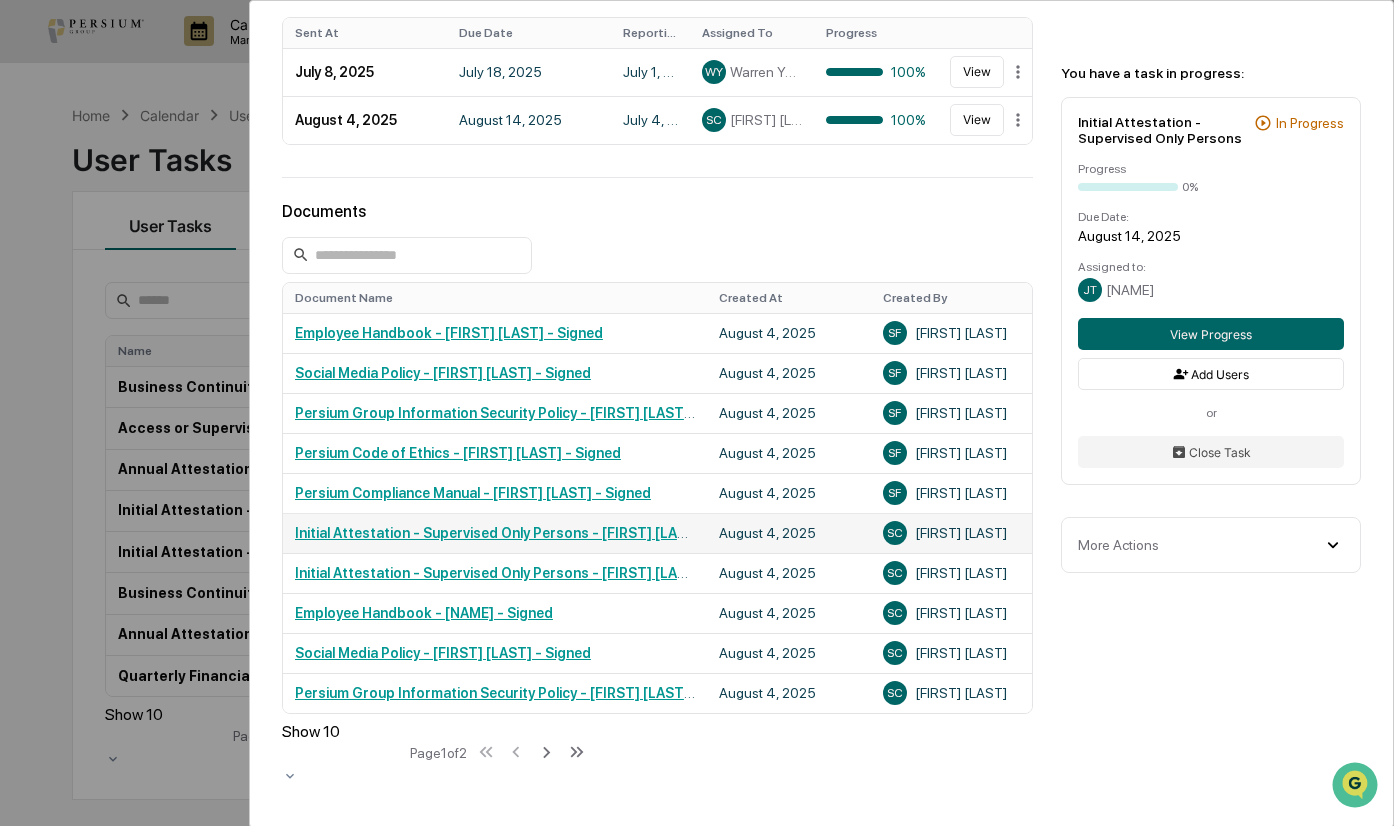 click on "Initial Attestation - Supervised Only Persons - [FIRST] [LAST] - Signed" at bounding box center (527, 533) 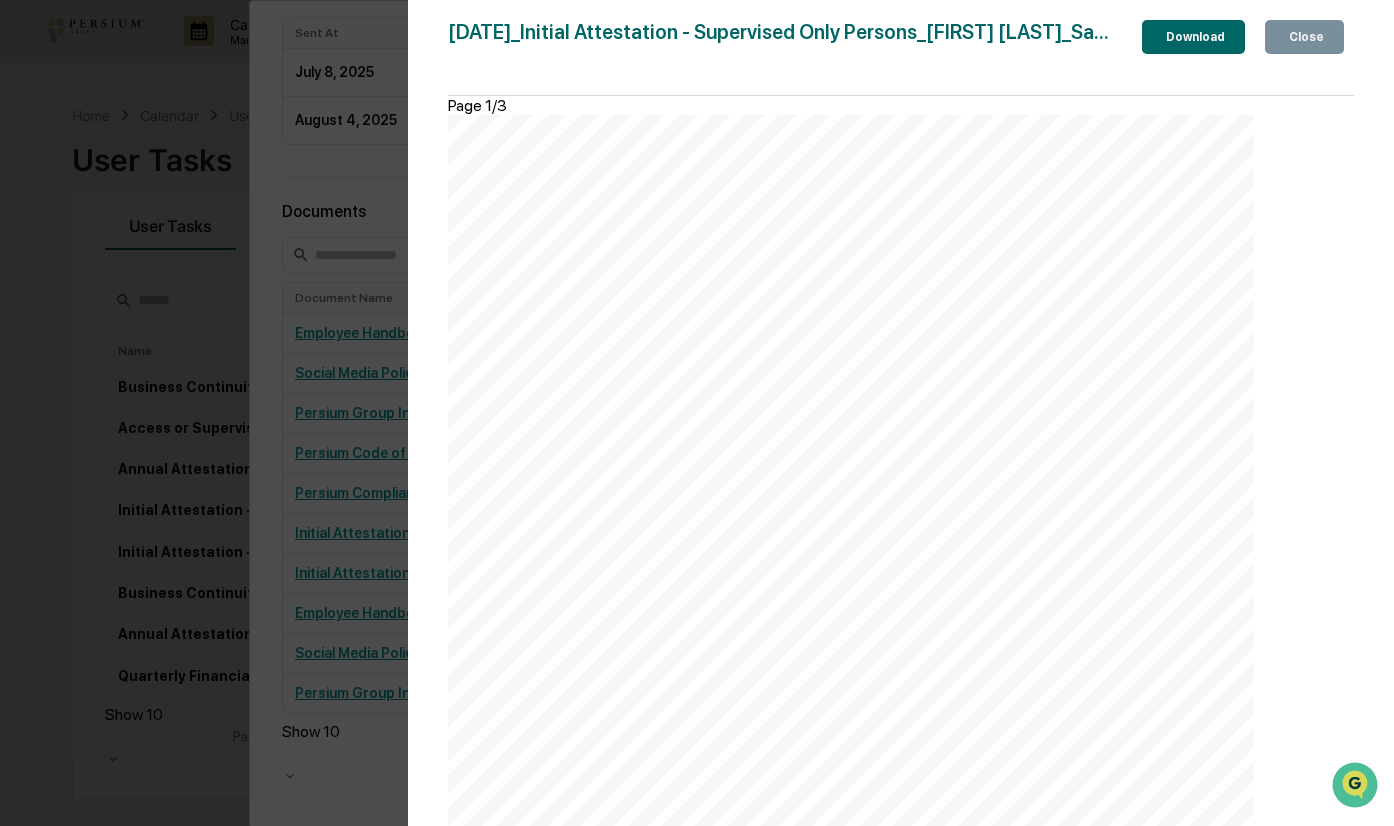 click on "Close" at bounding box center [1304, 37] 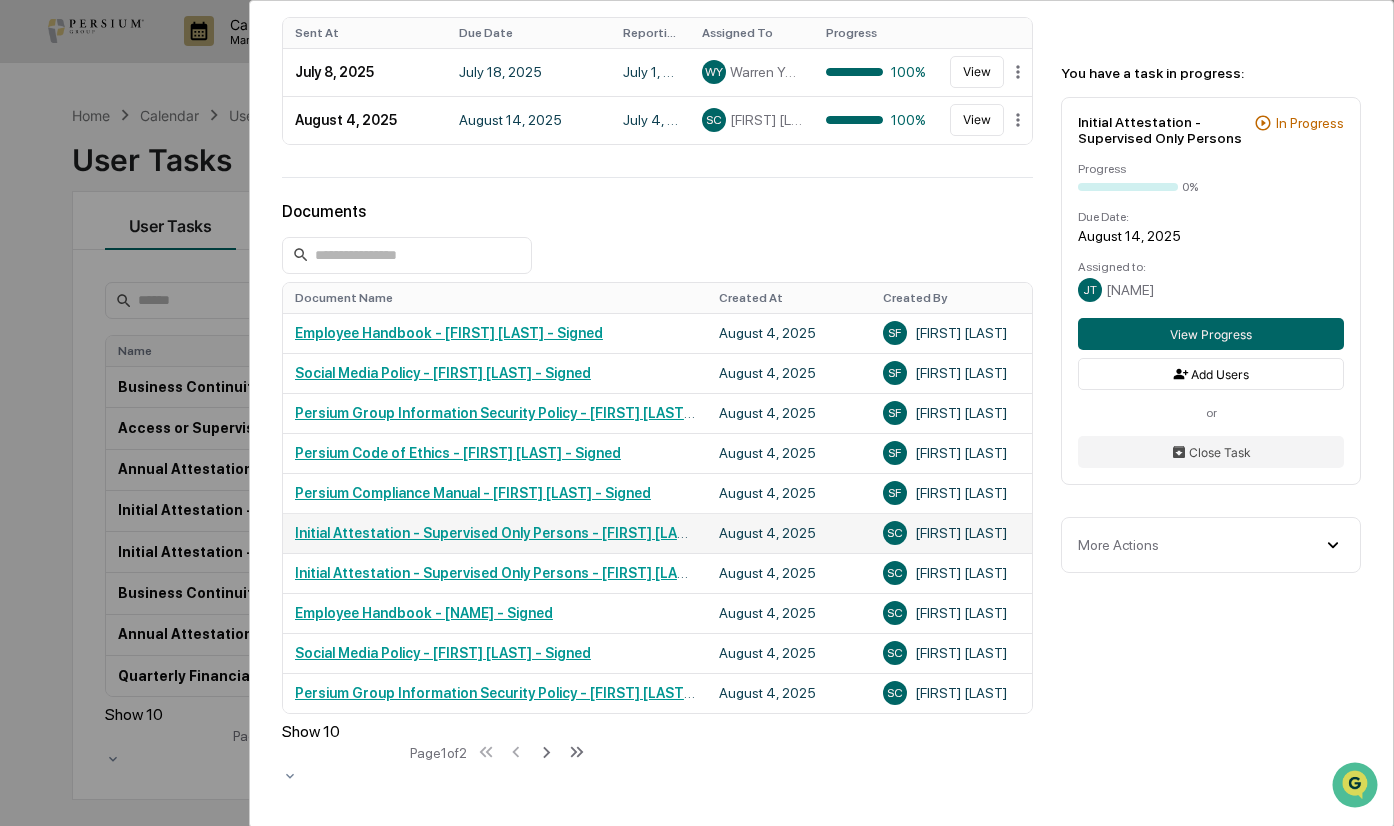 click on "Initial Attestation - Supervised Only Persons - [FIRST] [LAST] - Signed" at bounding box center (527, 533) 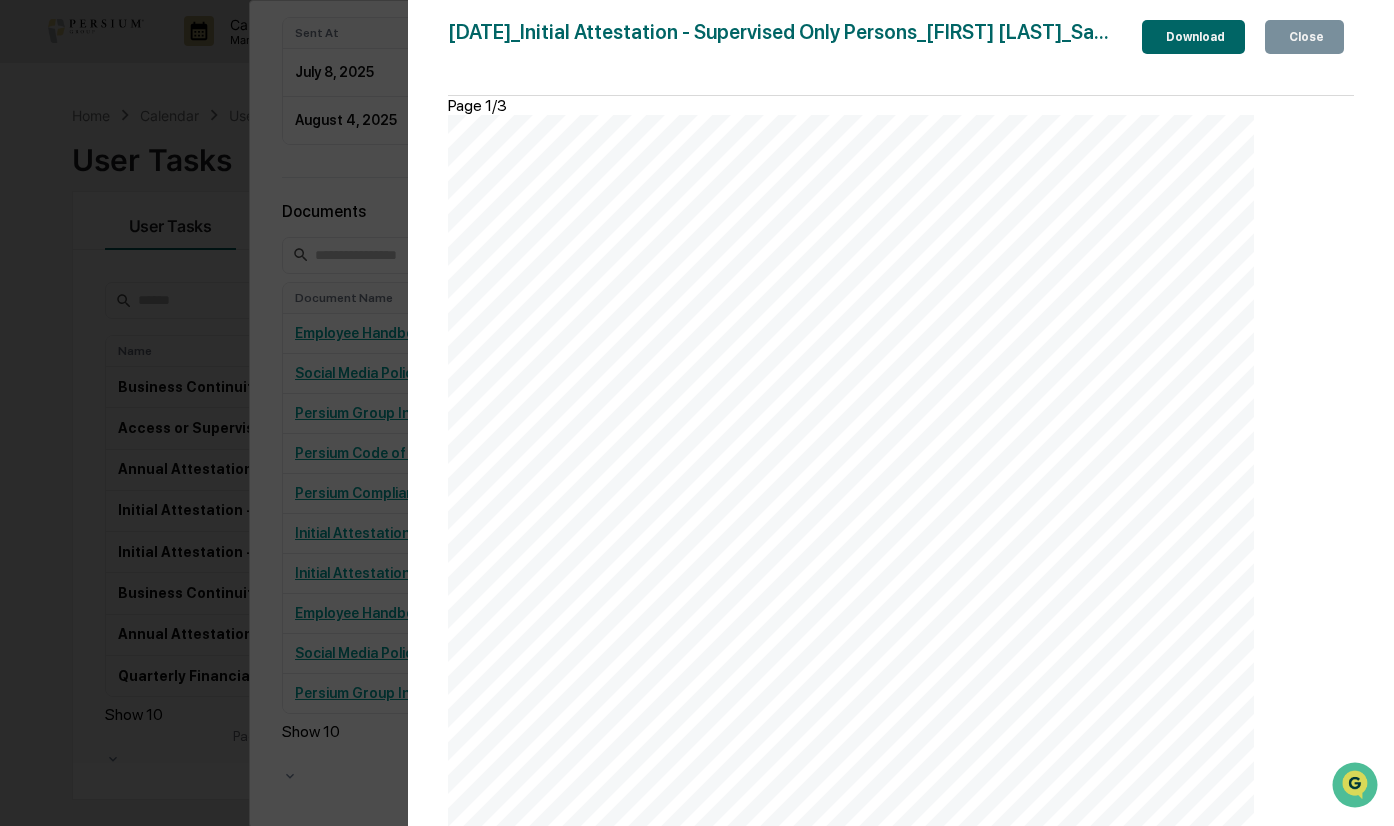 scroll, scrollTop: 0, scrollLeft: 0, axis: both 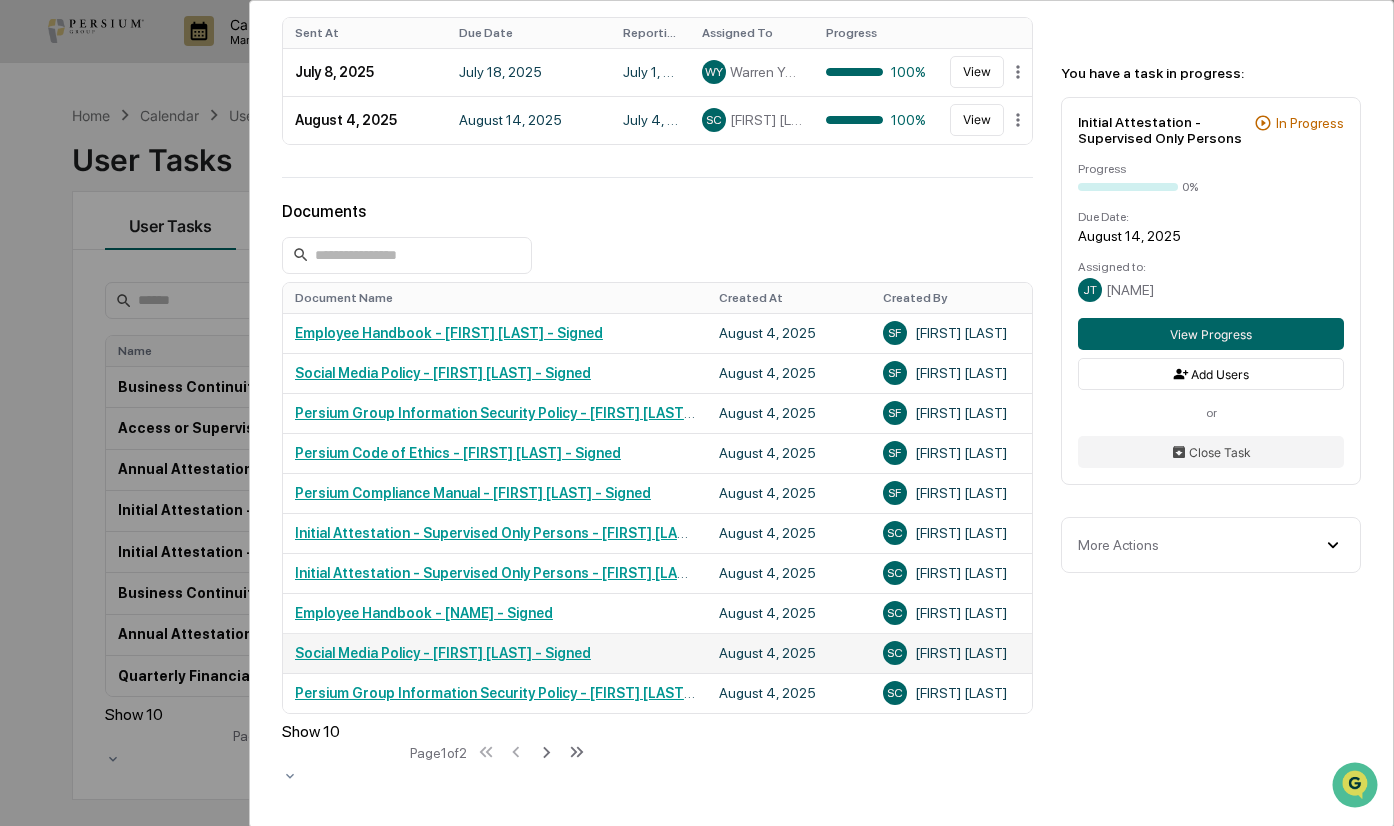 click on "Social Media Policy - [FIRST] [LAST] - Signed" at bounding box center (443, 653) 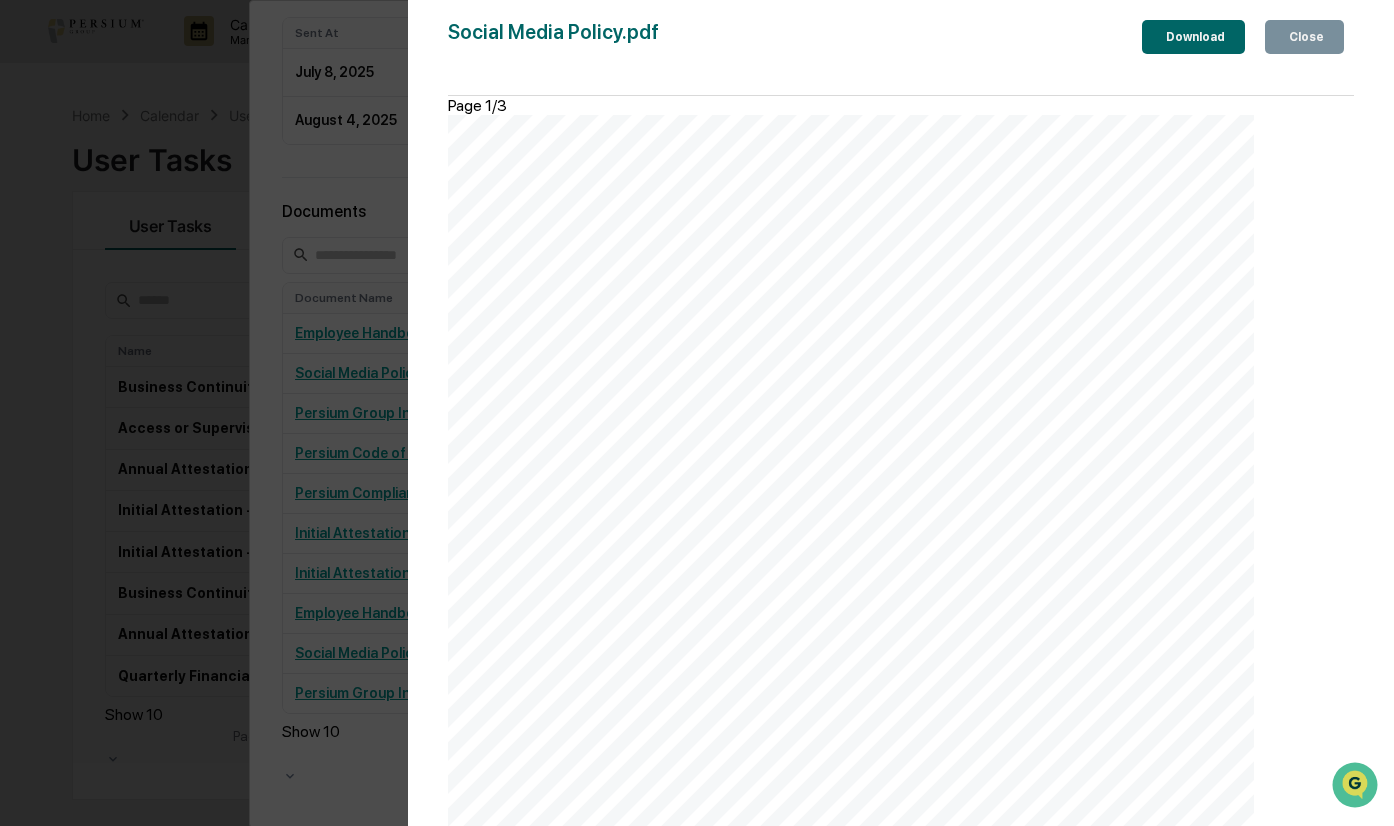 scroll, scrollTop: 100, scrollLeft: 0, axis: vertical 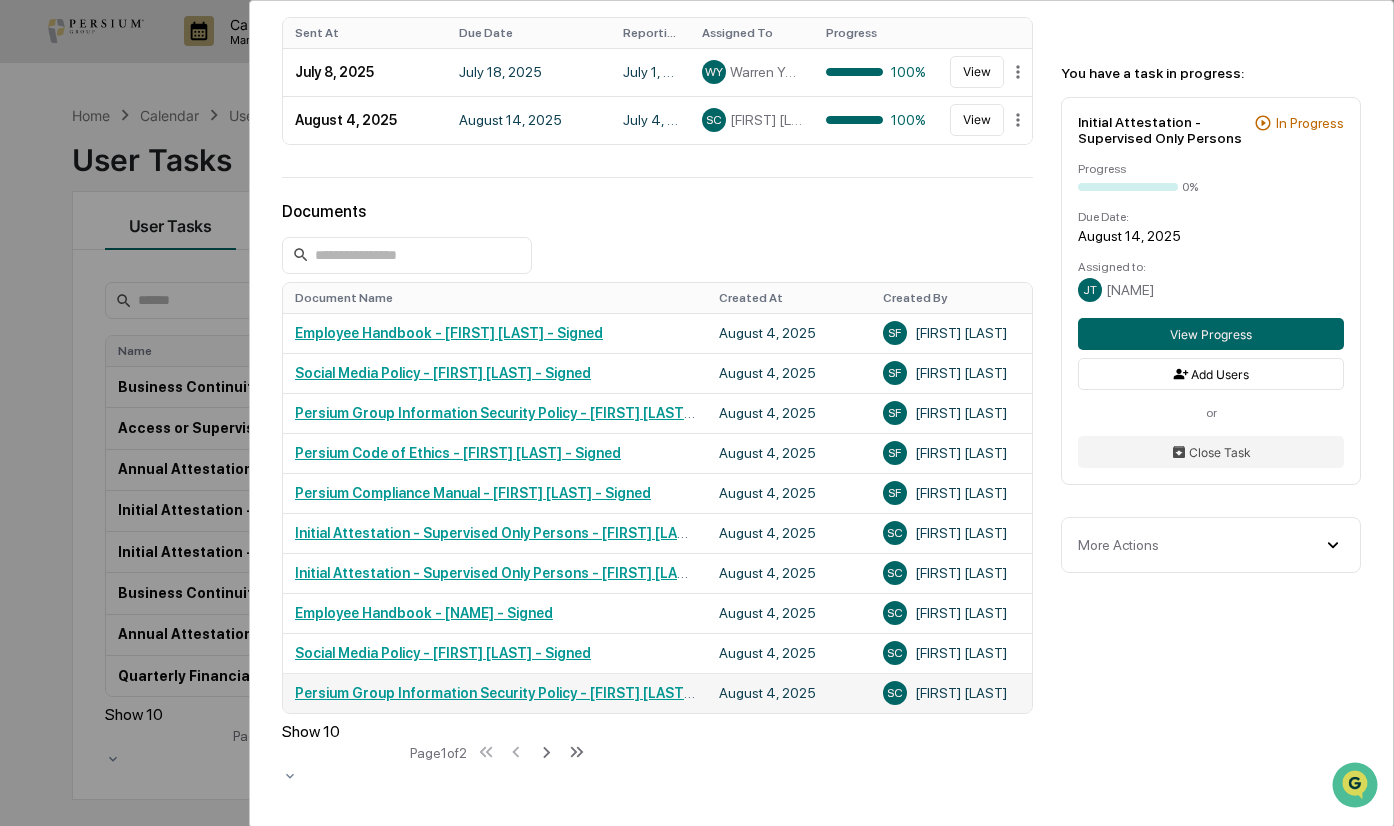 click on "Persium Group Information Security Policy - [FIRST] [LAST] - Signed" at bounding box center [521, 693] 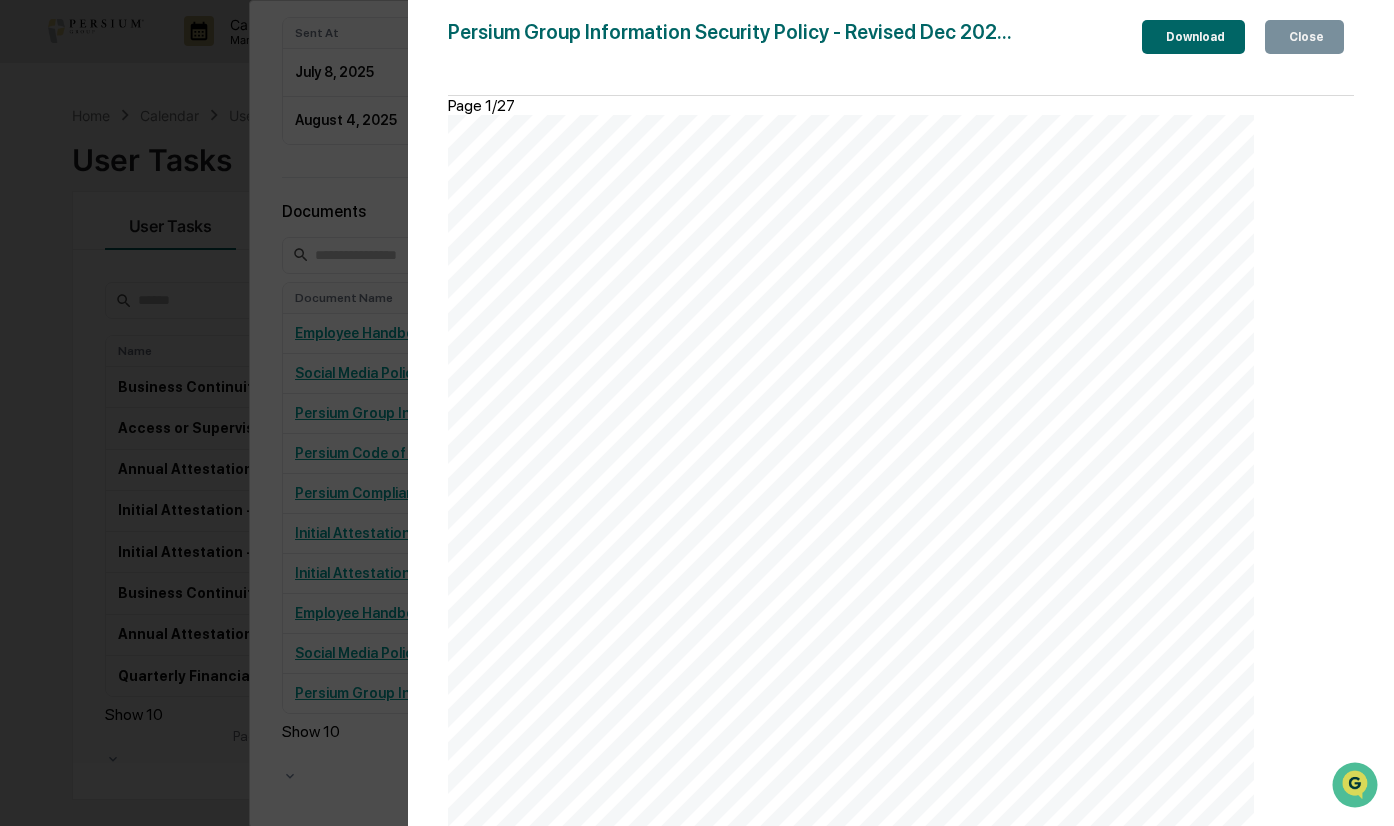 scroll, scrollTop: 1500, scrollLeft: 0, axis: vertical 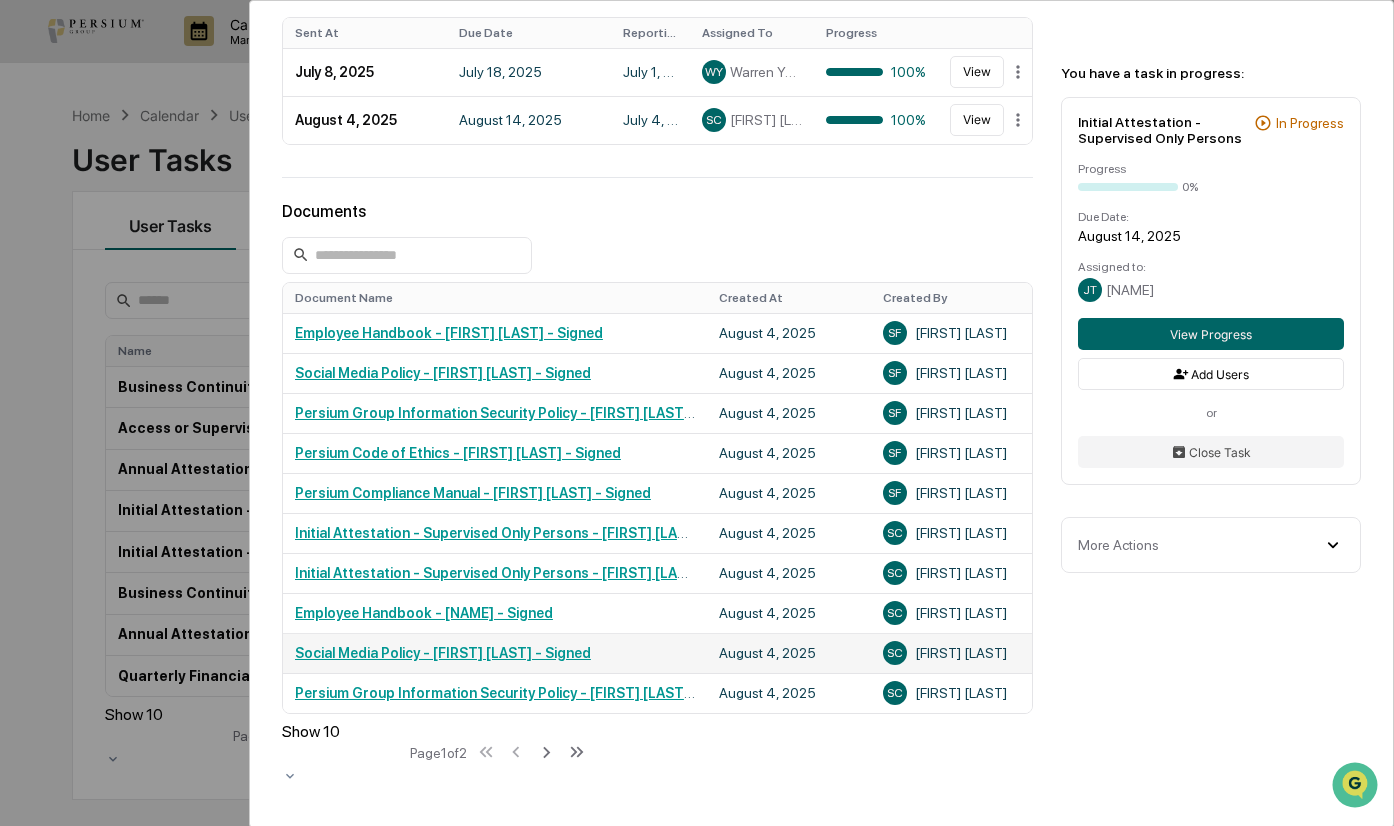 click on "Social Media Policy - [FIRST] [LAST] - Signed" at bounding box center (443, 653) 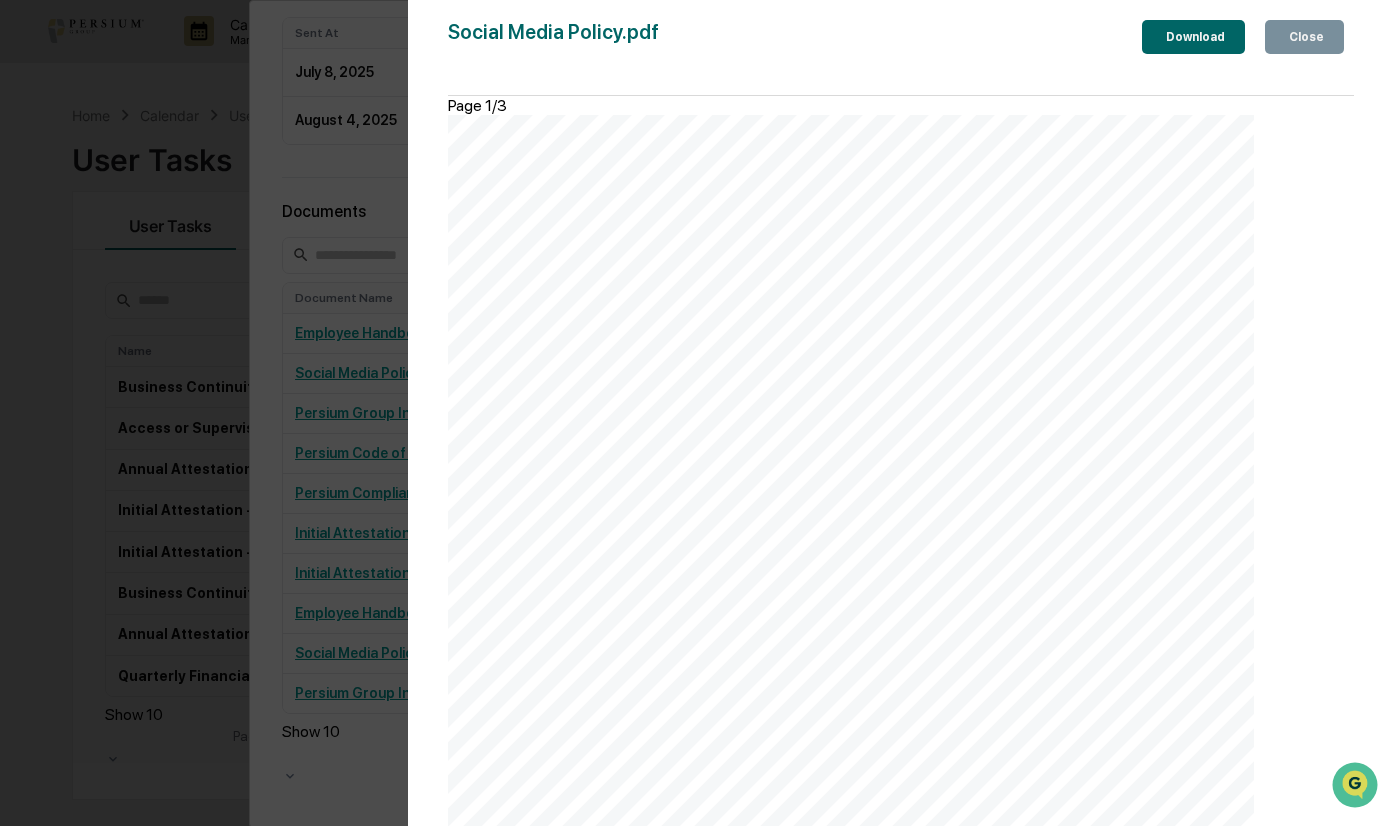 click on "[YEAR]-[MONTH]-[DAY]T[HOUR]:[MINUTE]:[SECOND].[MILLISECONDS]Z Social Media Policy.pdf   Close   Download Page 1/3 Social Media and/or Social Networking Websites Social media or “social net-working websites” are a form of interactive electronic communication which is accessible to third-parties.   Persium Advisors specifically prohibits use of any social media for promotion of its or its associated persons’ services, recommendations, or products, including but not limited to Twitter / Facebook, chat rooms, or public bulletin boards.   No mention of Persium, except as your employer, specifically or indirectly may be made in or on a social media platform except as follows: 1 .   LinkedIn:   May state name, association with Persium   and title. Persium may be defined as: “ Persium Advisors, LLC is an independently-owned company that provides fee-based financial and advisory services to the owners of closely-held businesses, retirement plan sponsors and individual investors. Persium’s community.”     prohibited." at bounding box center [697, 413] 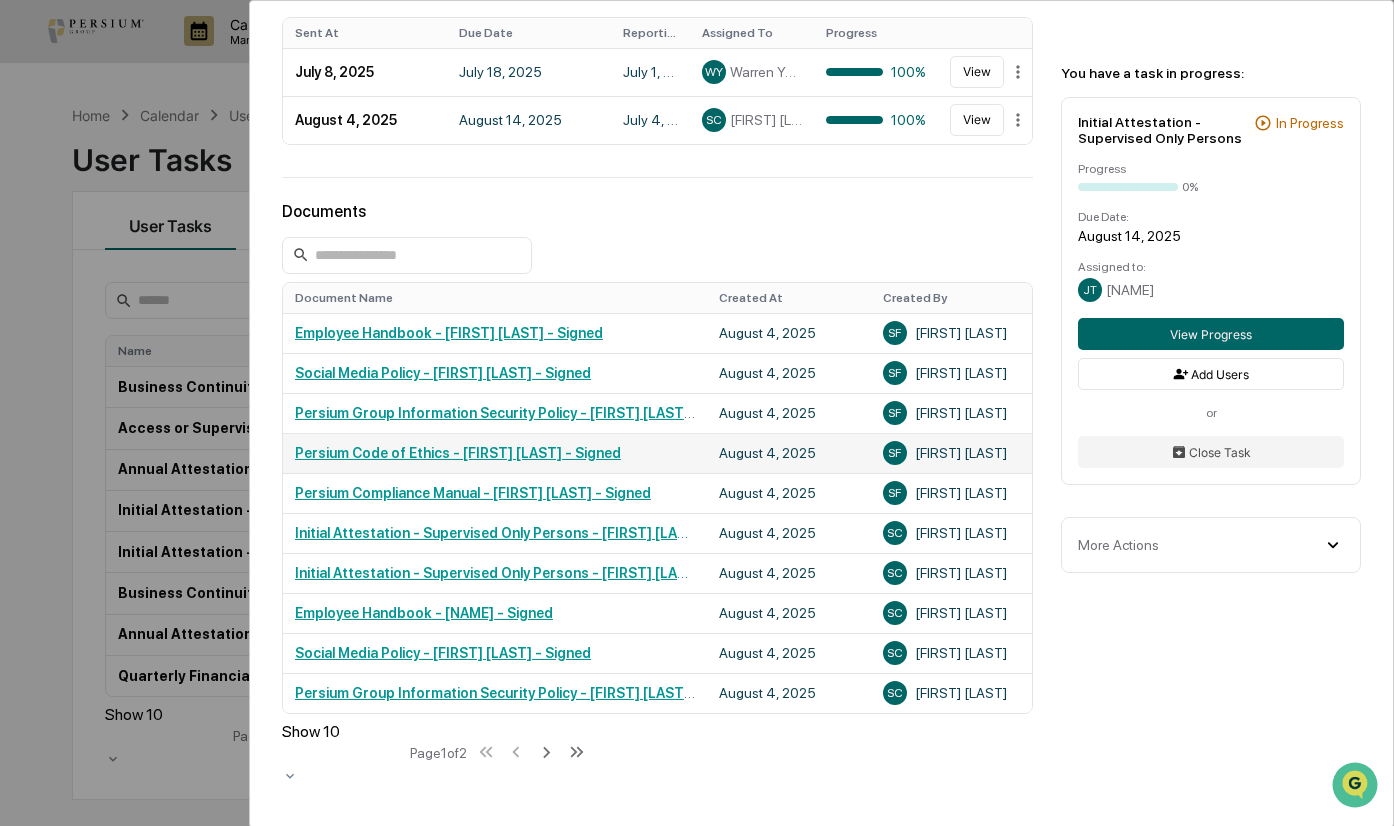 click on "Persium Code of Ethics - [FIRST] [LAST] - Signed" at bounding box center (458, 453) 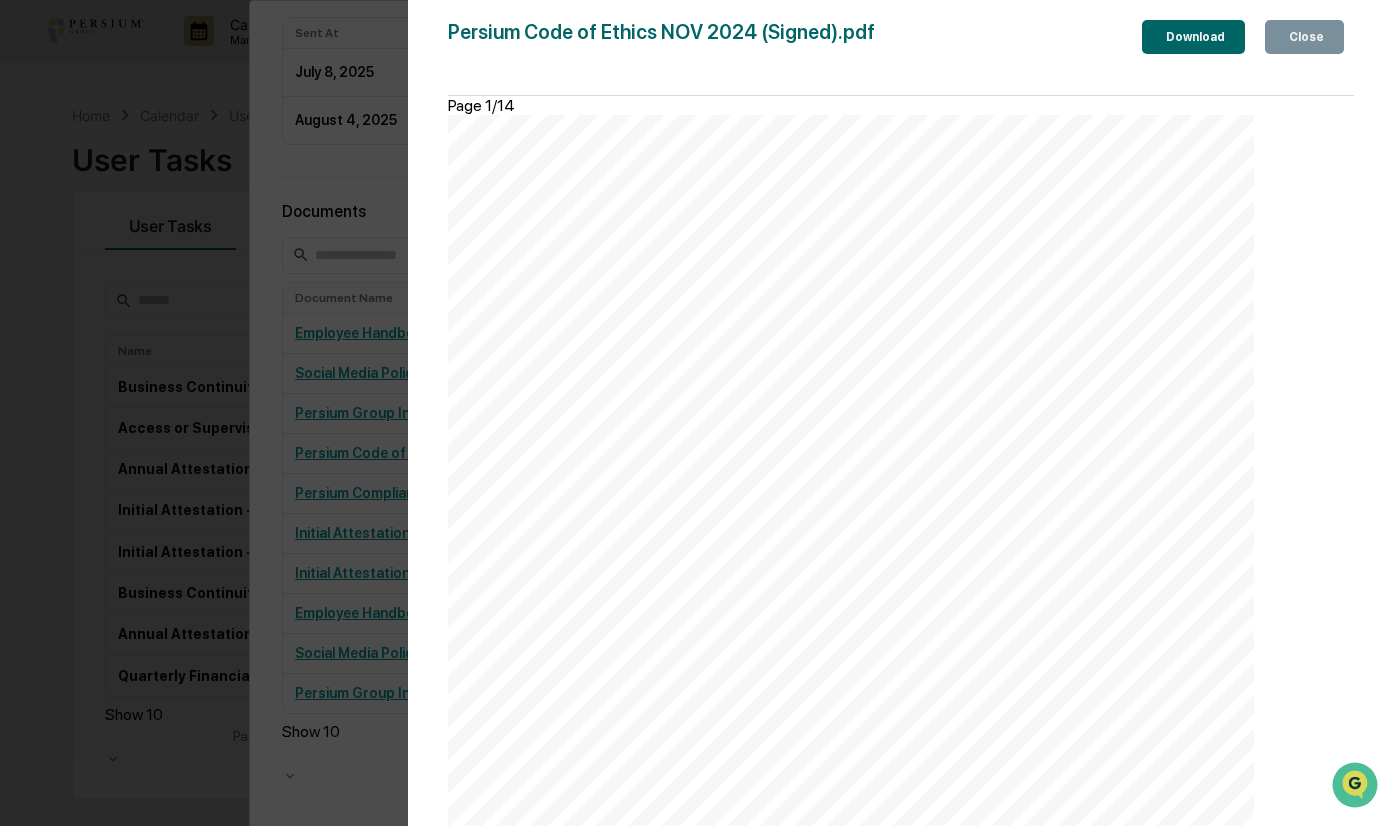 scroll, scrollTop: 1400, scrollLeft: 0, axis: vertical 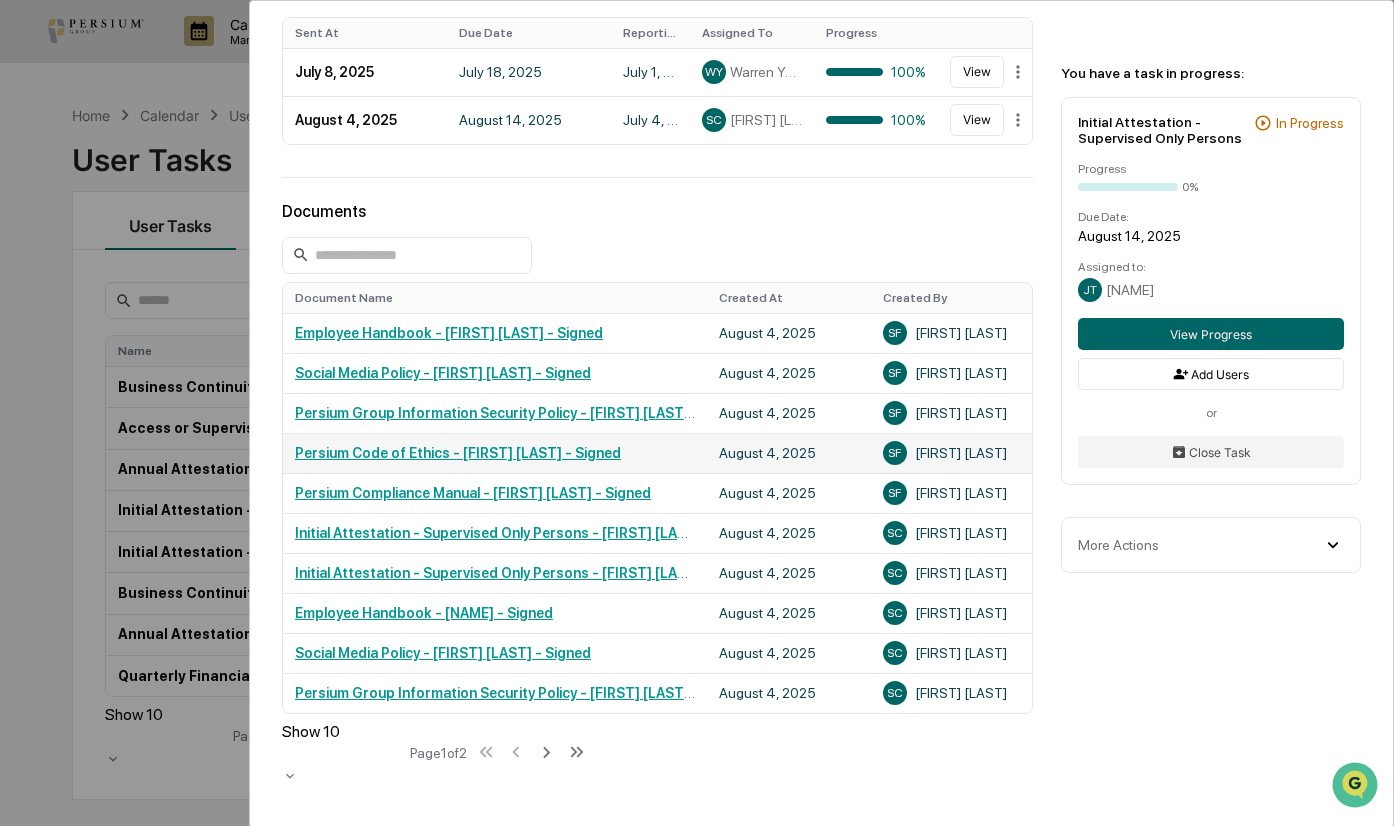 click on "Persium Code of Ethics - [FIRST] [LAST] - Signed" at bounding box center [458, 453] 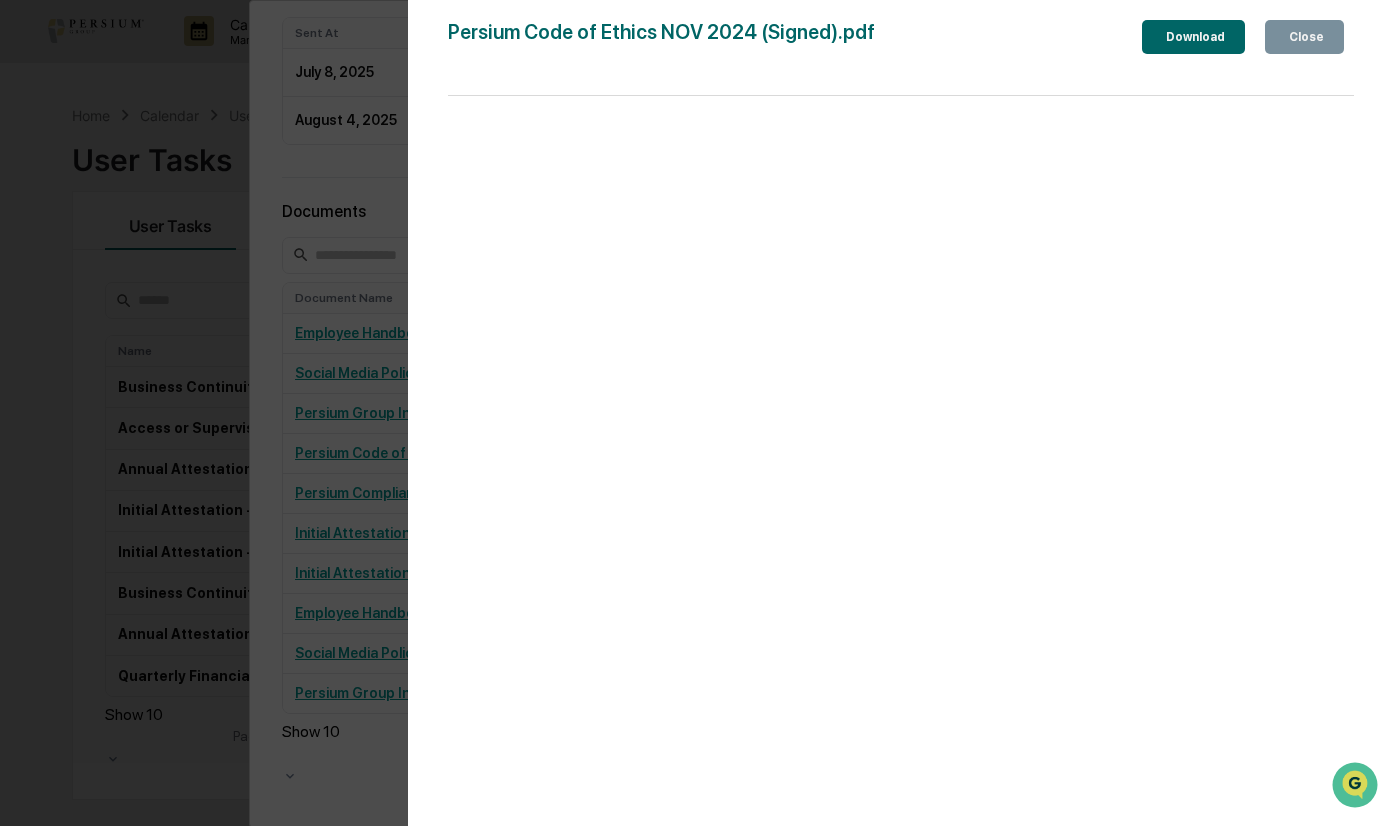 click on "Version History 08/04/2025, 05:40 PM Sandra Fisher Persium Code of Ethics NOV 2024 (Signed).pdf Close Download" at bounding box center [697, 413] 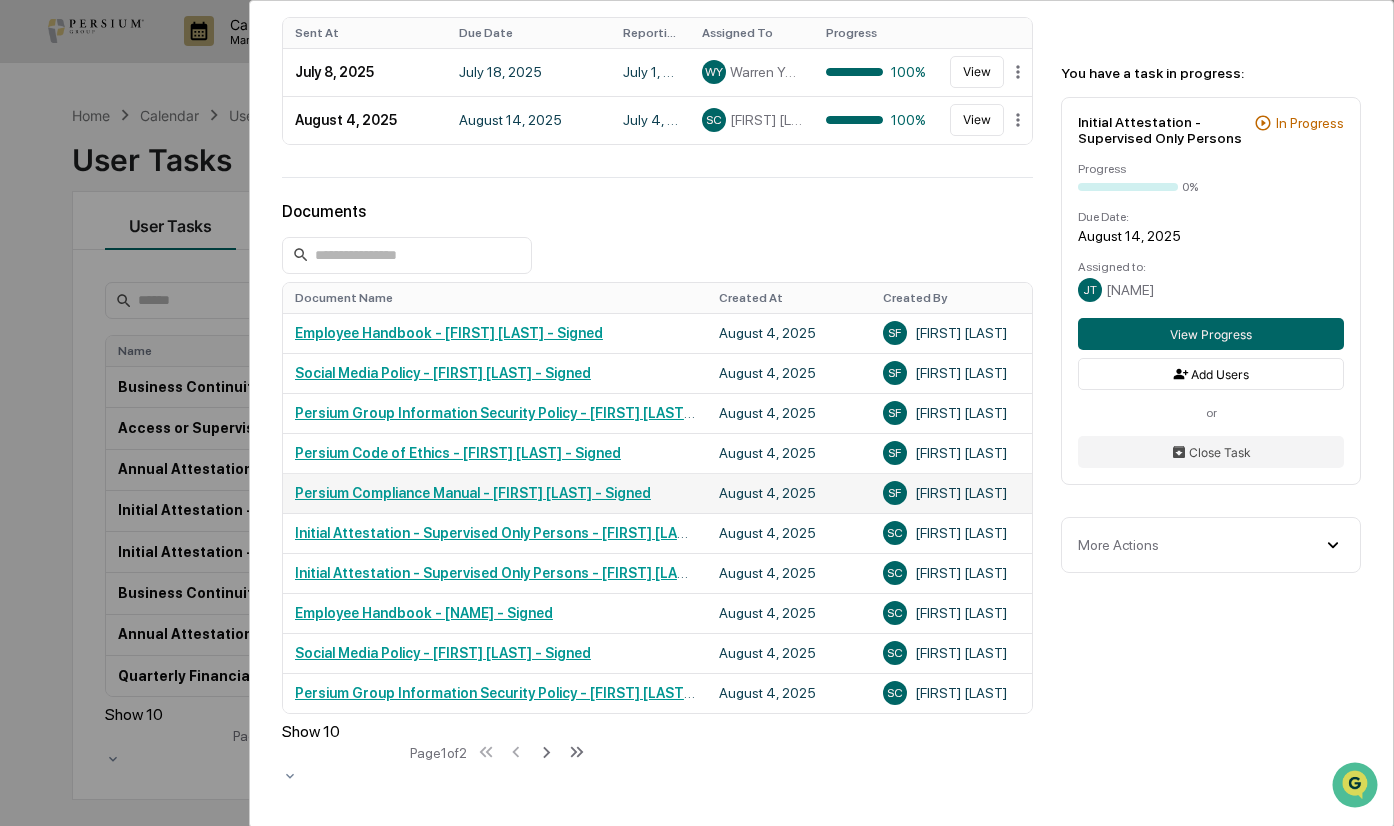 click on "Persium Compliance Manual  - [FIRST] [LAST] - Signed" at bounding box center (473, 493) 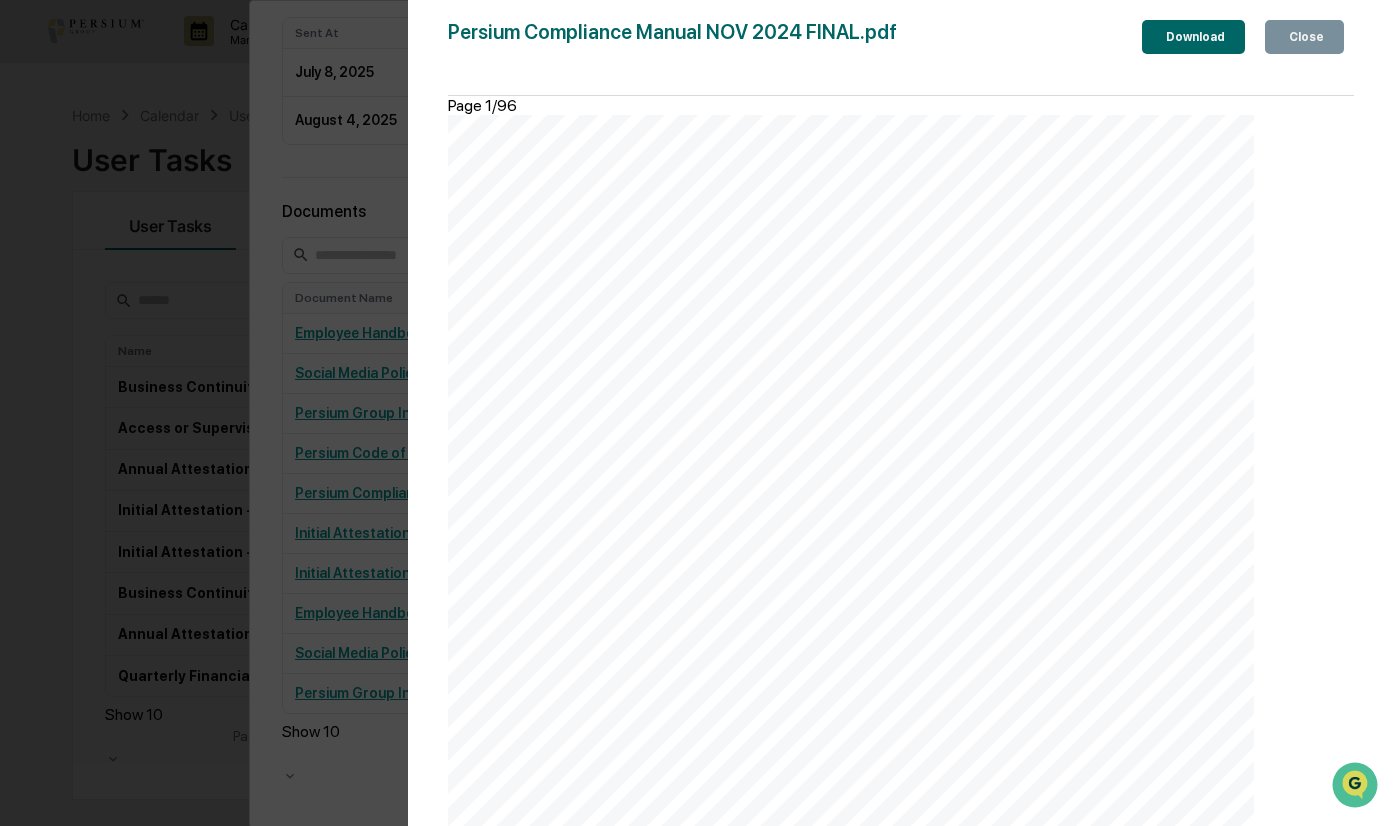 scroll, scrollTop: 1000, scrollLeft: 0, axis: vertical 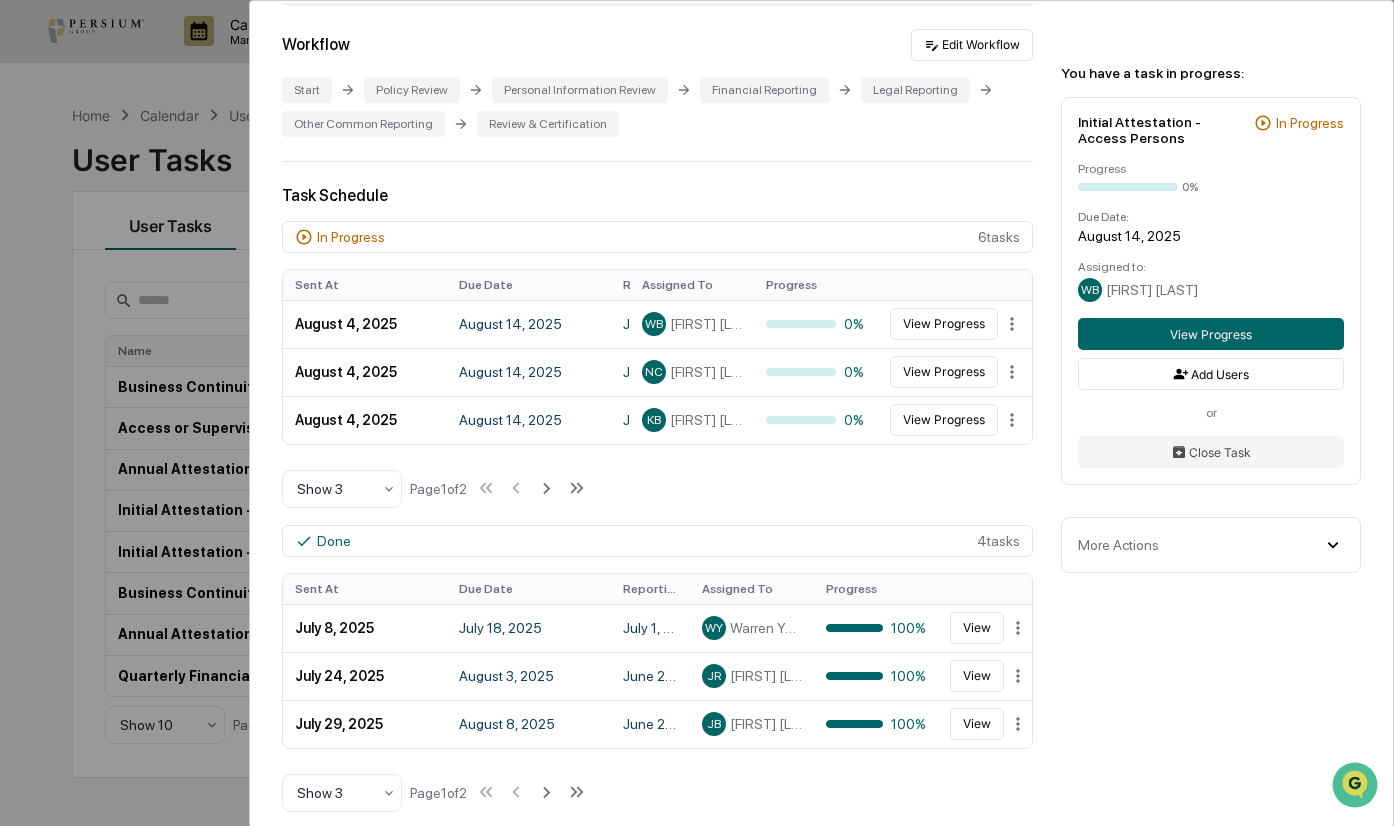click 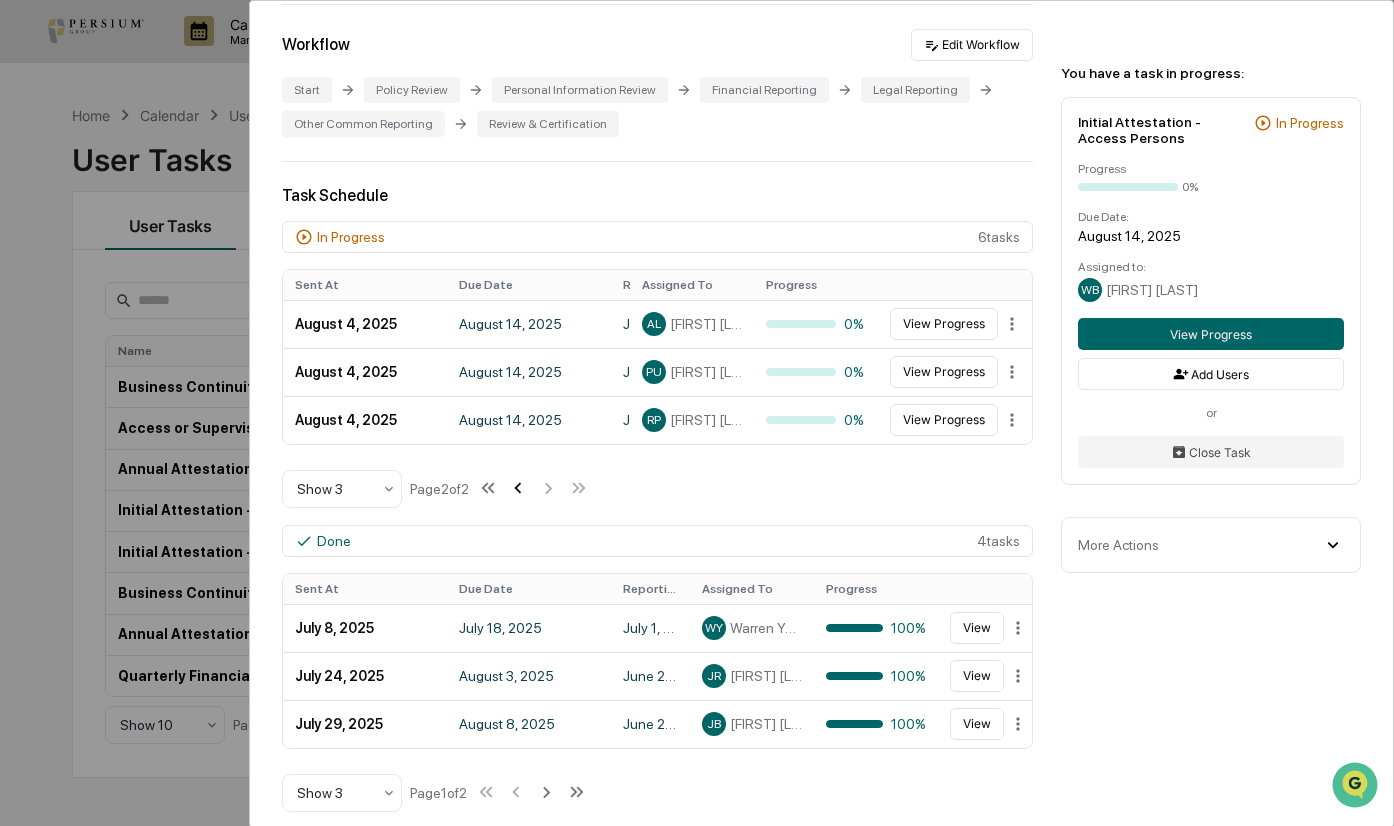 click 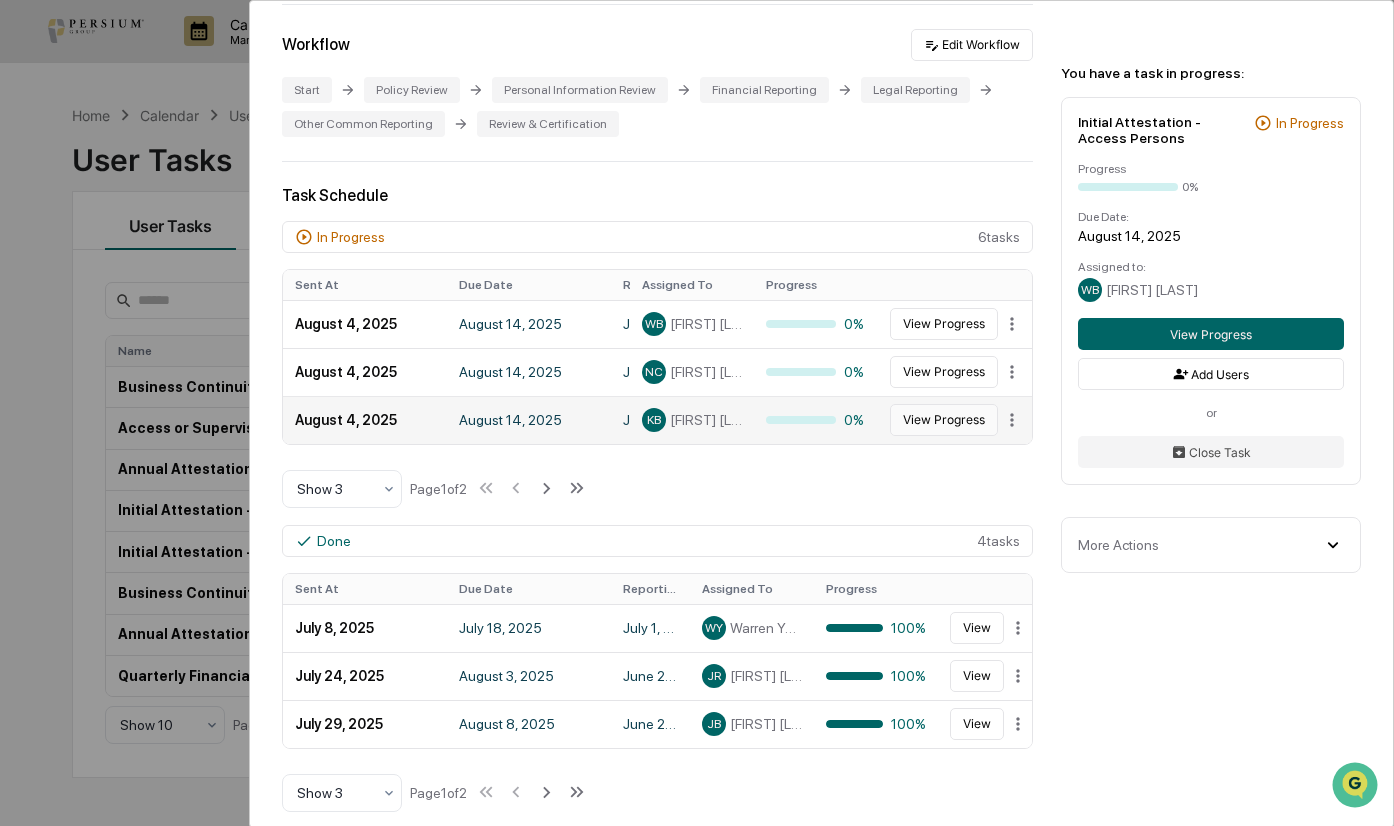 click on "View Progress" at bounding box center [944, 420] 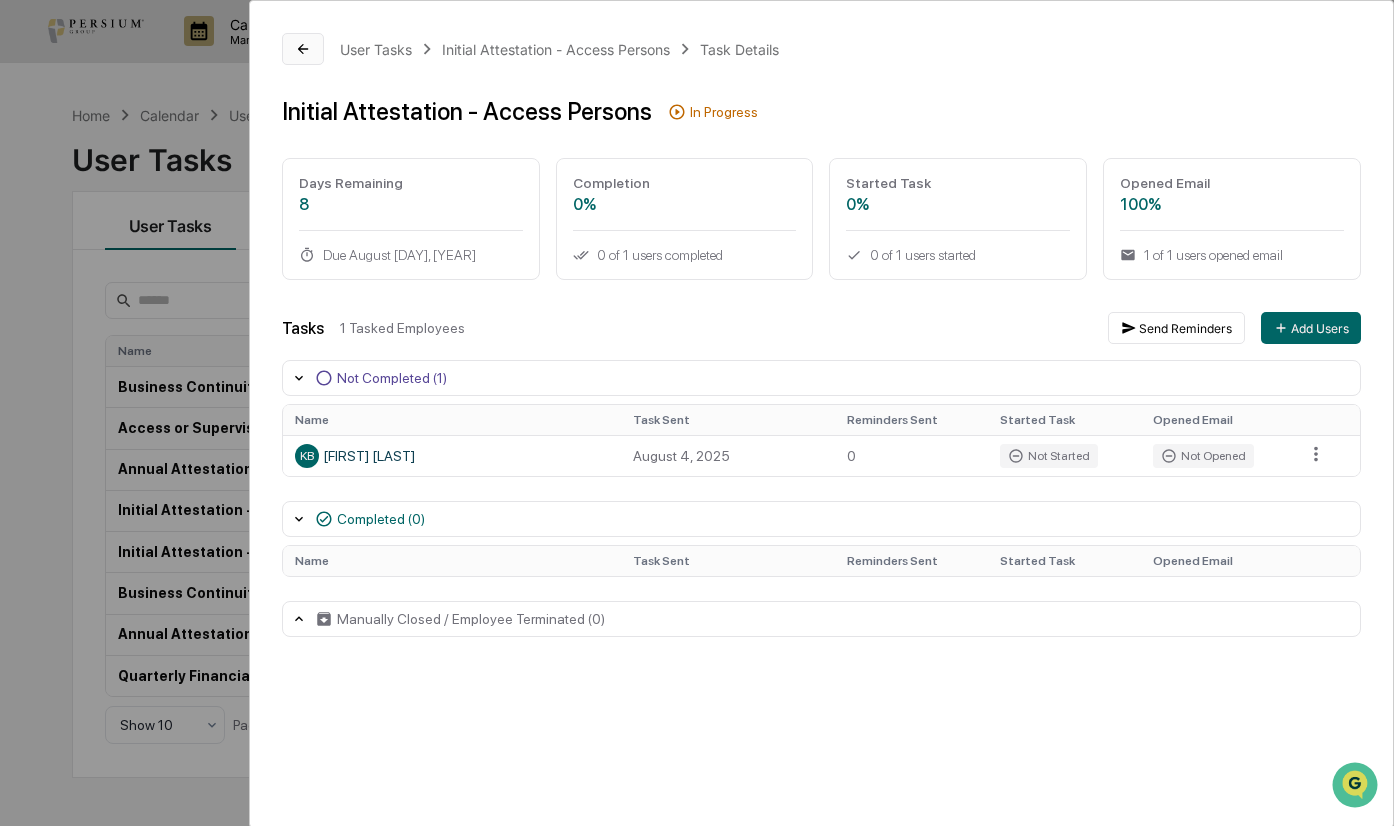 click 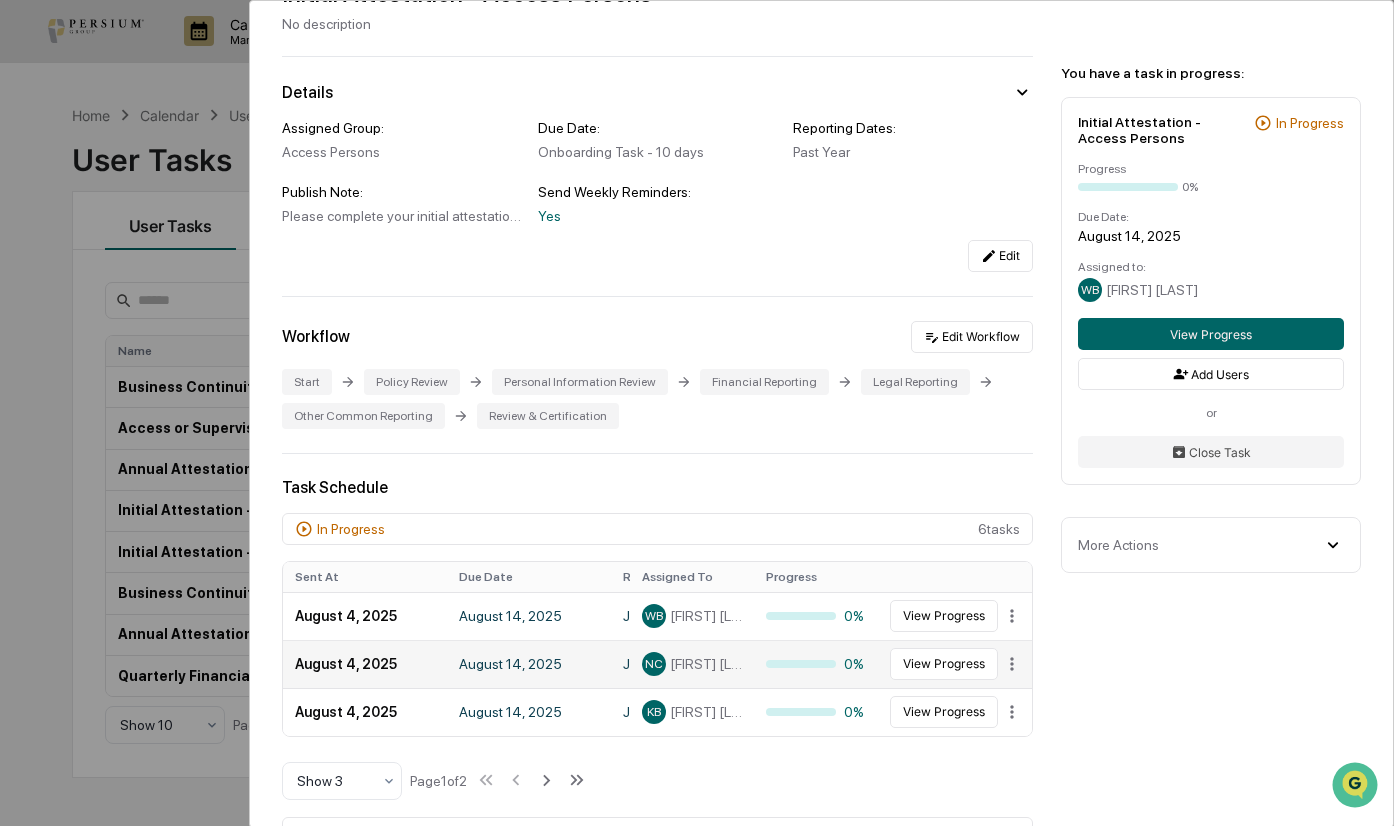 scroll, scrollTop: 400, scrollLeft: 0, axis: vertical 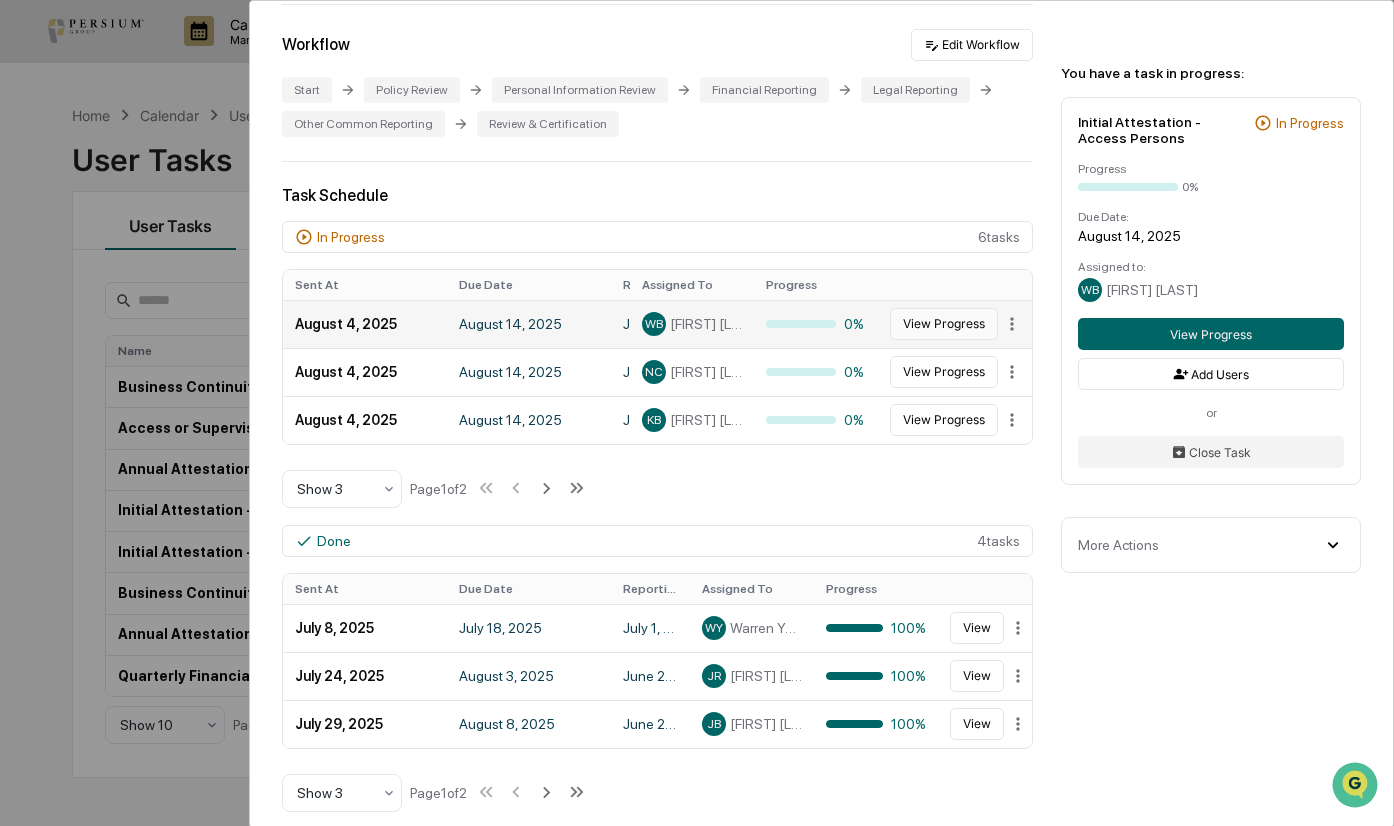 click on "View Progress" at bounding box center (944, 324) 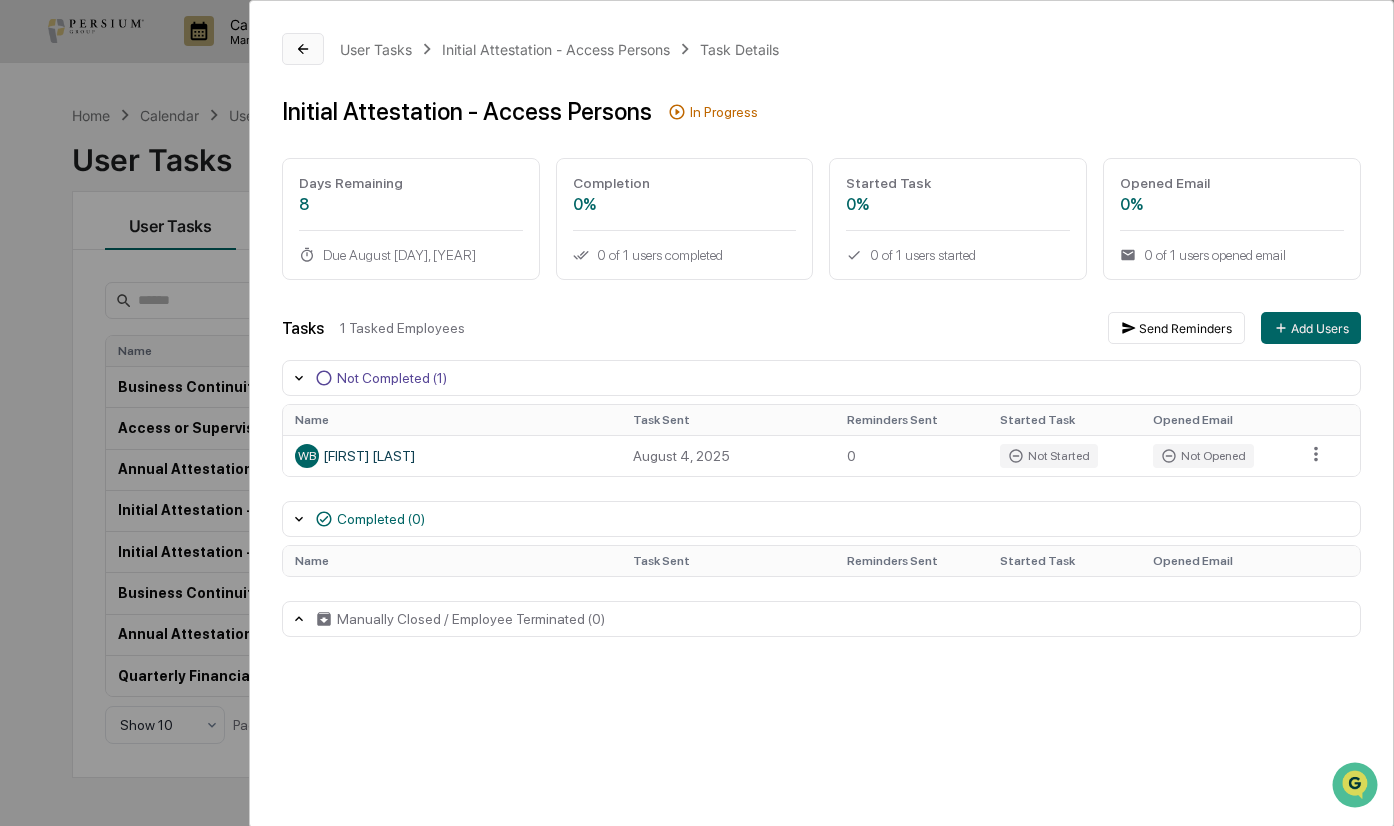 click at bounding box center (303, 49) 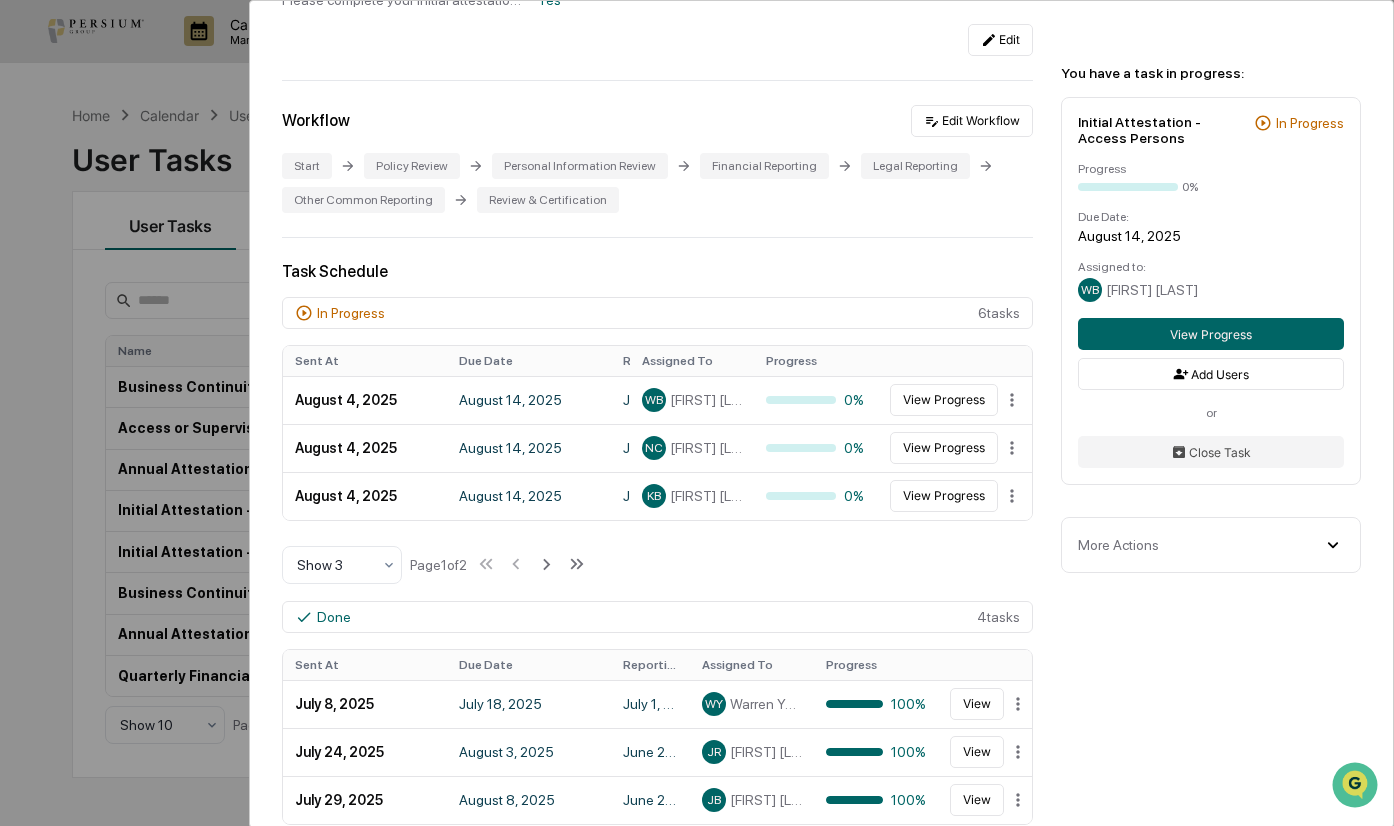 scroll, scrollTop: 400, scrollLeft: 0, axis: vertical 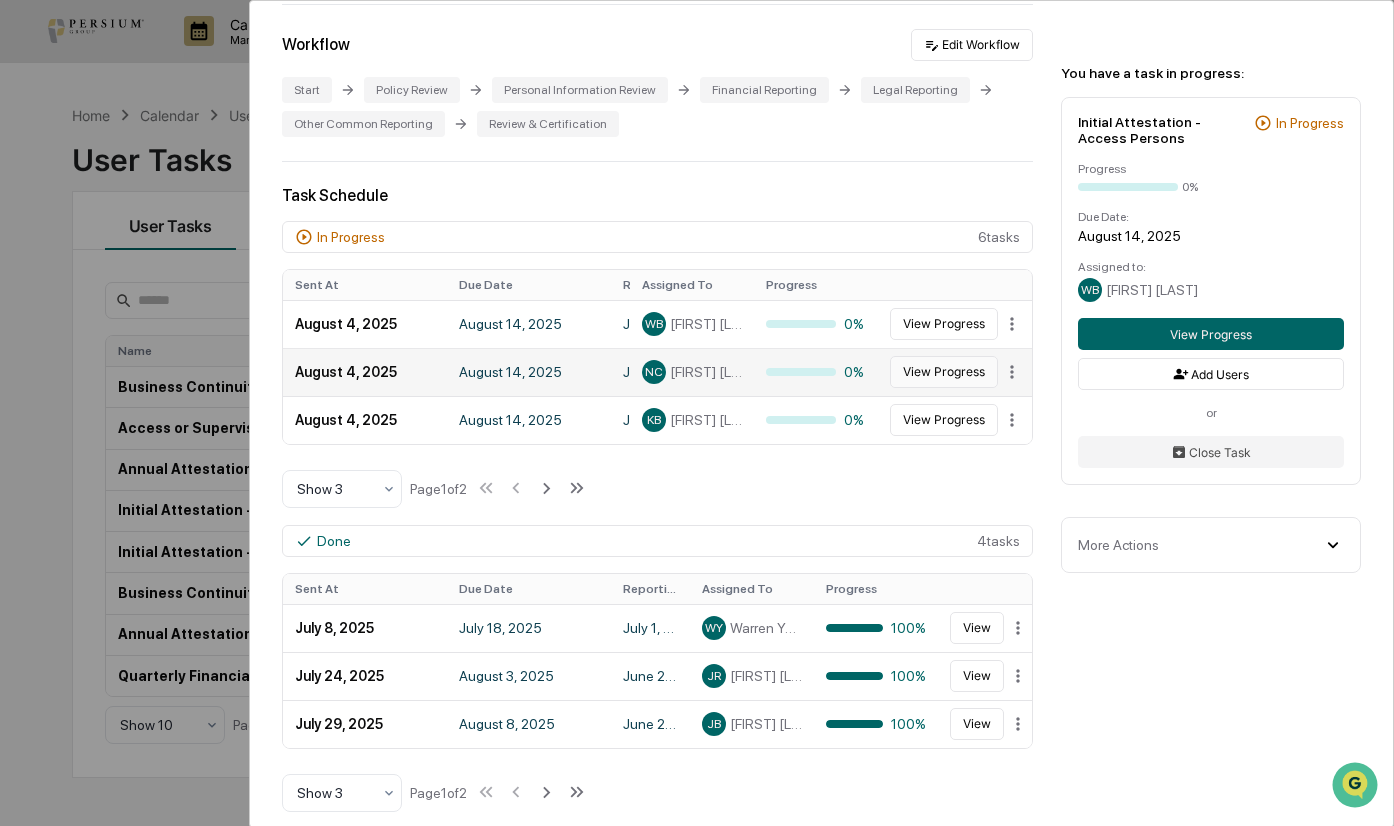 click on "View Progress" at bounding box center [944, 372] 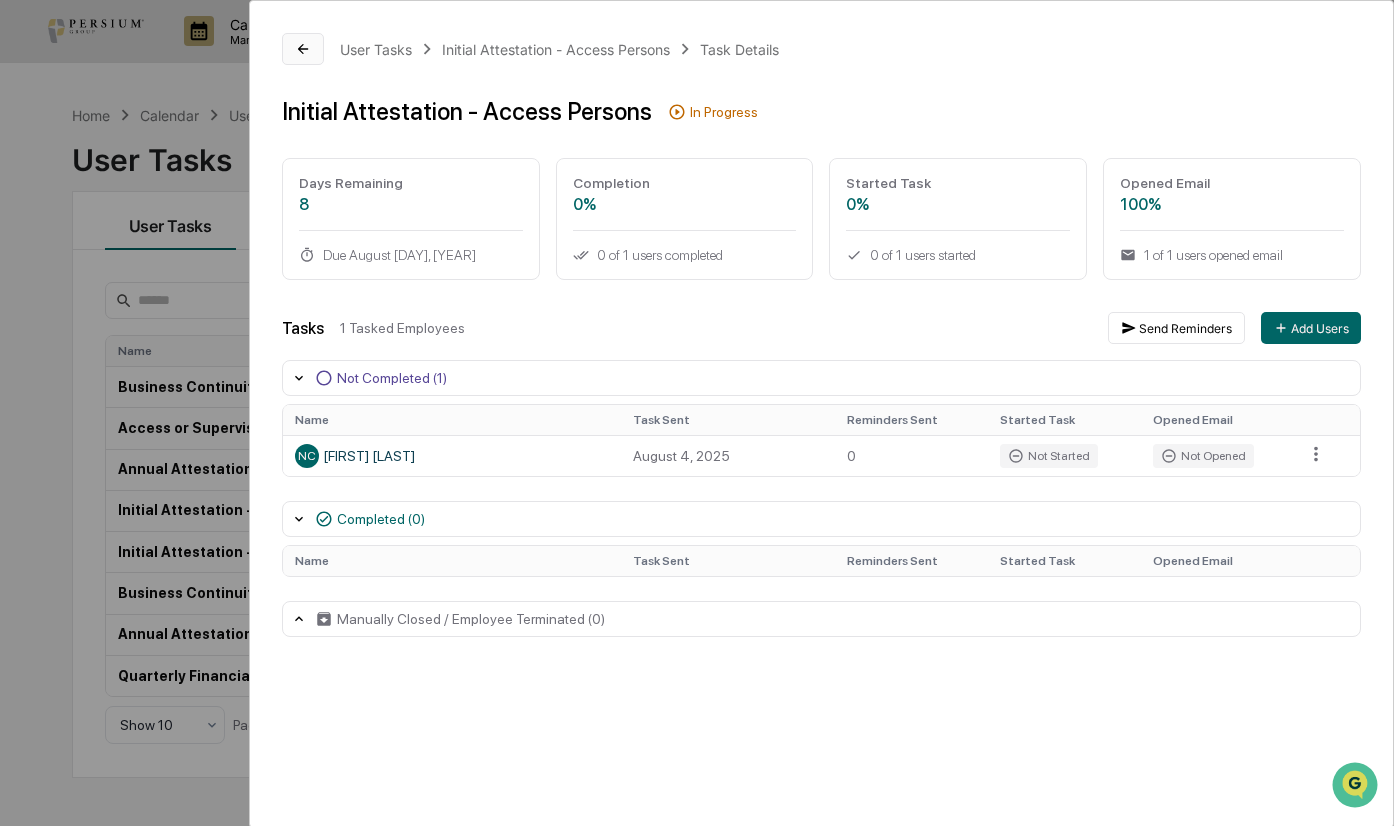 click 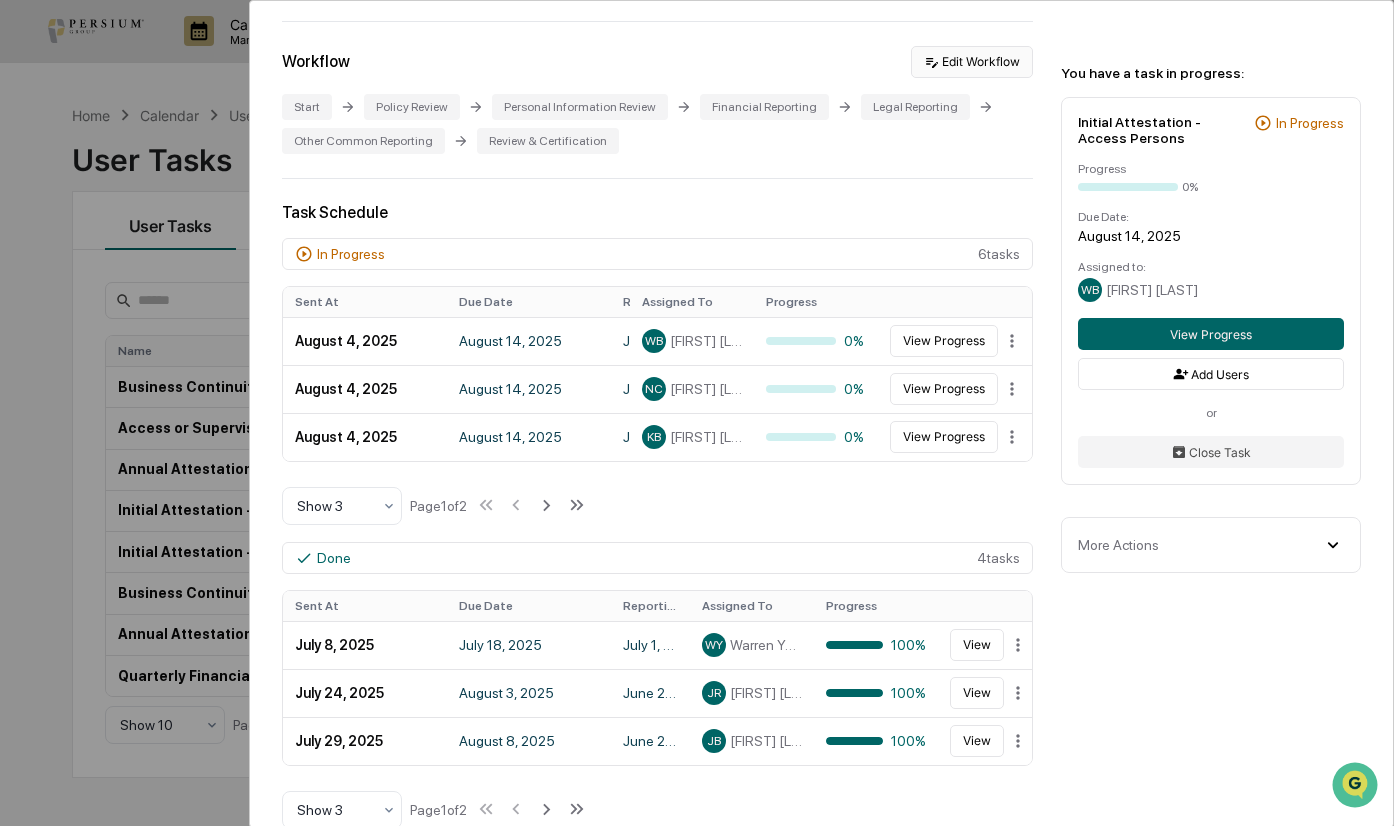 scroll, scrollTop: 400, scrollLeft: 0, axis: vertical 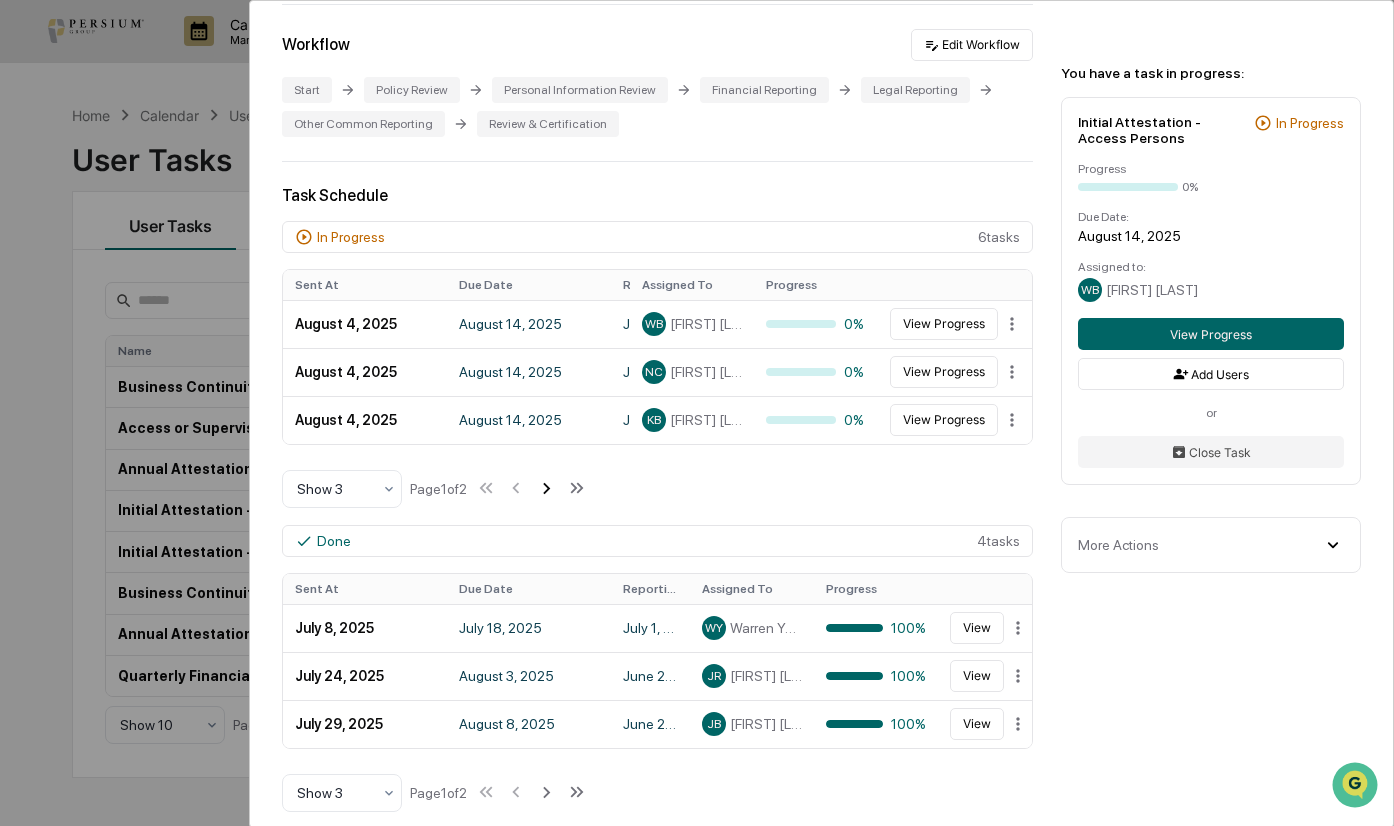 click 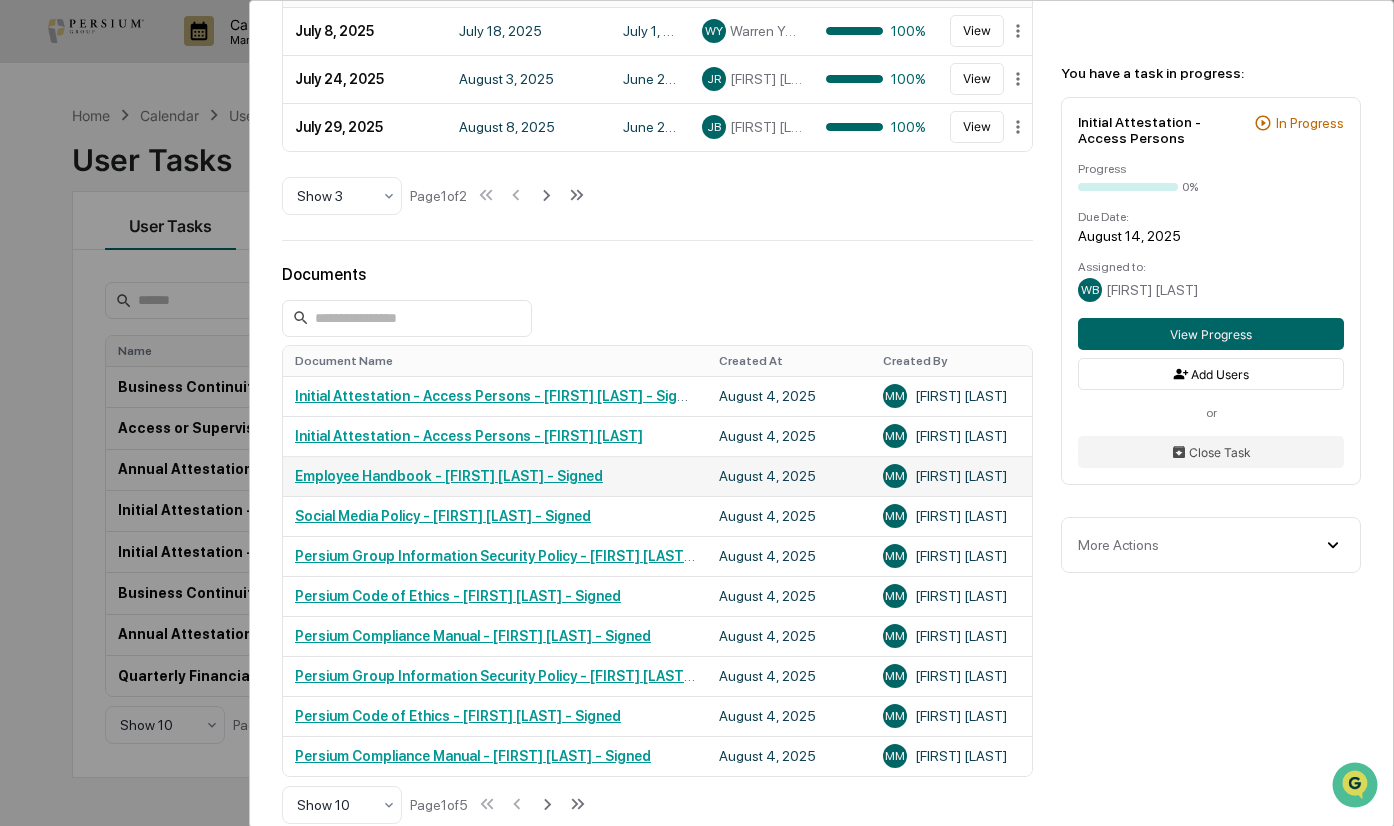 scroll, scrollTop: 800, scrollLeft: 0, axis: vertical 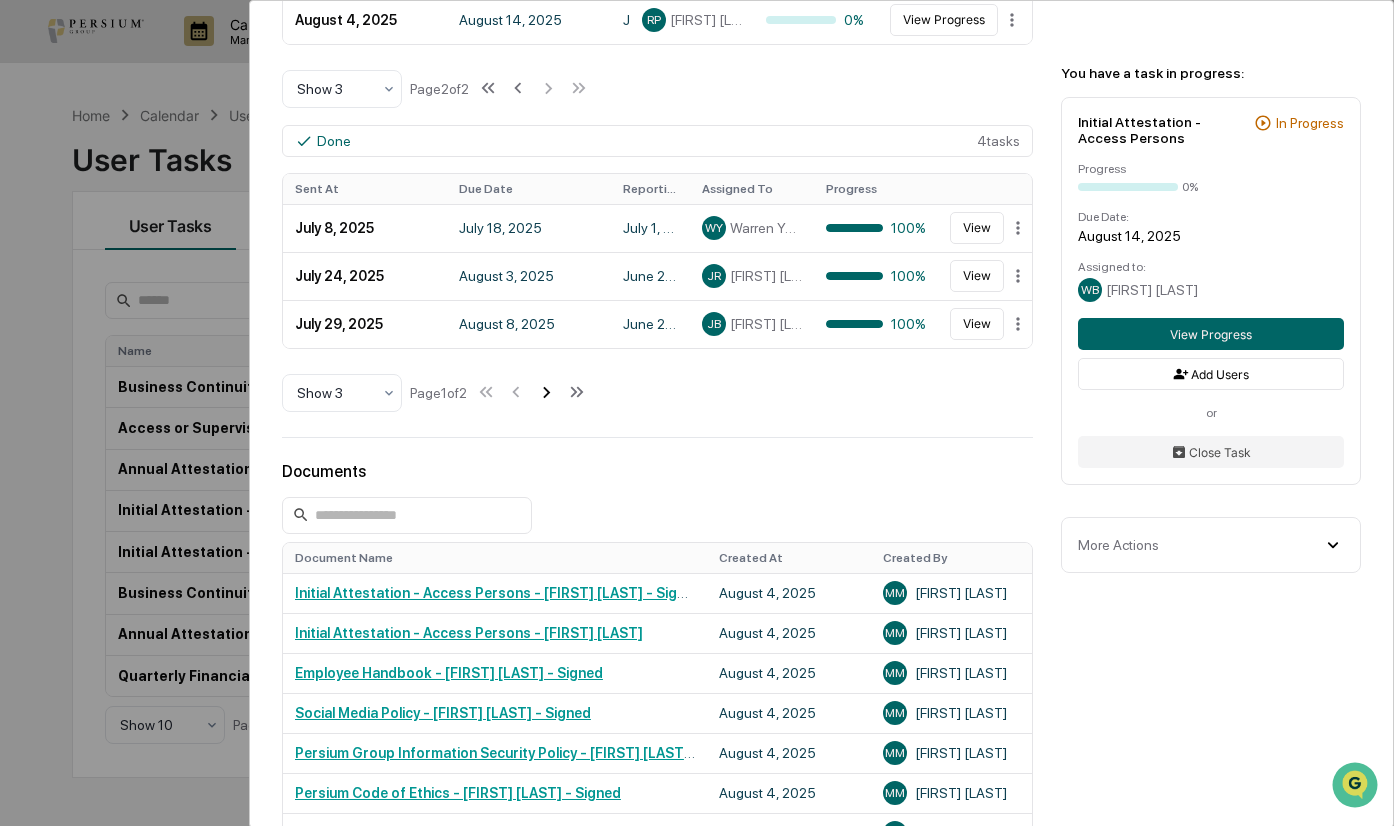 click 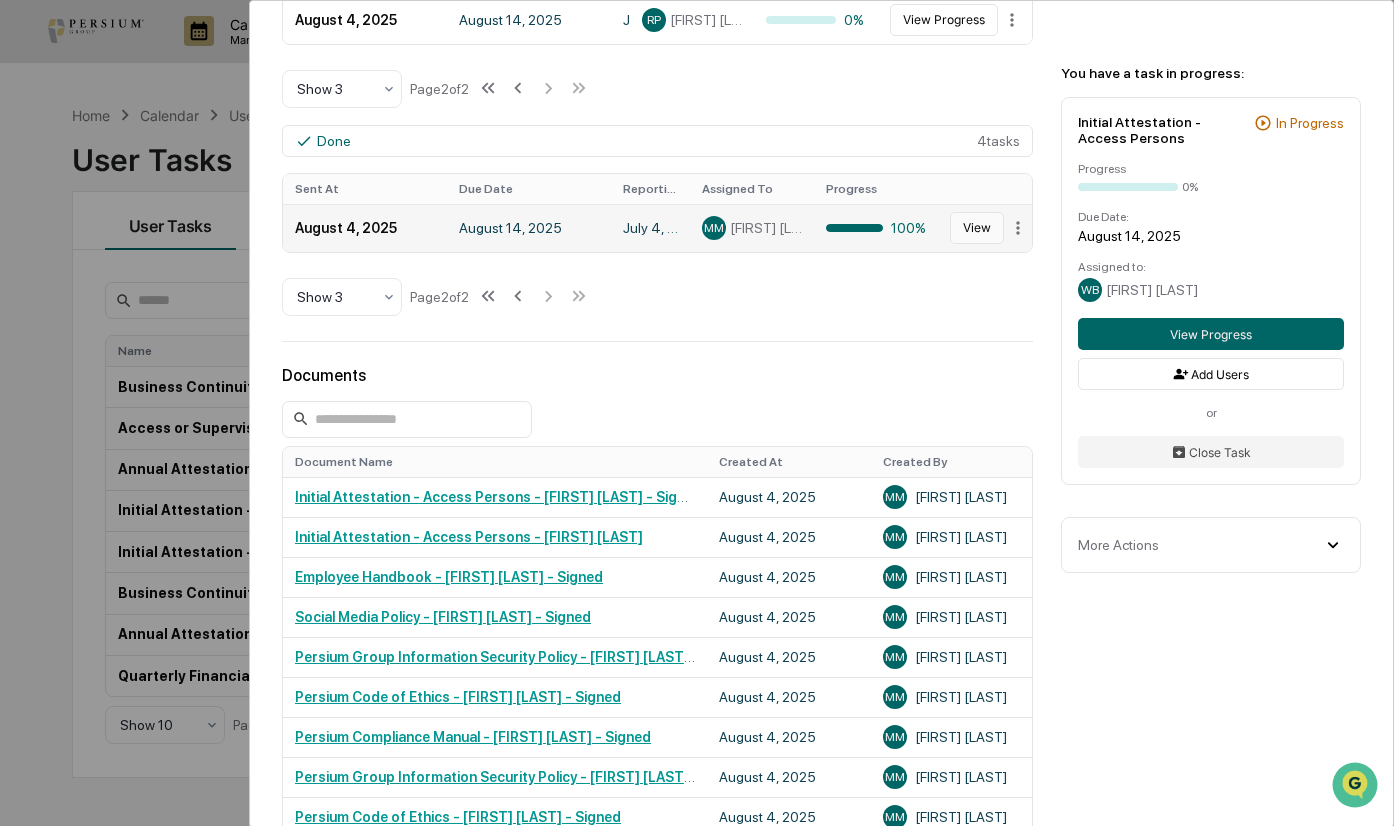 click on "View" at bounding box center (977, 228) 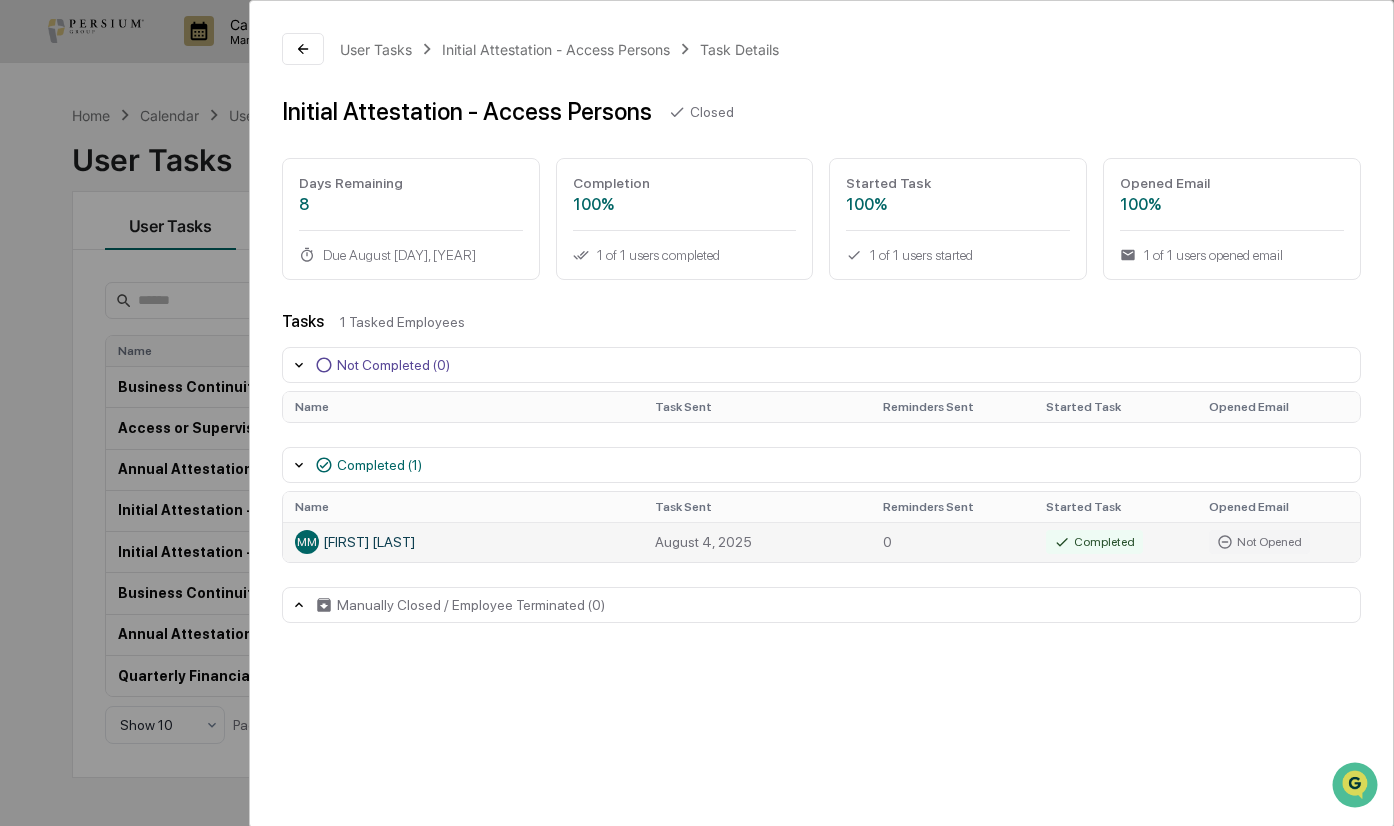 click on "MM Michael Murray" at bounding box center [463, 542] 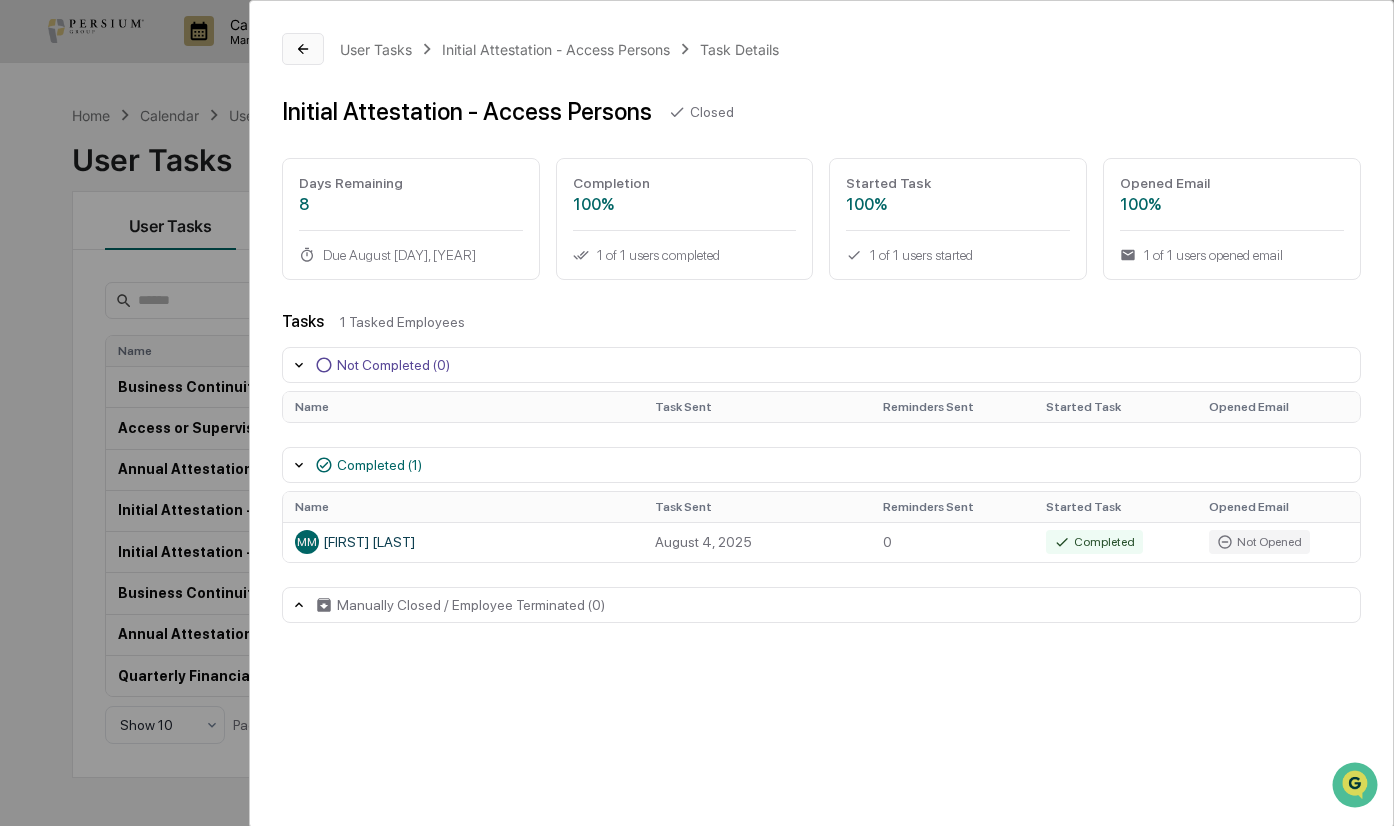 click 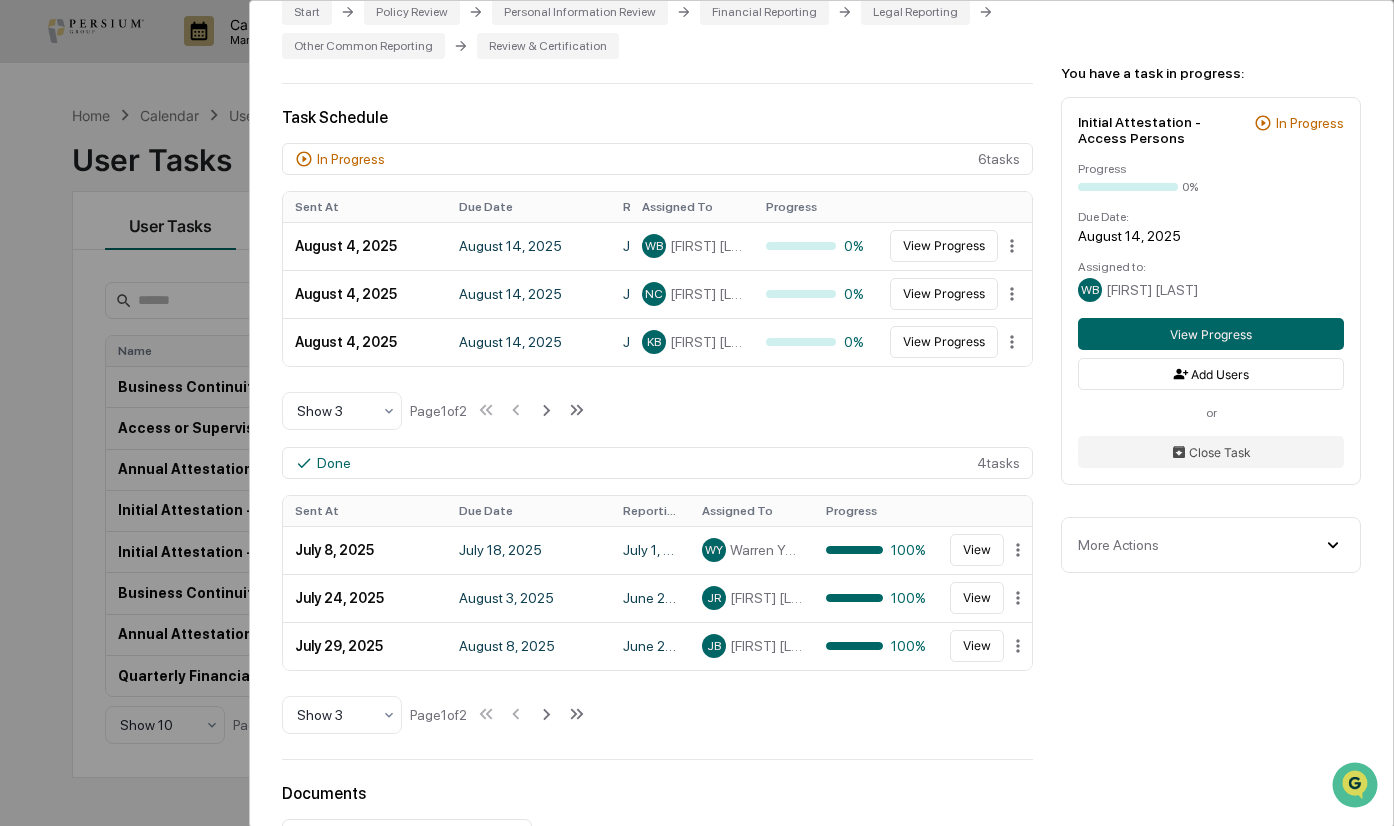 scroll, scrollTop: 500, scrollLeft: 0, axis: vertical 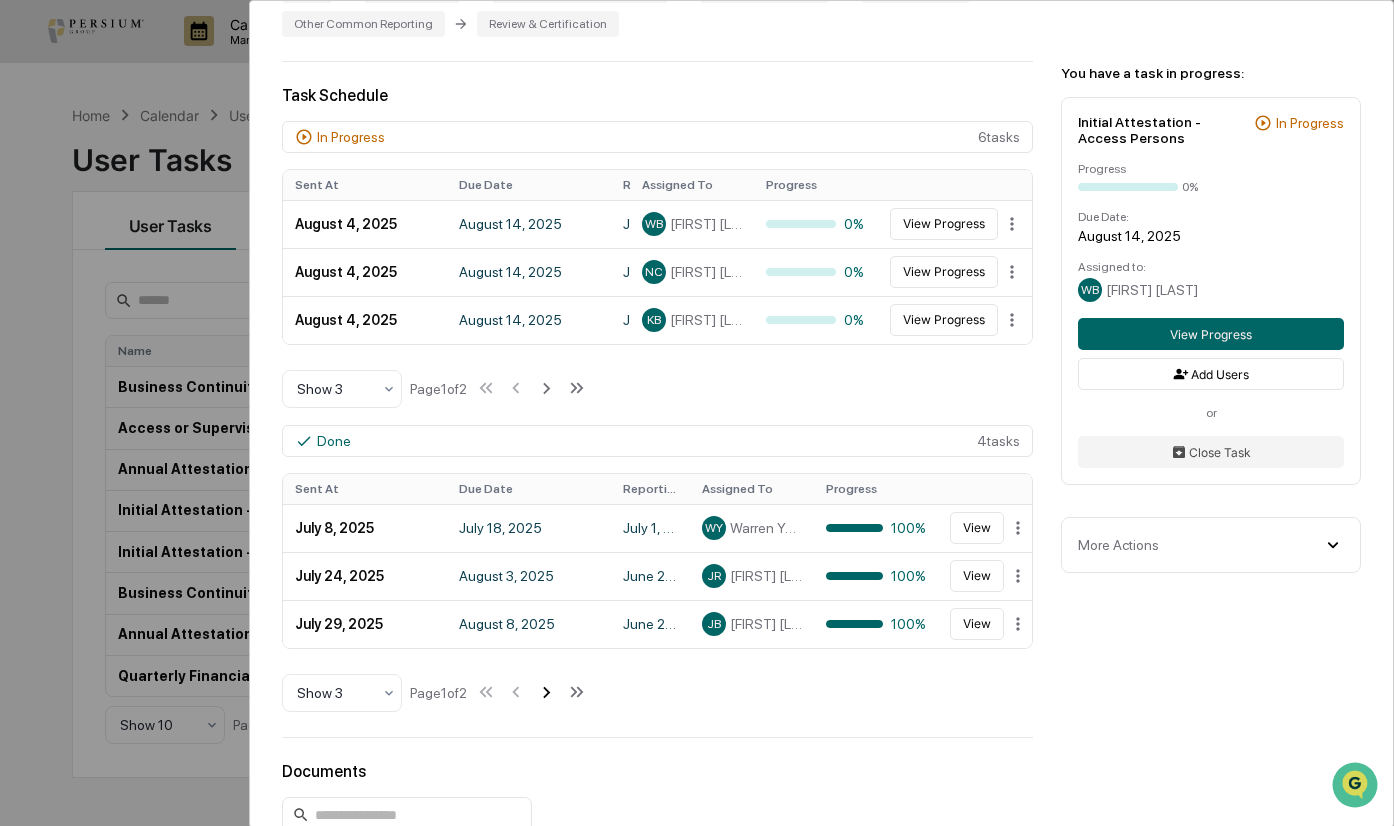 click 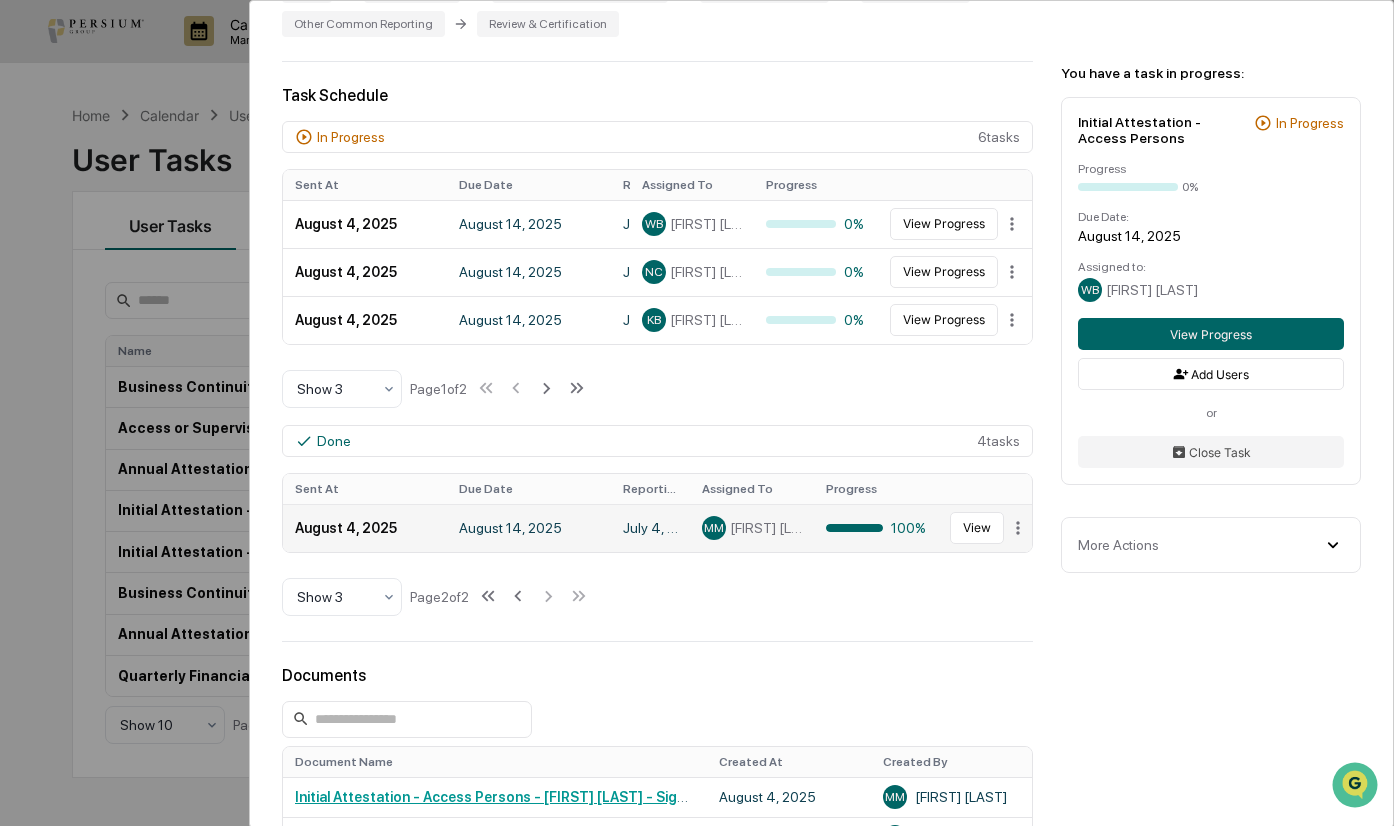 click on "[FIRST] [LAST]" at bounding box center [766, 528] 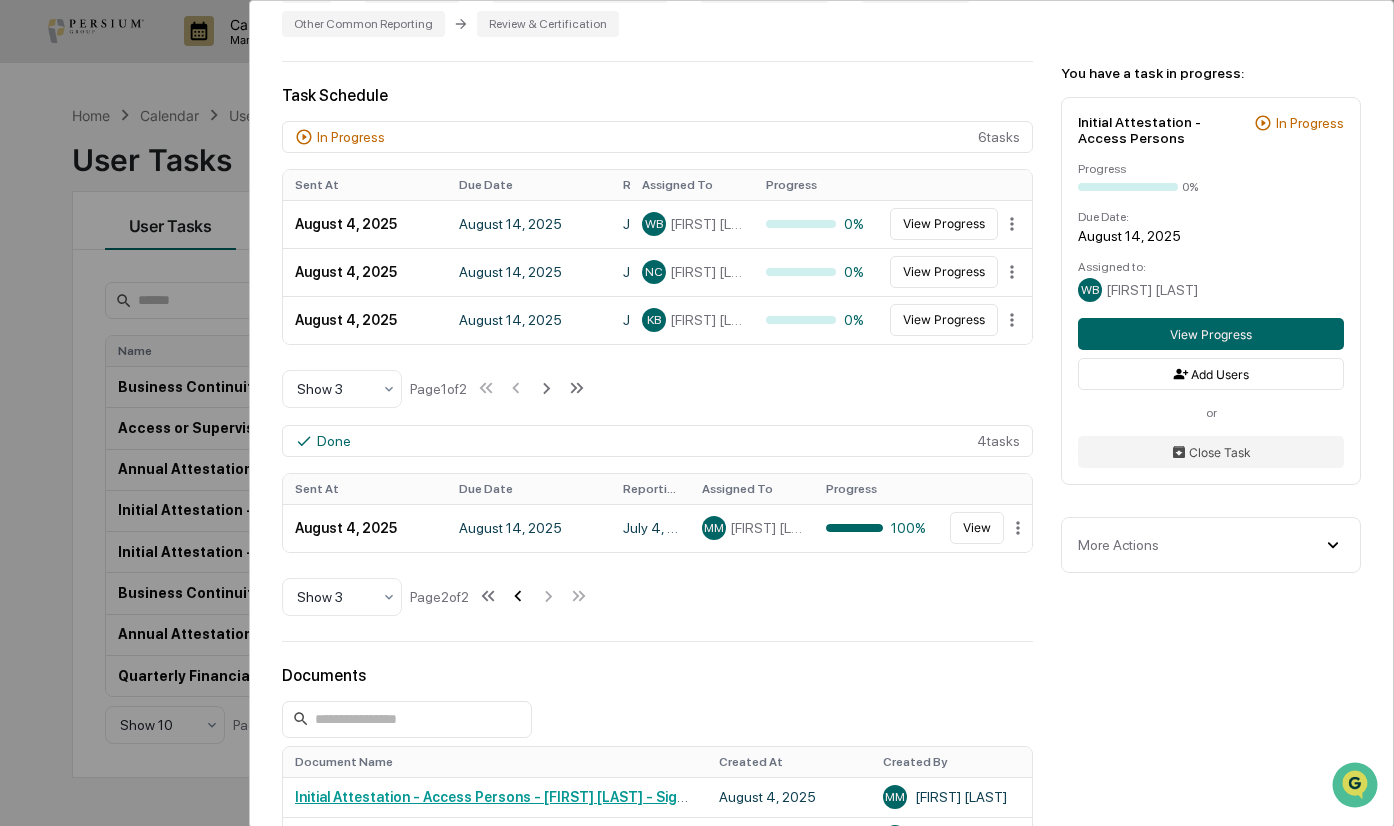 click 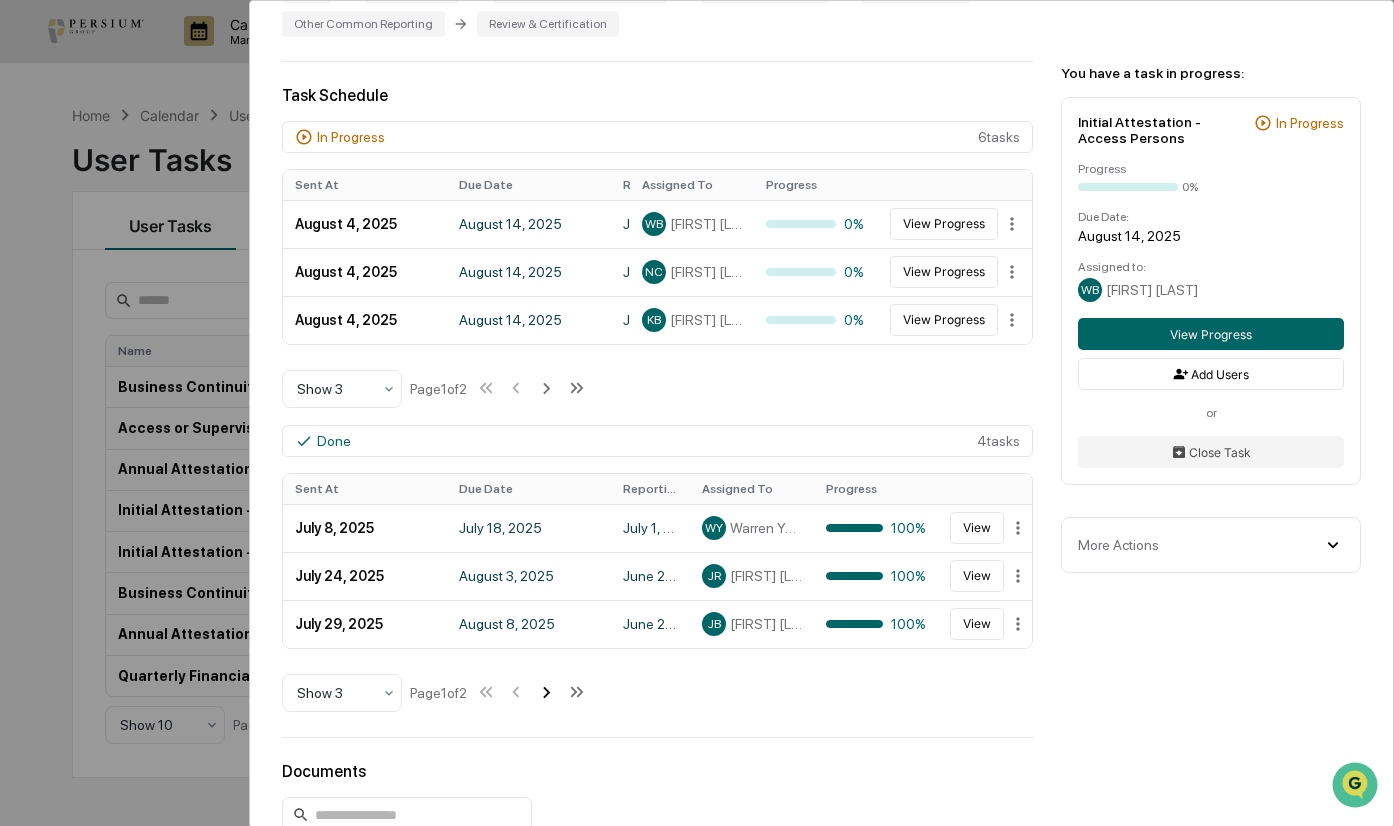 click 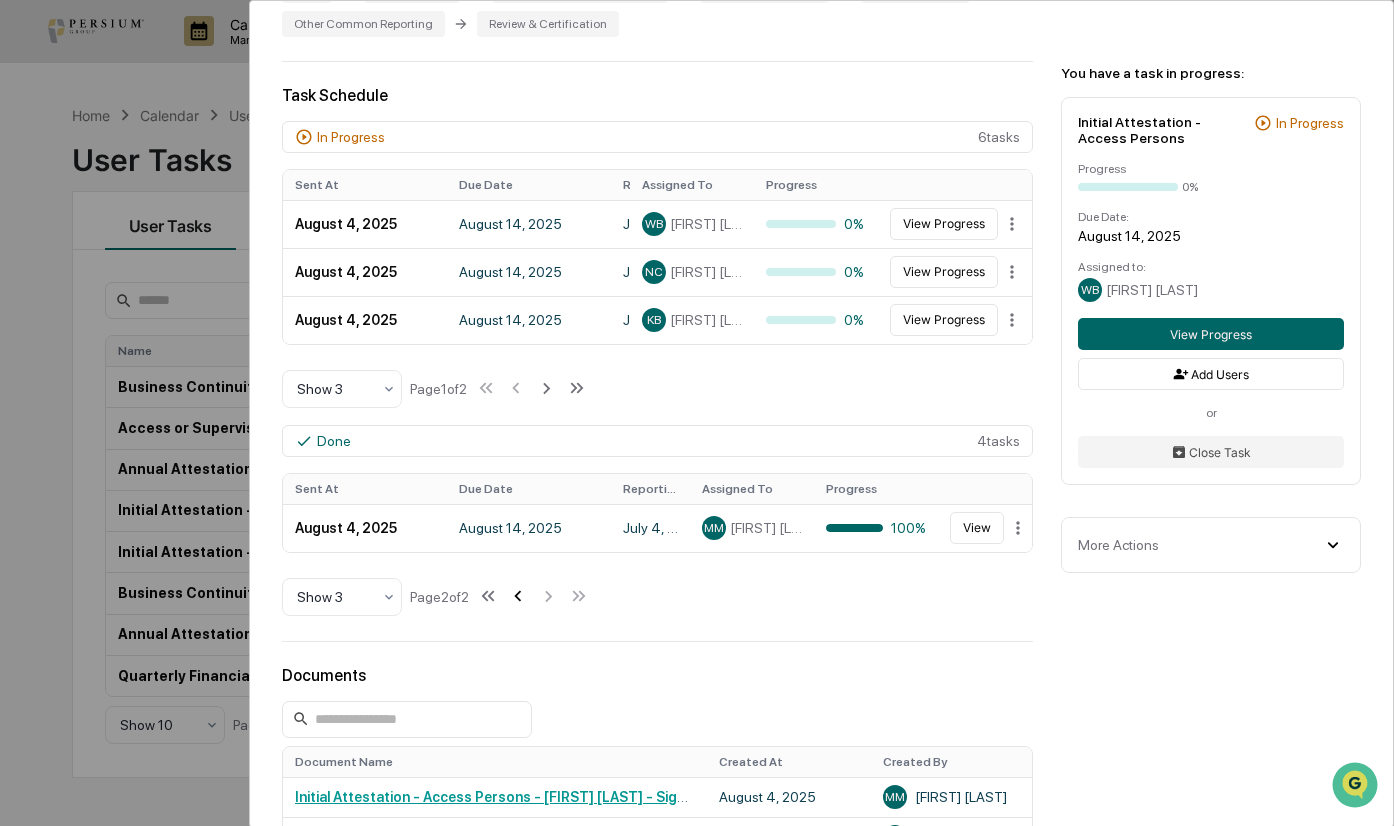 click 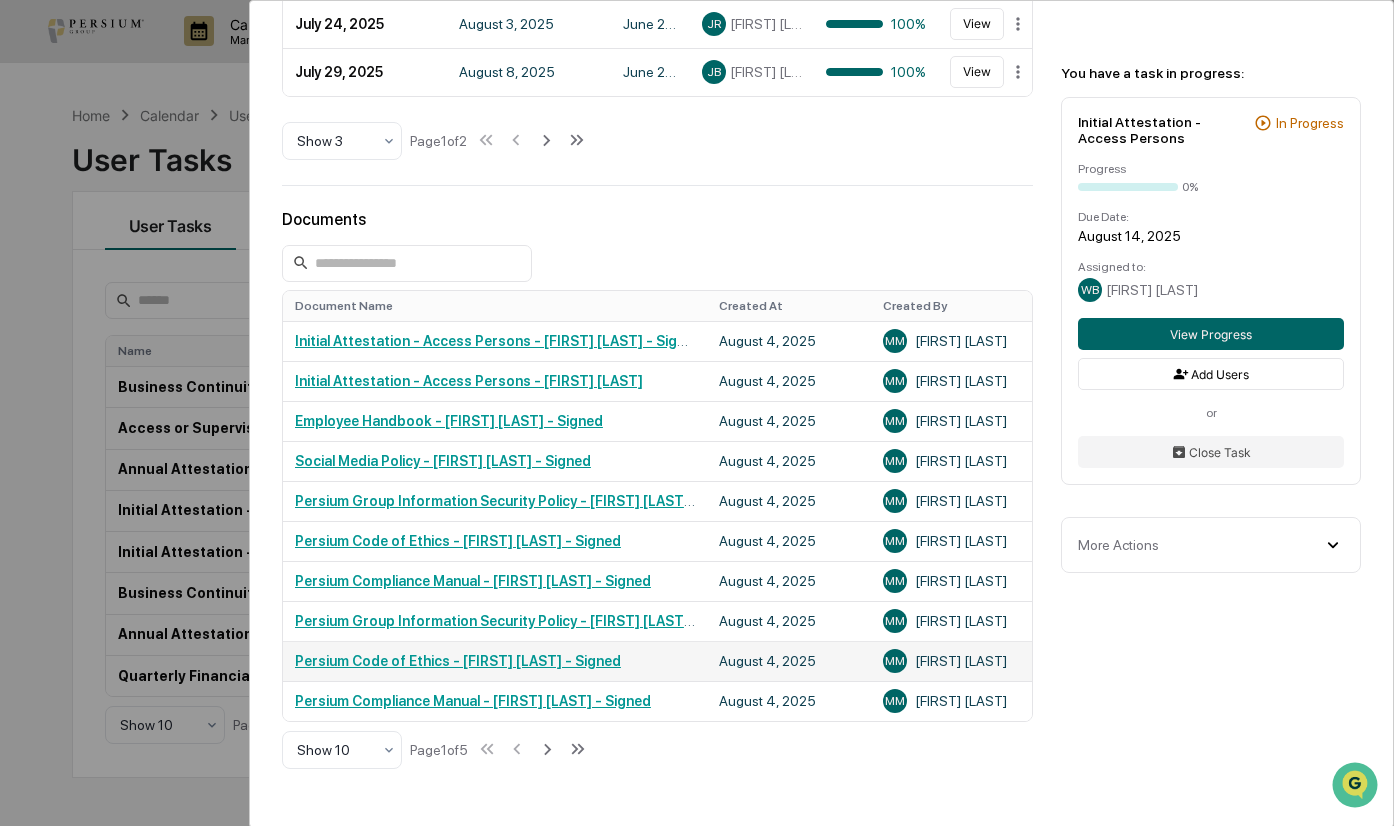 scroll, scrollTop: 1100, scrollLeft: 0, axis: vertical 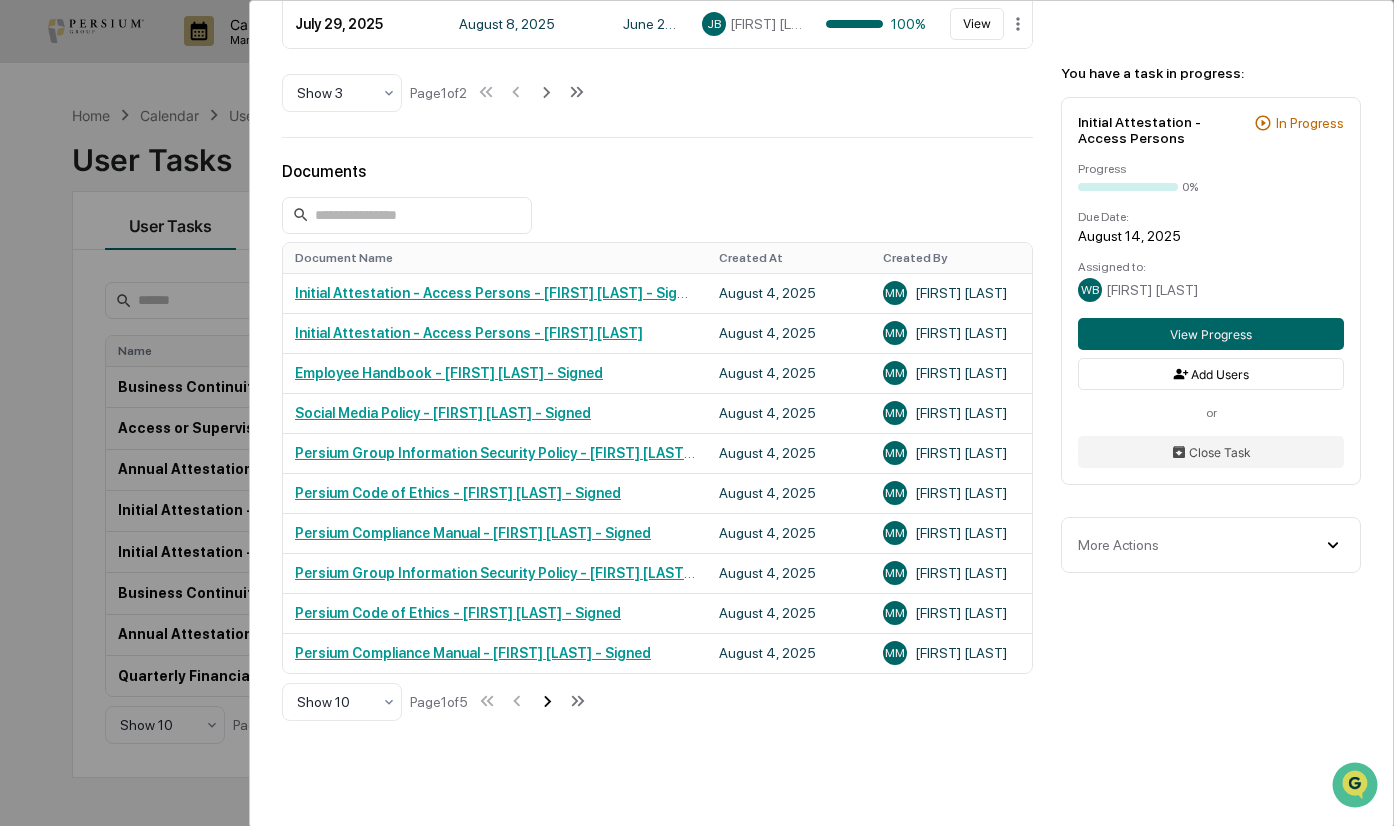 click 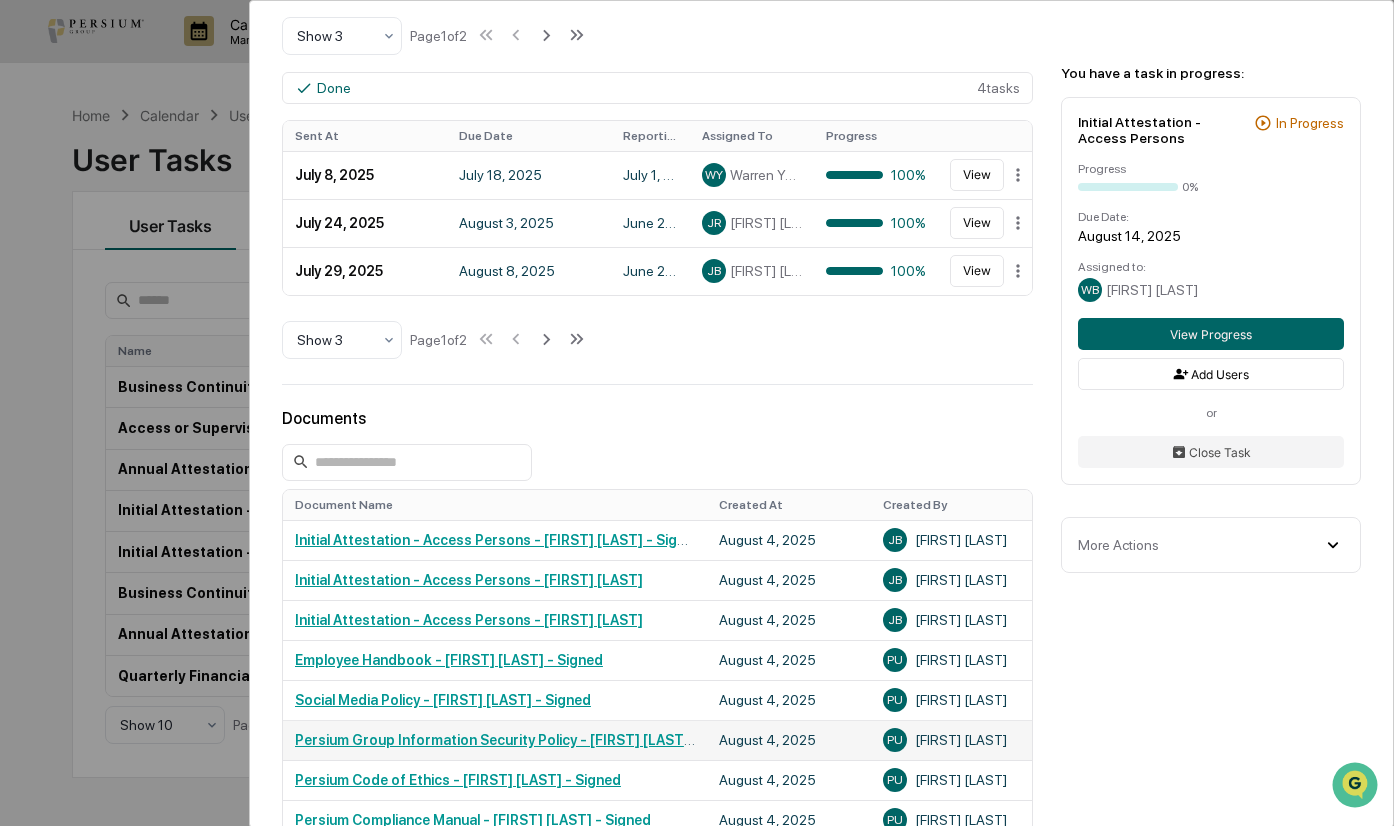 scroll, scrollTop: 800, scrollLeft: 0, axis: vertical 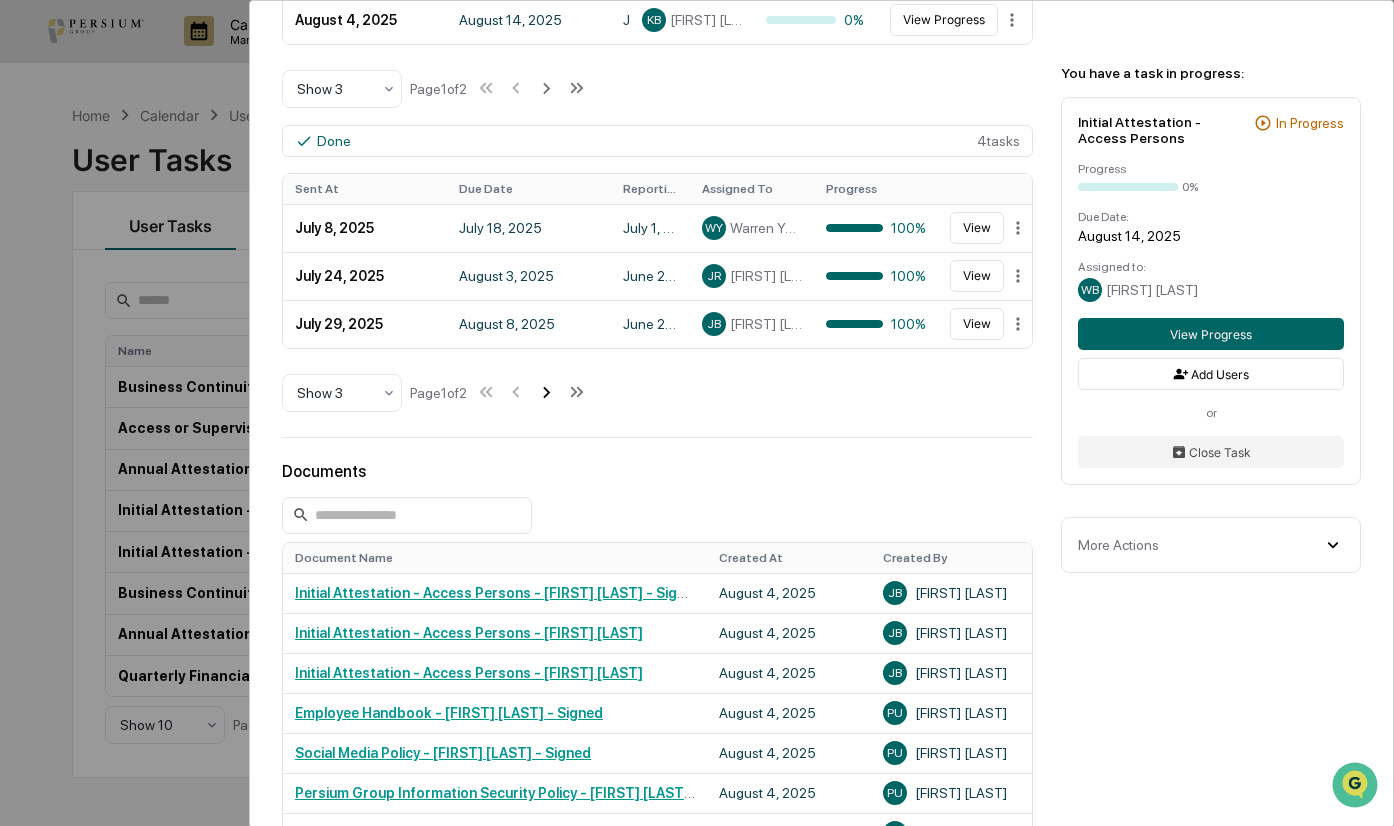 click 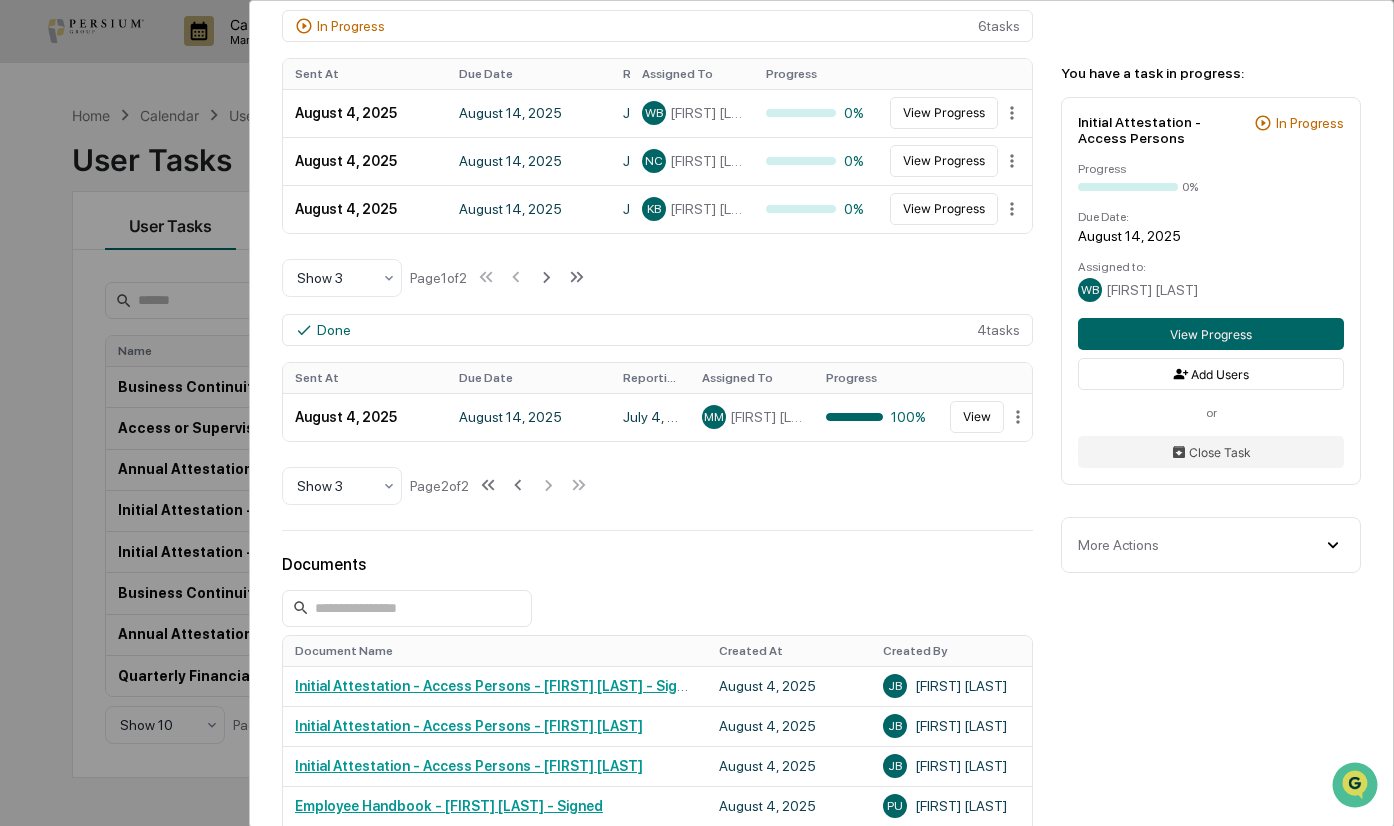 scroll, scrollTop: 600, scrollLeft: 0, axis: vertical 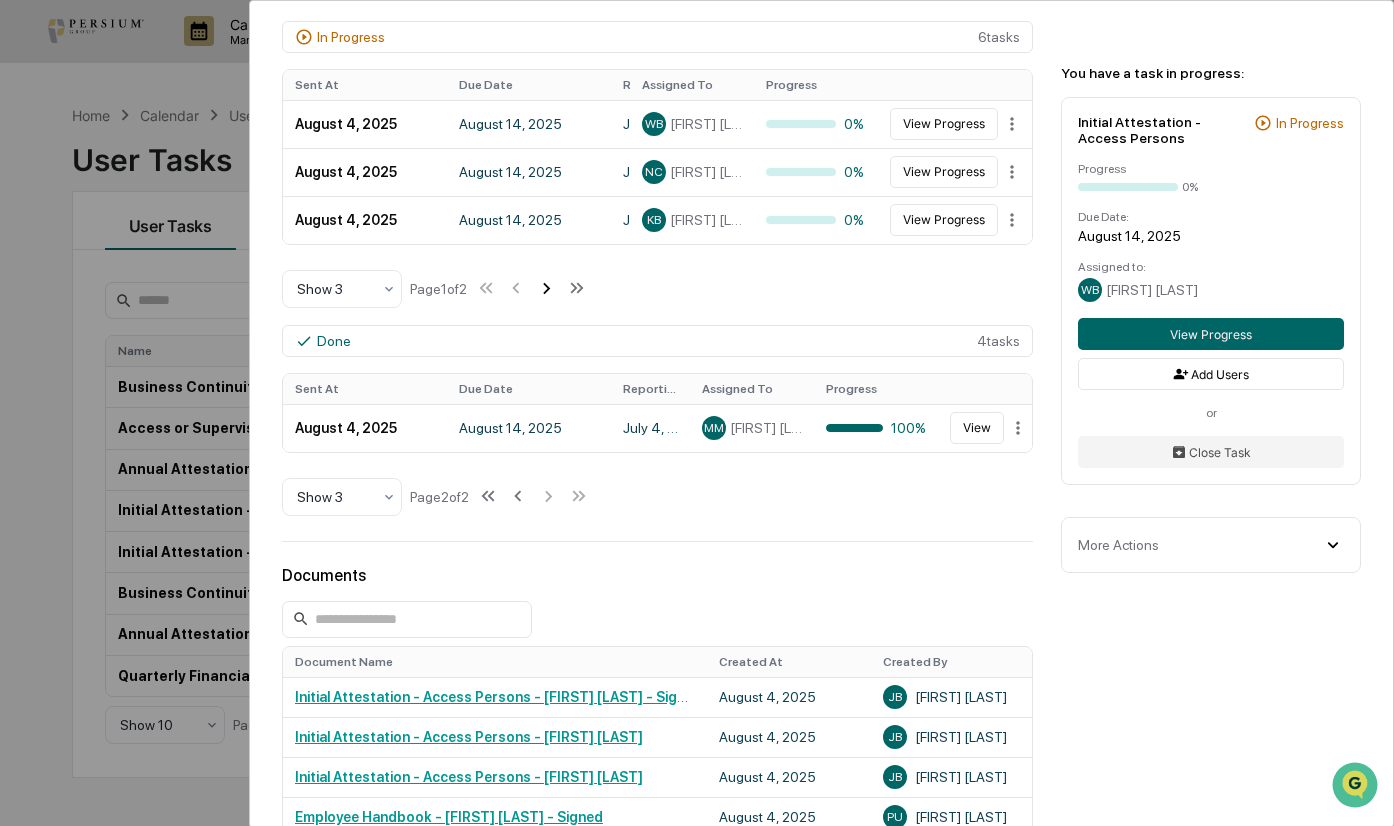 click 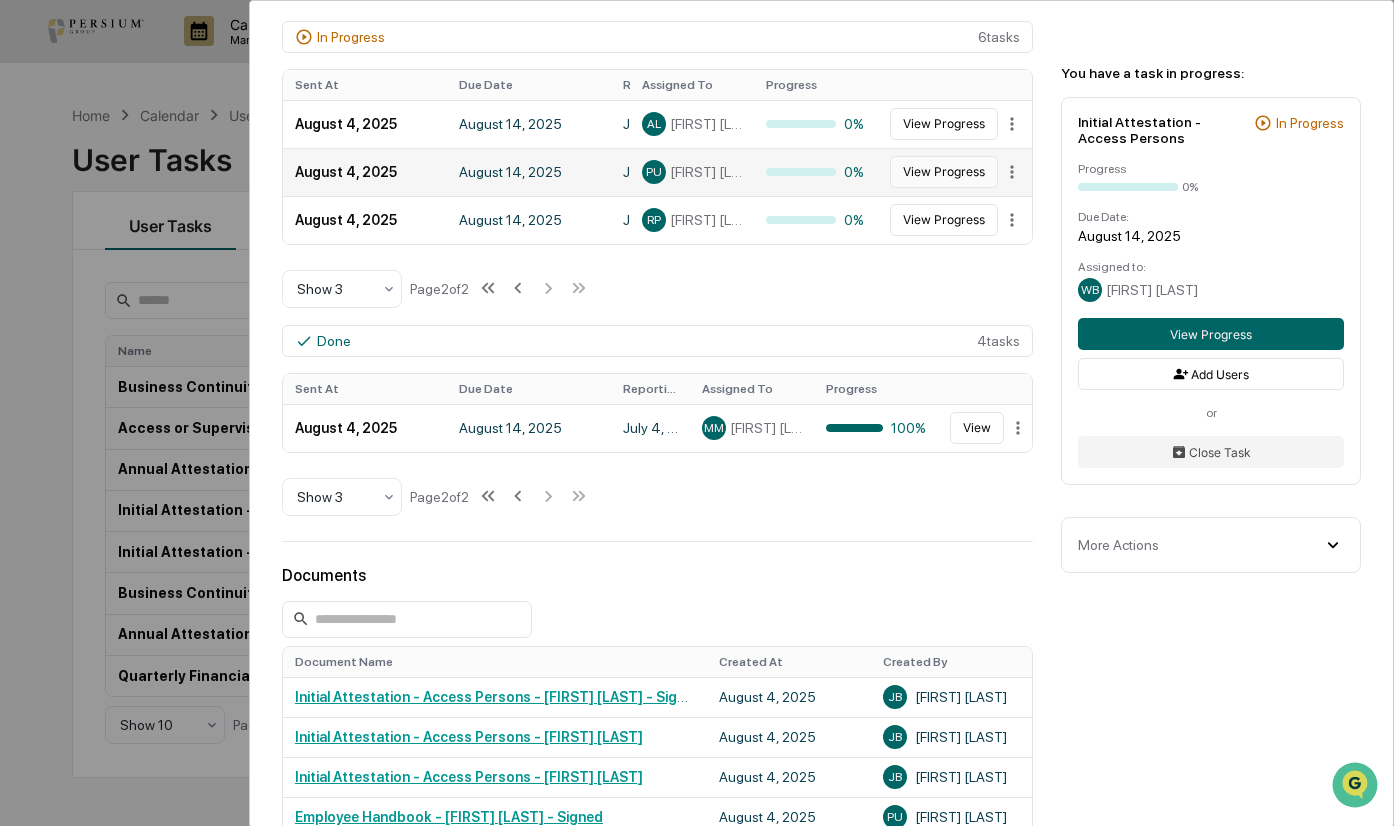 click on "View Progress" at bounding box center (944, 172) 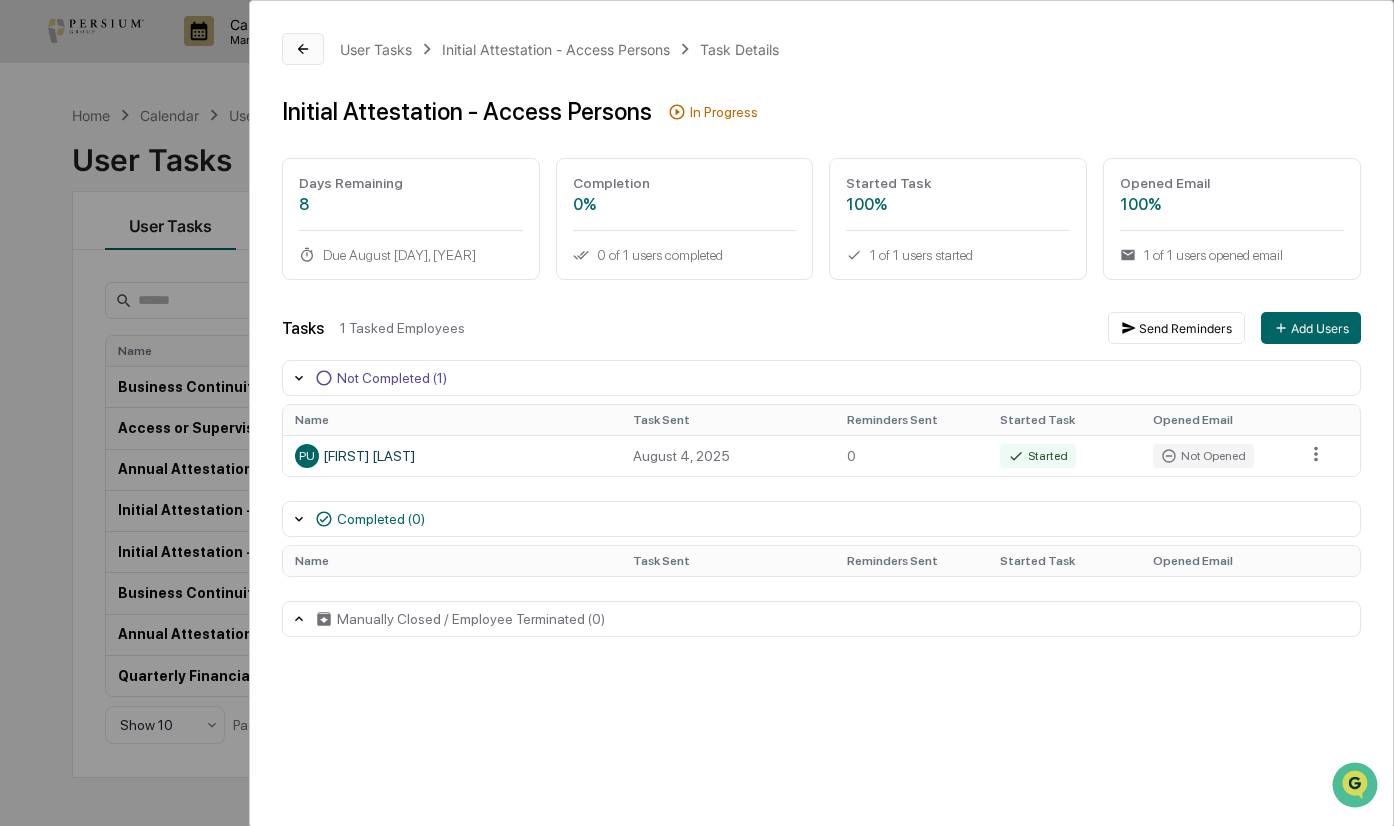 click at bounding box center [303, 49] 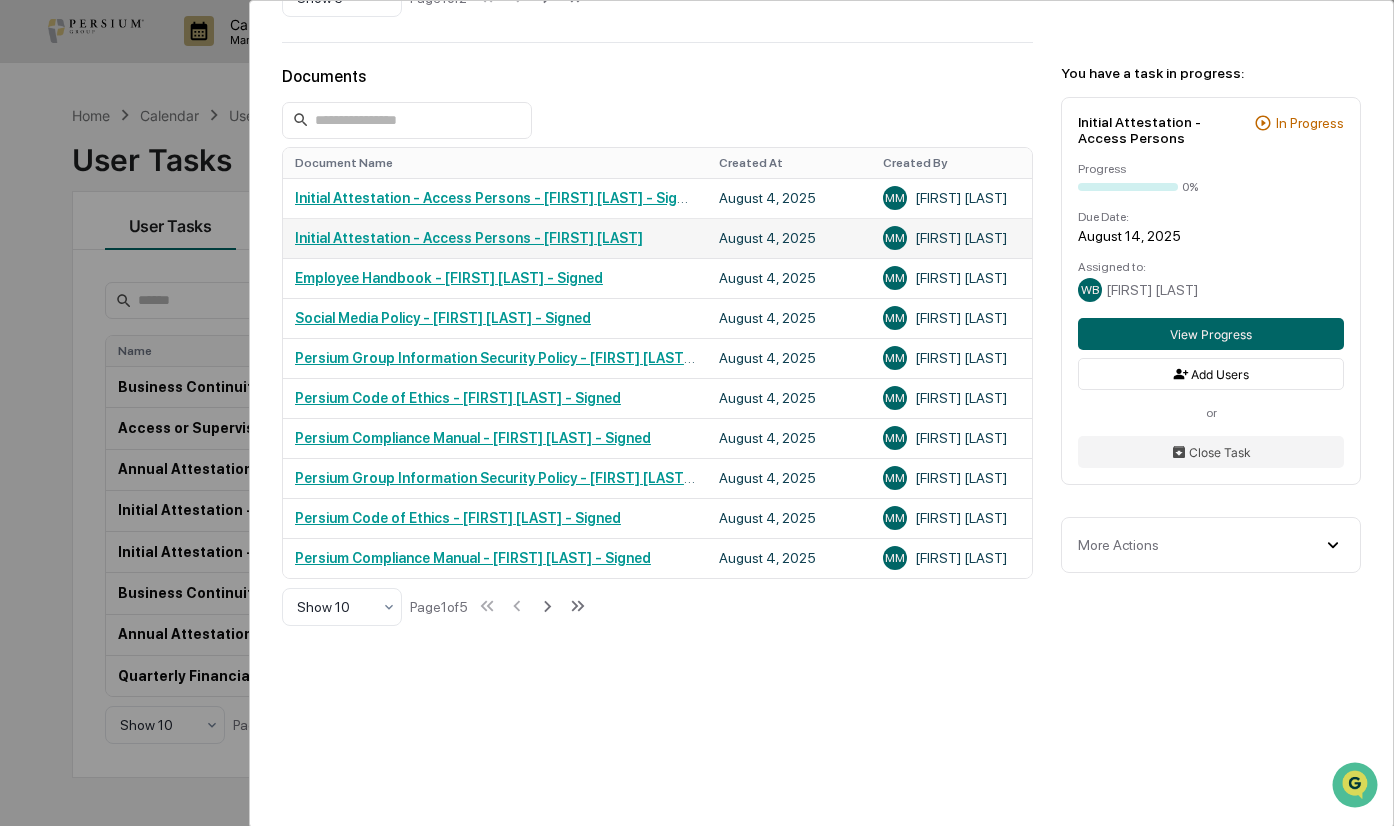 scroll, scrollTop: 1206, scrollLeft: 0, axis: vertical 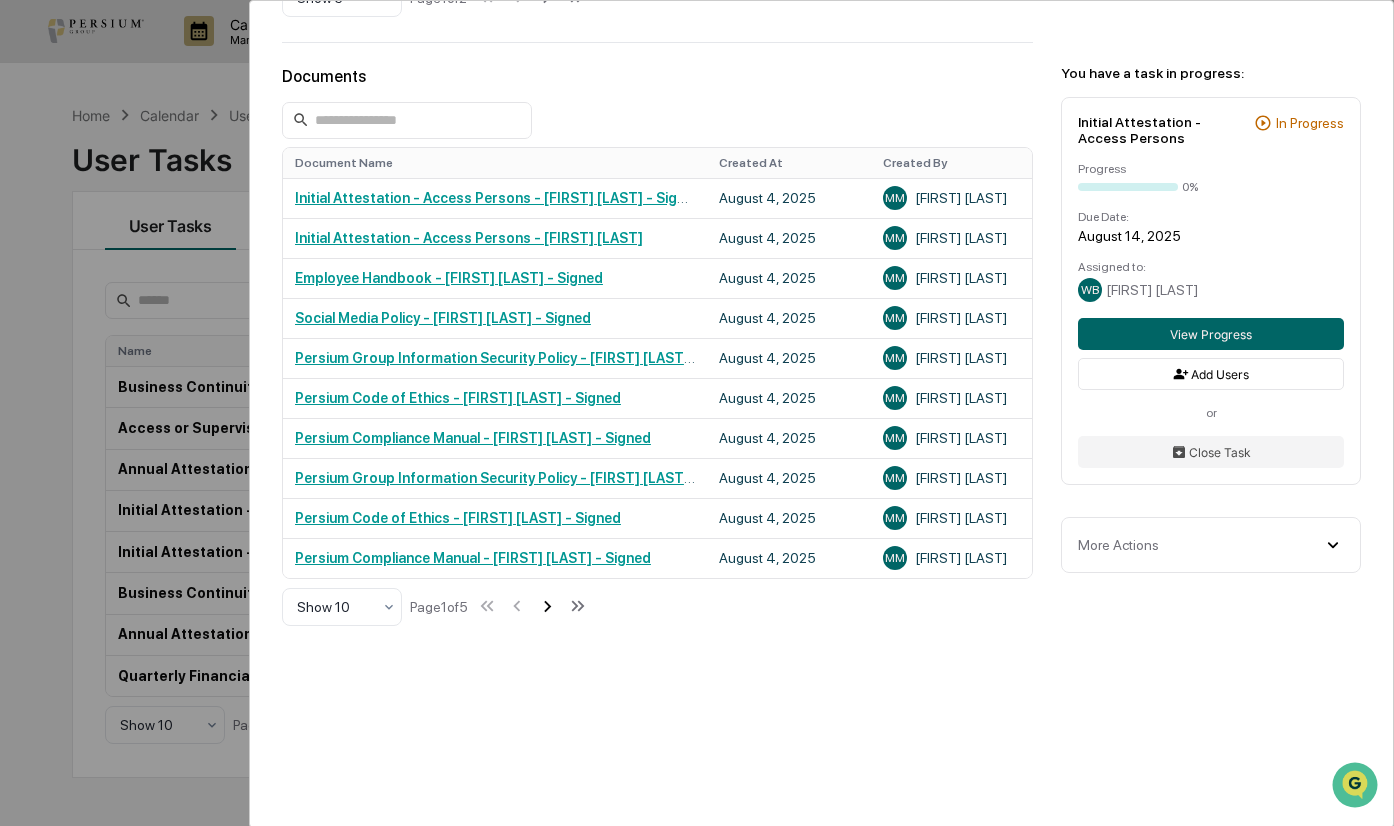 click 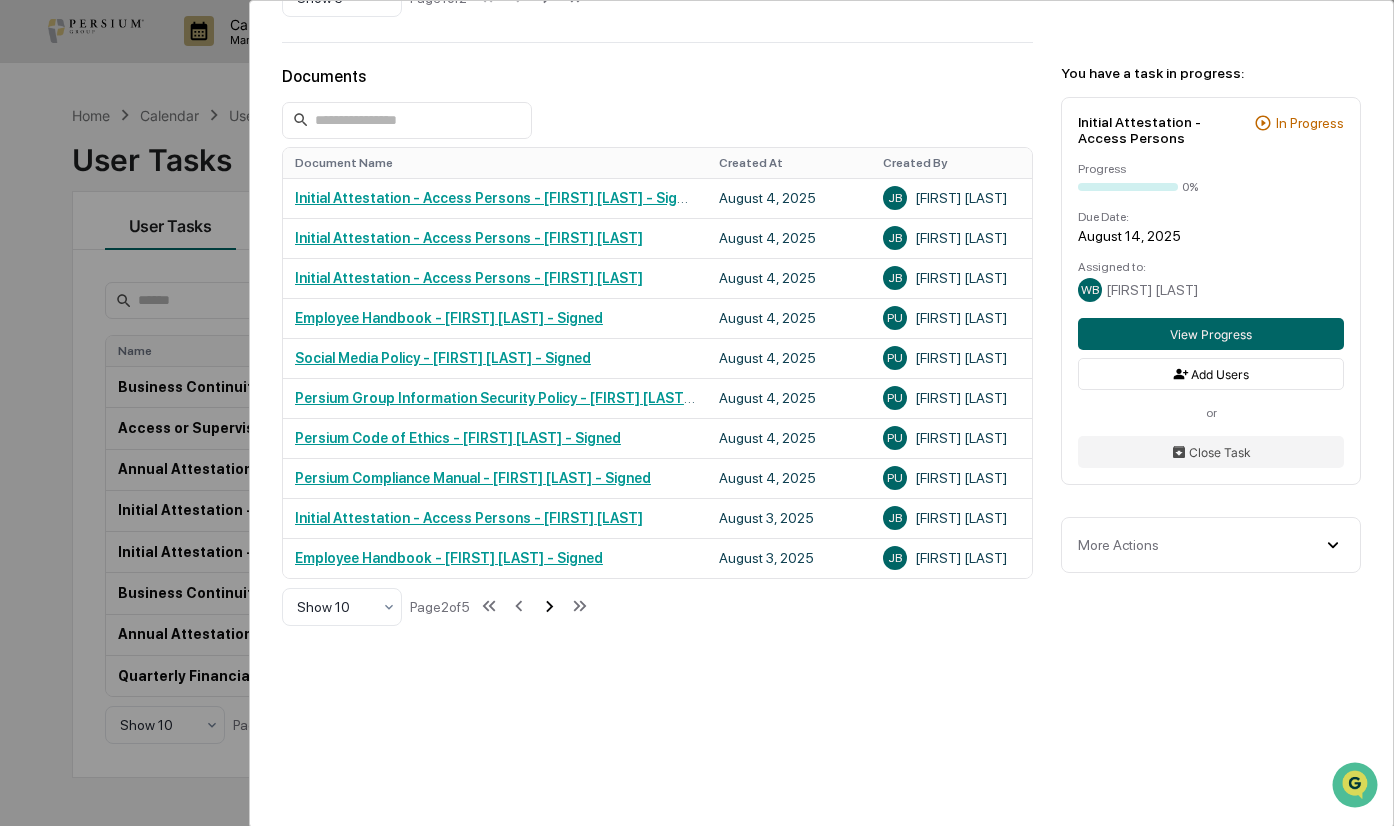 click 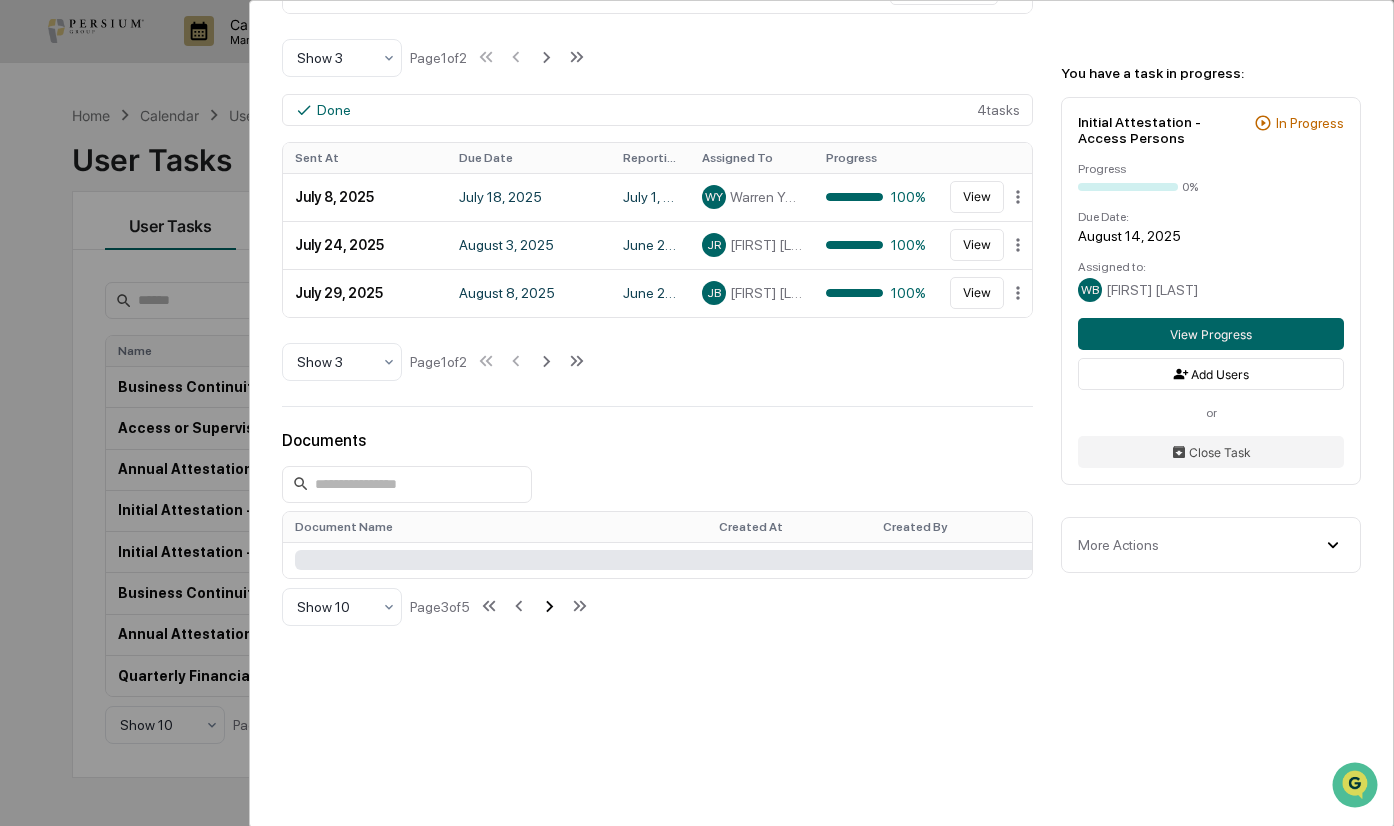 scroll, scrollTop: 1206, scrollLeft: 0, axis: vertical 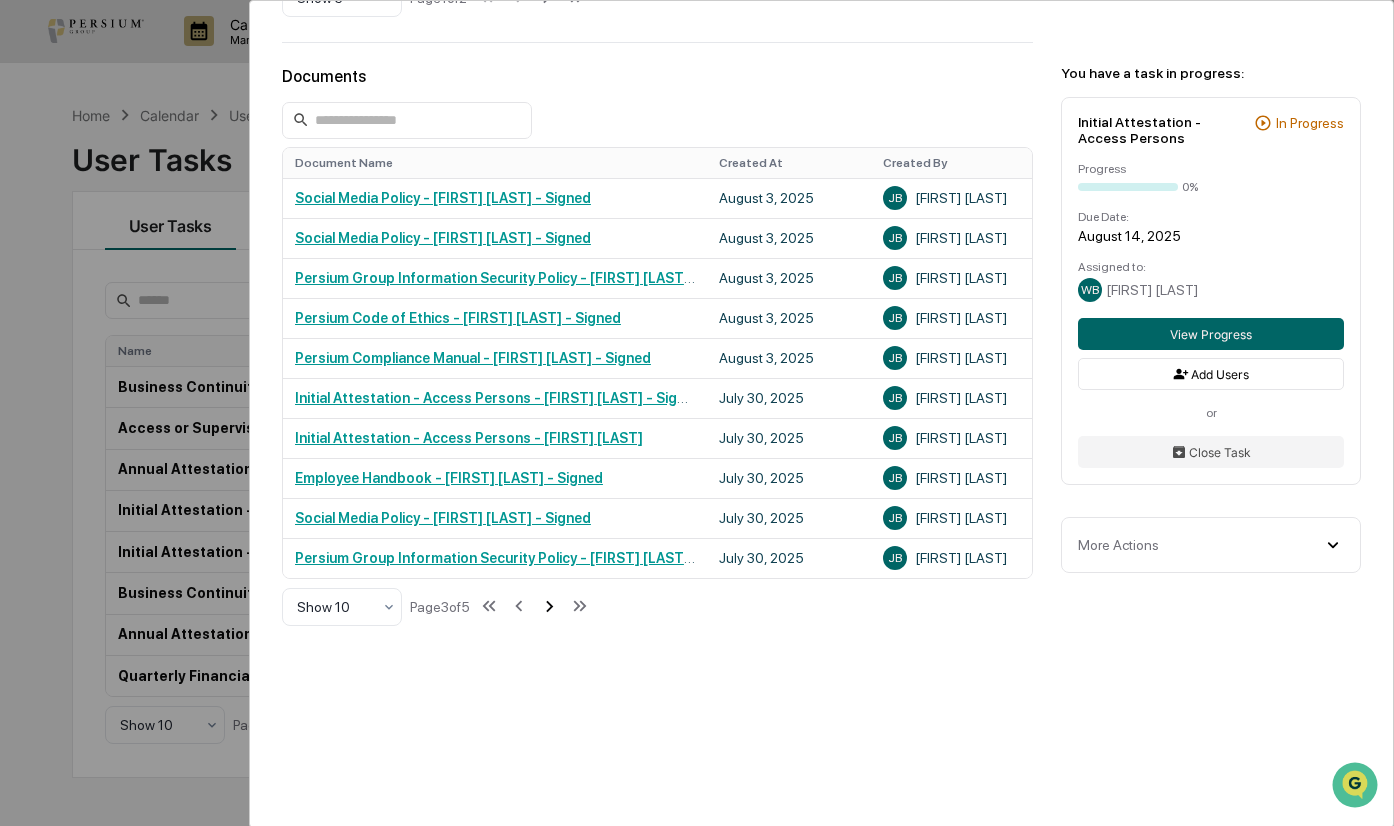 click 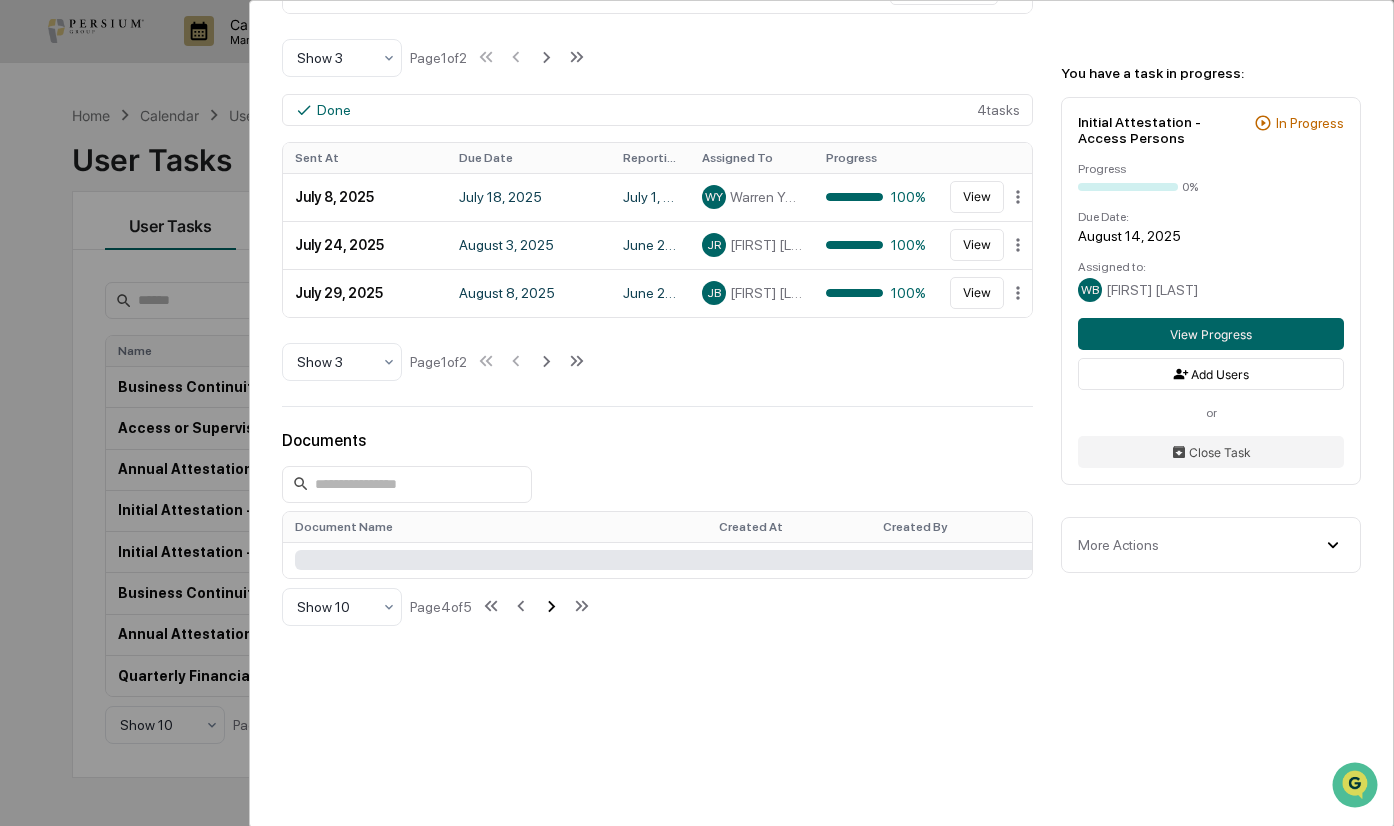 scroll, scrollTop: 1206, scrollLeft: 0, axis: vertical 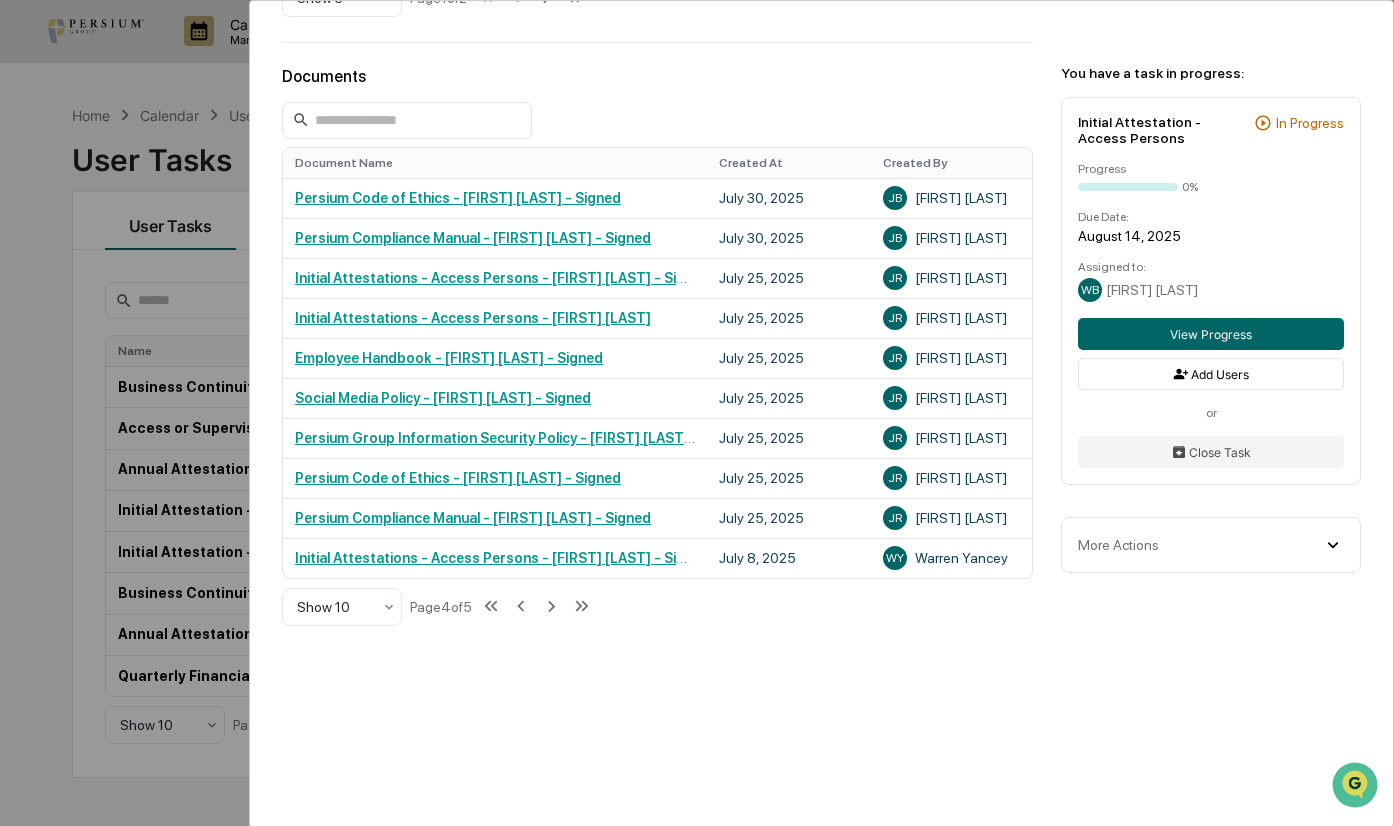 click on "User Tasks Initial Attestation - Access Persons Initial Attestation - Access Persons Active No description Details Assigned Group:  Access Persons Due Date:  Onboarding Task - 10 days Reporting Dates:  Past Year Publish Note:  Please complete your initial attestation and personal reporting. If you have any questions or concerns, please don't hesitate to reach out to the Chief Compliance Officer. Send Weekly Reminders:  Yes Edit Workflow Edit Workflow Start Policy Review Personal Information Review Financial Reporting Legal Reporting Other Common Reporting Review & Certification Task Schedule In Progress   6  task s Sent At Due Date Reporting Date Assigned To Progress August 4, 2025 August 14, 2025 July 4, 2025   -  August 4, 2025 WB William Bowen 0% View Progress August 4, 2025 August 14, 2025 July 4, 2025   -  August 4, 2025 NC Nancy Custer 0% View Progress August 4, 2025 August 14, 2025 July 4, 2025   -  August 4, 2025 KB Kimberly Brown 0% View Progress Show 3 Page  1  of  2 Done   4  task s Sent At   -  WY" at bounding box center [697, 413] 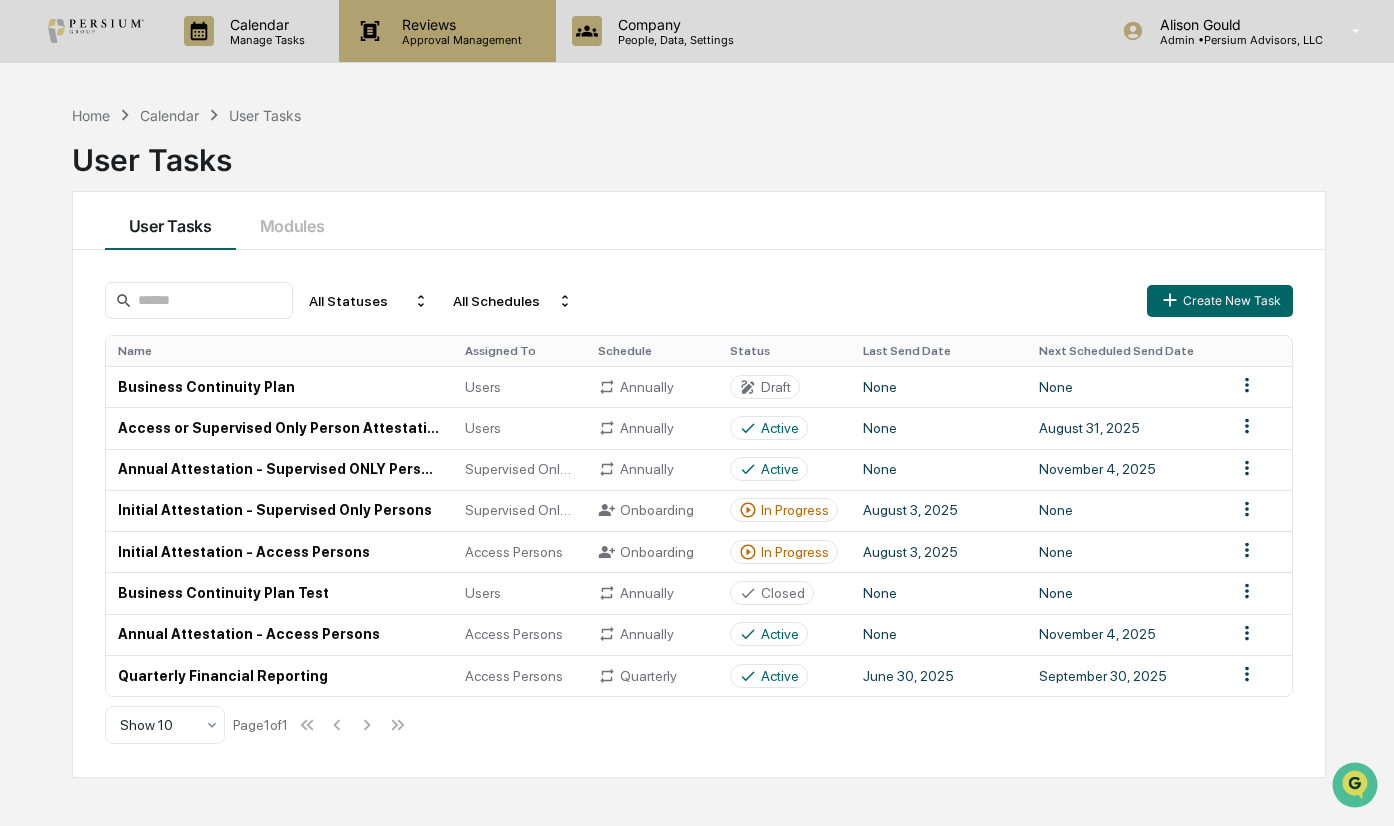 click on "Approval Management" at bounding box center (459, 40) 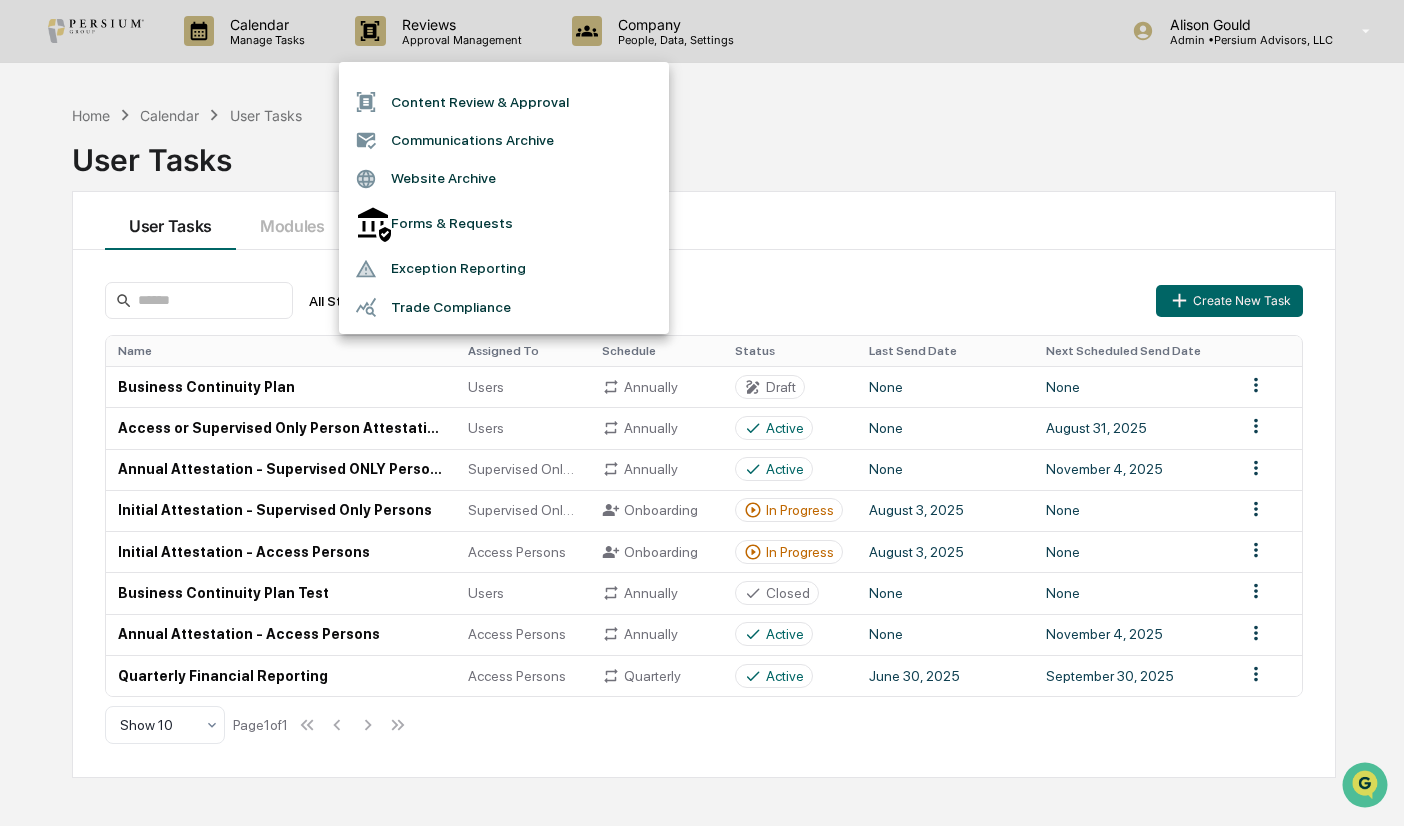 click on "Trade Compliance" at bounding box center [504, 307] 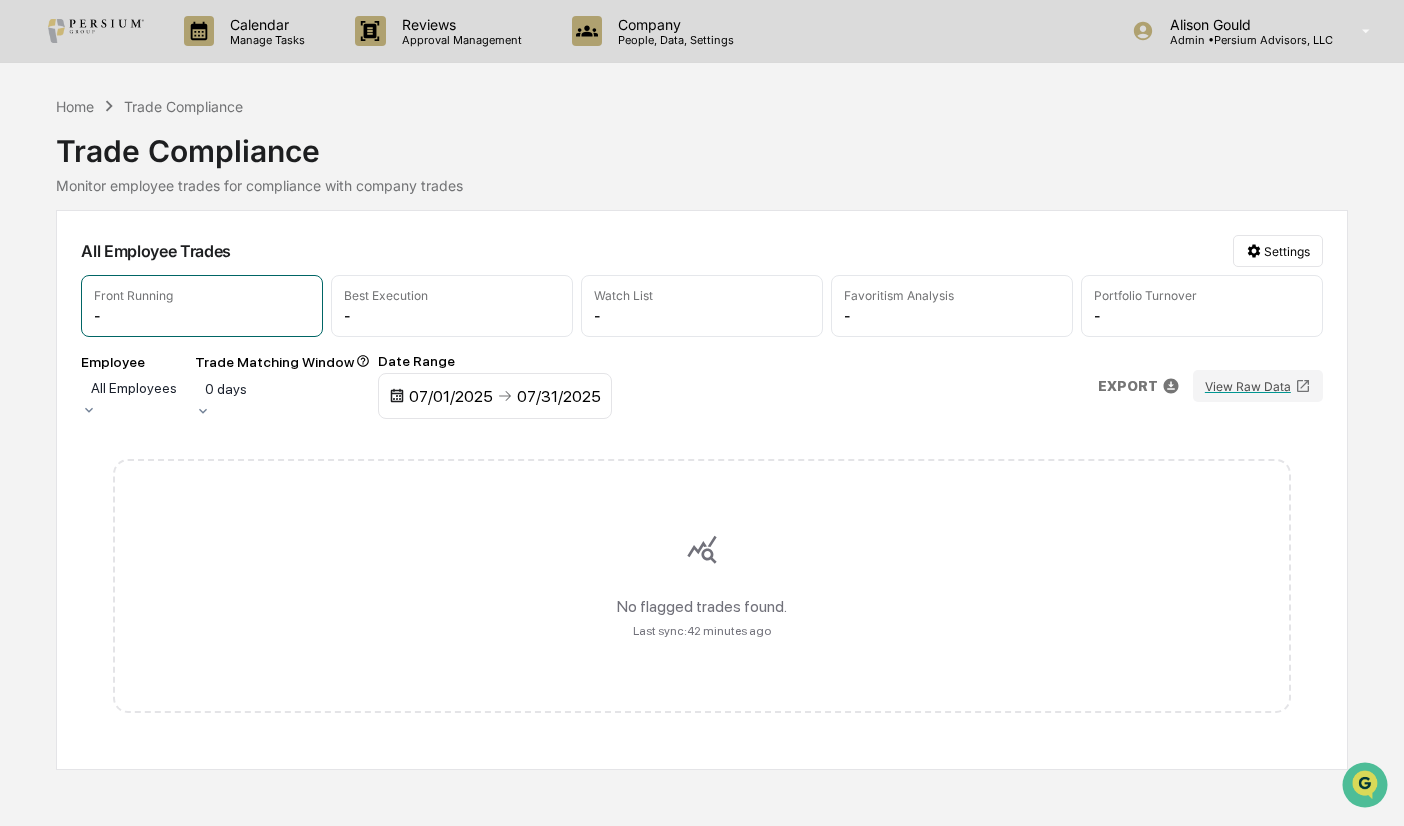 click at bounding box center [397, 396] 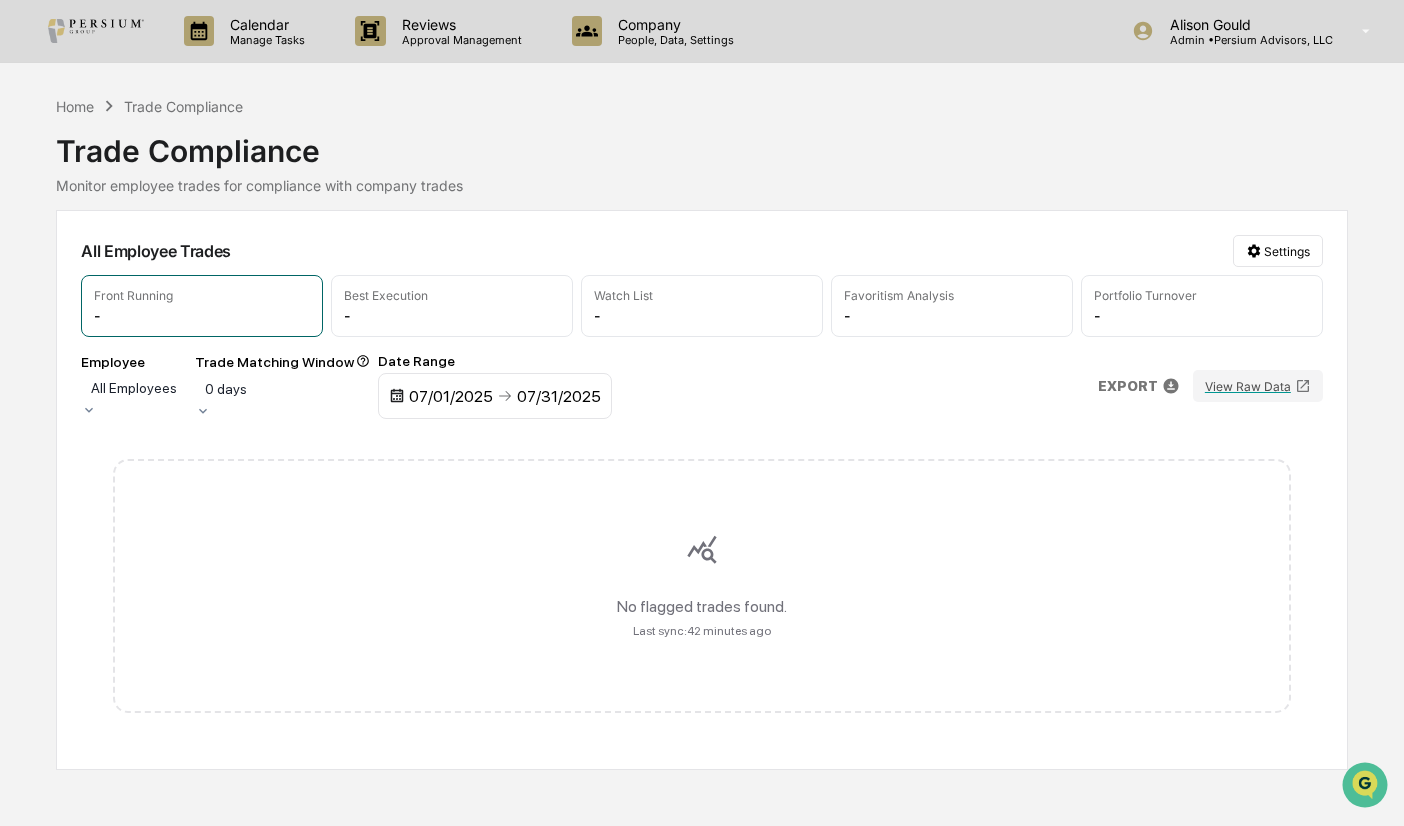 click 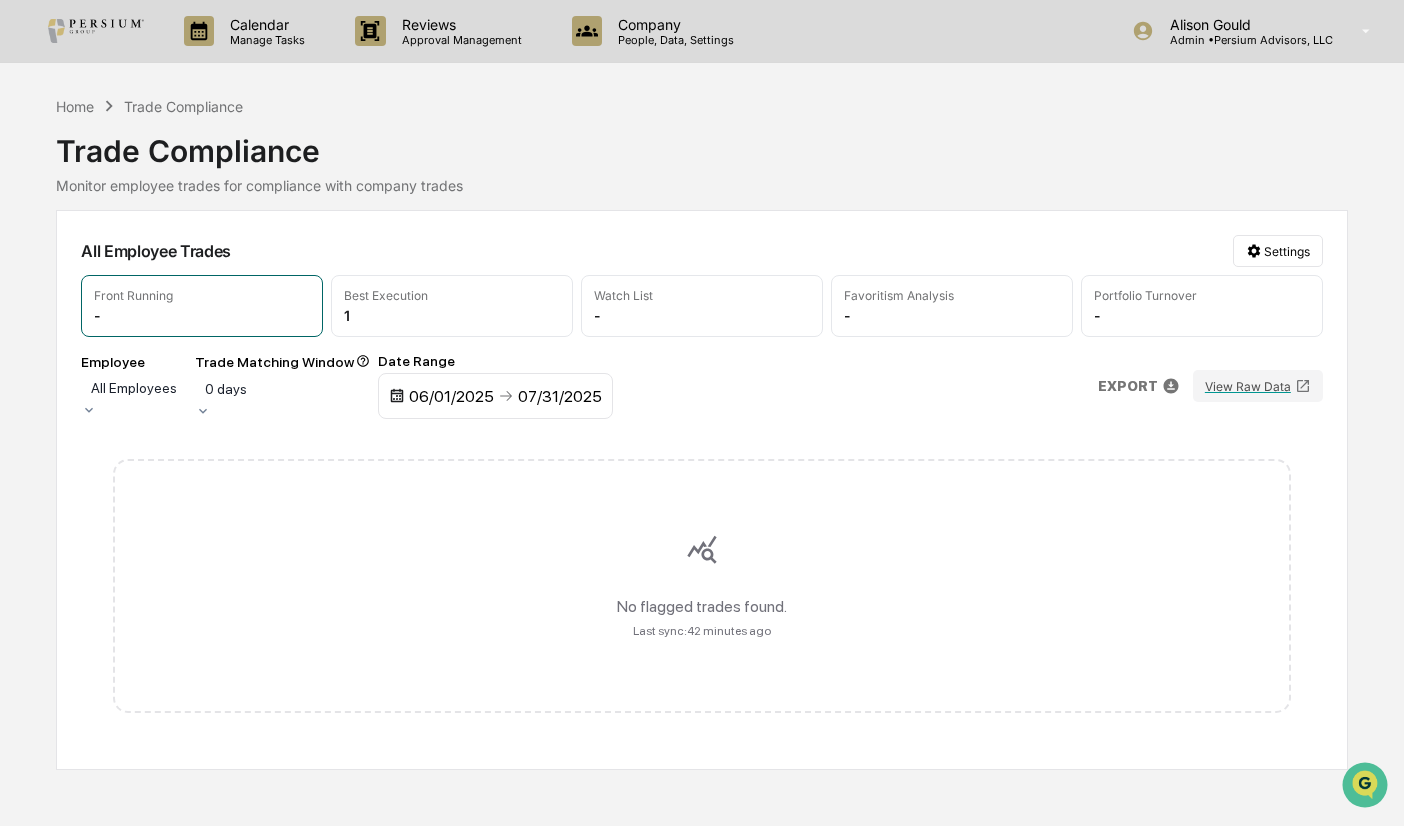 click on "Employee All Employees Trade Matching Window  0 days Date Range 06/01/2025 07/31/2025 EXPORT   View Raw Data" at bounding box center (702, 386) 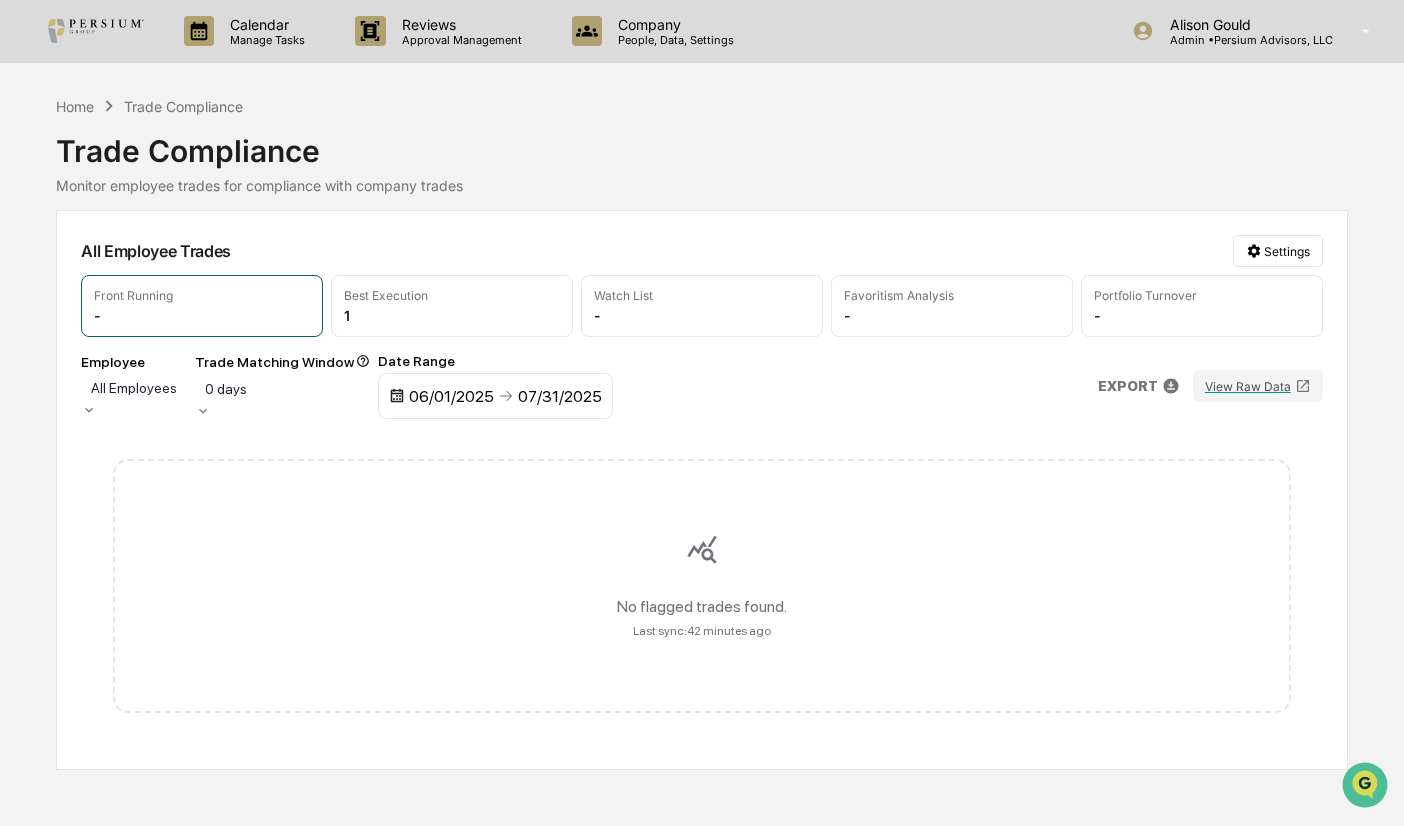 click on "5 days" at bounding box center [702, 850] 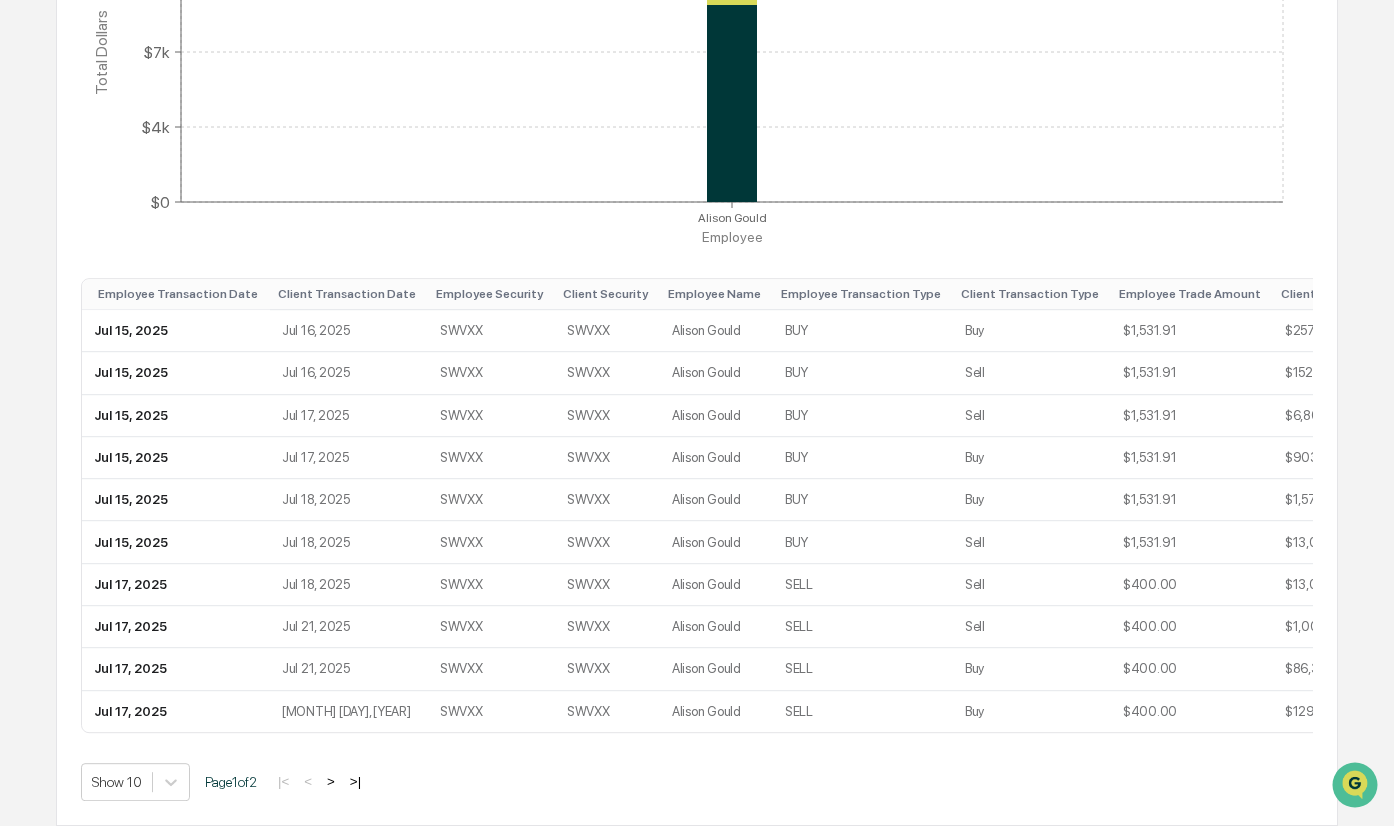 scroll, scrollTop: 575, scrollLeft: 0, axis: vertical 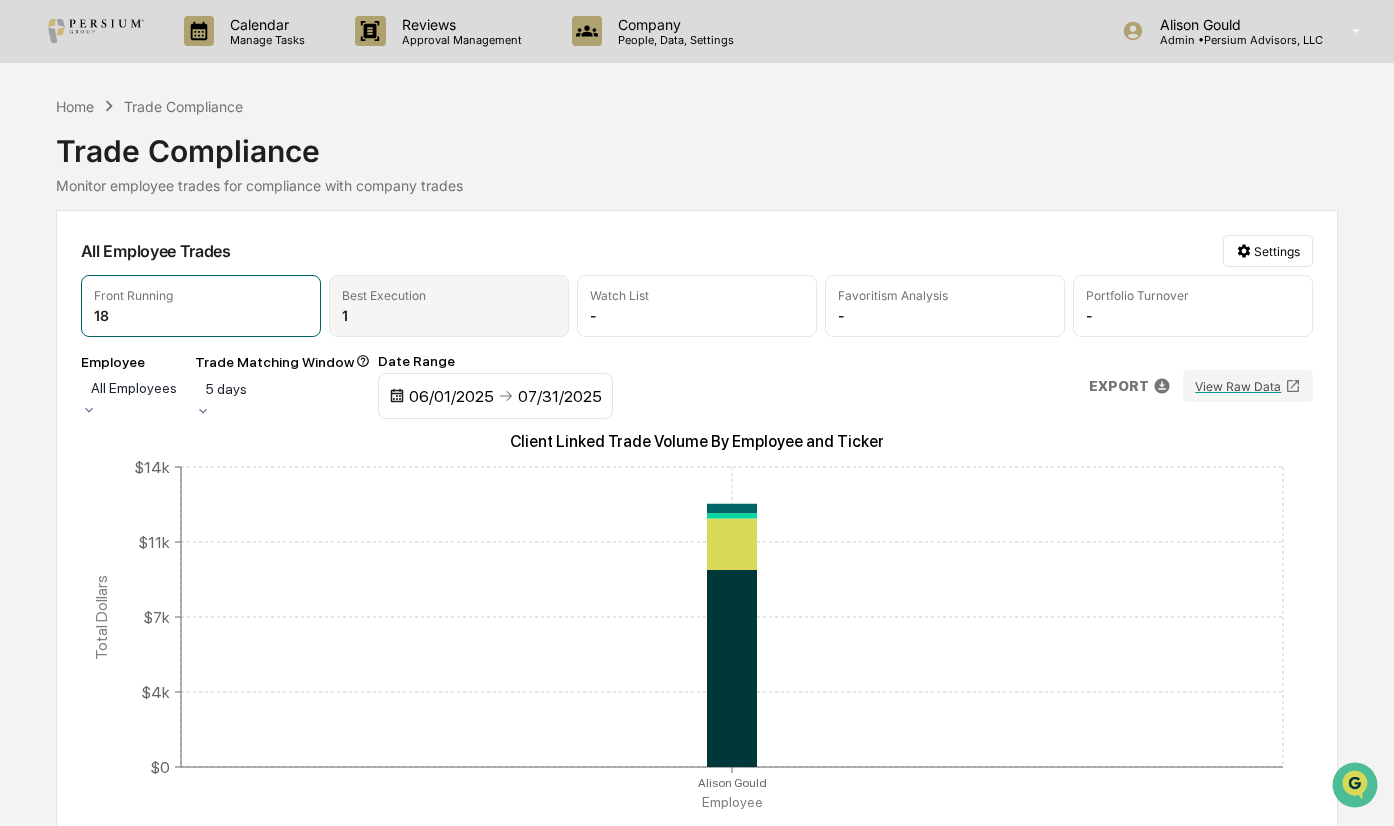 click on "Best Execution" at bounding box center (384, 295) 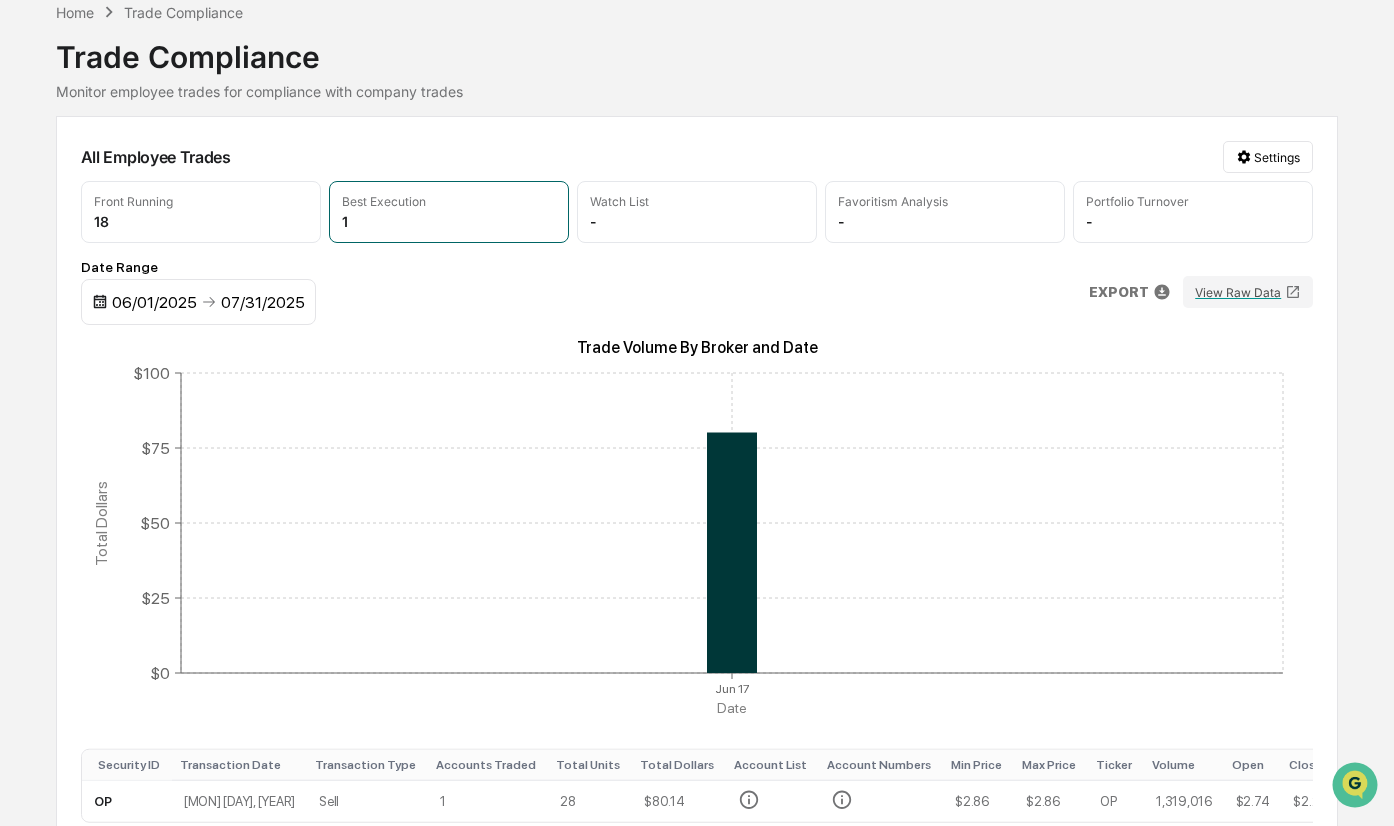 scroll, scrollTop: 0, scrollLeft: 0, axis: both 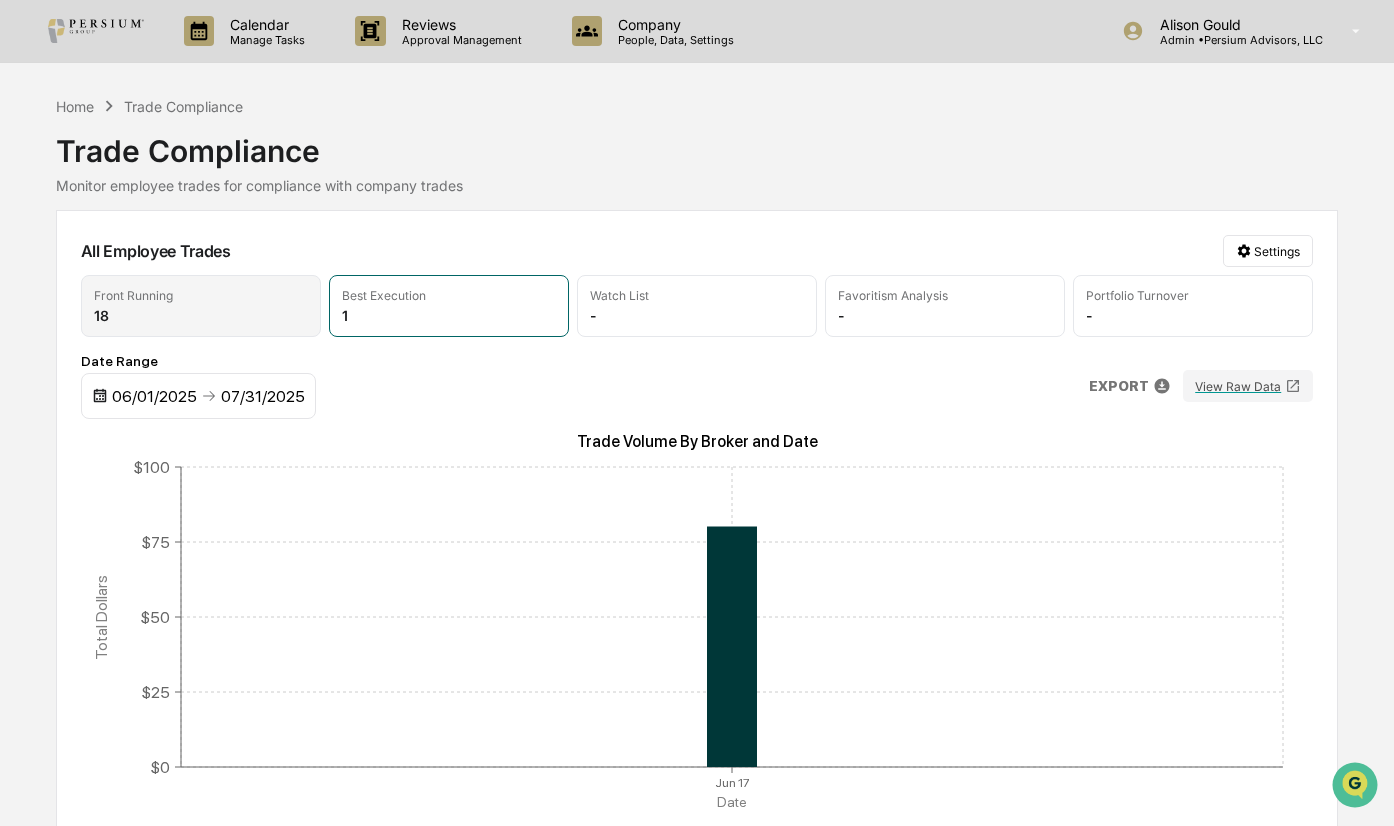 click on "Front Running 18" at bounding box center (201, 306) 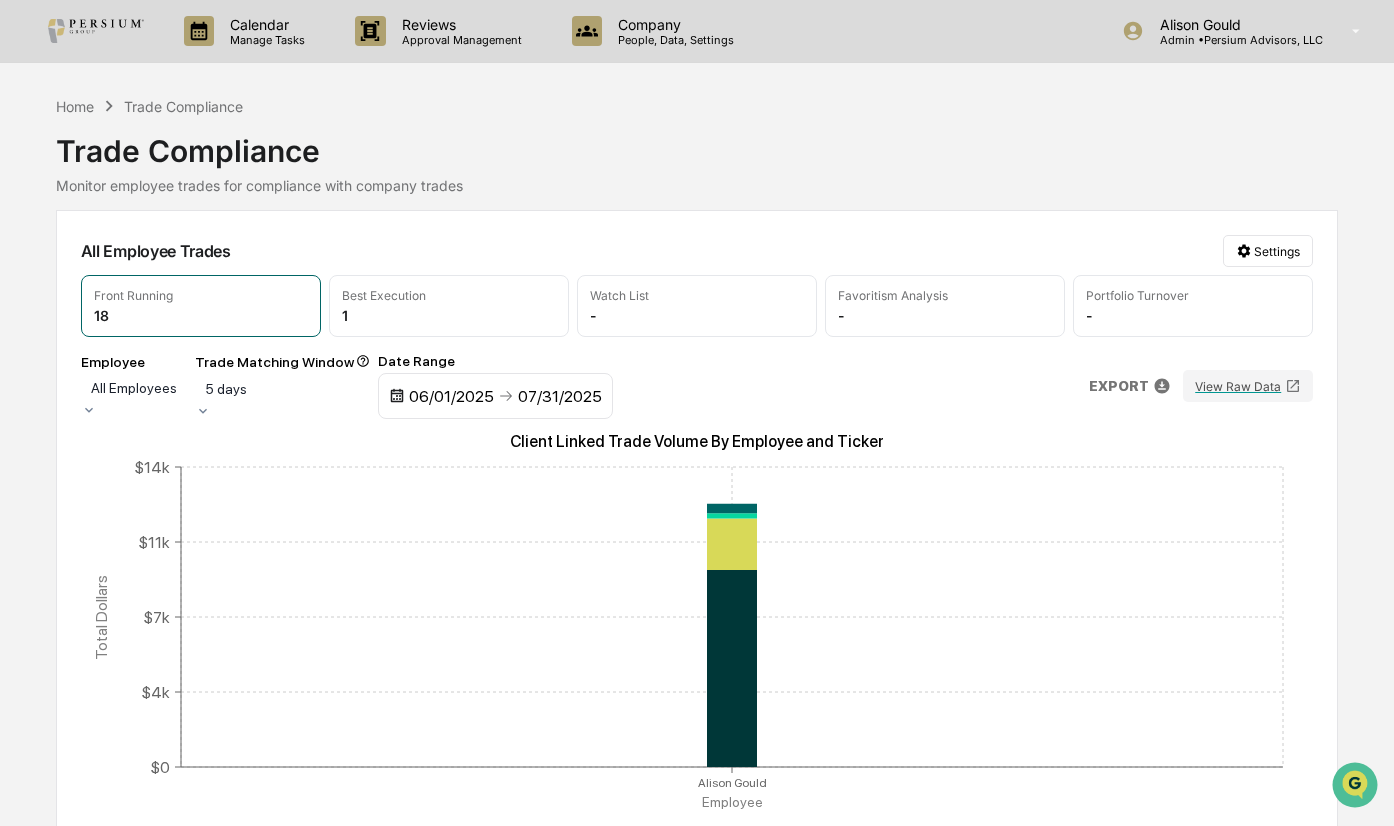 click on "5 days" at bounding box center (134, 388) 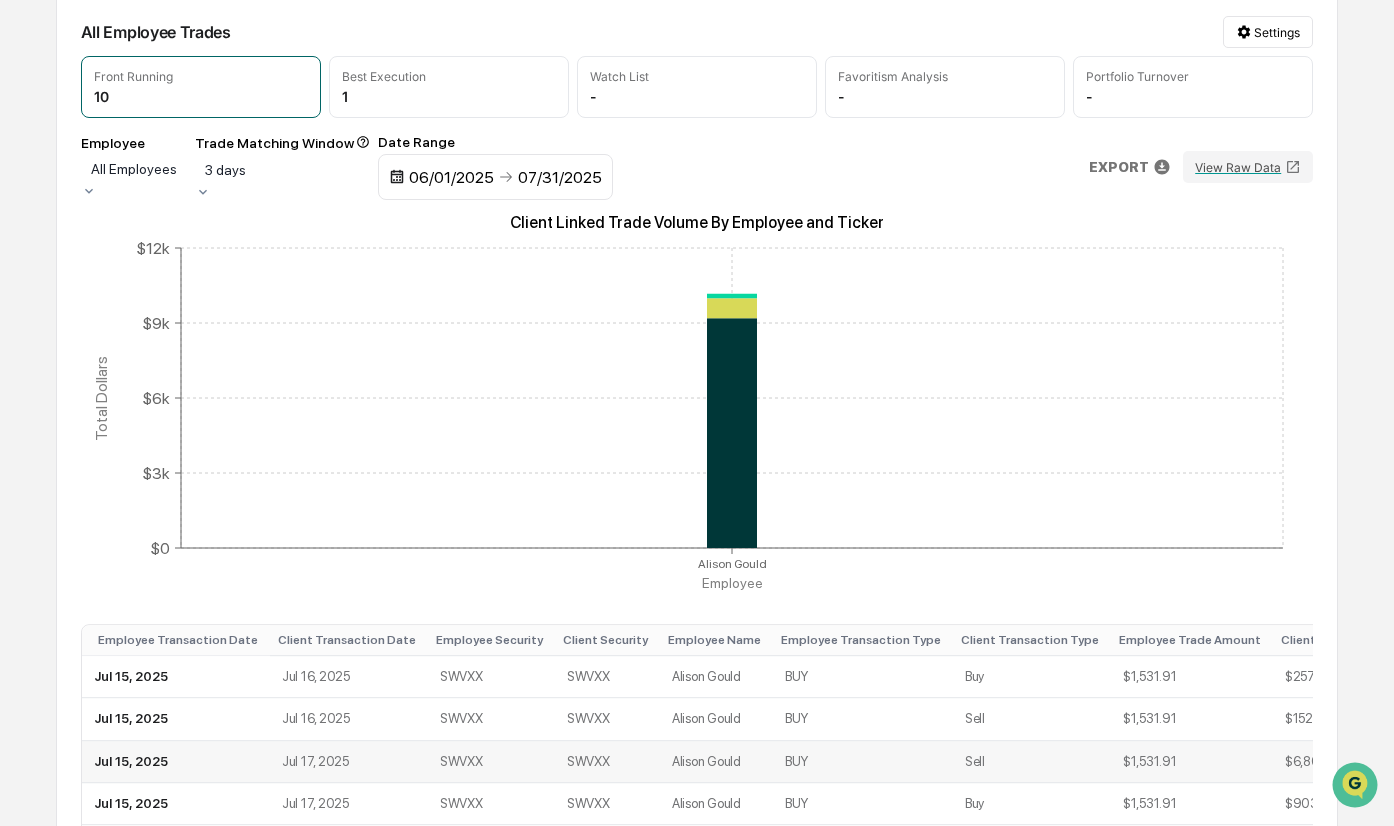 scroll, scrollTop: 0, scrollLeft: 0, axis: both 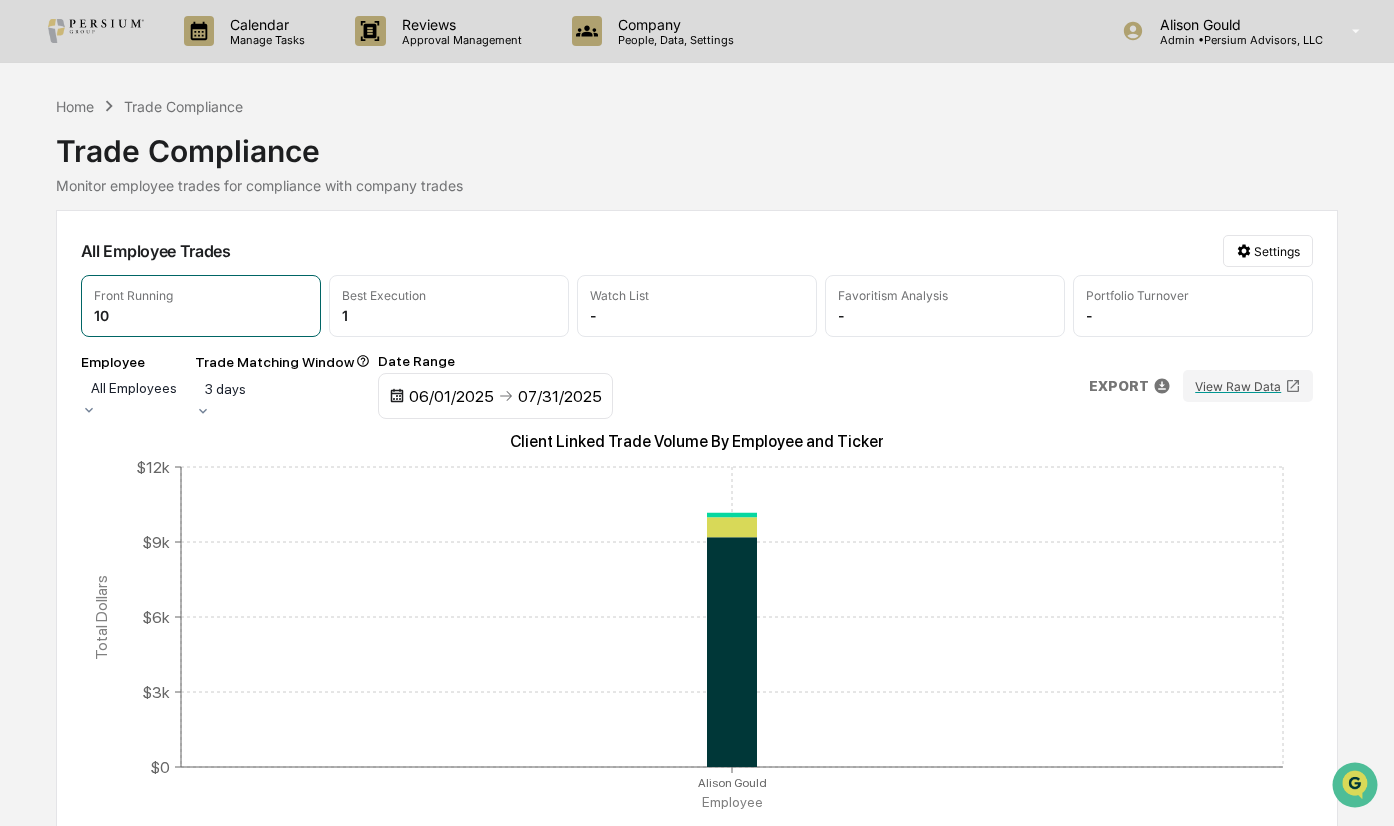 click on "3 days" at bounding box center [134, 388] 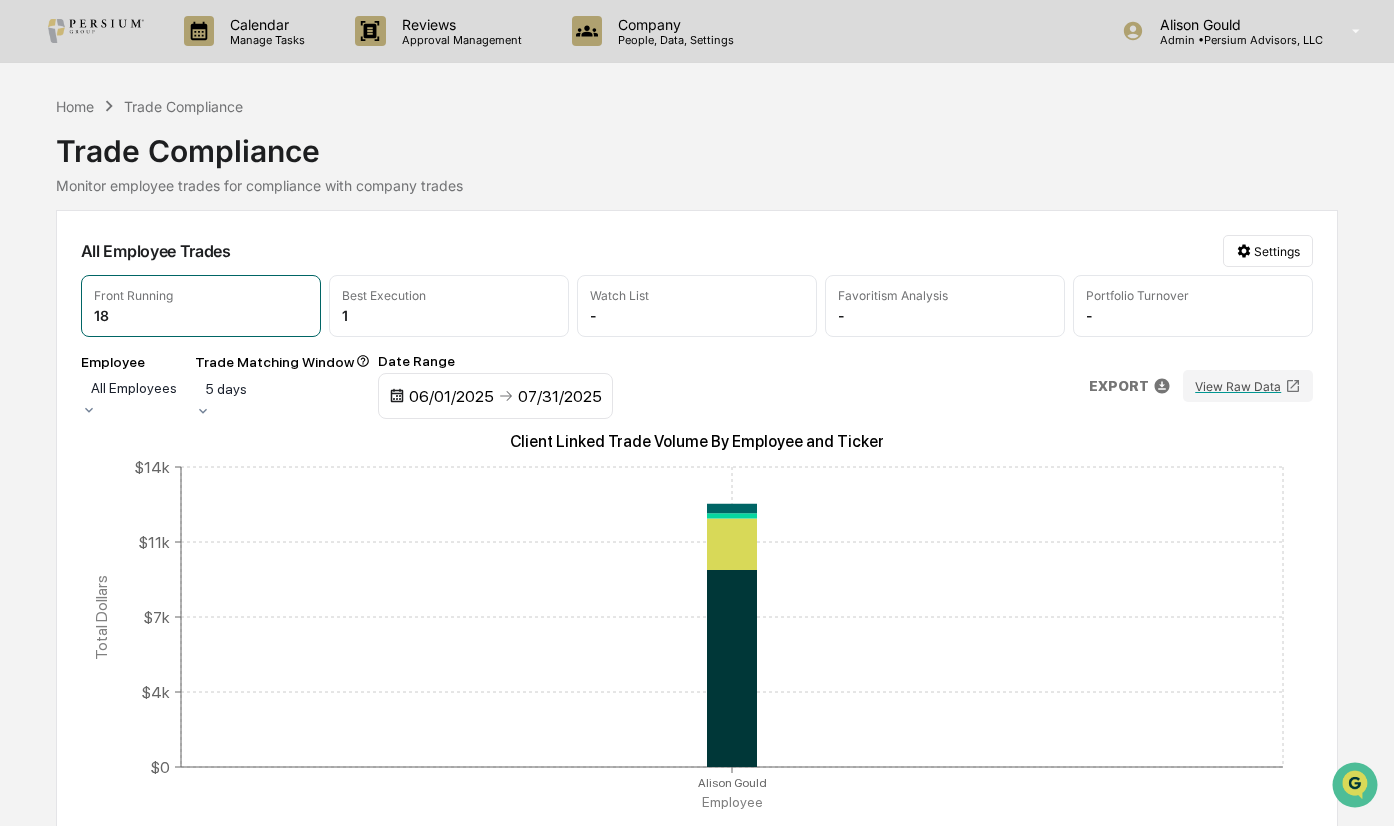click at bounding box center (134, 388) 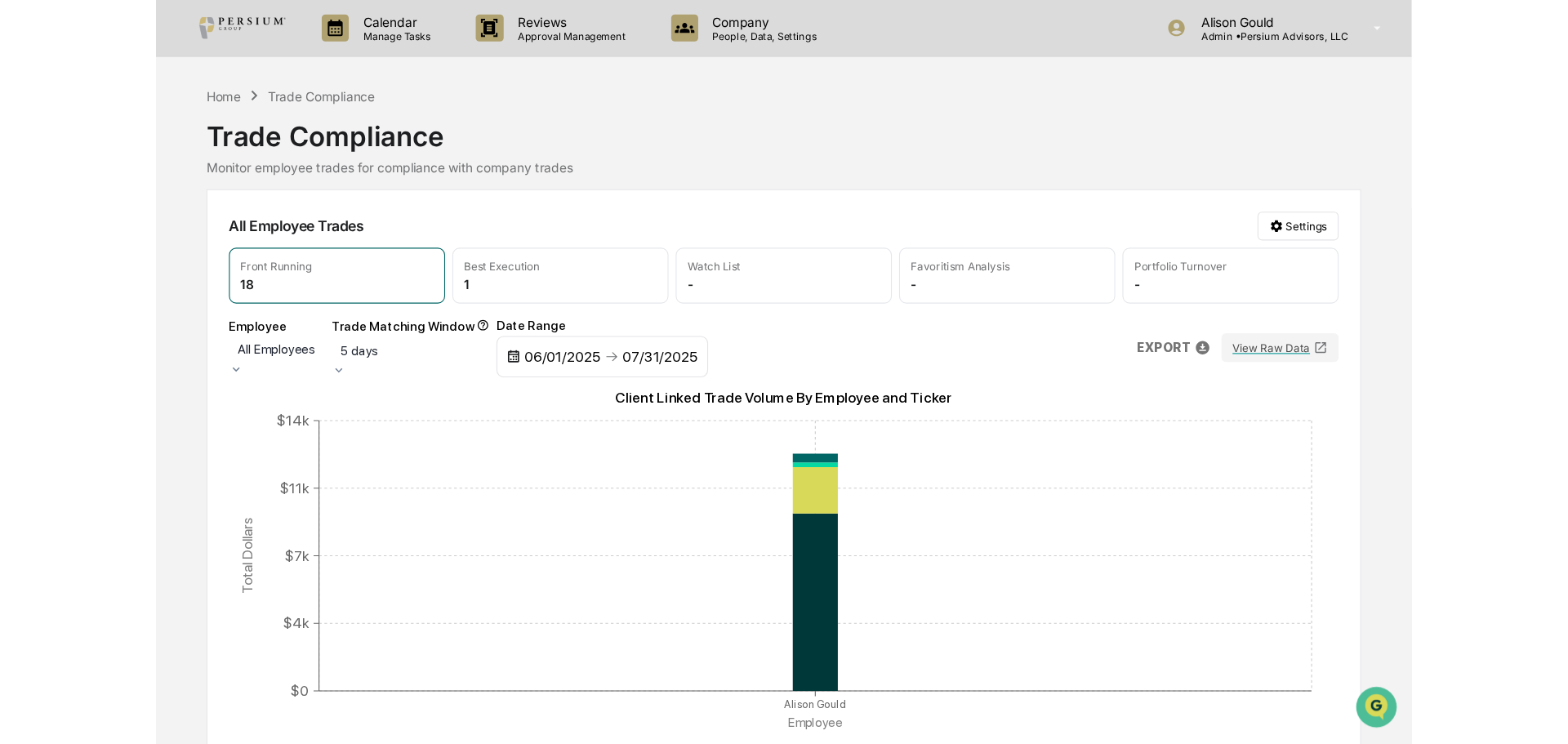 scroll, scrollTop: 245, scrollLeft: 0, axis: vertical 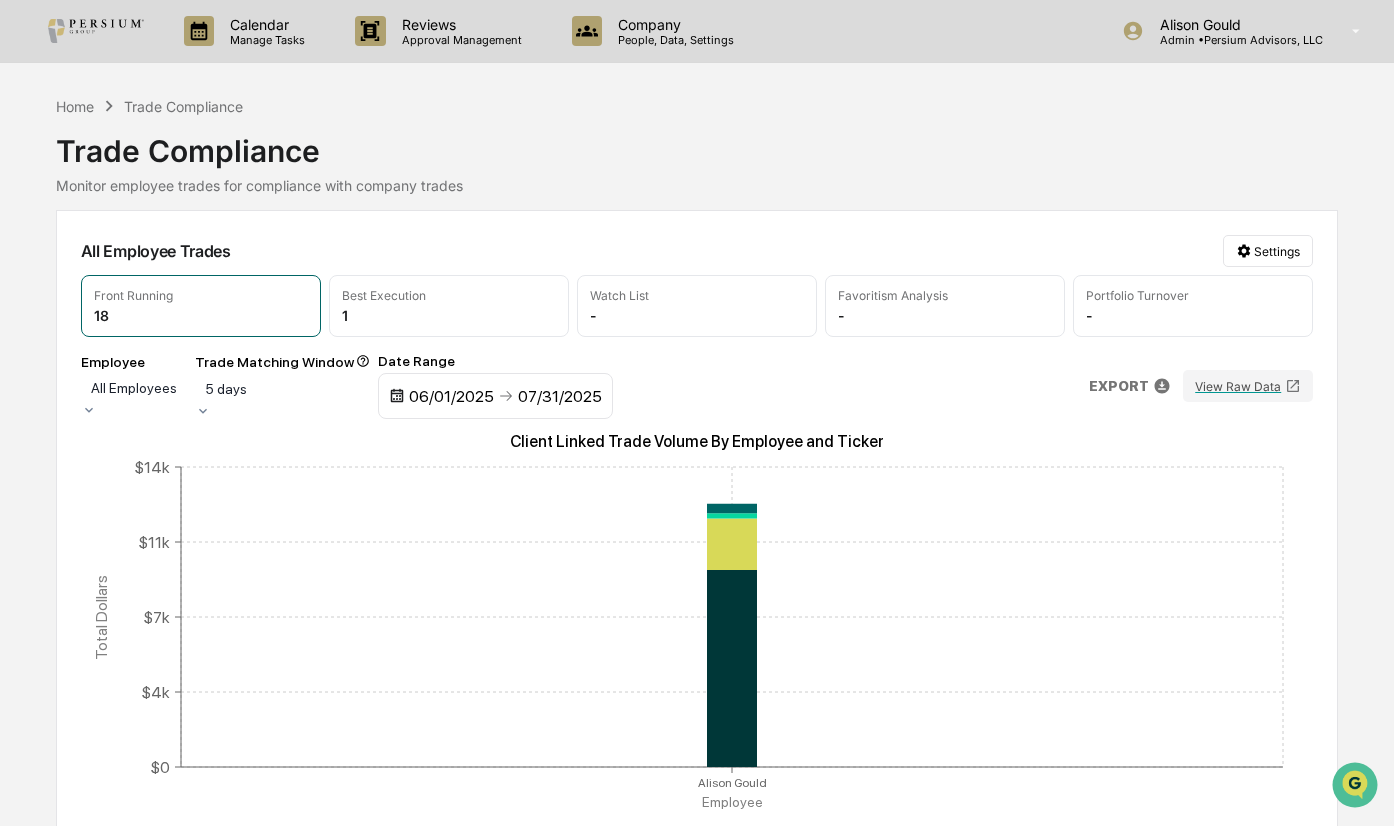 click on "[FIRST] [LAST]" at bounding box center (697, 1475) 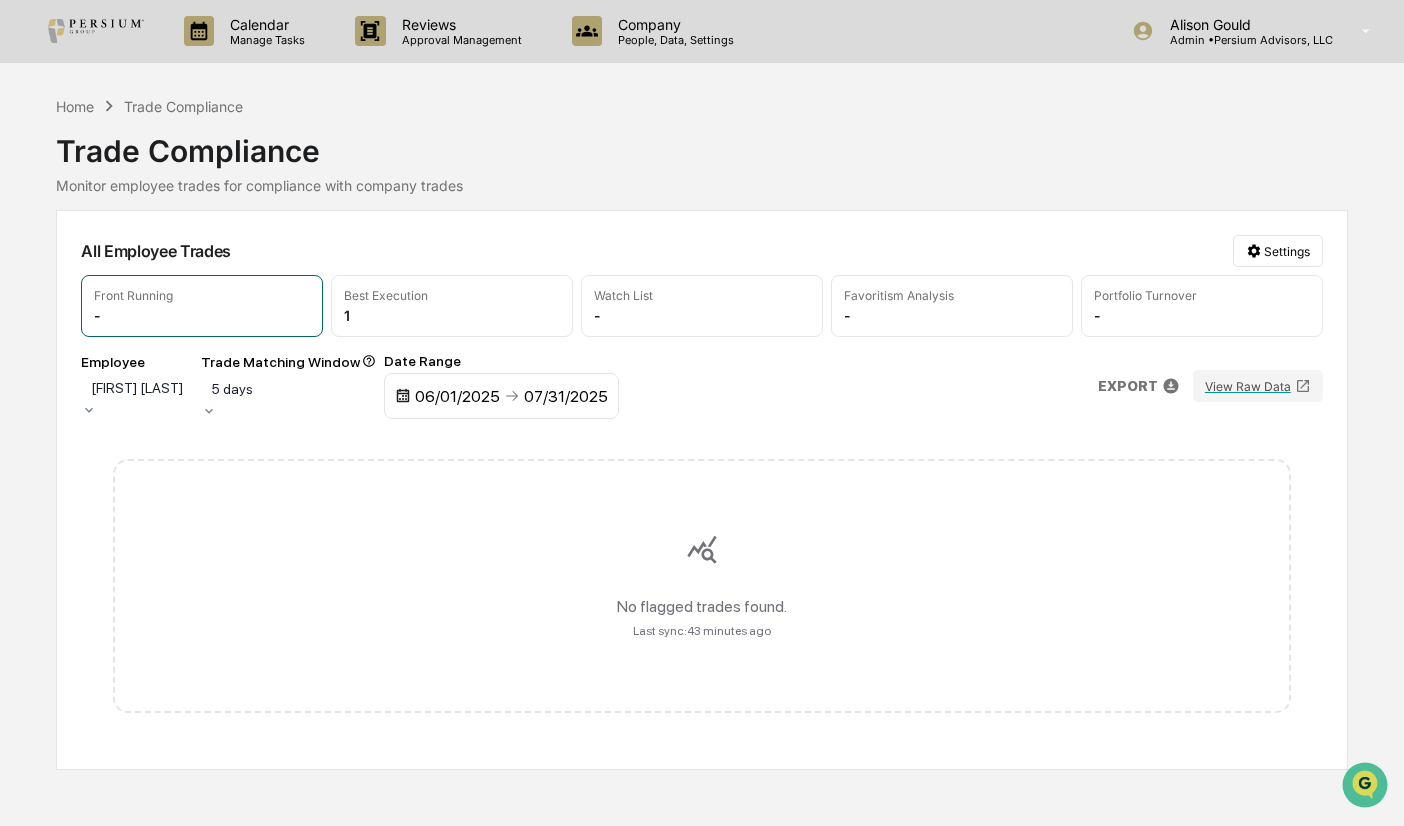 click on "06/01/2025" at bounding box center (457, 396) 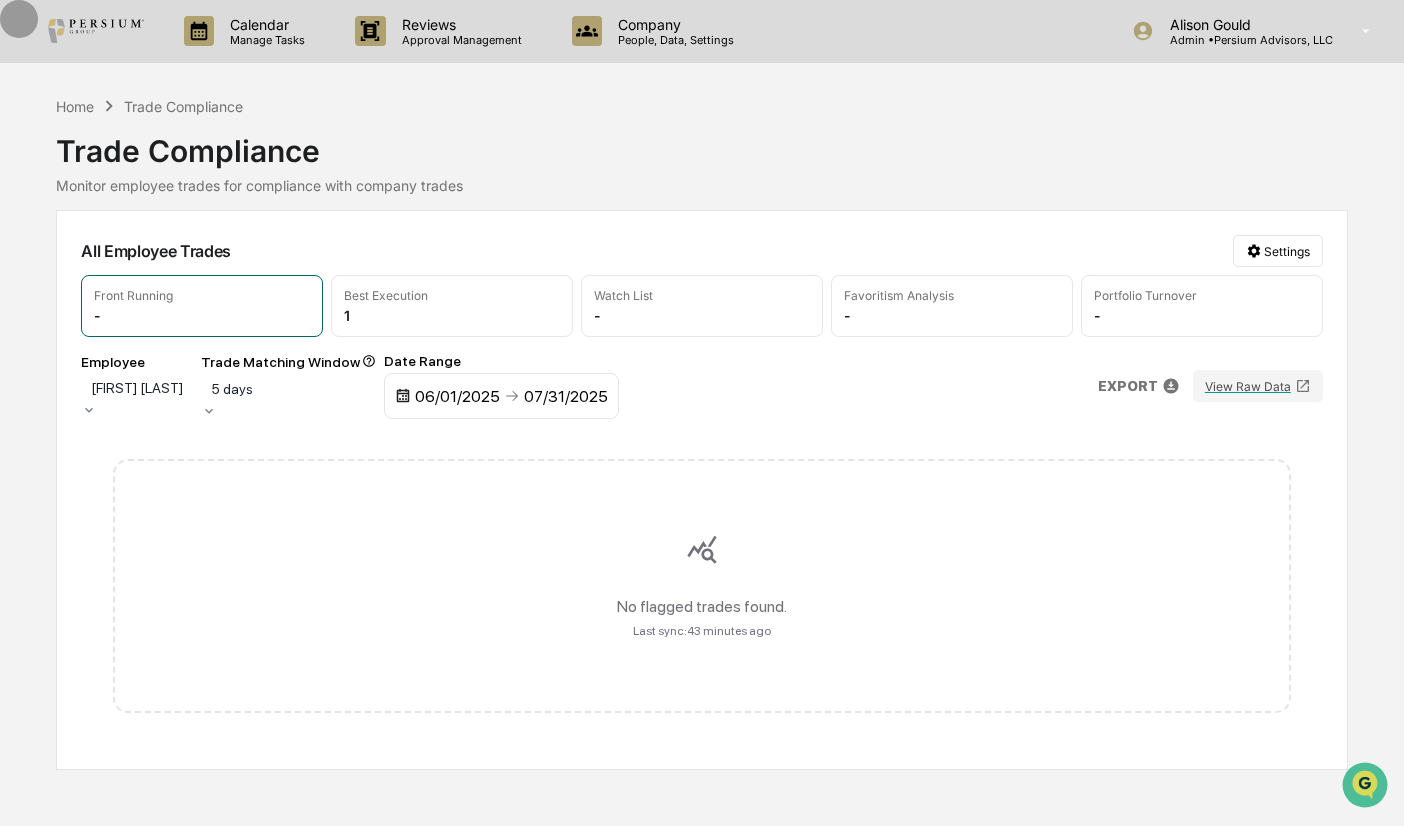 click at bounding box center [8, 876] 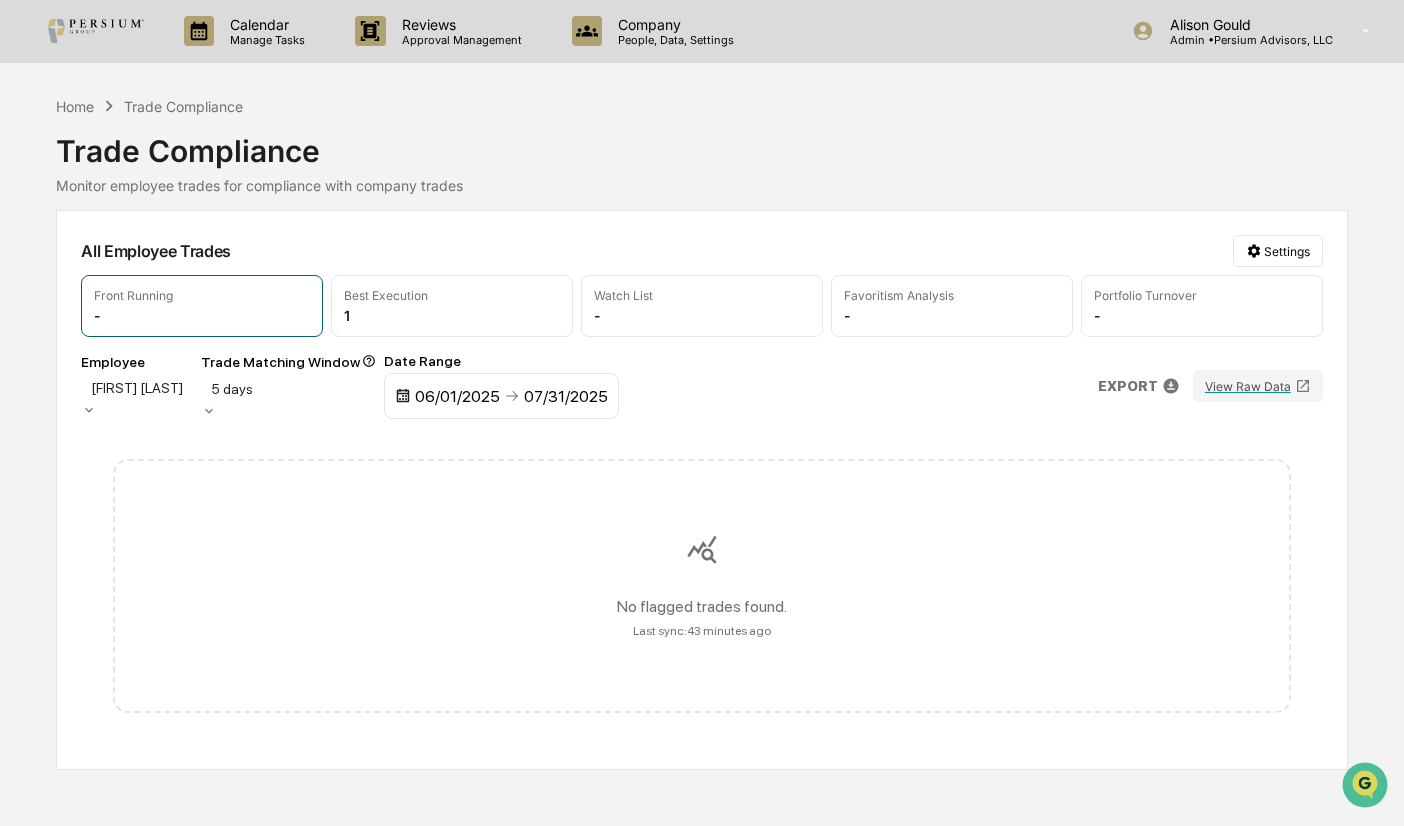 click 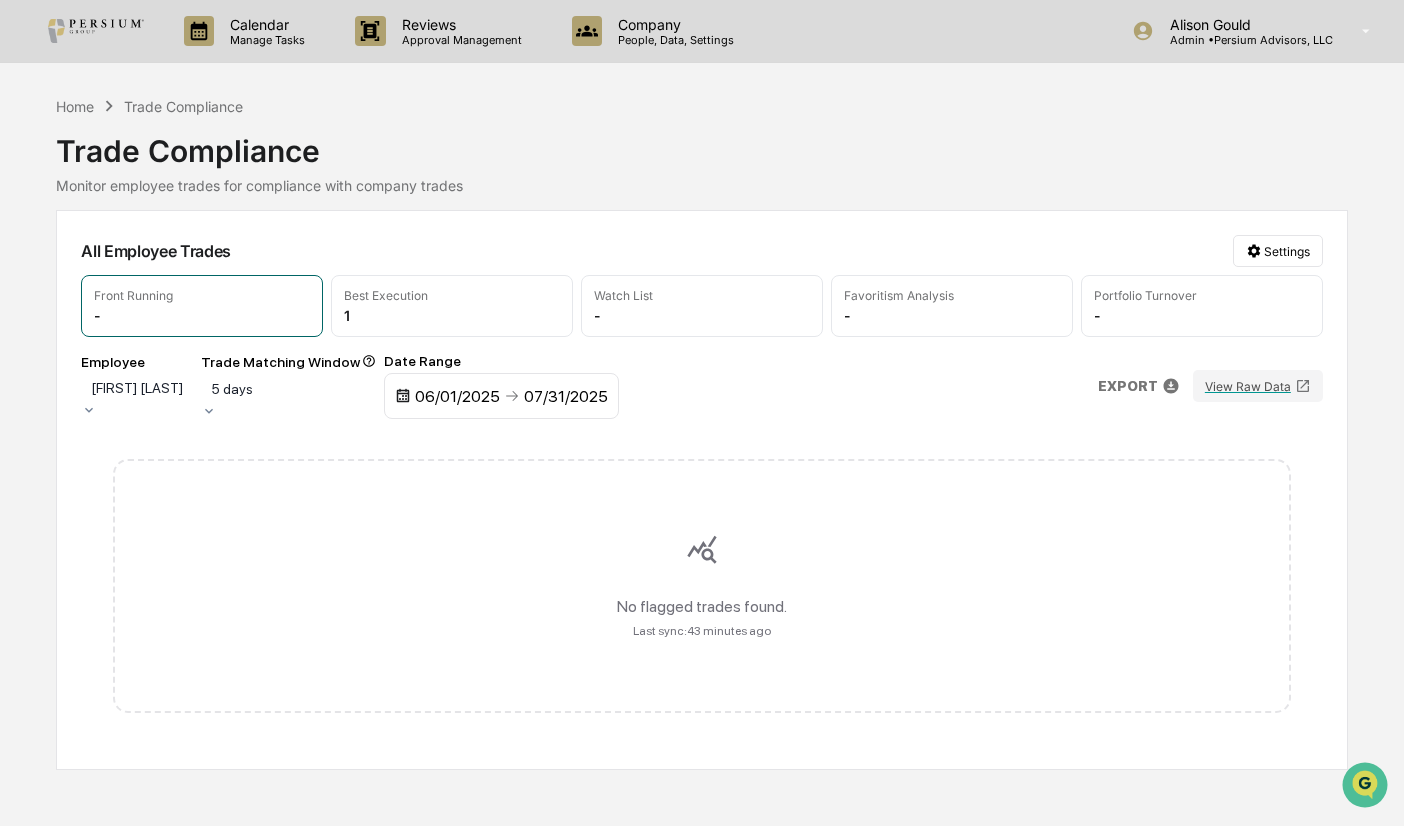 click on "1" at bounding box center (11, 916) 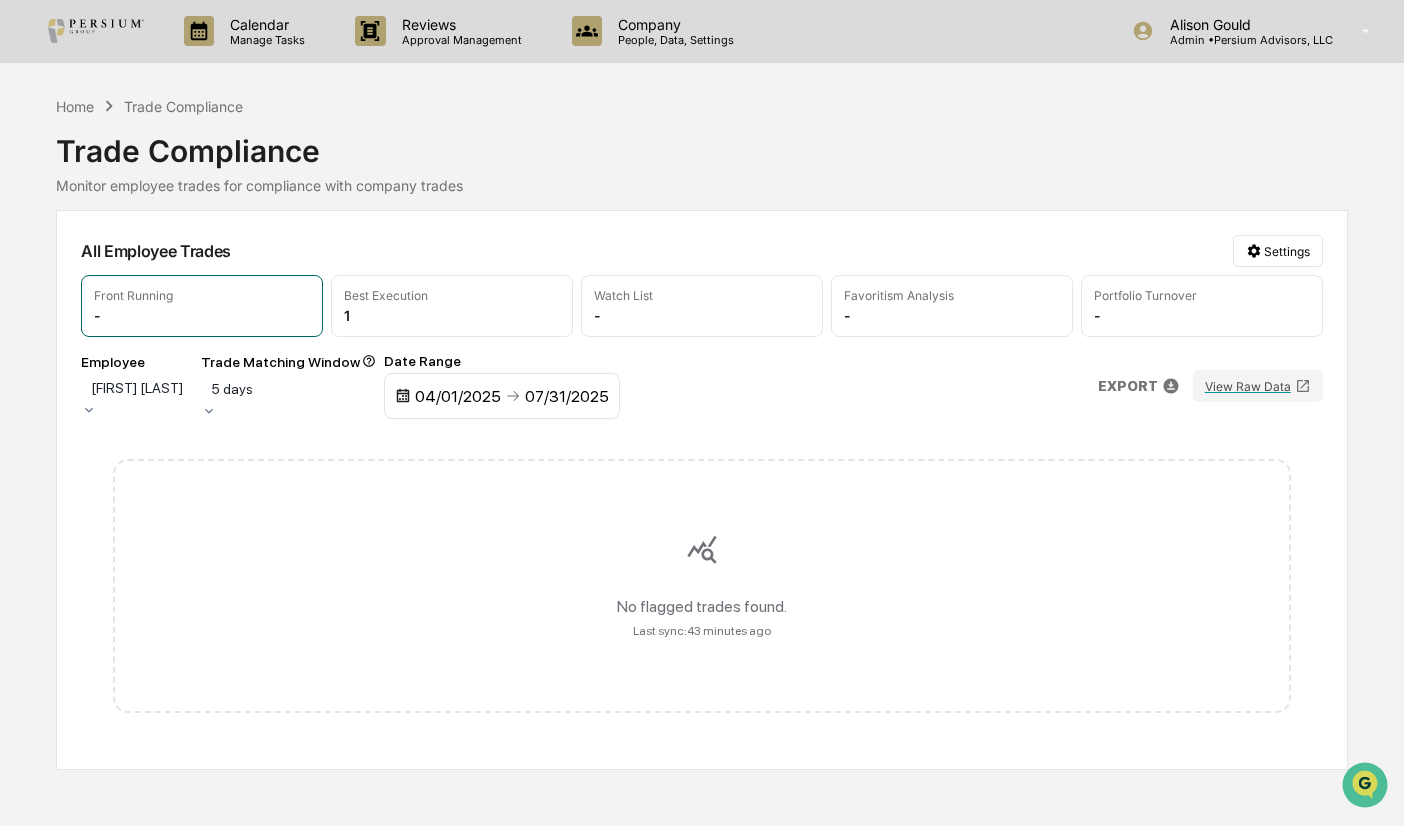 click on "Employee Michael Murray Trade Matching Window  5 days Date Range 04/01/2025 07/31/2025 EXPORT   View Raw Data" at bounding box center (702, 386) 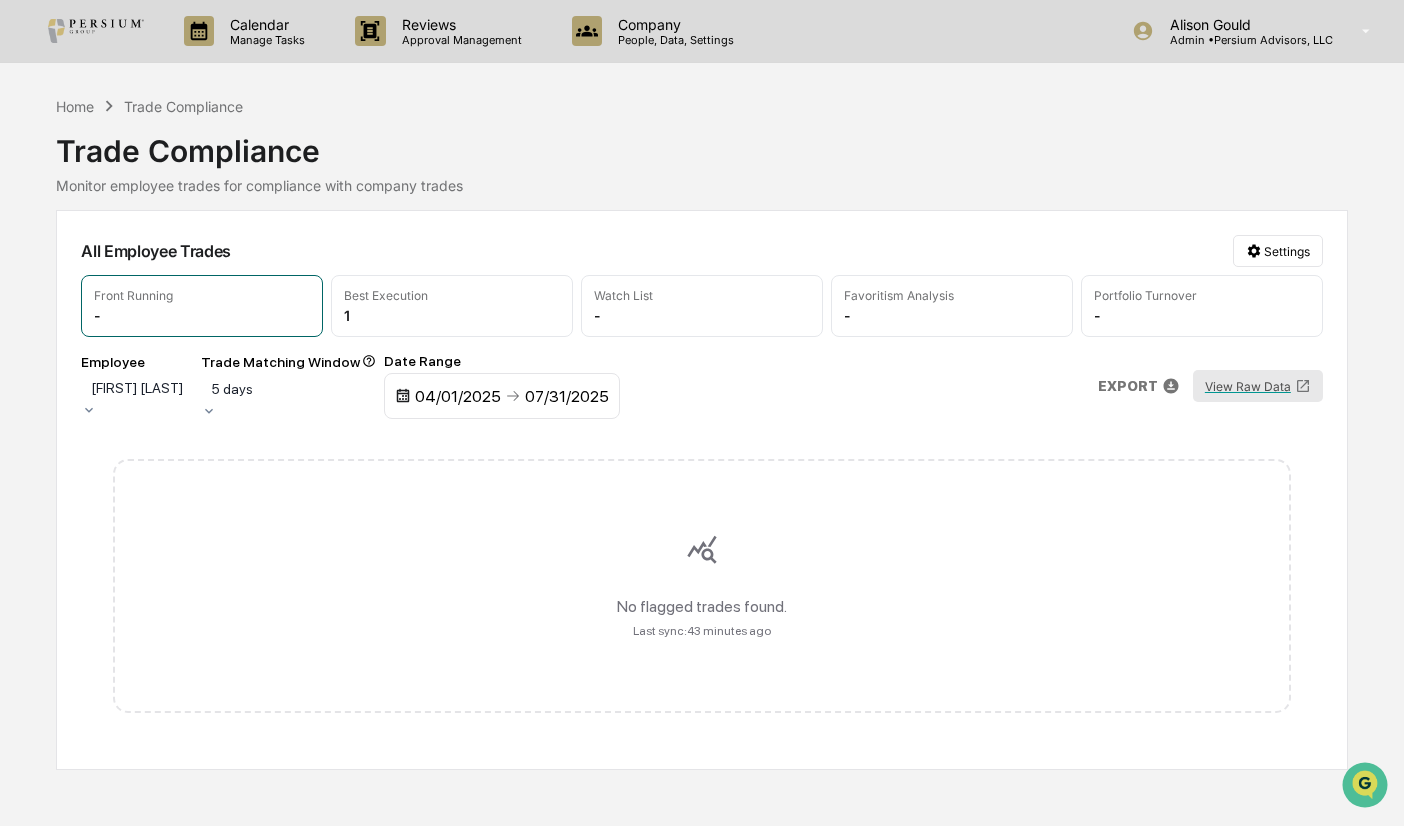 click on "View Raw Data" at bounding box center [1258, 386] 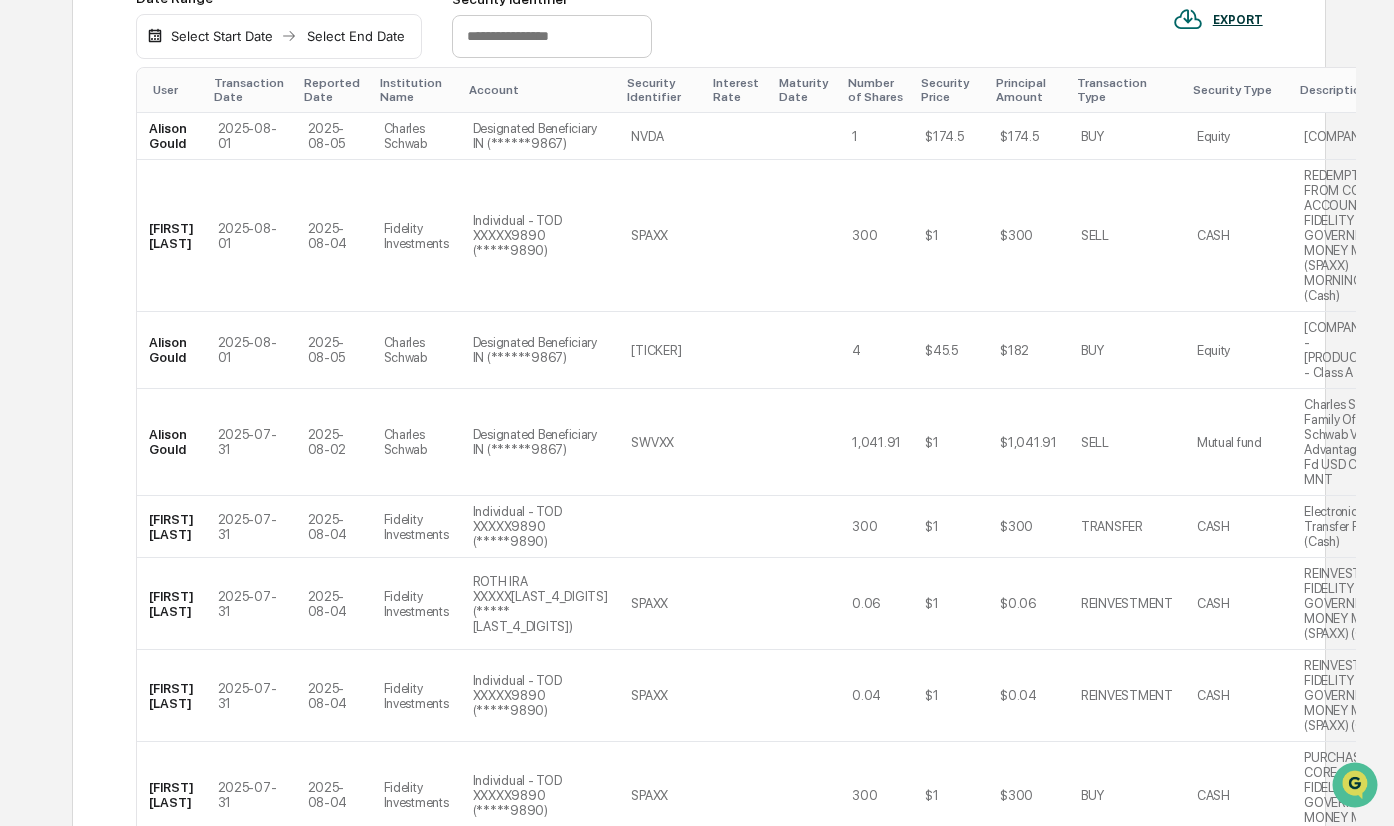 scroll, scrollTop: 0, scrollLeft: 0, axis: both 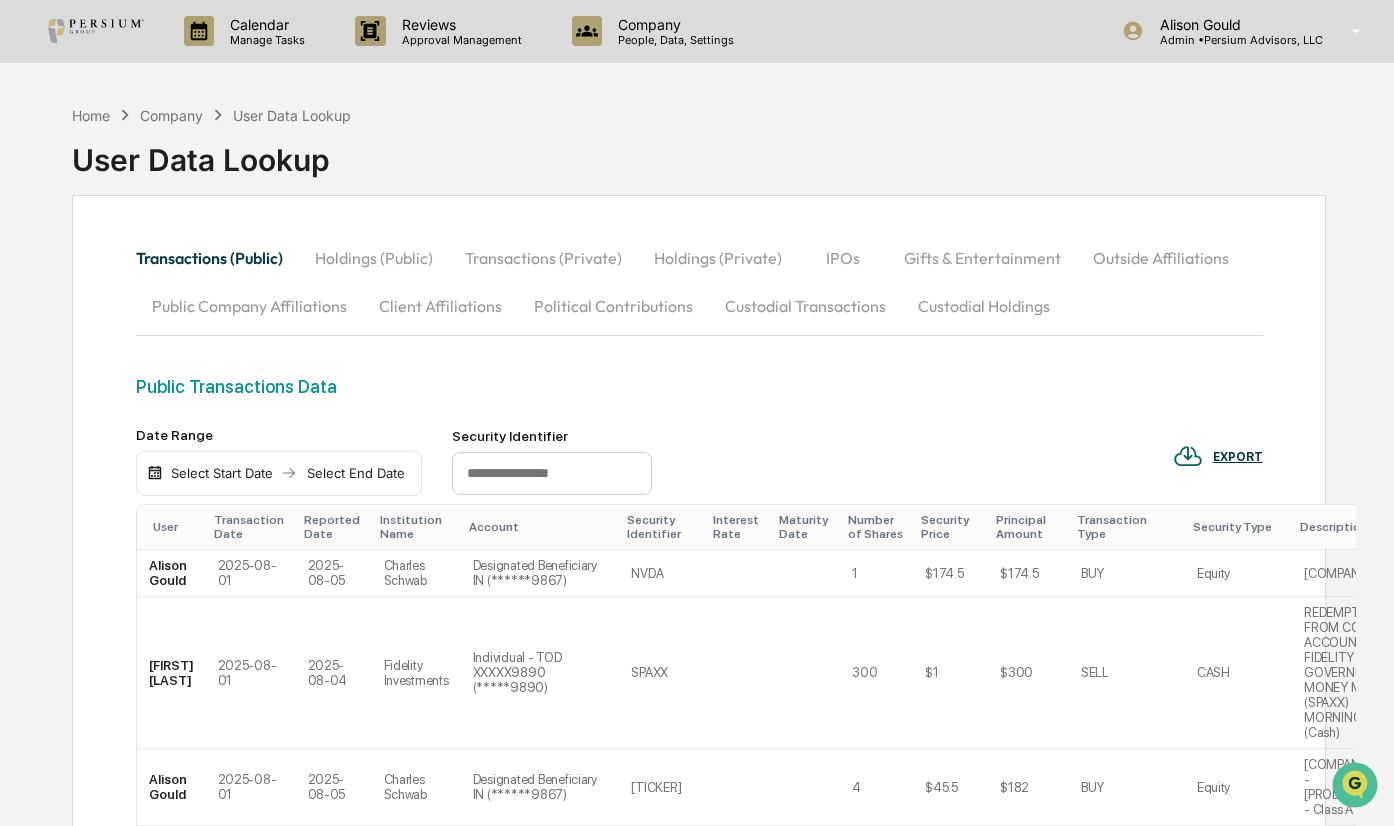 click on "Holdings (Public)" at bounding box center (374, 258) 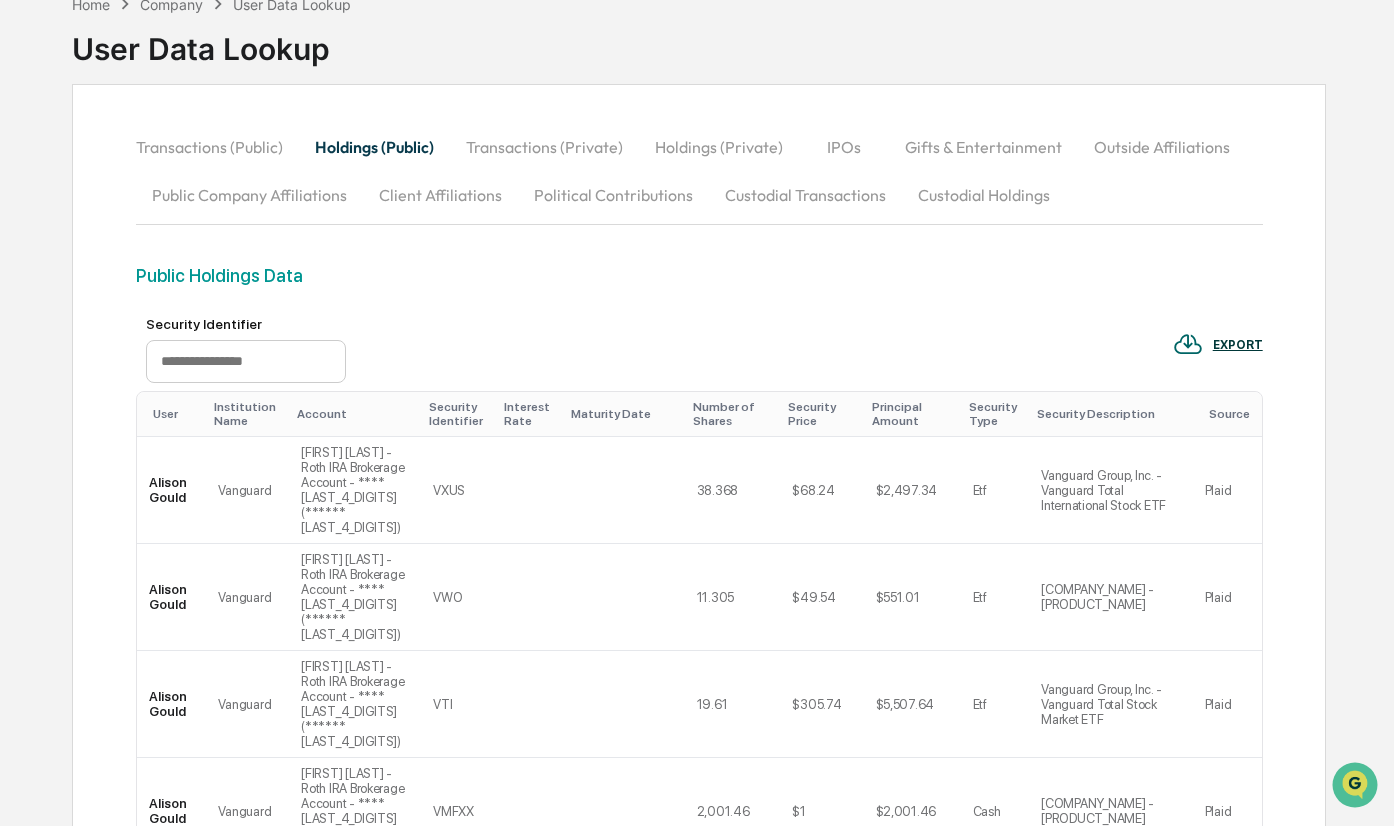 scroll, scrollTop: 100, scrollLeft: 0, axis: vertical 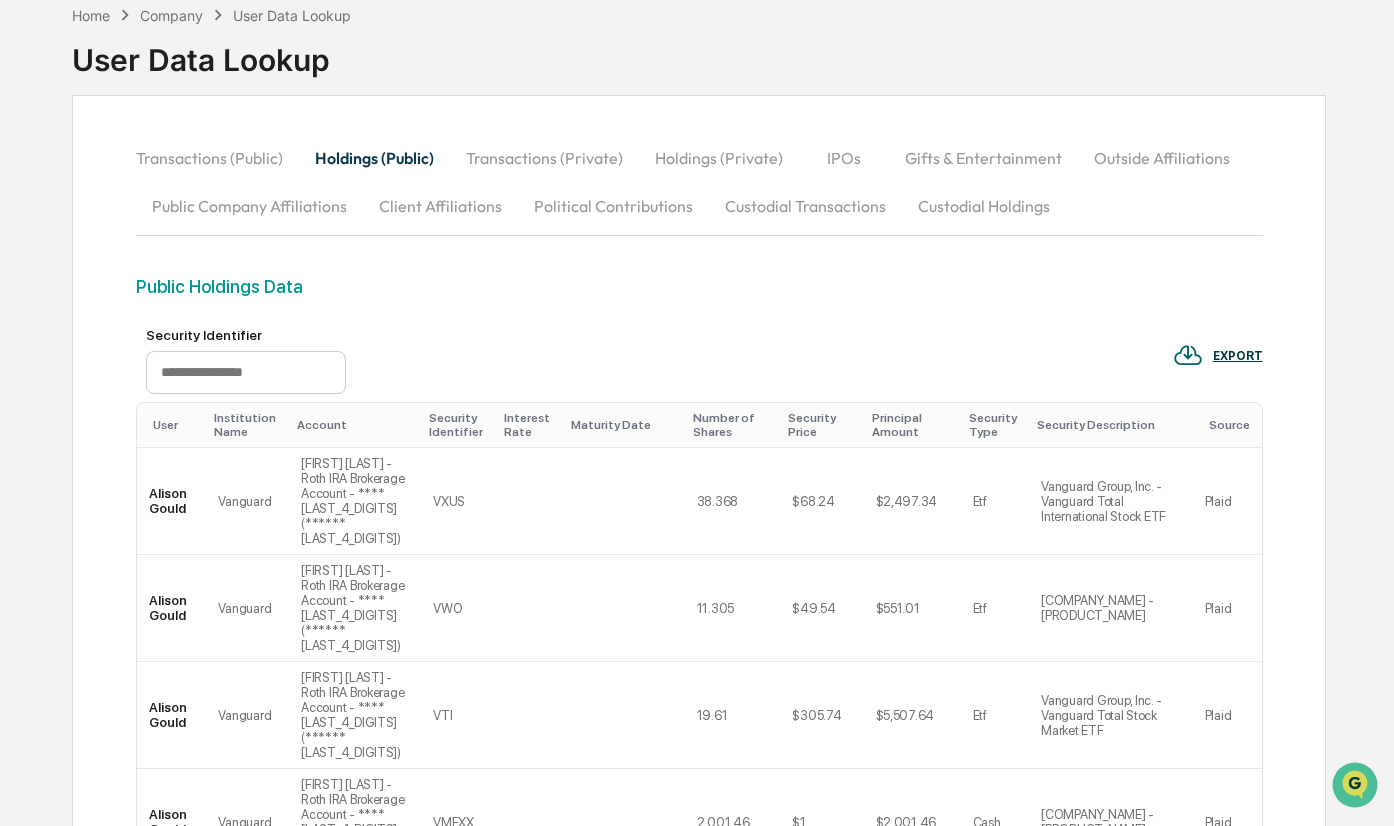 click on "User" at bounding box center (172, 425) 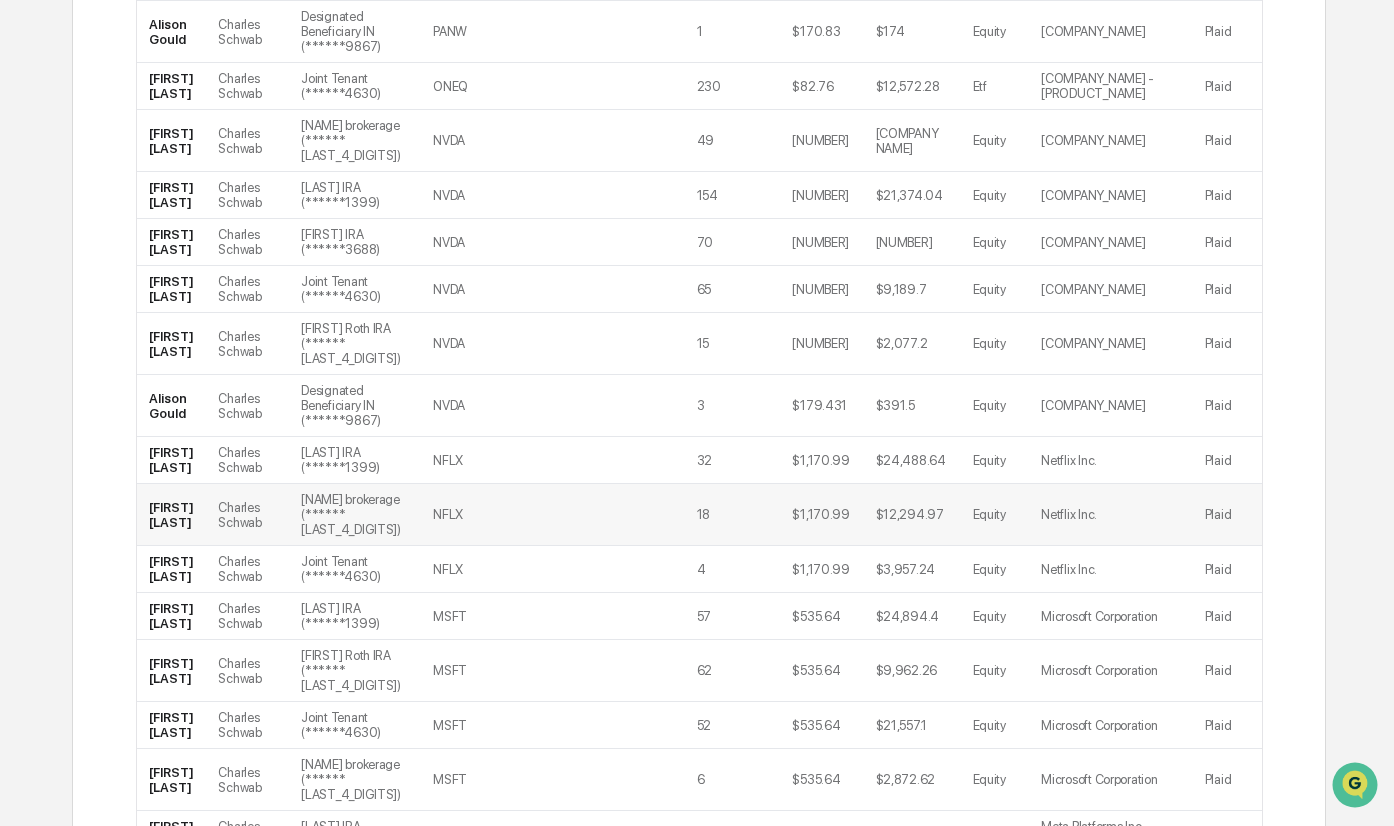 scroll, scrollTop: 2681, scrollLeft: 0, axis: vertical 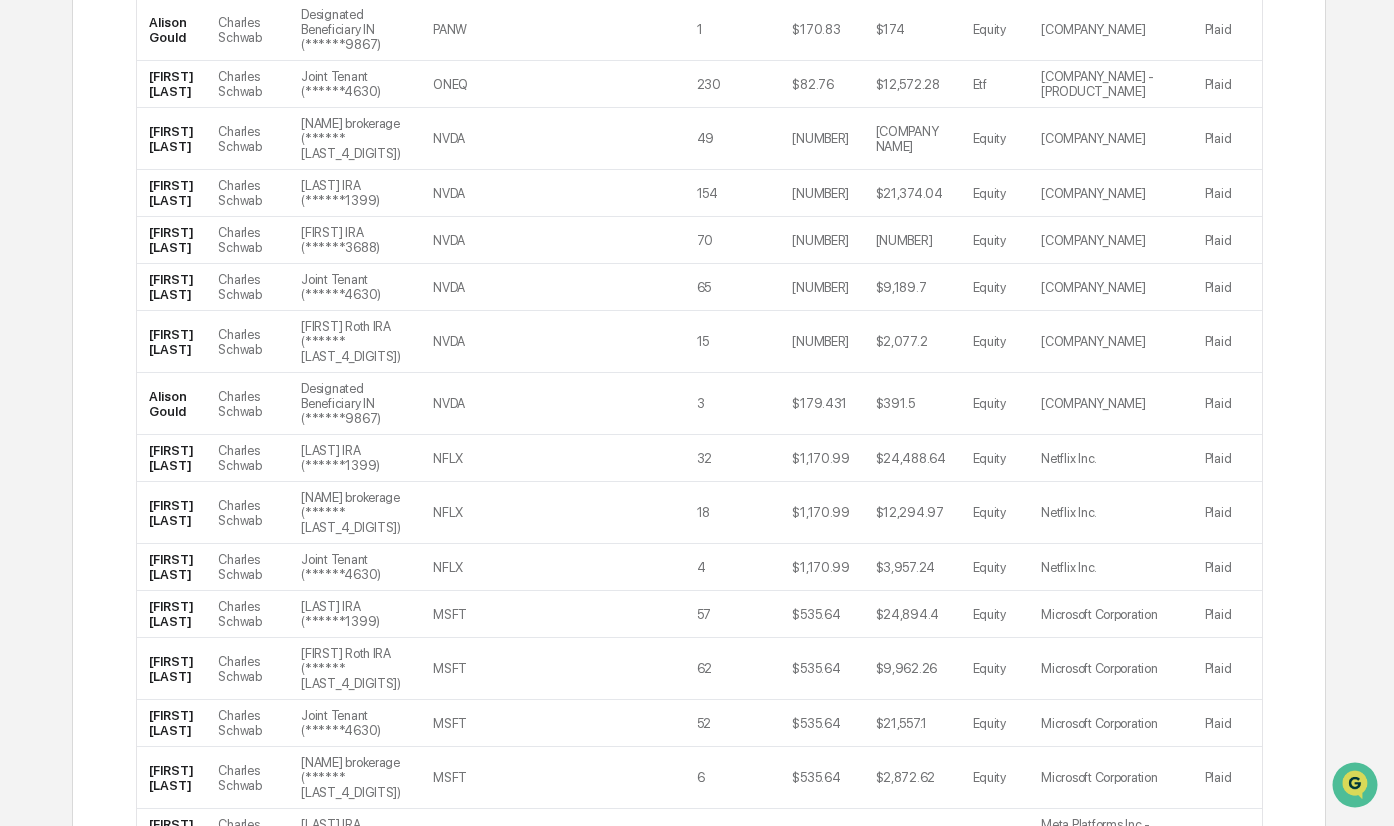 click on ">" at bounding box center (388, 1091) 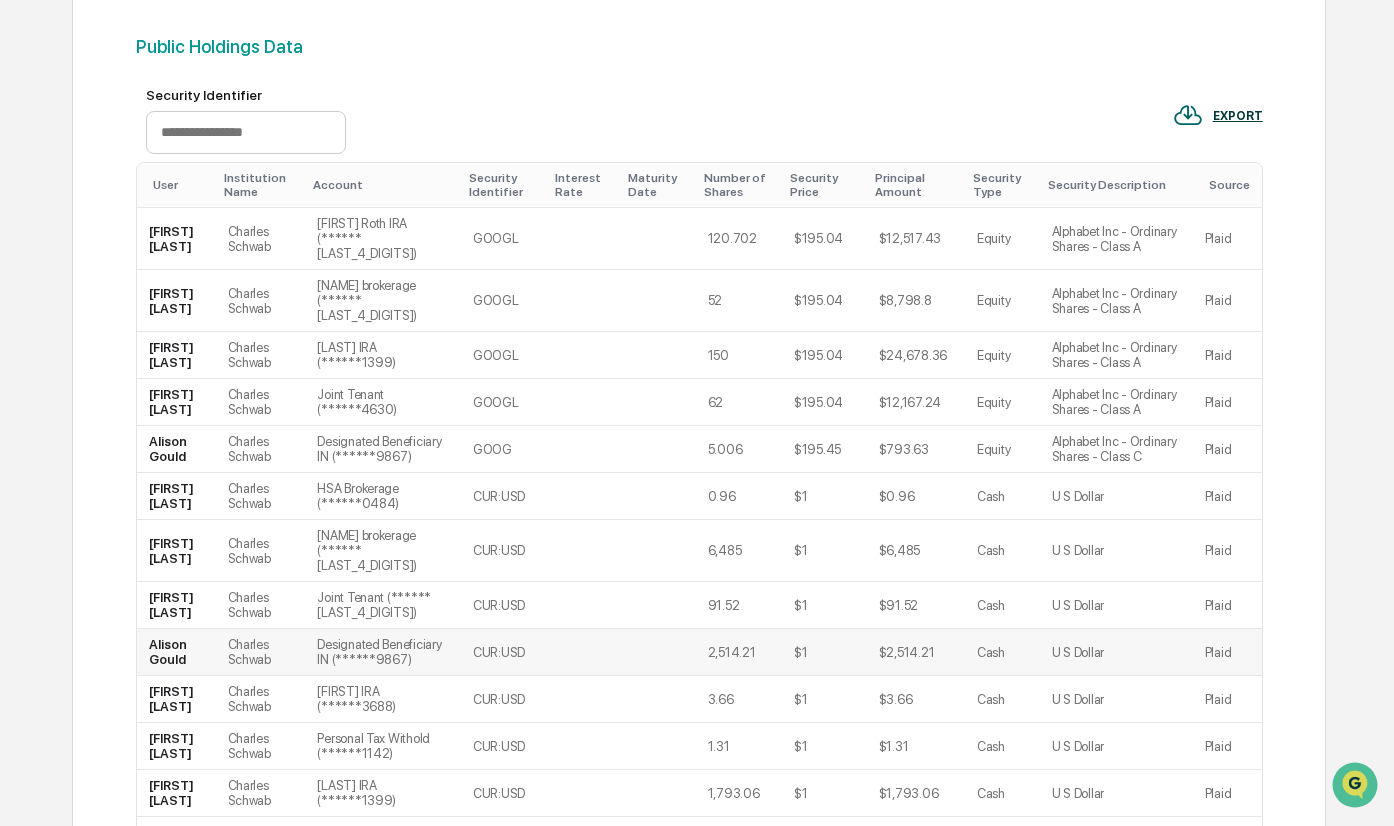 scroll, scrollTop: 740, scrollLeft: 0, axis: vertical 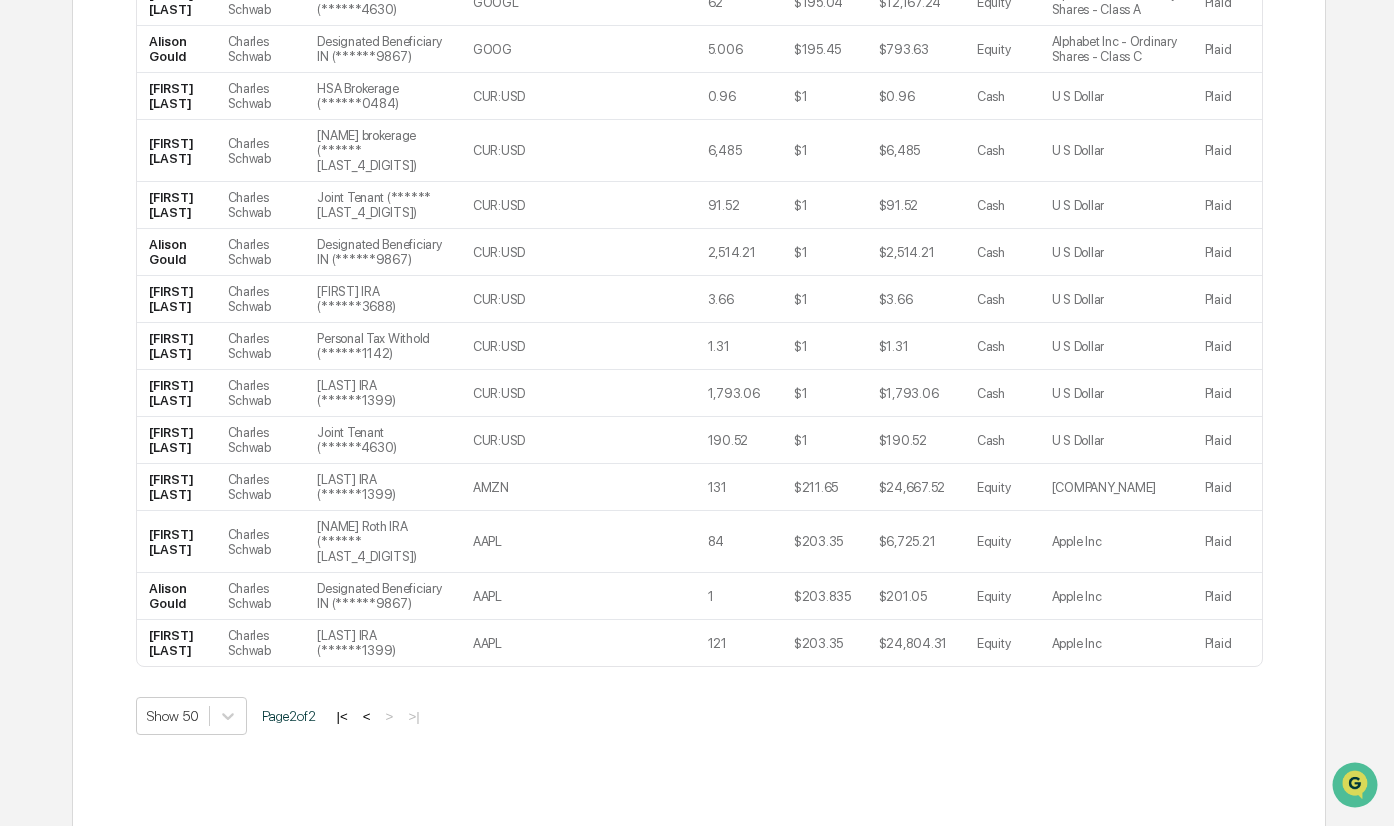 click on "<" at bounding box center [367, 716] 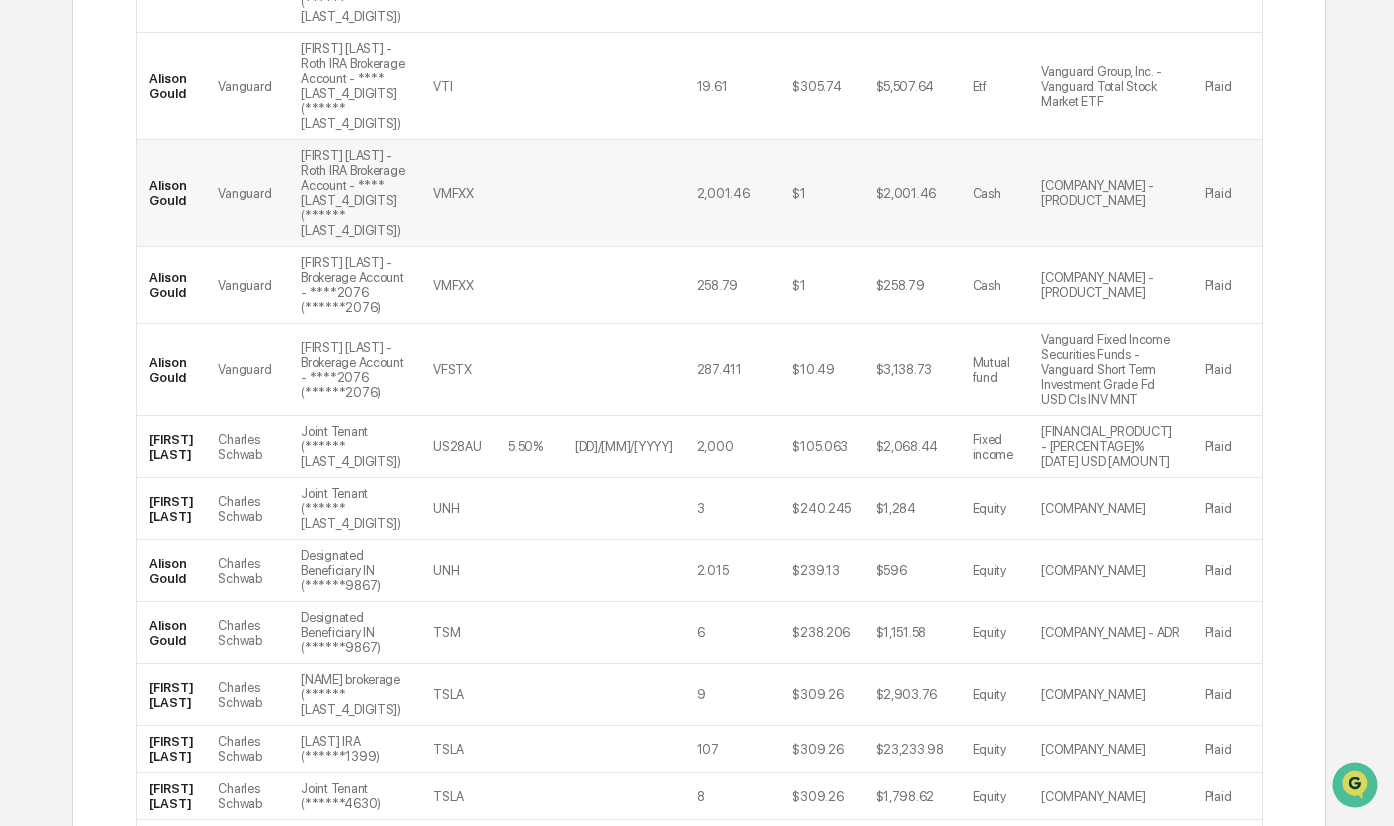 scroll, scrollTop: 775, scrollLeft: 0, axis: vertical 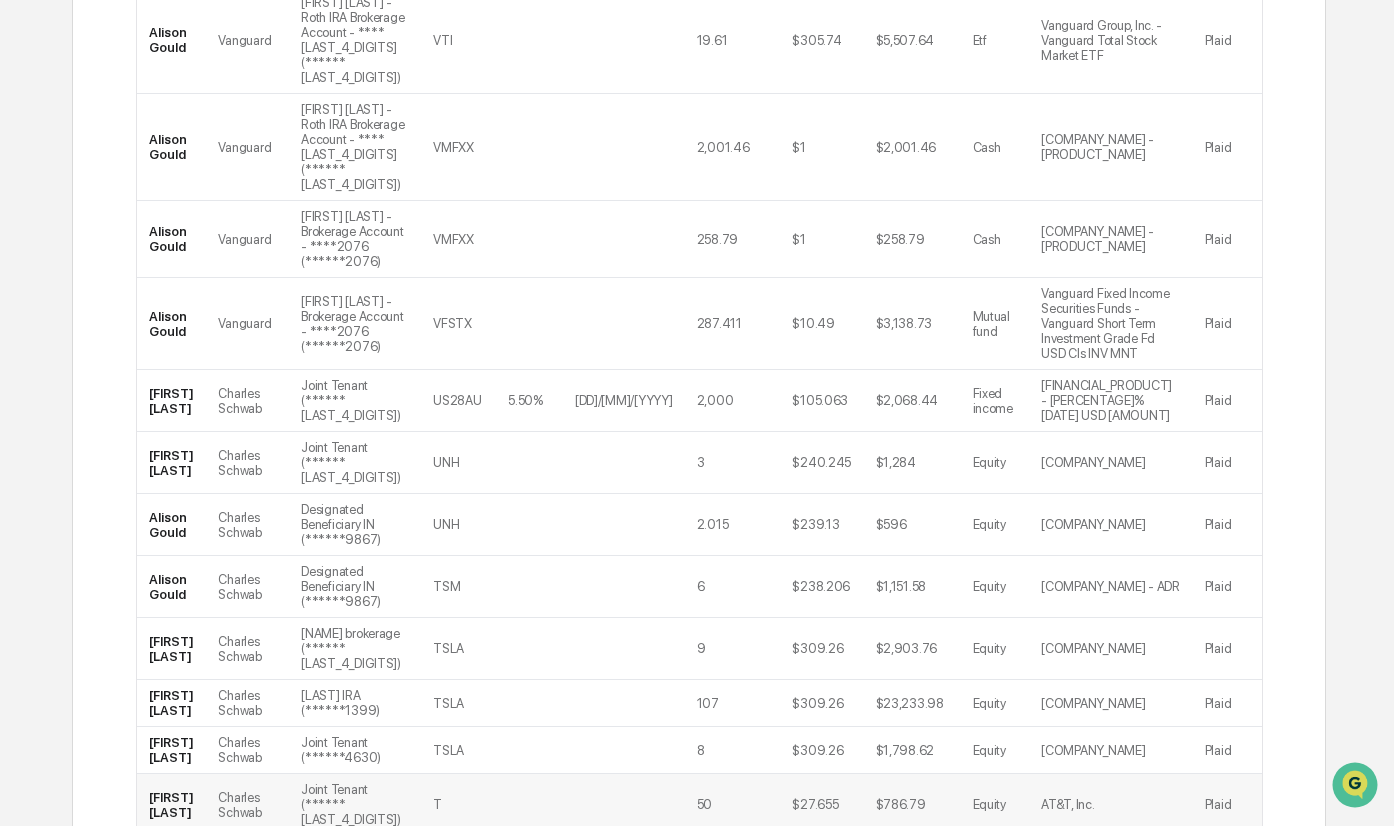click on "T" at bounding box center [458, 805] 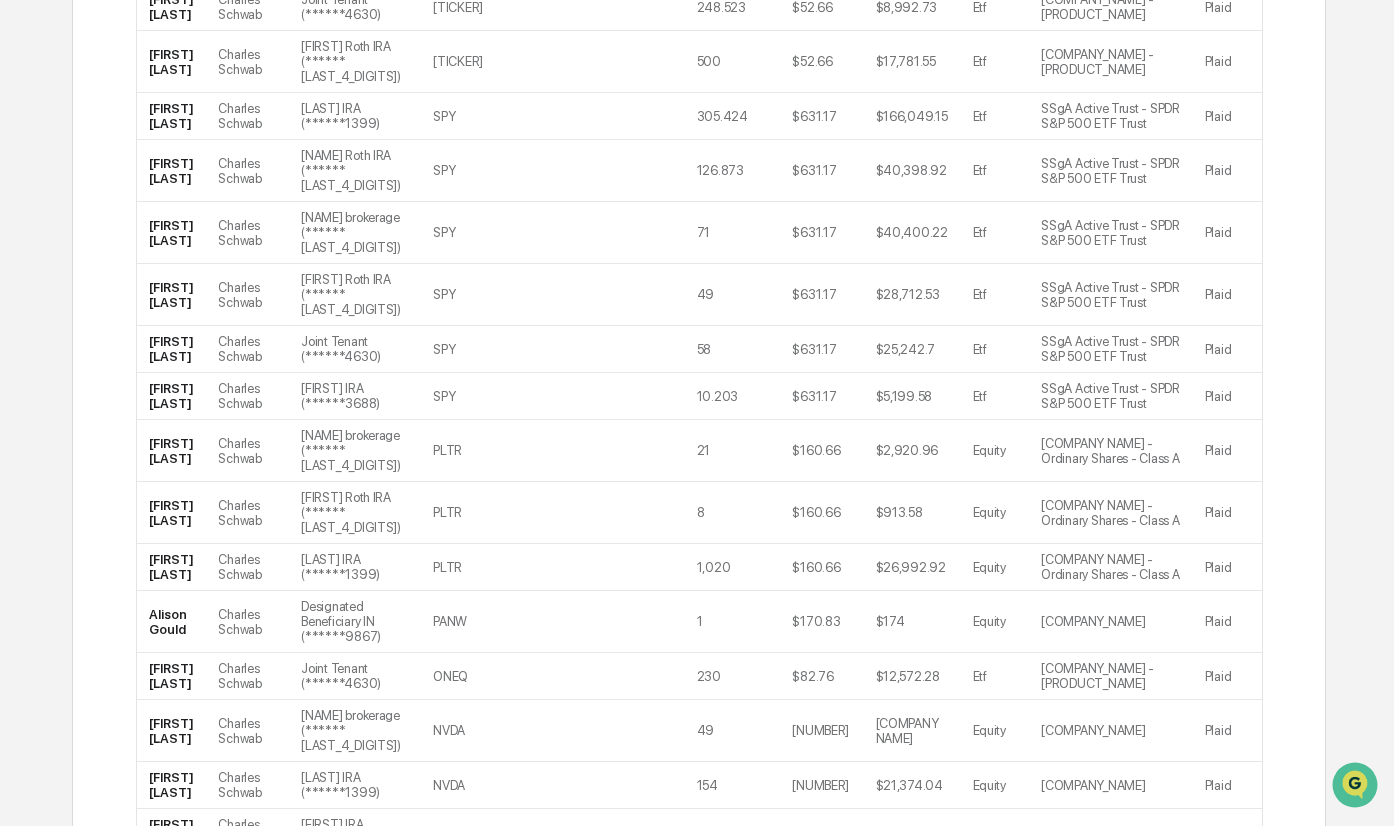 scroll, scrollTop: 2581, scrollLeft: 0, axis: vertical 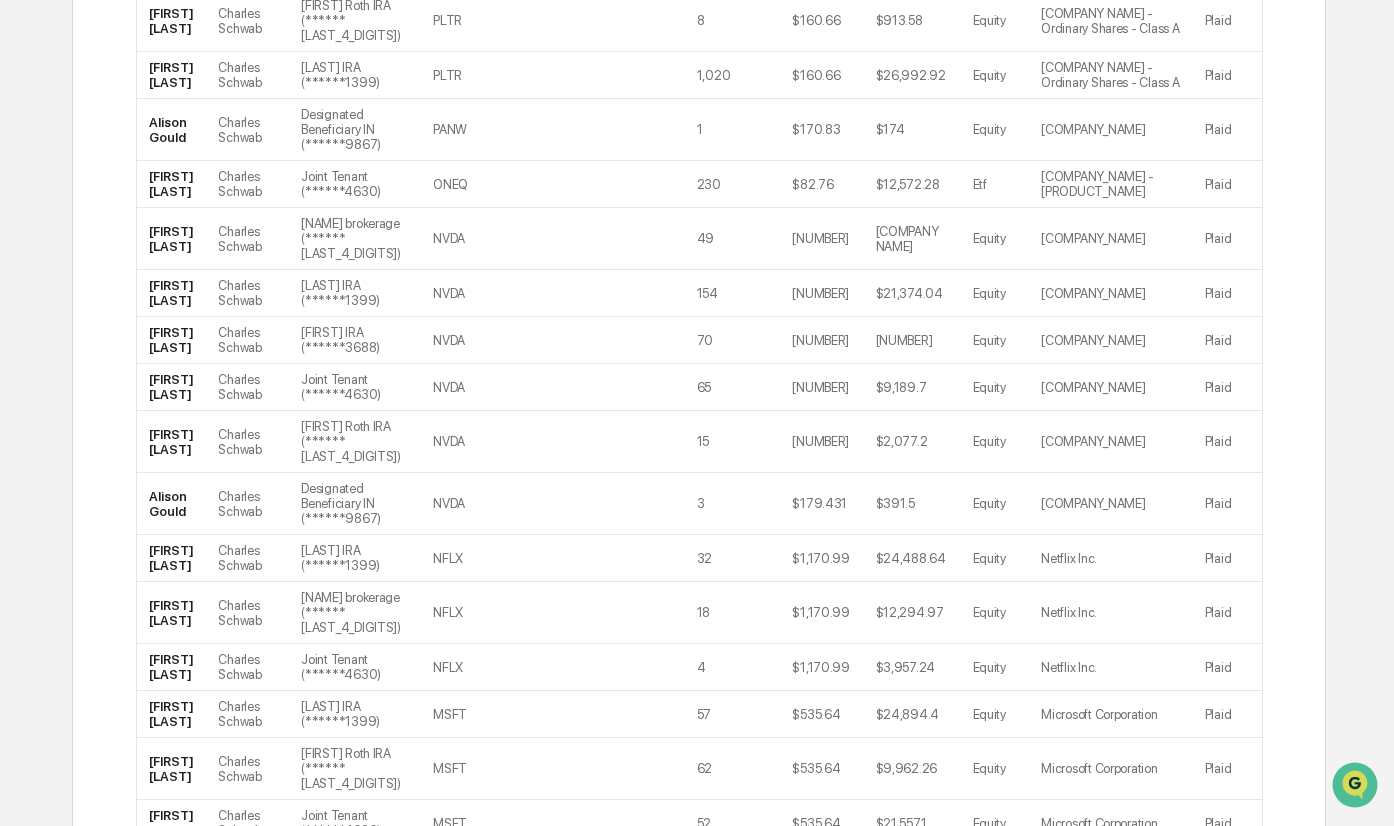 click on ">" at bounding box center (388, 1191) 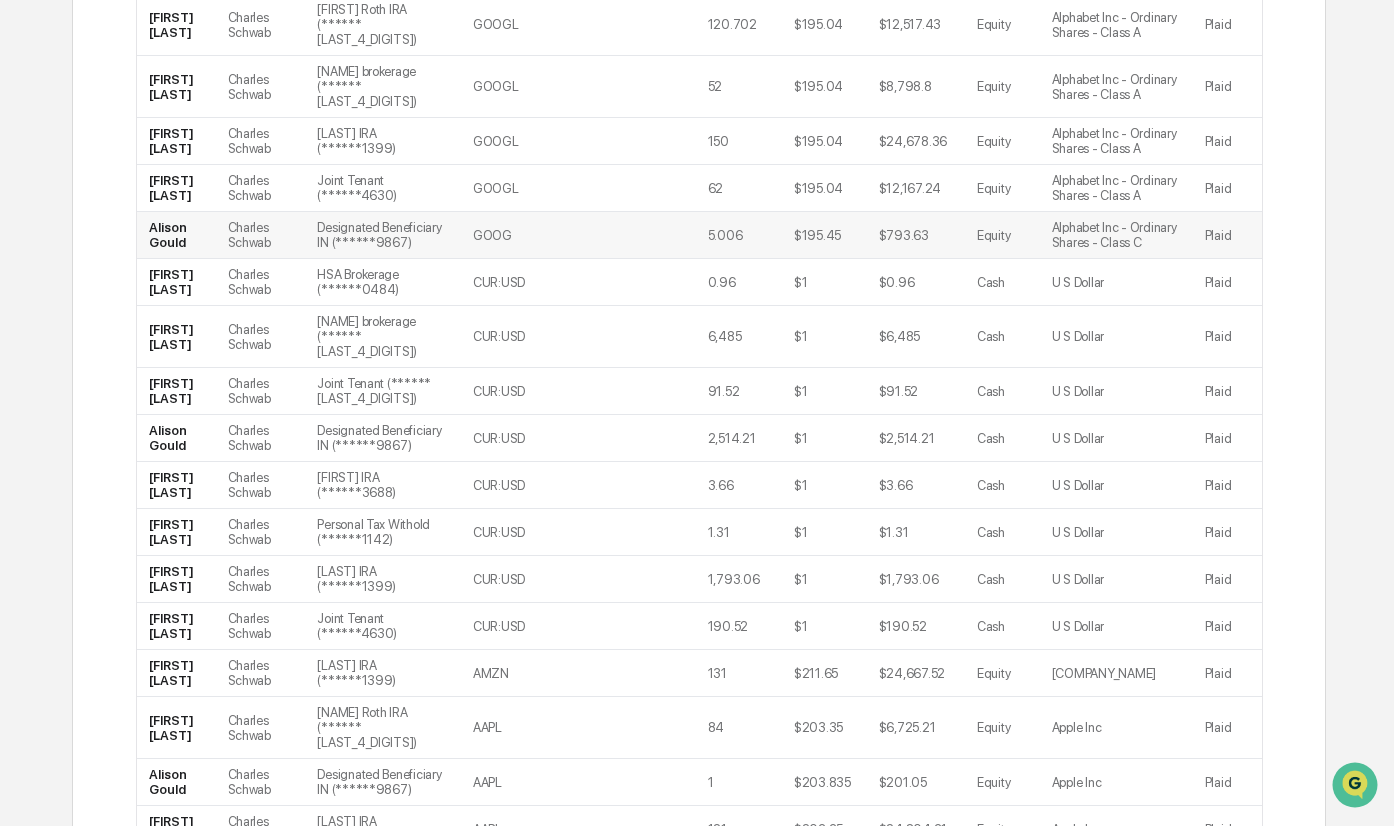 scroll, scrollTop: 740, scrollLeft: 0, axis: vertical 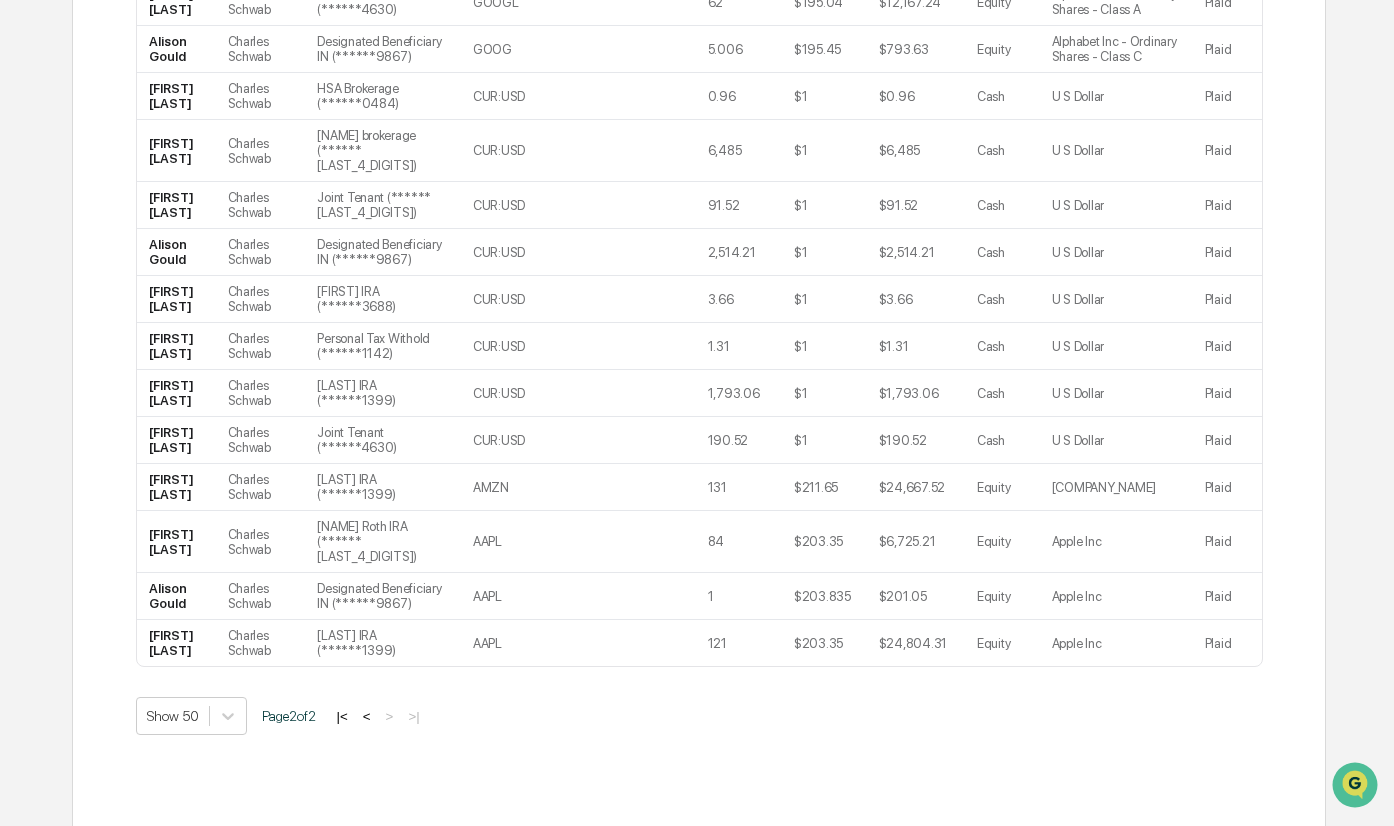 click on "<" at bounding box center [367, 716] 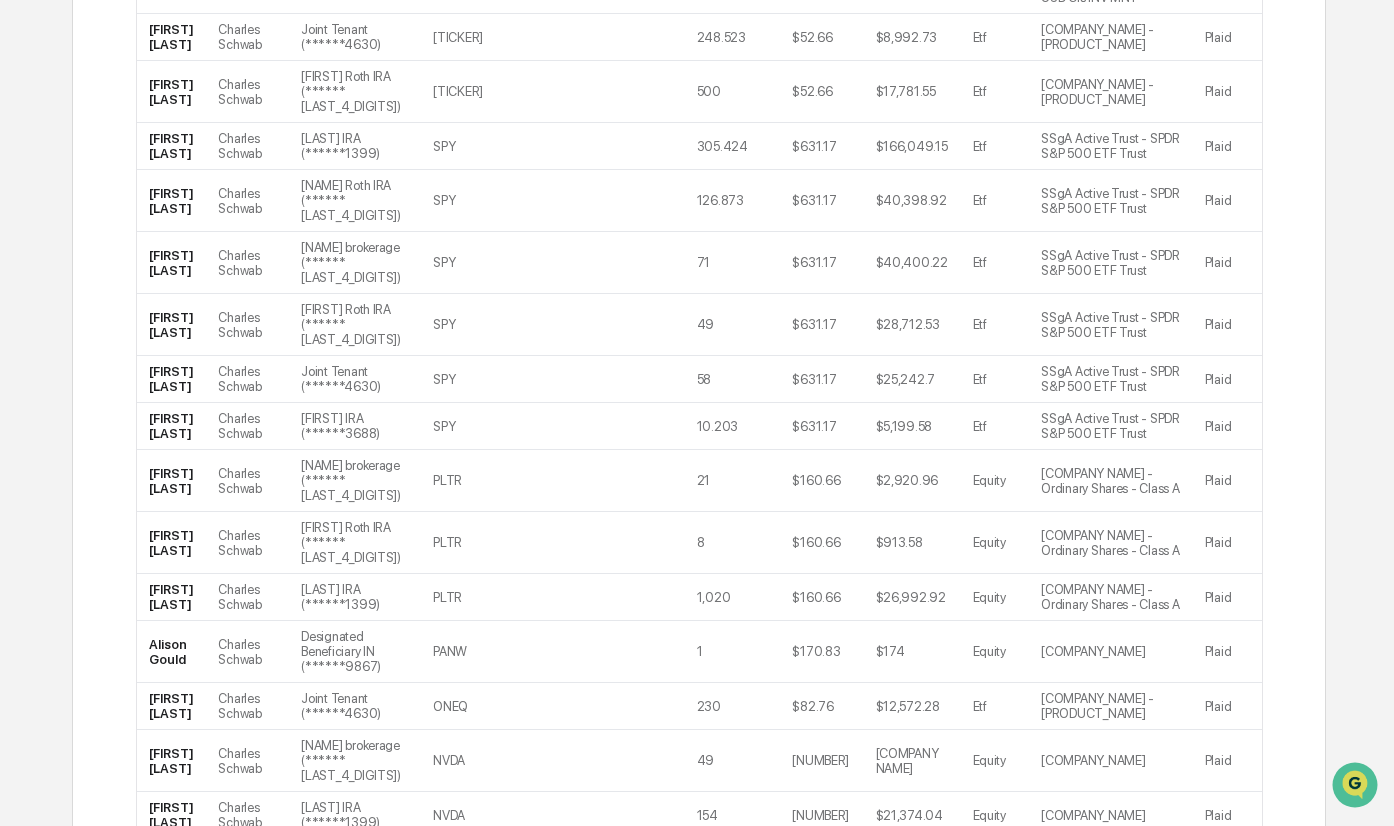 scroll, scrollTop: 2681, scrollLeft: 0, axis: vertical 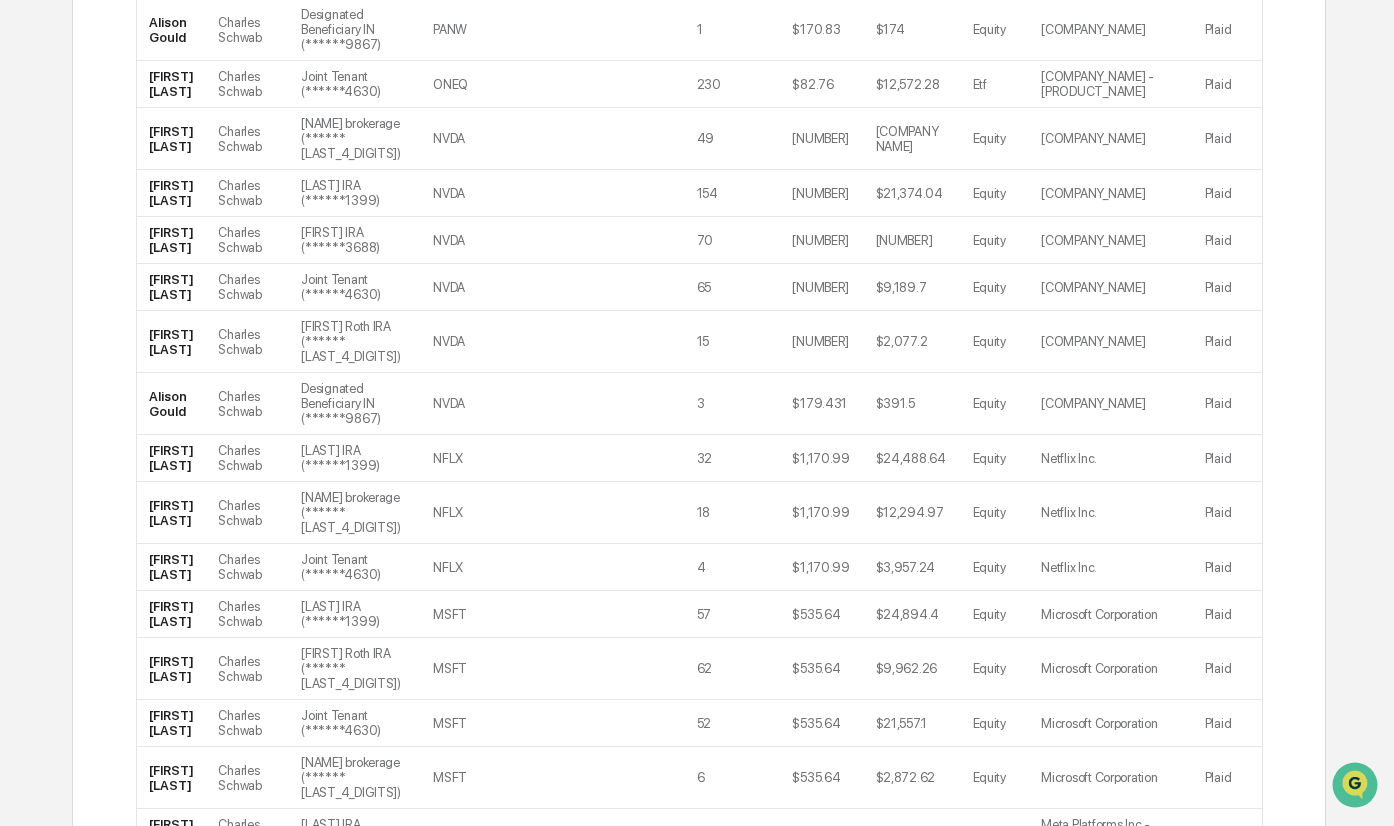 click on ">" at bounding box center (388, 1091) 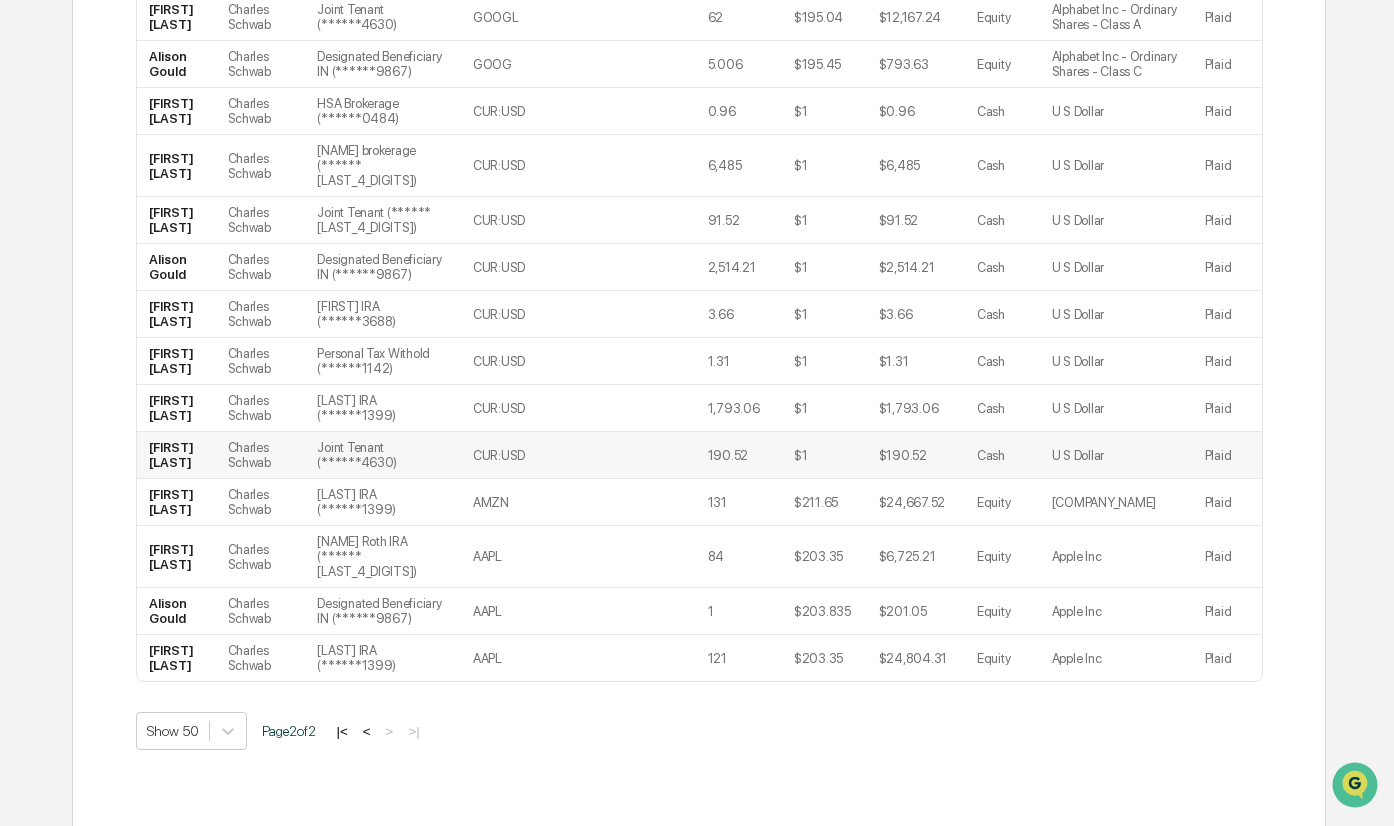 scroll, scrollTop: 740, scrollLeft: 0, axis: vertical 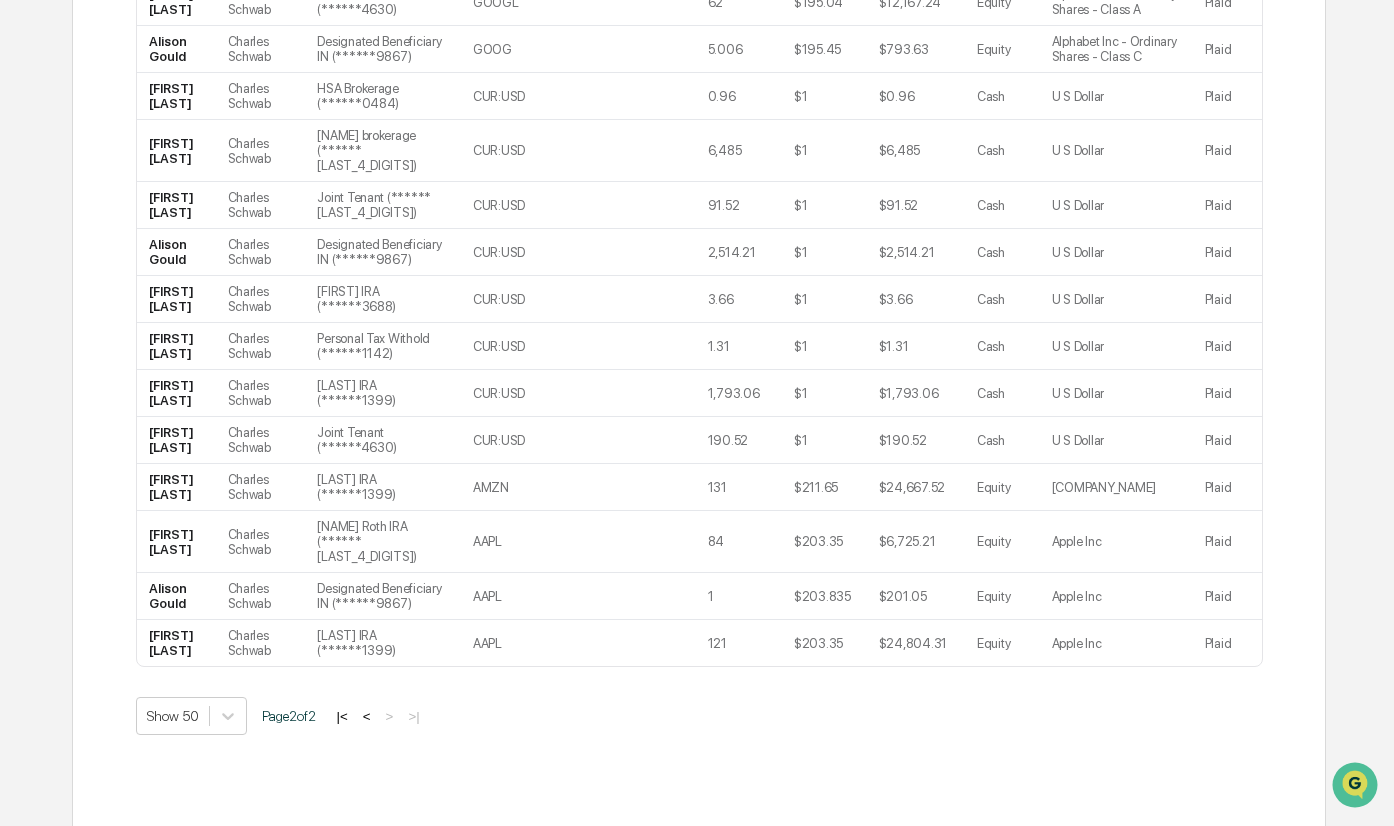 click on "<" at bounding box center (367, 716) 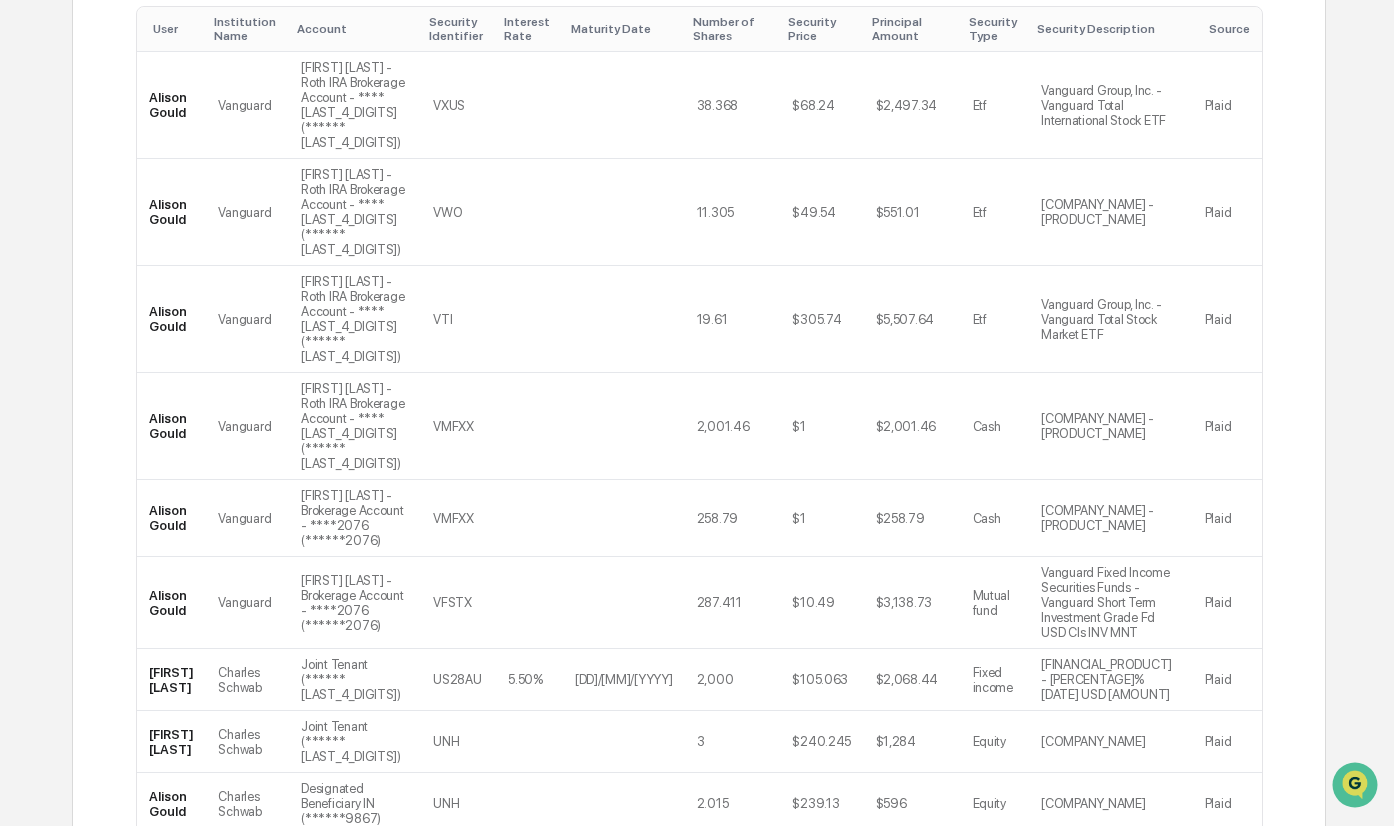 scroll, scrollTop: 0, scrollLeft: 0, axis: both 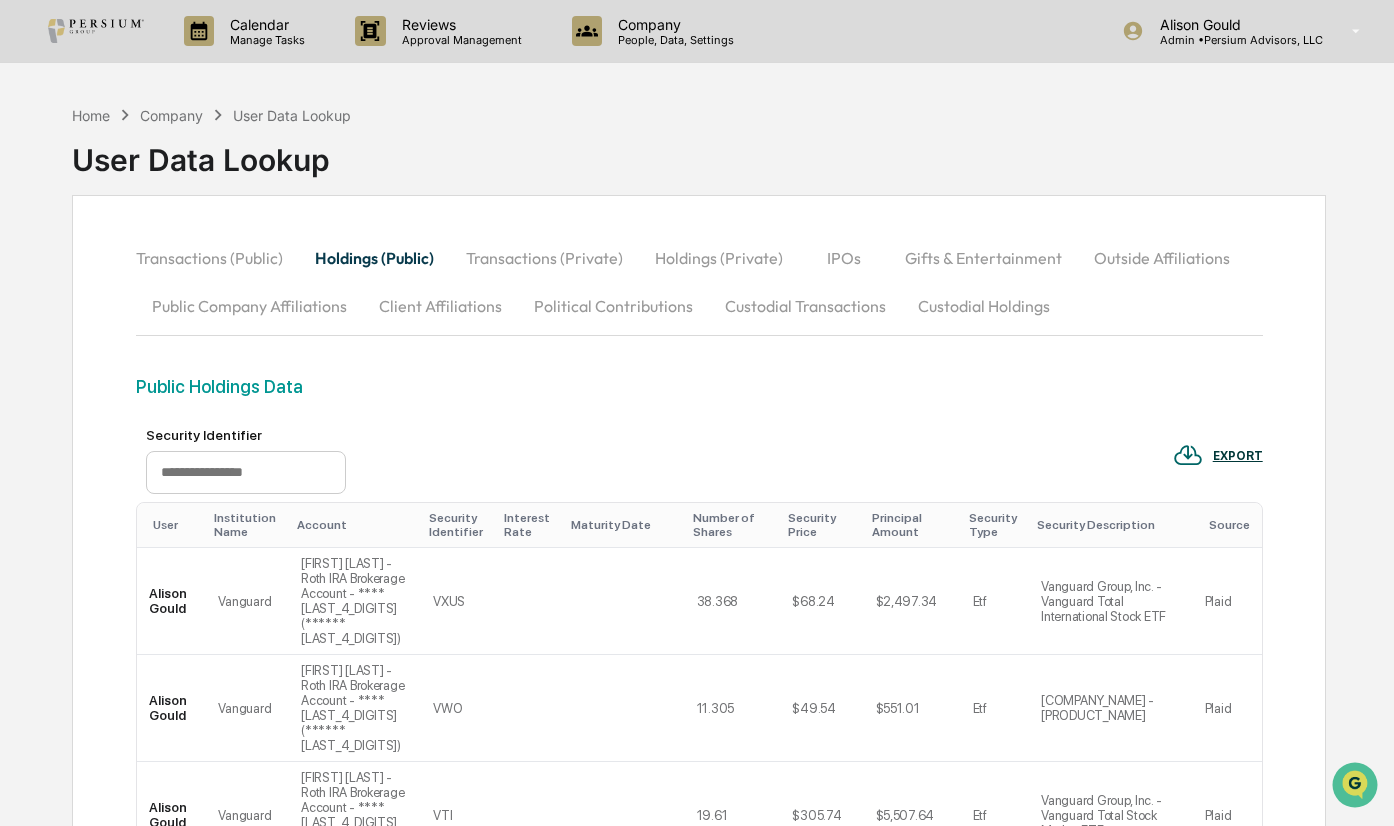 click on "Transactions (Private)" at bounding box center (544, 258) 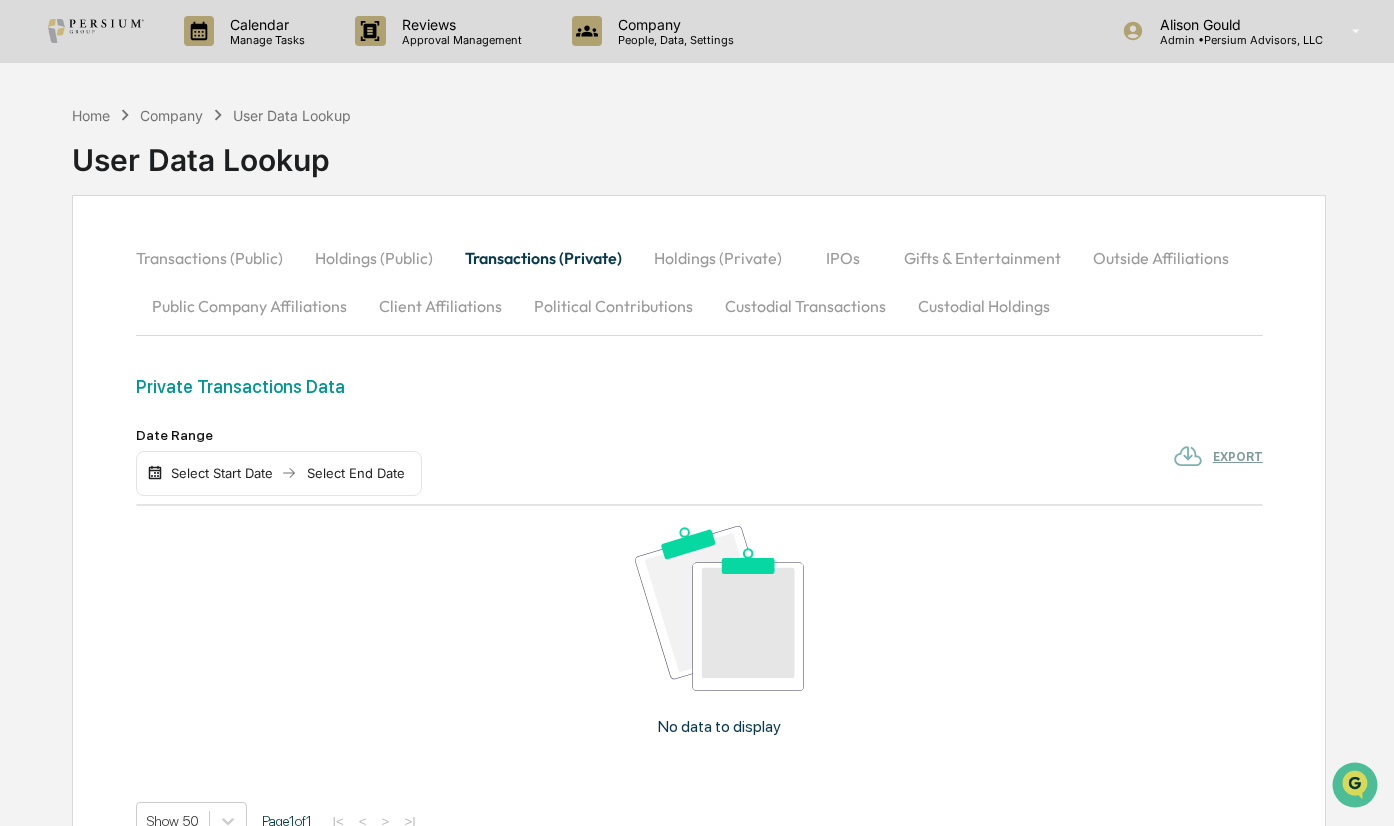 click on "Holdings (Private)" at bounding box center (718, 258) 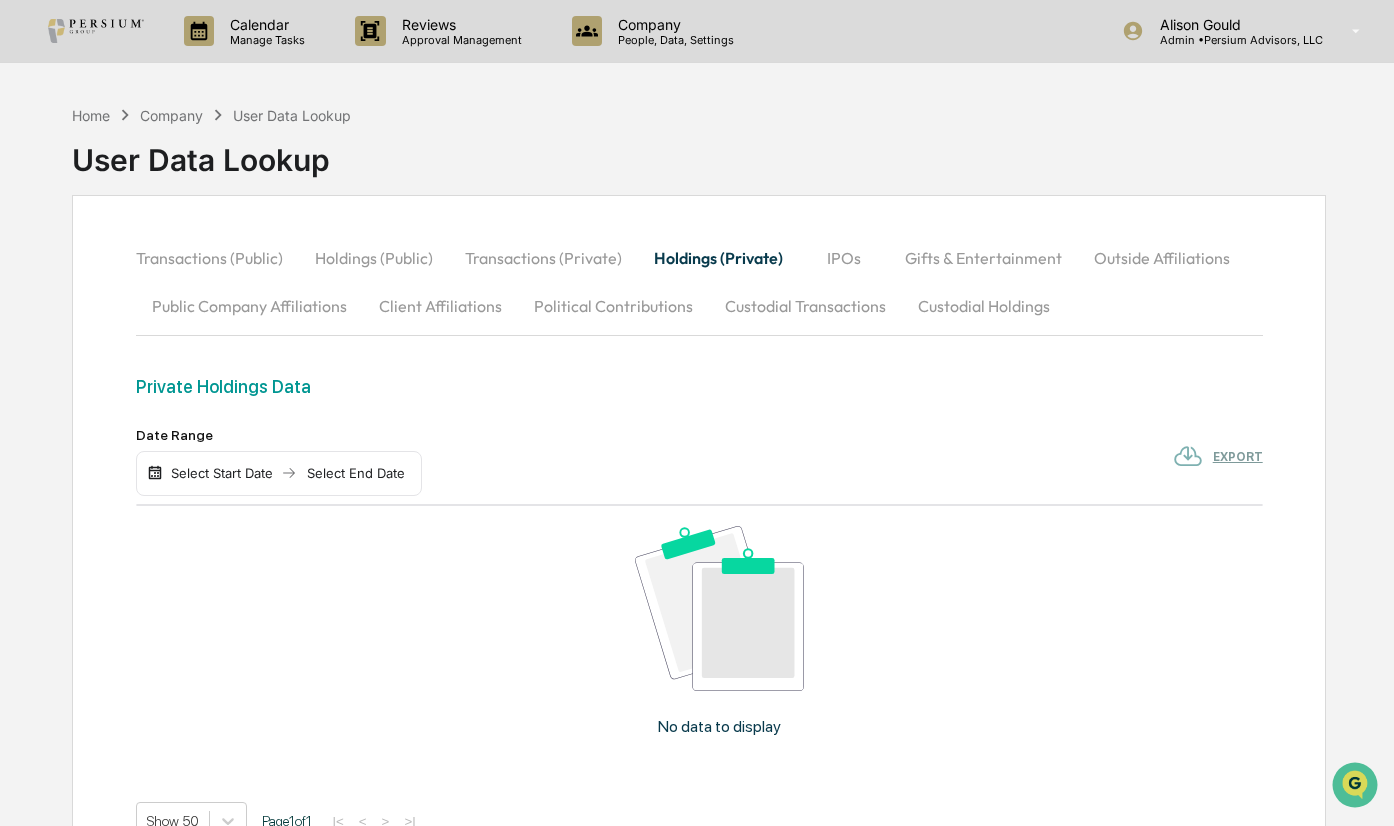 click on "IPOs" at bounding box center [844, 258] 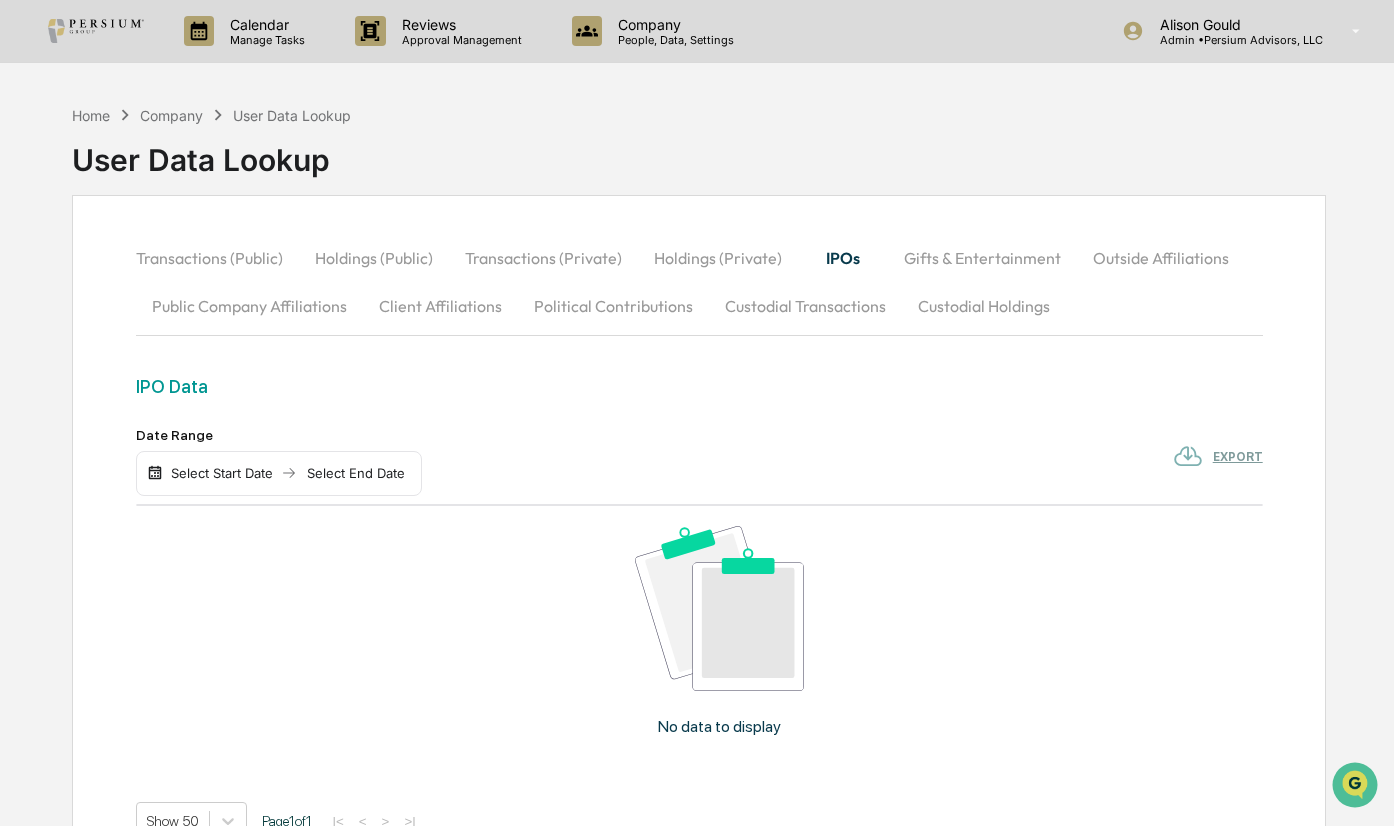 click on "Gifts & Entertainment" at bounding box center [982, 258] 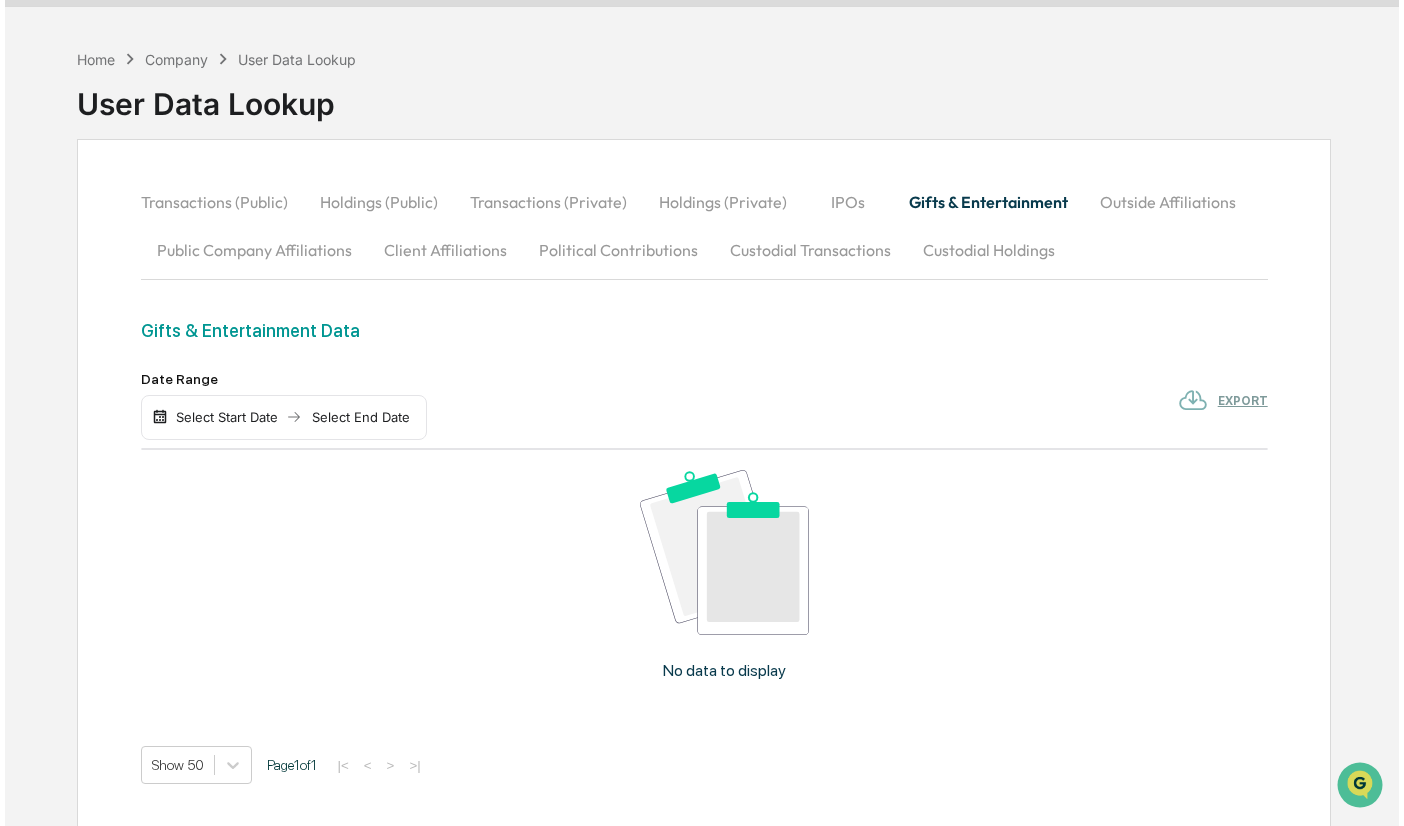 scroll, scrollTop: 165, scrollLeft: 0, axis: vertical 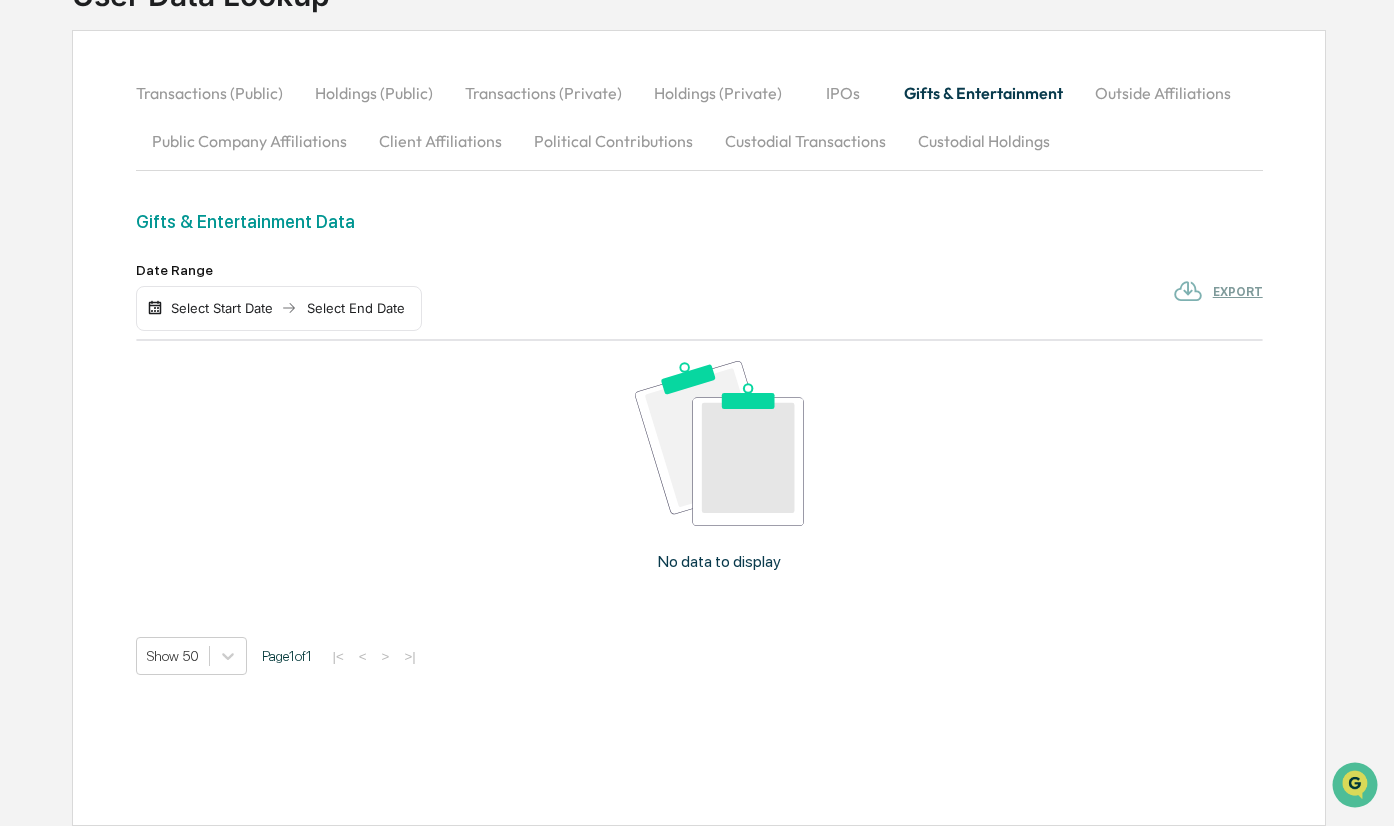 click at bounding box center [155, 308] 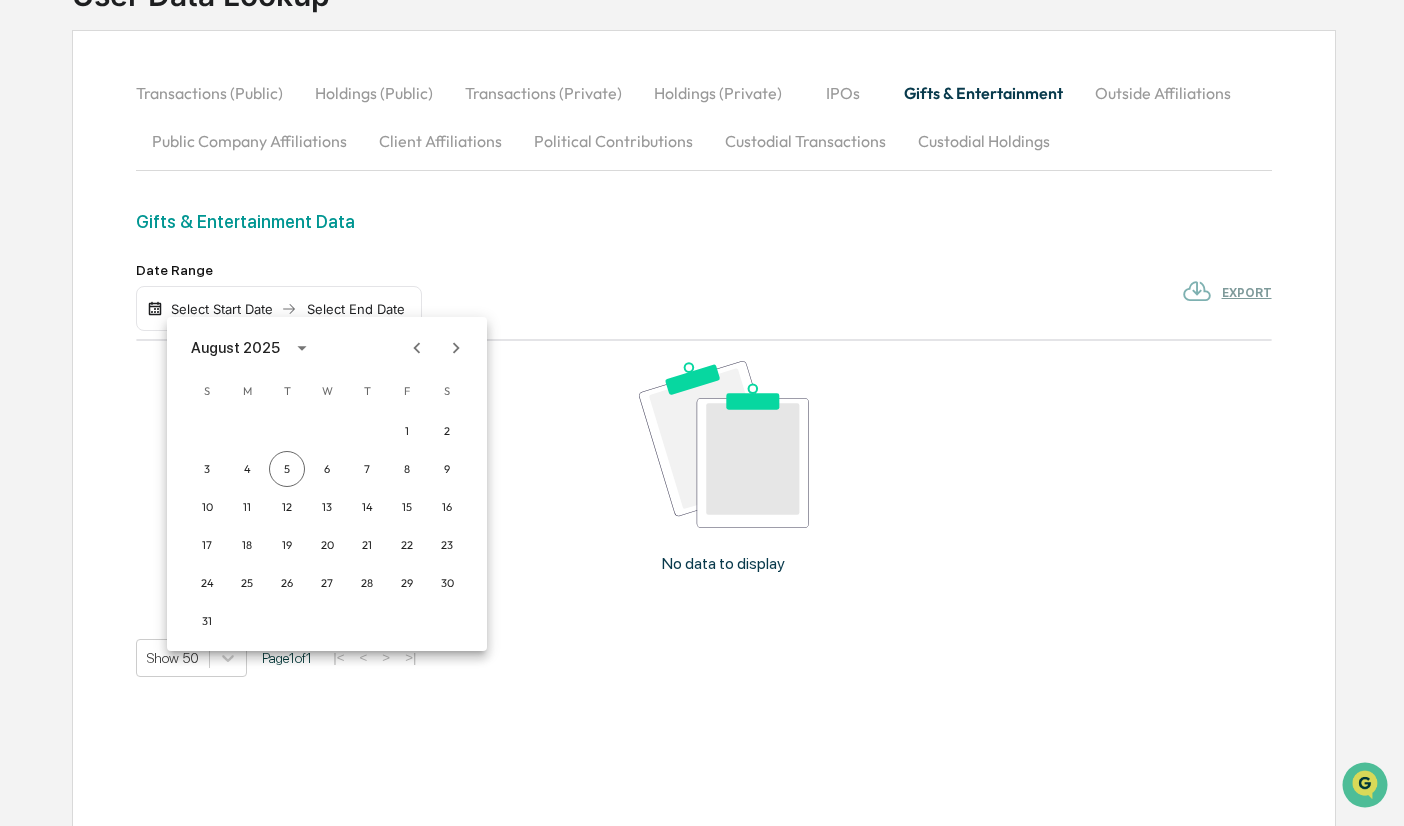 click 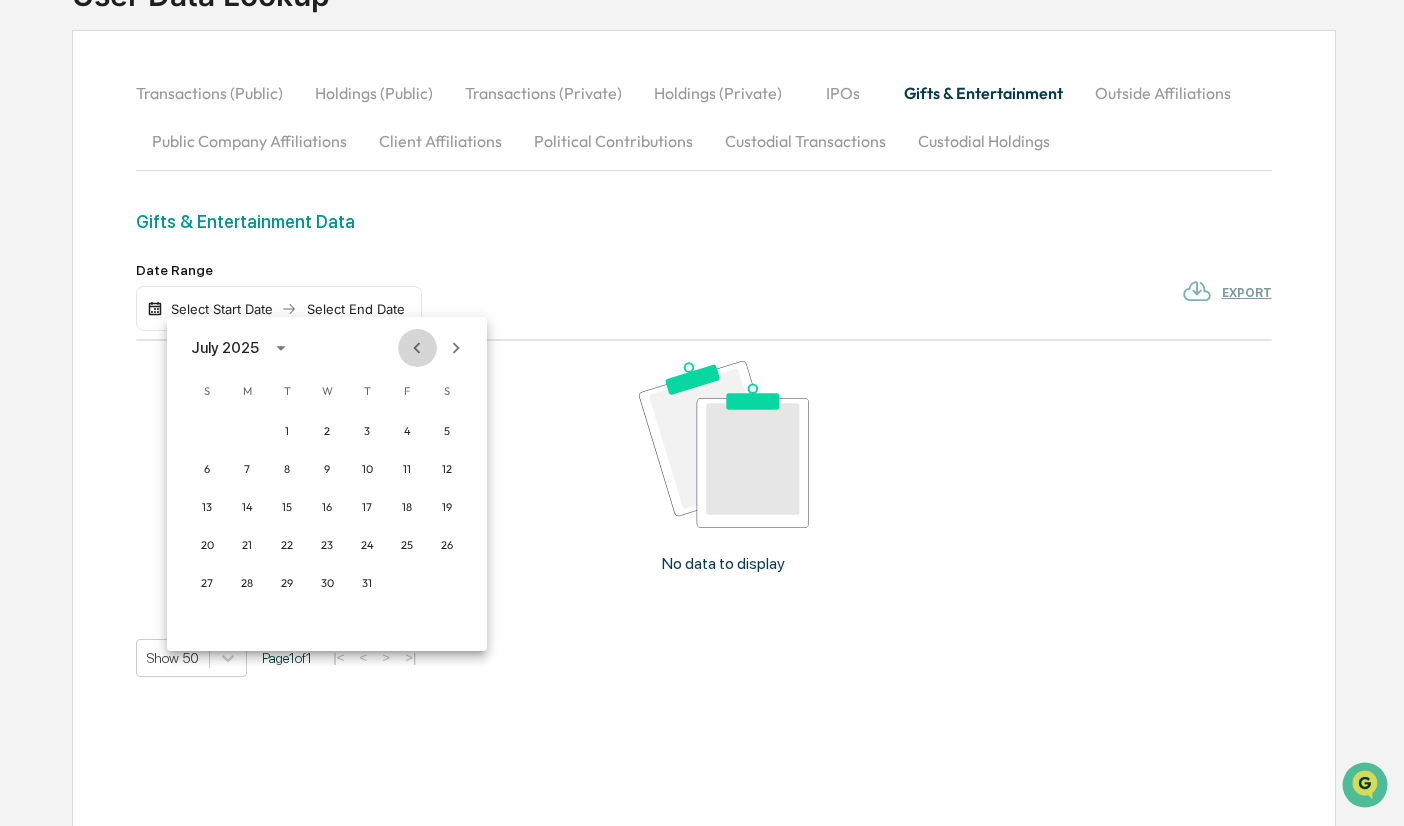 click 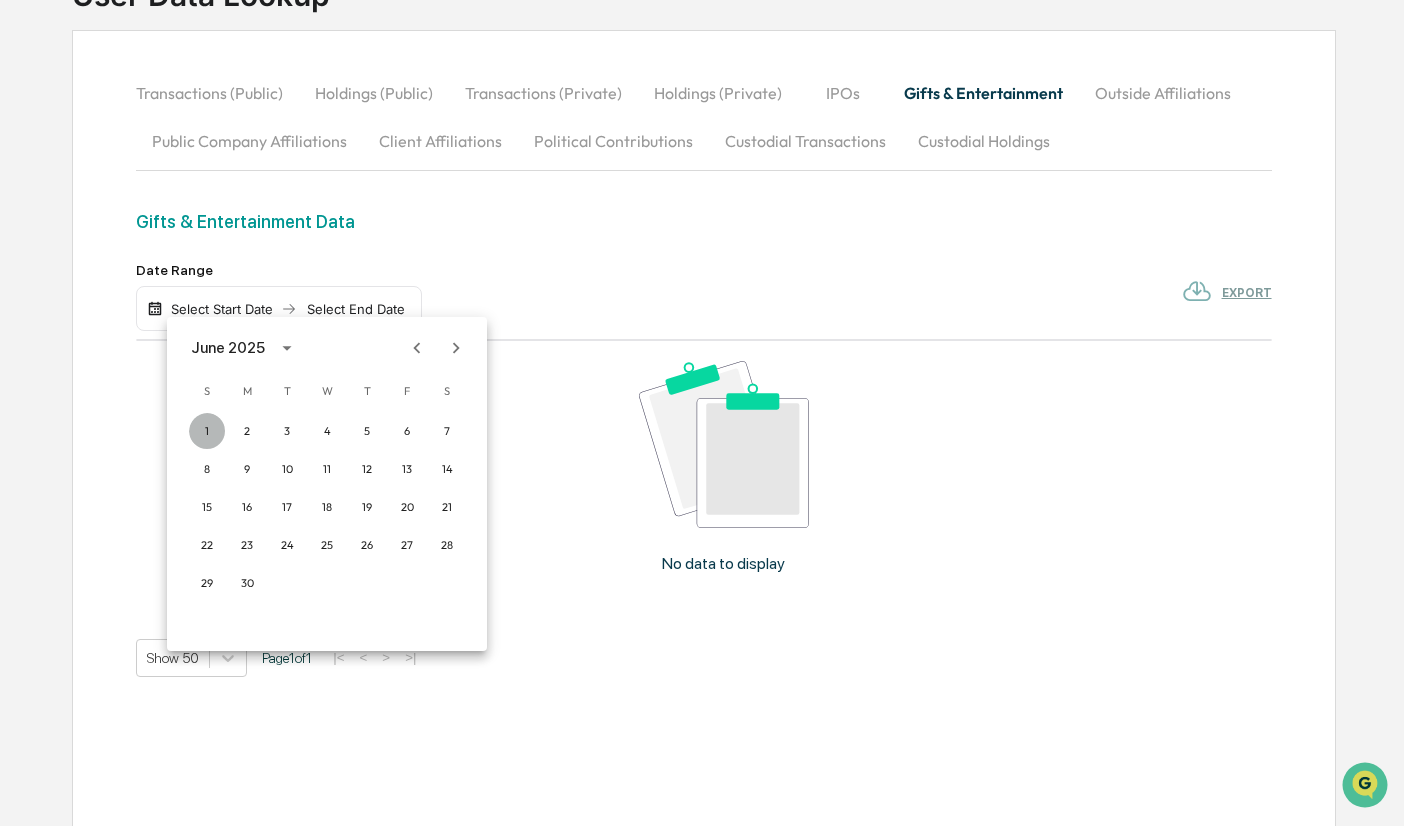 click on "1" at bounding box center [207, 431] 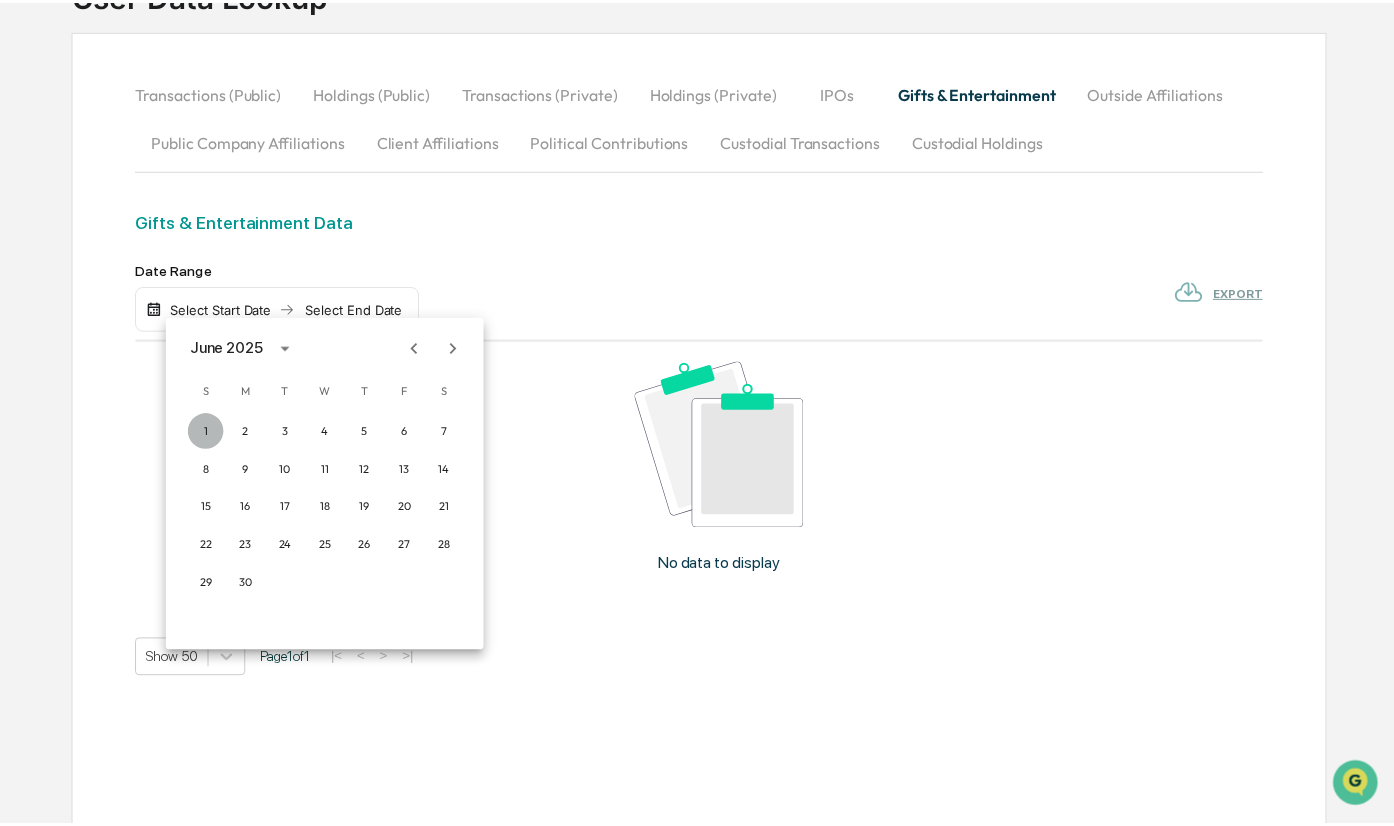 scroll, scrollTop: 95, scrollLeft: 0, axis: vertical 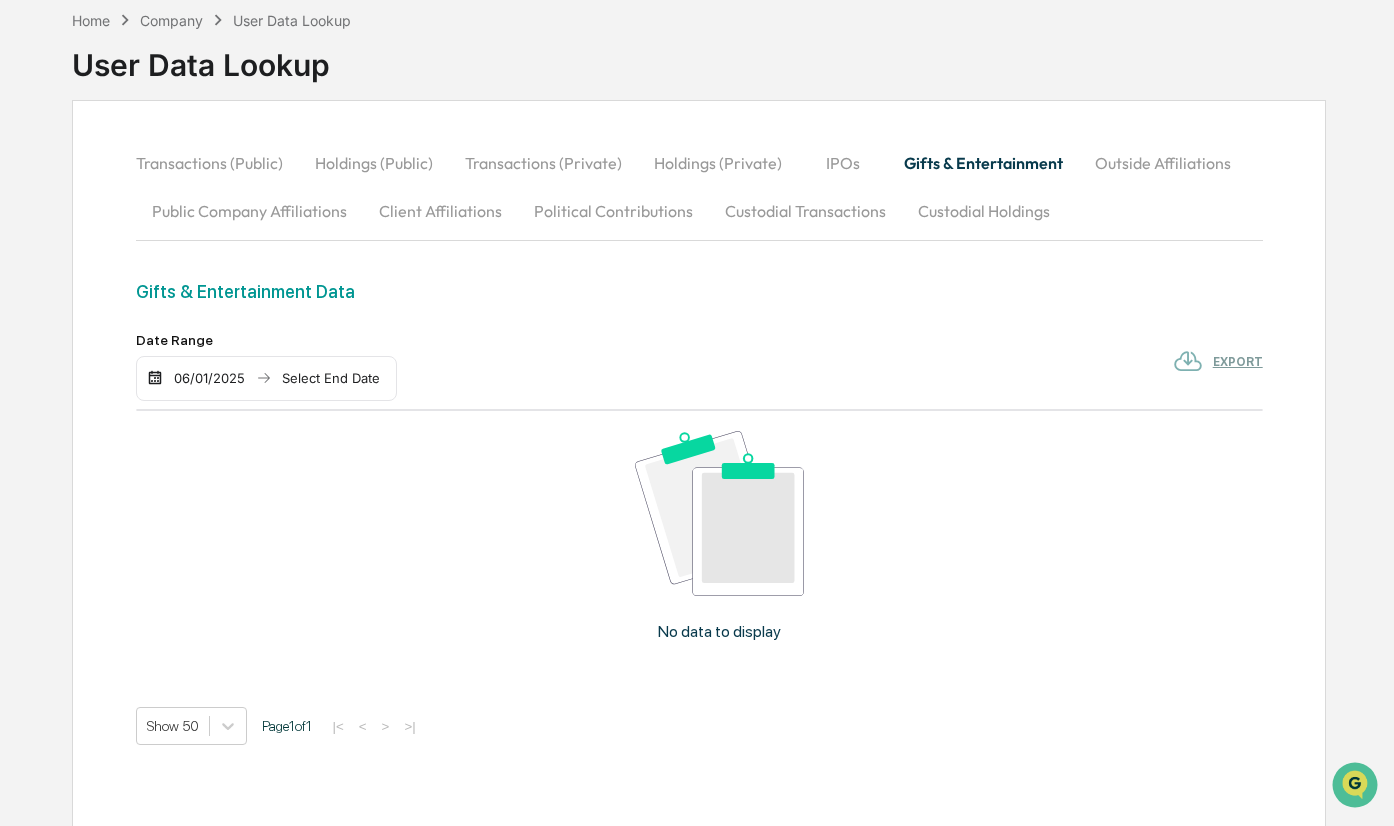 click on "Select End Date" at bounding box center [331, 378] 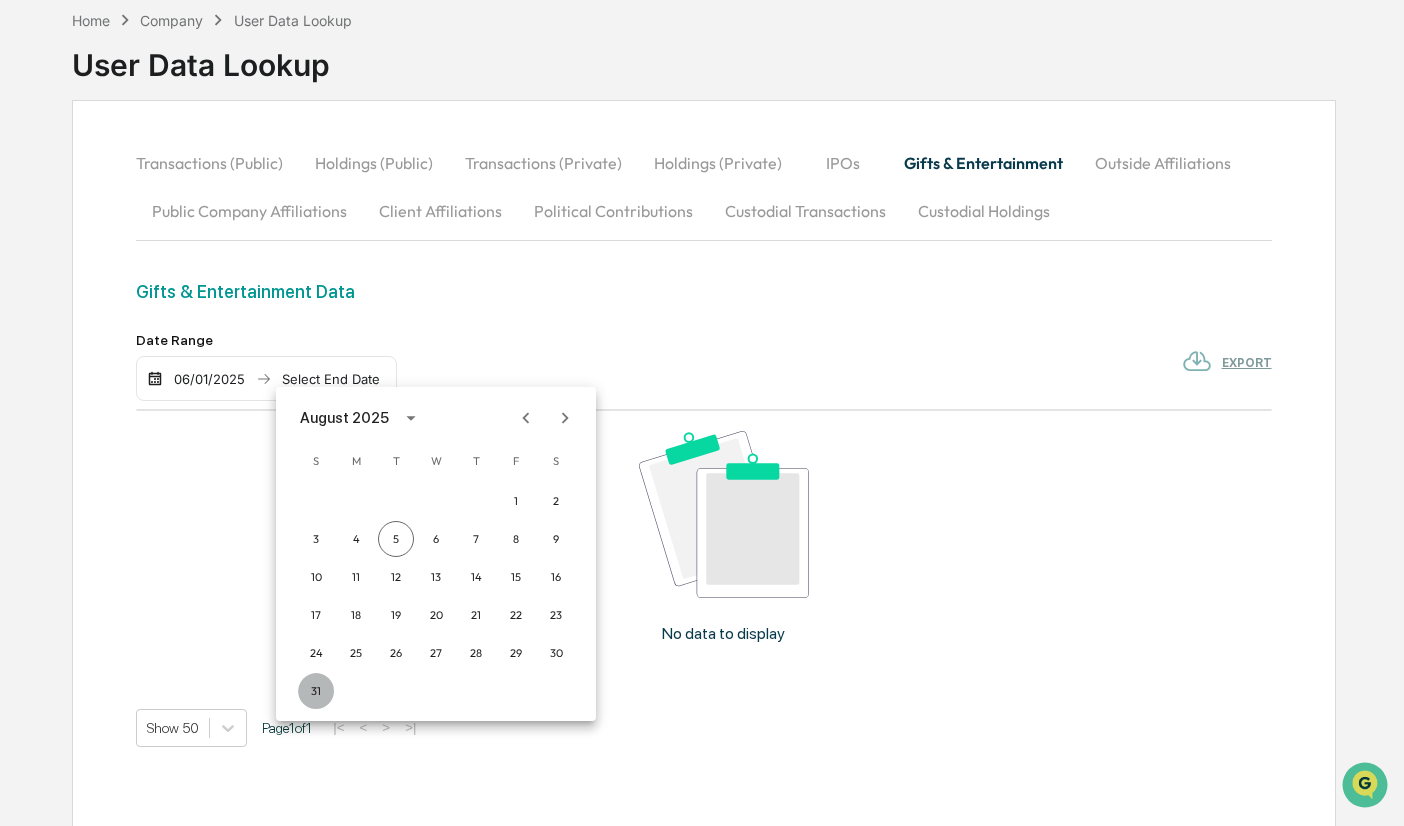 click on "31" at bounding box center [316, 691] 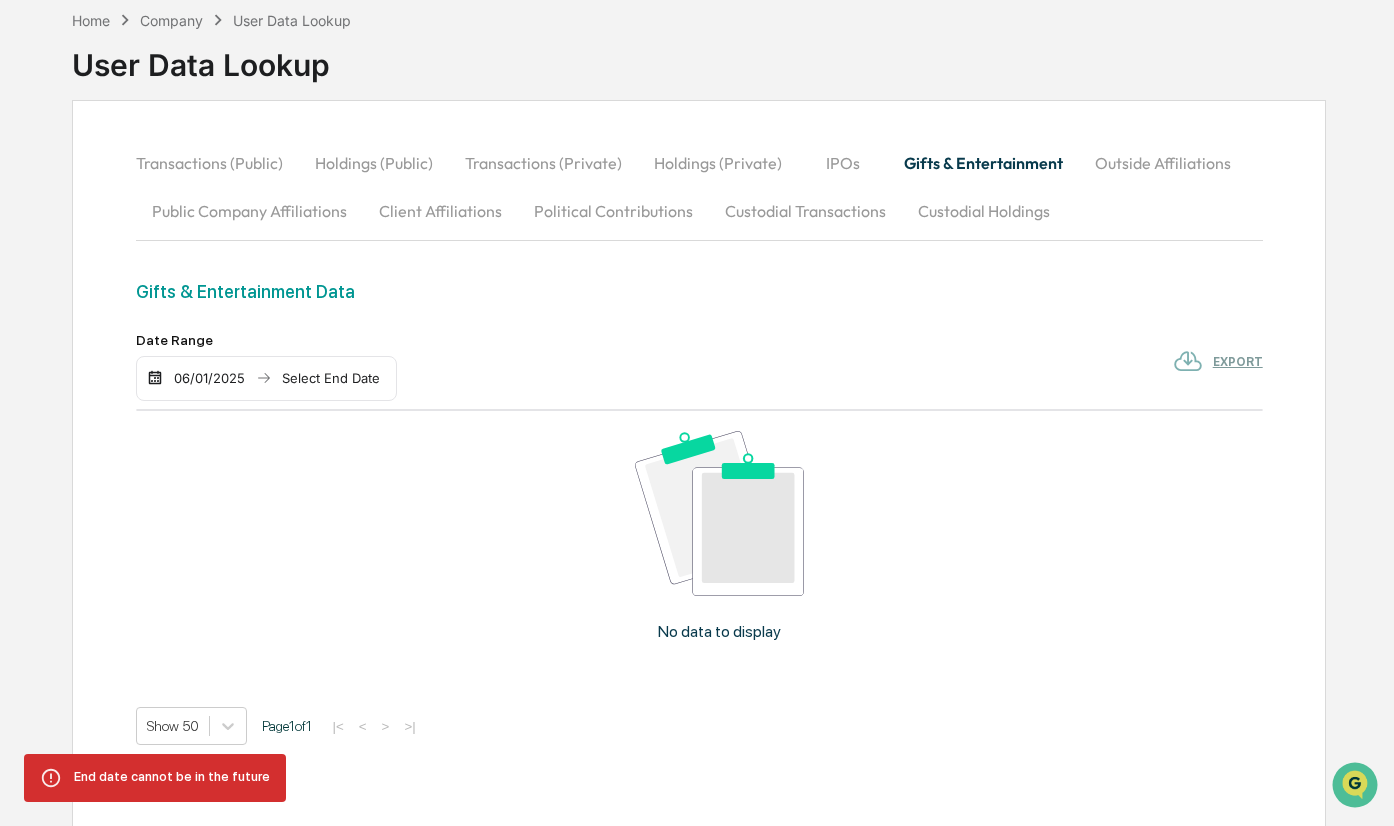 click on "Select End Date" at bounding box center (331, 378) 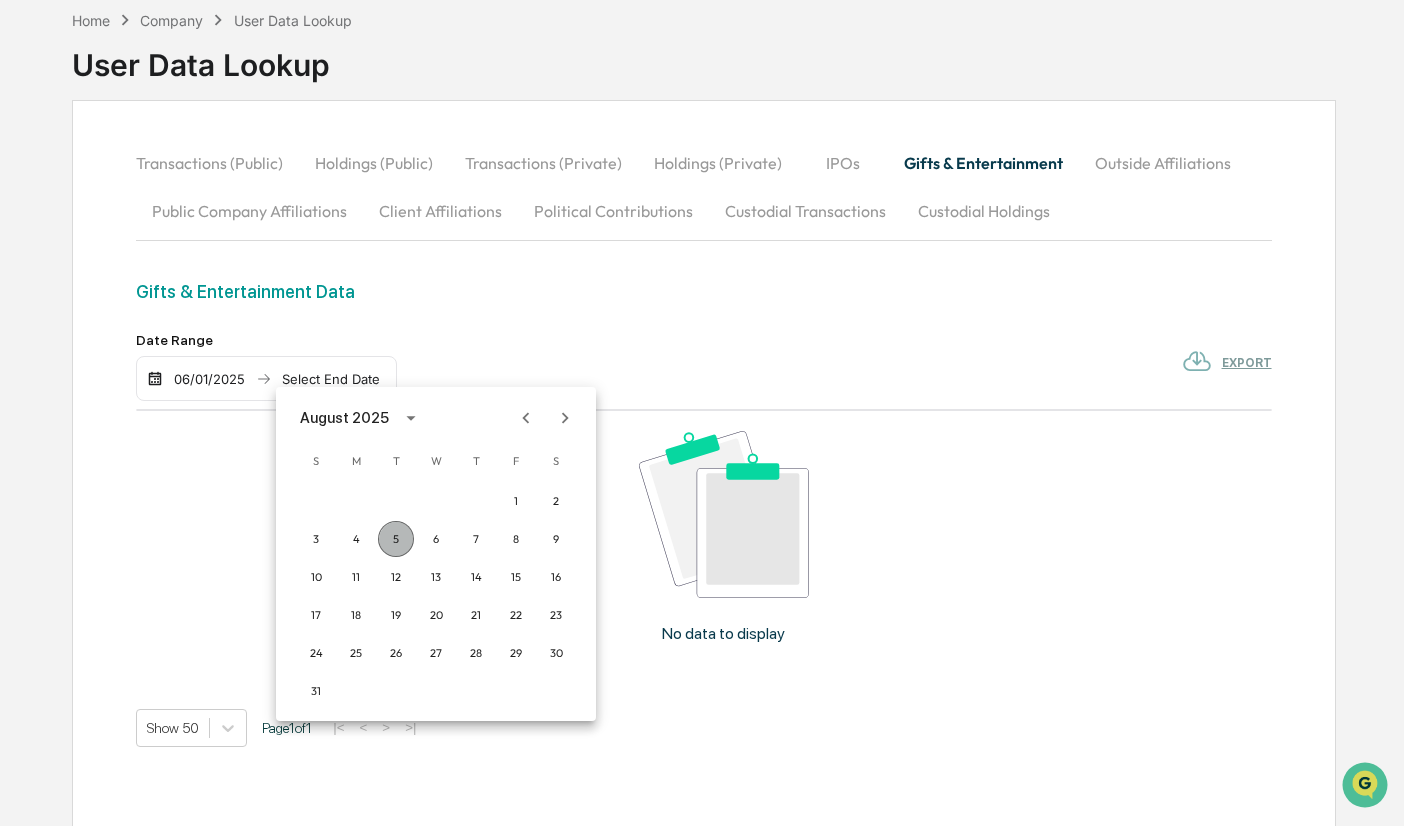 click on "5" at bounding box center [396, 539] 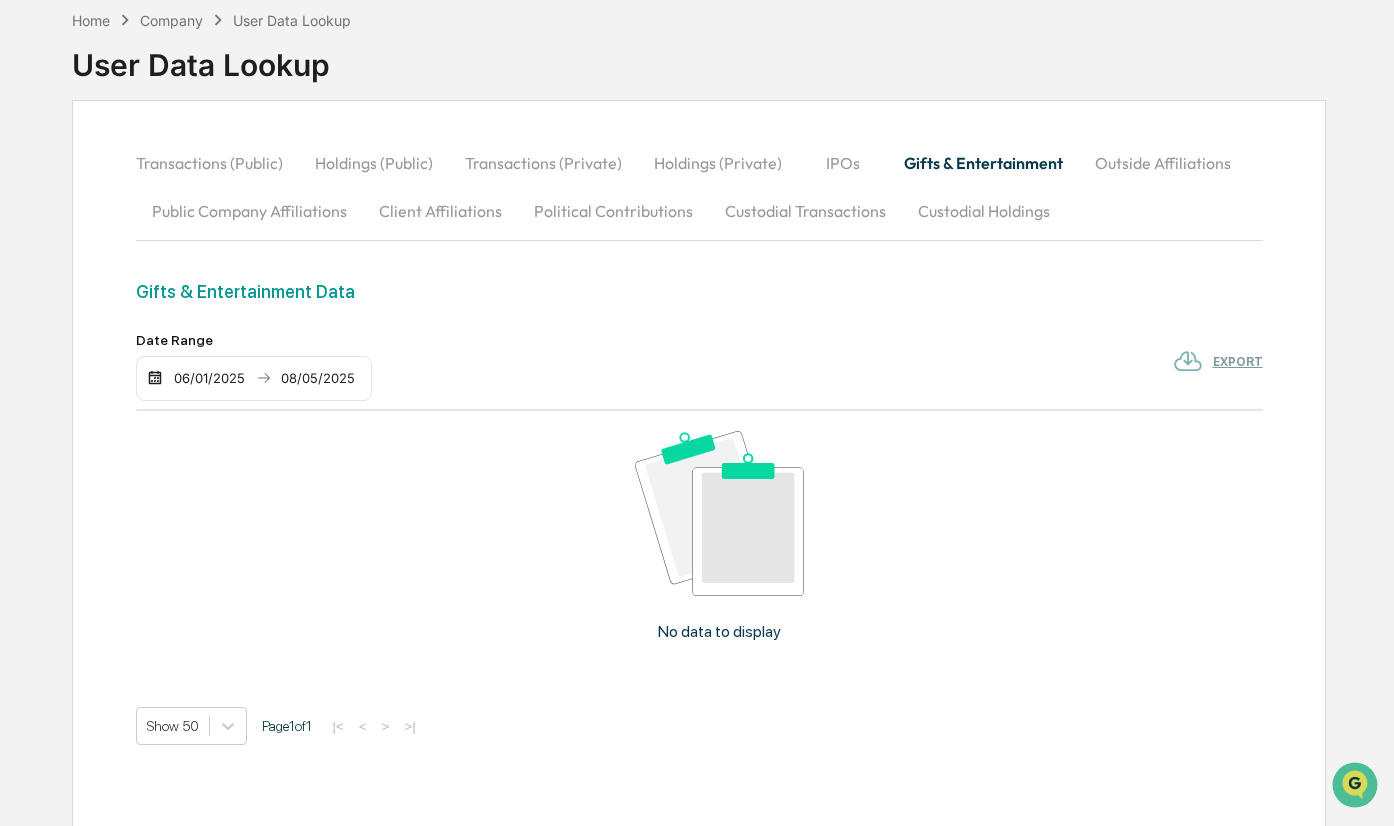 click at bounding box center [155, 378] 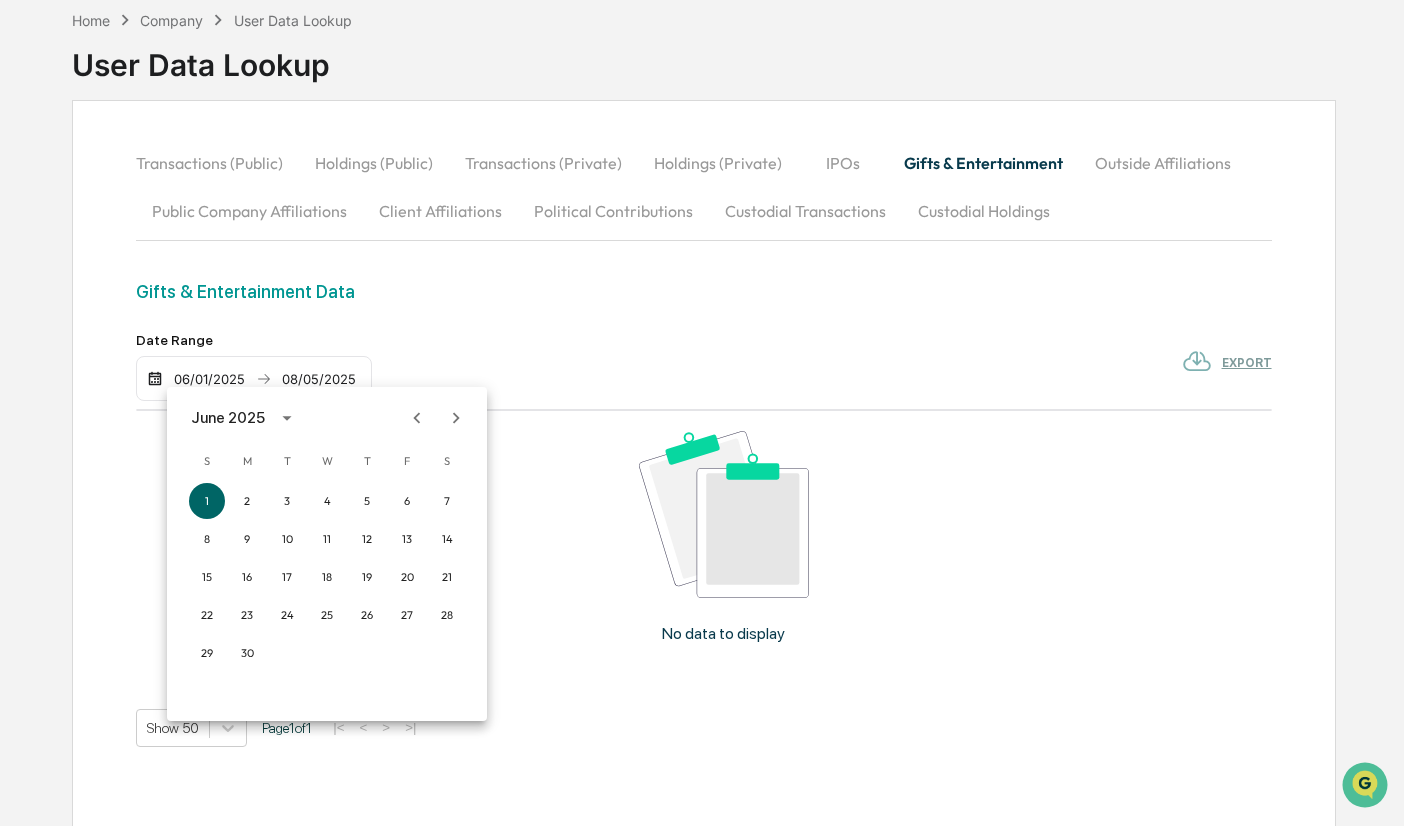 click 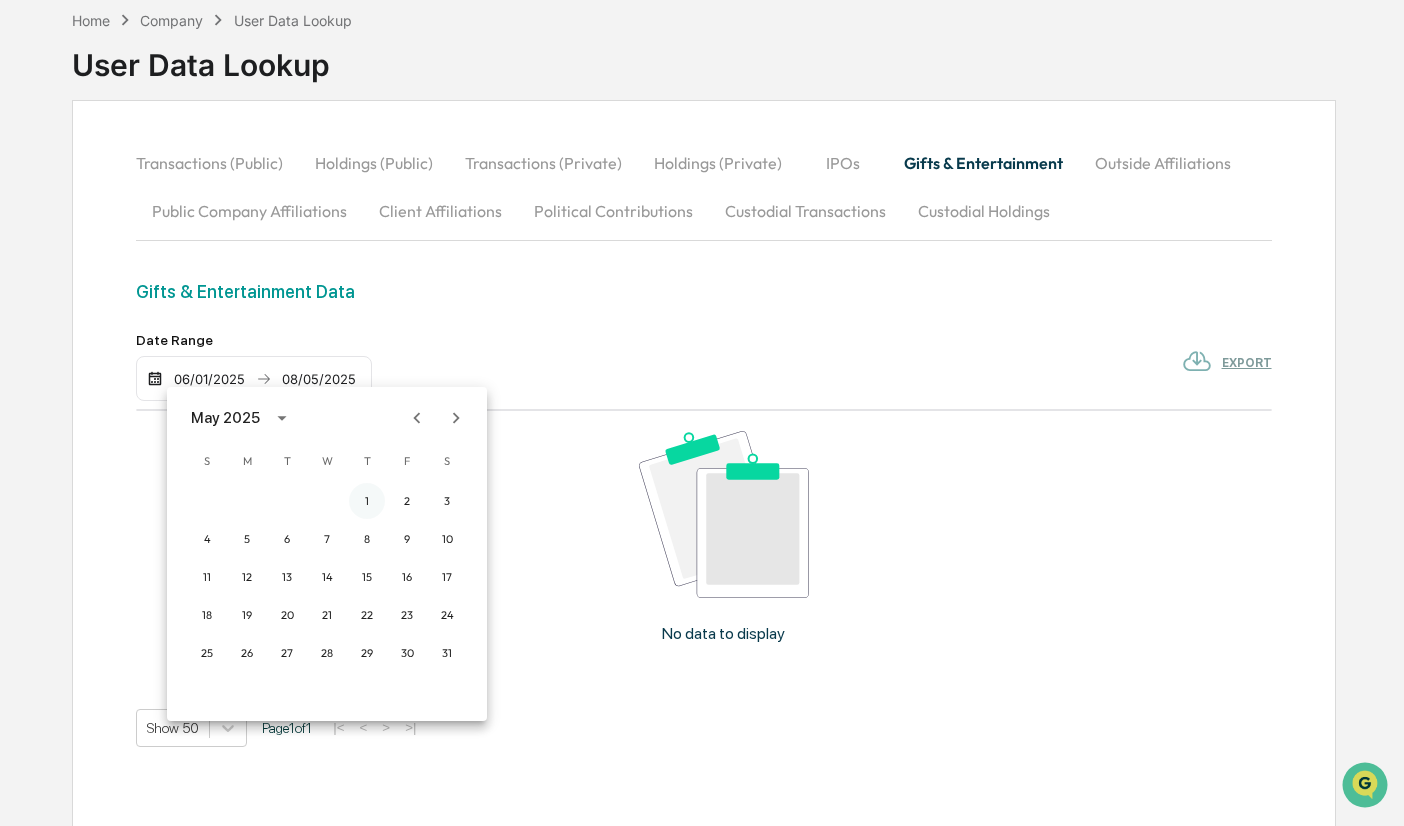 click on "1" at bounding box center [367, 501] 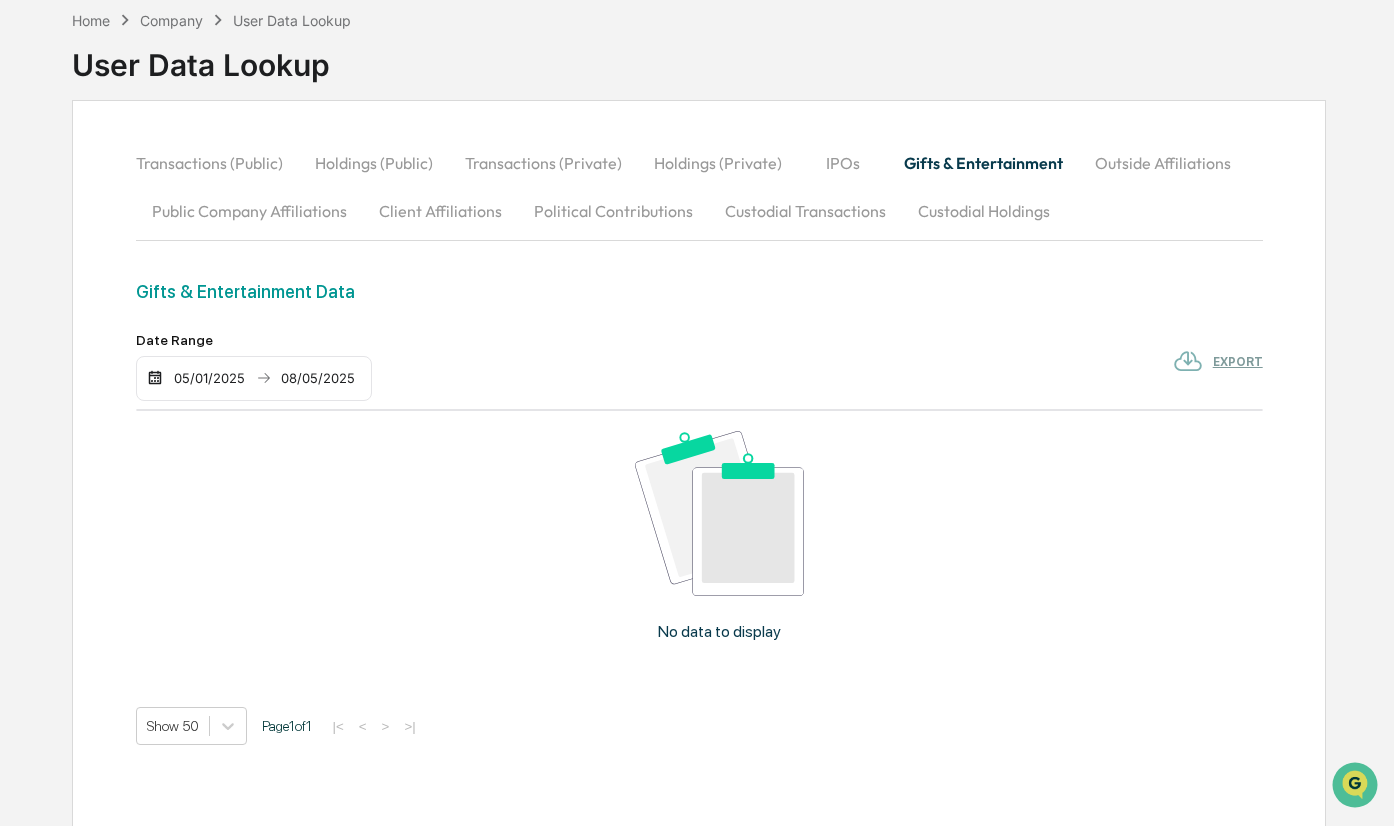 click on "Outside Affiliations" at bounding box center (1163, 163) 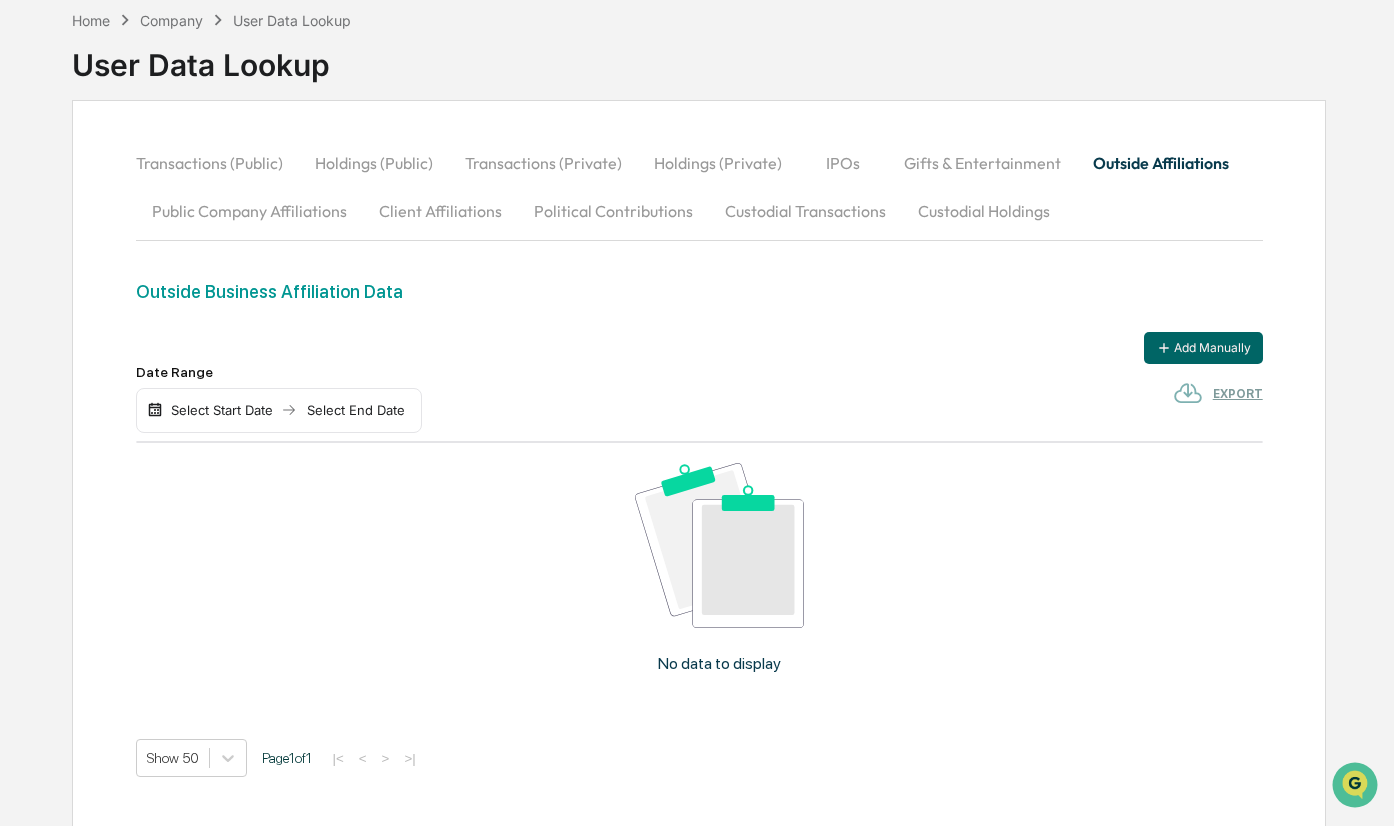 click on "Public Company Affiliations" at bounding box center [249, 211] 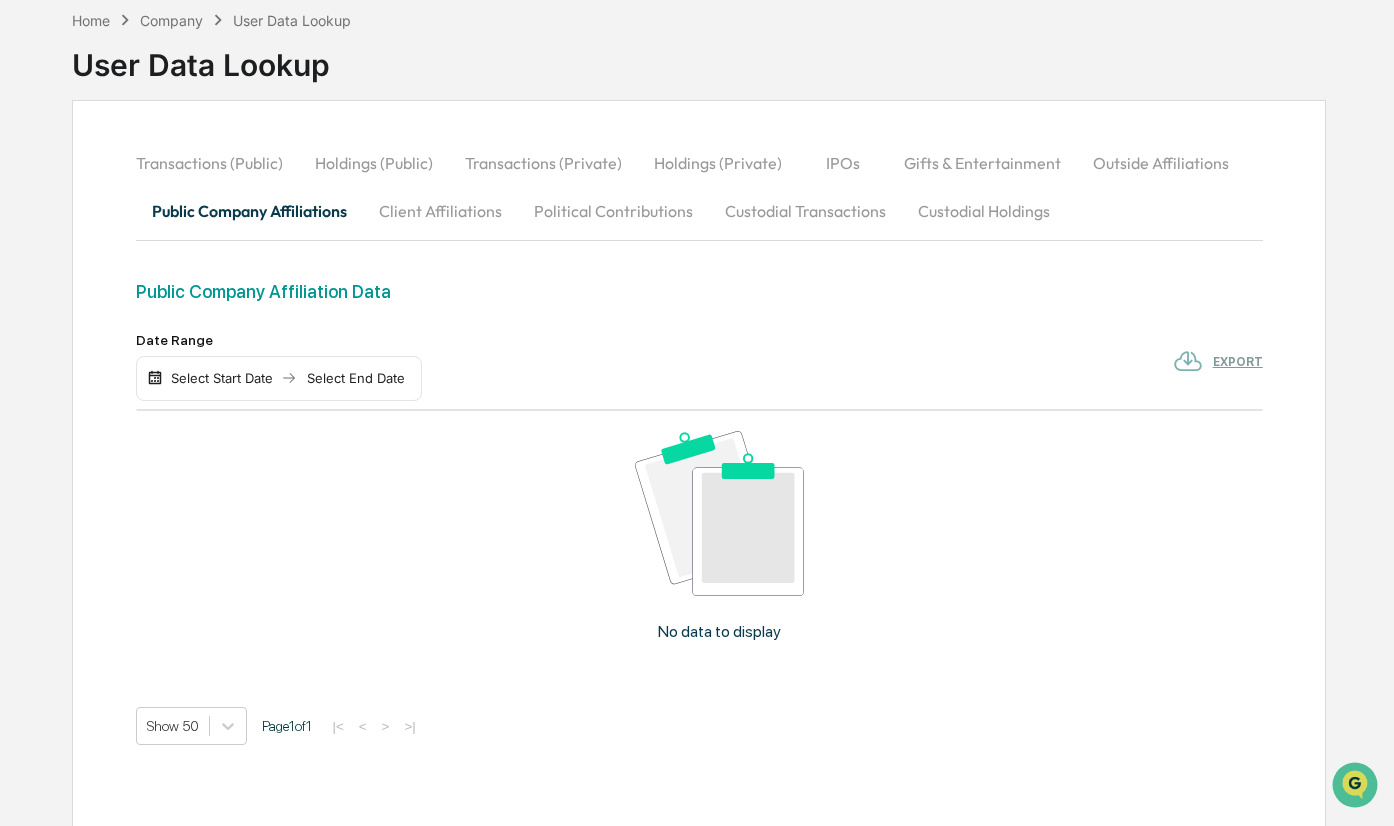 click on "Client Affiliations" at bounding box center [440, 211] 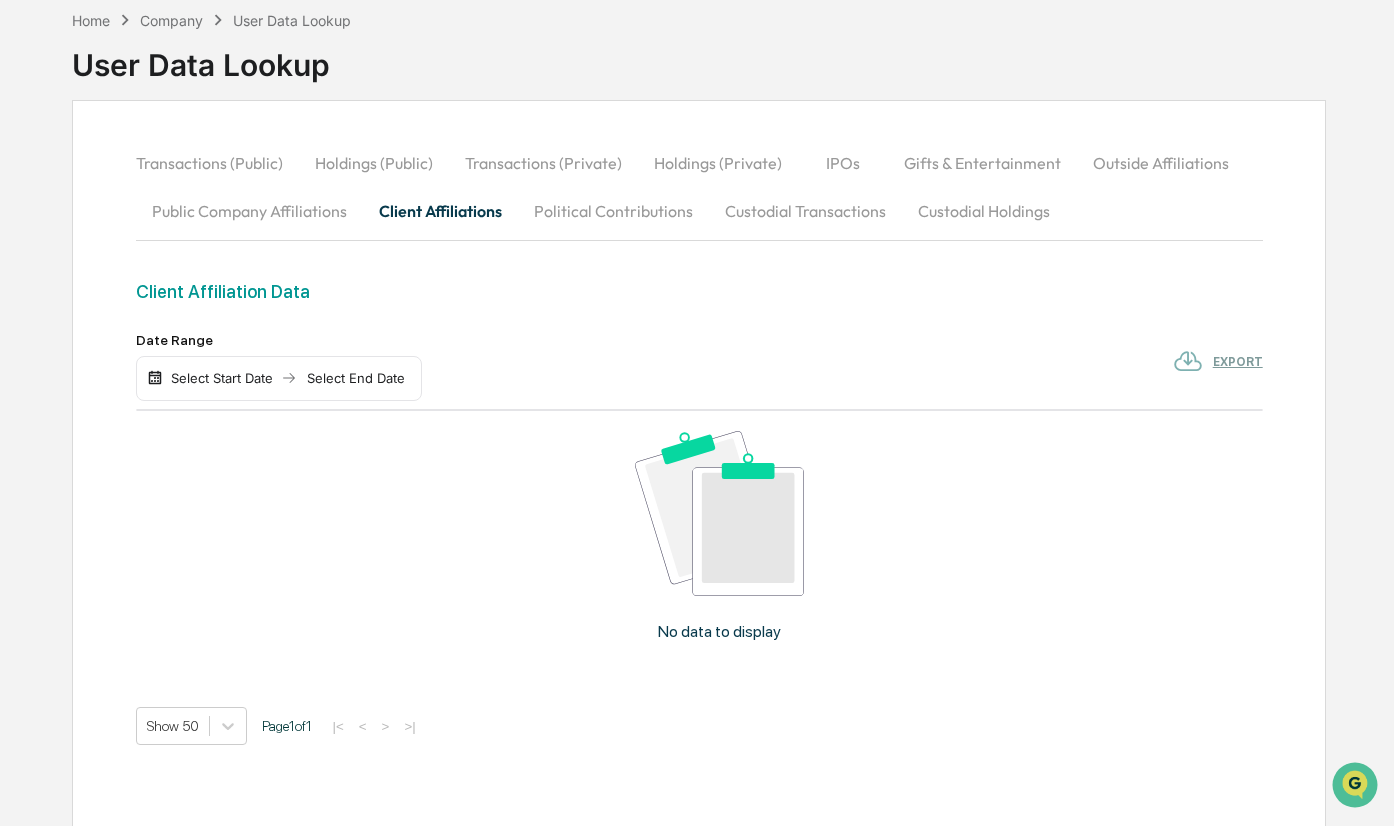 click on "Public Company Affiliations" at bounding box center (249, 211) 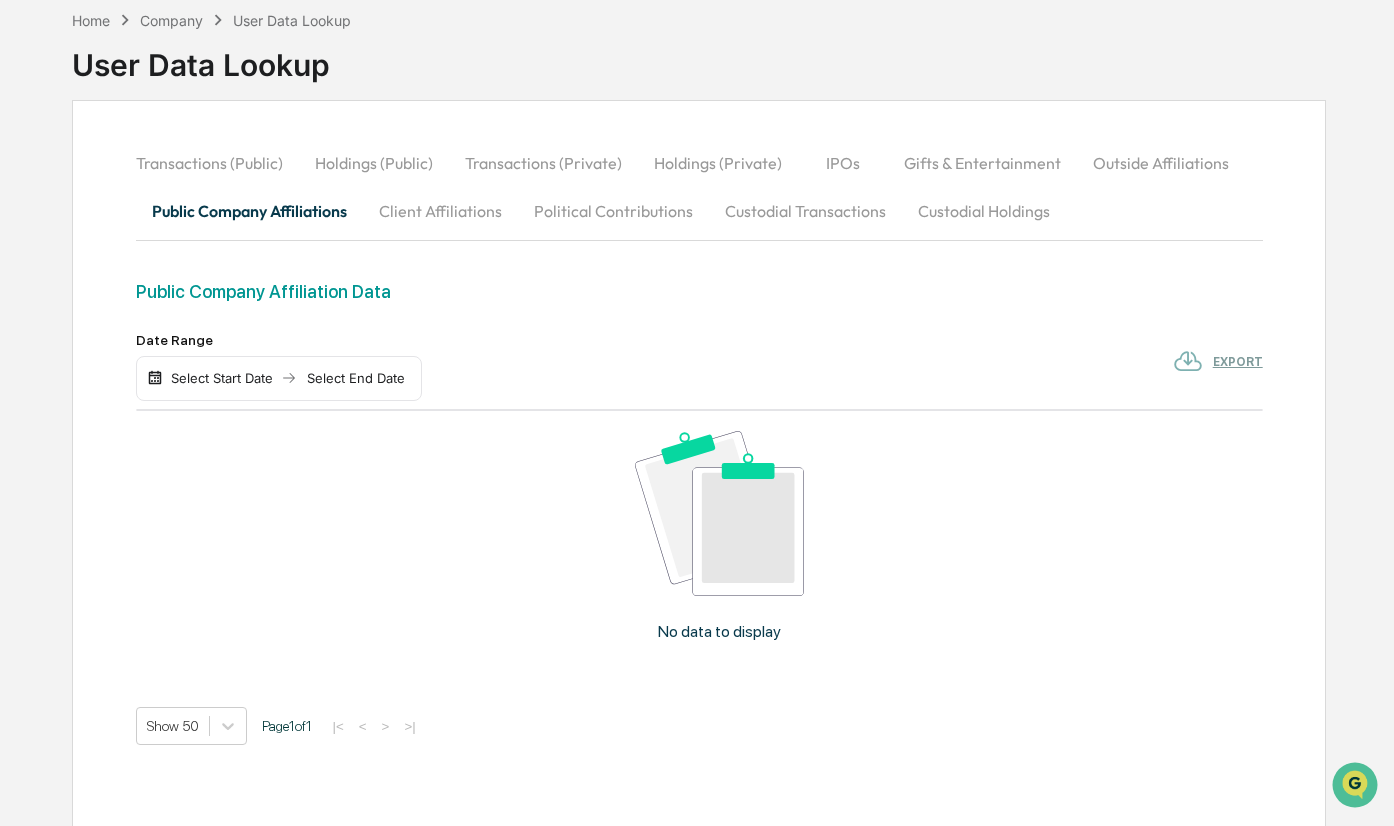 click on "Client Affiliations" at bounding box center (440, 211) 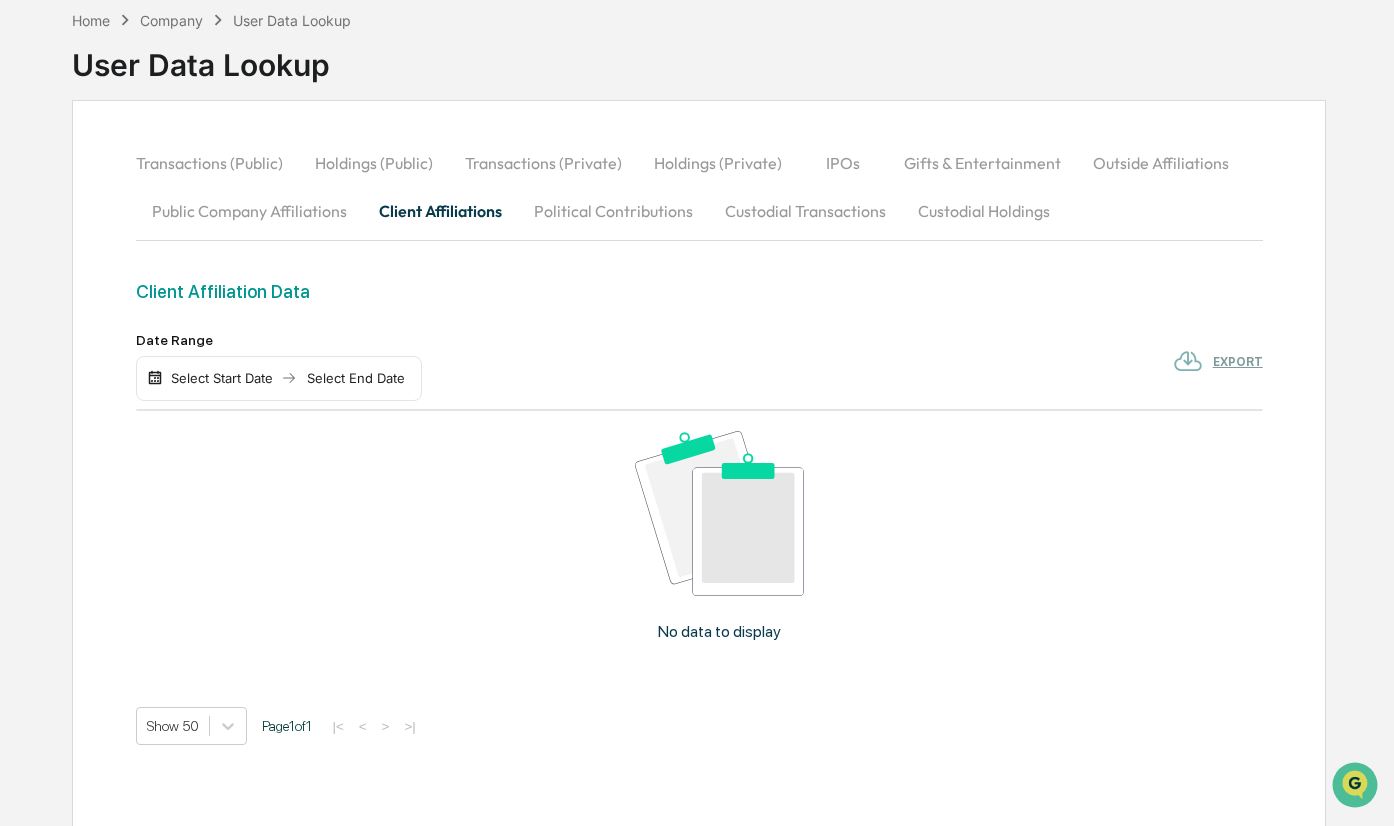 click on "Public Company Affiliations" at bounding box center (249, 211) 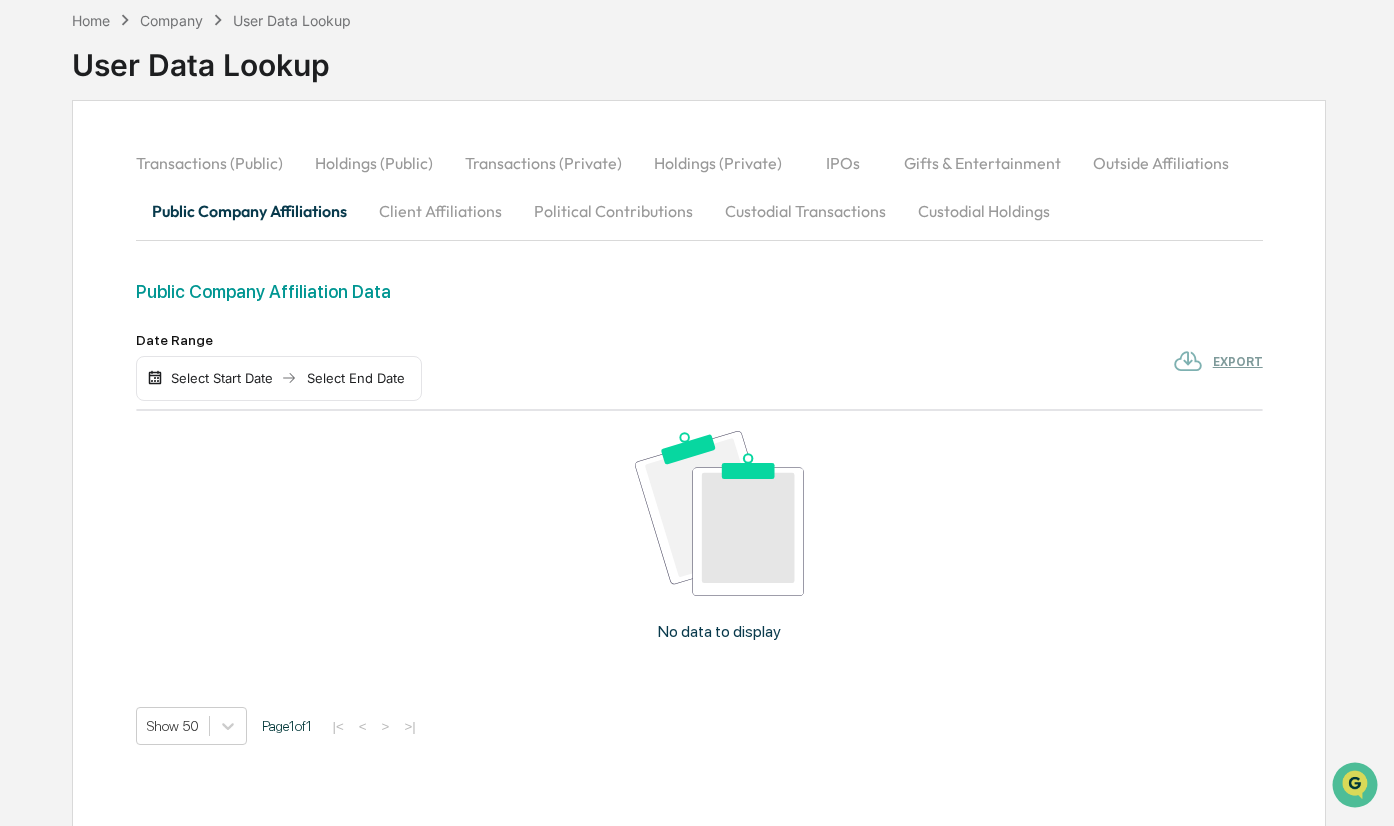 click on "Client Affiliations" at bounding box center [440, 211] 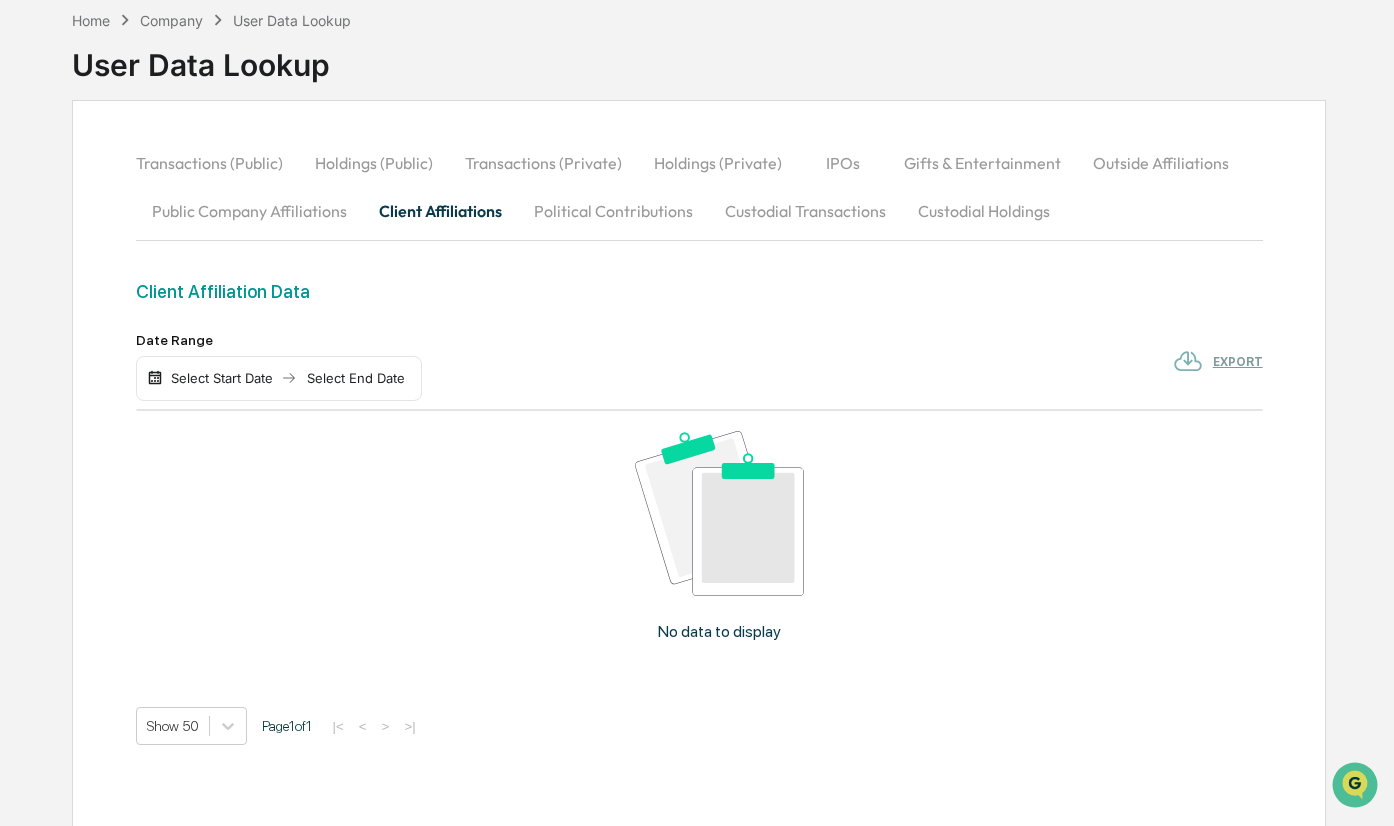 click on "Political Contributions" at bounding box center (613, 211) 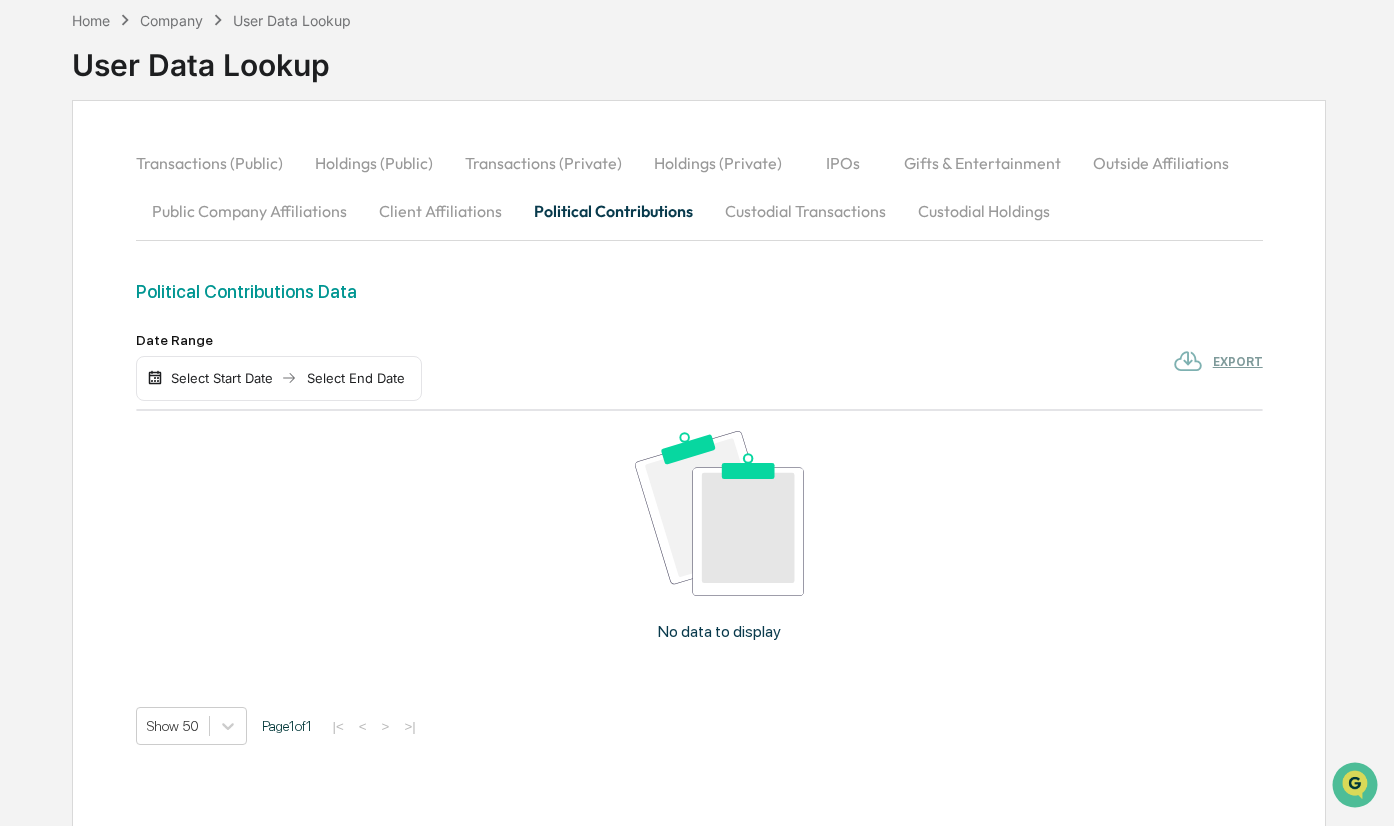 click on "Client Affiliations" at bounding box center (440, 211) 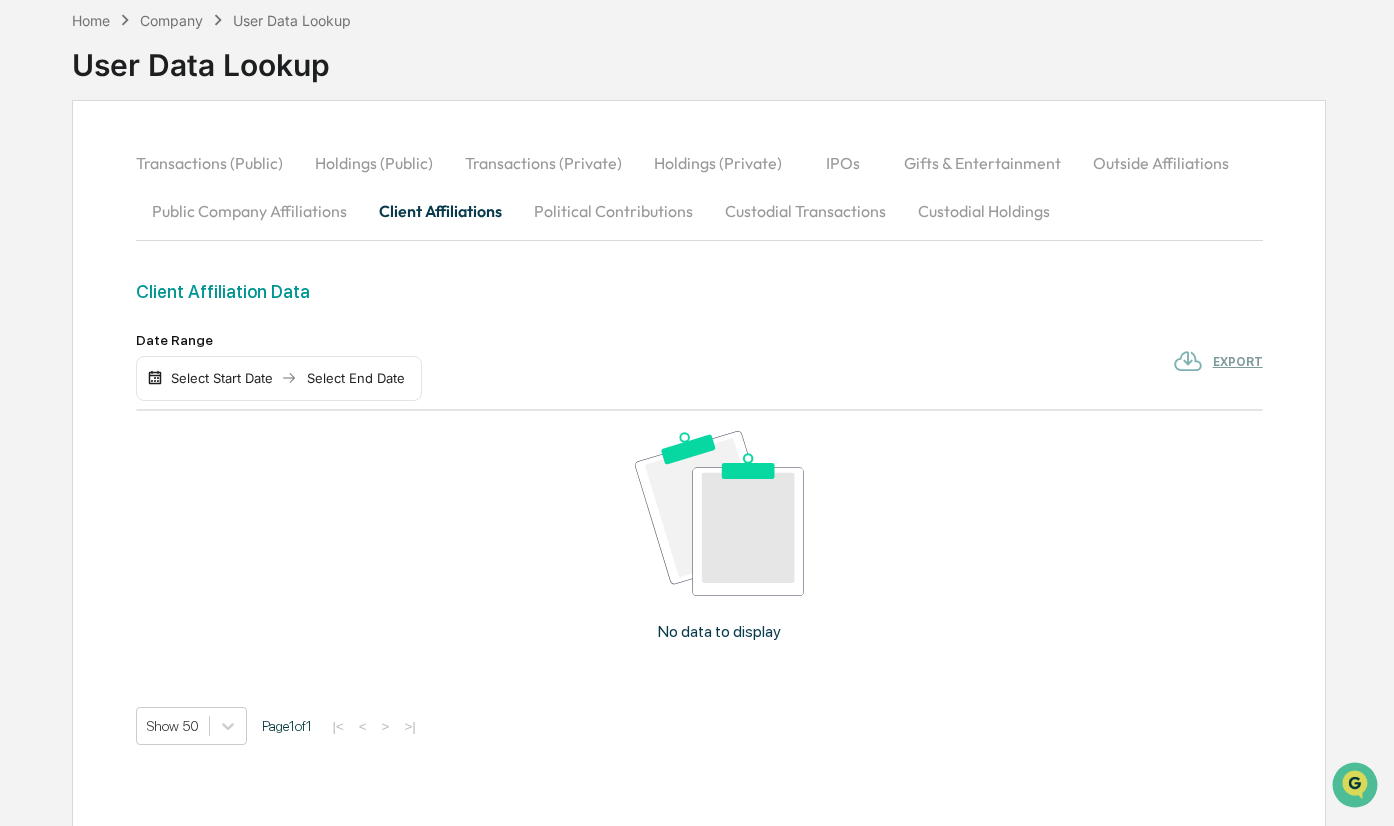 click on "Custodial Transactions" at bounding box center [805, 211] 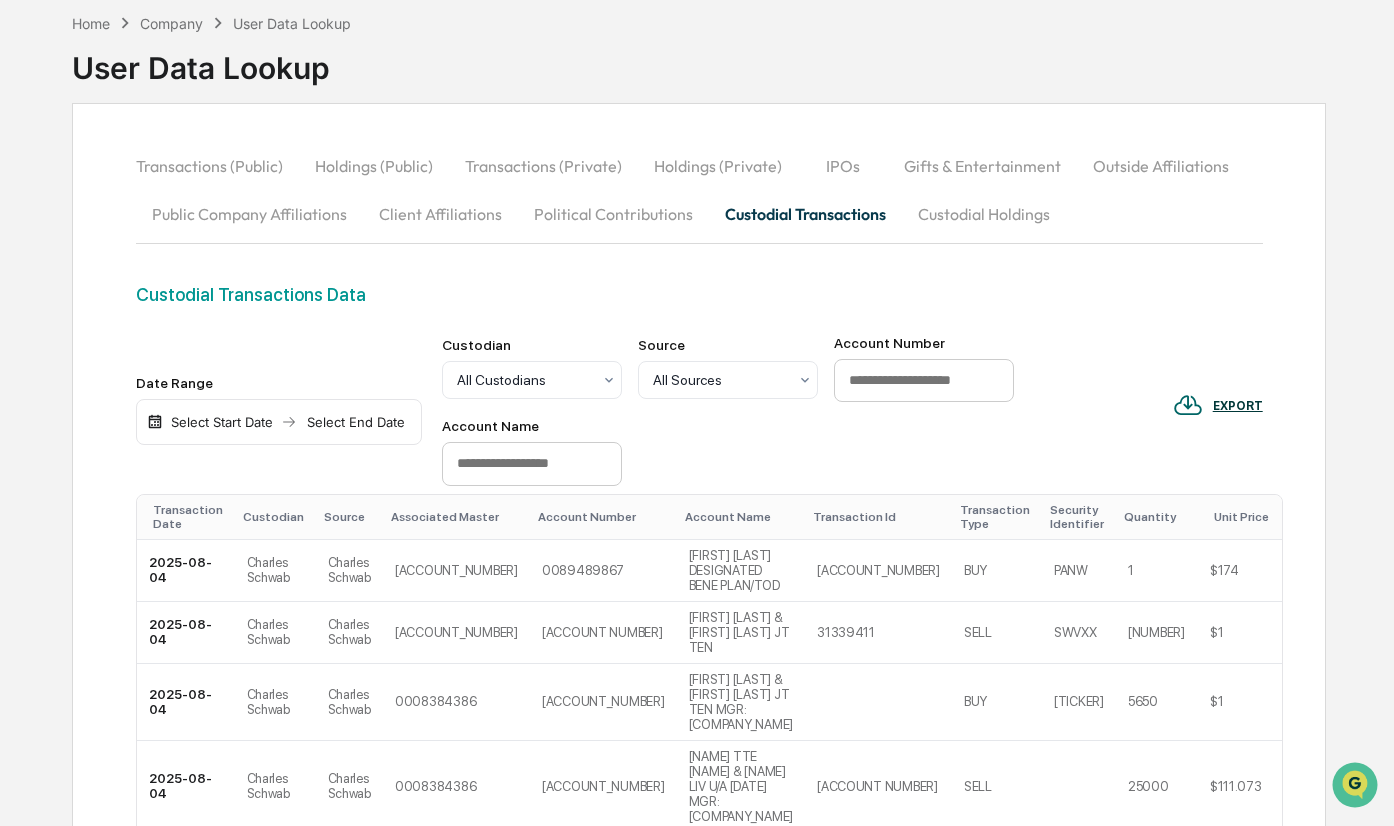 scroll, scrollTop: 80, scrollLeft: 0, axis: vertical 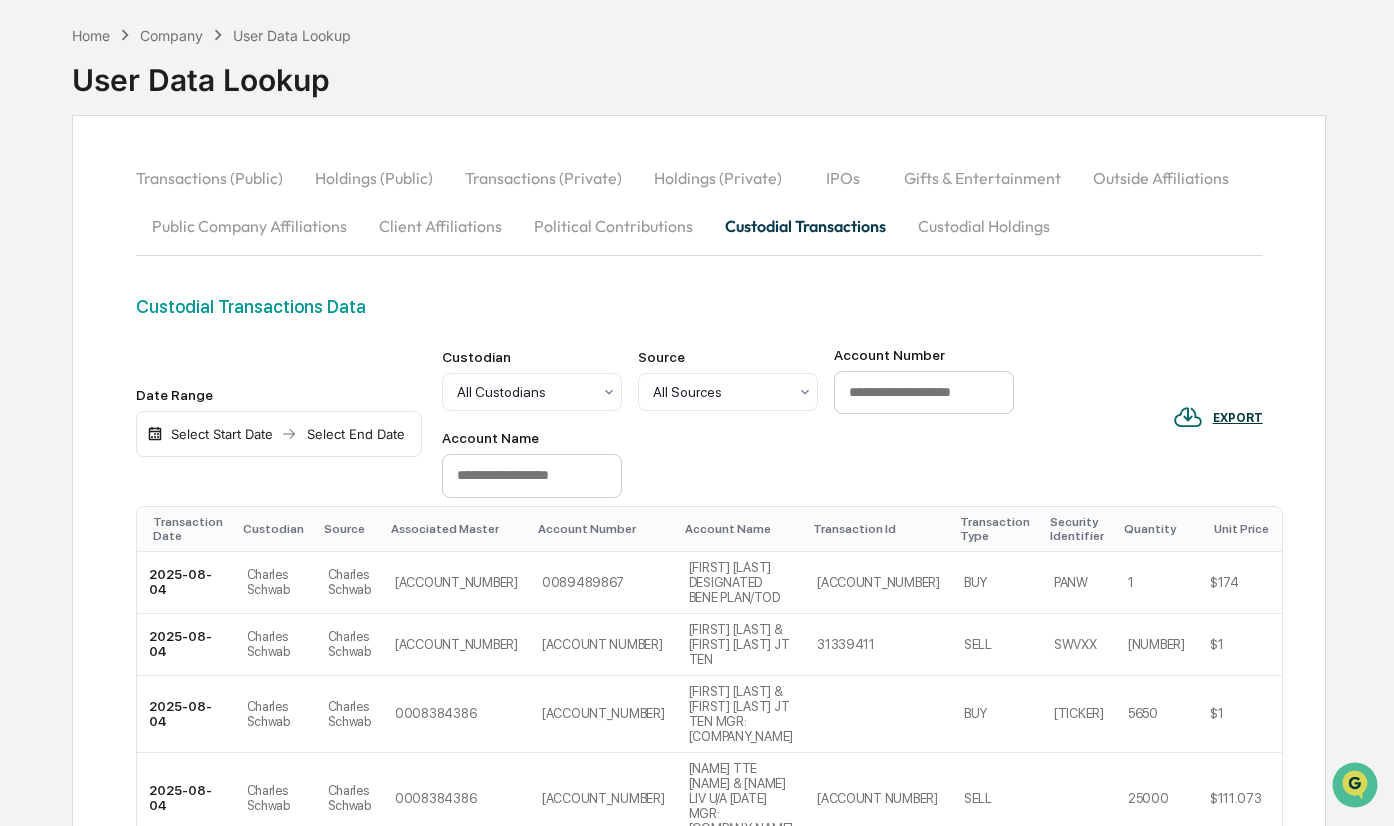 click on "Custodial Holdings" at bounding box center [984, 226] 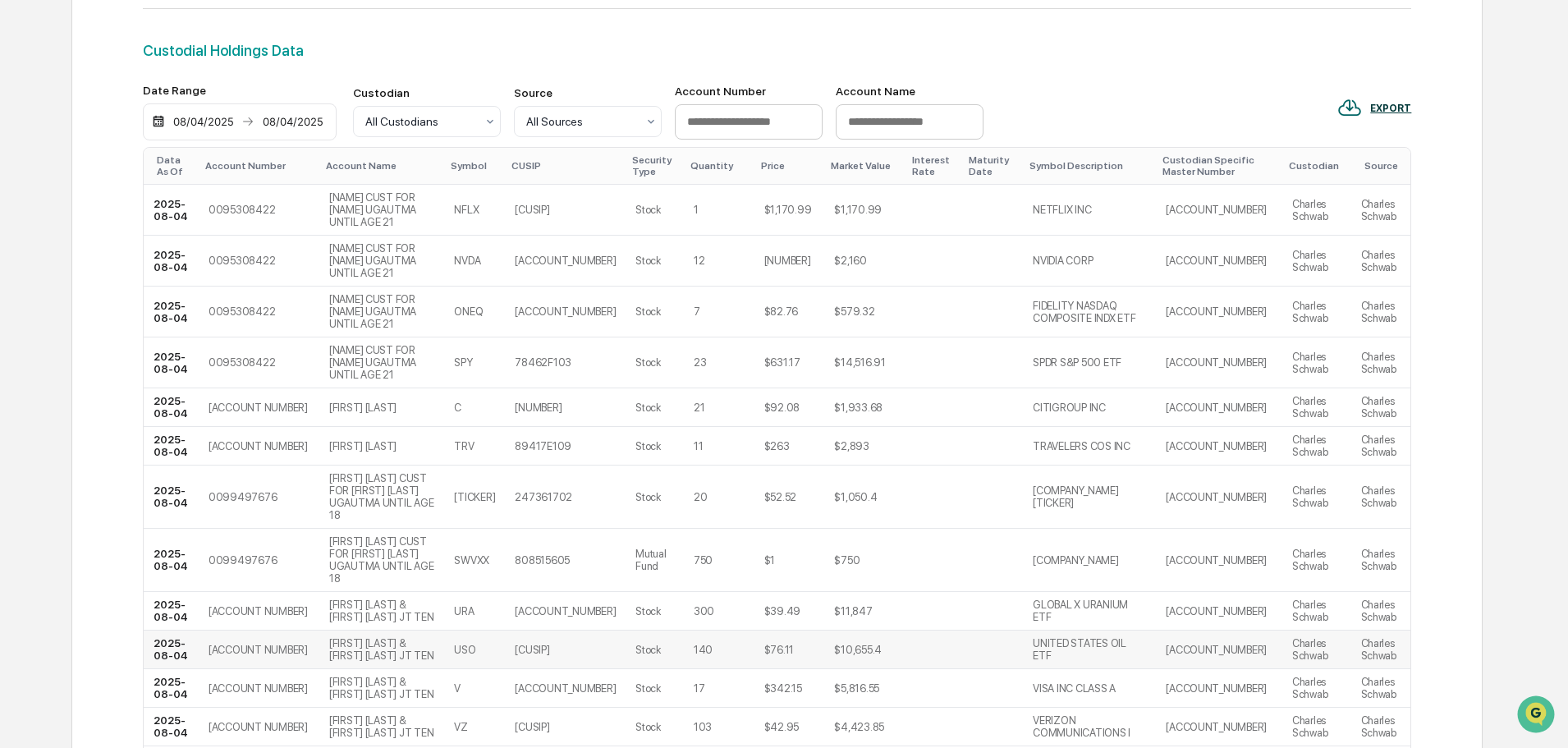 scroll, scrollTop: 0, scrollLeft: 0, axis: both 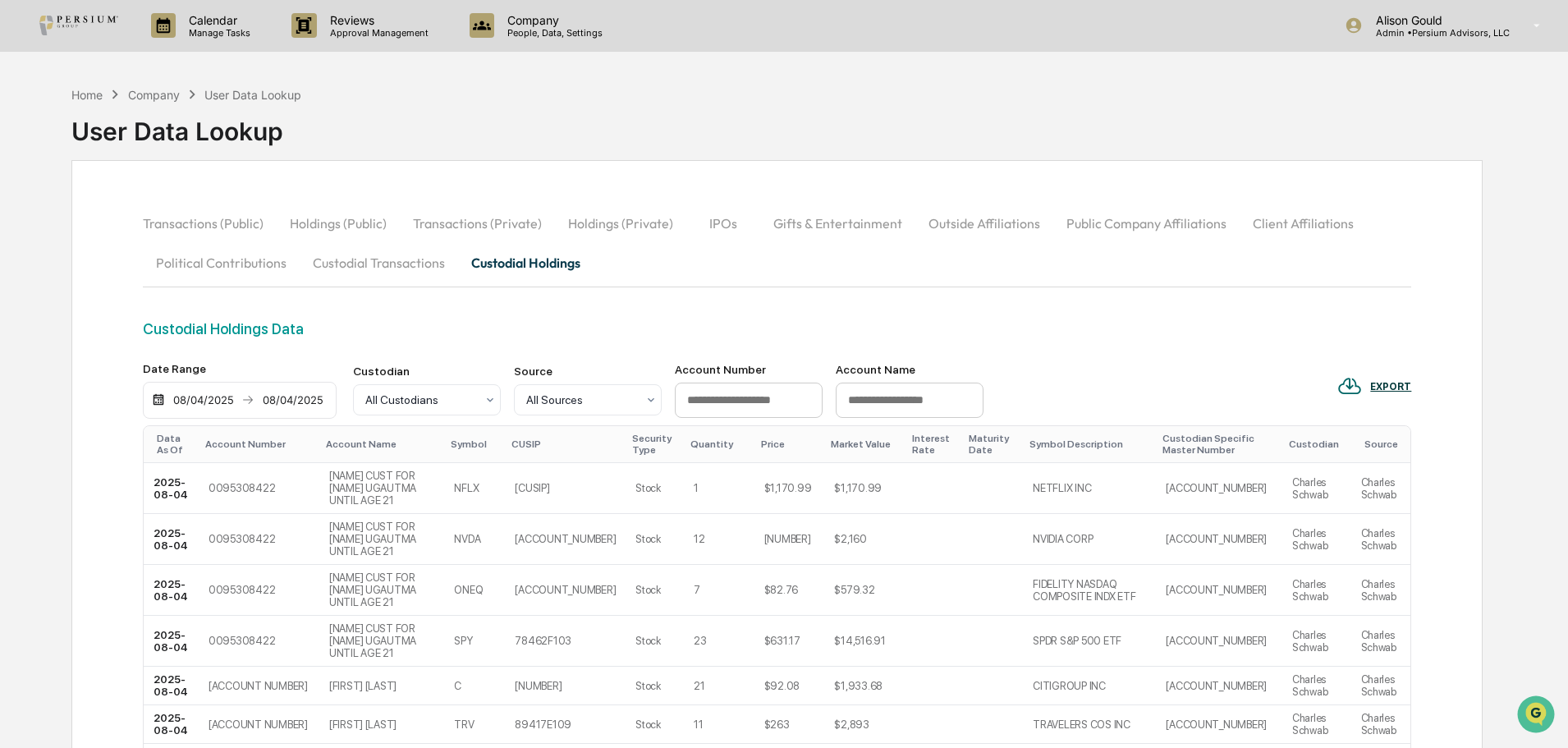 click at bounding box center (910, 401) 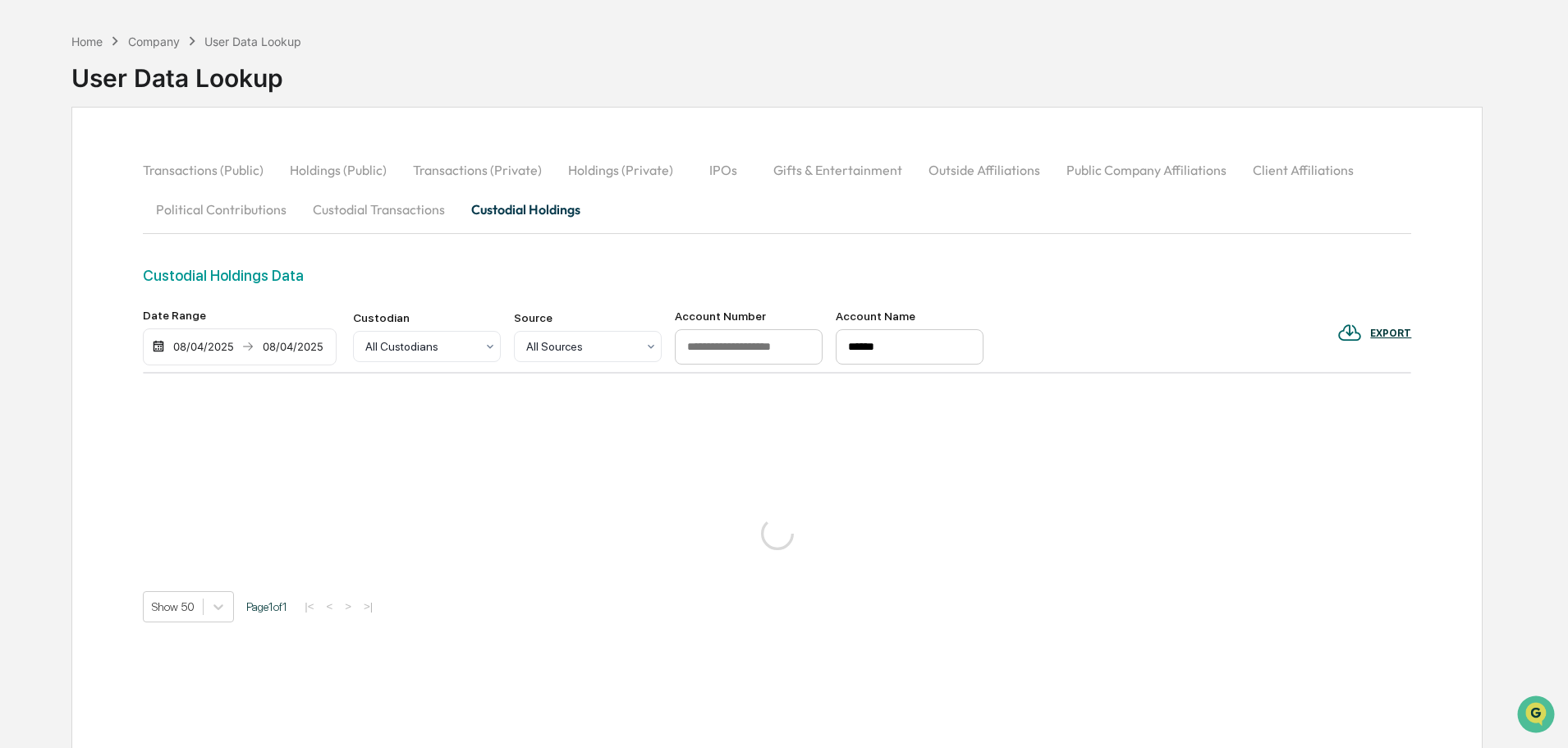scroll, scrollTop: 82, scrollLeft: 0, axis: vertical 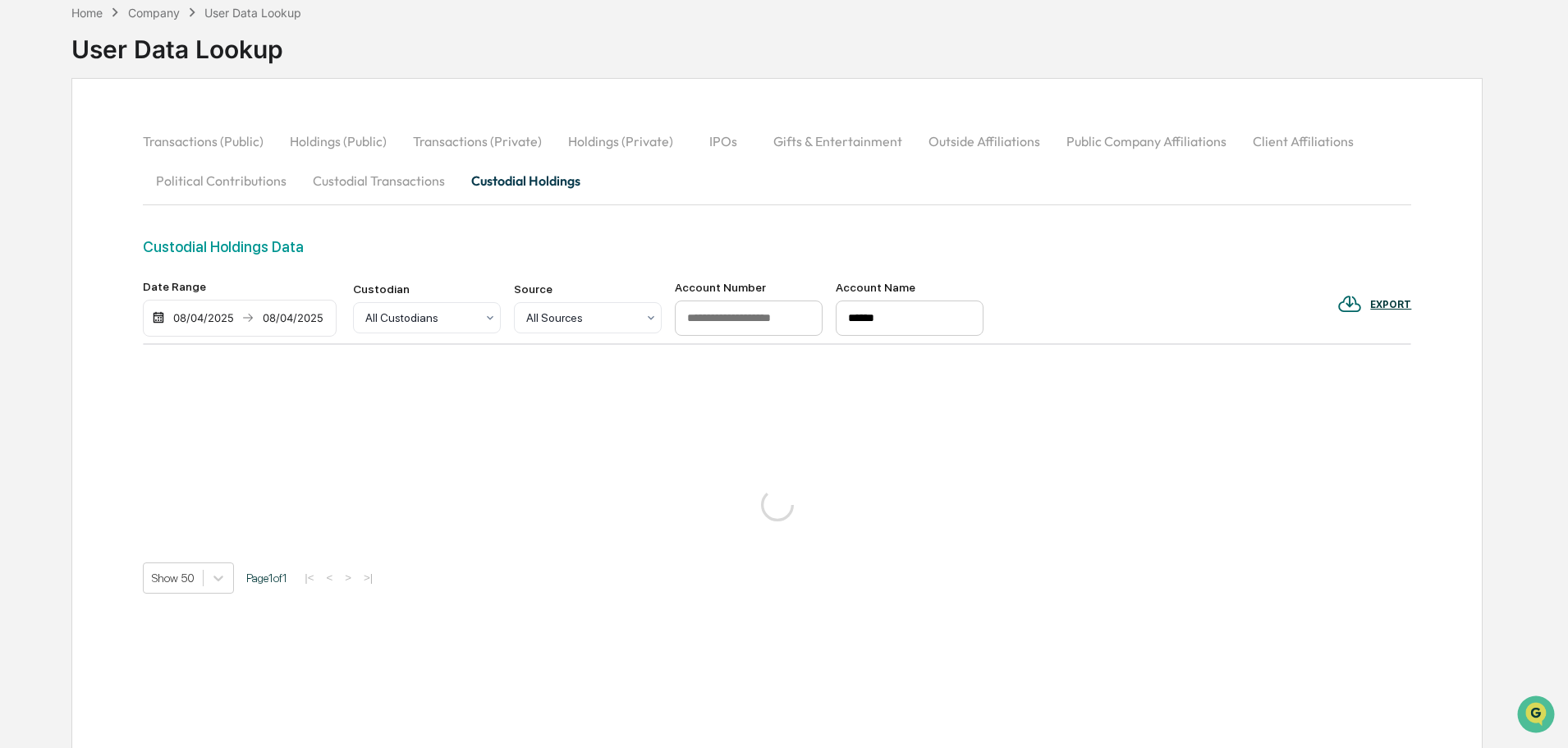 click on "******" at bounding box center (910, 319) 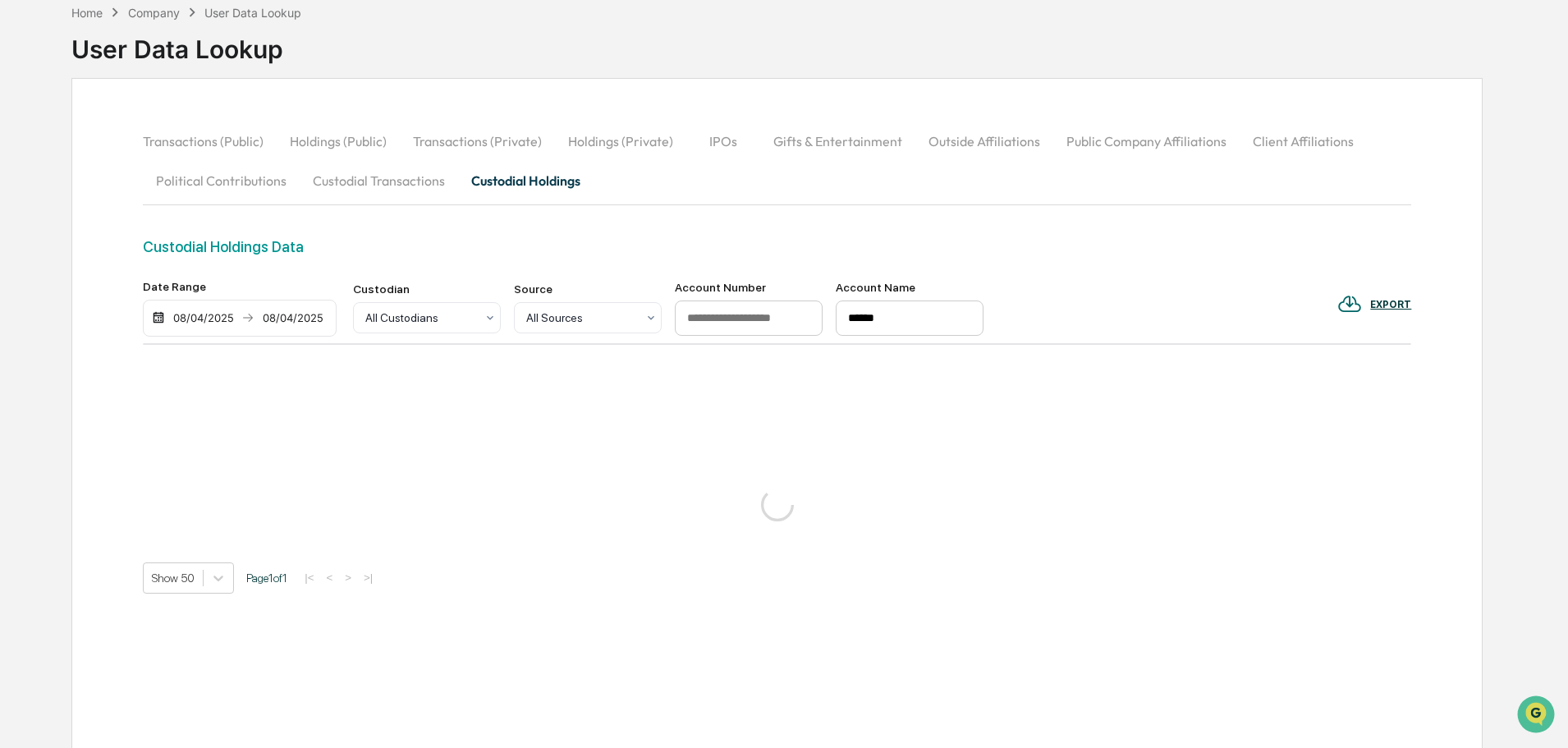 type on "******" 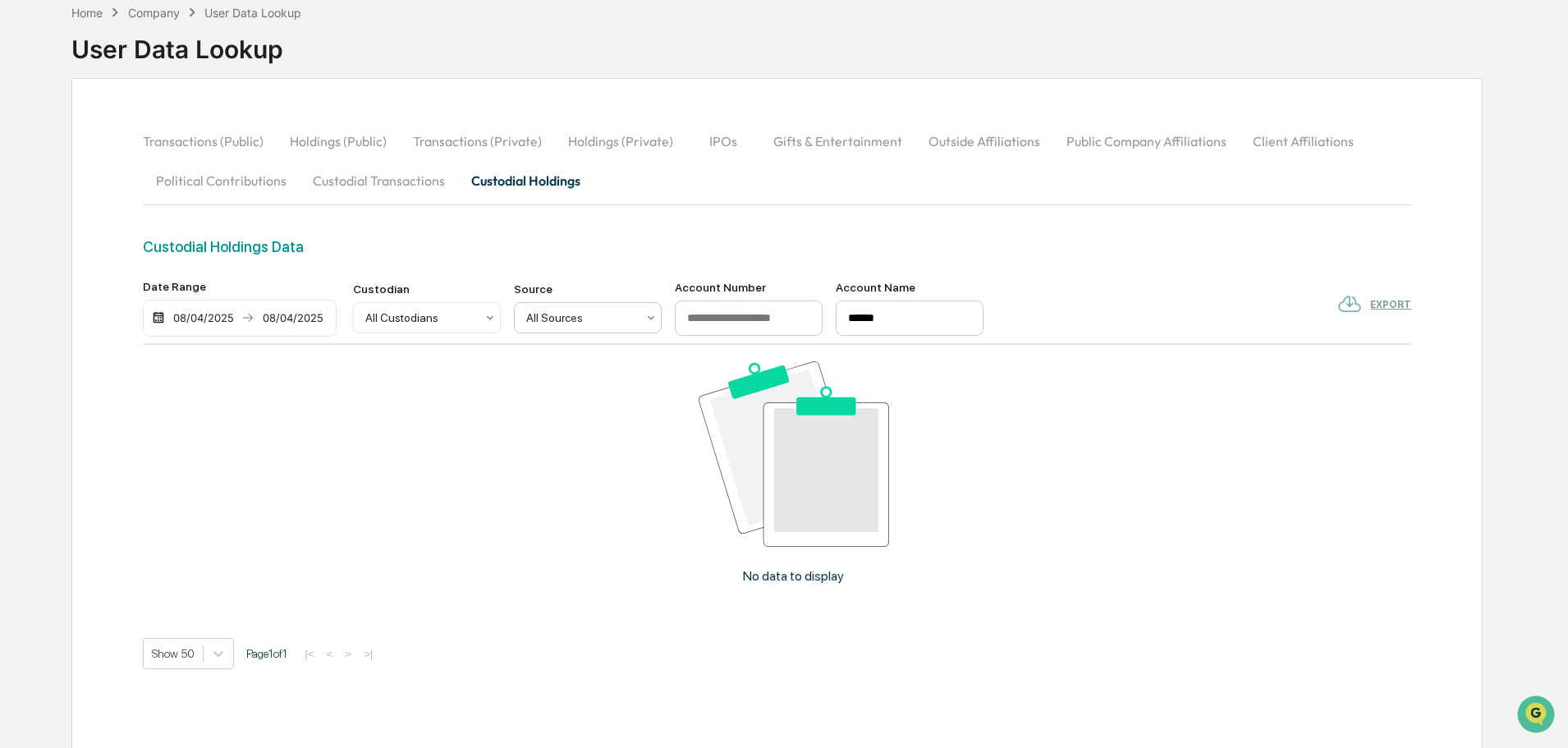 click on "All Sources" at bounding box center [420, 318] 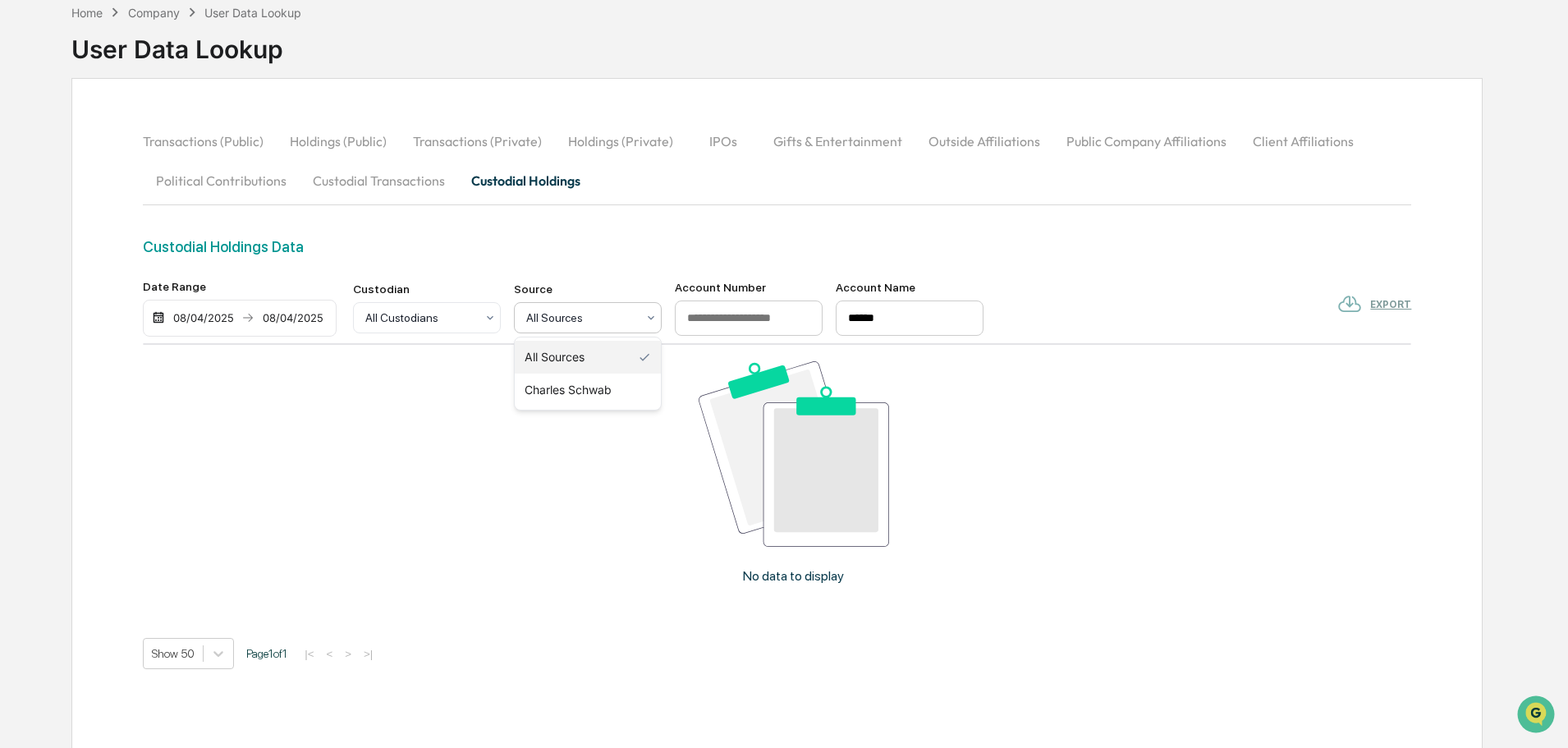 click on "Custodial Holdings Data" at bounding box center [777, 259] 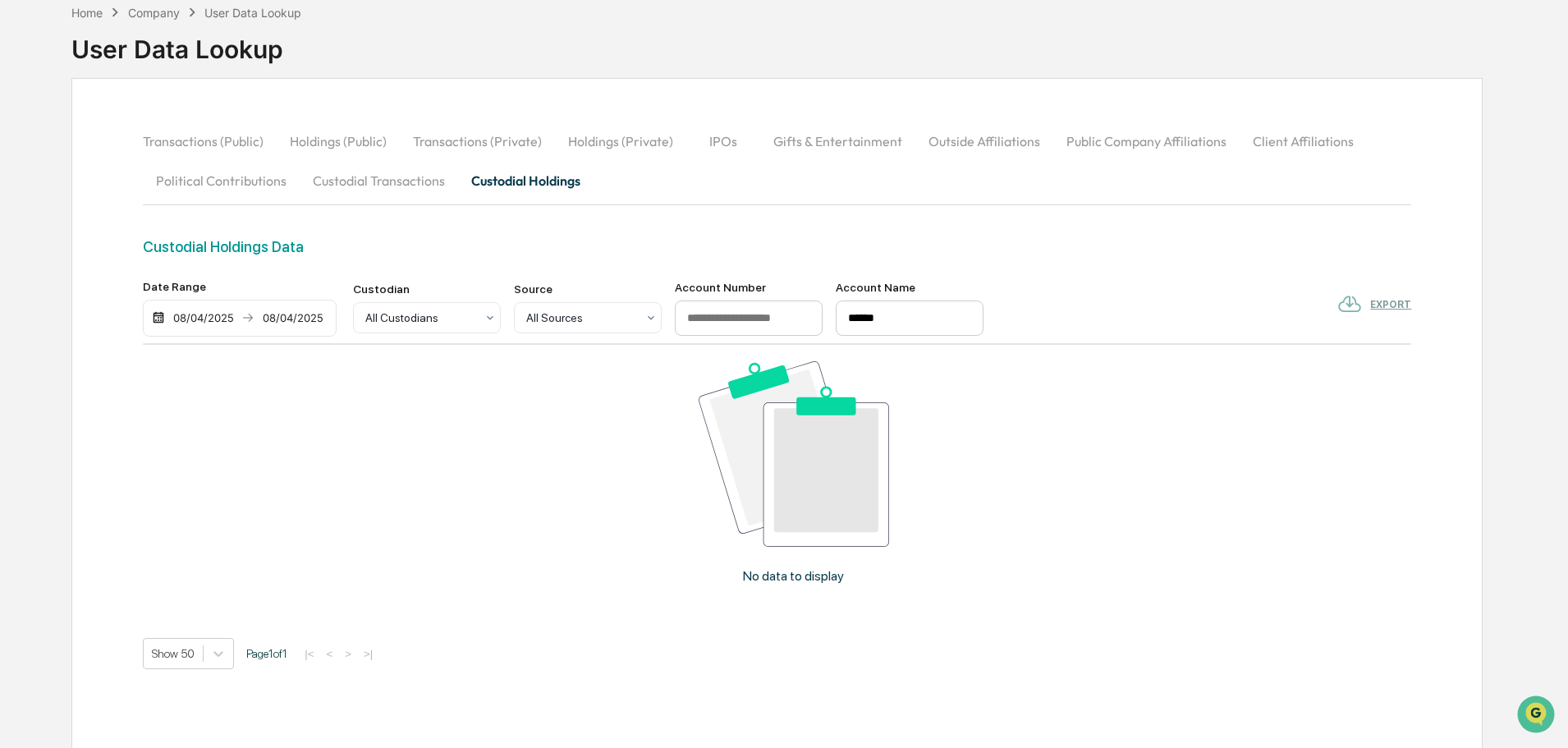 drag, startPoint x: 889, startPoint y: 316, endPoint x: 797, endPoint y: 309, distance: 92.26592 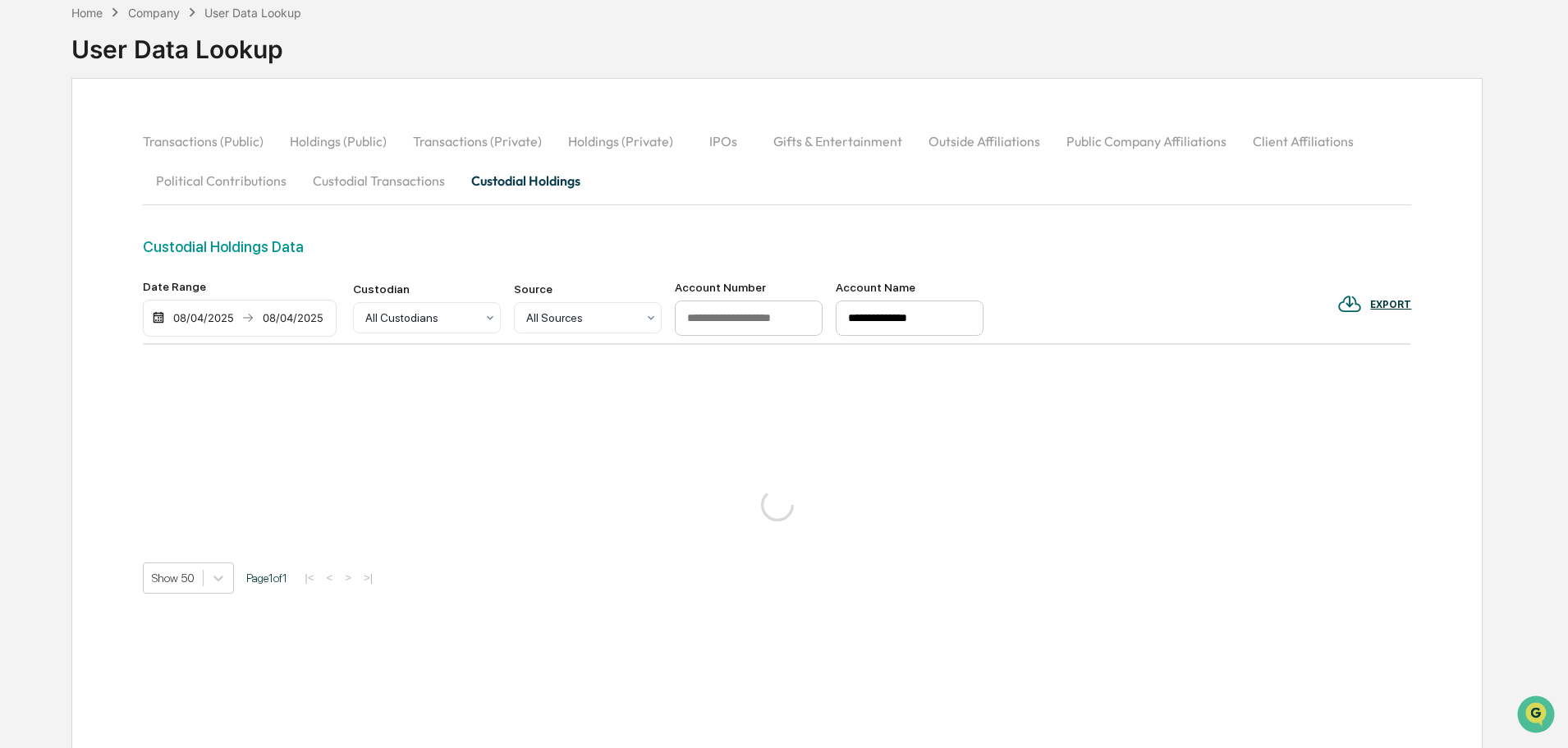 type on "**********" 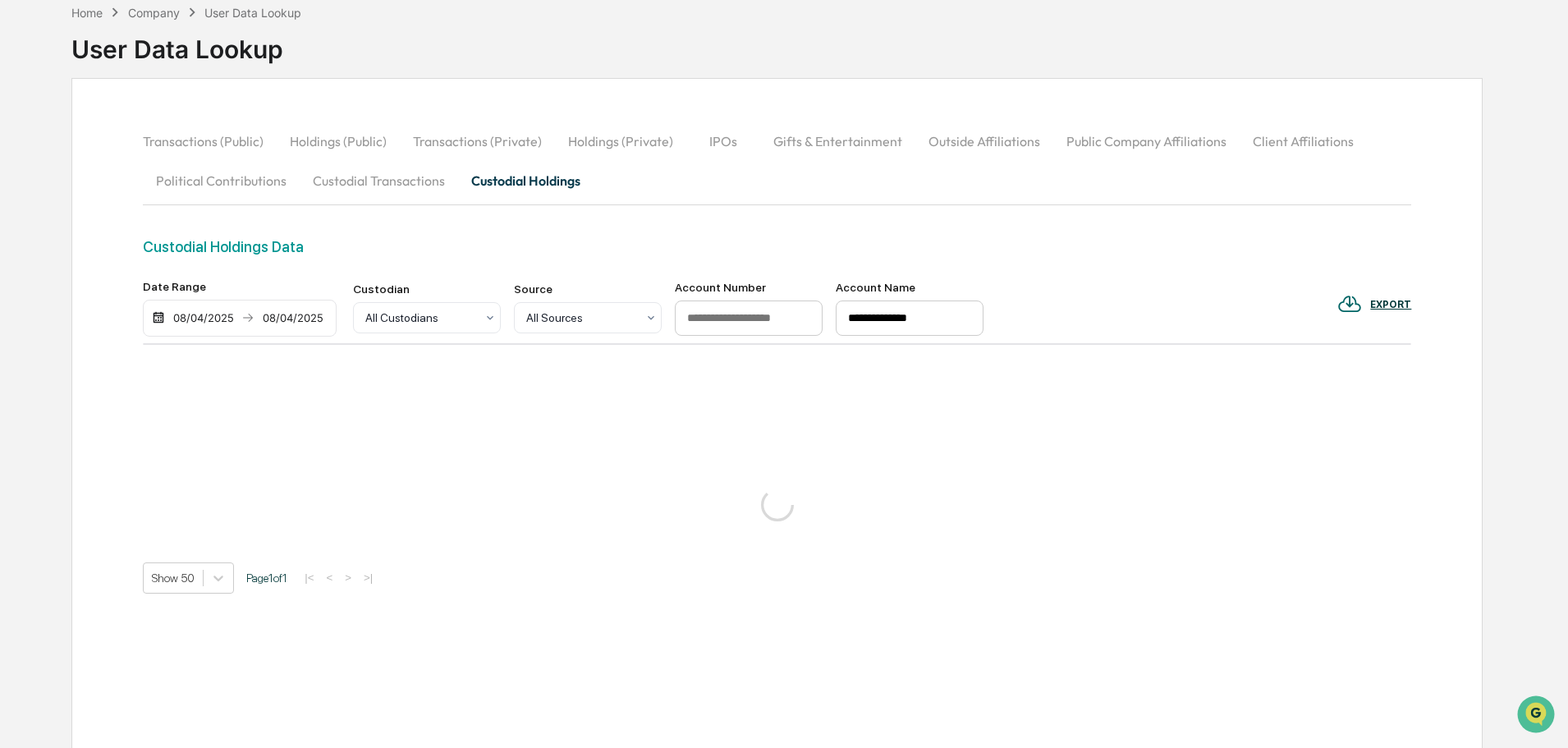 click on "**********" at bounding box center [777, 309] 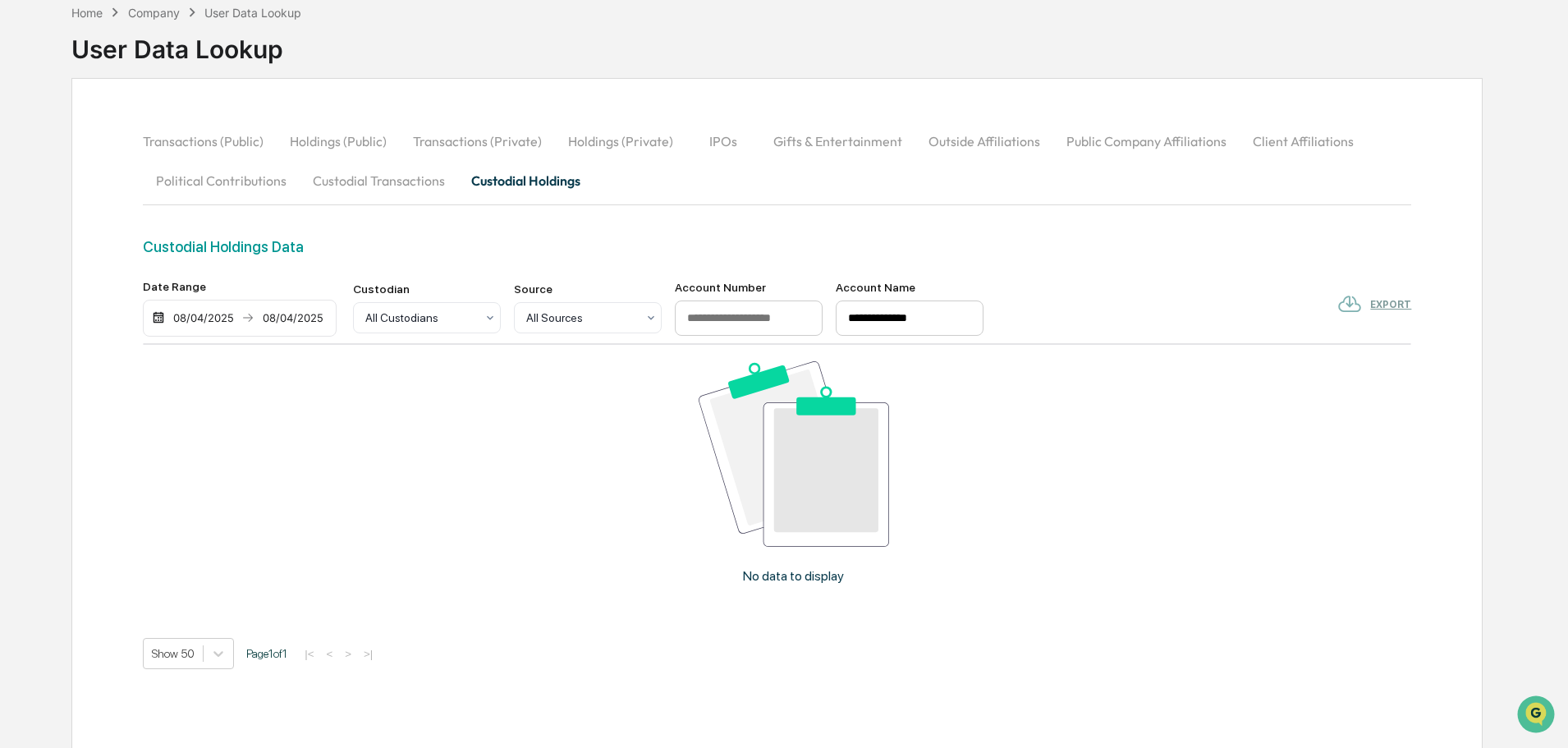 drag, startPoint x: 963, startPoint y: 315, endPoint x: 806, endPoint y: 318, distance: 157.02866 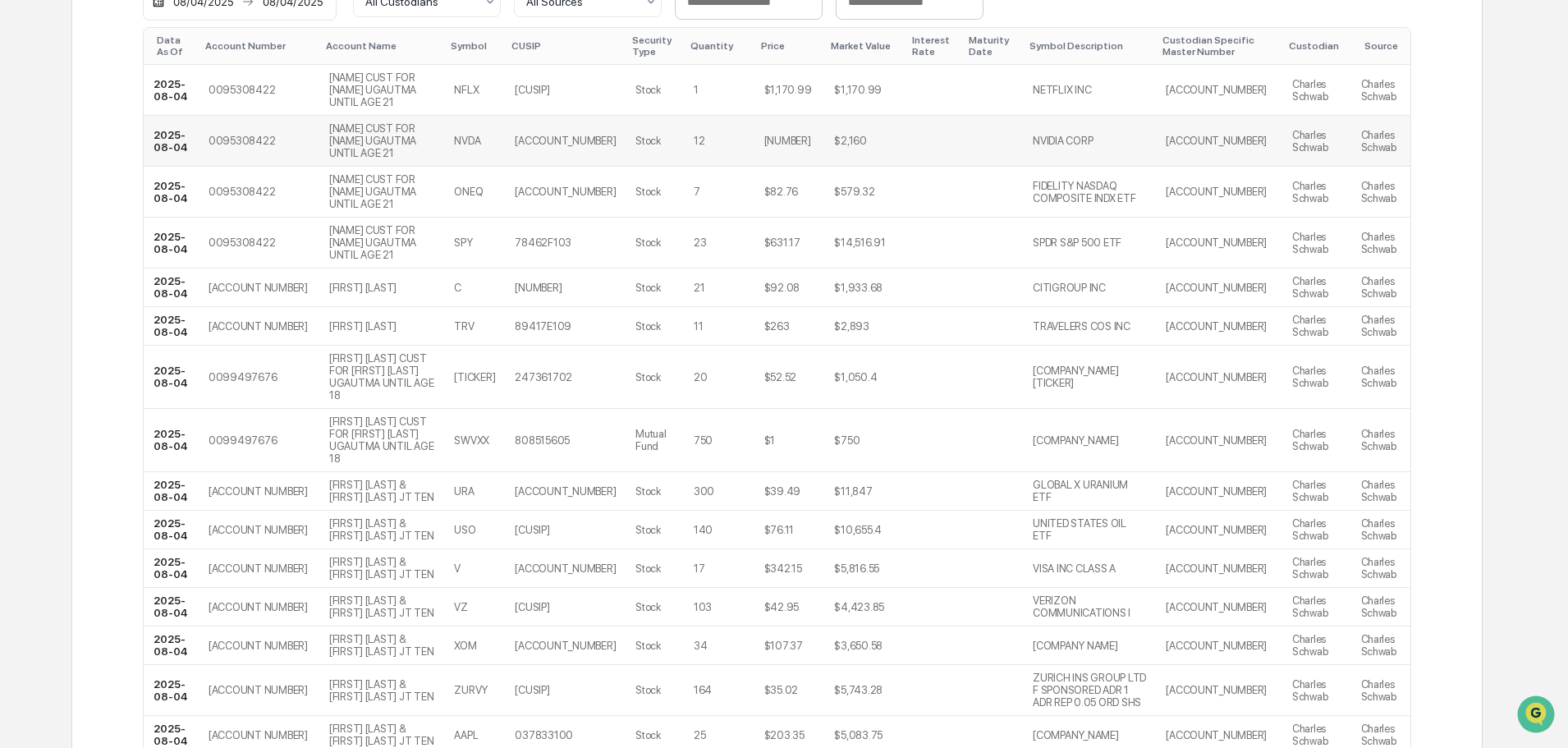 scroll, scrollTop: 411, scrollLeft: 0, axis: vertical 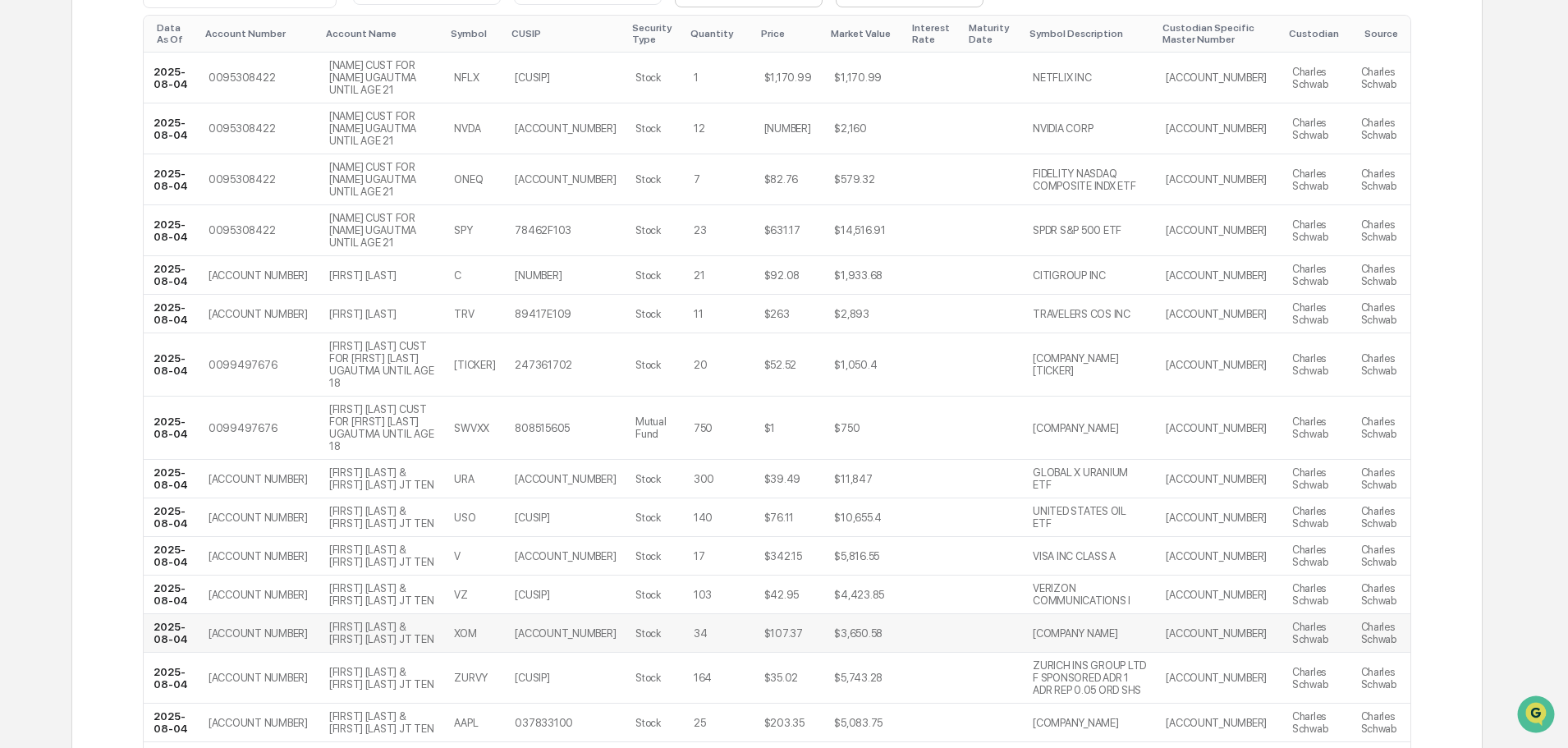 click on "0016107245" at bounding box center [259, 633] 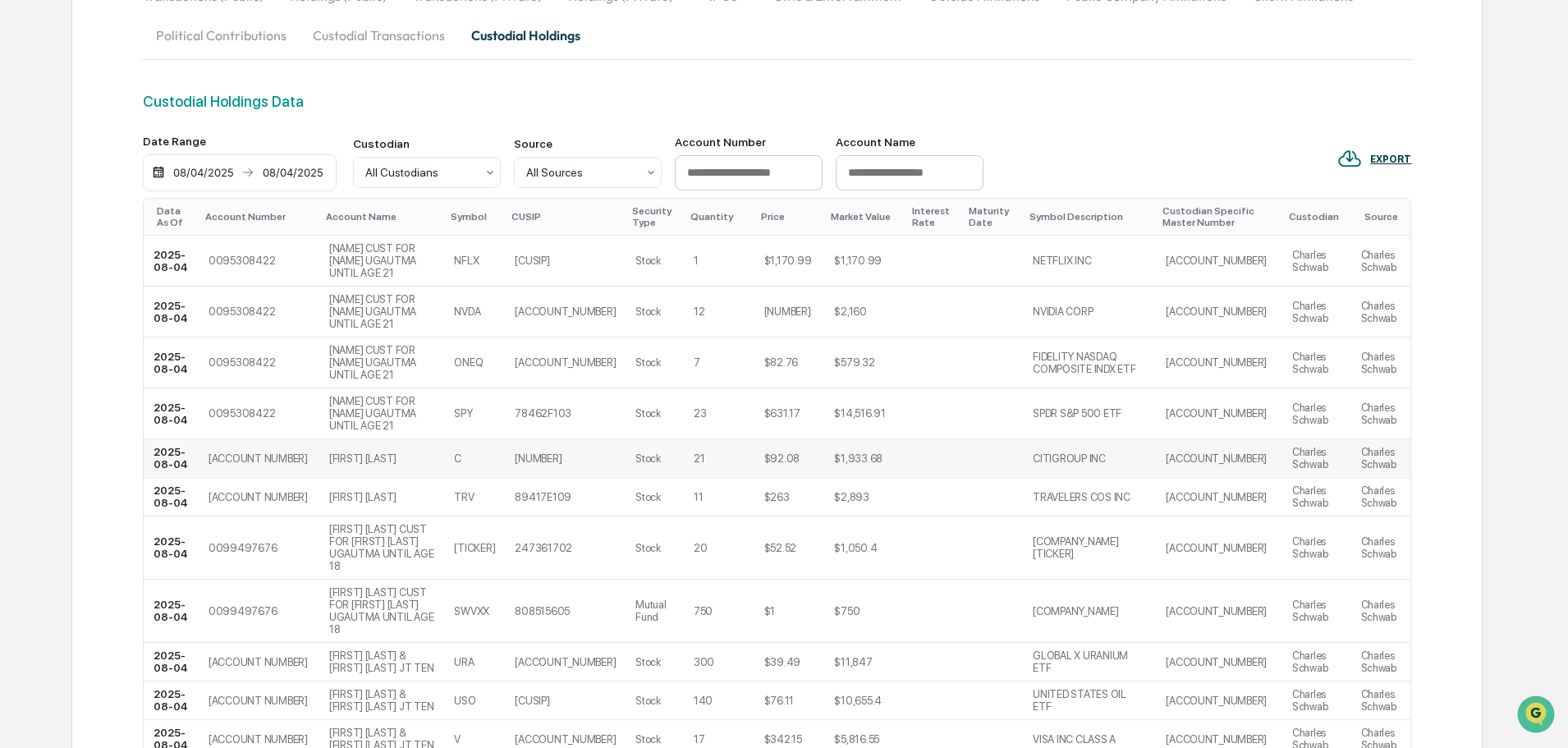 scroll, scrollTop: 0, scrollLeft: 0, axis: both 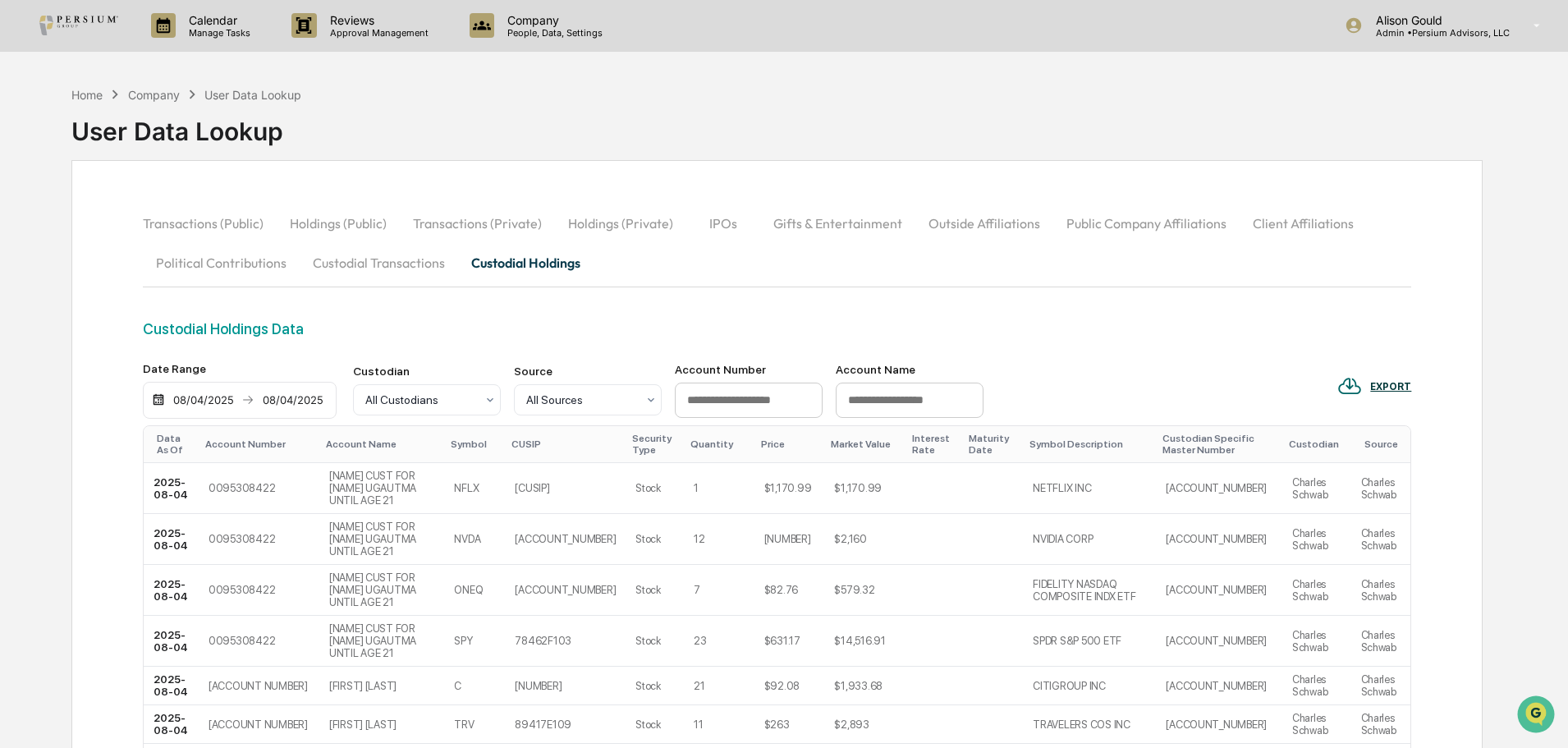 click at bounding box center (910, 401) 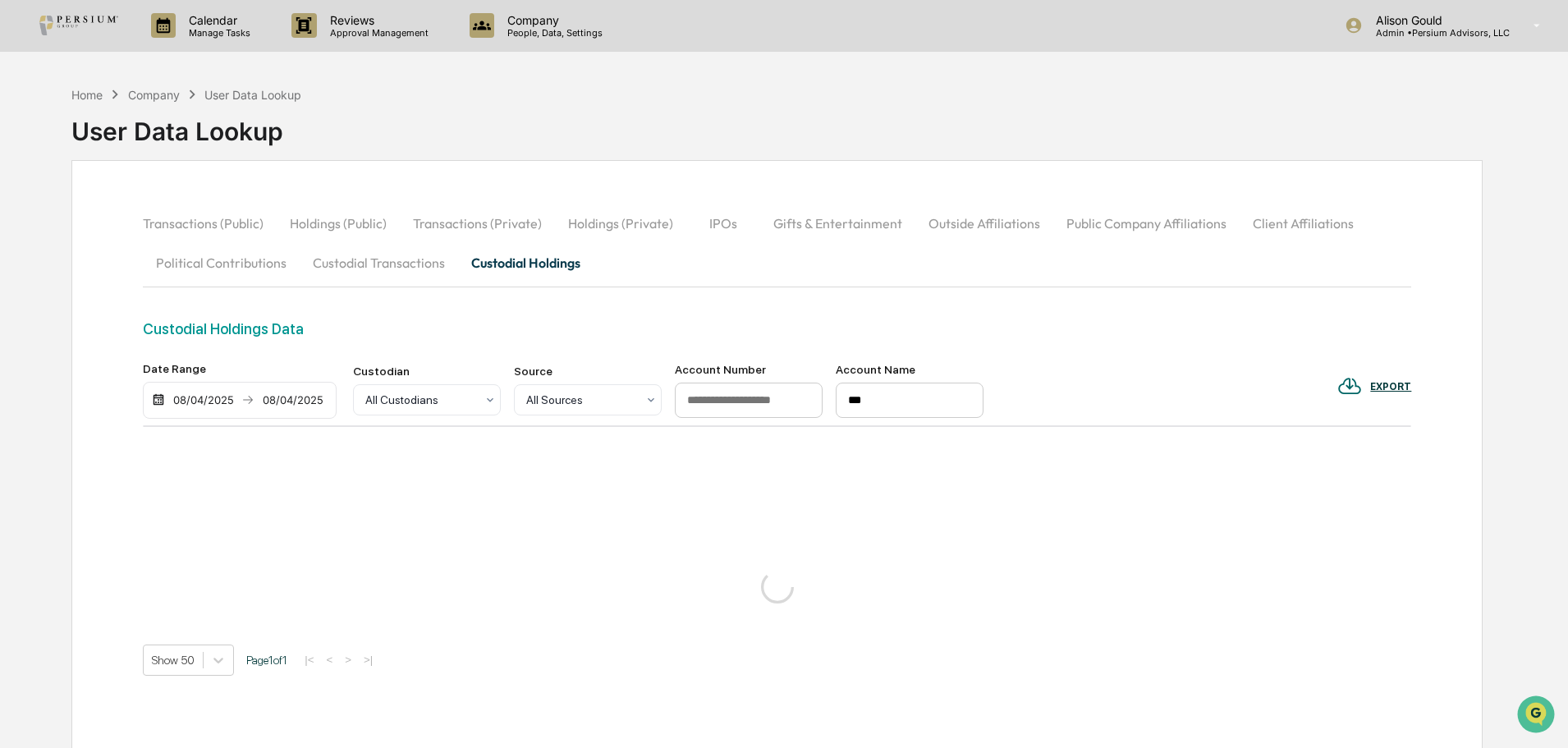 type on "****" 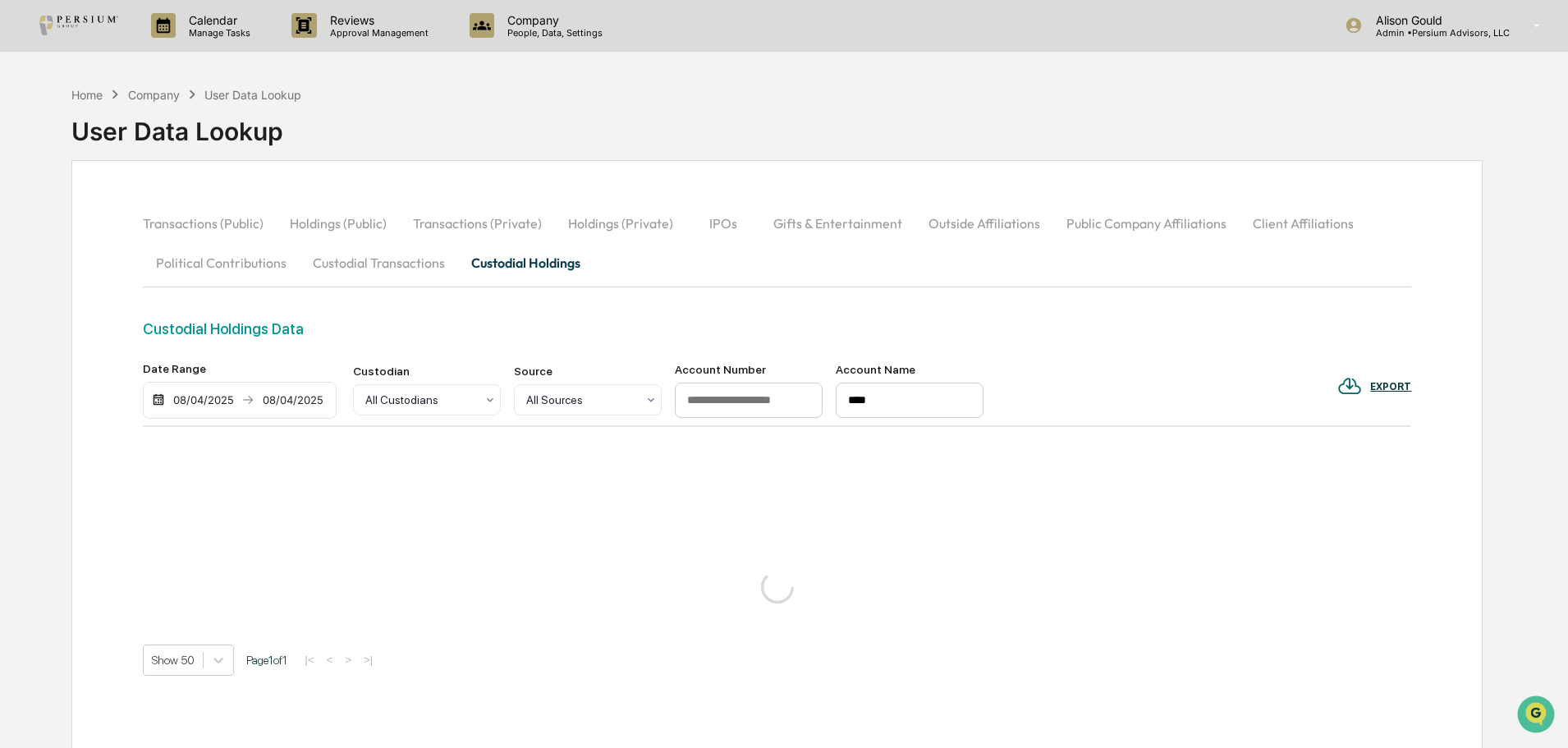 drag, startPoint x: 946, startPoint y: 398, endPoint x: 766, endPoint y: 388, distance: 180.27756 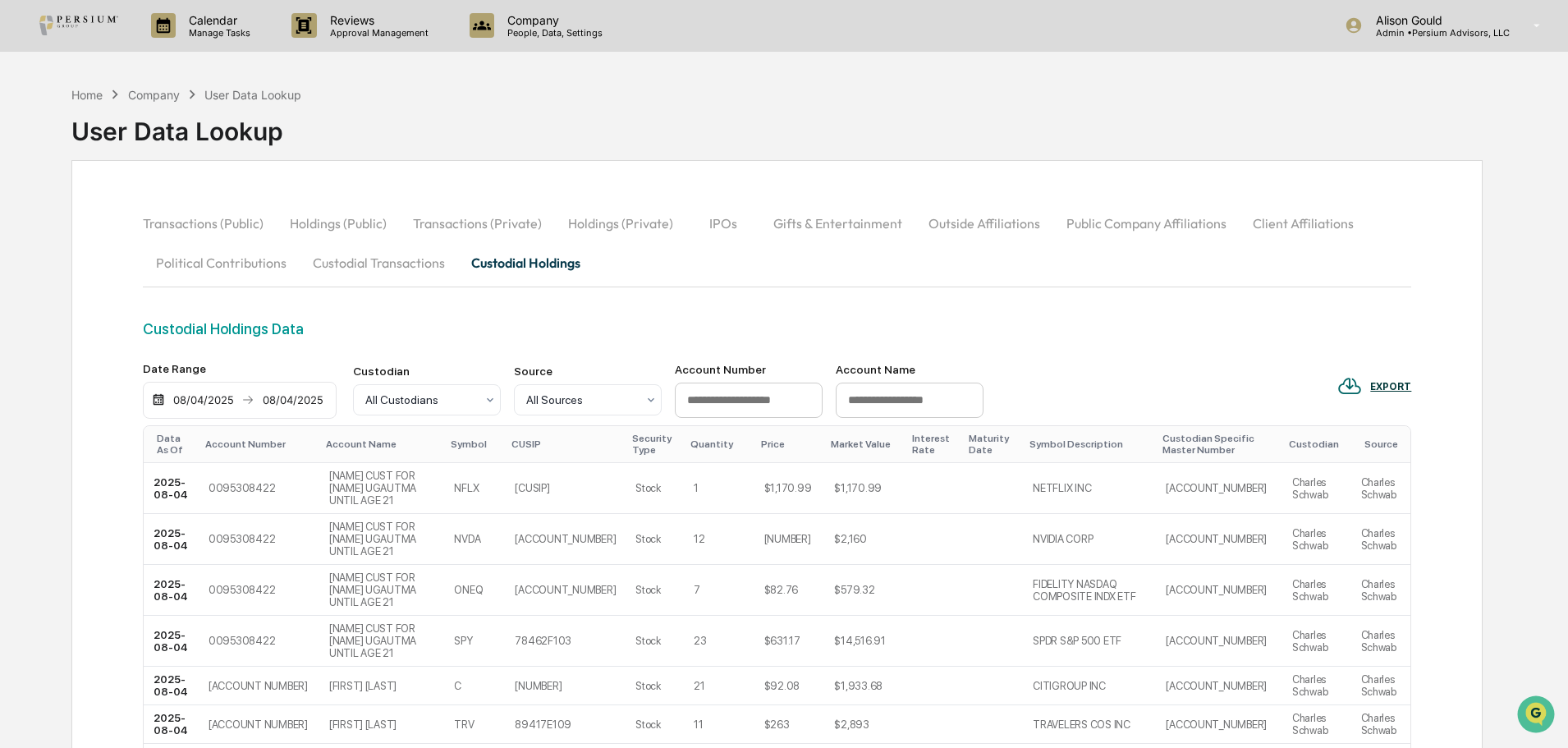 click at bounding box center (749, 401) 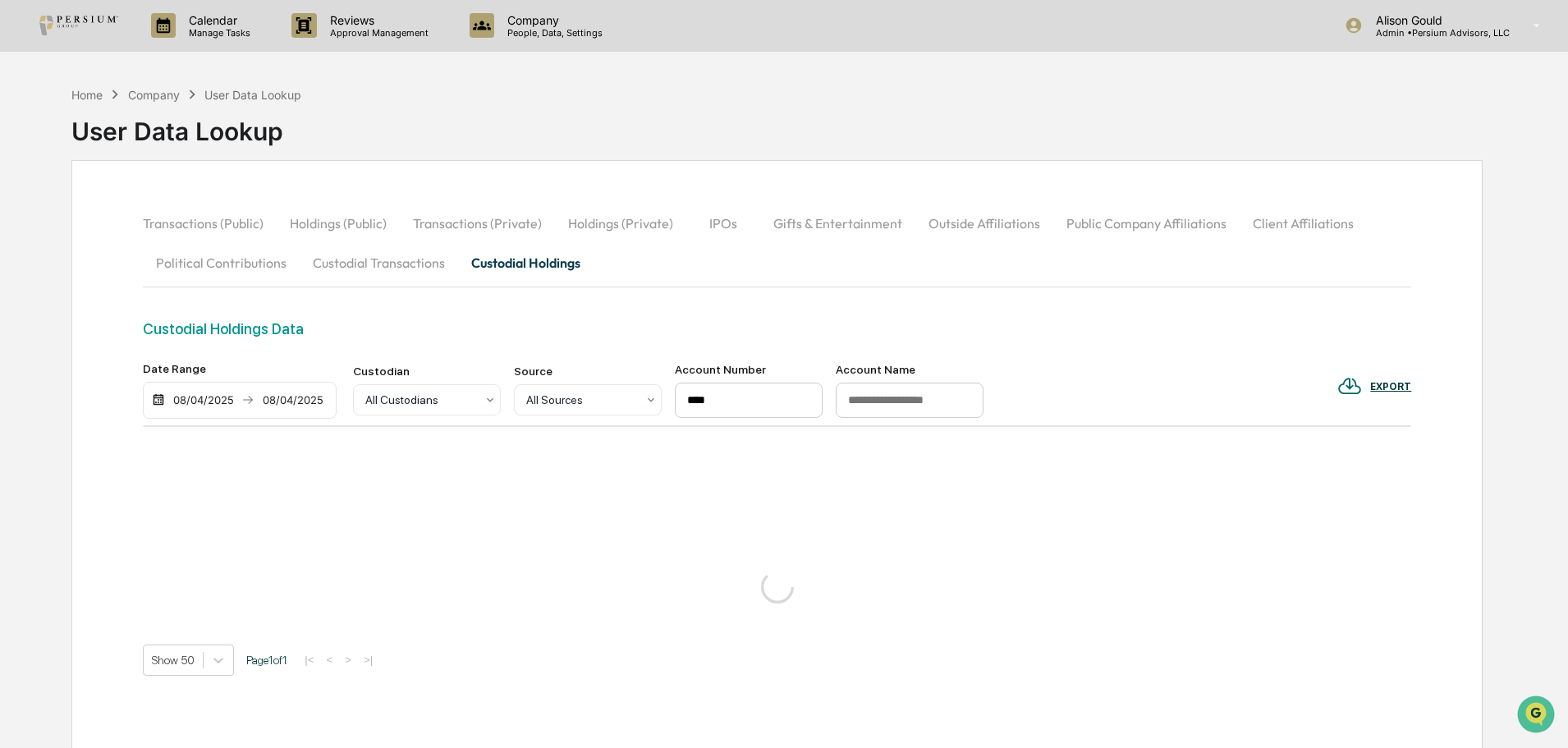 type on "****" 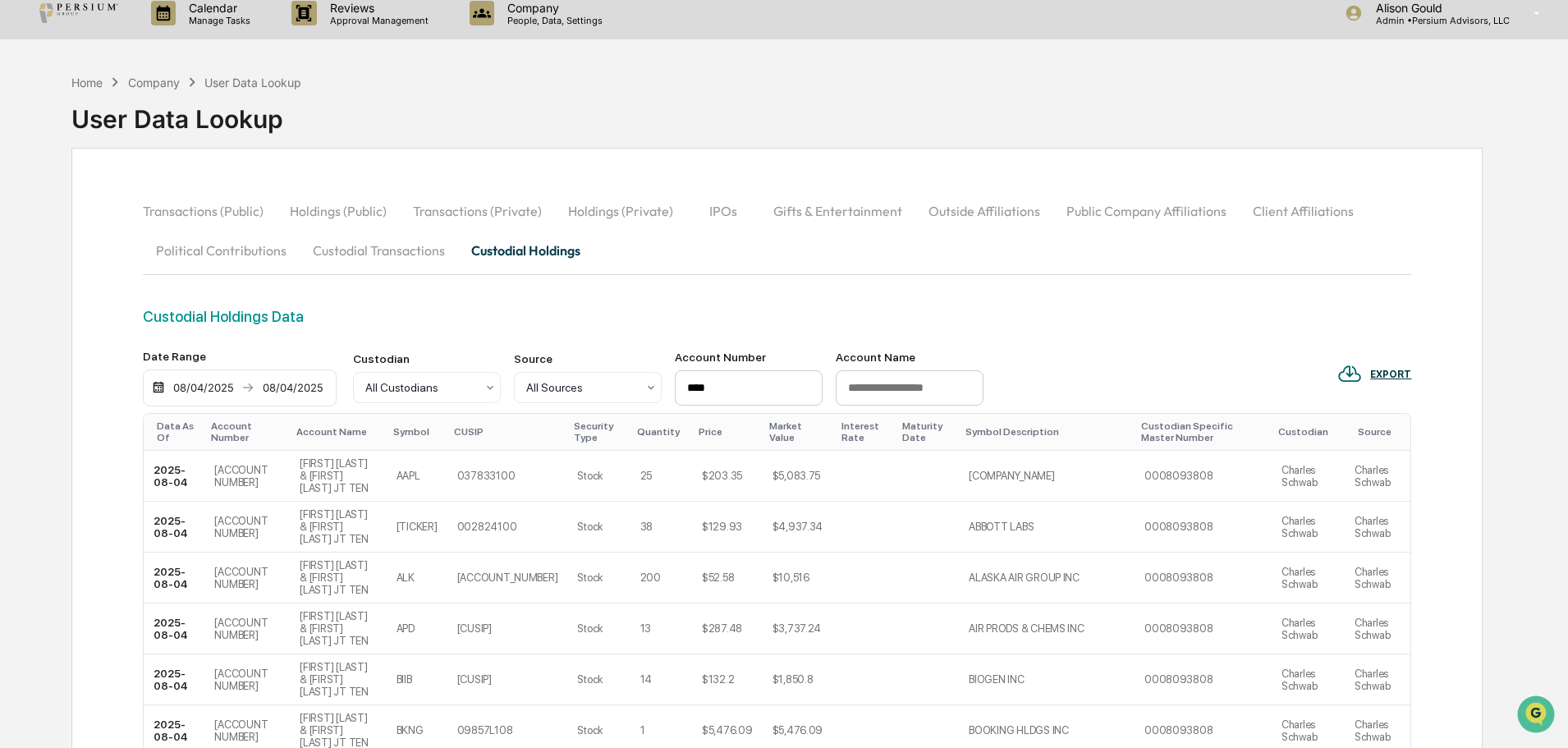 scroll, scrollTop: 0, scrollLeft: 0, axis: both 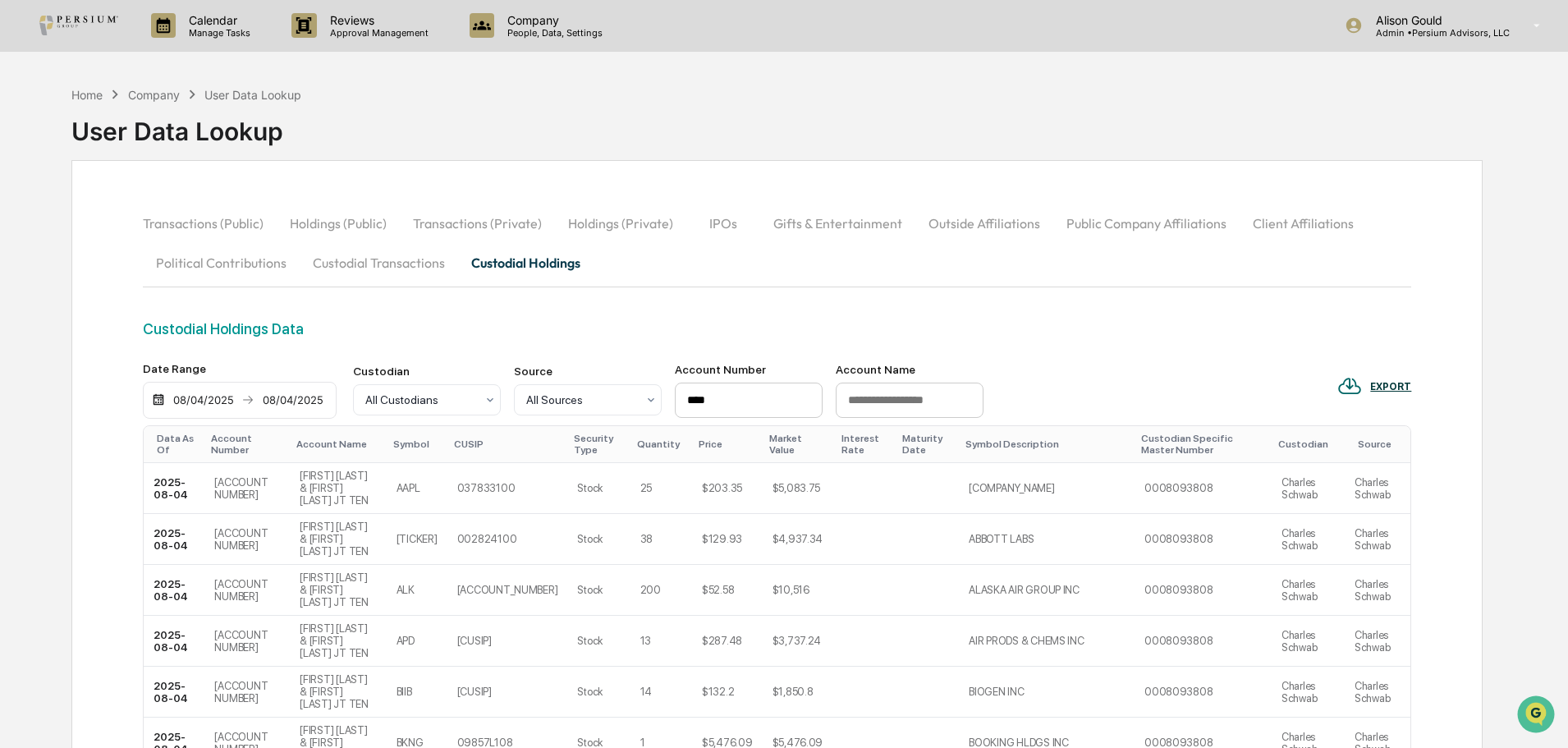 click on "Transactions (Public)" at bounding box center [209, 223] 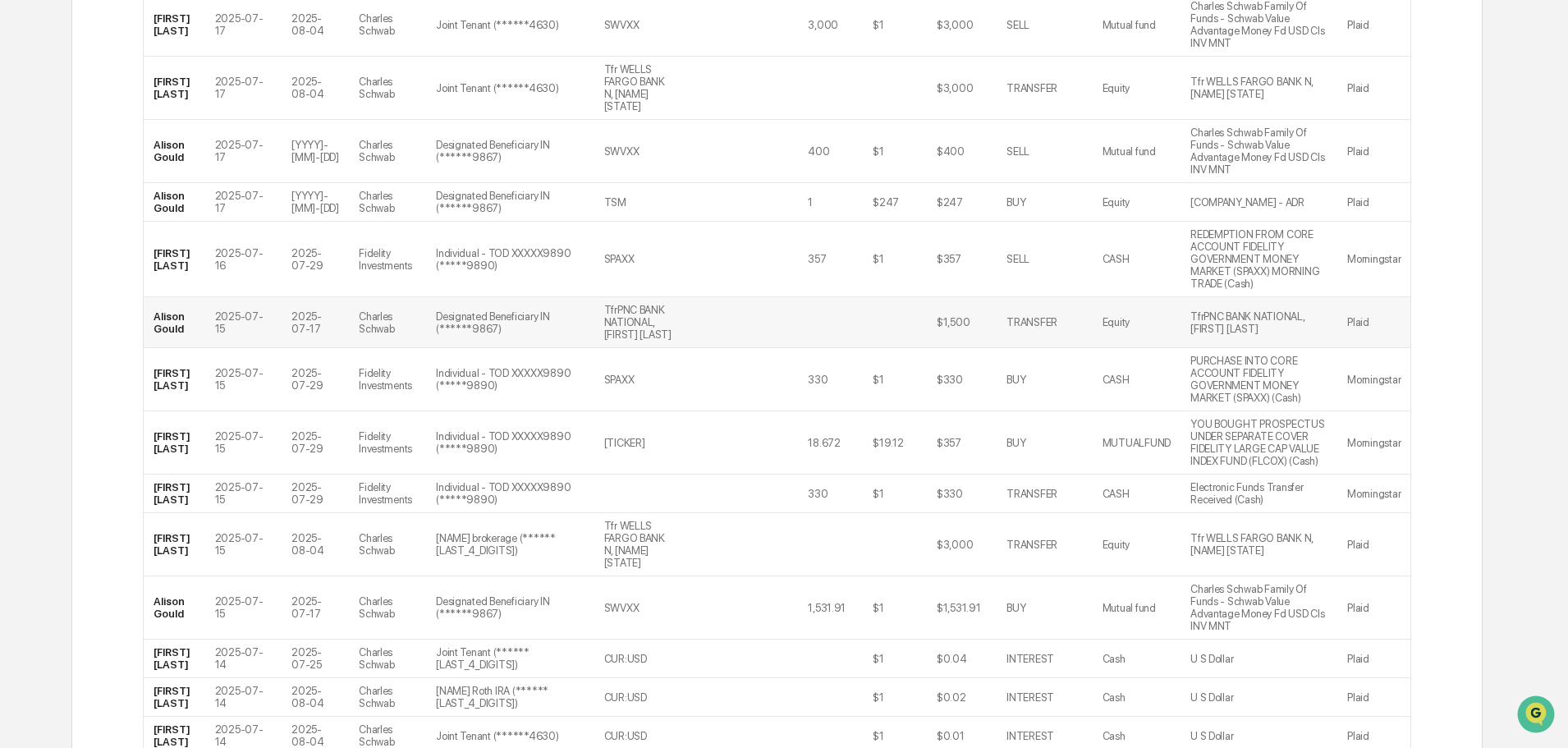 scroll, scrollTop: 2252, scrollLeft: 0, axis: vertical 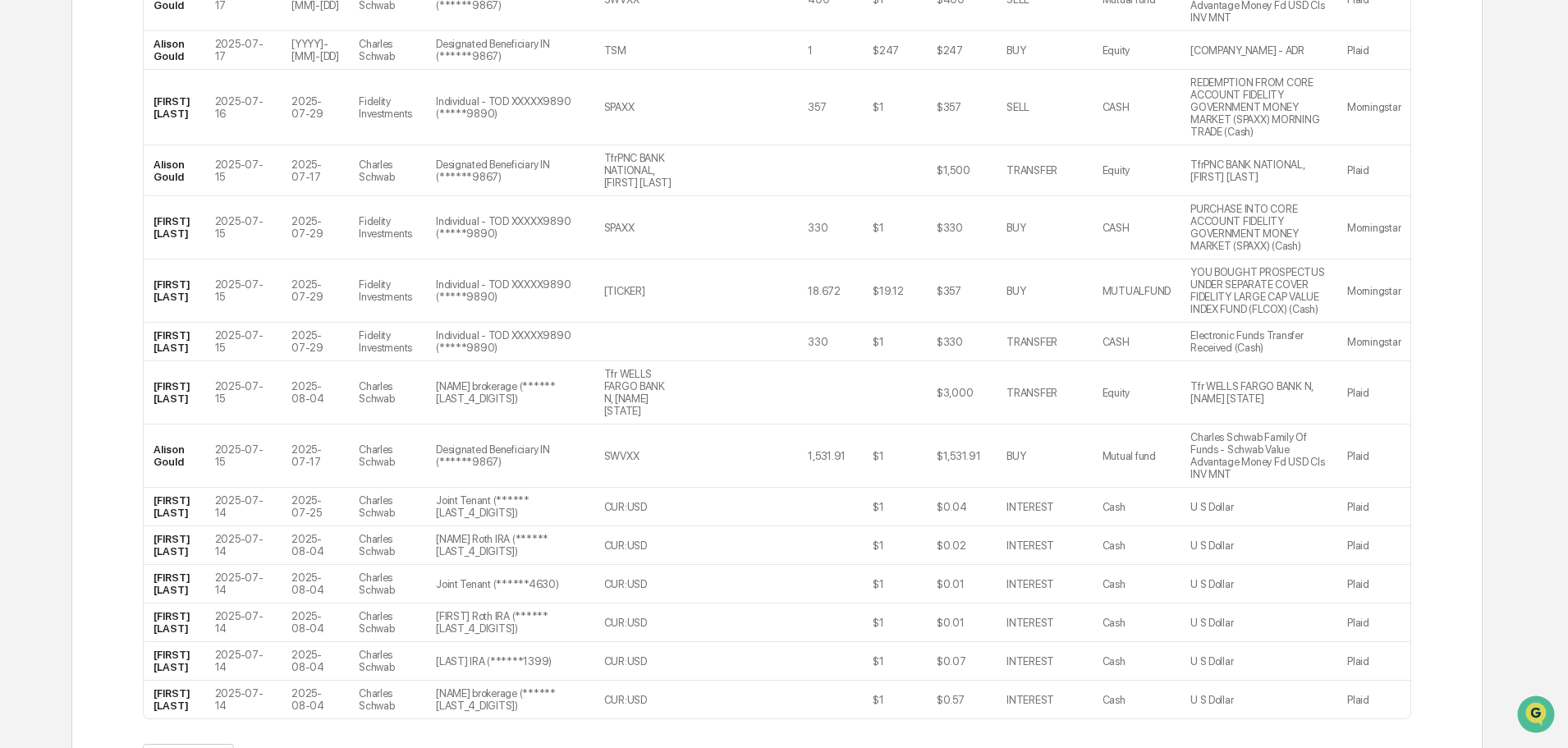click on ">|" at bounding box center (374, 759) 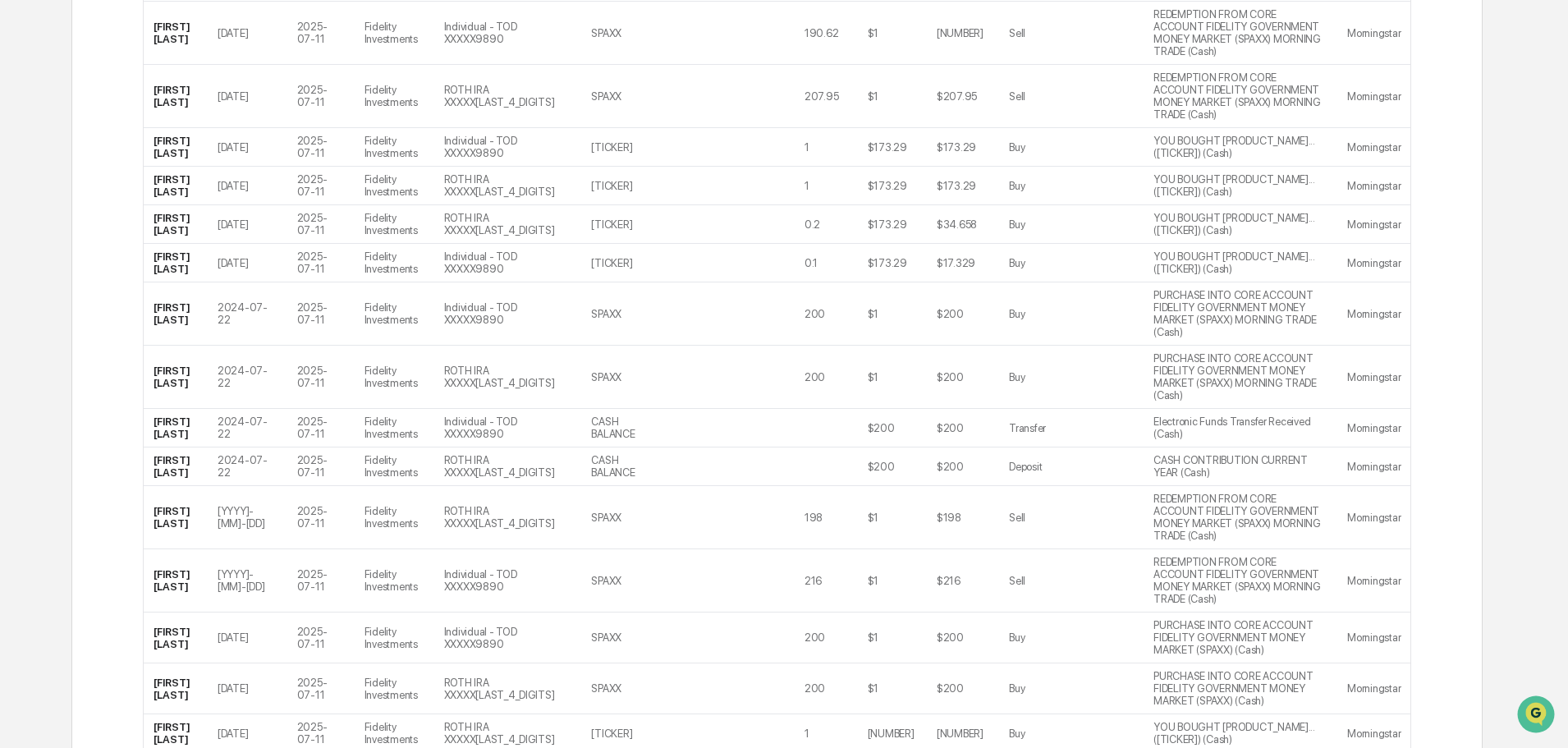 scroll, scrollTop: 1350, scrollLeft: 0, axis: vertical 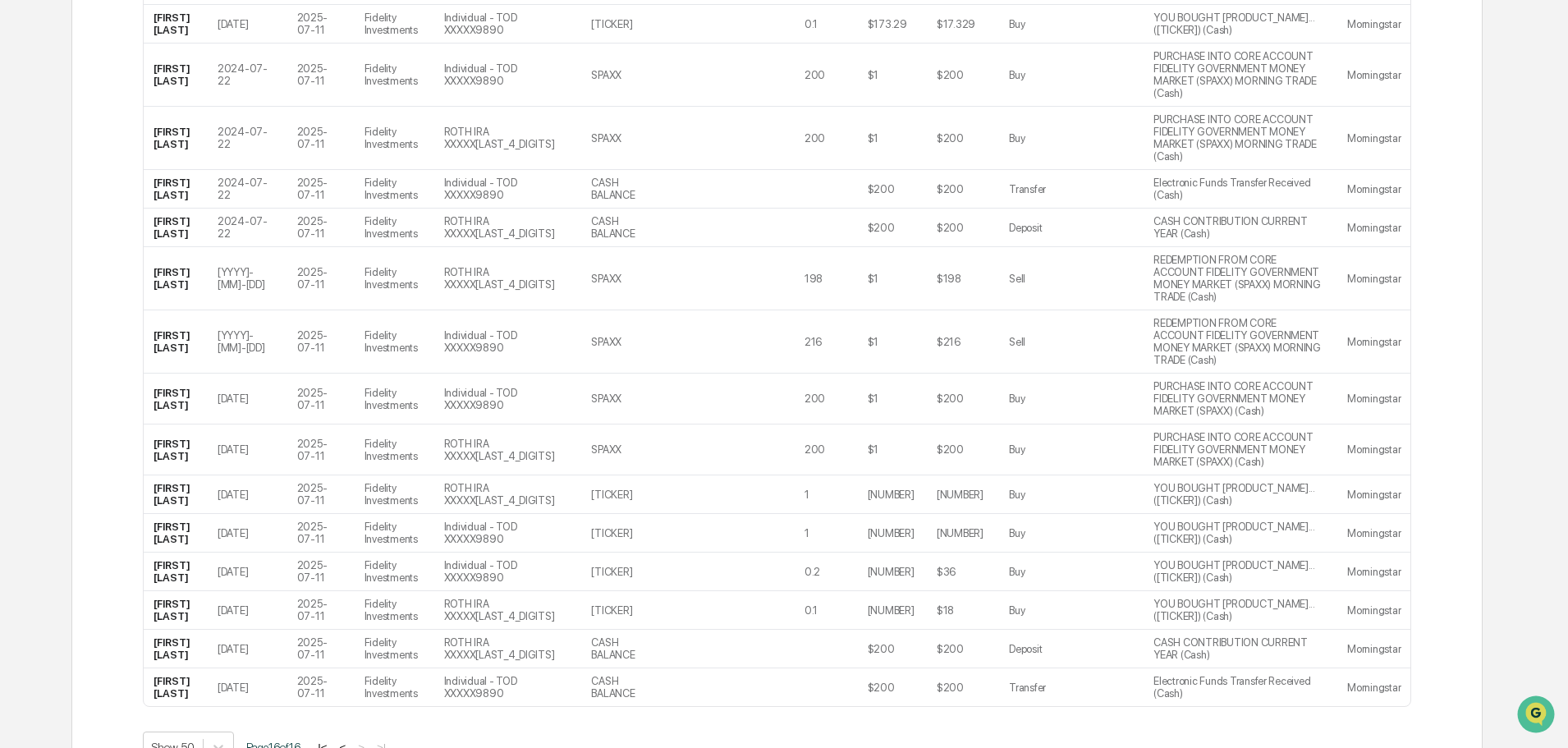 click on "|<" at bounding box center [322, 747] 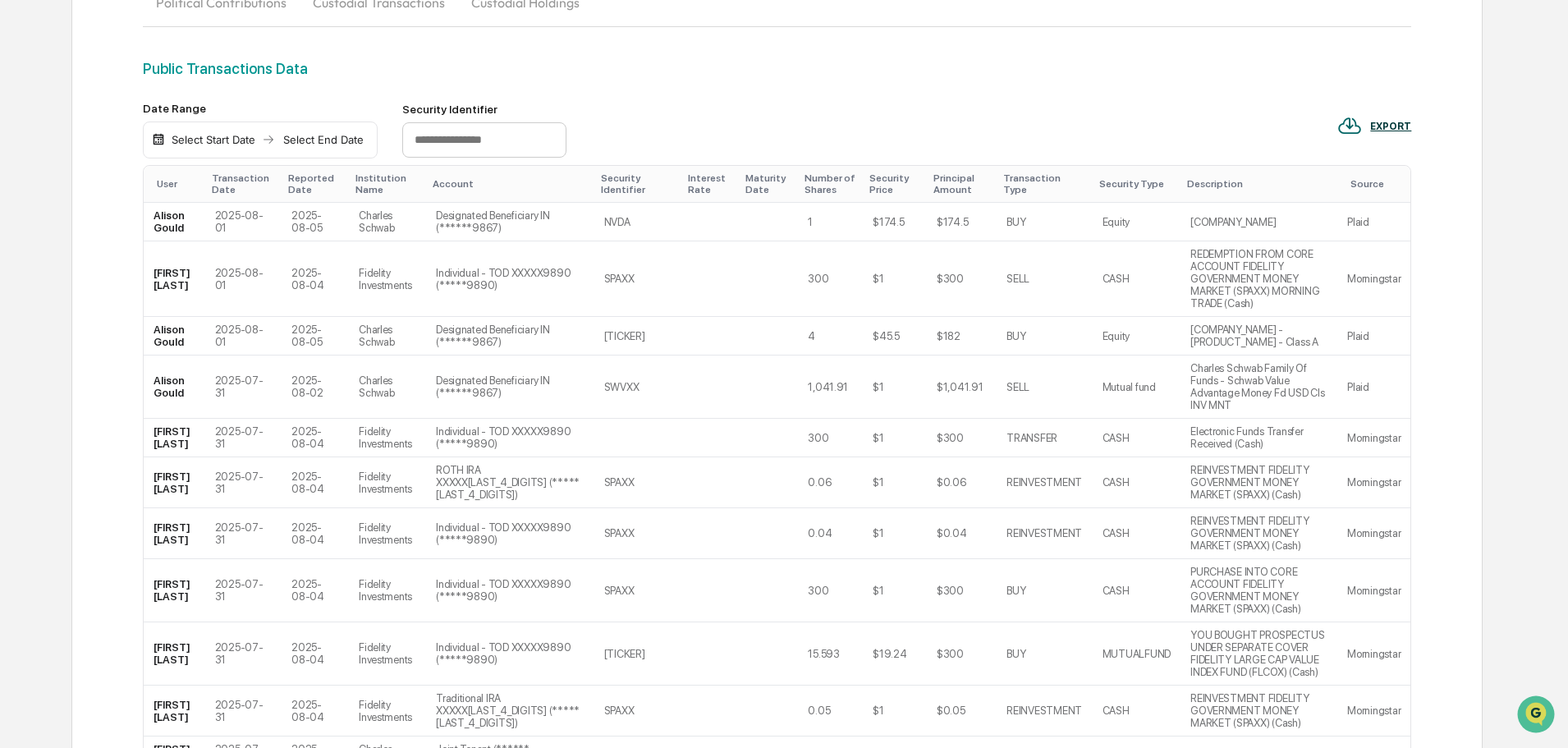 scroll, scrollTop: 0, scrollLeft: 0, axis: both 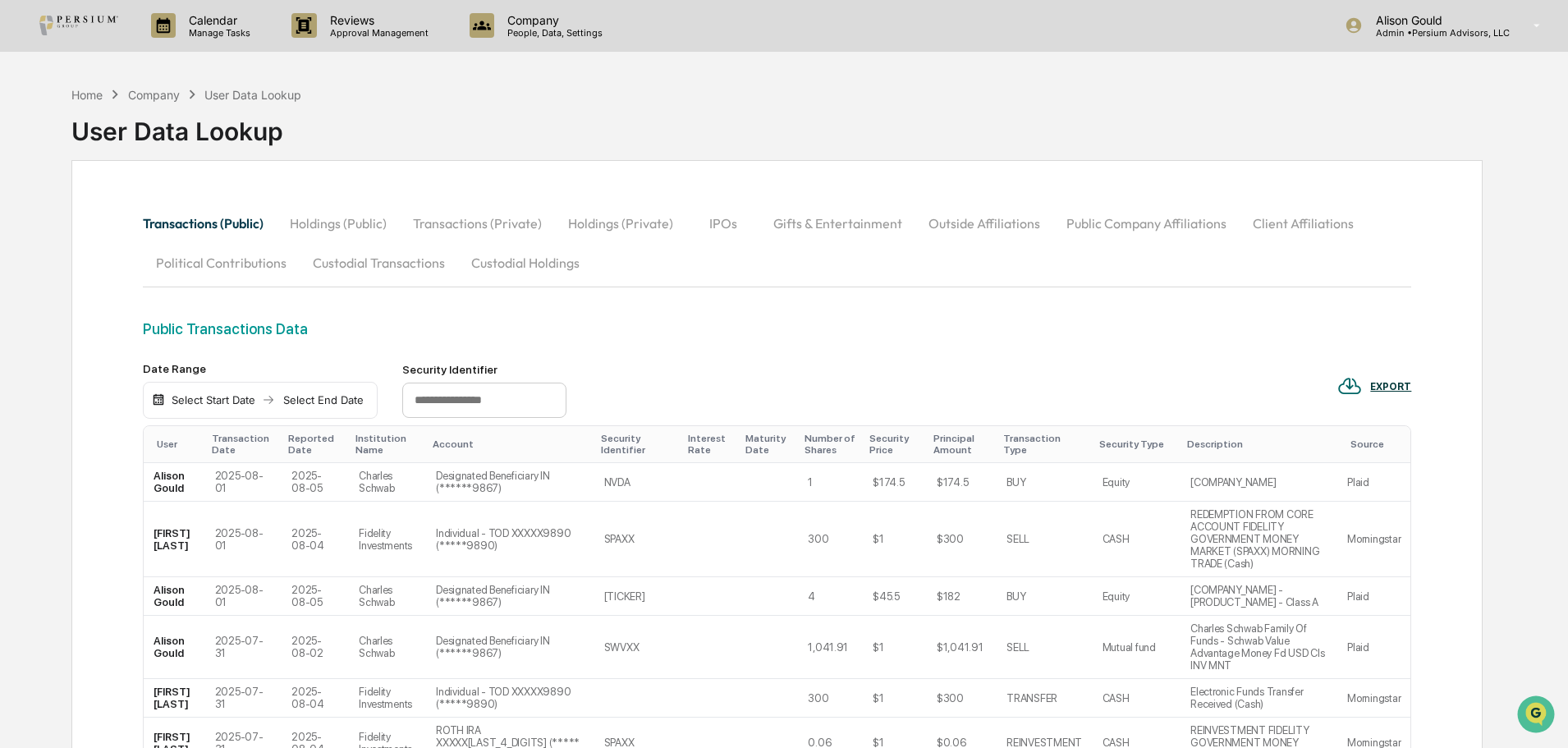 click on "Company" at bounding box center (154, 94) 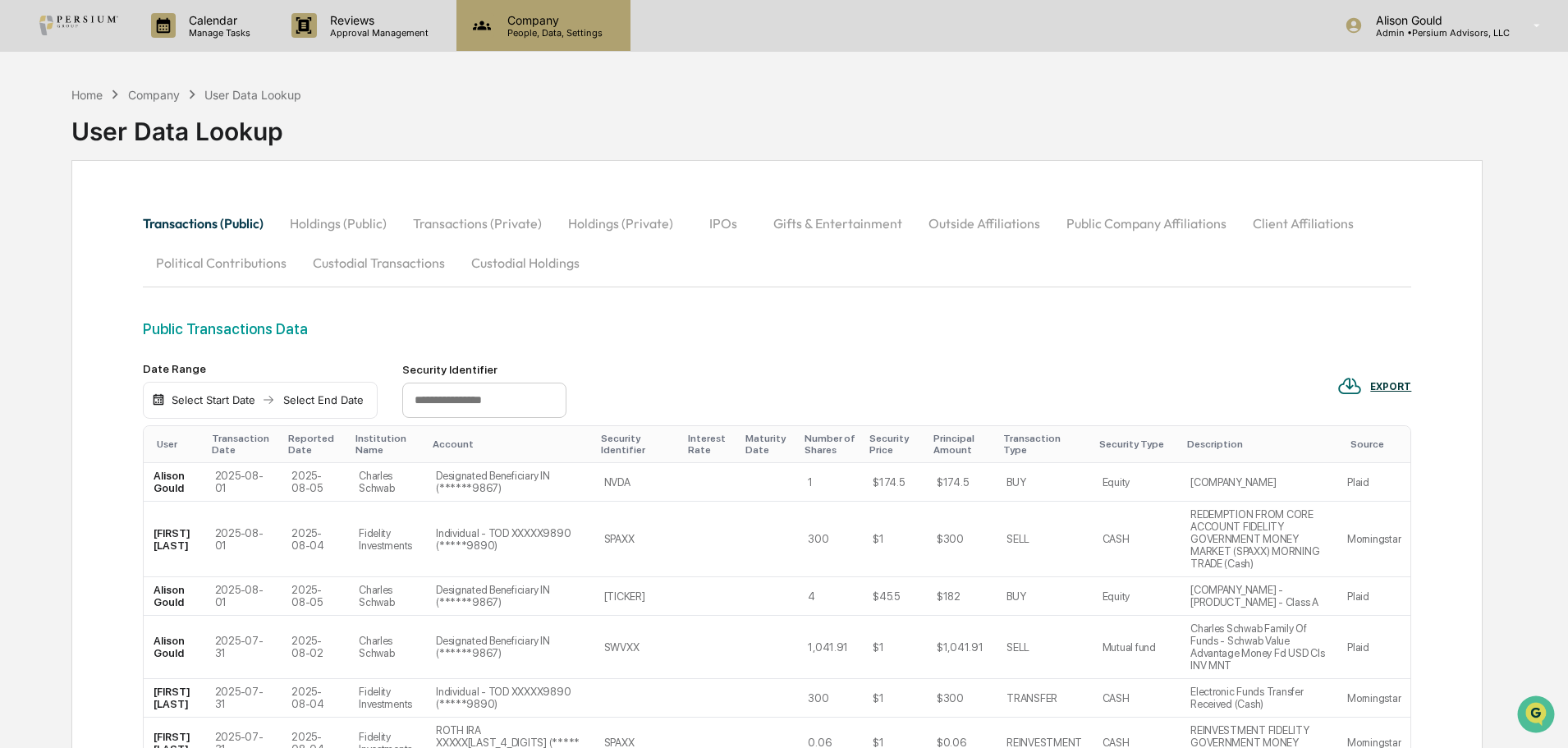 click on "People, Data, Settings" at bounding box center (552, 33) 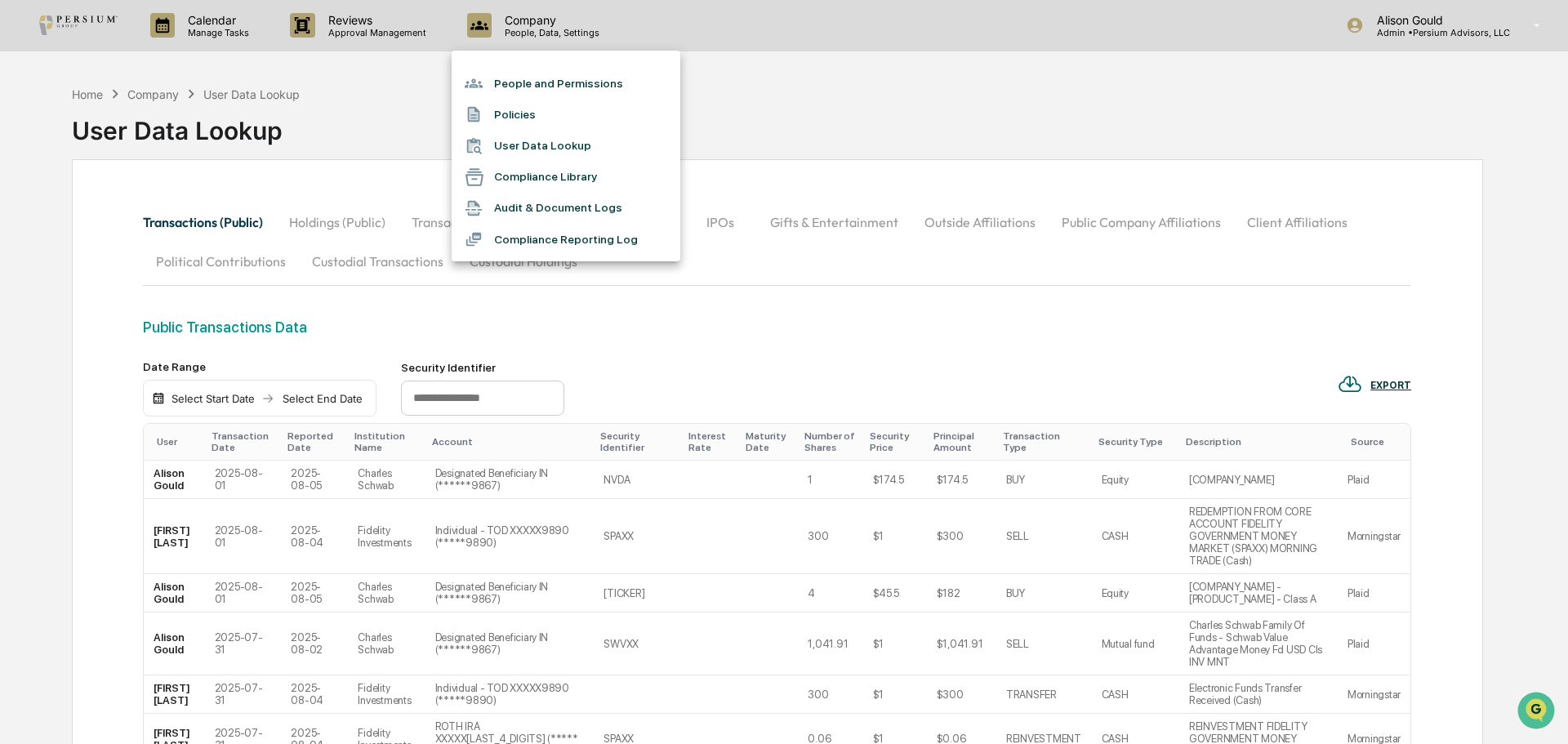 click on "People and Permissions" at bounding box center (566, 83) 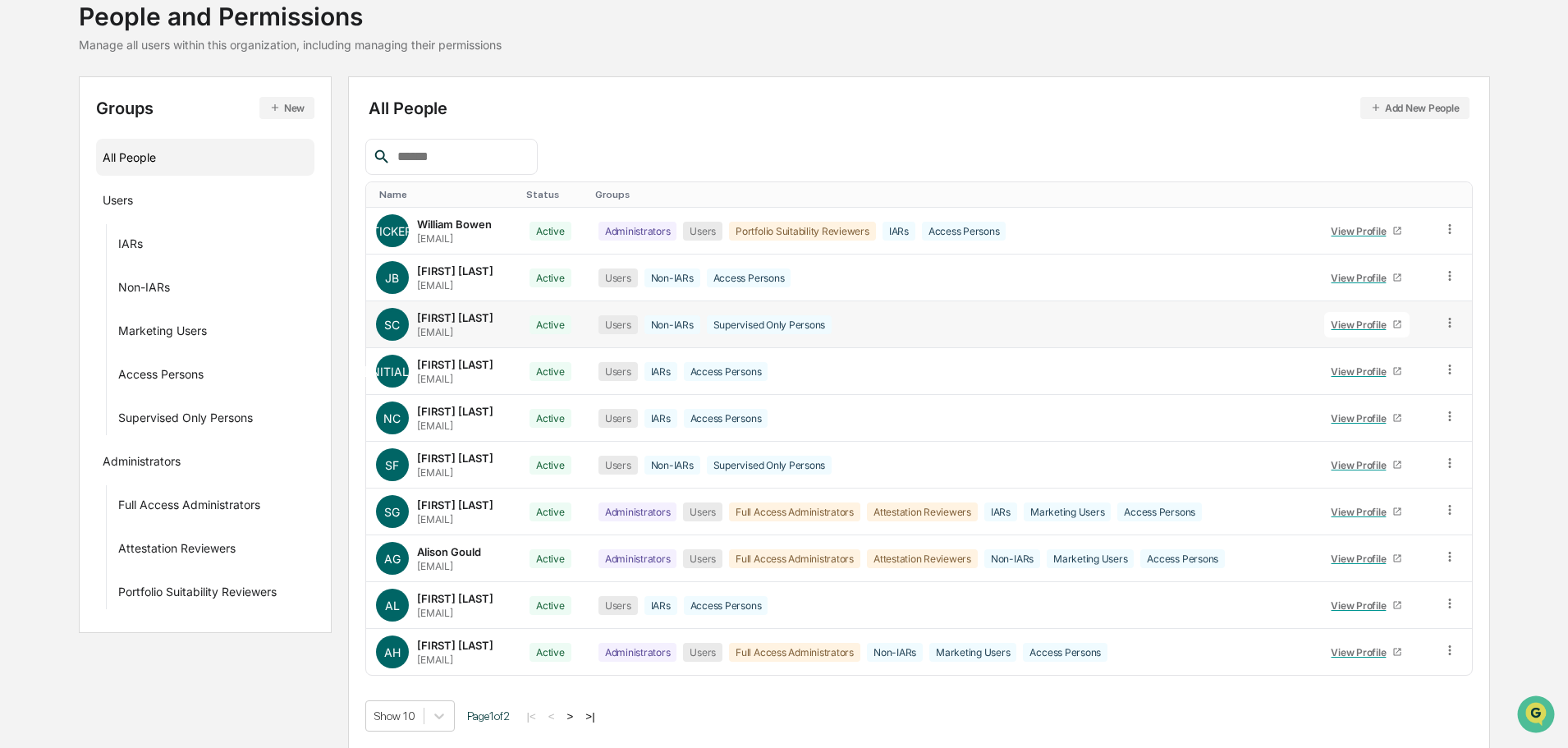 scroll, scrollTop: 109, scrollLeft: 0, axis: vertical 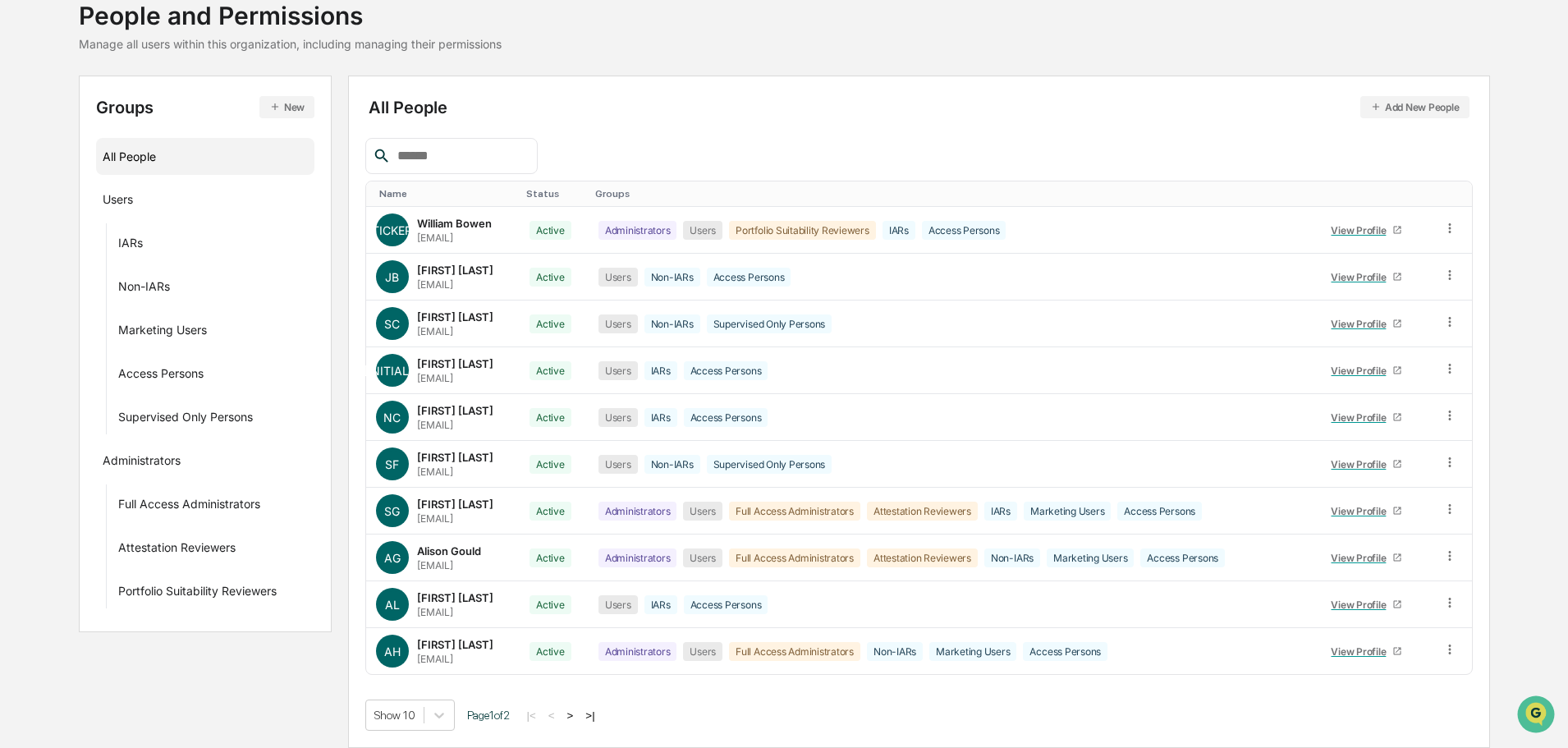 click on ">" at bounding box center (571, 715) 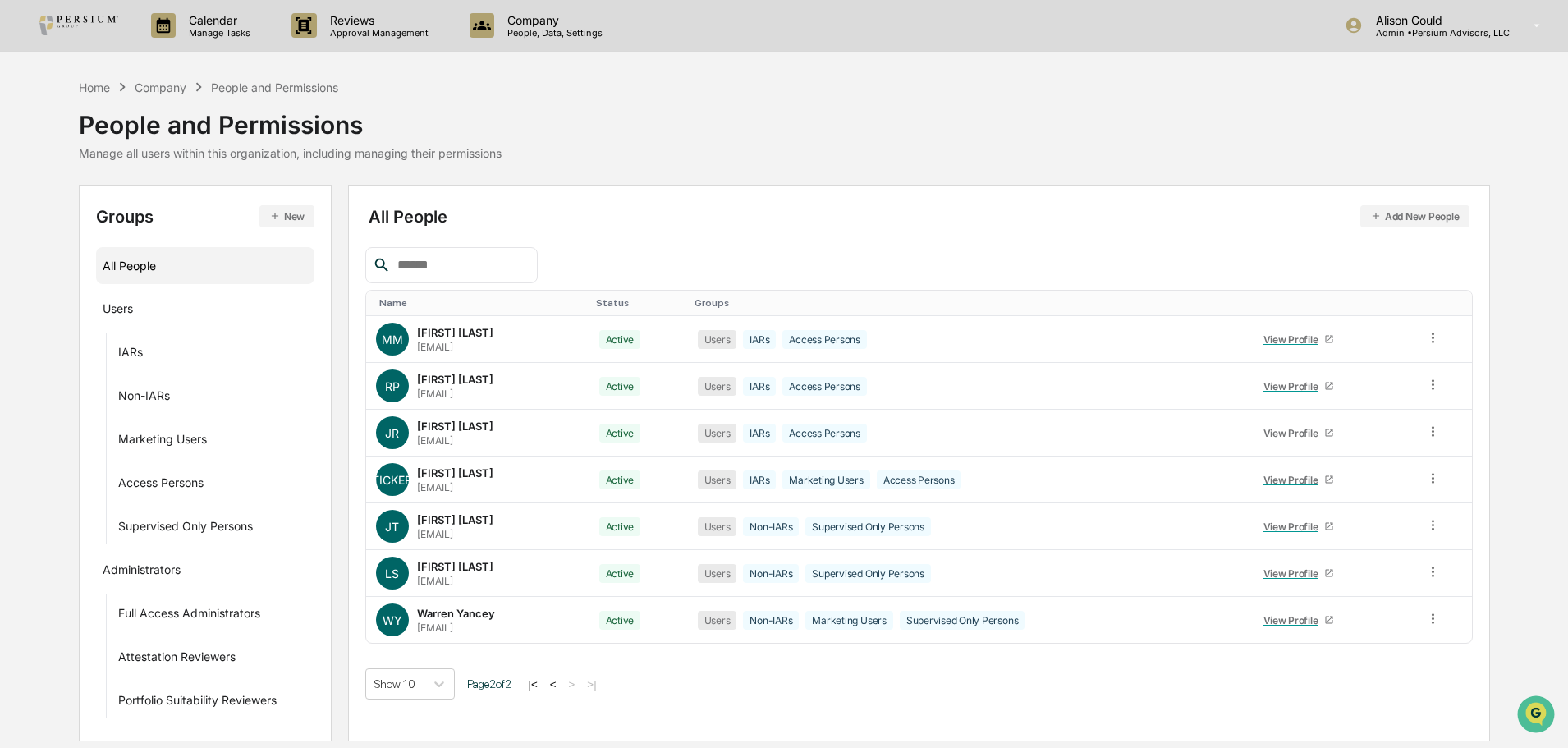 scroll, scrollTop: 0, scrollLeft: 0, axis: both 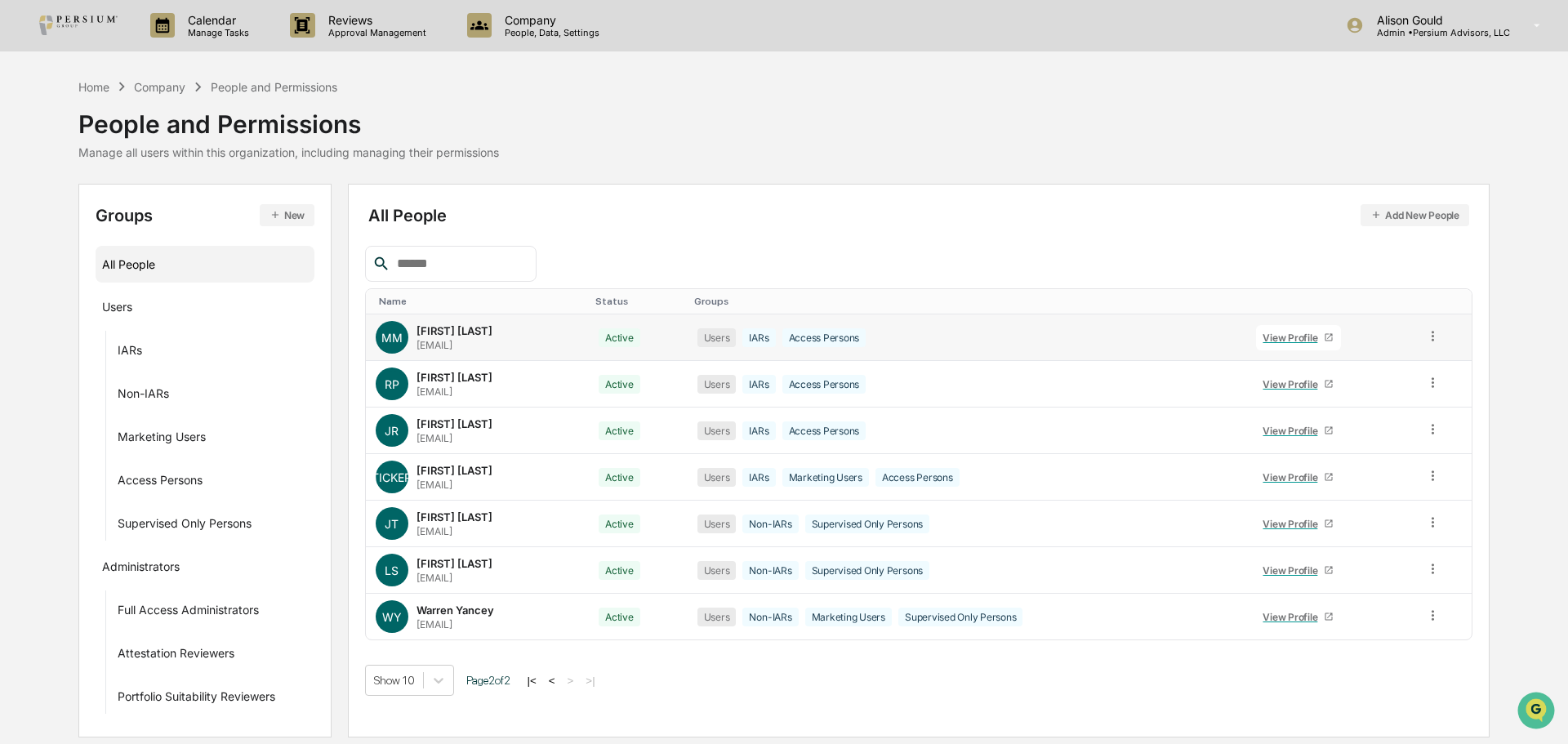 click on "Michael Murray mmurray@persiumgroup.com" at bounding box center (454, 337) 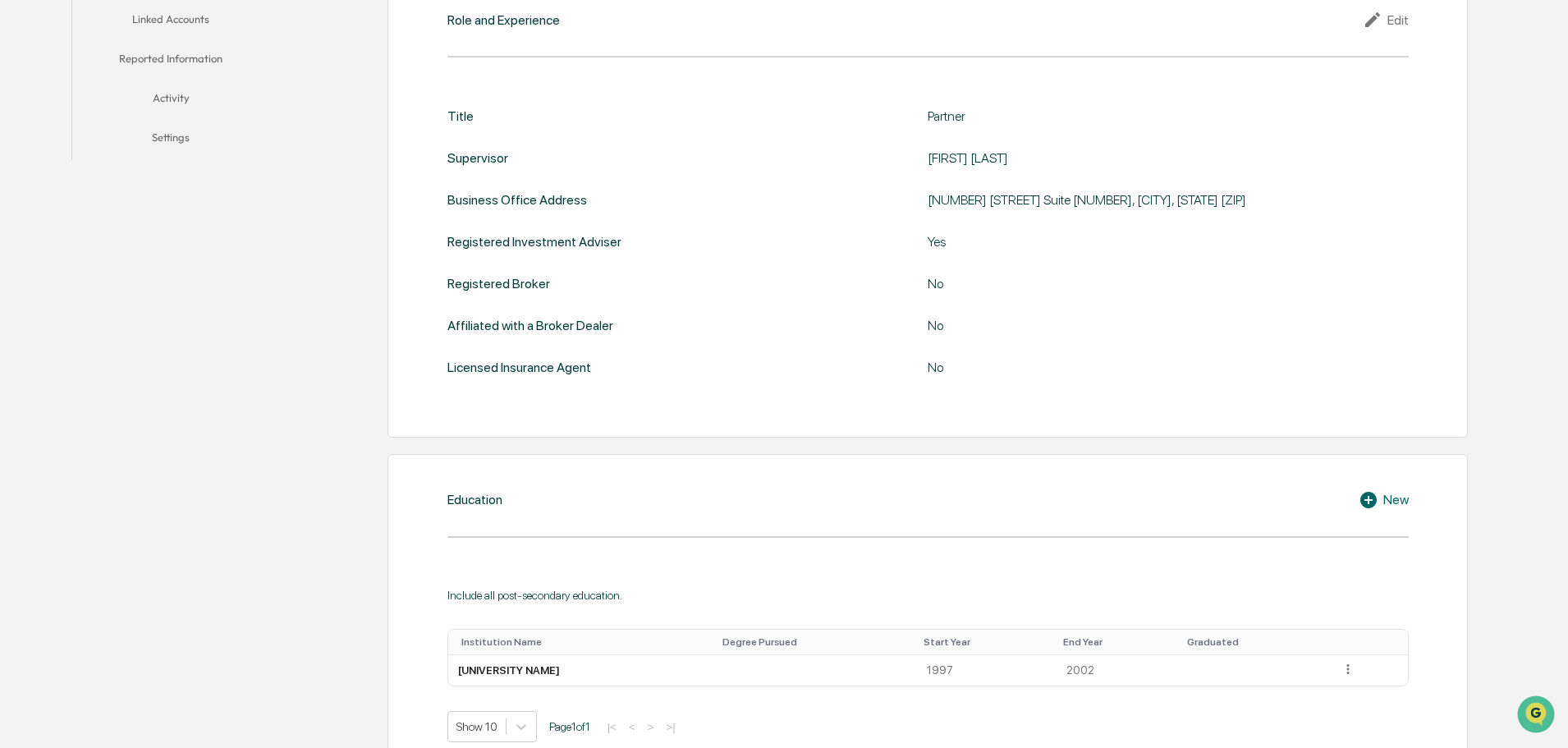 scroll, scrollTop: 0, scrollLeft: 0, axis: both 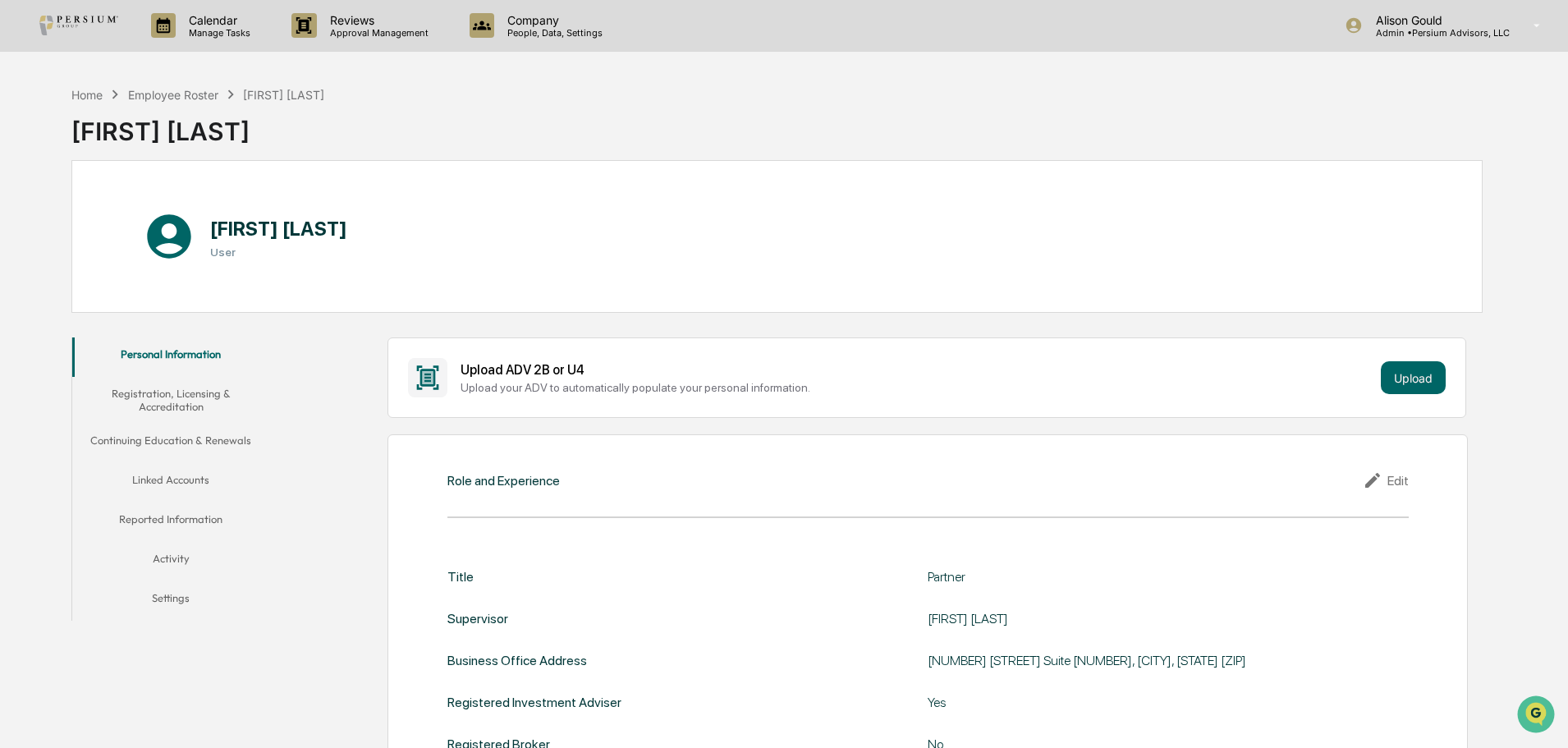 click on "Registration, Licensing & Accreditation" at bounding box center (171, 400) 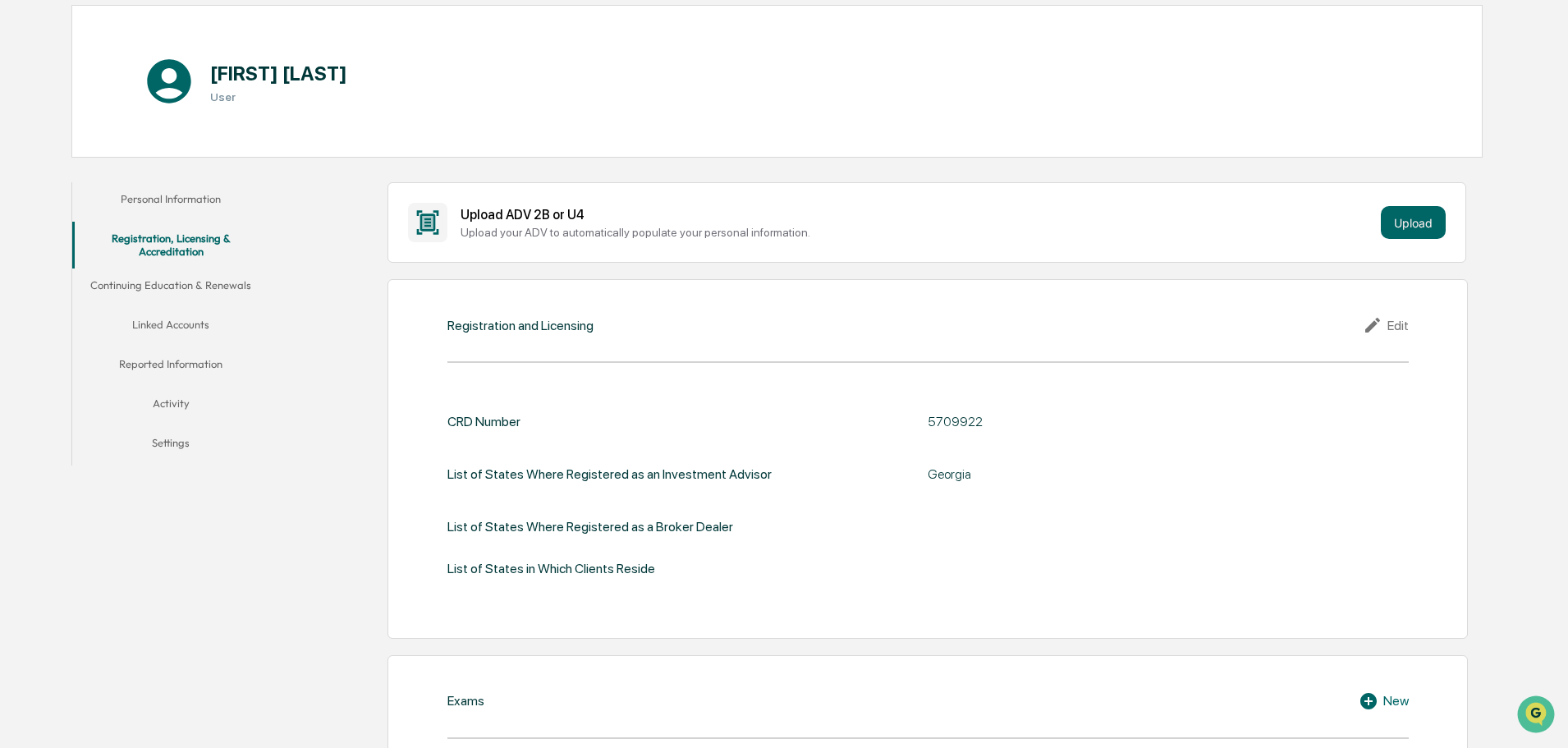 scroll, scrollTop: 116, scrollLeft: 0, axis: vertical 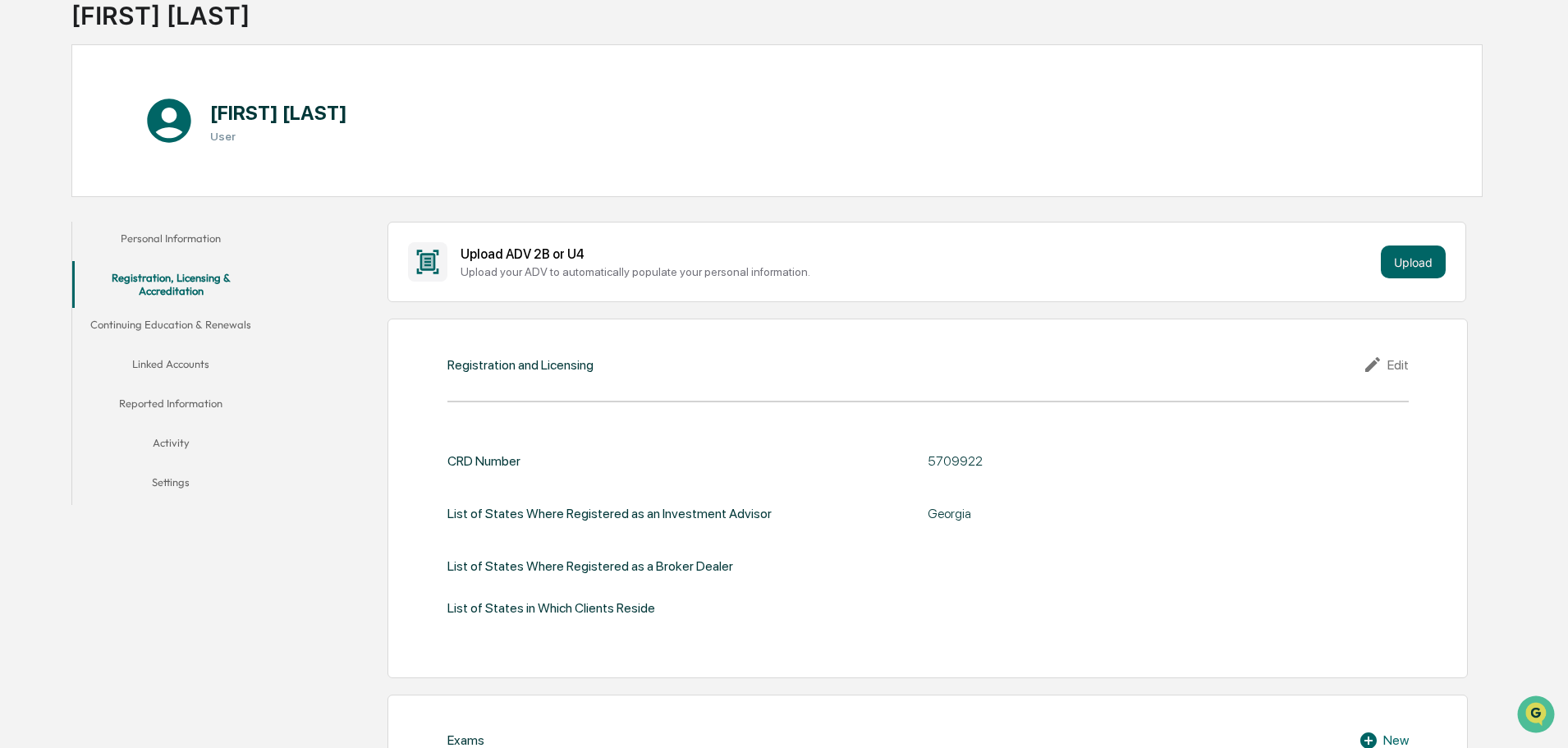 click on "Continuing Education & Renewals" at bounding box center (171, 328) 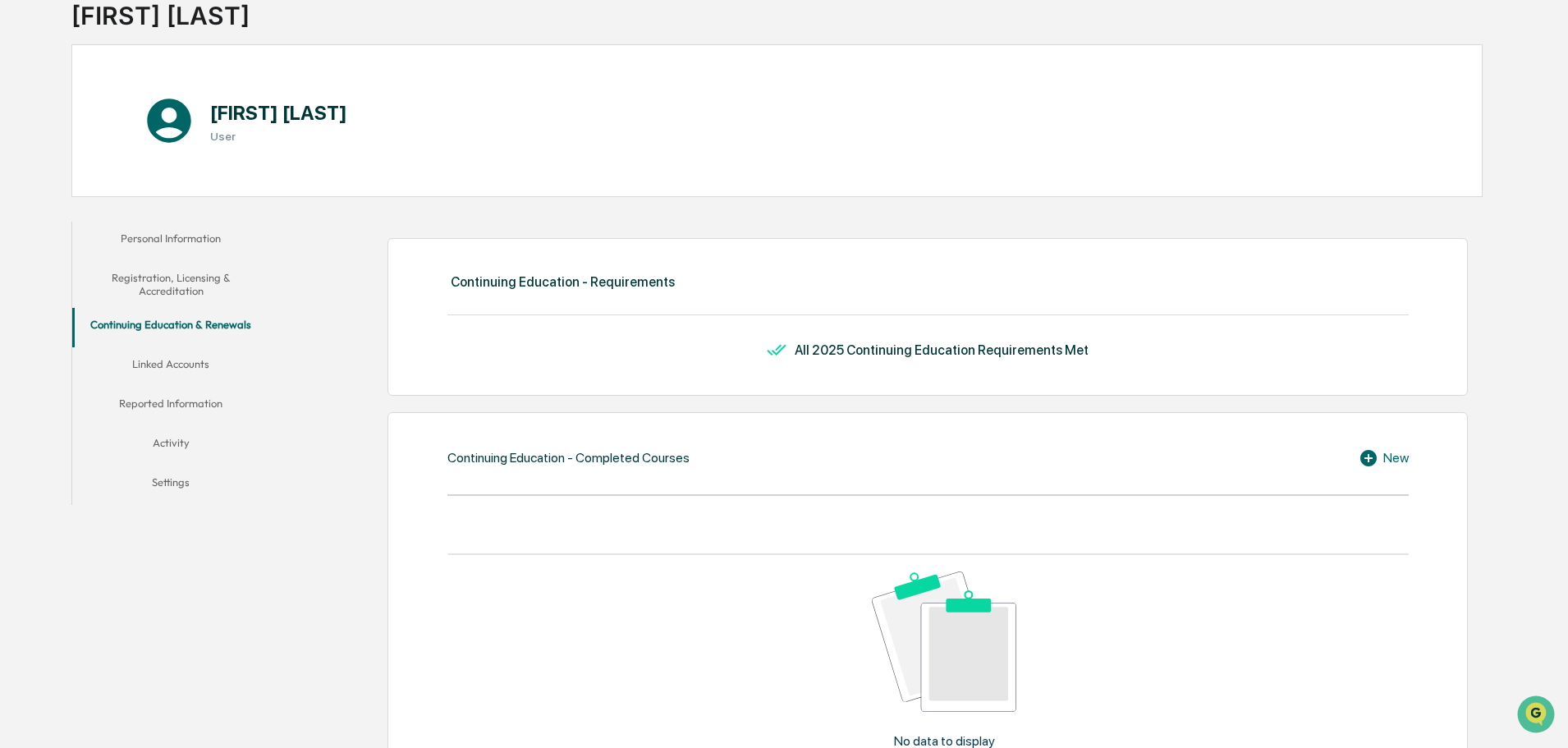 click on "Linked Accounts" at bounding box center [171, 367] 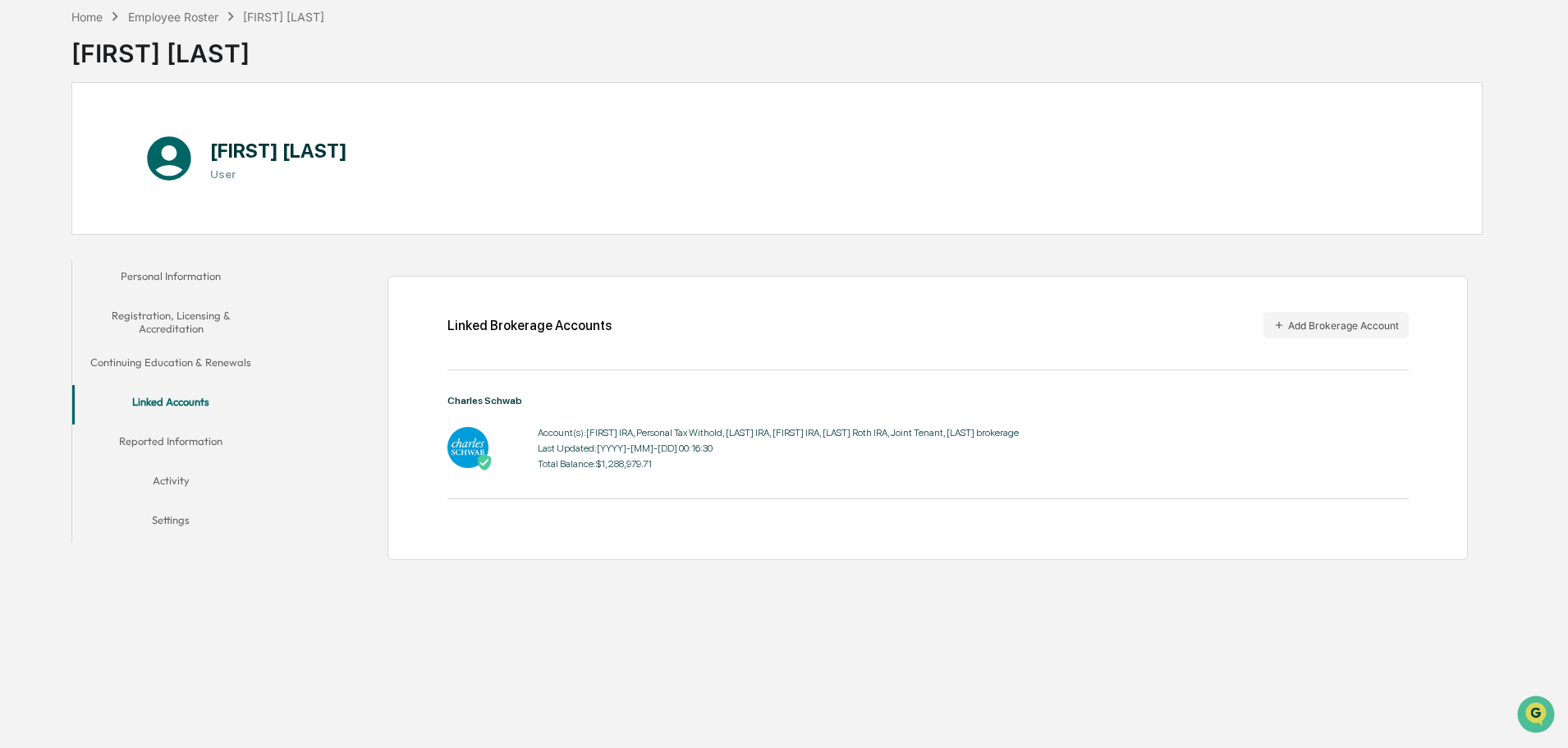 click on "Account(s):  Michael Roth IRA, Personal Tax Withold, Sloane IRA, Michael IRA, sloane Roth IRA, Joint Tenant, sloane brokerage" at bounding box center (778, 433) 